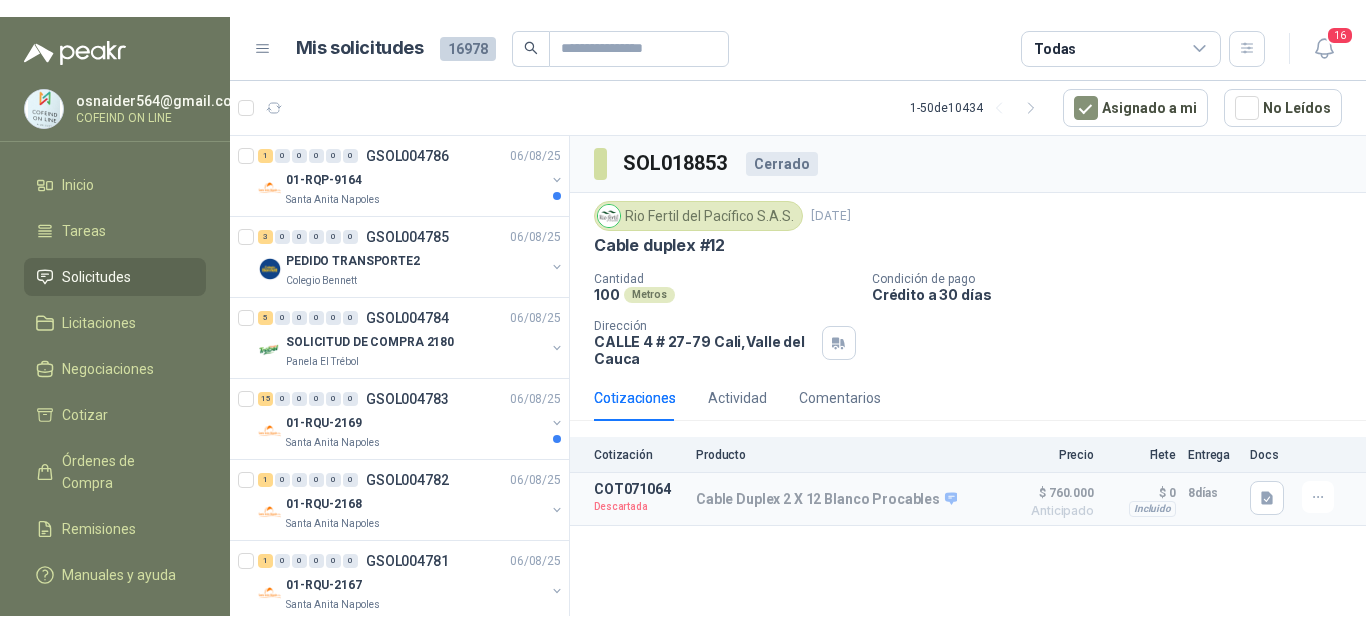scroll, scrollTop: 0, scrollLeft: 0, axis: both 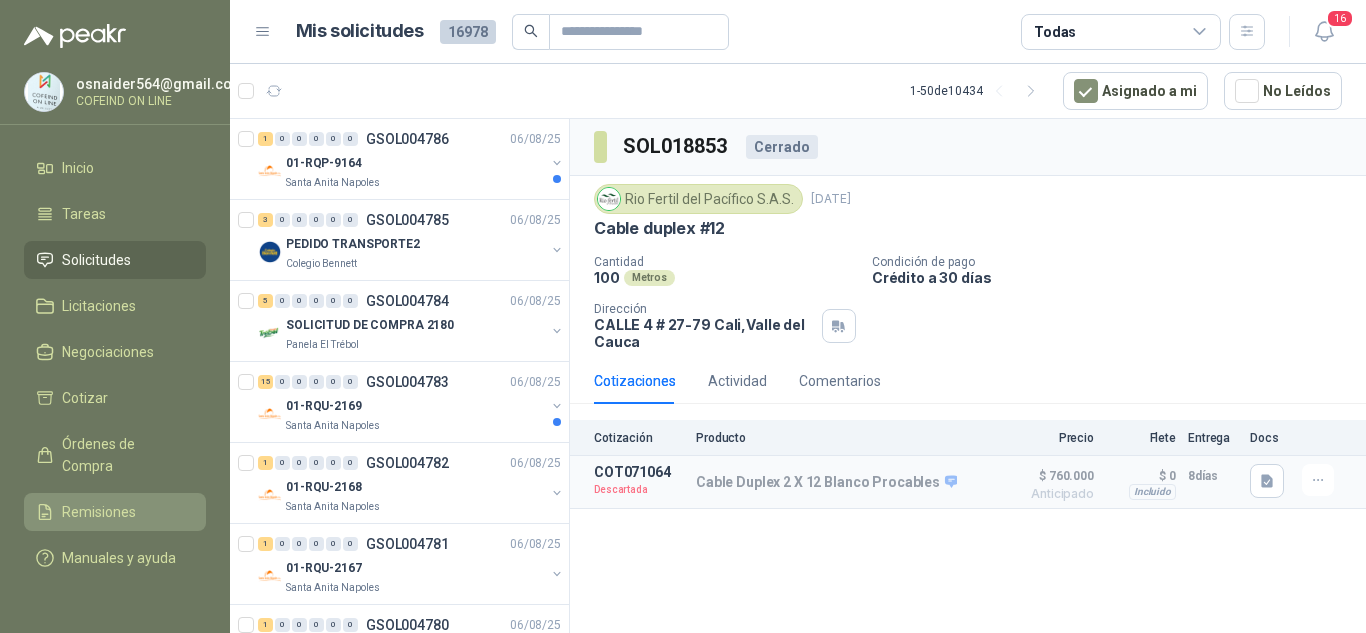 click on "Remisiones" at bounding box center [99, 512] 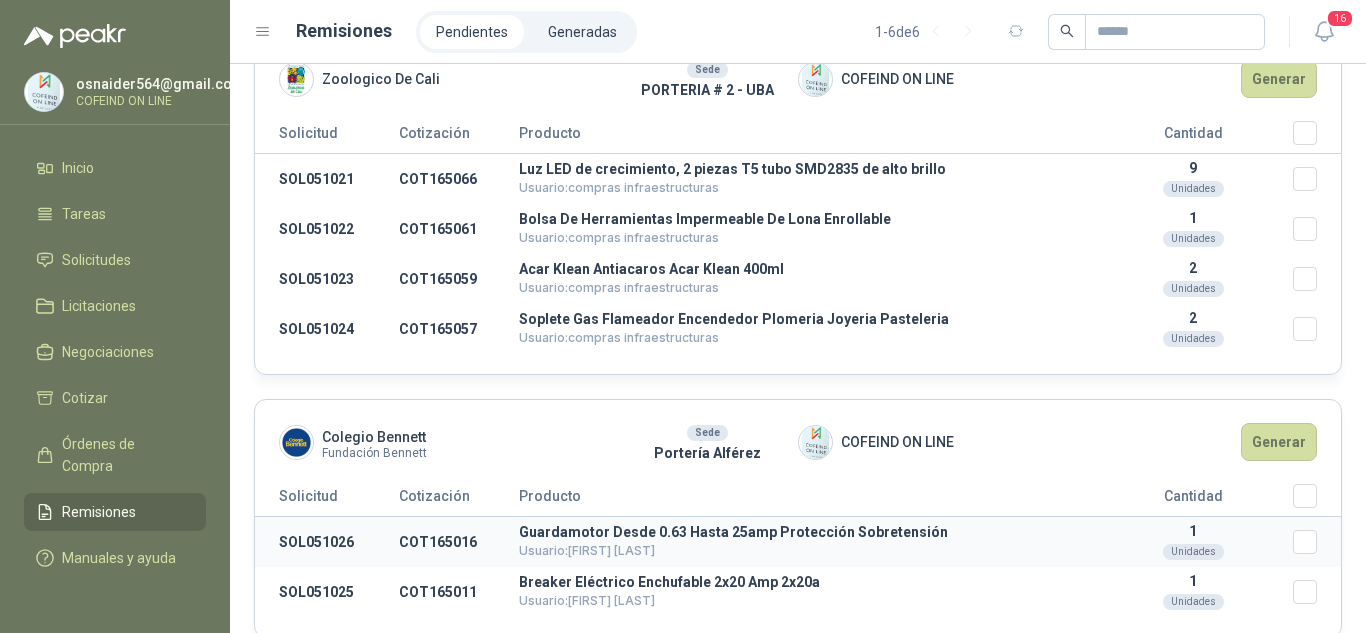 scroll, scrollTop: 700, scrollLeft: 0, axis: vertical 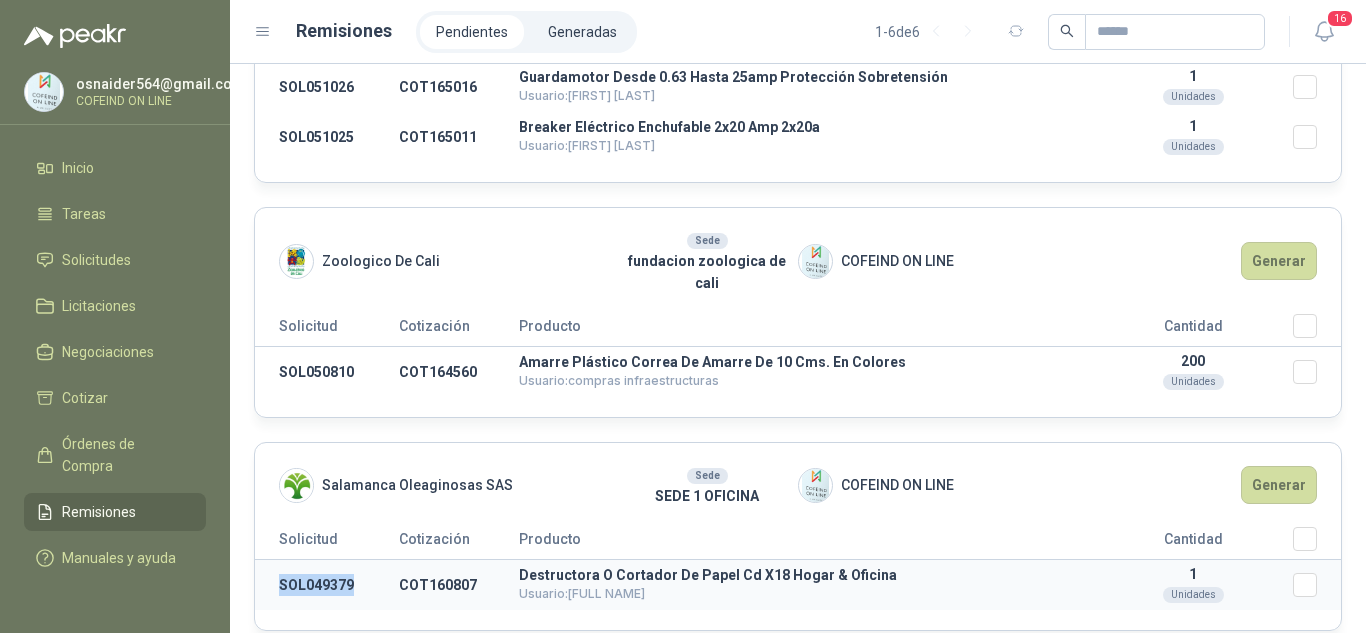 drag, startPoint x: 322, startPoint y: 558, endPoint x: 276, endPoint y: 558, distance: 46 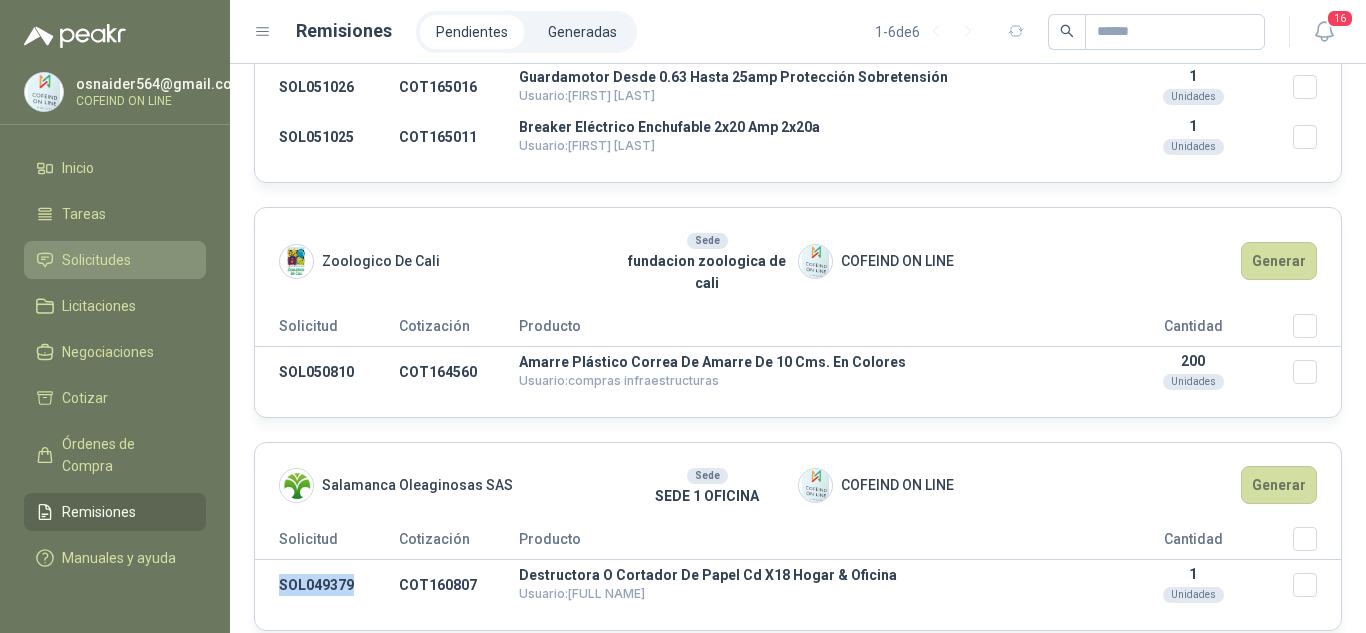 click on "Solicitudes" at bounding box center (96, 260) 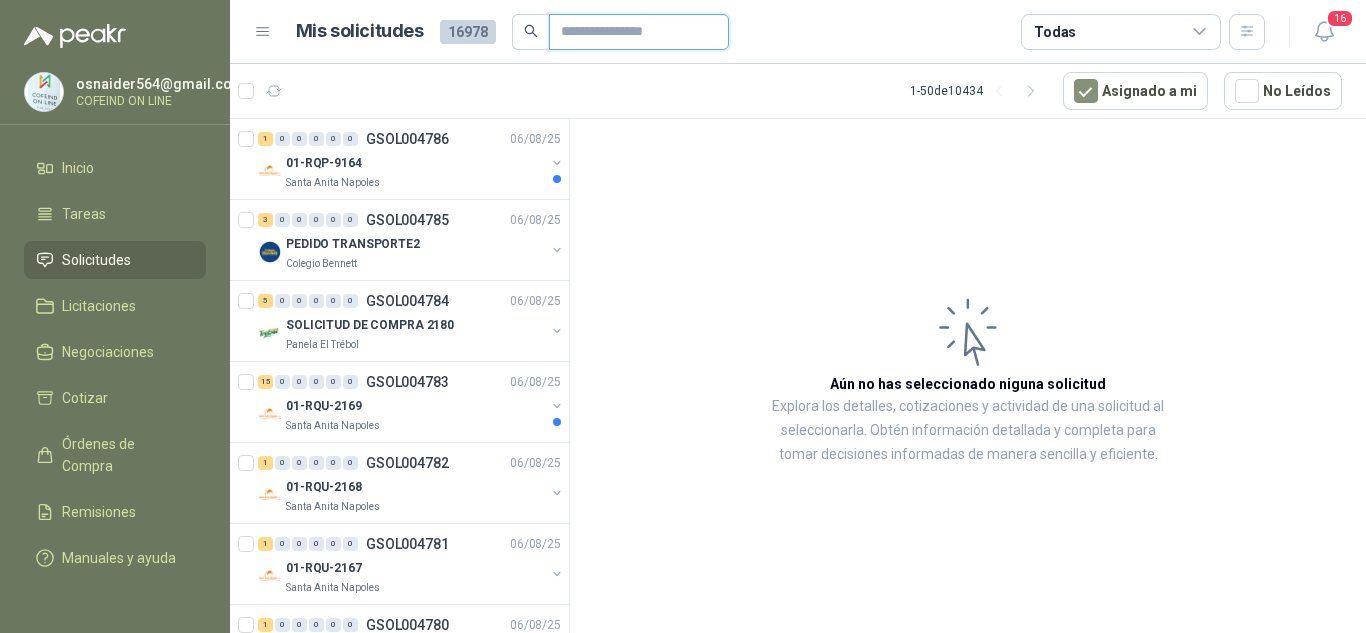 click at bounding box center (631, 32) 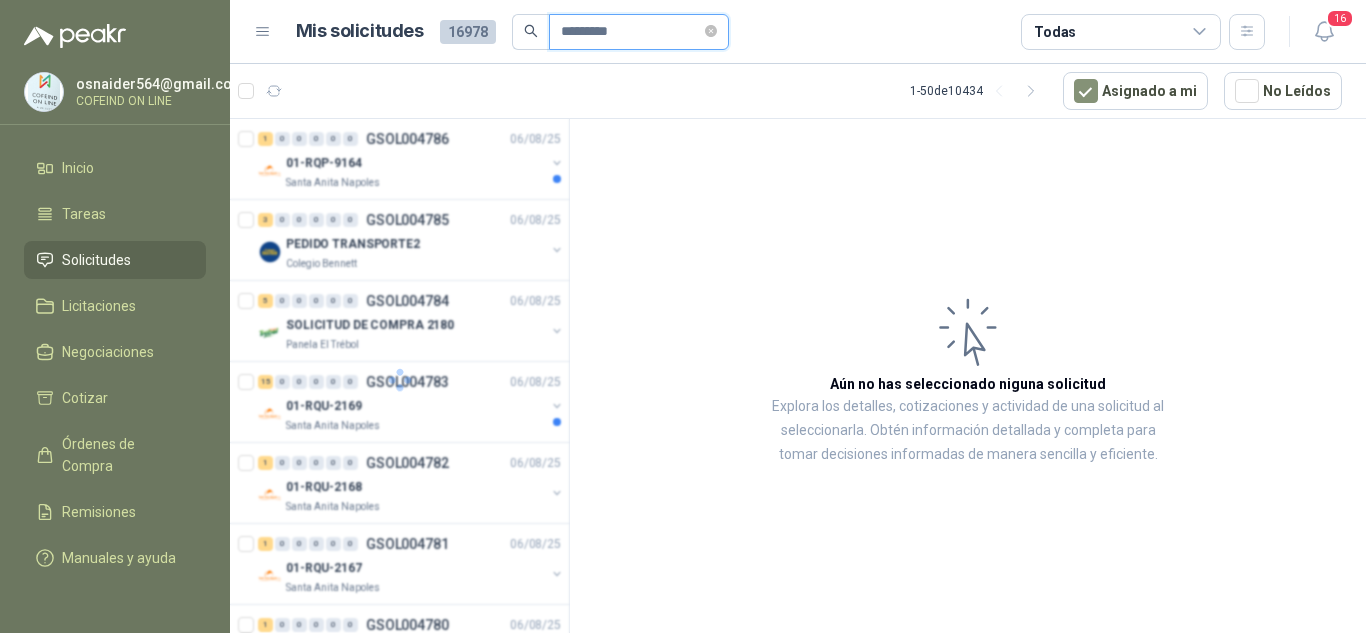 type on "*********" 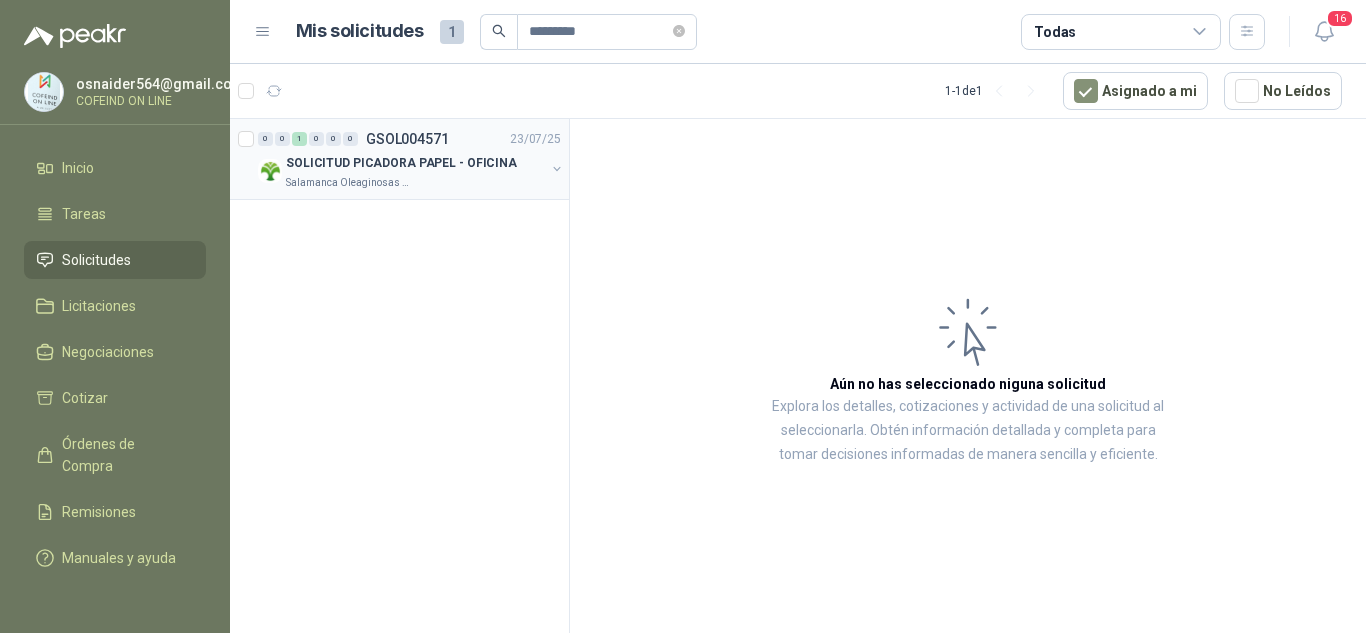click on "SOLICITUD PICADORA PAPEL - OFICINA" at bounding box center [401, 163] 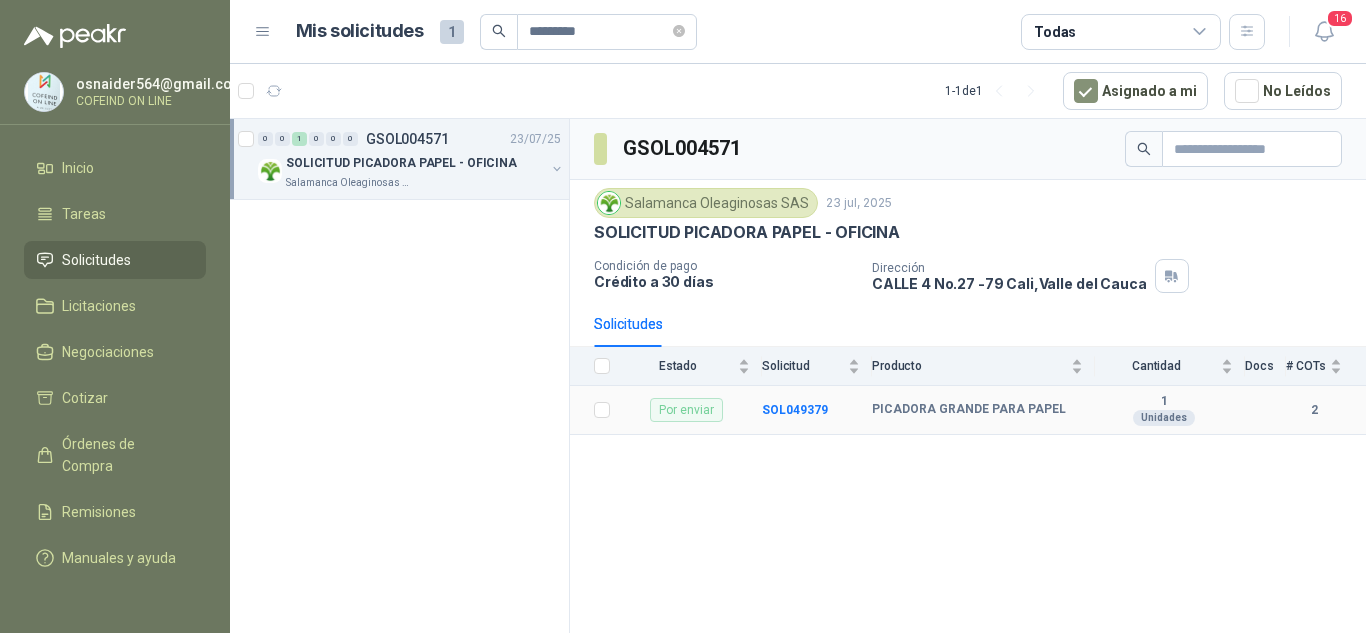 click on "SOL049379" at bounding box center [817, 410] 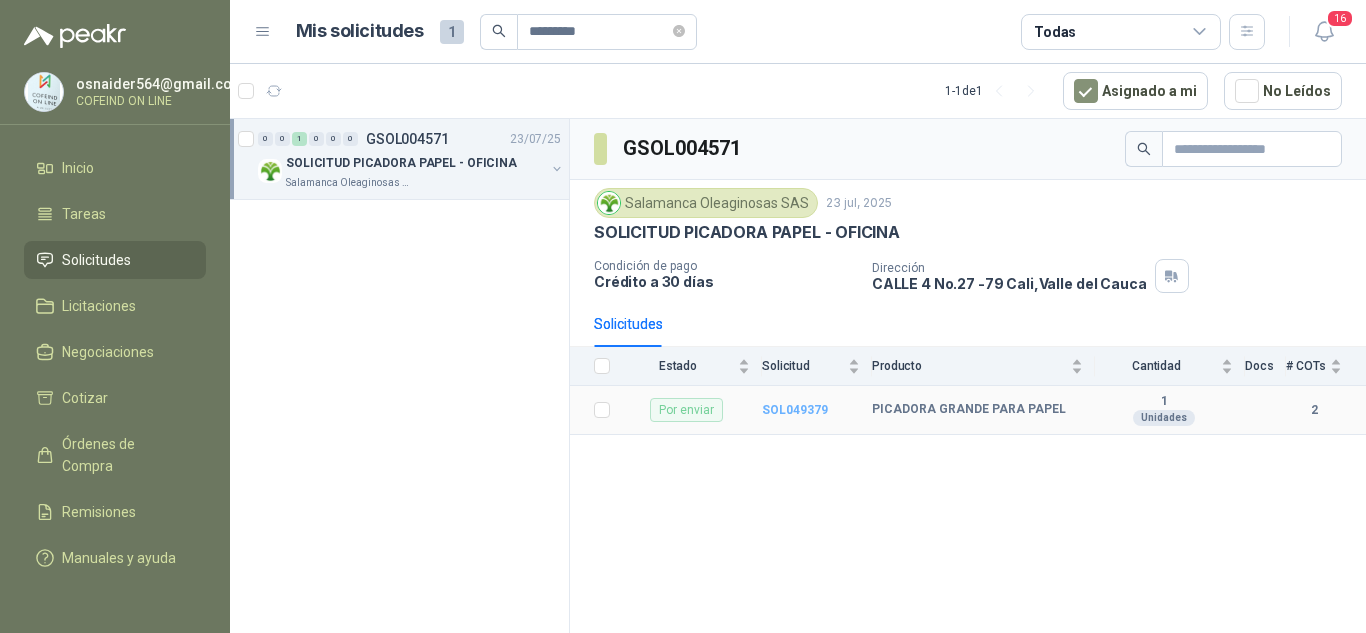 click on "SOL049379" at bounding box center [795, 410] 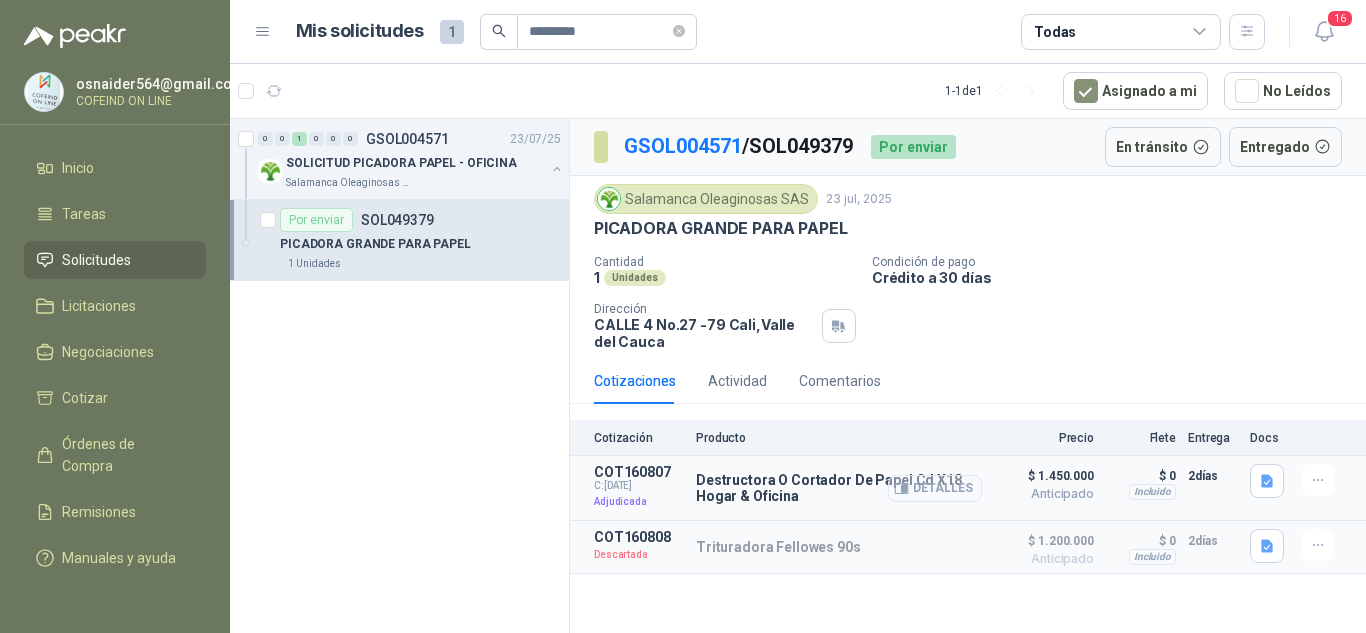 click on "Detalles" at bounding box center [935, 488] 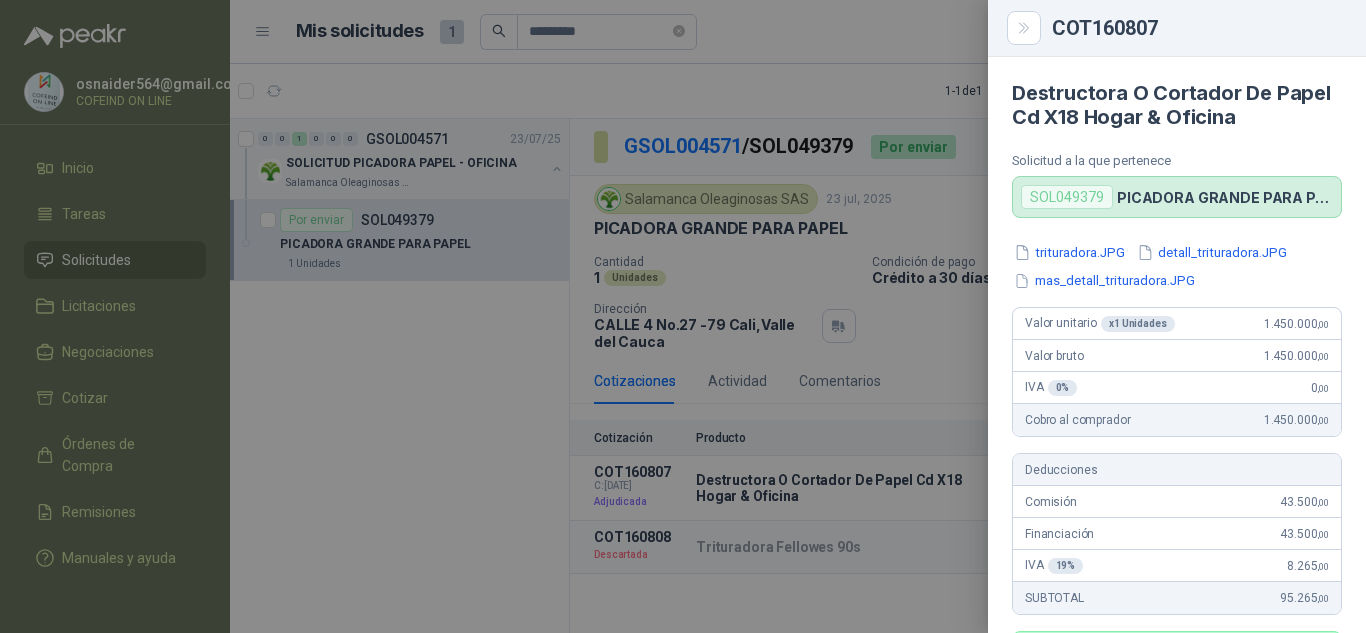 scroll, scrollTop: 100, scrollLeft: 0, axis: vertical 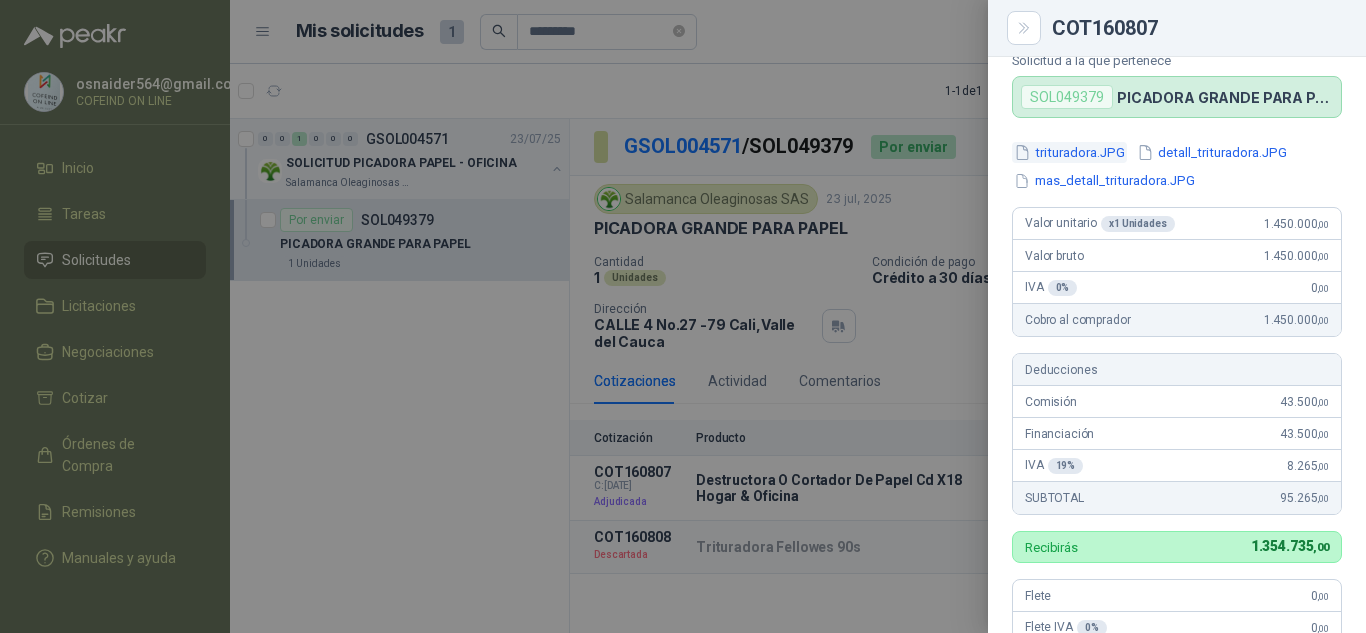 click on "trituradora.JPG" at bounding box center [1069, 152] 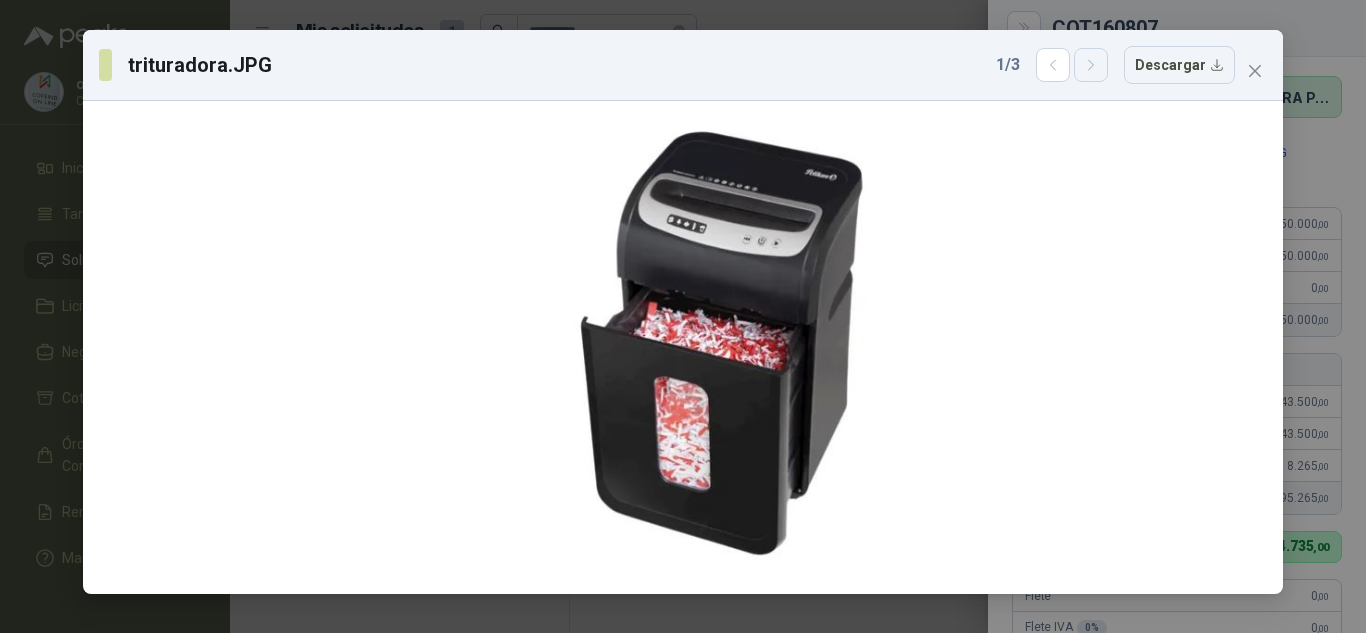 click at bounding box center (1091, 65) 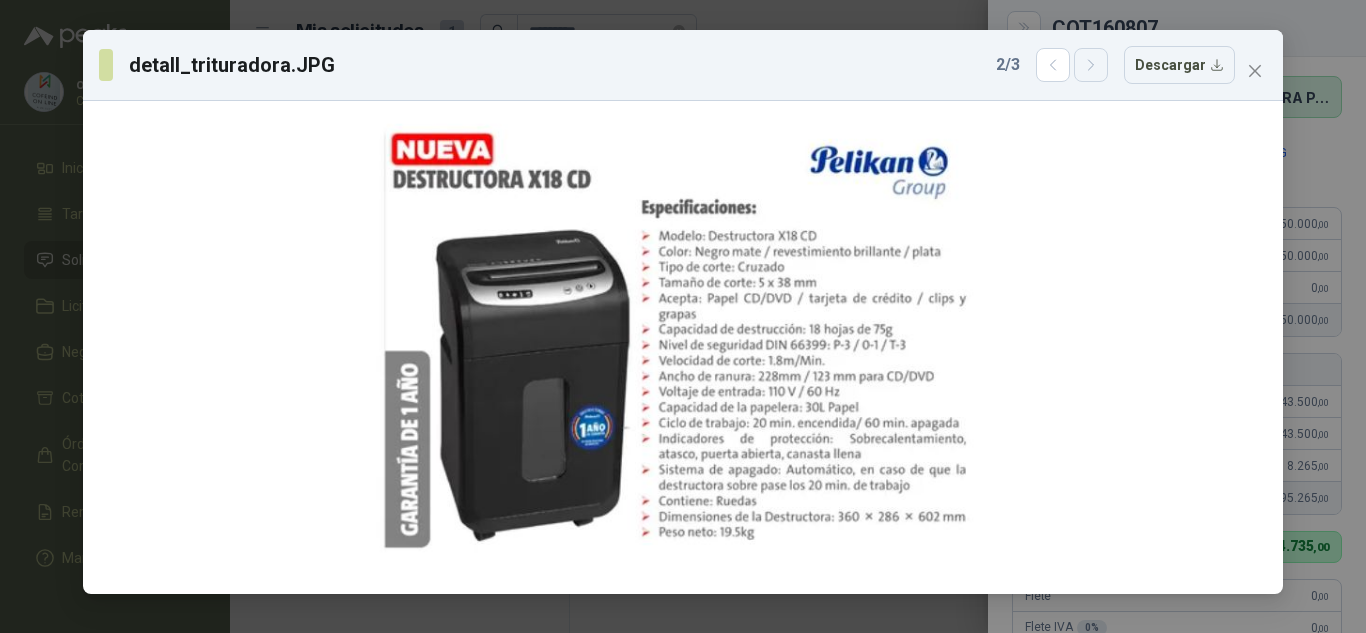 click 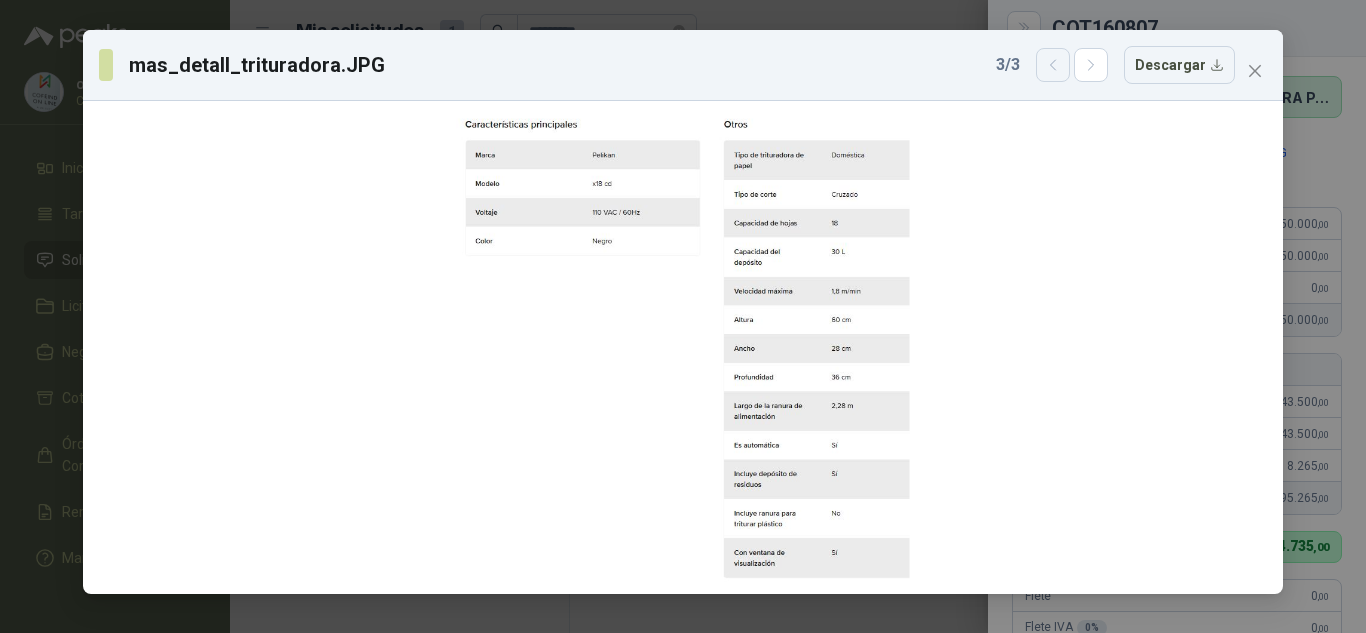 click 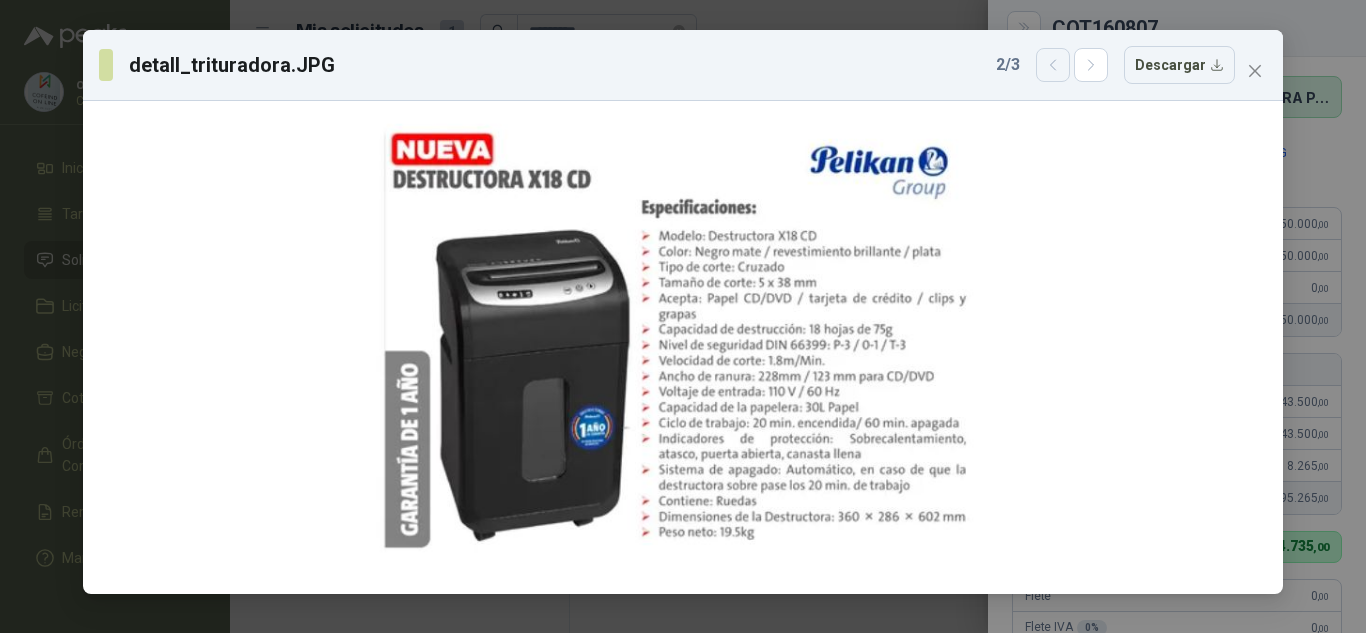 click 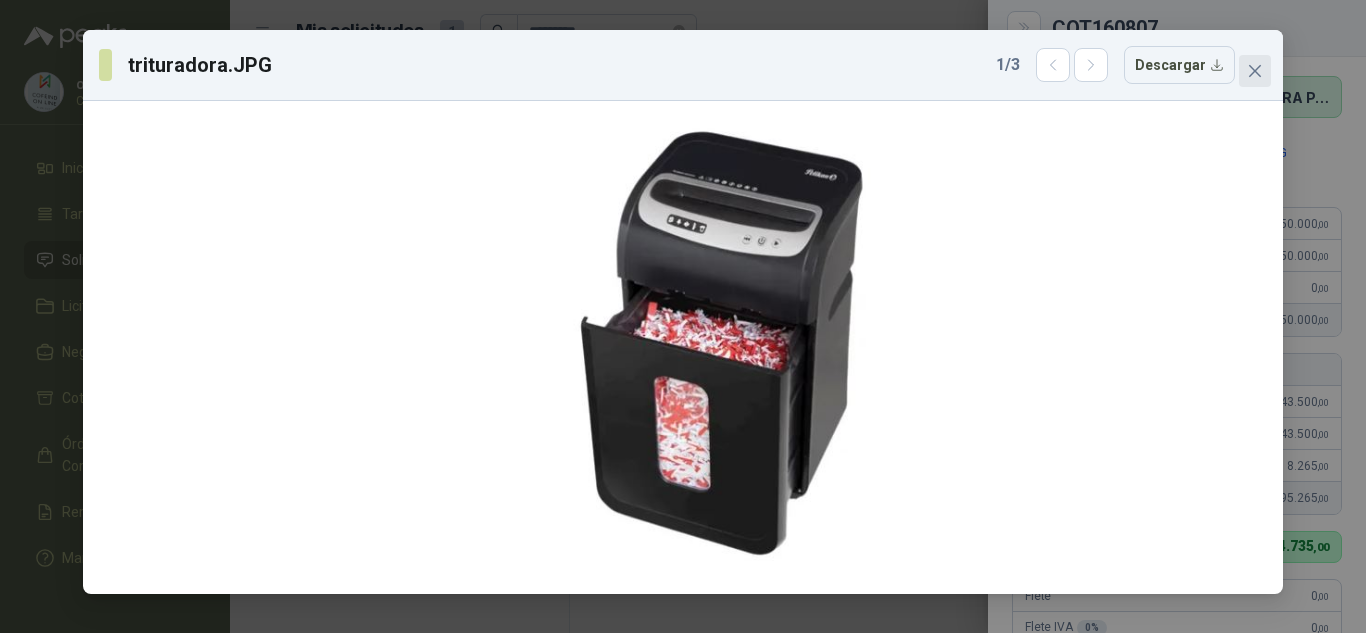 click 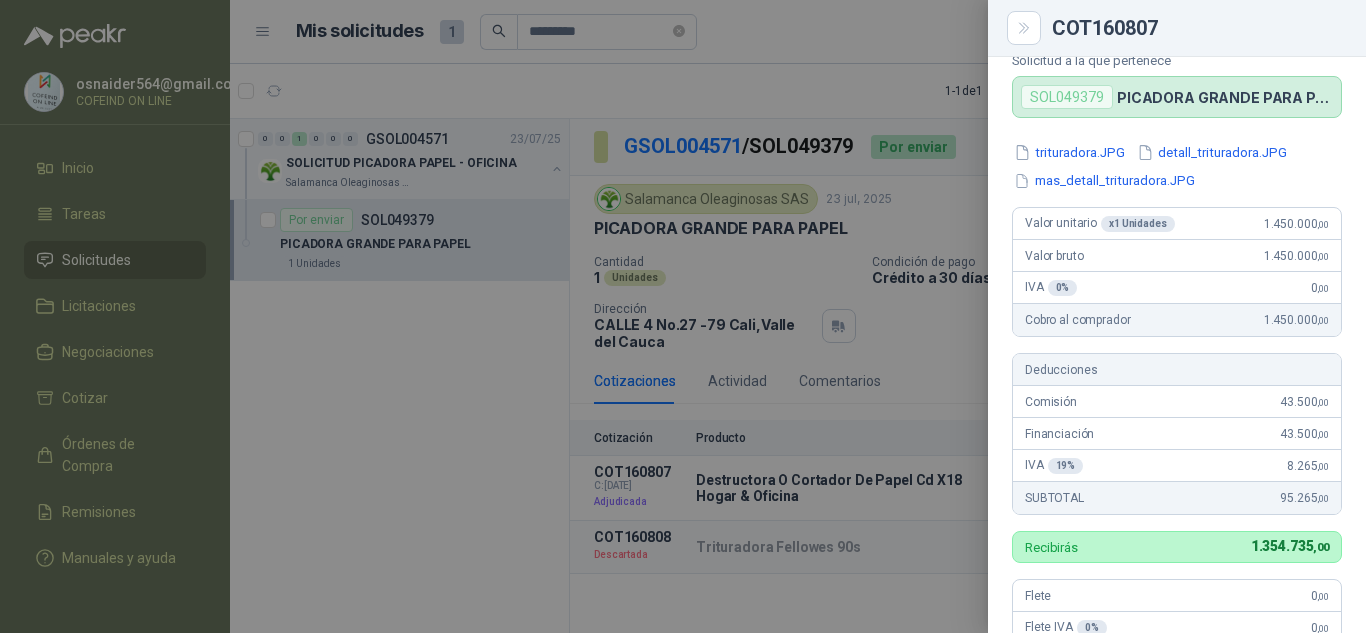 click at bounding box center [683, 316] 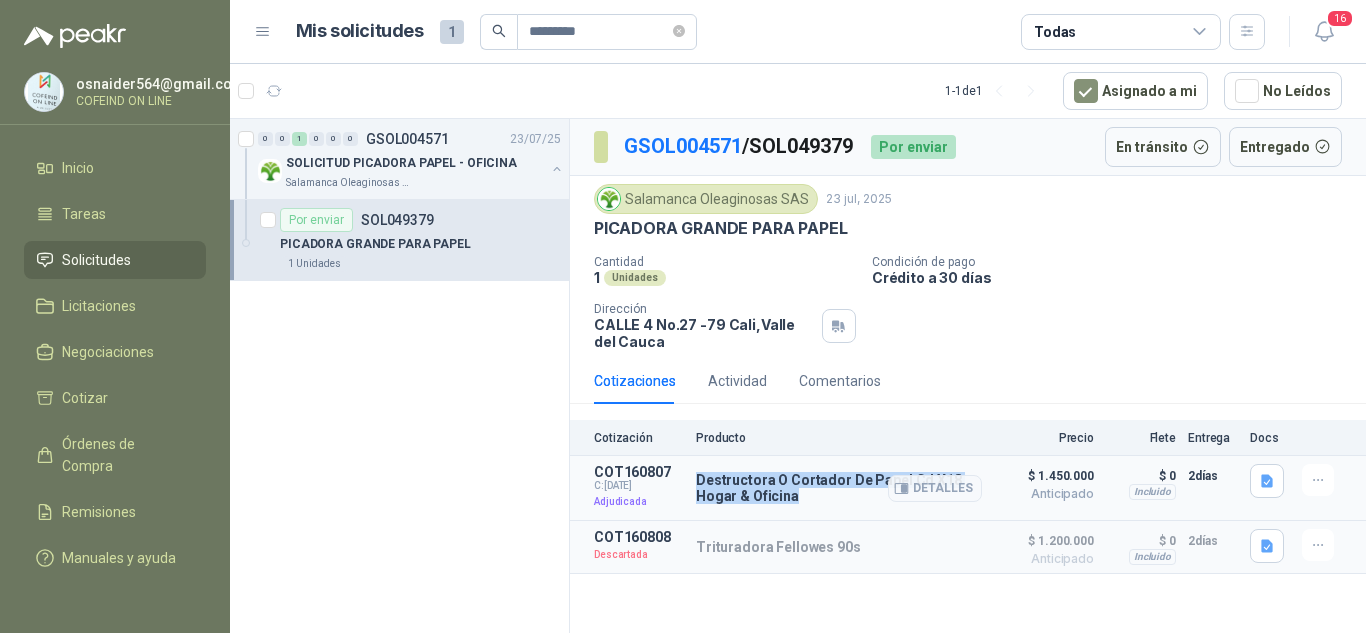 drag, startPoint x: 806, startPoint y: 493, endPoint x: 693, endPoint y: 485, distance: 113.28283 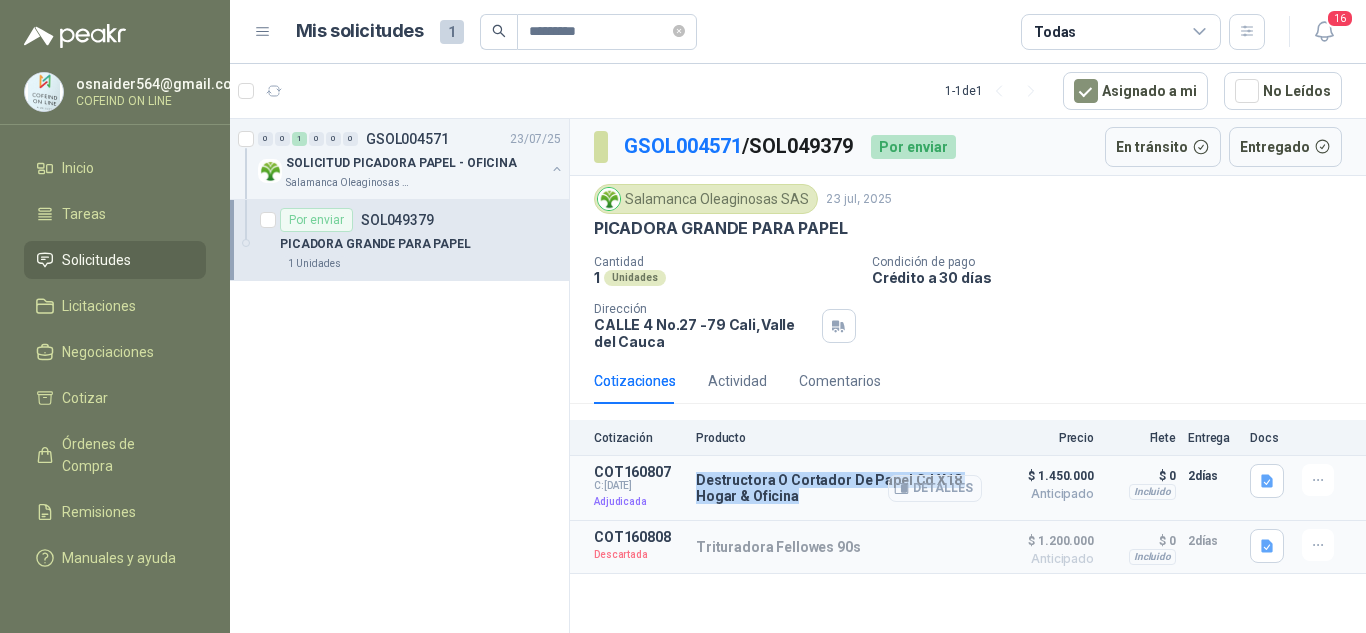 click on "Detalles" at bounding box center (935, 488) 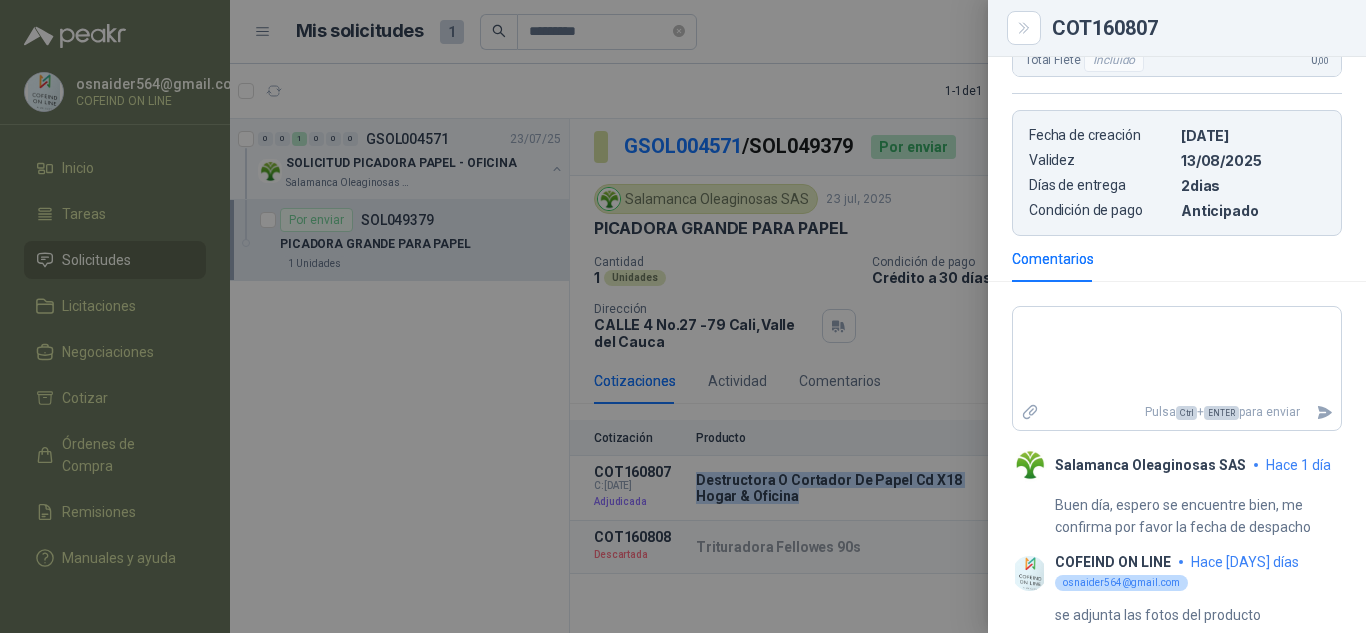 scroll, scrollTop: 766, scrollLeft: 0, axis: vertical 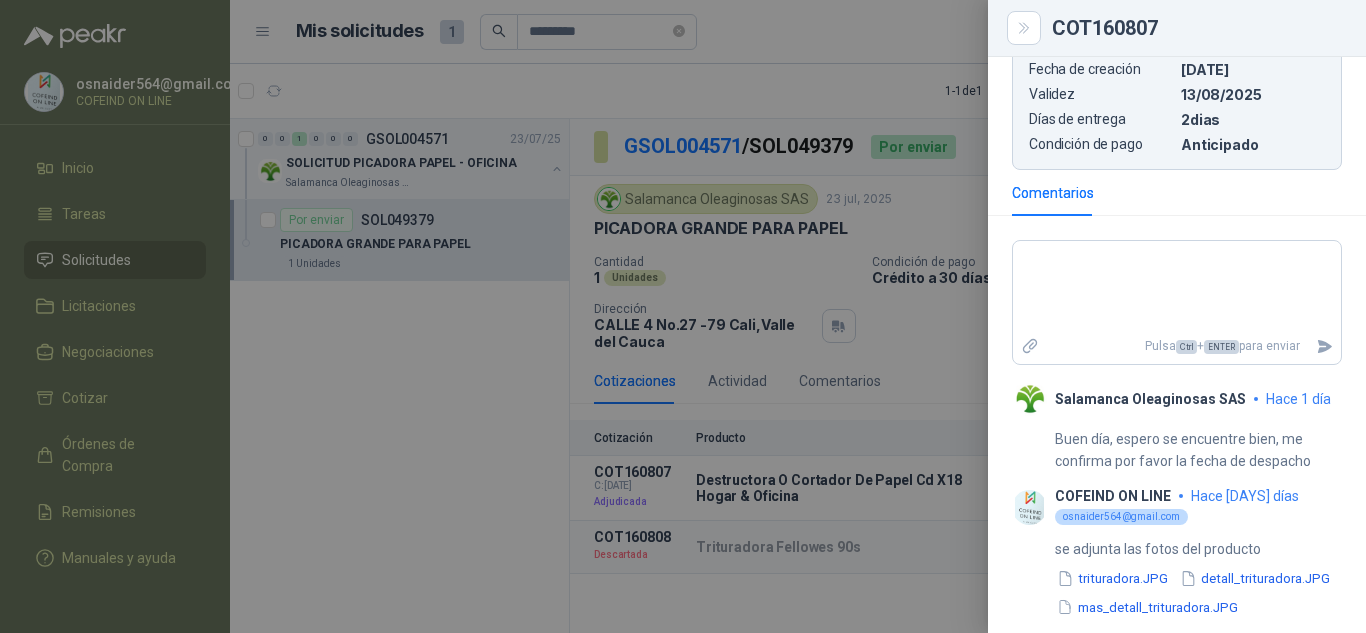 click at bounding box center [683, 316] 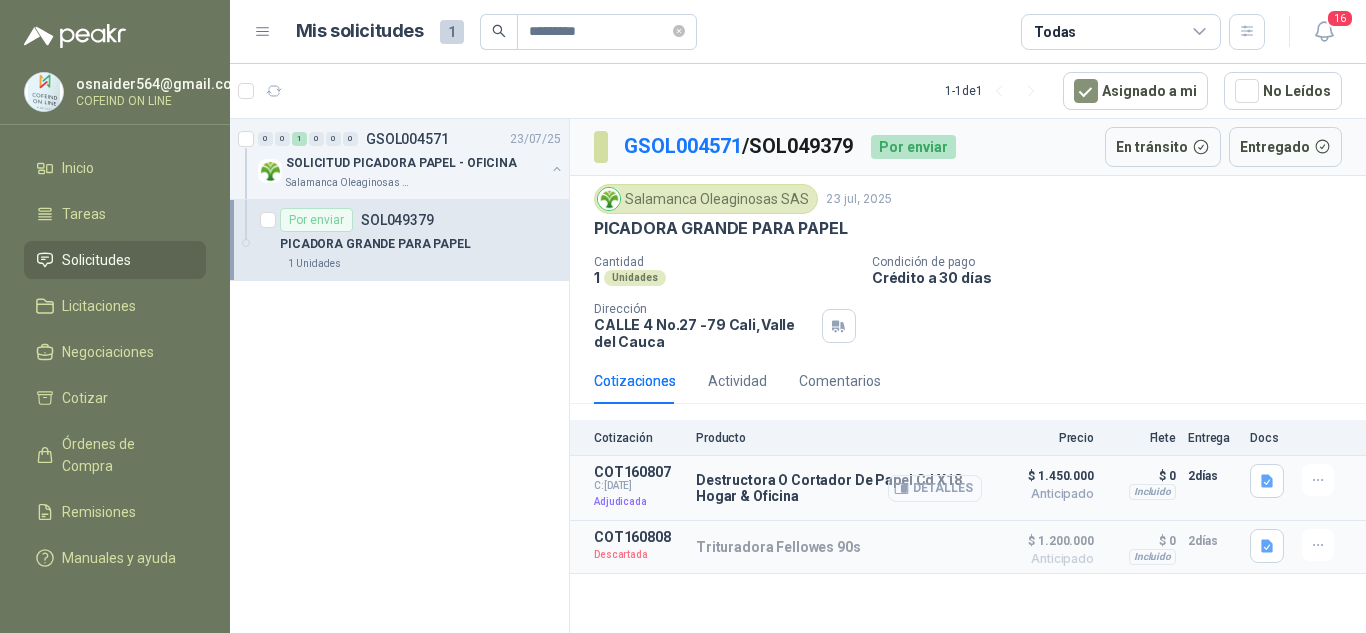 click on "Detalles" at bounding box center [935, 488] 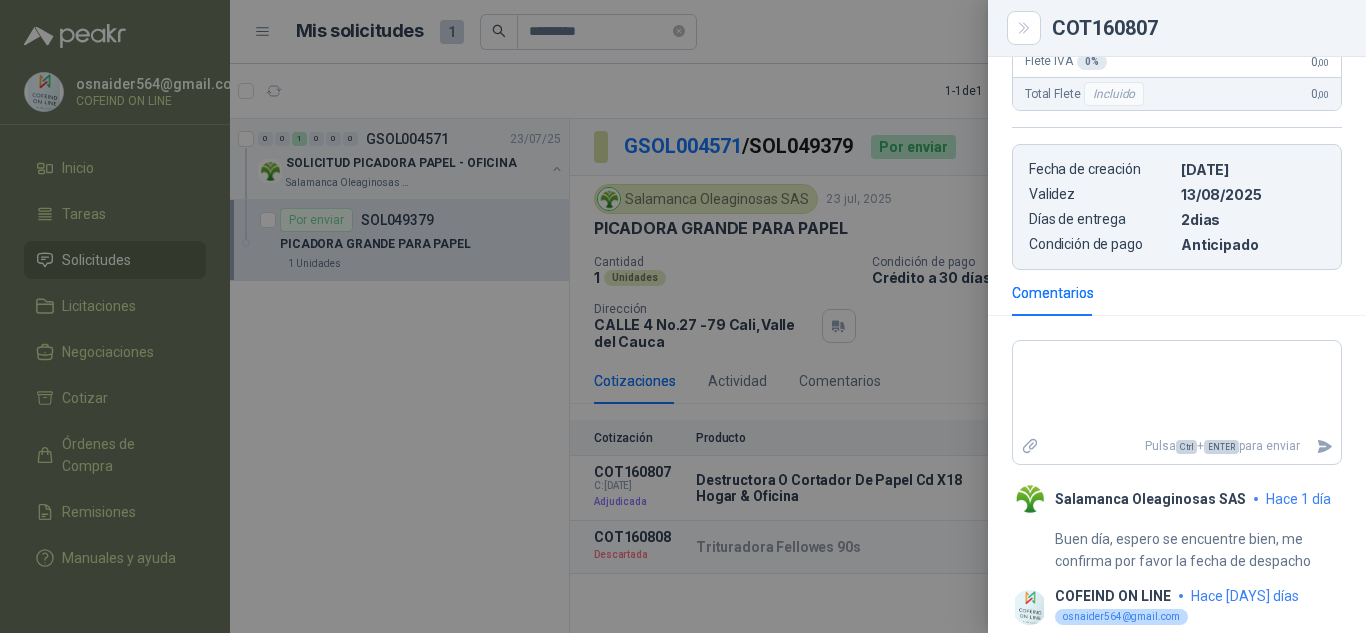 scroll, scrollTop: 566, scrollLeft: 0, axis: vertical 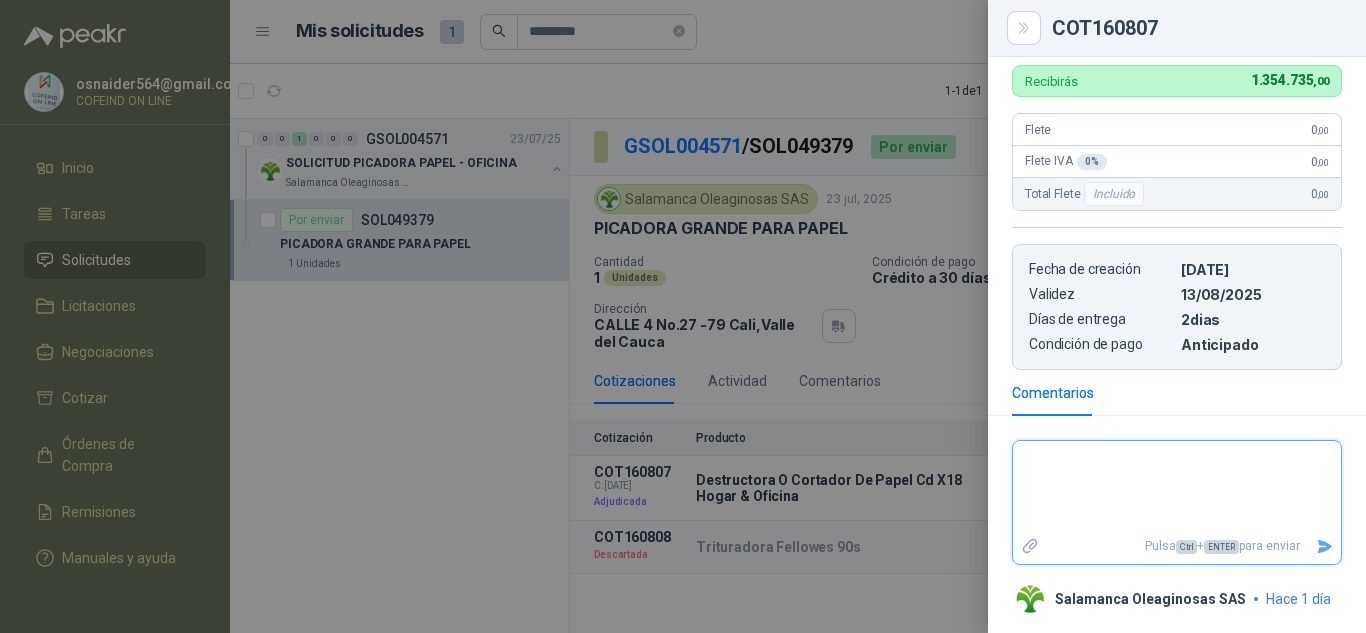click at bounding box center [1177, 487] 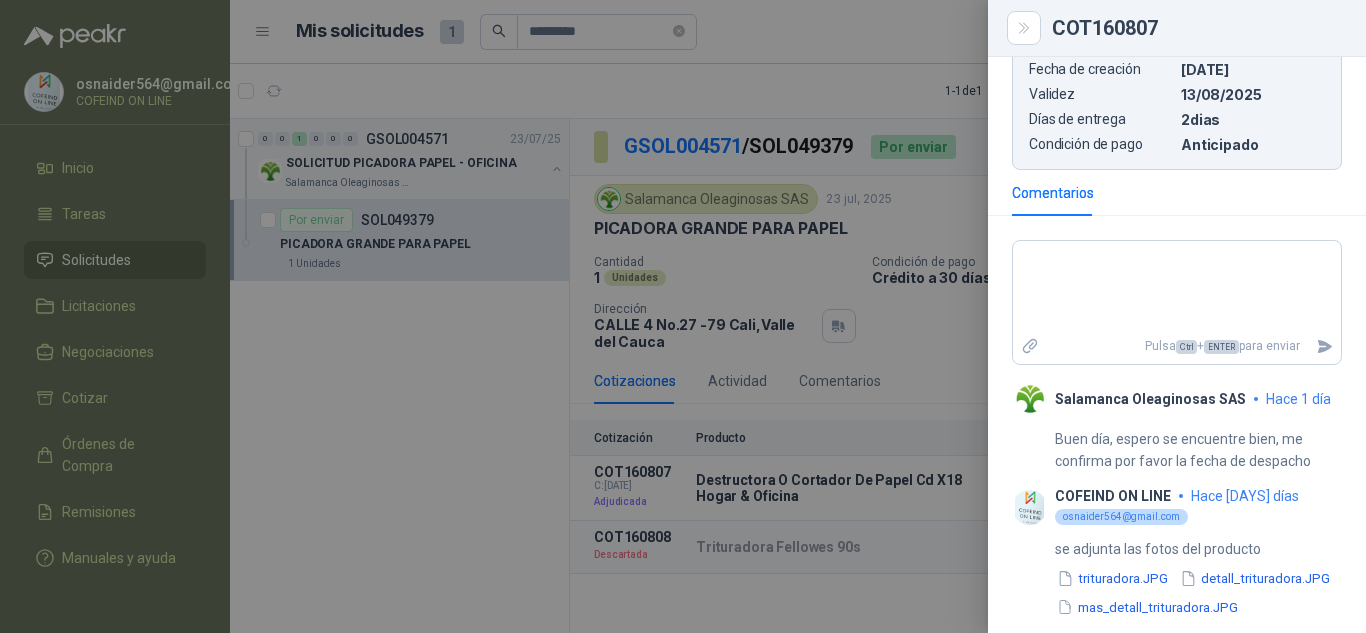 click at bounding box center (683, 316) 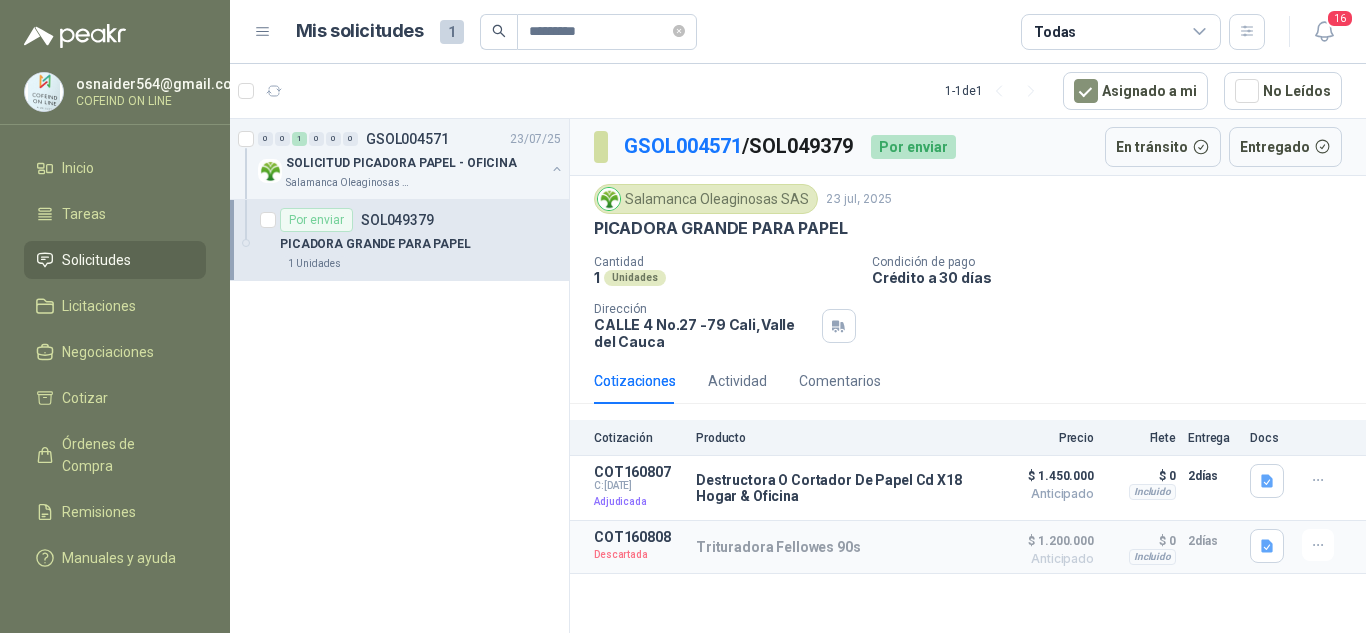 type 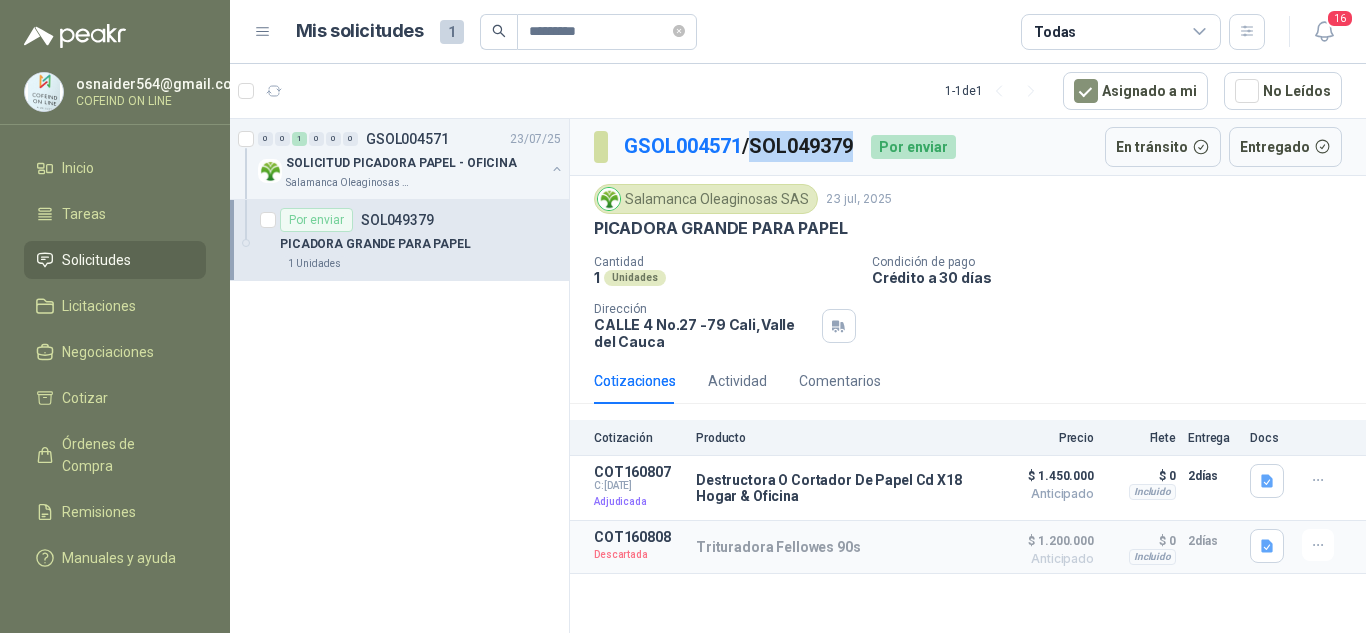 drag, startPoint x: 758, startPoint y: 143, endPoint x: 870, endPoint y: 160, distance: 113.28283 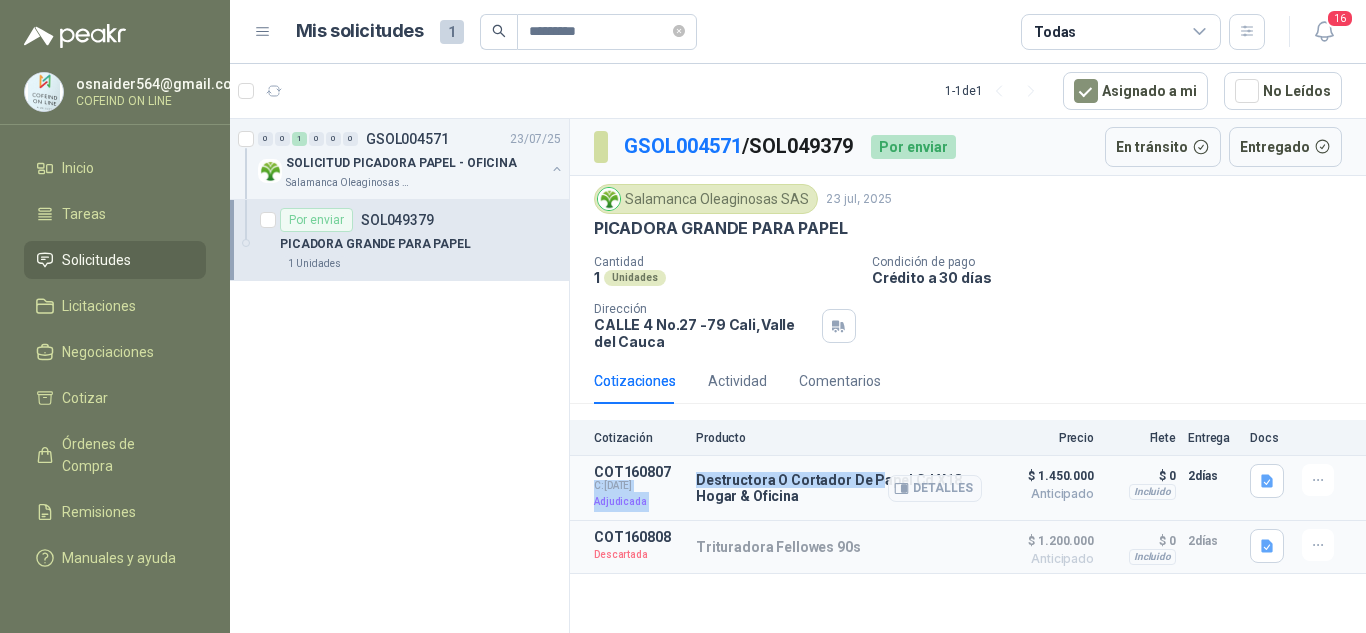 drag, startPoint x: 689, startPoint y: 473, endPoint x: 868, endPoint y: 484, distance: 179.33768 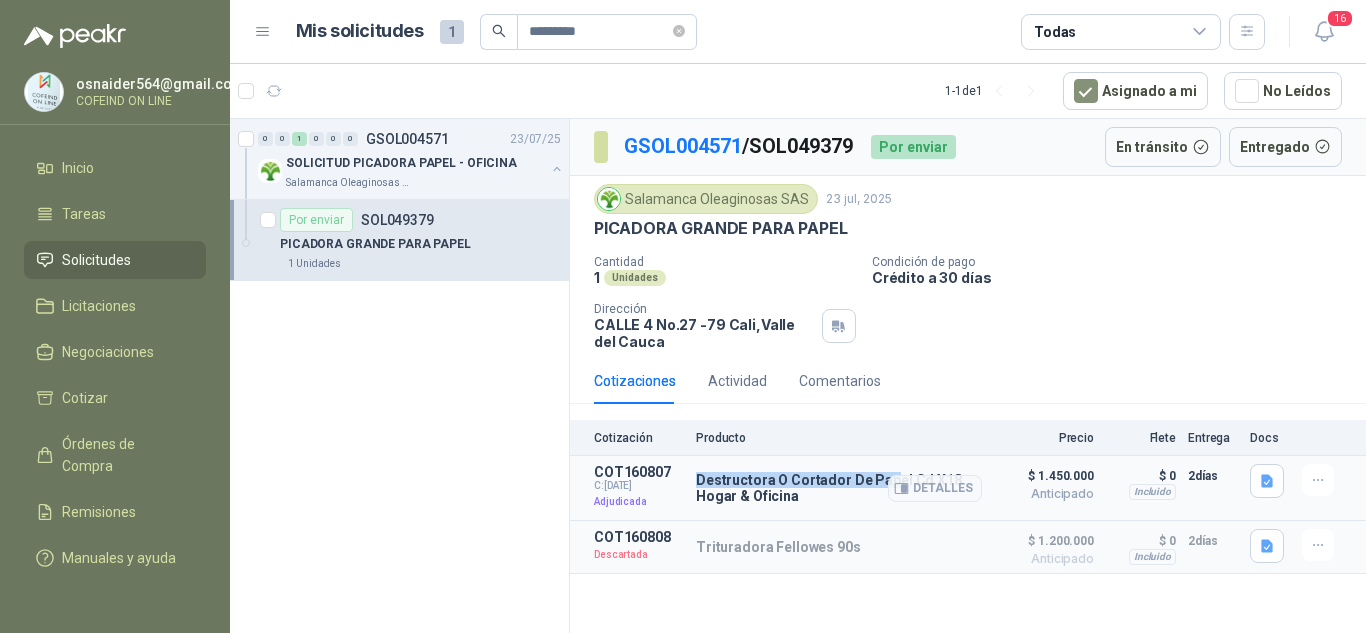 drag, startPoint x: 695, startPoint y: 481, endPoint x: 884, endPoint y: 478, distance: 189.0238 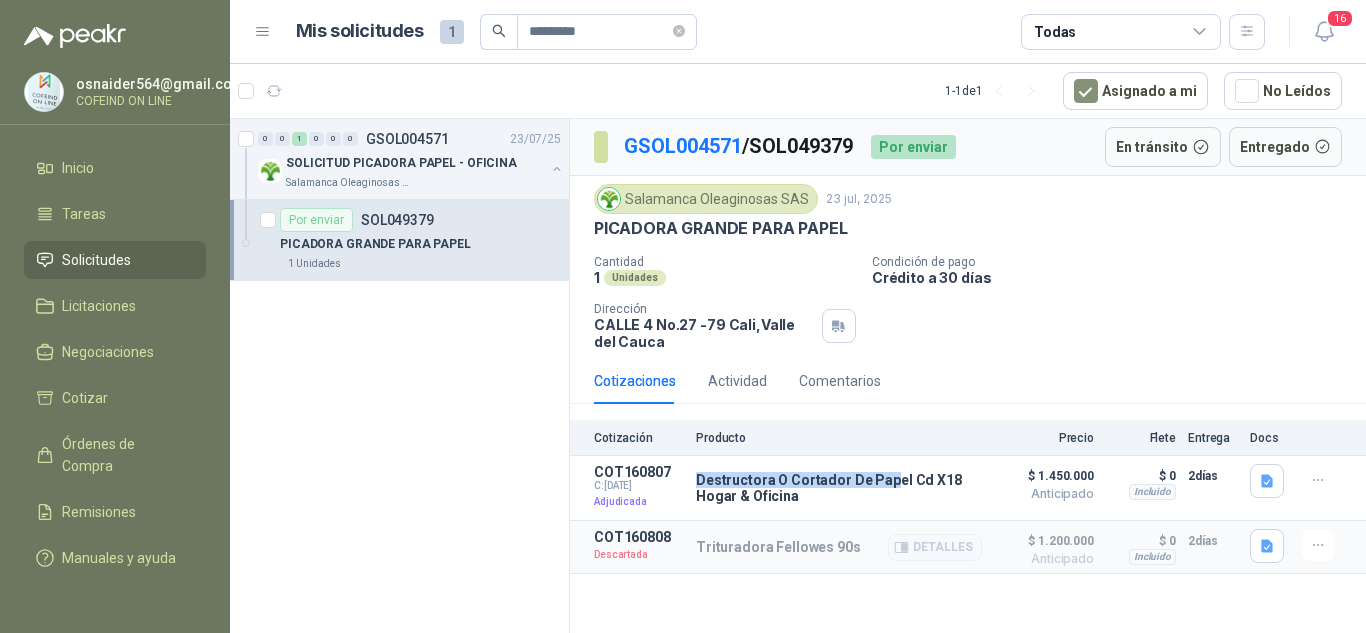 copy on "Destructora O Cortador De Pap" 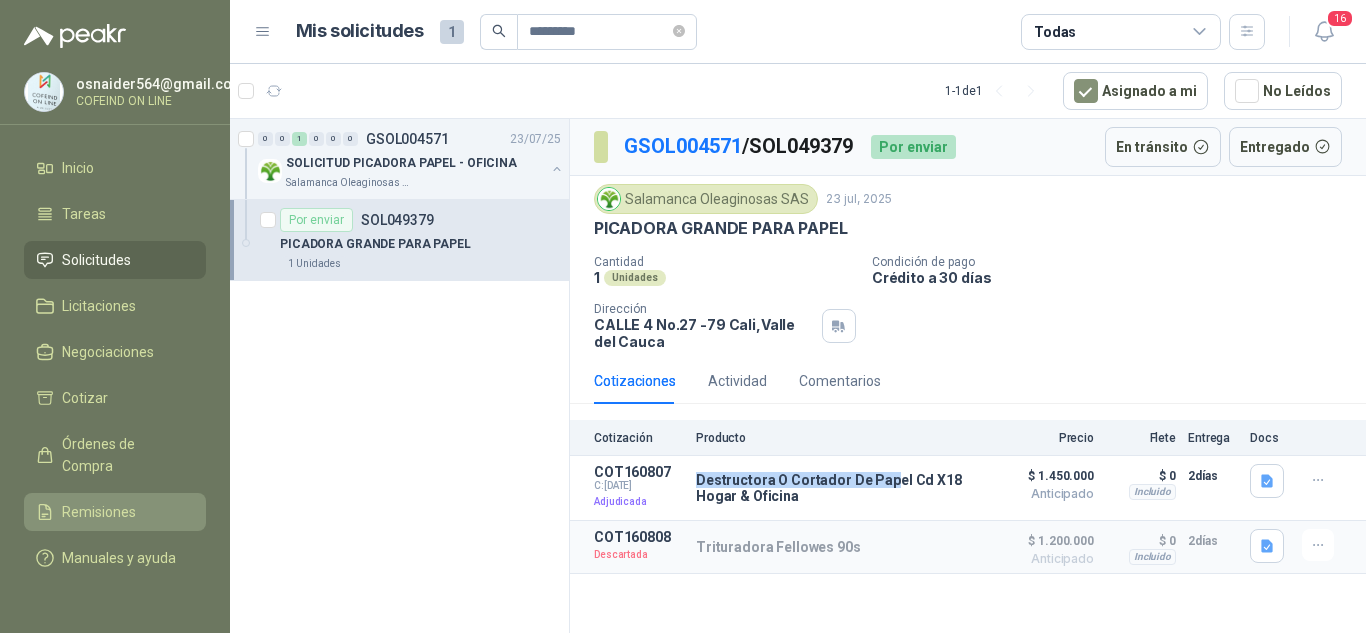 click on "Remisiones" at bounding box center (99, 512) 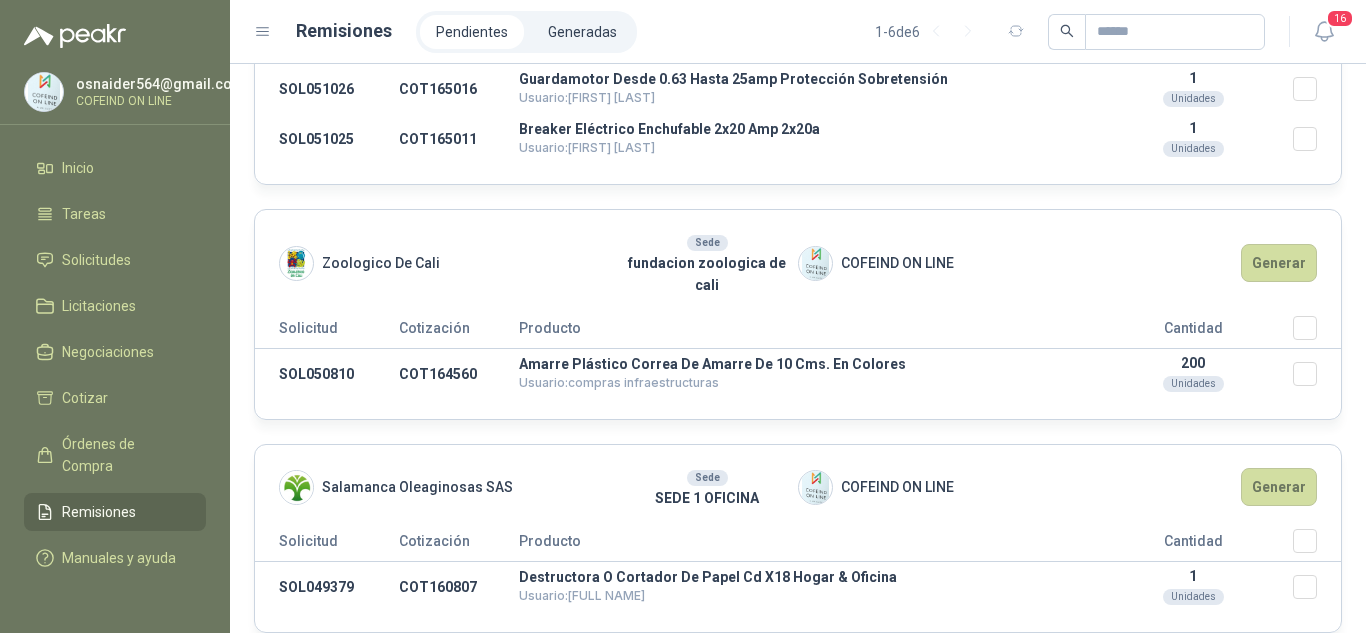 scroll, scrollTop: 1055, scrollLeft: 0, axis: vertical 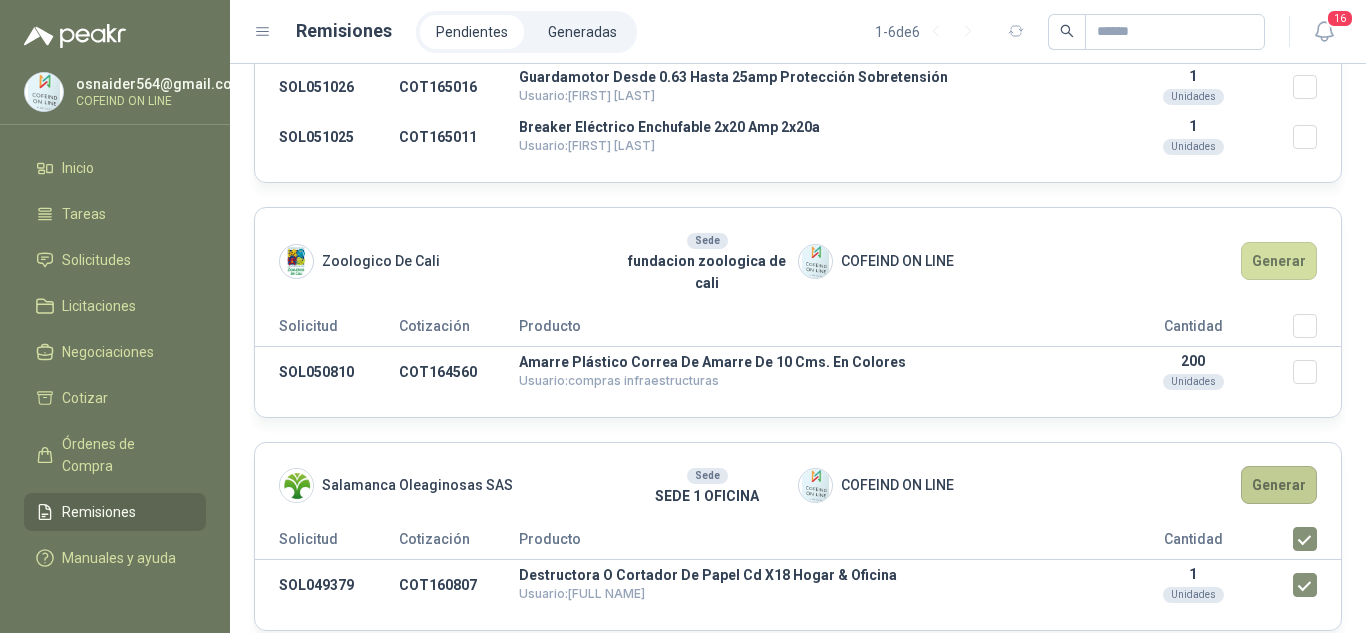 click on "Generar" at bounding box center (1279, 485) 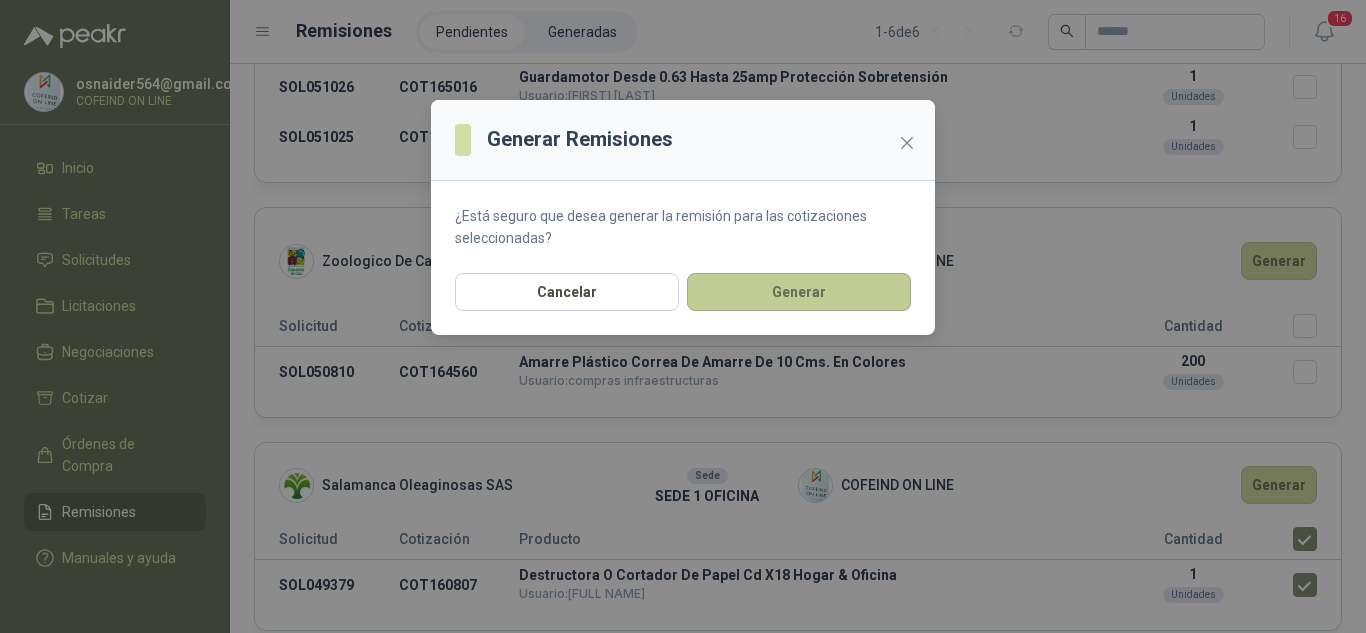 click on "Generar" at bounding box center (799, 292) 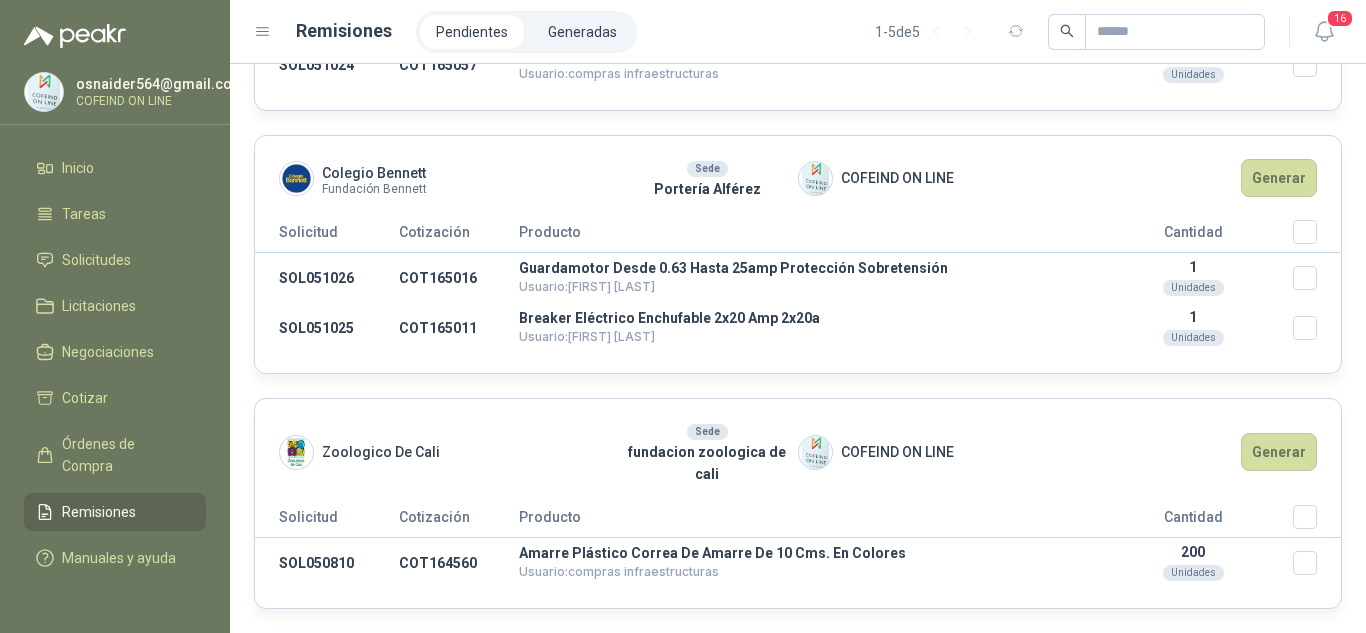 scroll, scrollTop: 842, scrollLeft: 0, axis: vertical 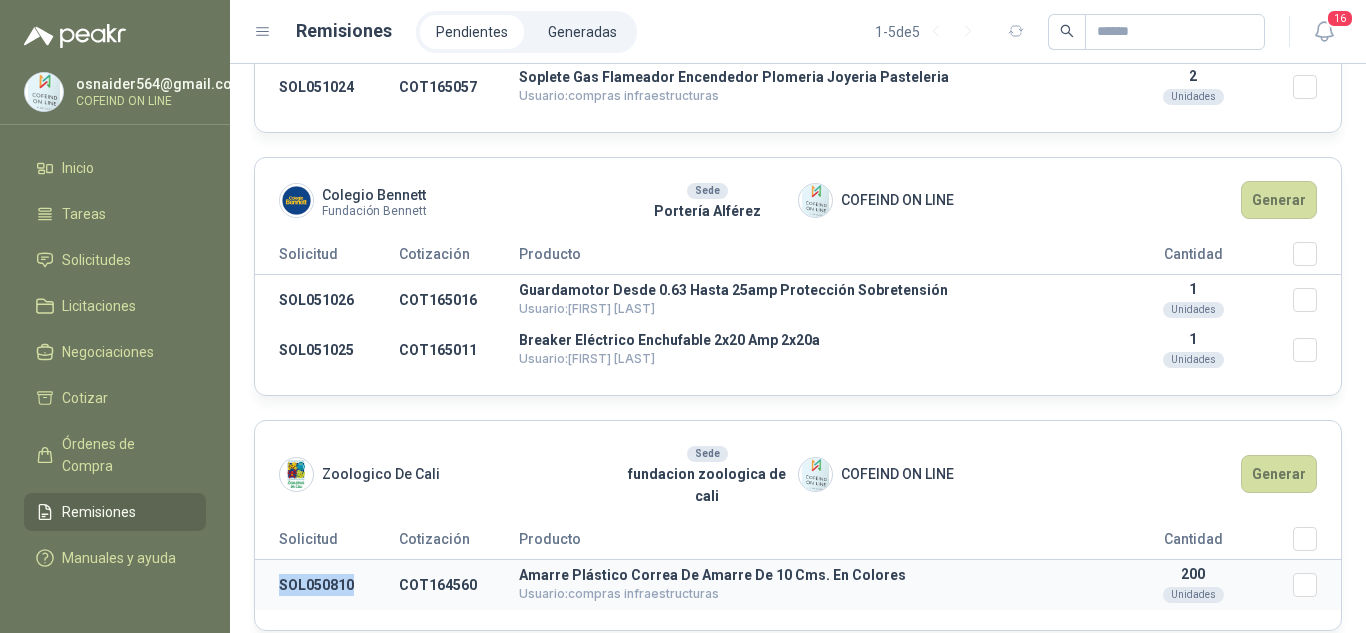drag, startPoint x: 358, startPoint y: 563, endPoint x: 265, endPoint y: 557, distance: 93.193344 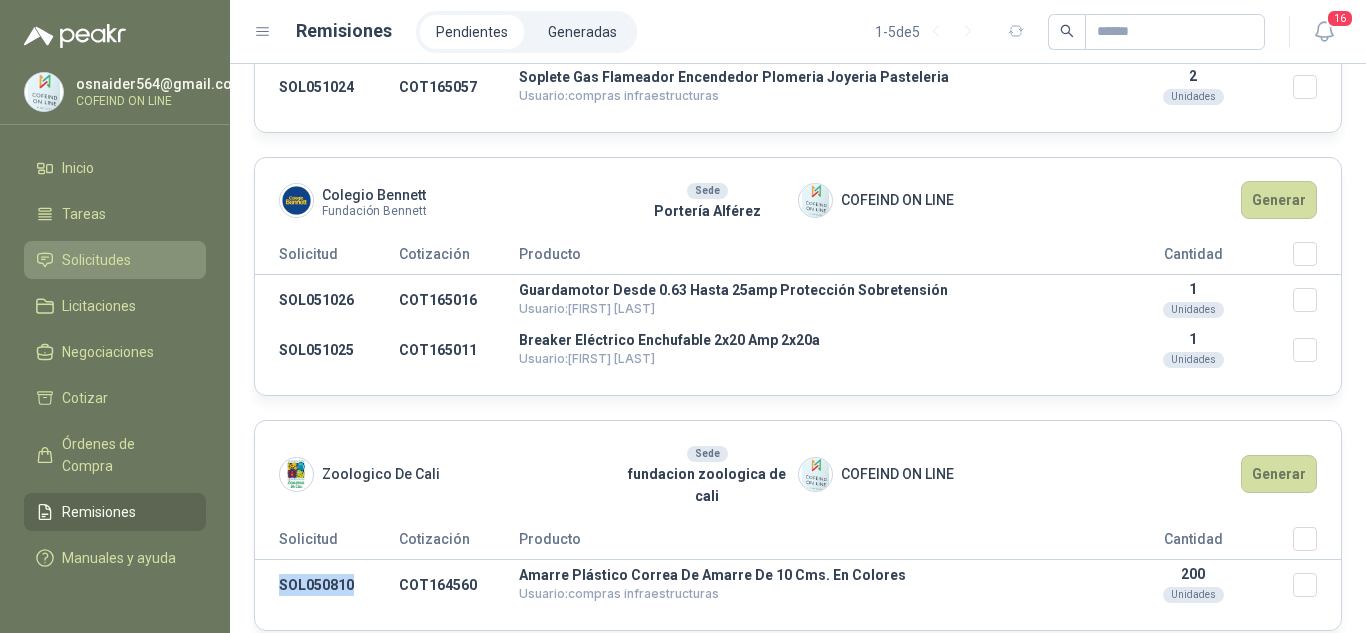 drag, startPoint x: 66, startPoint y: 266, endPoint x: 87, endPoint y: 257, distance: 22.847319 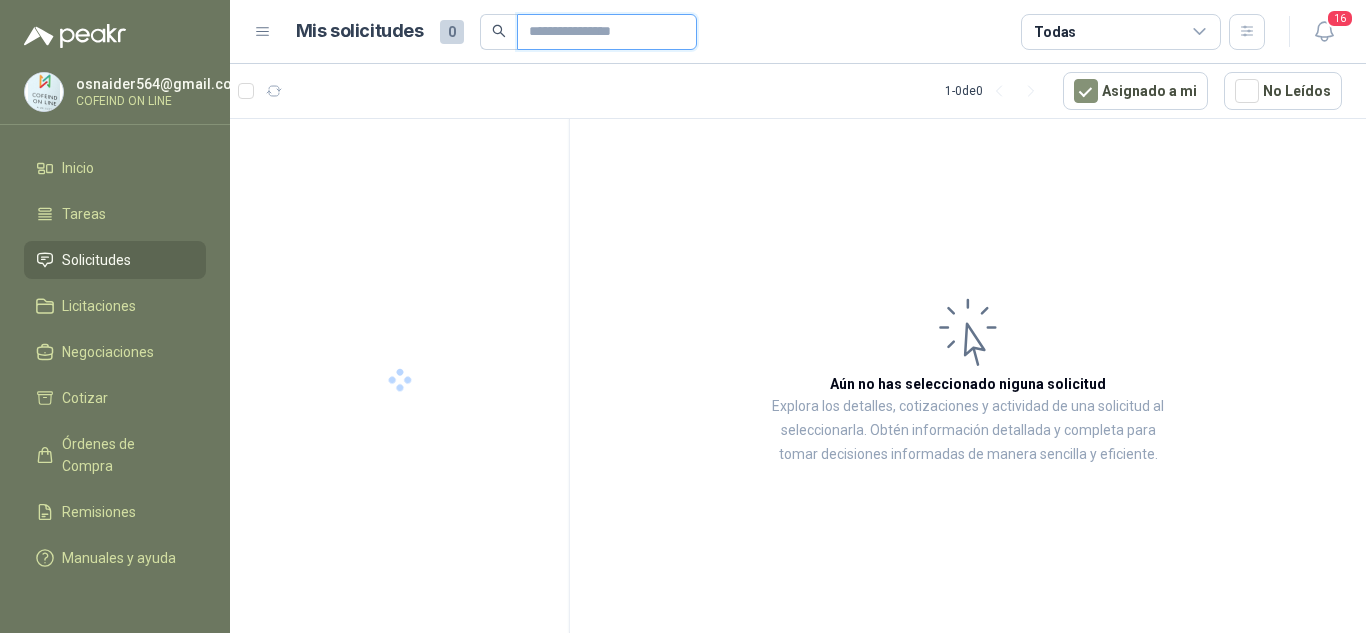click at bounding box center [599, 32] 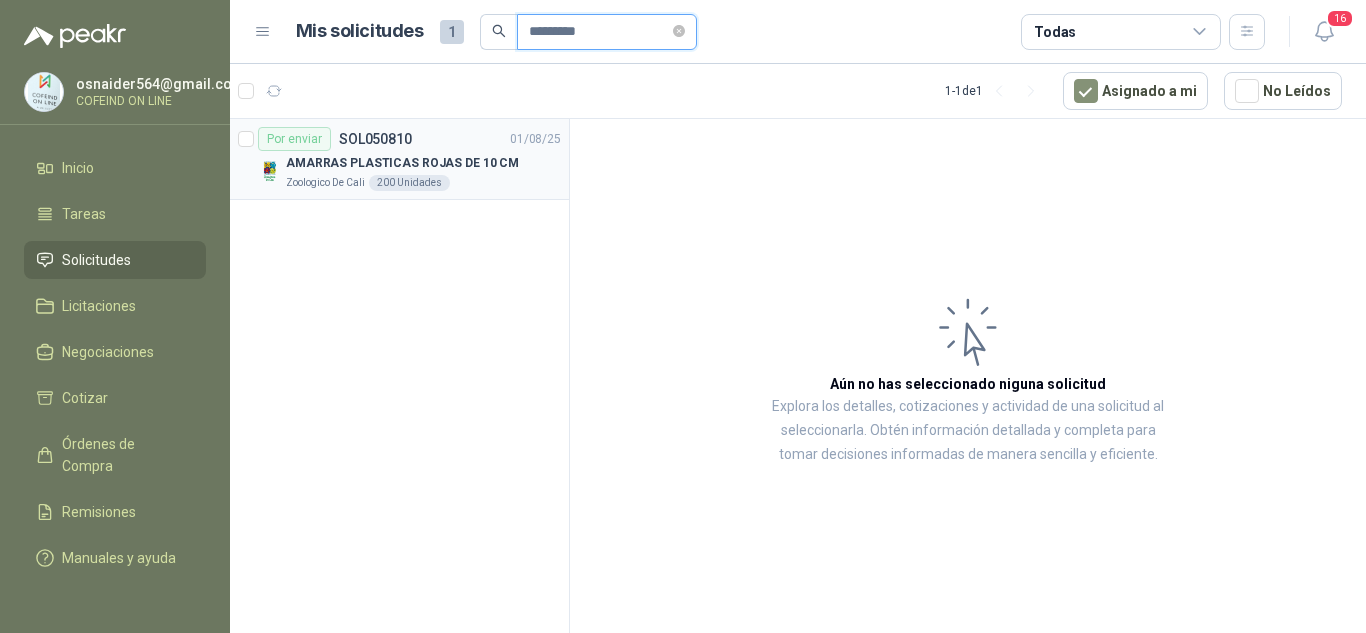 type on "*********" 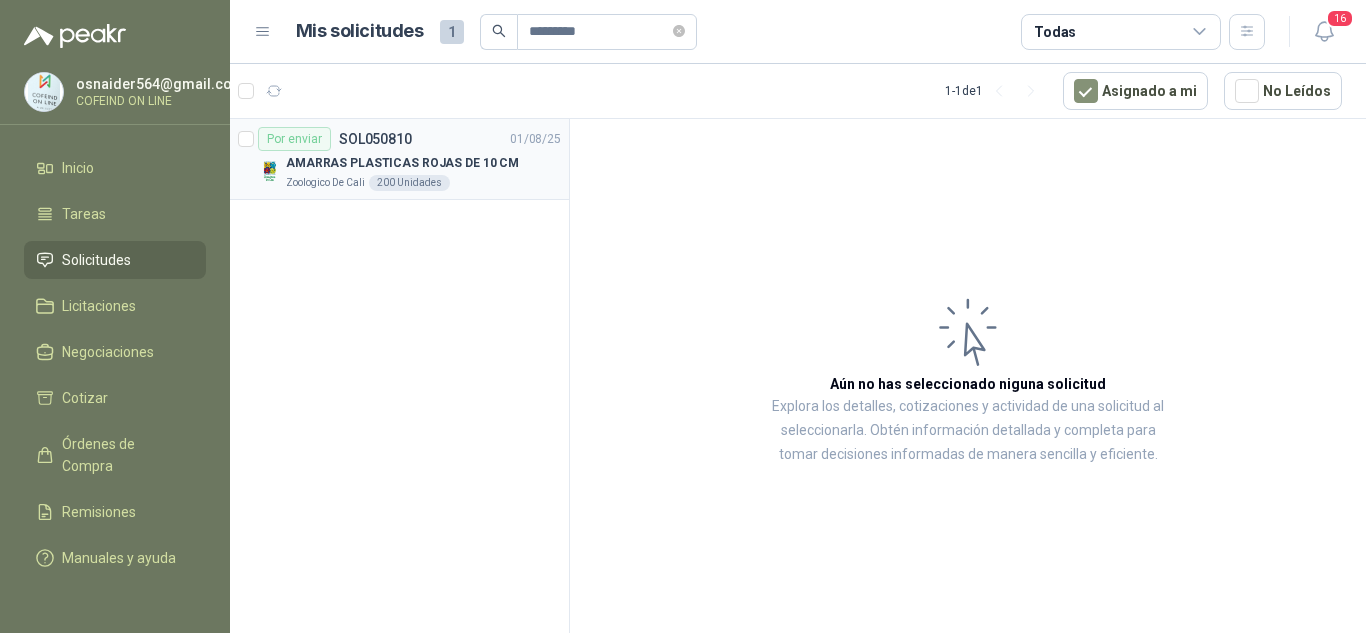 click on "Por enviar SOL050810 [DATE]   AMARRAS PLASTICAS ROJAS DE 10 CM  Zoologico De Cali  200   Unidades" at bounding box center [409, 159] 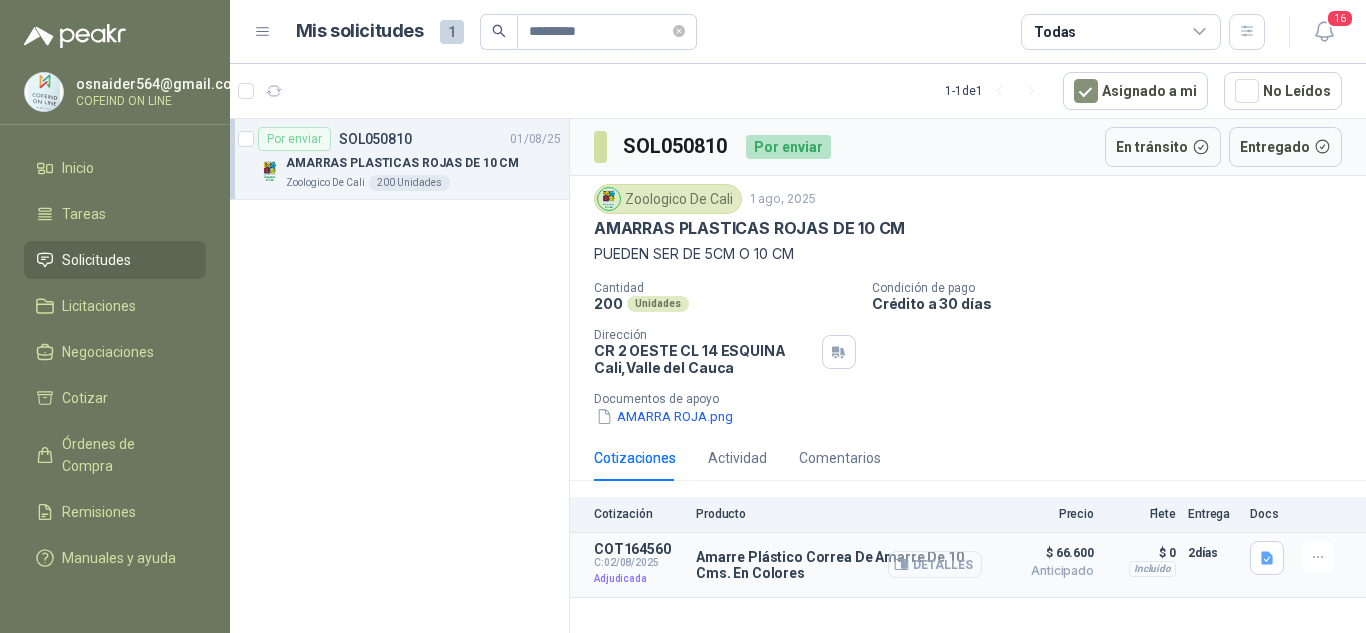 click on "Detalles" at bounding box center (935, 564) 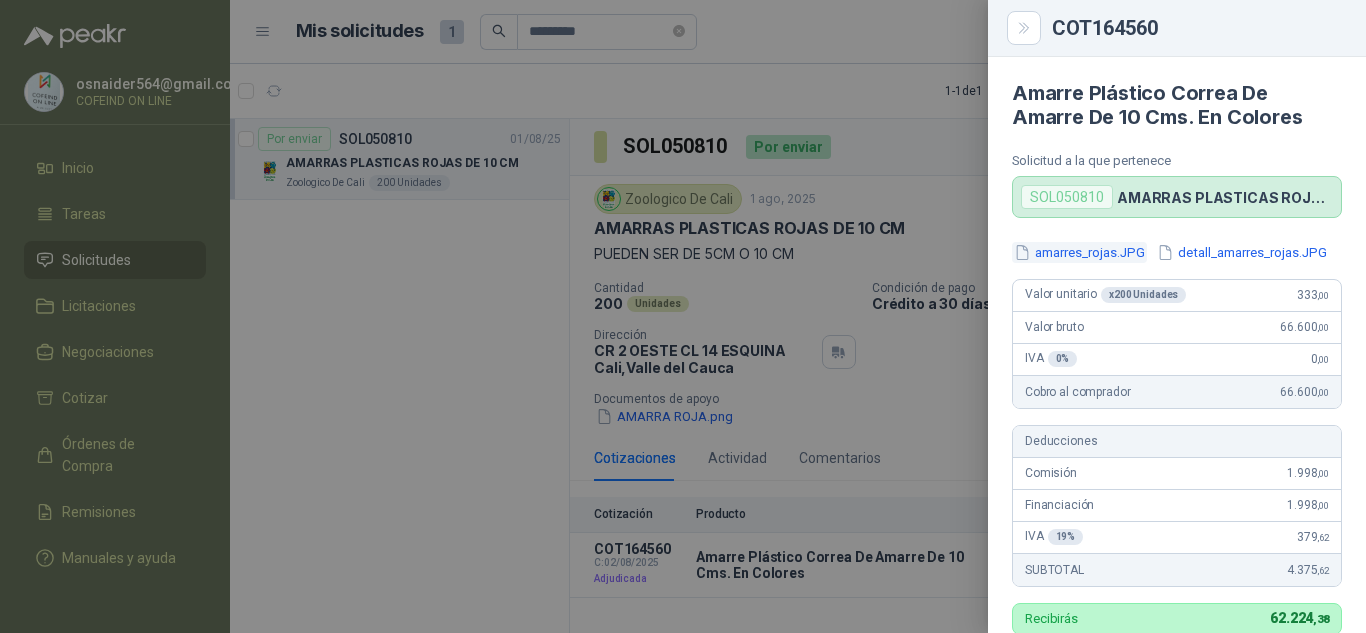 click on "amarres_rojas.JPG" at bounding box center [1079, 252] 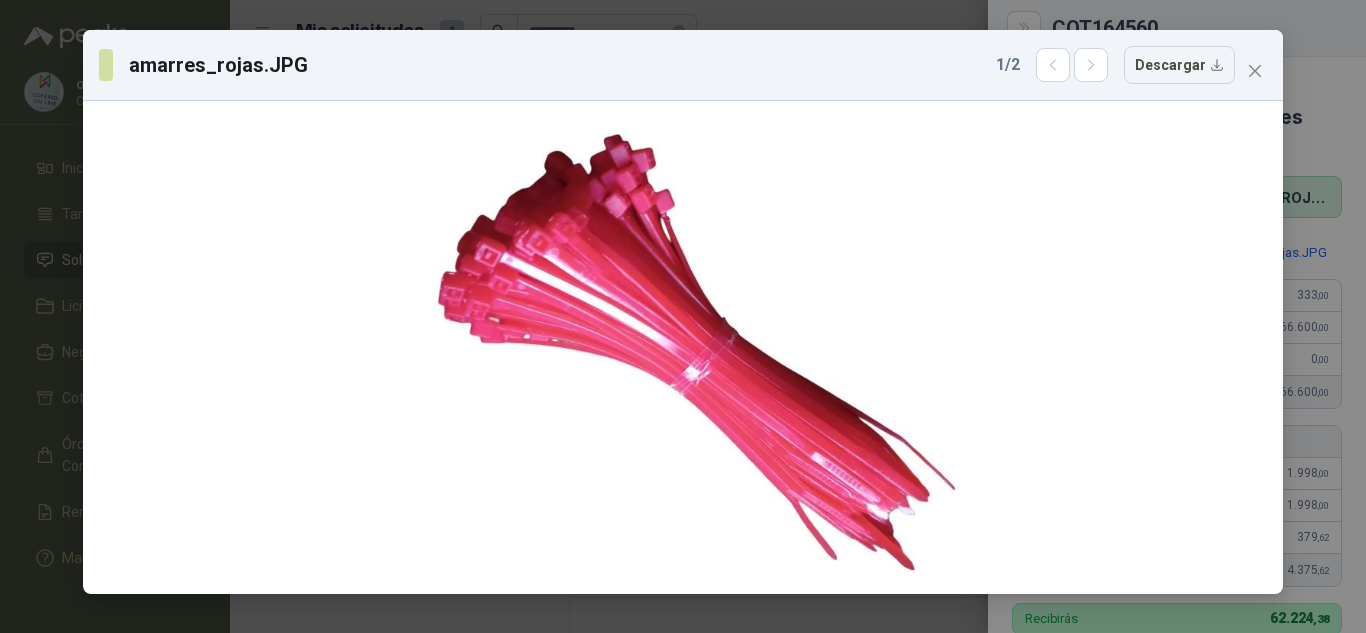 drag, startPoint x: 1259, startPoint y: 68, endPoint x: 1263, endPoint y: 82, distance: 14.56022 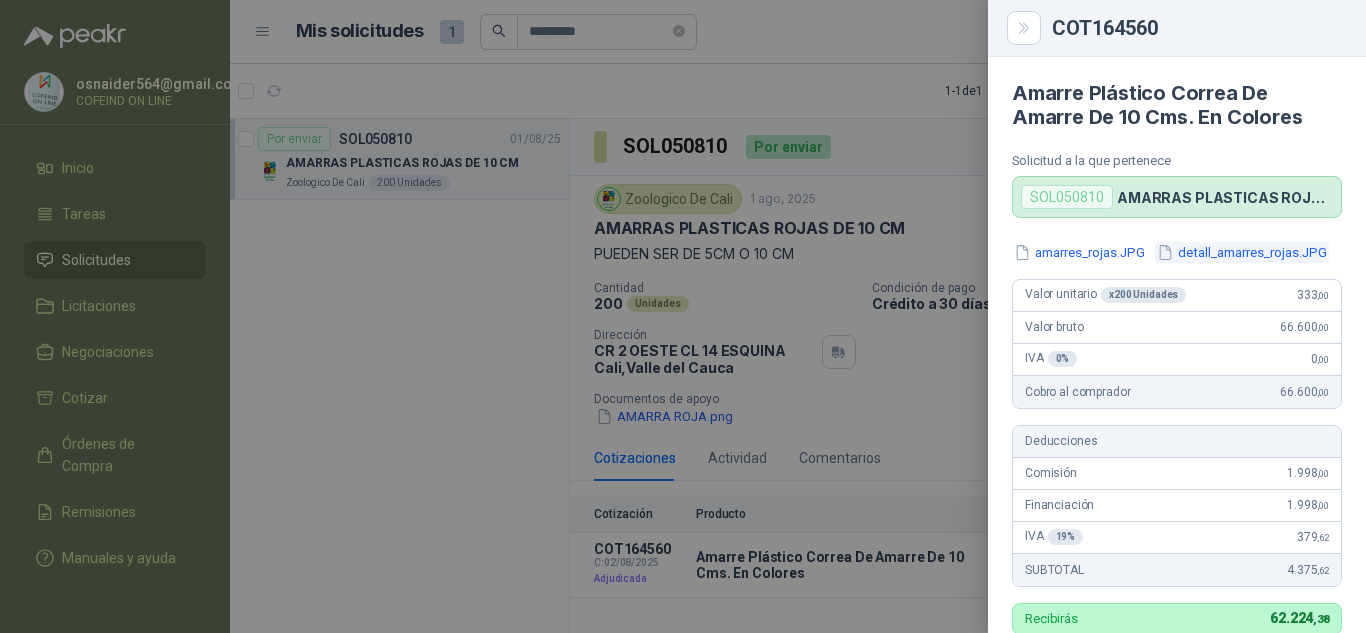 click on "detall_amarres_rojas.JPG" at bounding box center (1242, 252) 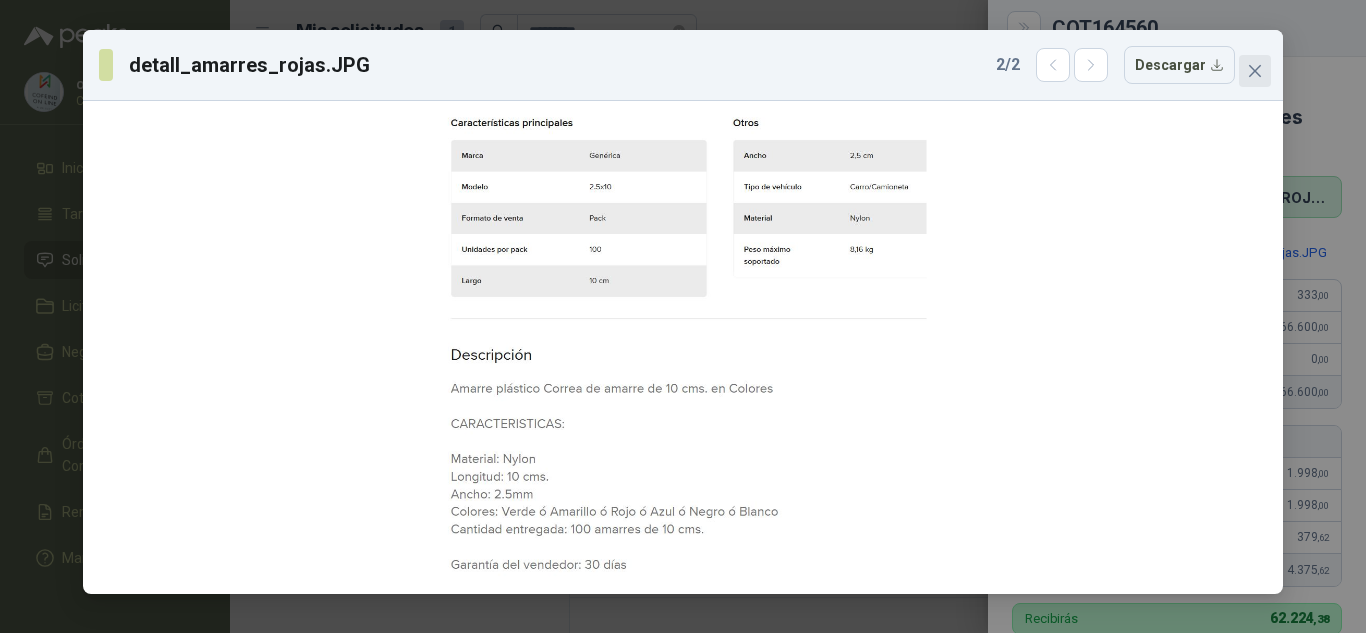click 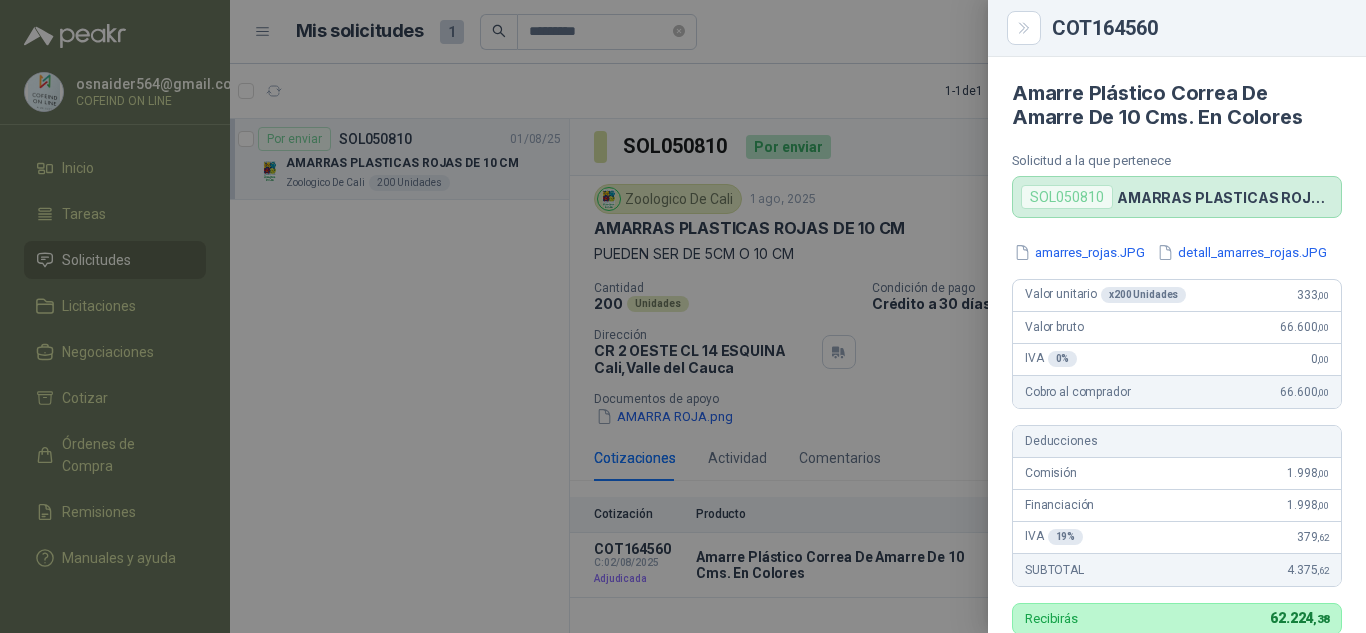 scroll, scrollTop: 100, scrollLeft: 0, axis: vertical 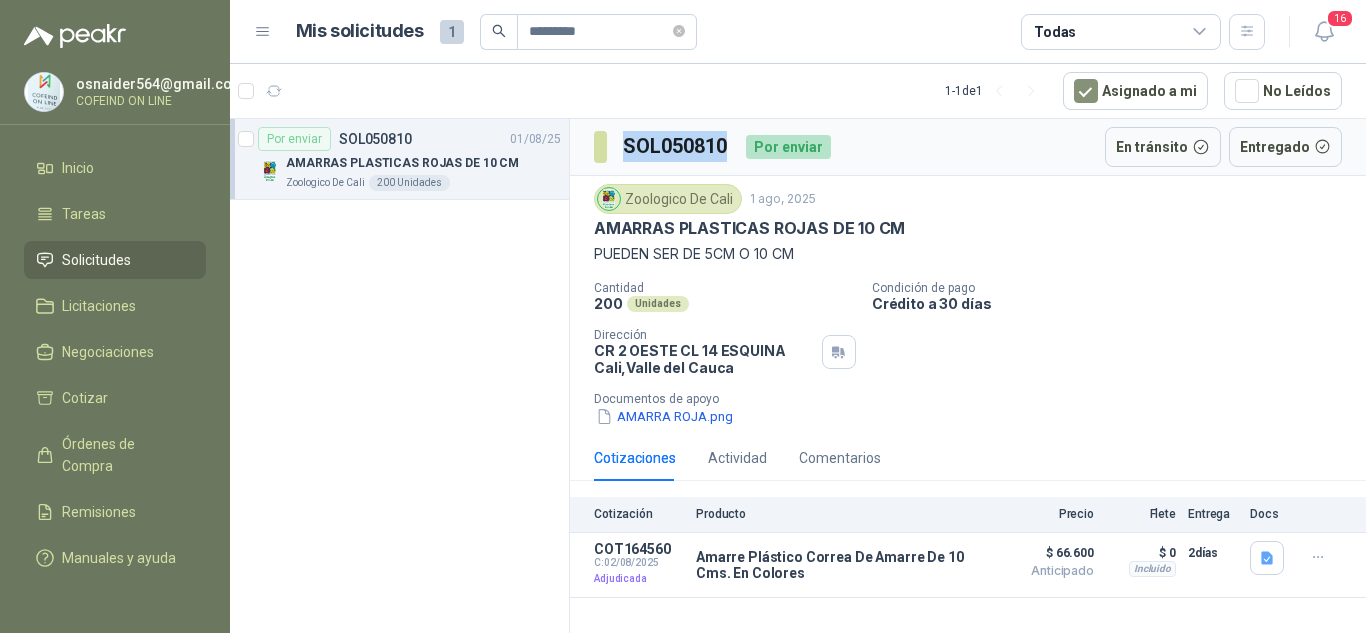 drag, startPoint x: 714, startPoint y: 146, endPoint x: 627, endPoint y: 146, distance: 87 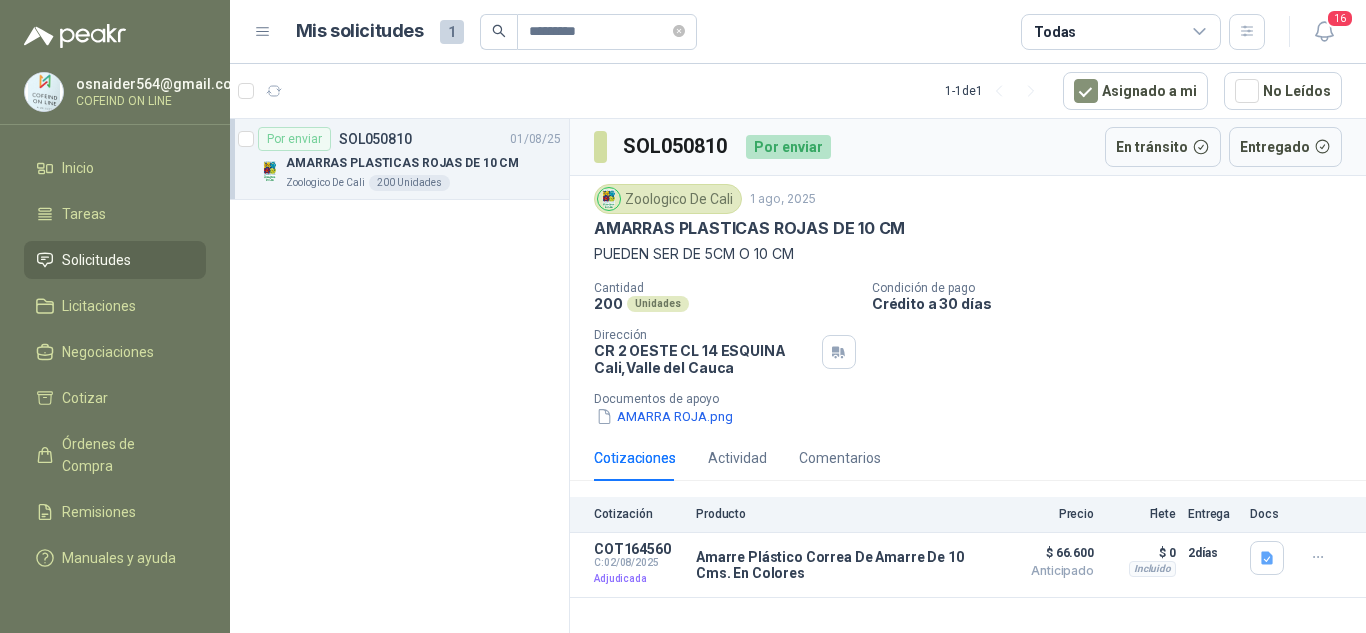 drag, startPoint x: 959, startPoint y: 290, endPoint x: 941, endPoint y: 273, distance: 24.758837 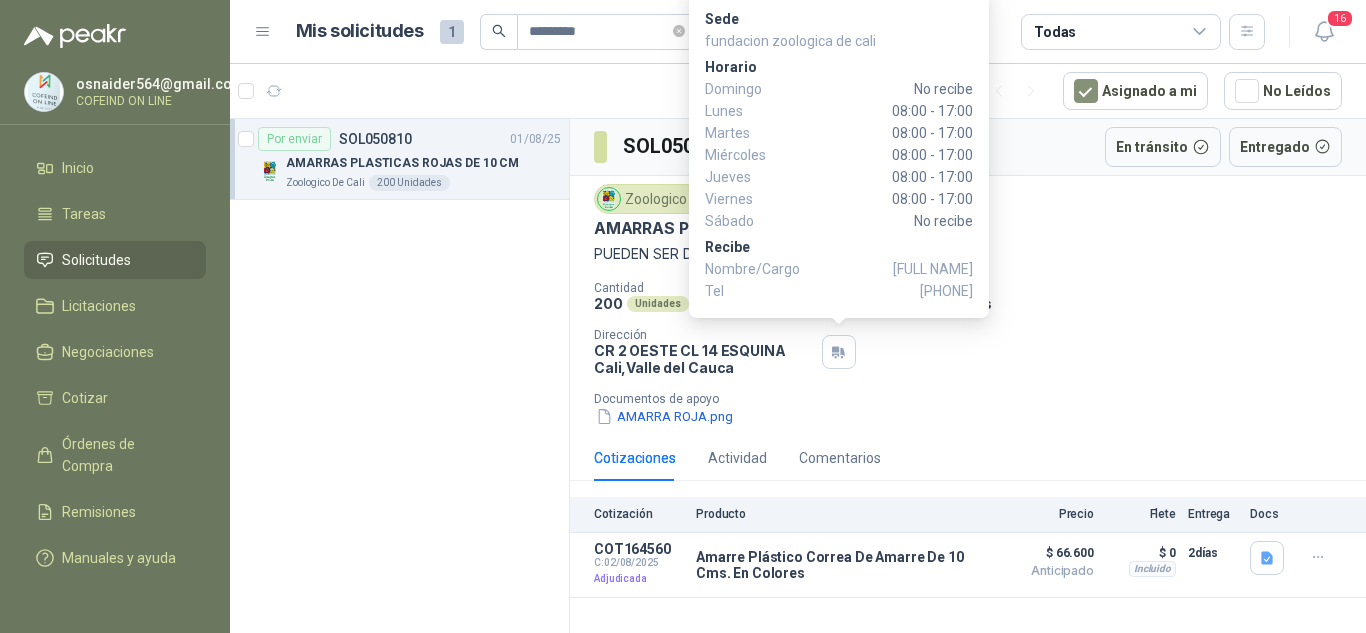 drag, startPoint x: 873, startPoint y: 269, endPoint x: 972, endPoint y: 276, distance: 99.24717 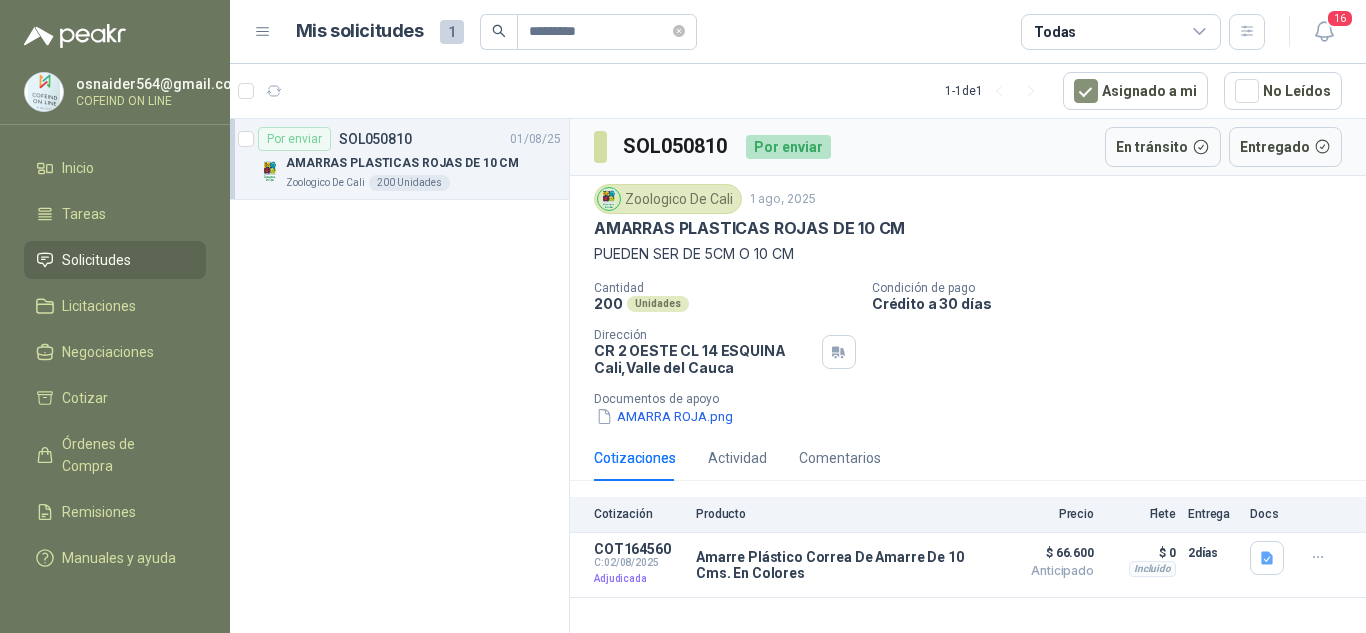 copy on "[PHONE]" 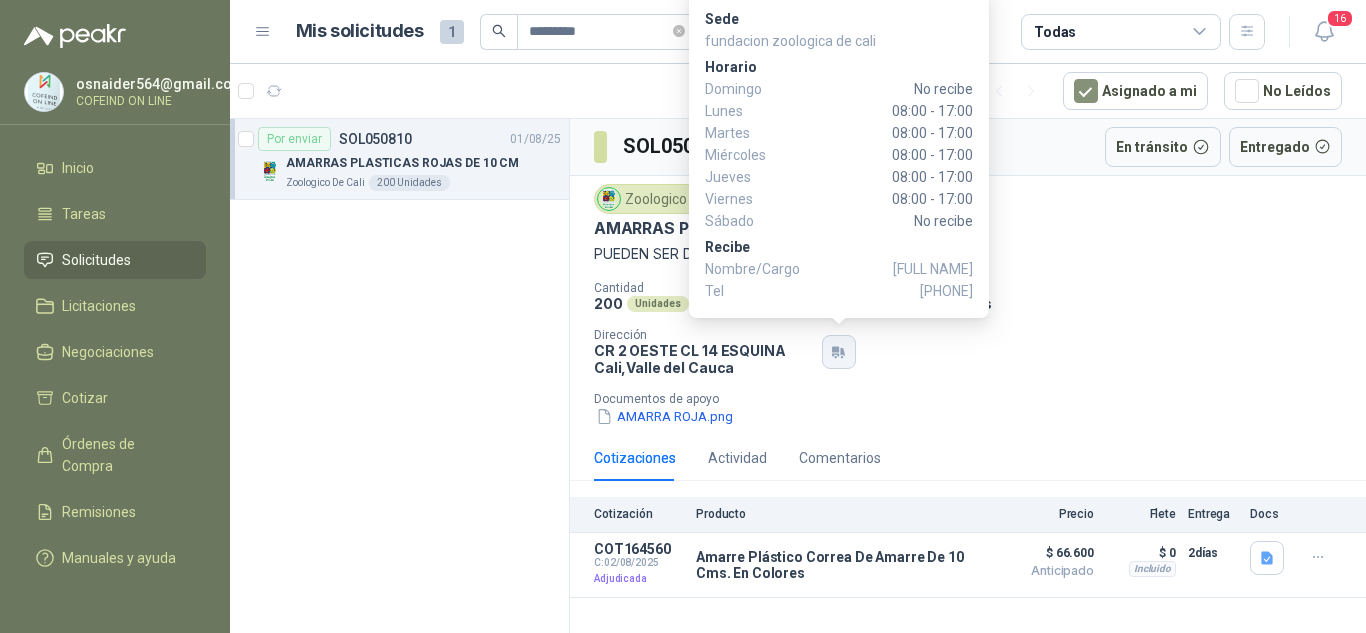 copy on "[PHONE]" 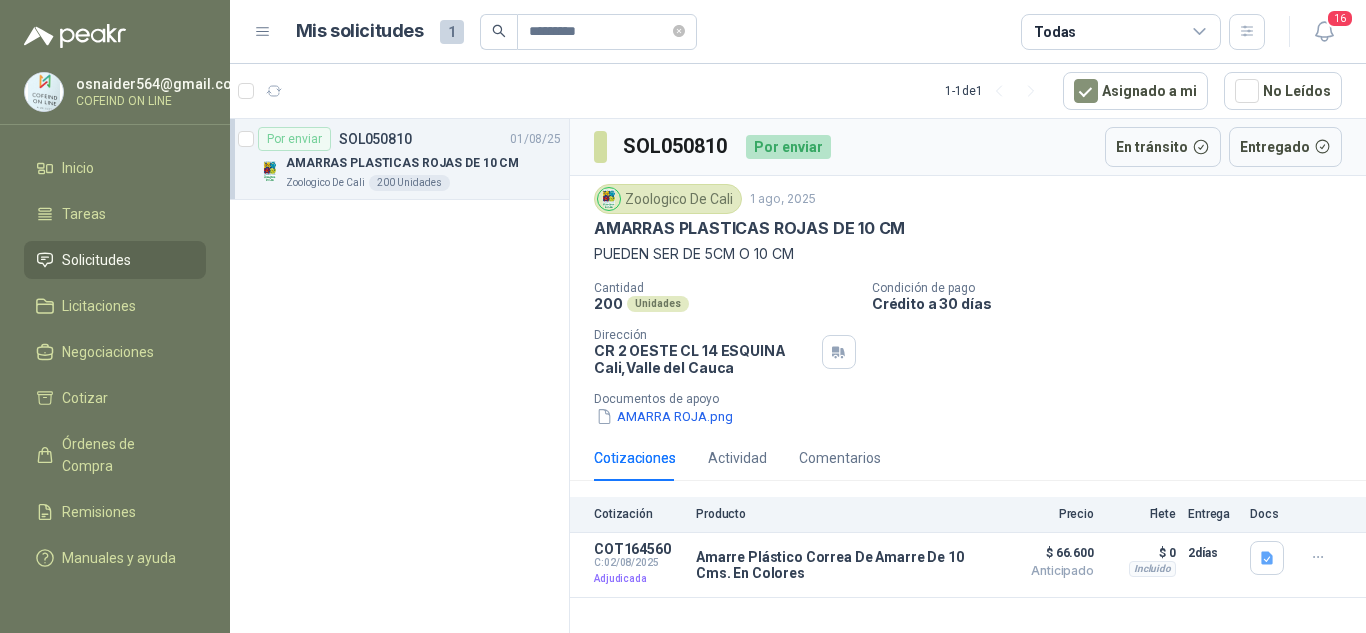 click on "Cantidad 200   Unidades Condición de pago Crédito a 30 días Dirección CR 2 OESTE CL 14 ESQUINA   [CITY] ,  [STATE] Documentos de apoyo AMARRA ROJA.png" at bounding box center [968, 354] 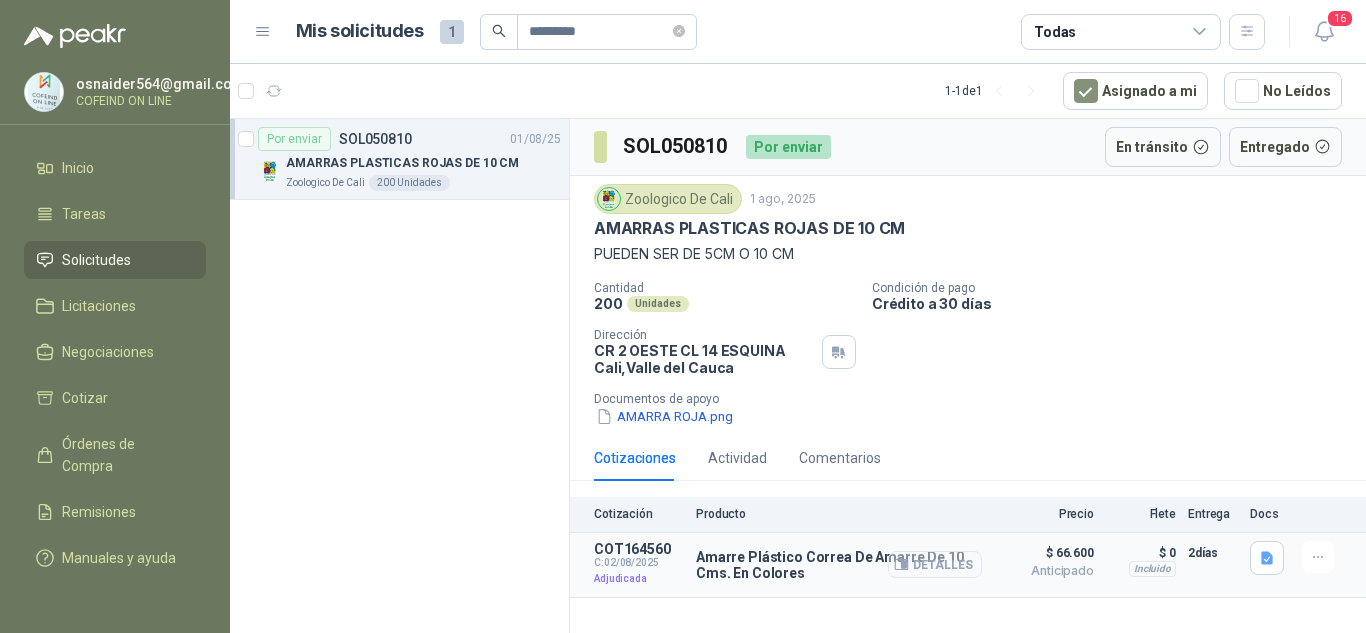 click on "Detalles" at bounding box center [935, 564] 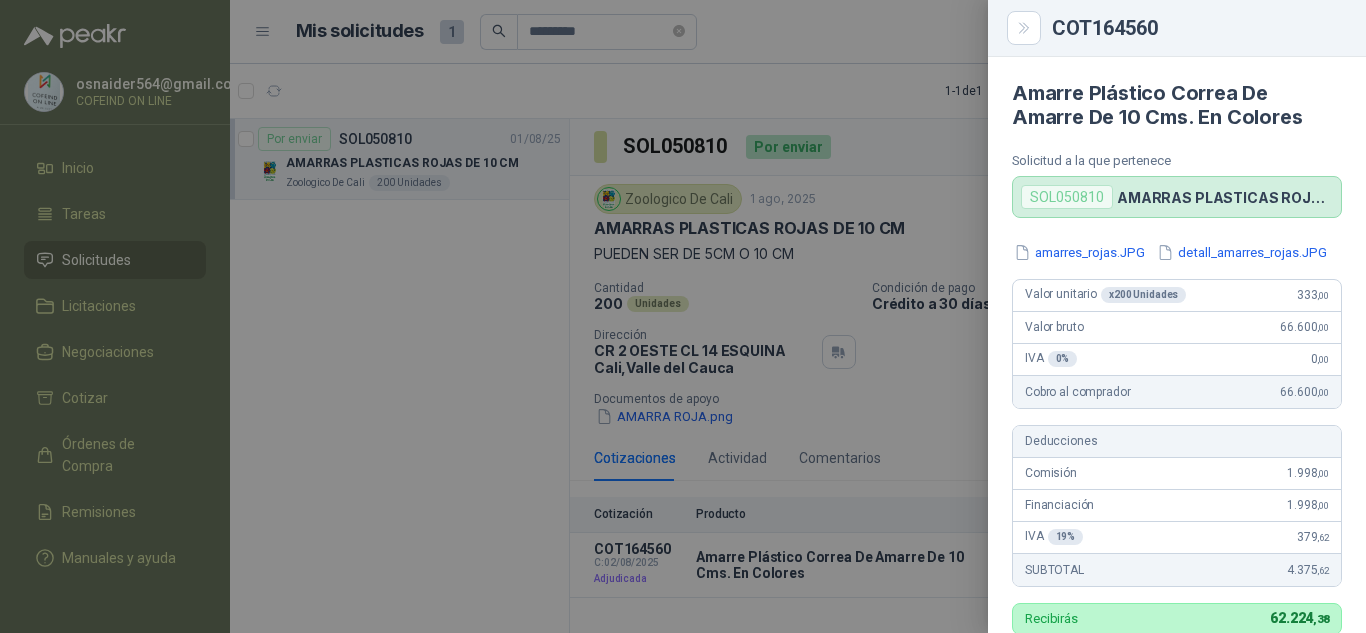 click at bounding box center [683, 316] 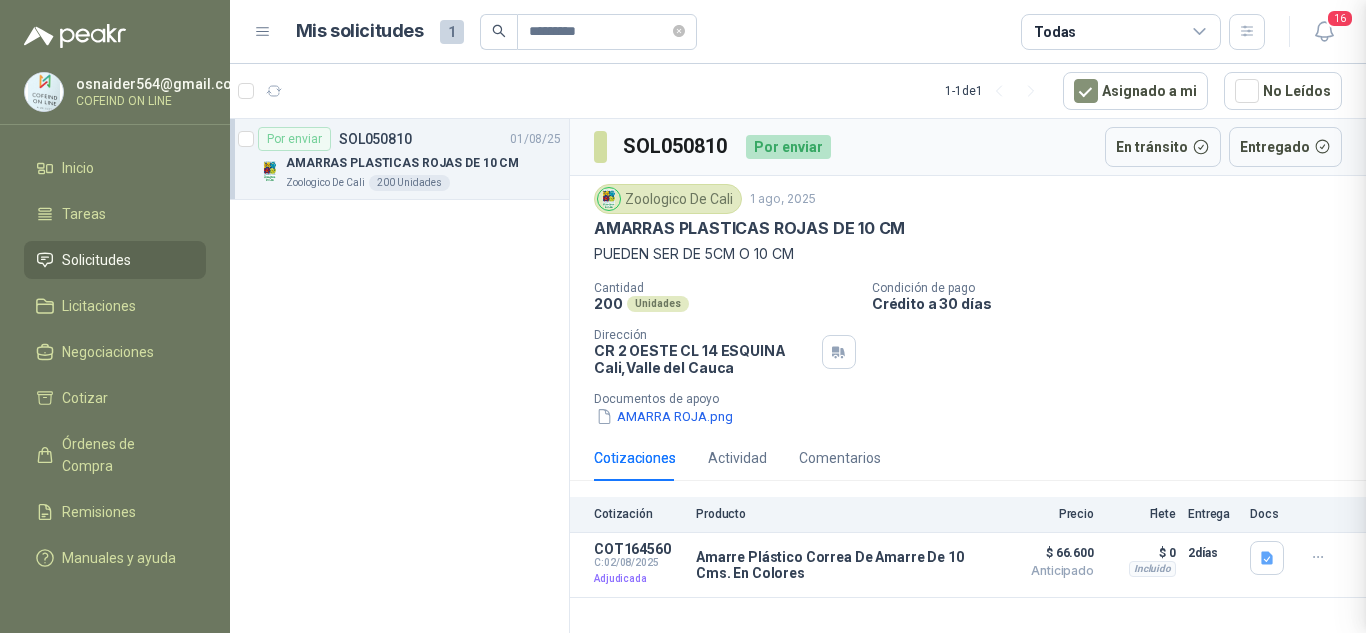type 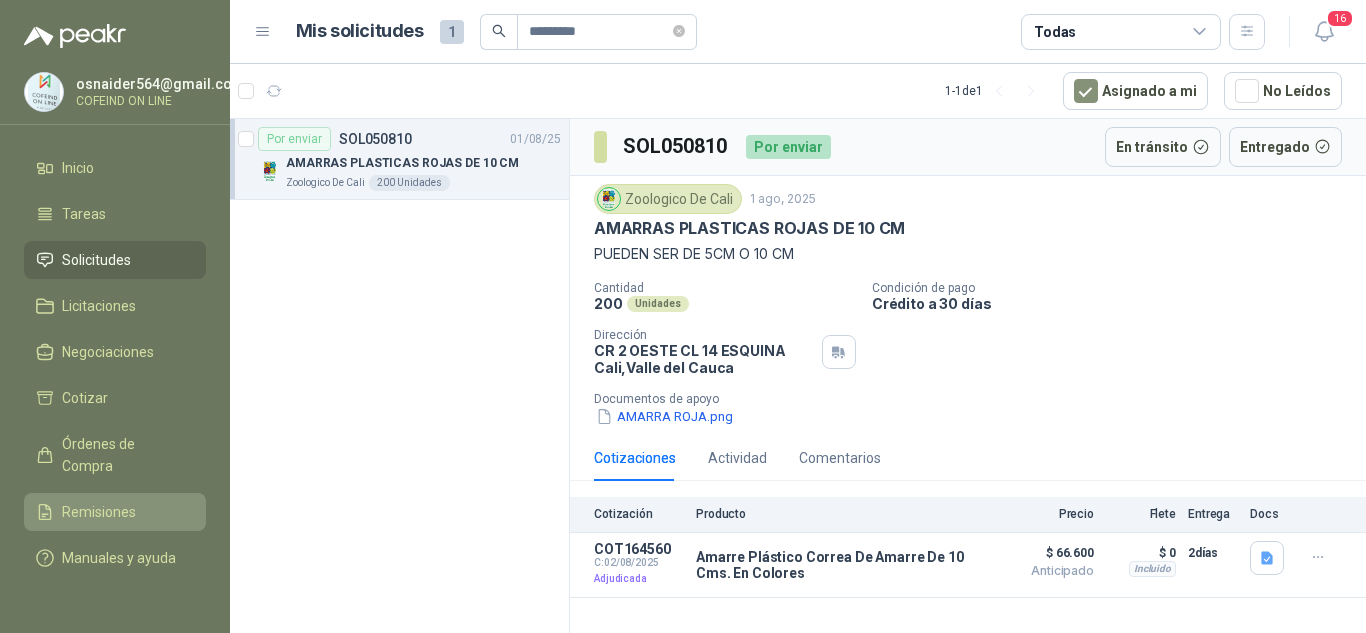 click on "Remisiones" at bounding box center [115, 512] 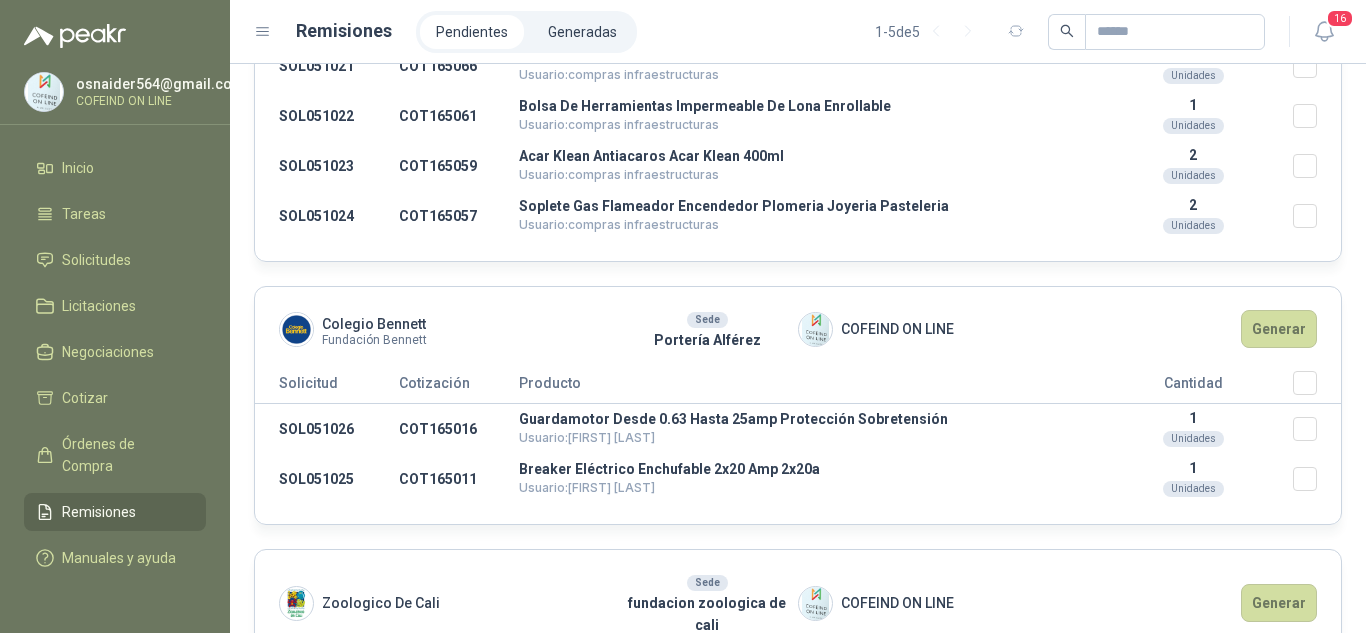 scroll, scrollTop: 718, scrollLeft: 0, axis: vertical 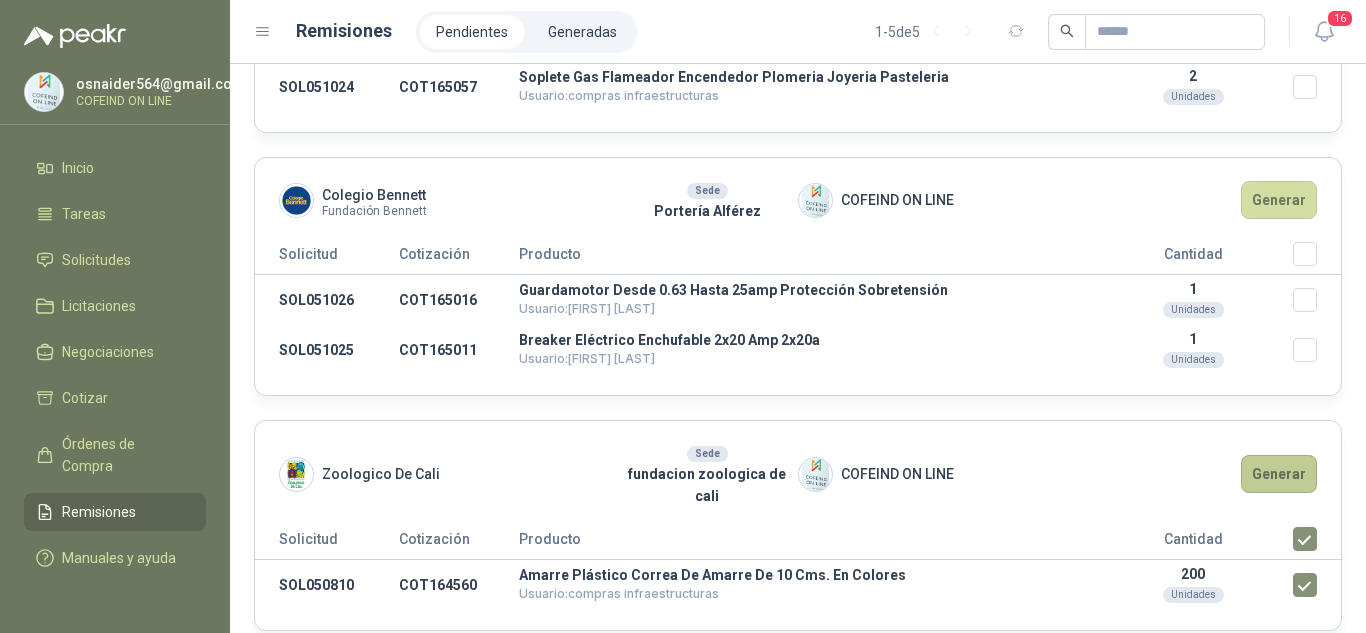 click on "Generar" at bounding box center (1279, 474) 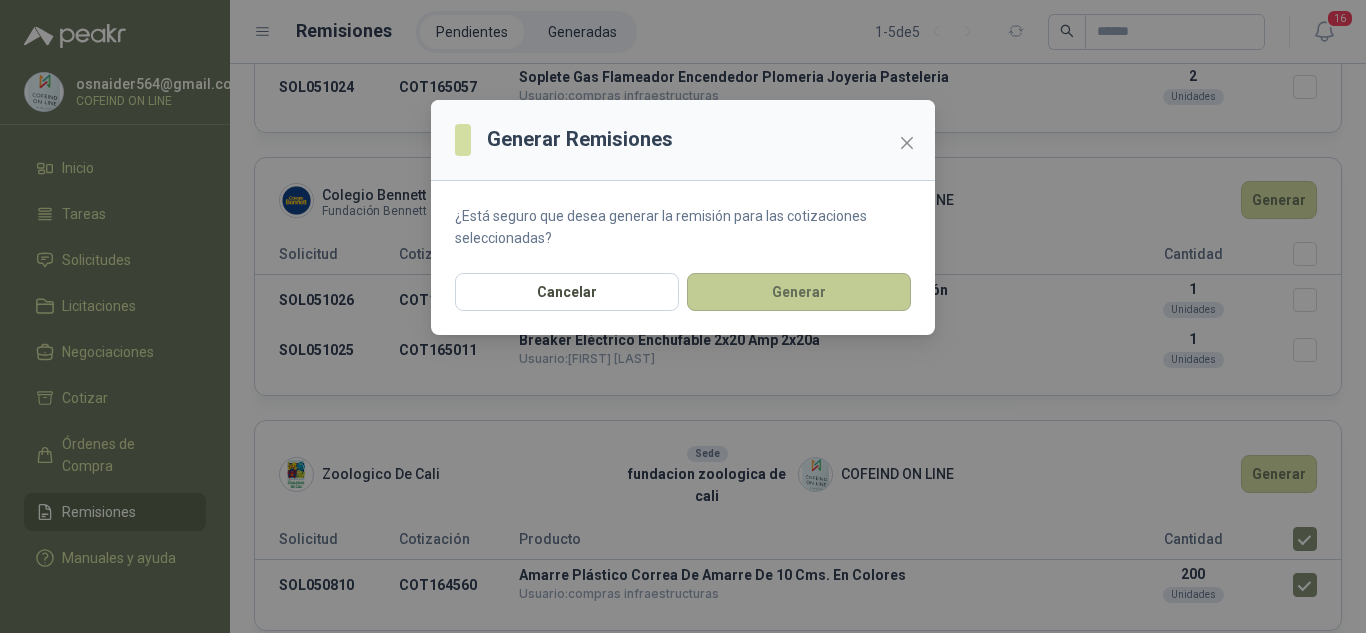 click on "Generar" at bounding box center (799, 292) 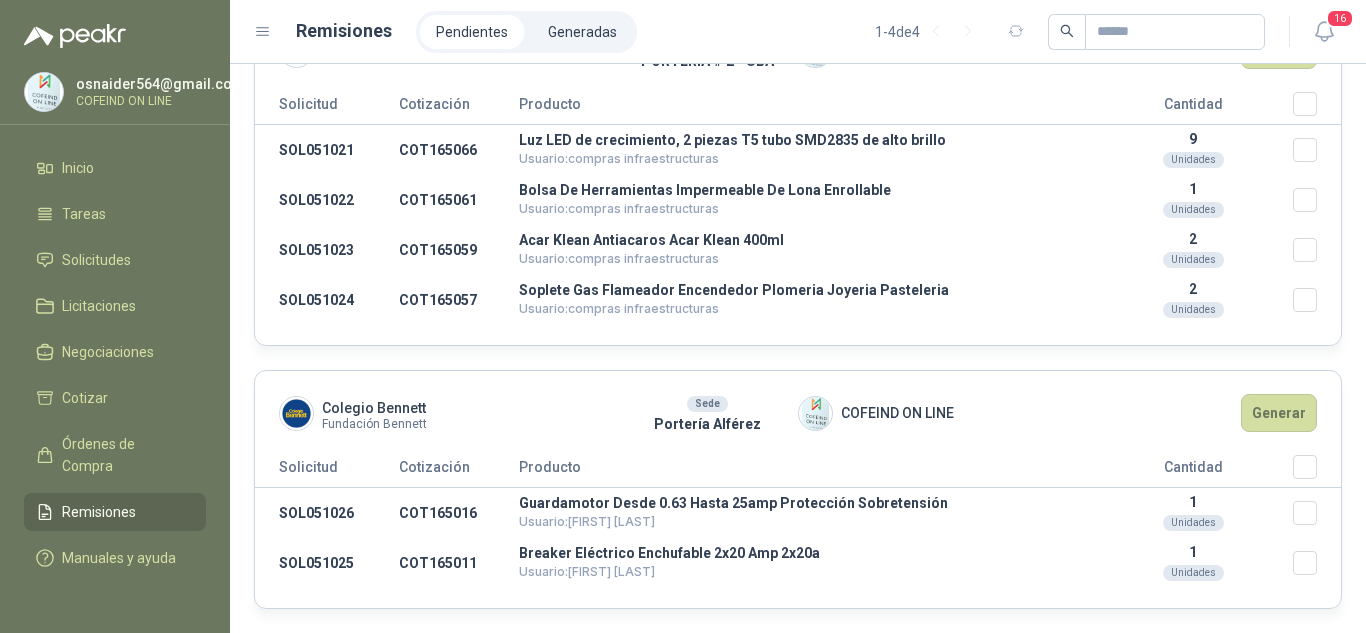 scroll, scrollTop: 629, scrollLeft: 0, axis: vertical 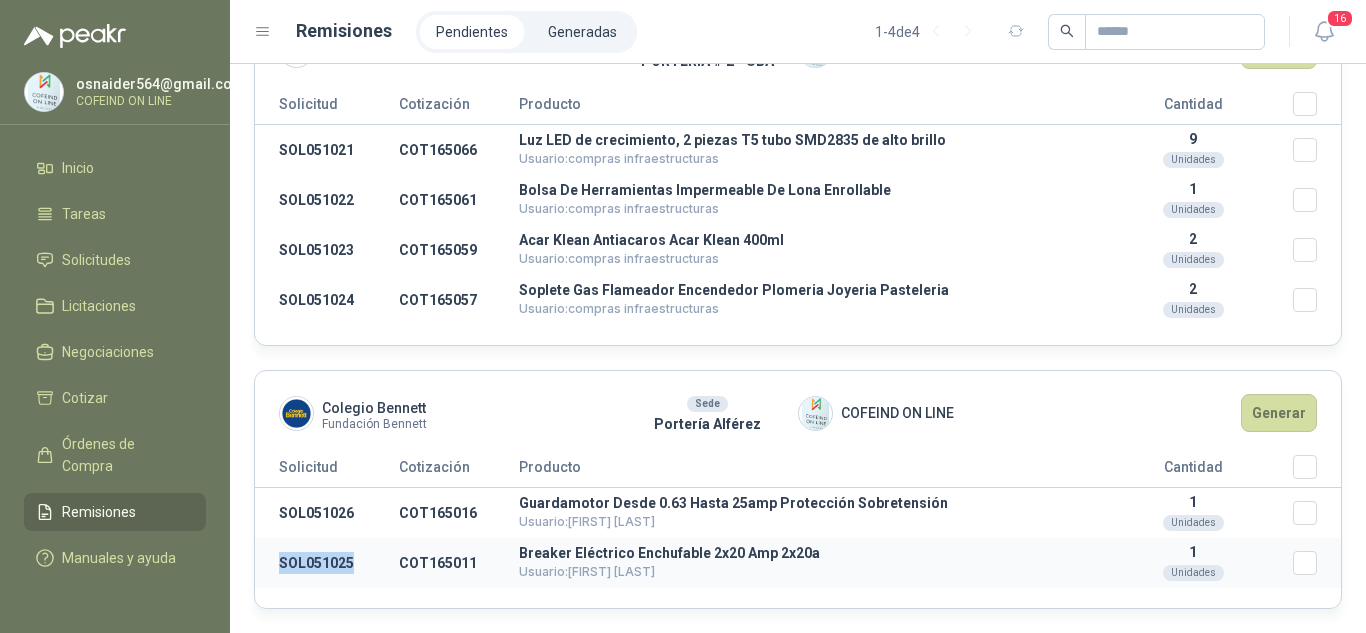drag, startPoint x: 355, startPoint y: 560, endPoint x: 270, endPoint y: 579, distance: 87.09765 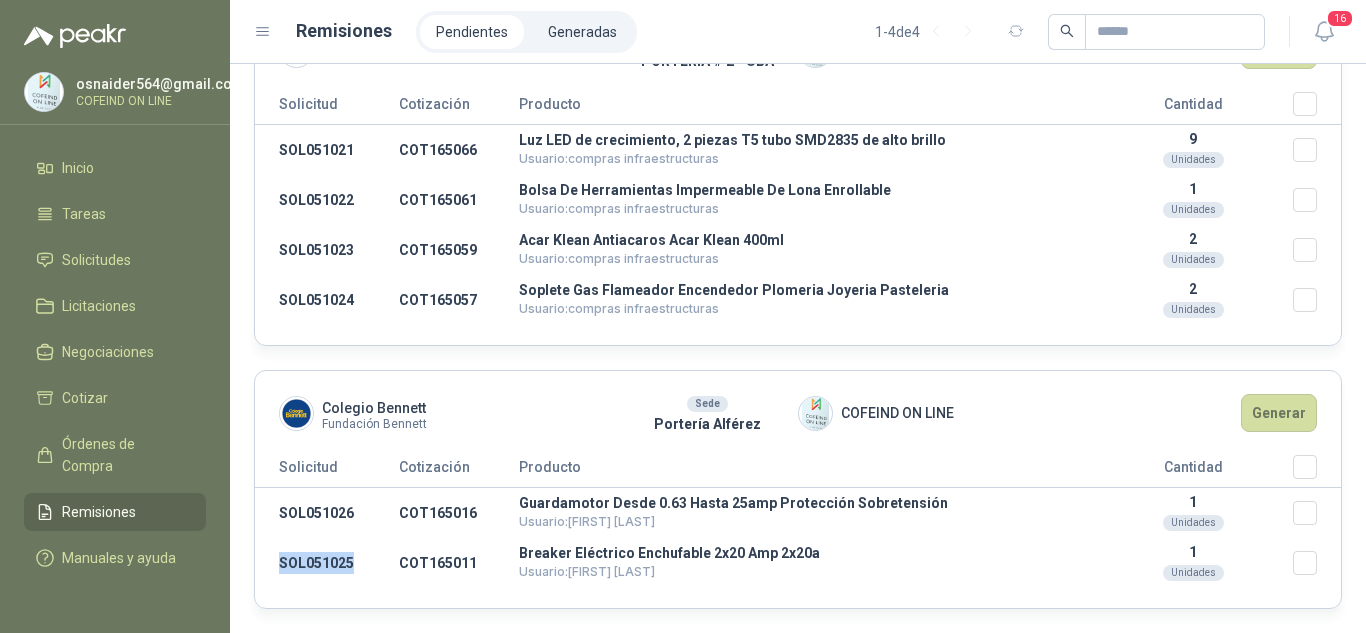 scroll, scrollTop: 529, scrollLeft: 0, axis: vertical 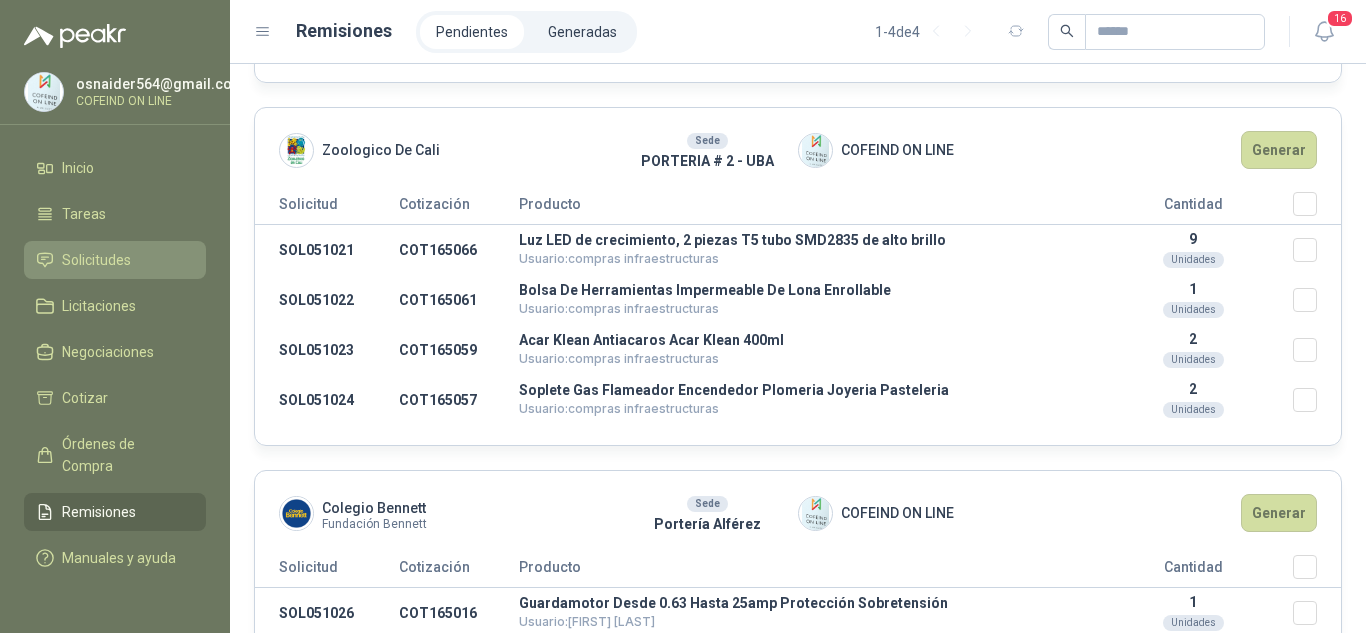 click on "Solicitudes" at bounding box center [96, 260] 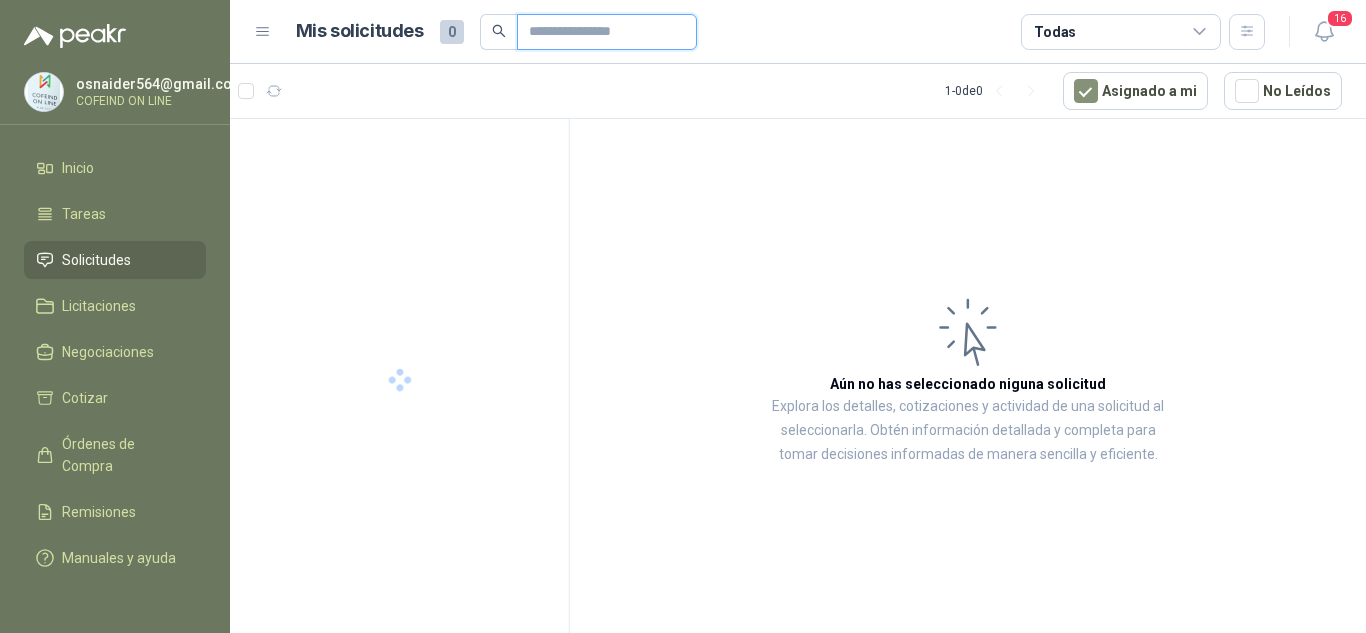 click at bounding box center (599, 32) 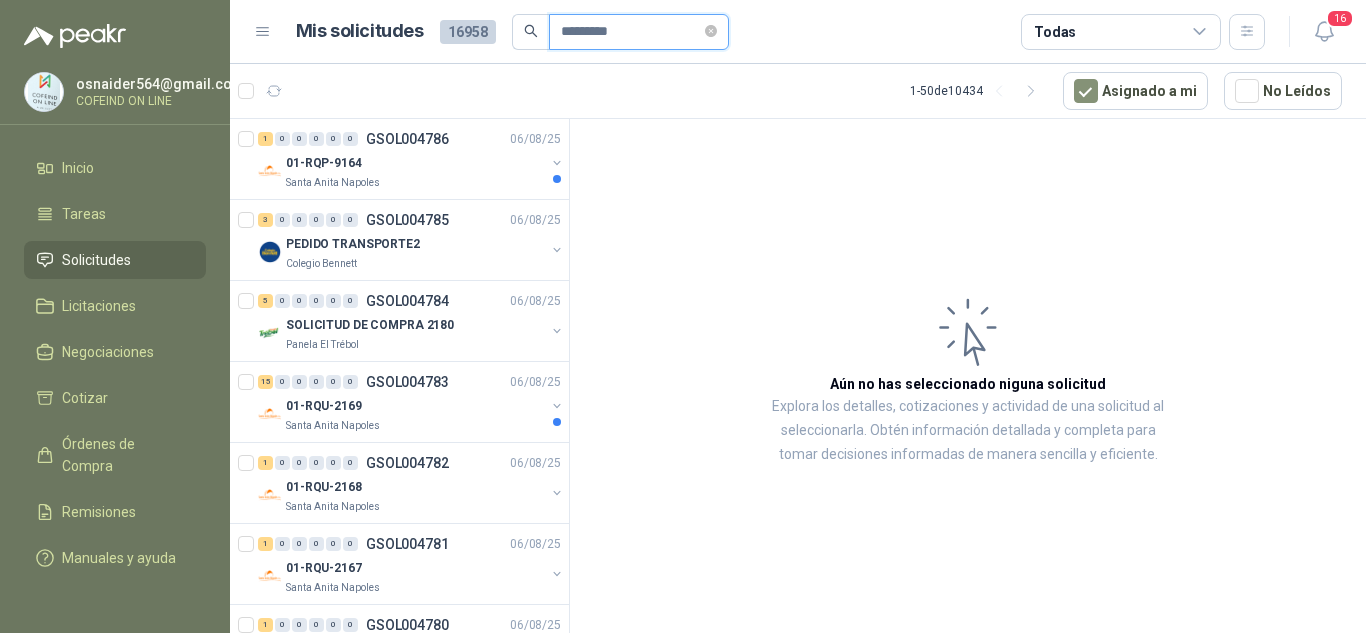 type on "*********" 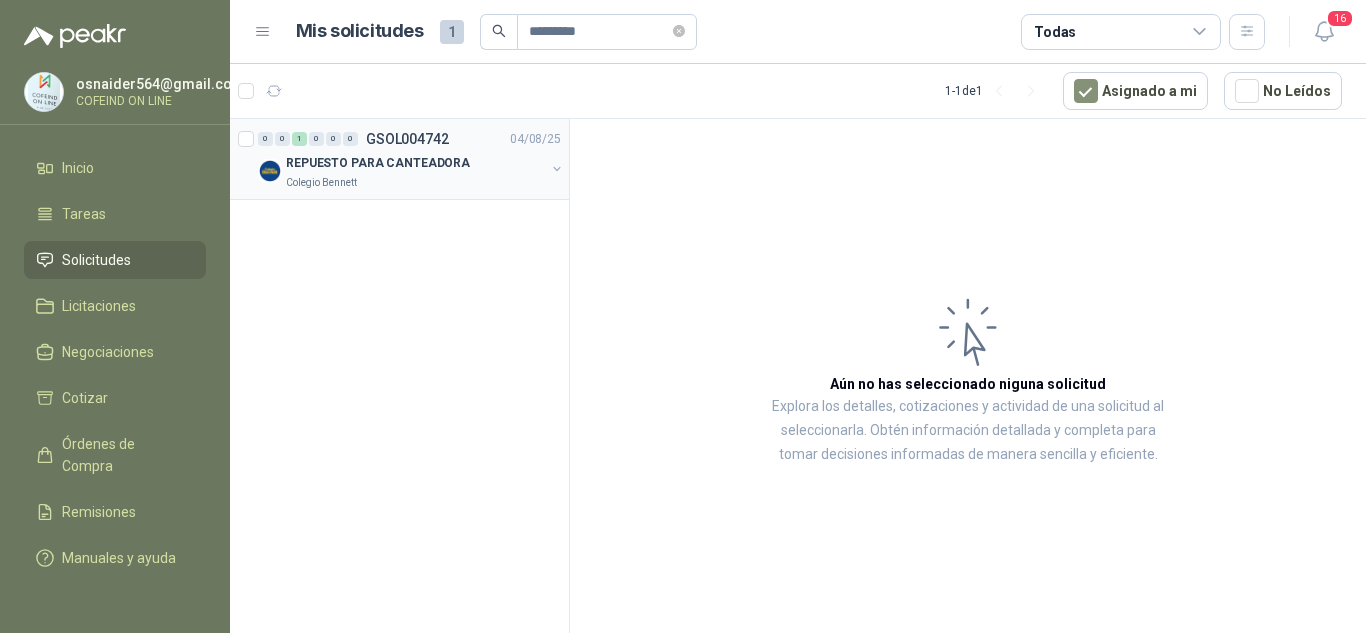 click on "REPUESTO PARA CANTEADORA" at bounding box center [378, 163] 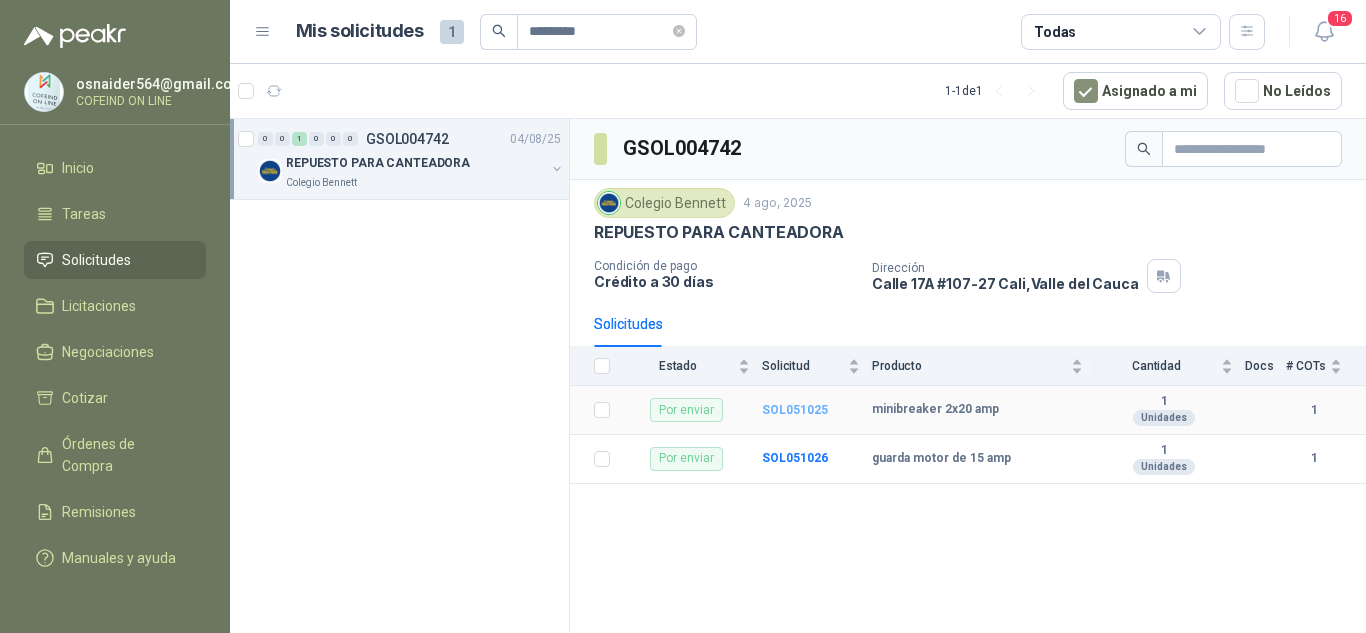 click on "SOL051025" at bounding box center [795, 410] 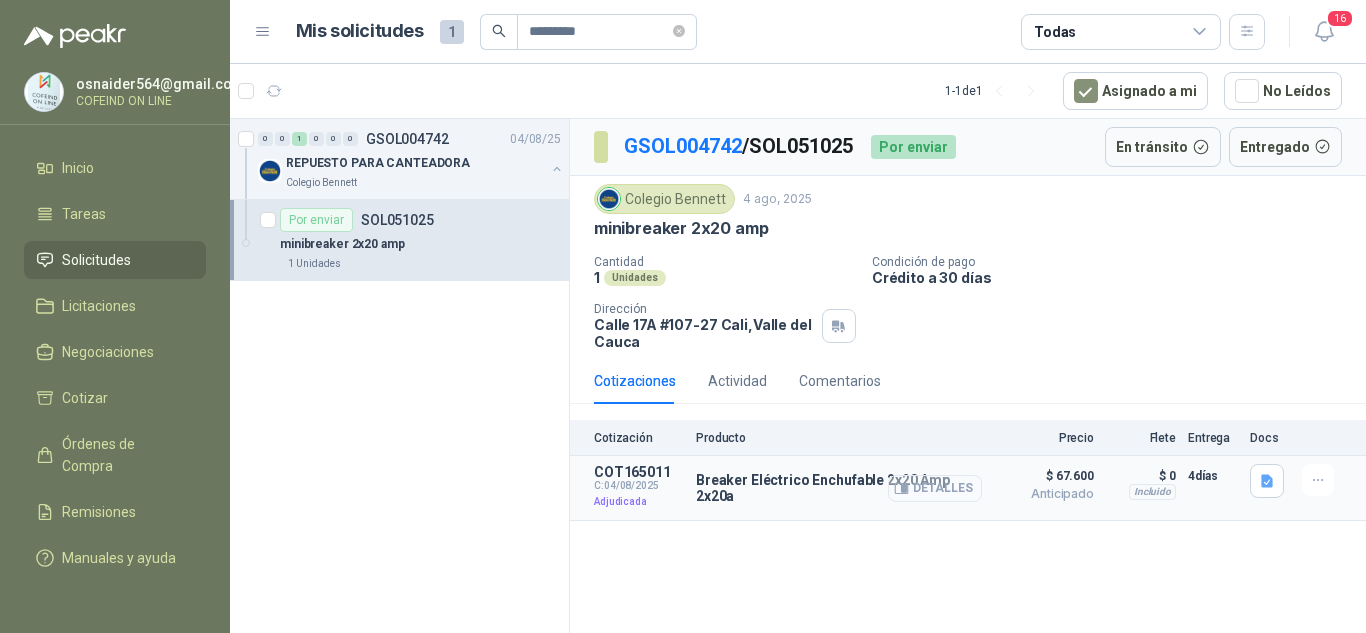 click on "Detalles" at bounding box center [935, 488] 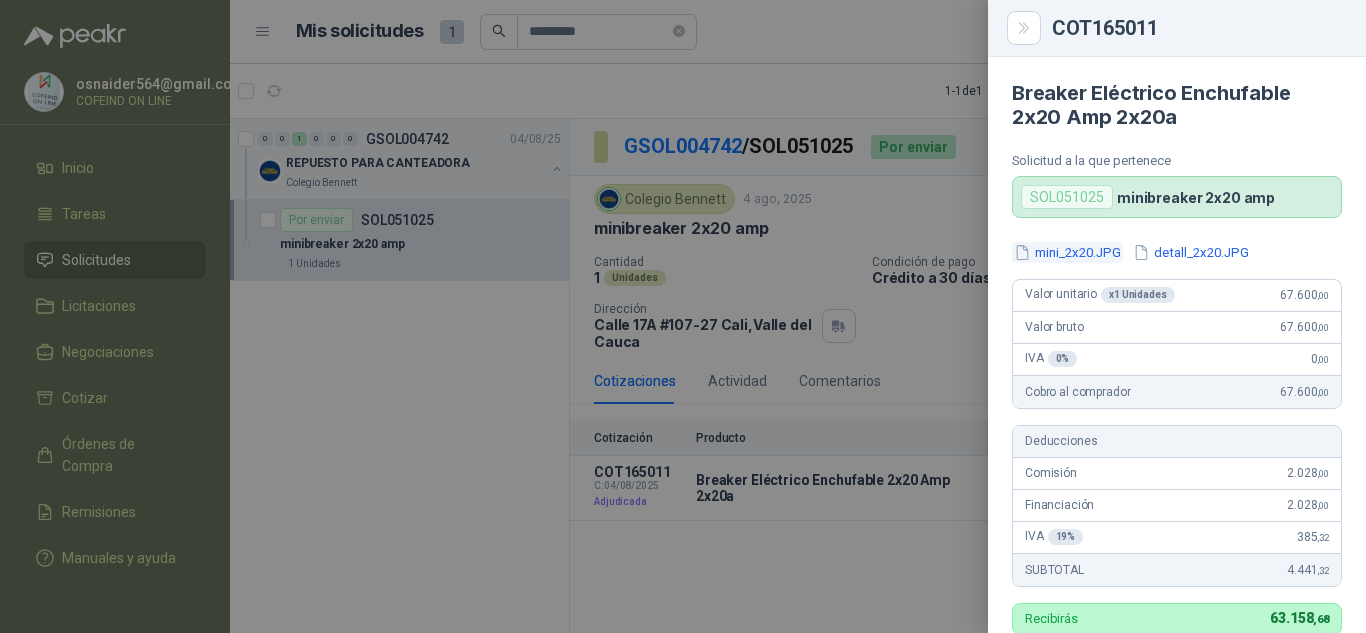 click on "mini_2x20.JPG" at bounding box center [1067, 252] 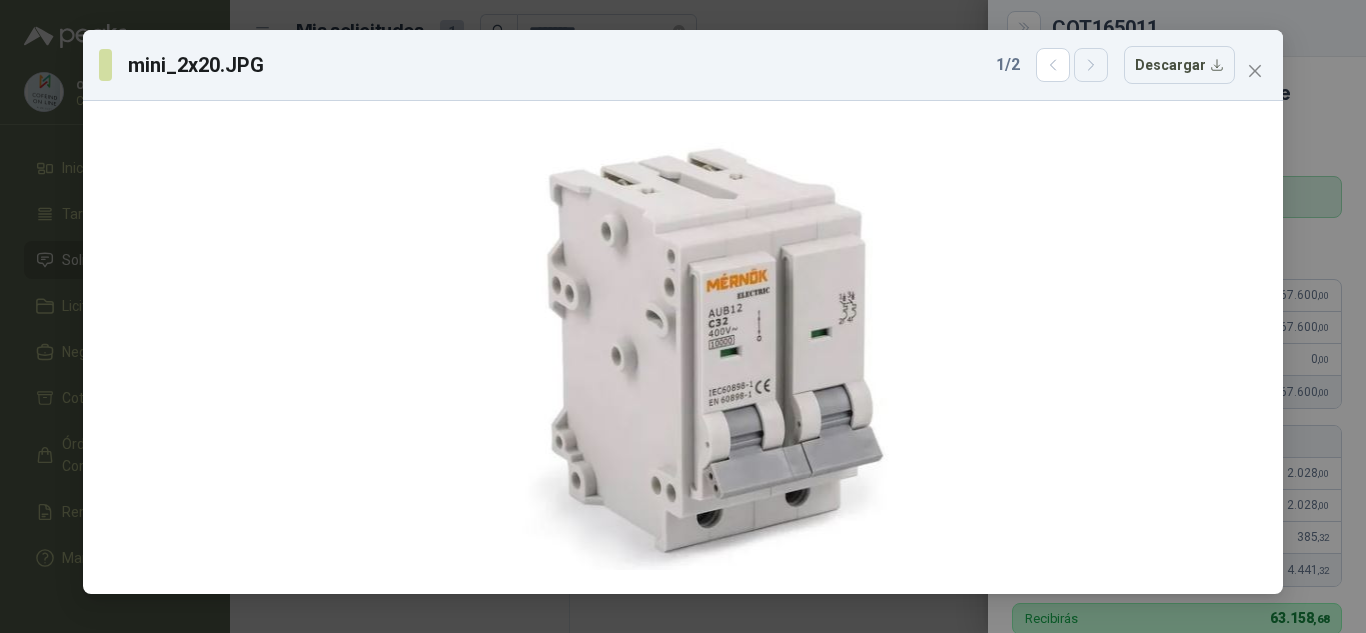 click 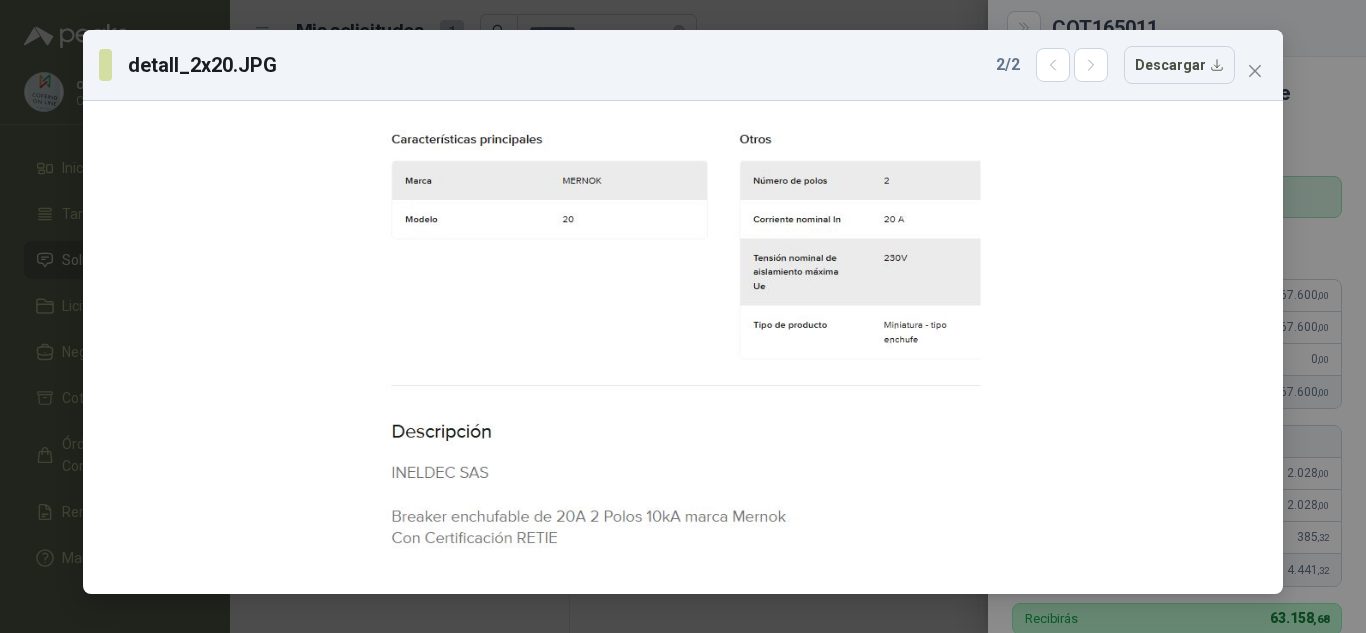 drag, startPoint x: 1256, startPoint y: 73, endPoint x: 1208, endPoint y: 106, distance: 58.249462 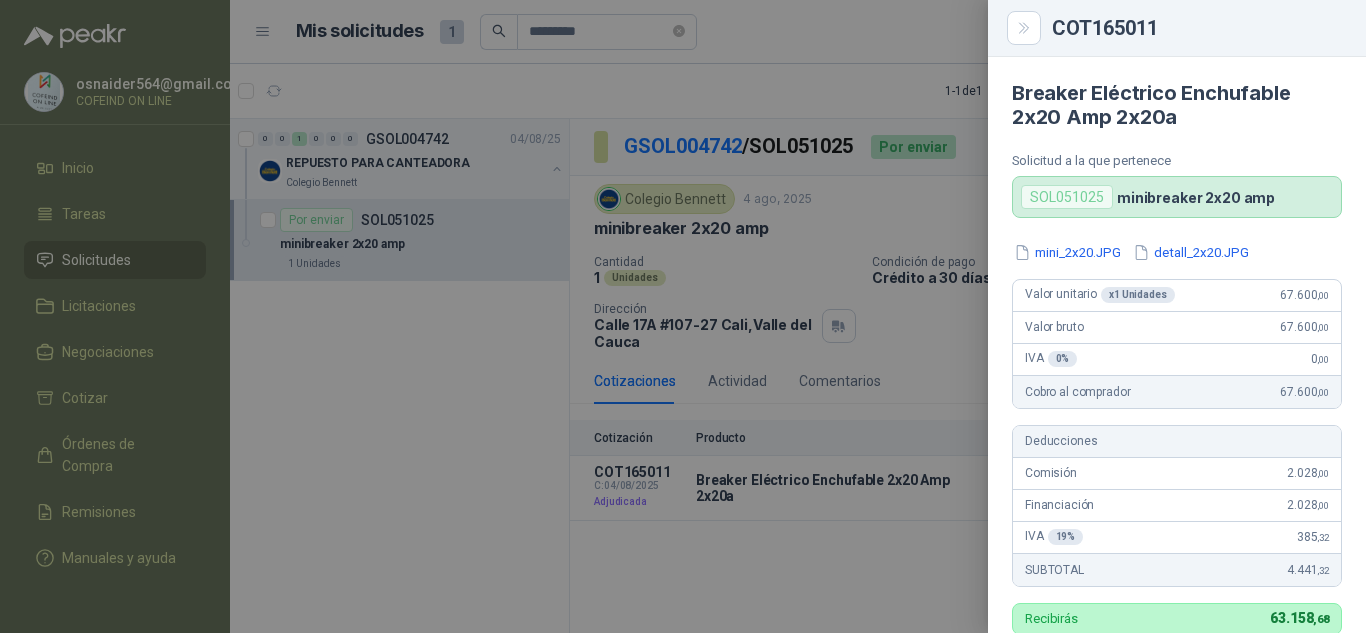 click at bounding box center [683, 316] 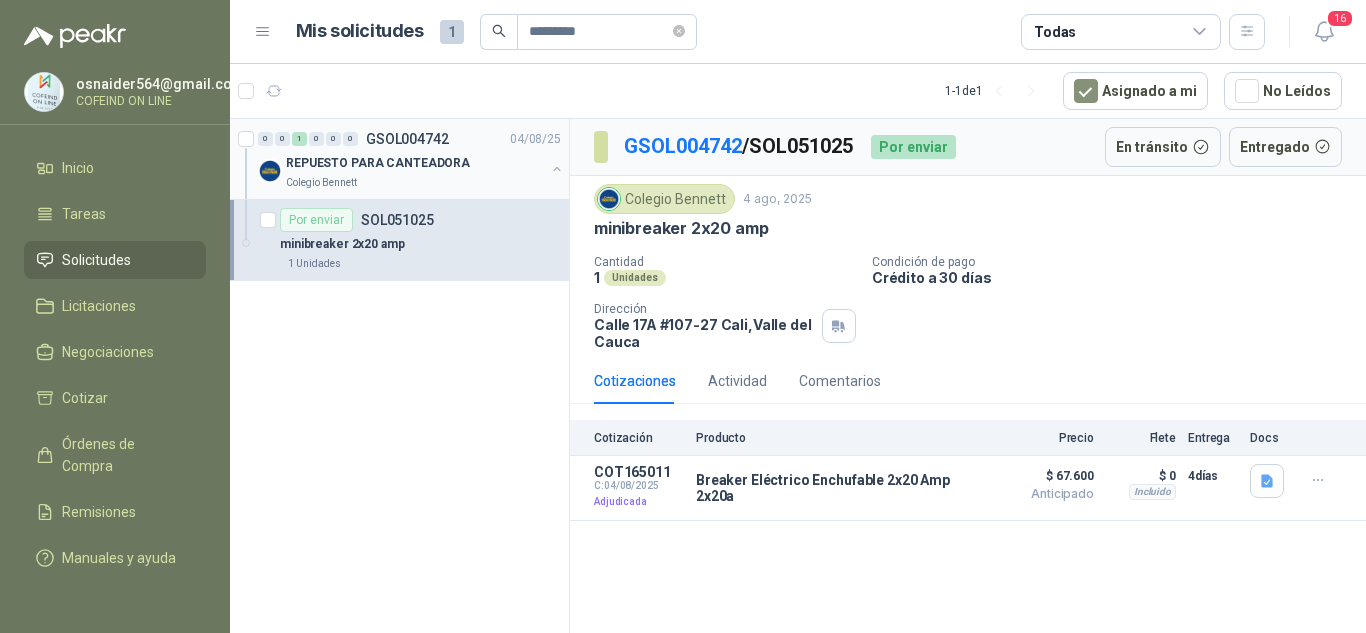 click on "REPUESTO PARA CANTEADORA" at bounding box center (378, 163) 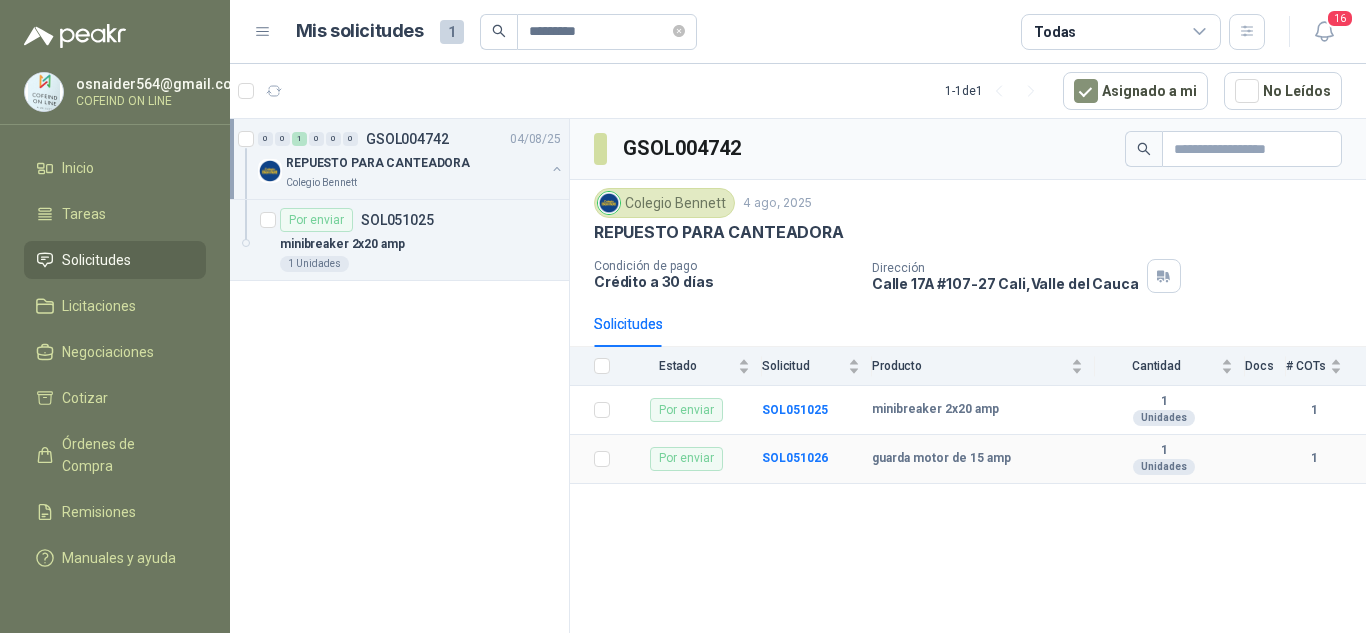 click on "SOL051026" at bounding box center [817, 459] 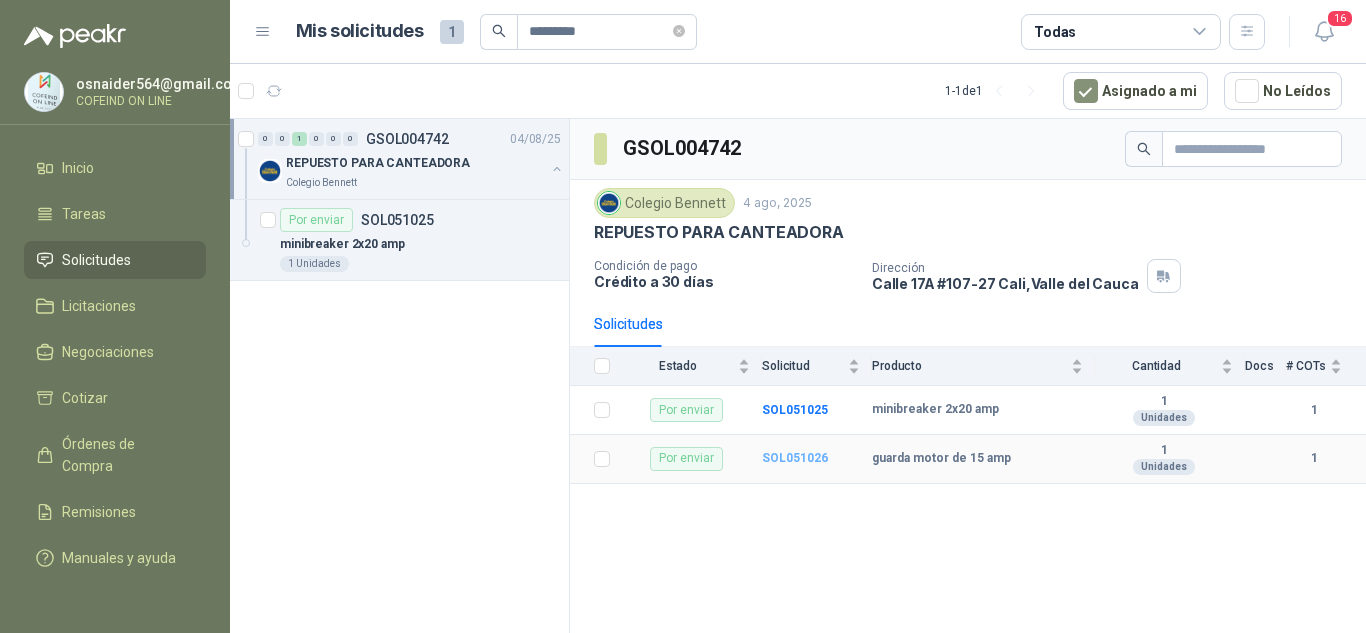 click on "SOL051026" at bounding box center (795, 458) 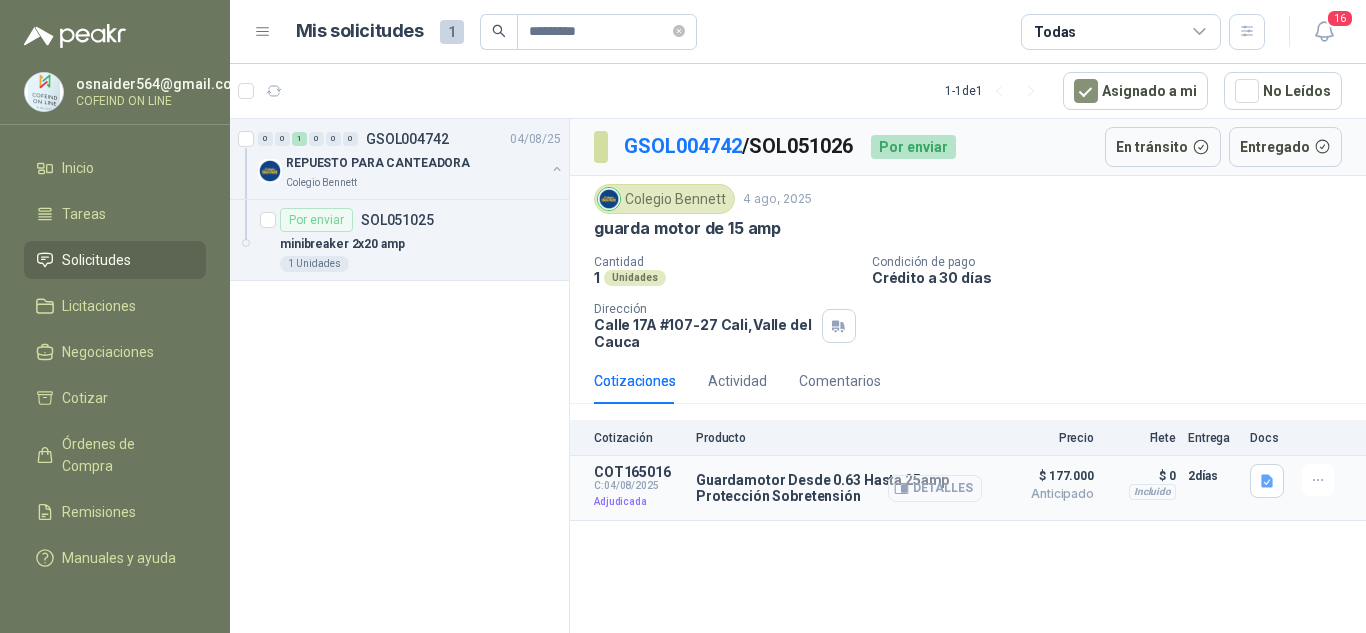 click on "Detalles" at bounding box center [935, 488] 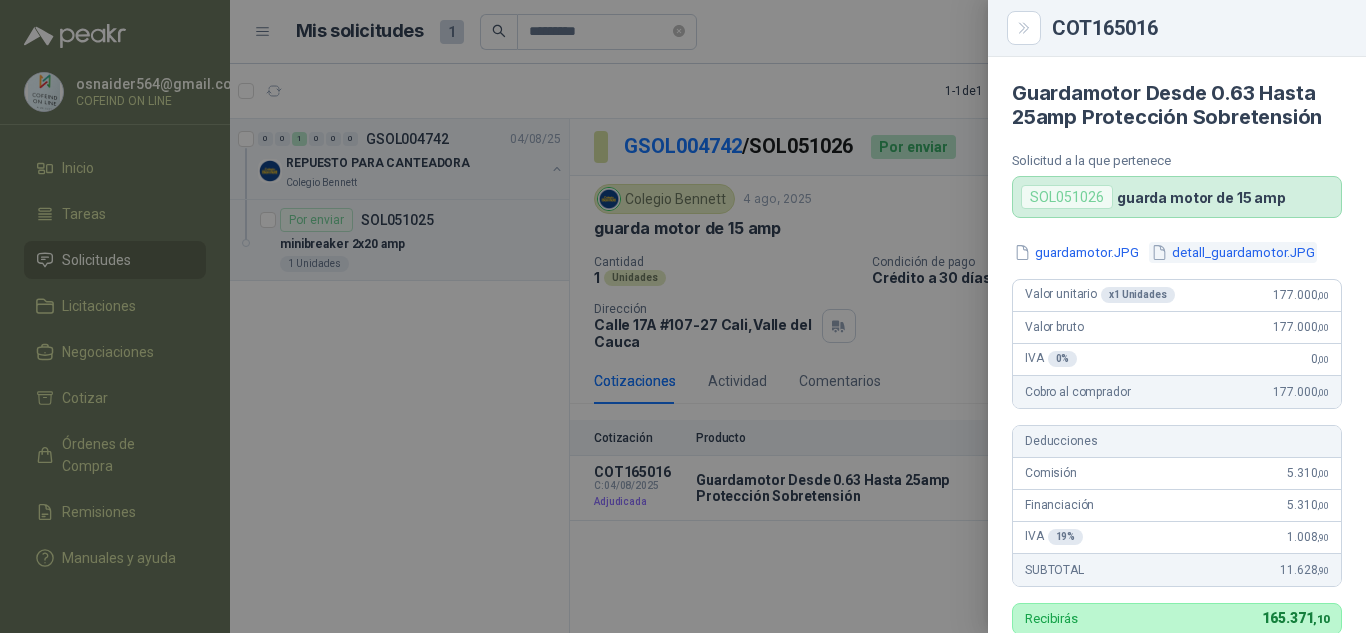 click on "detall_guardamotor.JPG" at bounding box center (1233, 252) 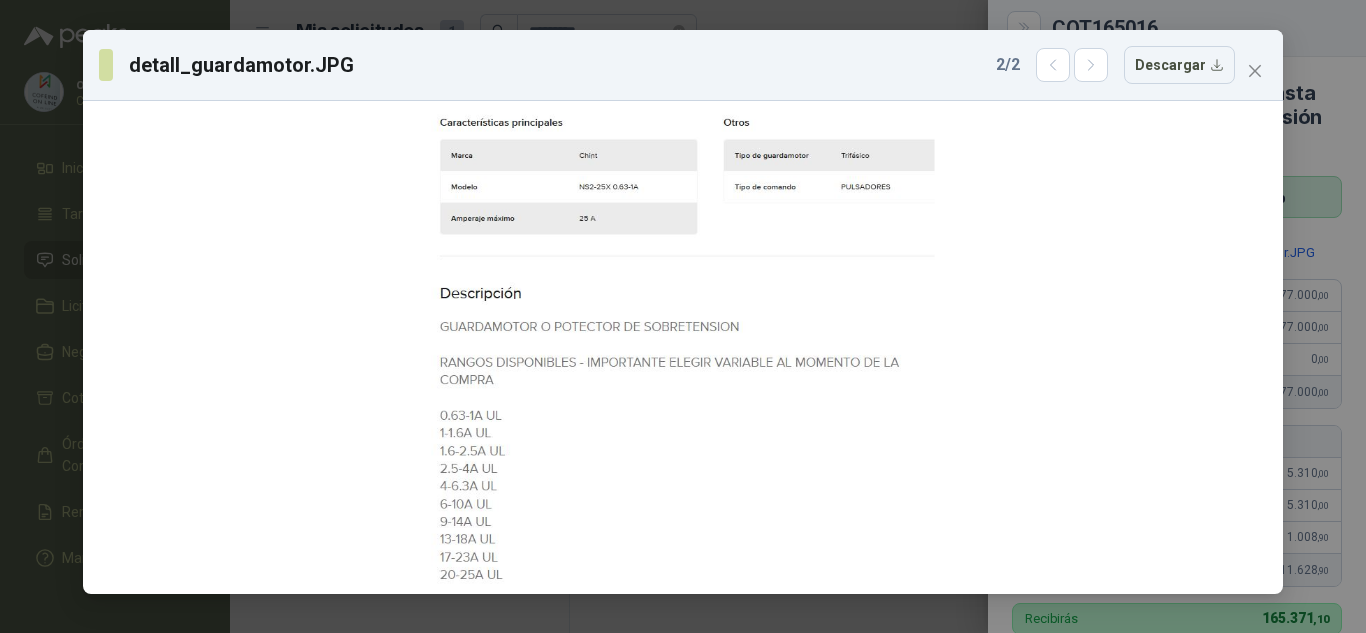 click at bounding box center (1255, 71) 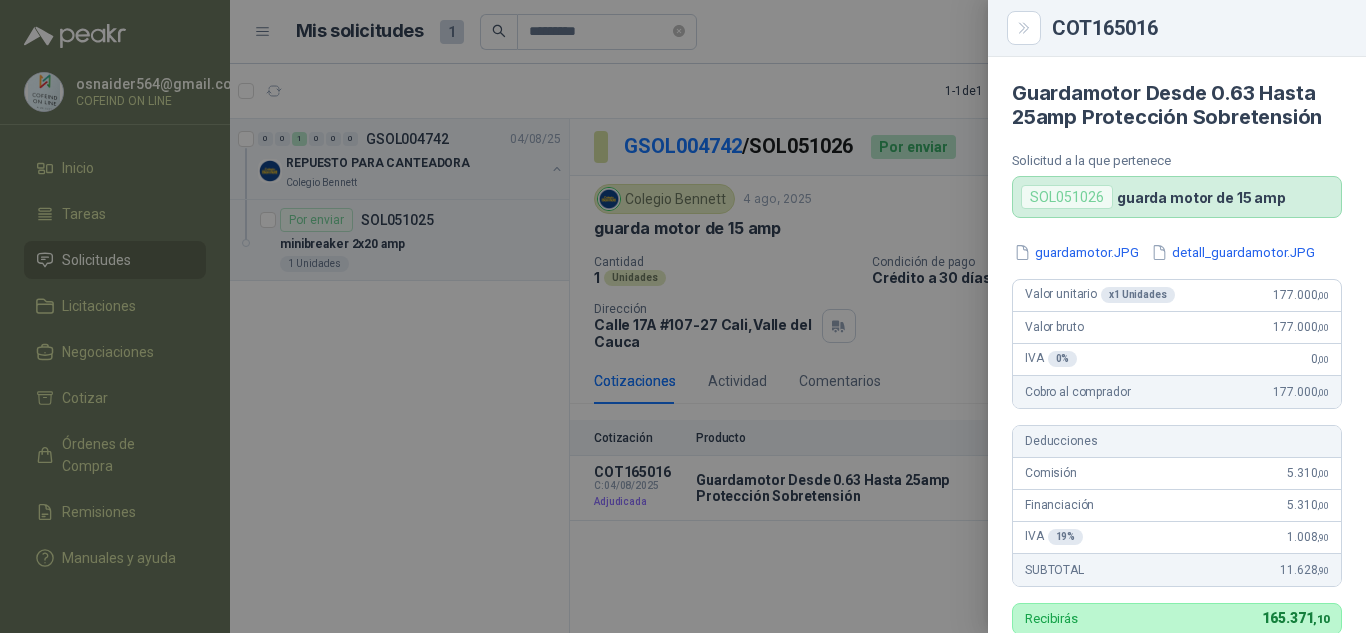 click at bounding box center [683, 316] 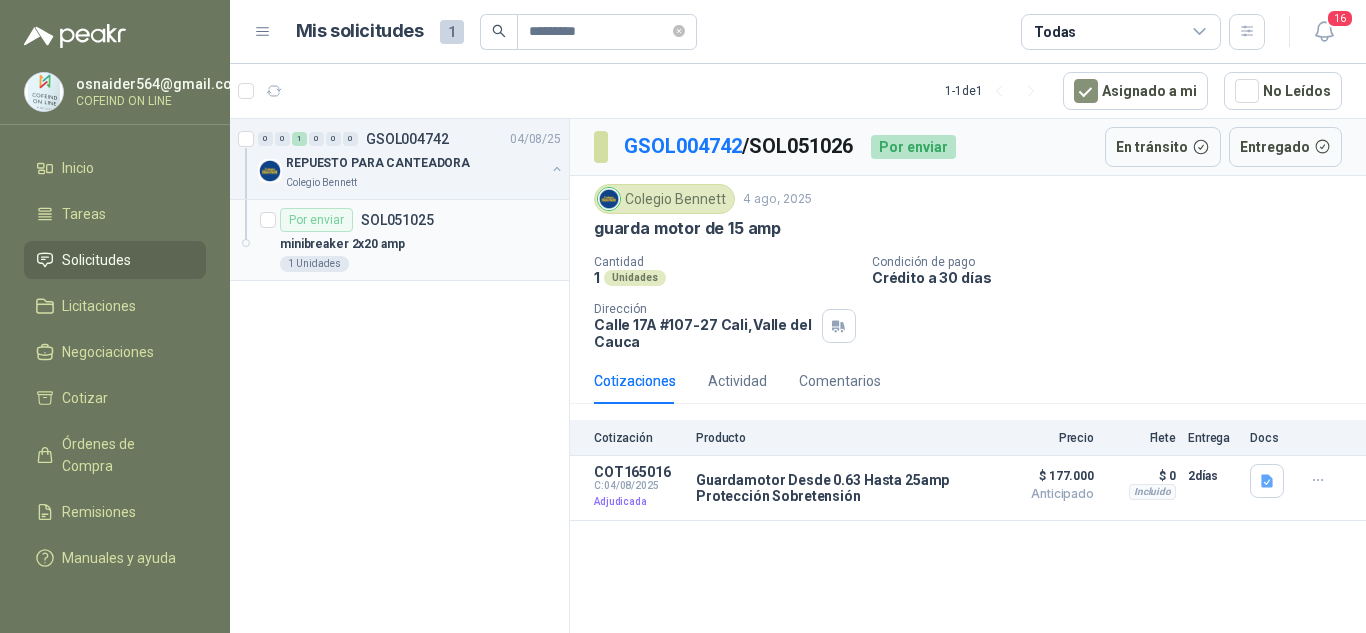 click on "minibreaker 2x20 amp" at bounding box center [342, 244] 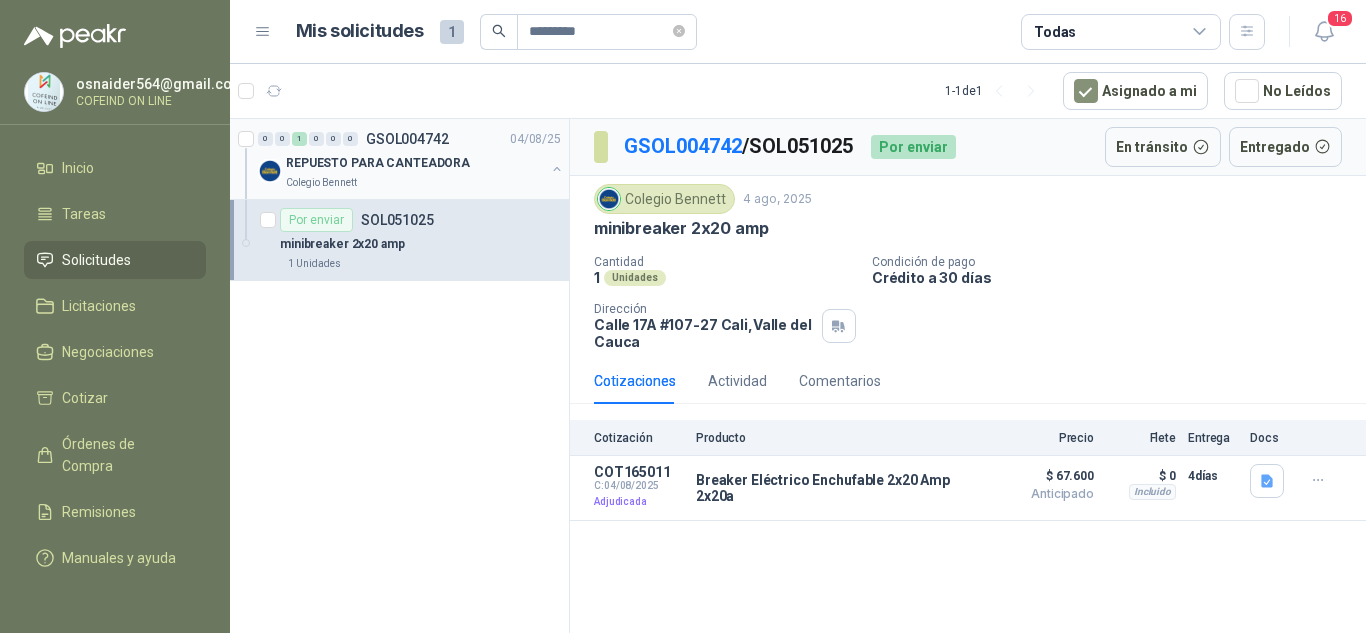 click on "REPUESTO PARA CANTEADORA" at bounding box center (415, 163) 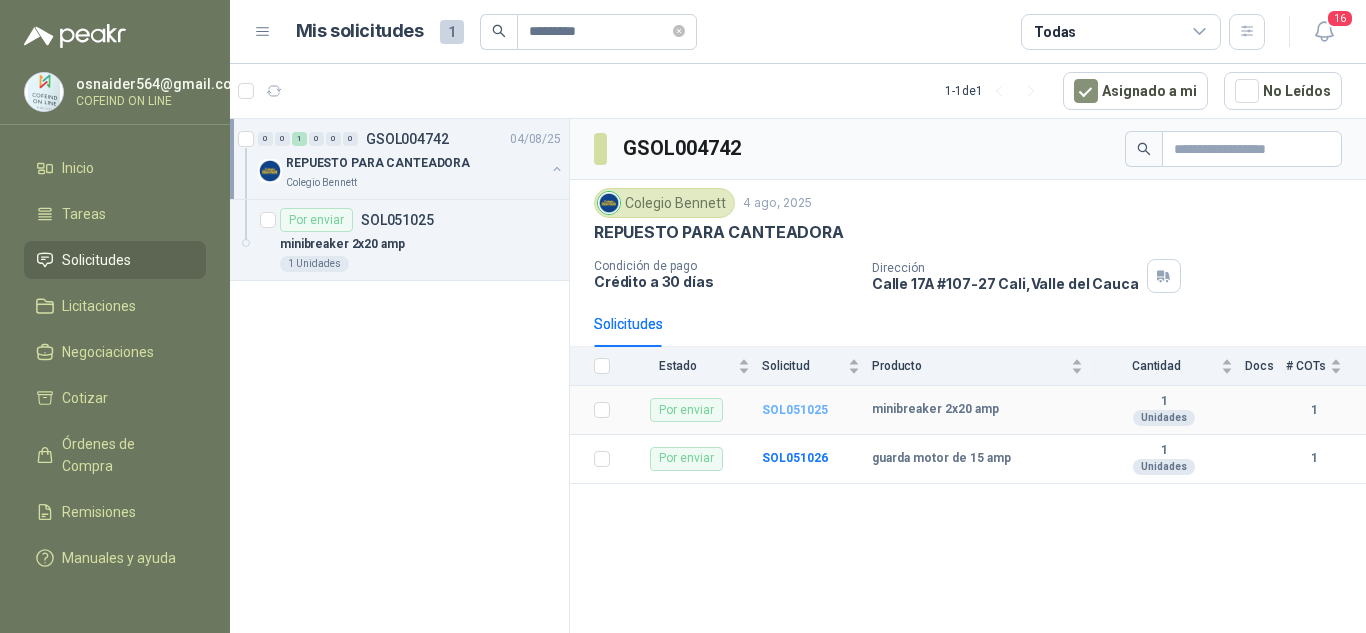 click on "SOL051025" at bounding box center [795, 410] 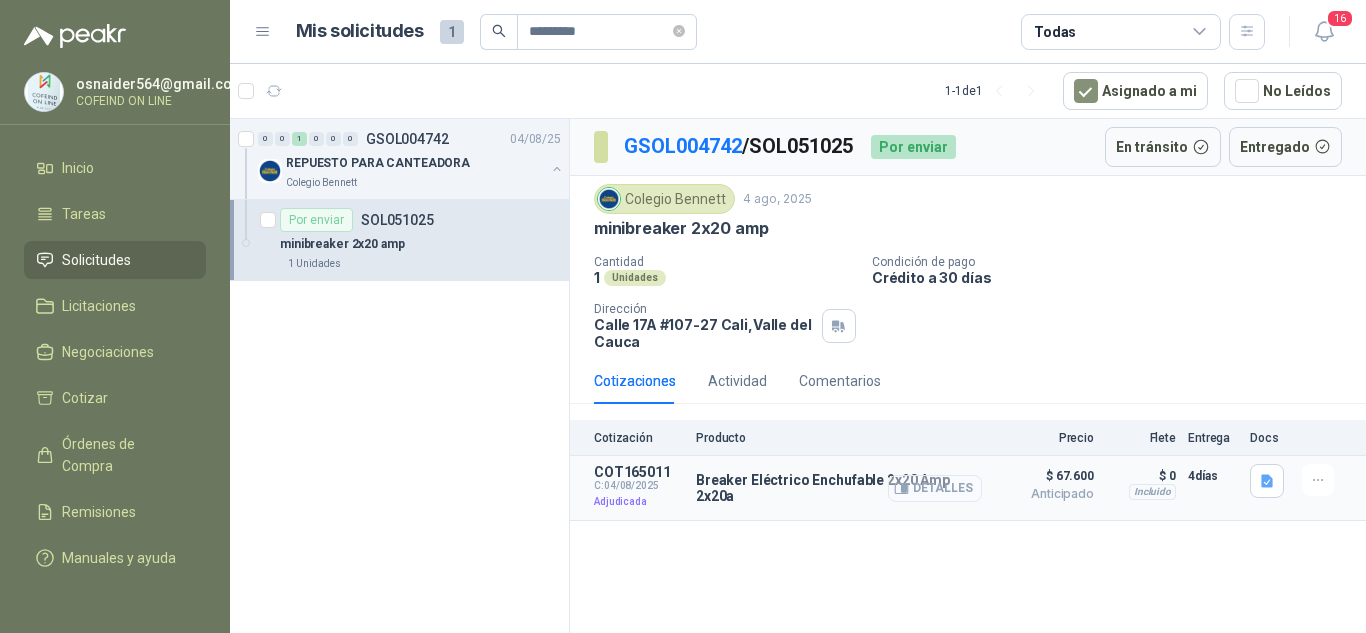 click on "Detalles" at bounding box center [935, 488] 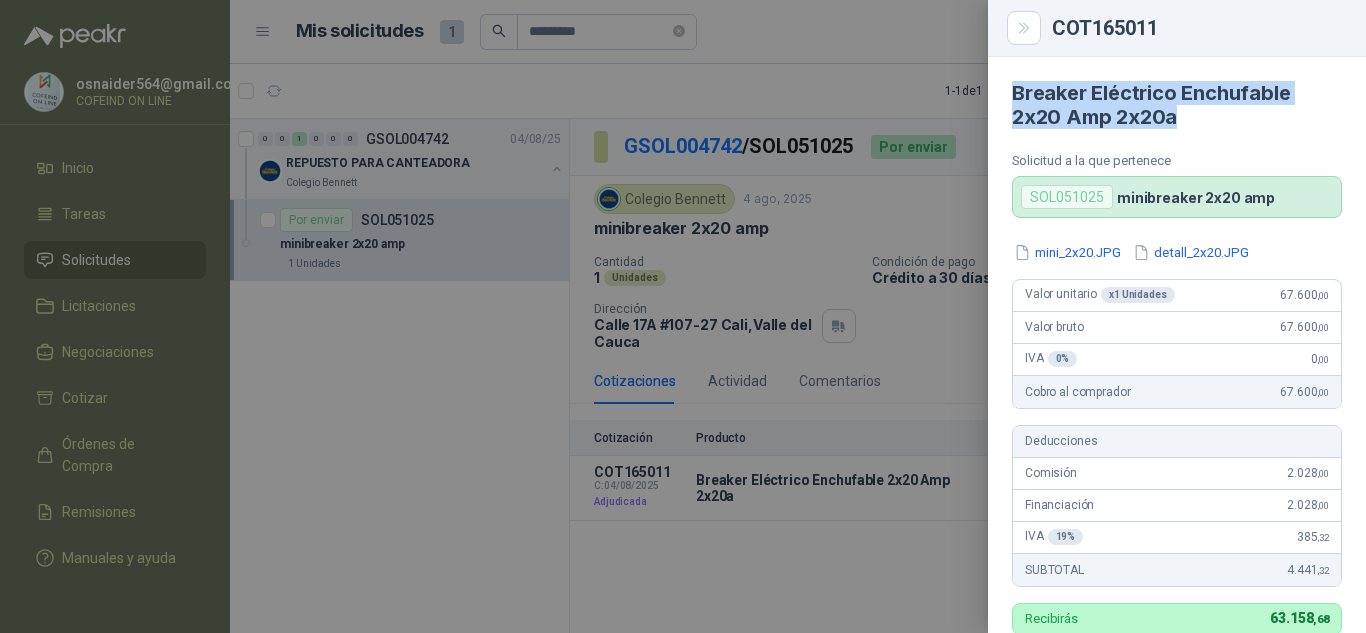 drag, startPoint x: 1198, startPoint y: 131, endPoint x: 1013, endPoint y: 96, distance: 188.28171 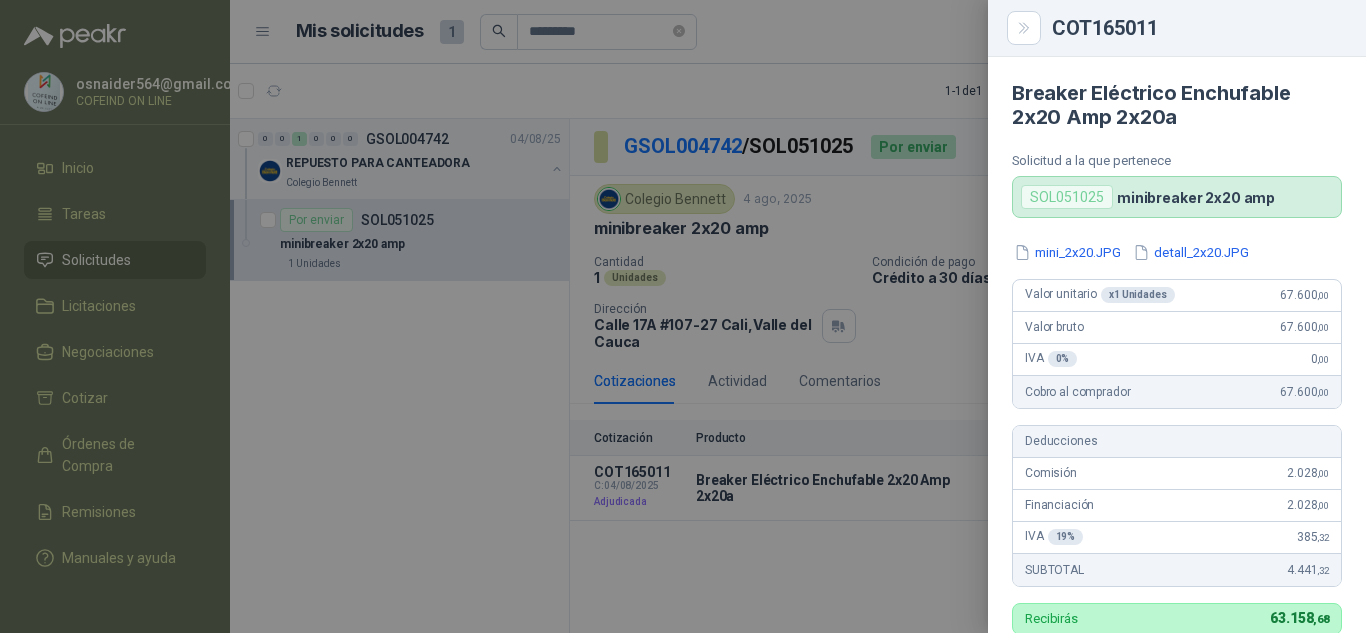 click at bounding box center [683, 316] 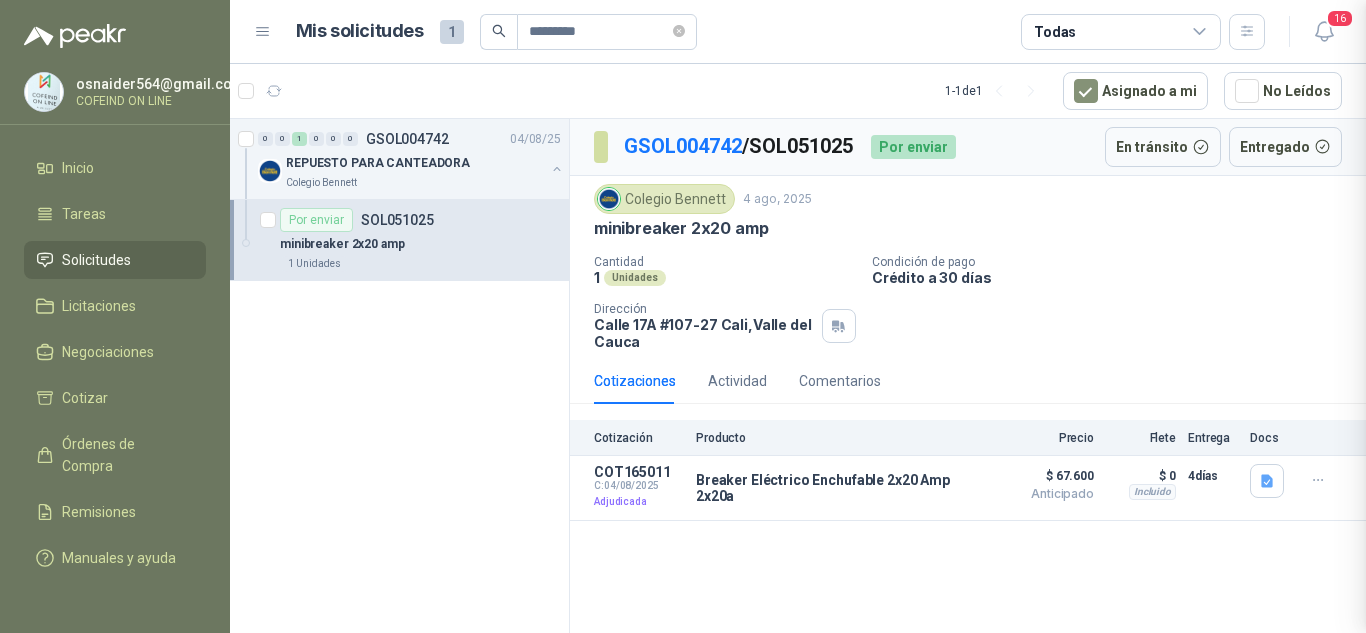 type 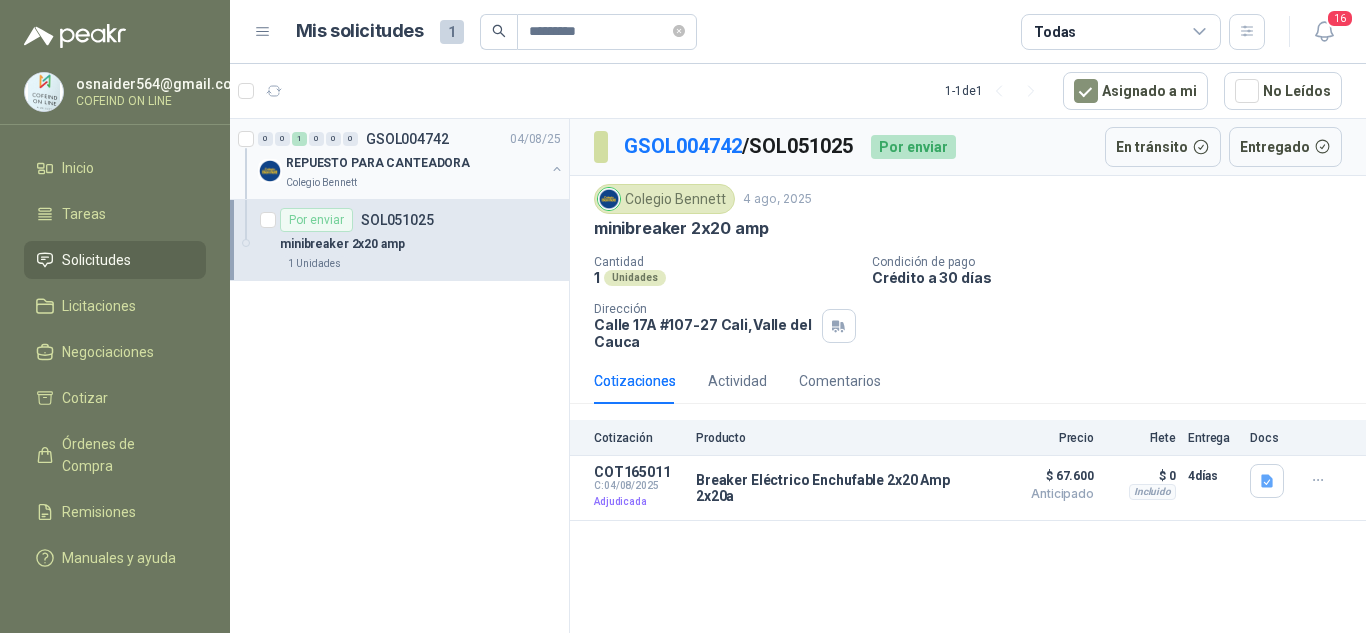 click on "REPUESTO PARA CANTEADORA" at bounding box center [378, 163] 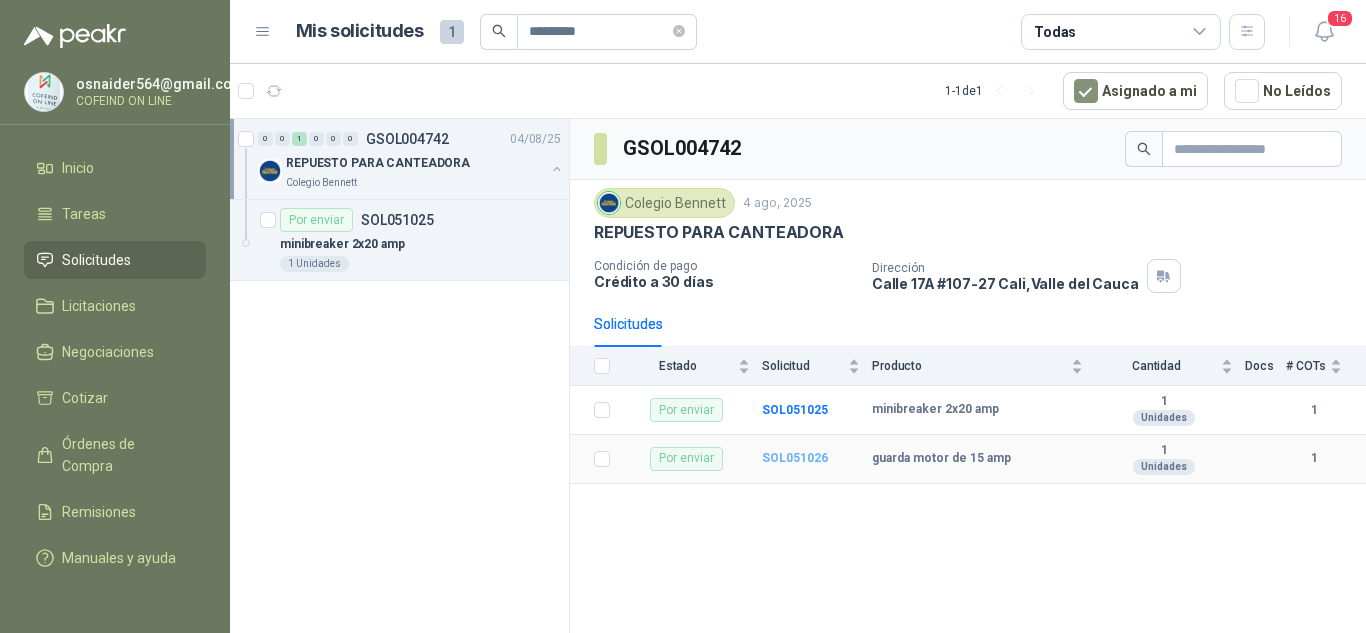 click on "SOL051026" at bounding box center (795, 458) 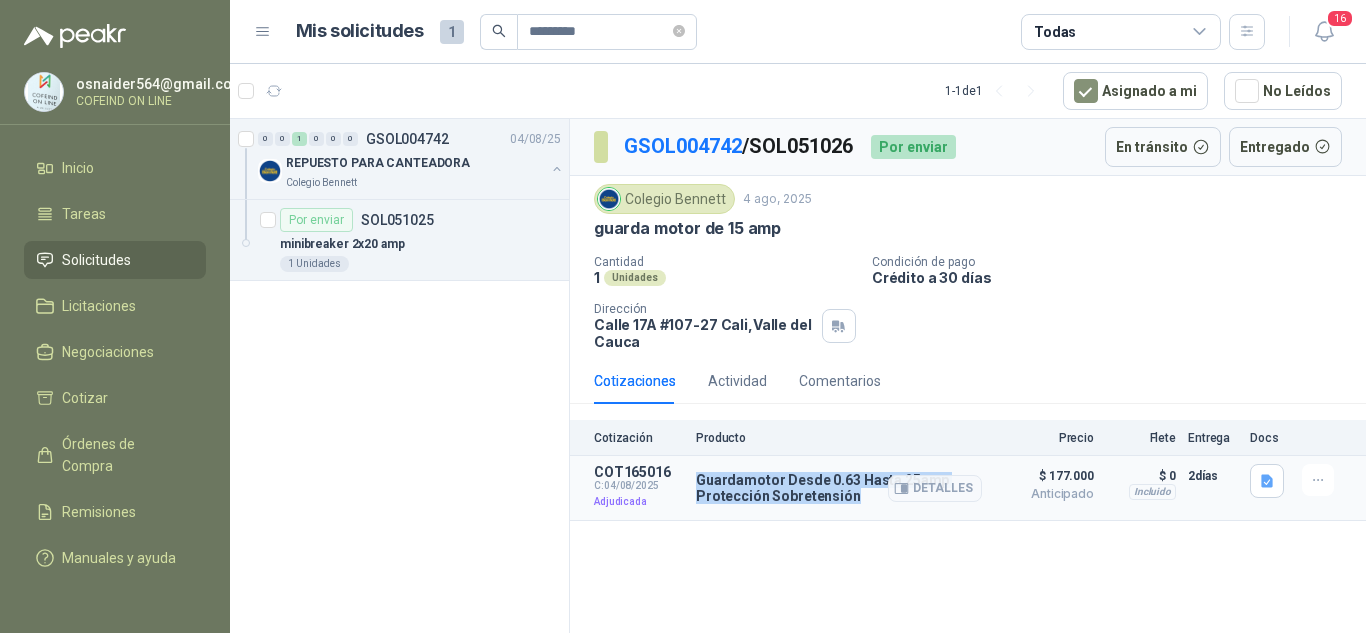 drag, startPoint x: 854, startPoint y: 498, endPoint x: 694, endPoint y: 480, distance: 161.00932 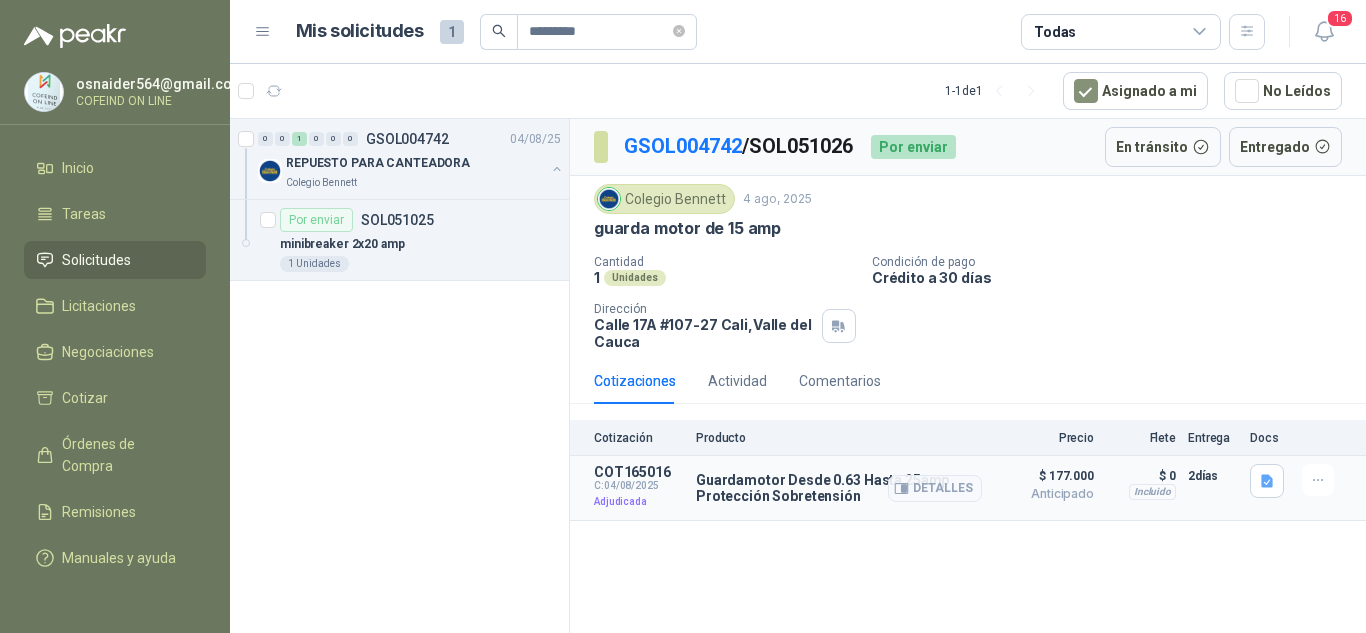 click on "Detalles" at bounding box center (935, 488) 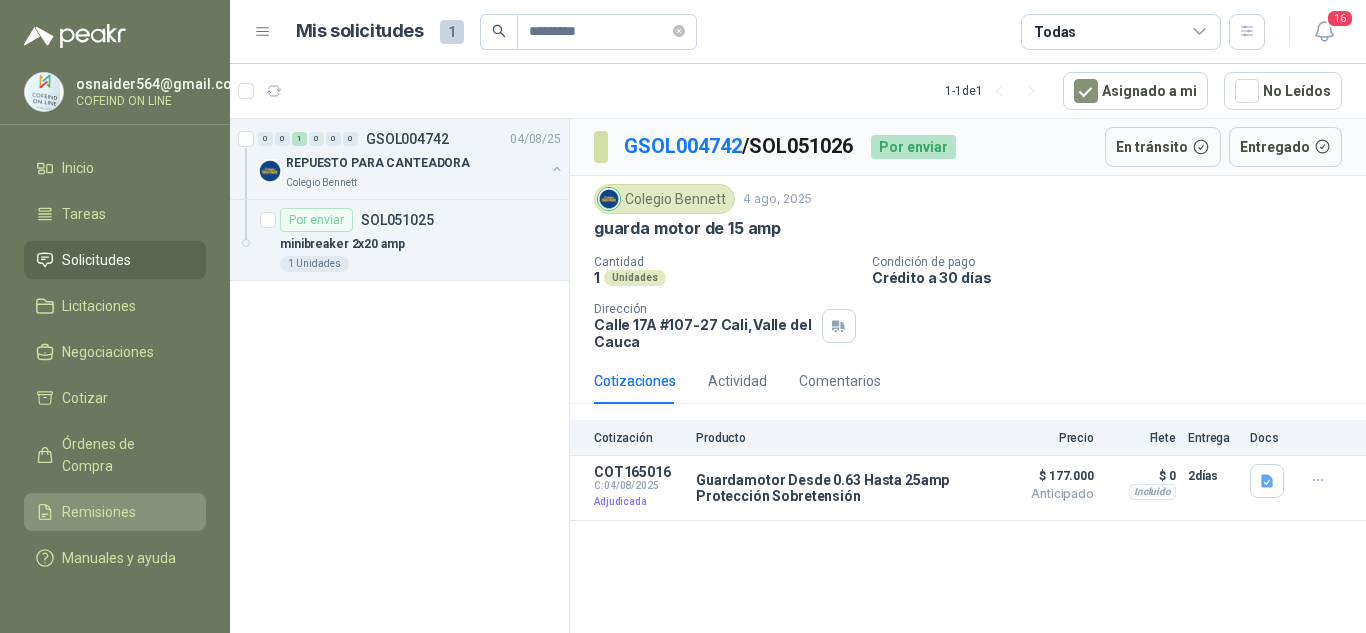 click on "Remisiones" at bounding box center (99, 512) 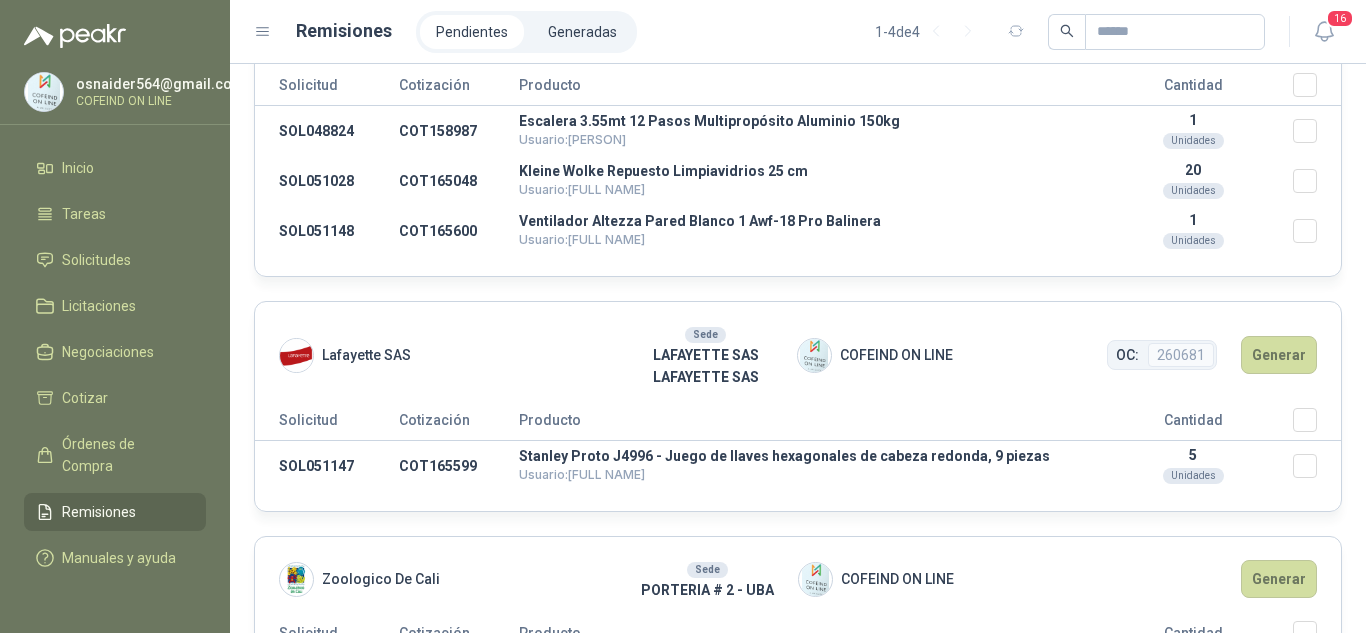 scroll, scrollTop: 0, scrollLeft: 0, axis: both 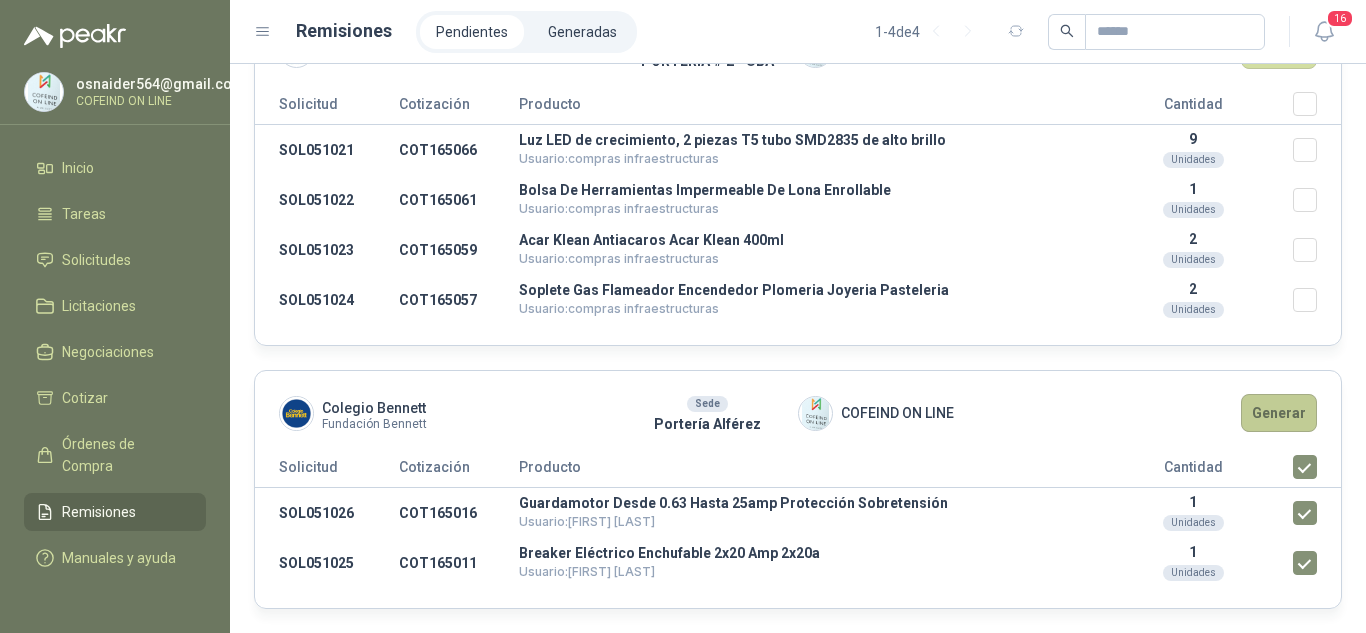 click on "Generar" at bounding box center [1279, 413] 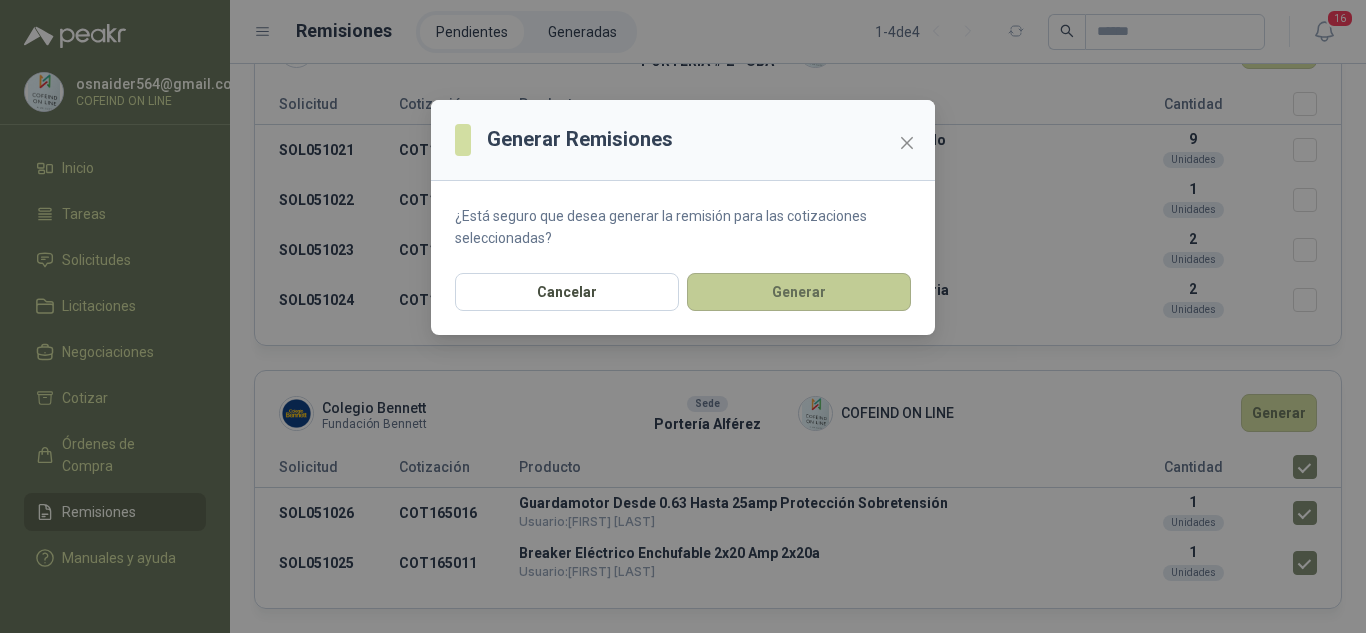 click on "Generar" at bounding box center [799, 292] 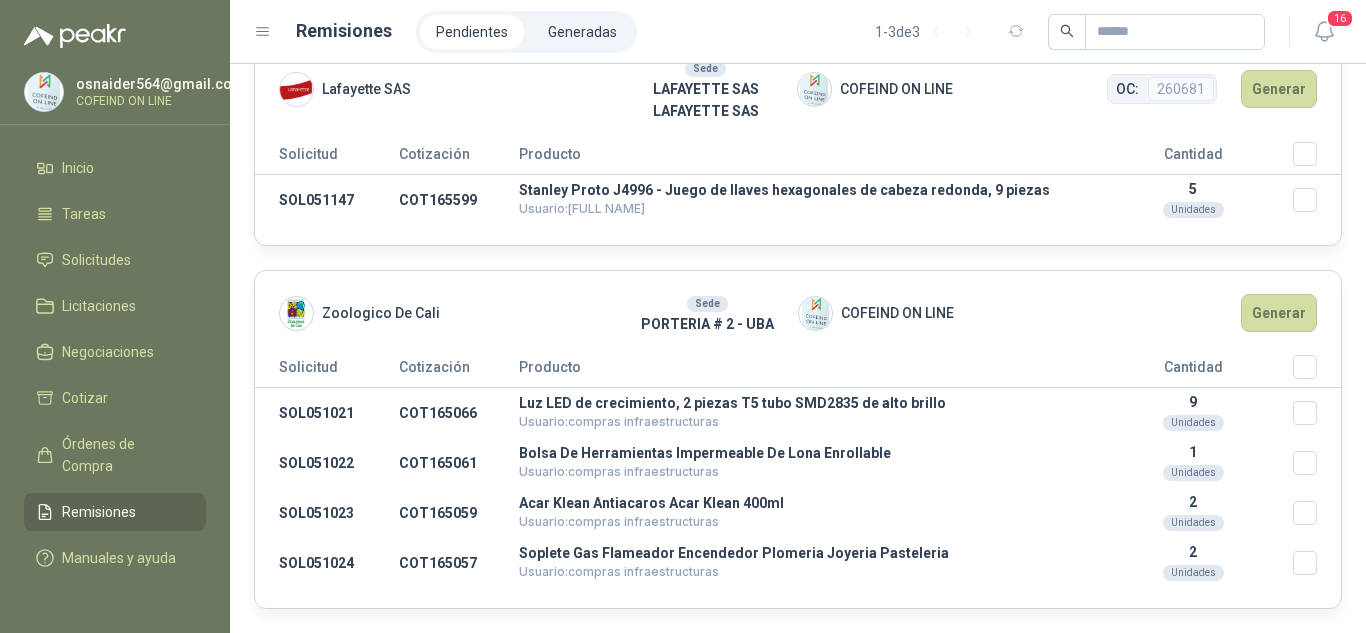 scroll, scrollTop: 366, scrollLeft: 0, axis: vertical 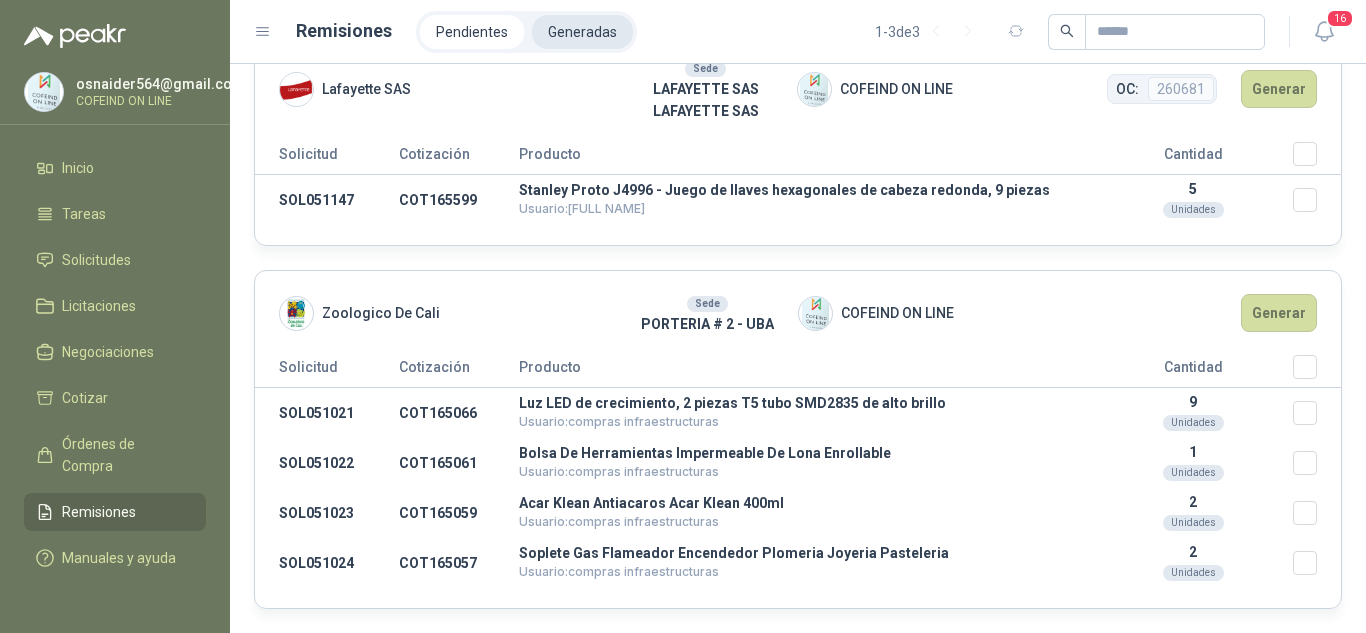 click on "Generadas" at bounding box center (582, 32) 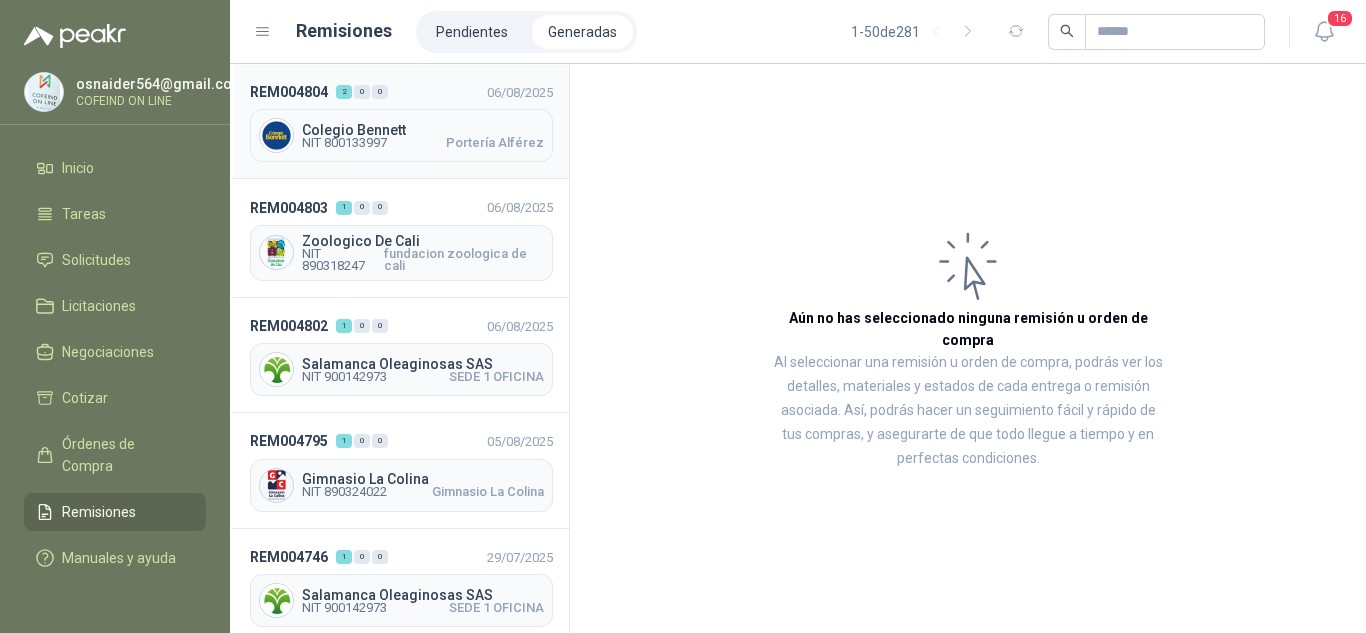 click on "NIT   800133997 Portería Alférez" at bounding box center [423, 143] 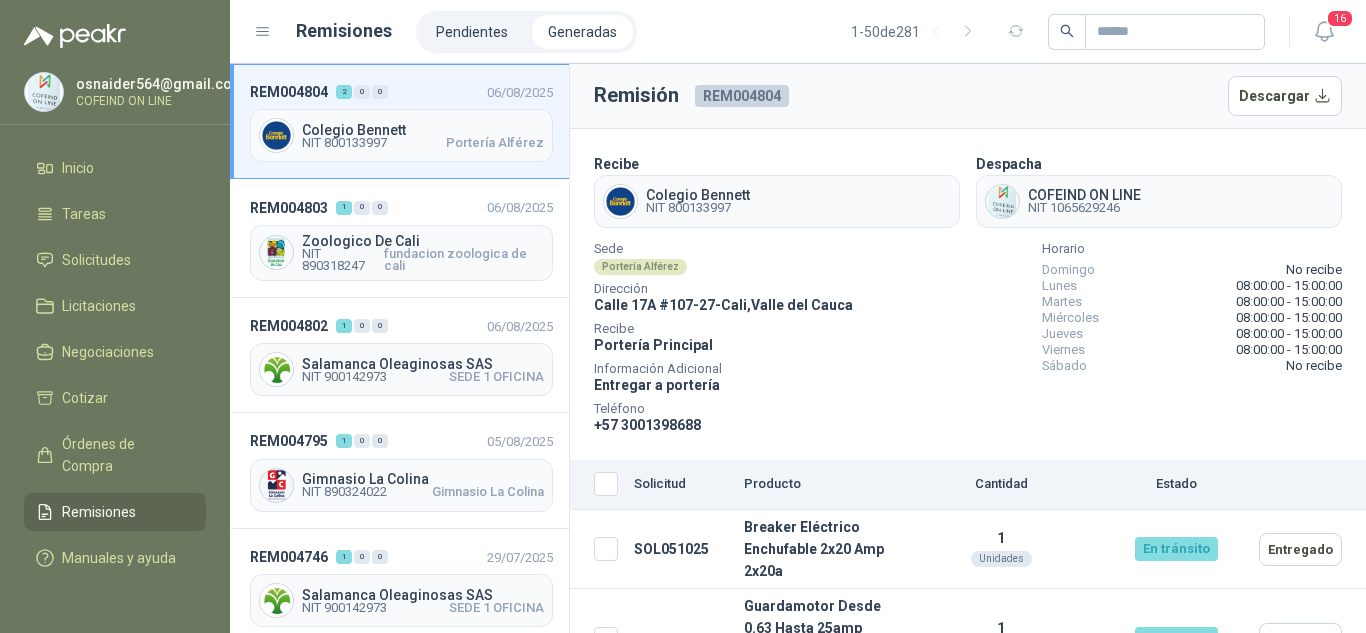 scroll, scrollTop: 56, scrollLeft: 0, axis: vertical 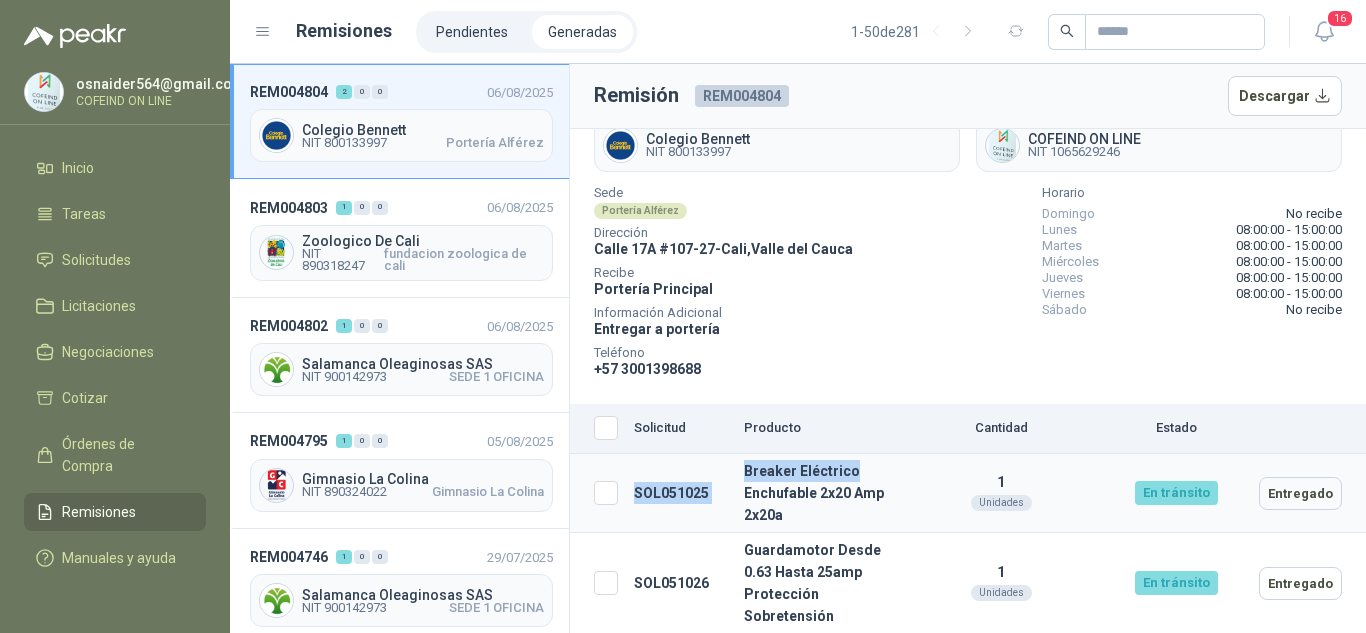 drag, startPoint x: 628, startPoint y: 494, endPoint x: 853, endPoint y: 463, distance: 227.12552 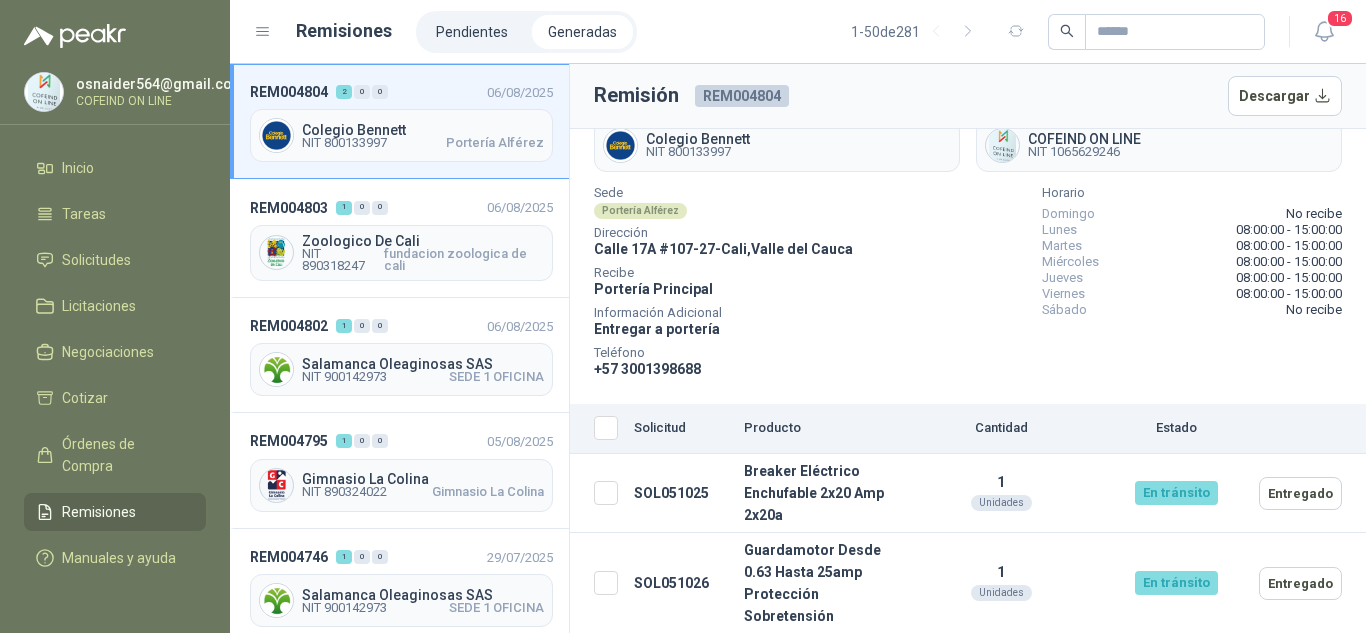 drag, startPoint x: 865, startPoint y: 362, endPoint x: 764, endPoint y: 385, distance: 103.58572 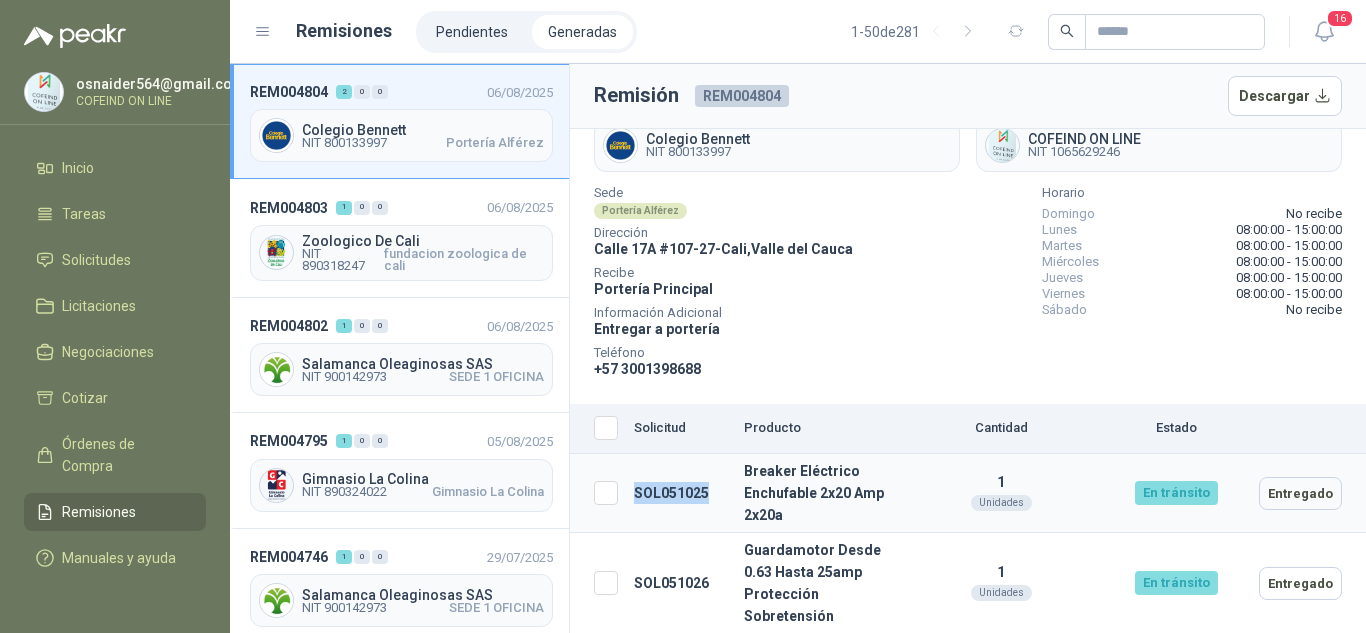 drag, startPoint x: 714, startPoint y: 499, endPoint x: 626, endPoint y: 498, distance: 88.005684 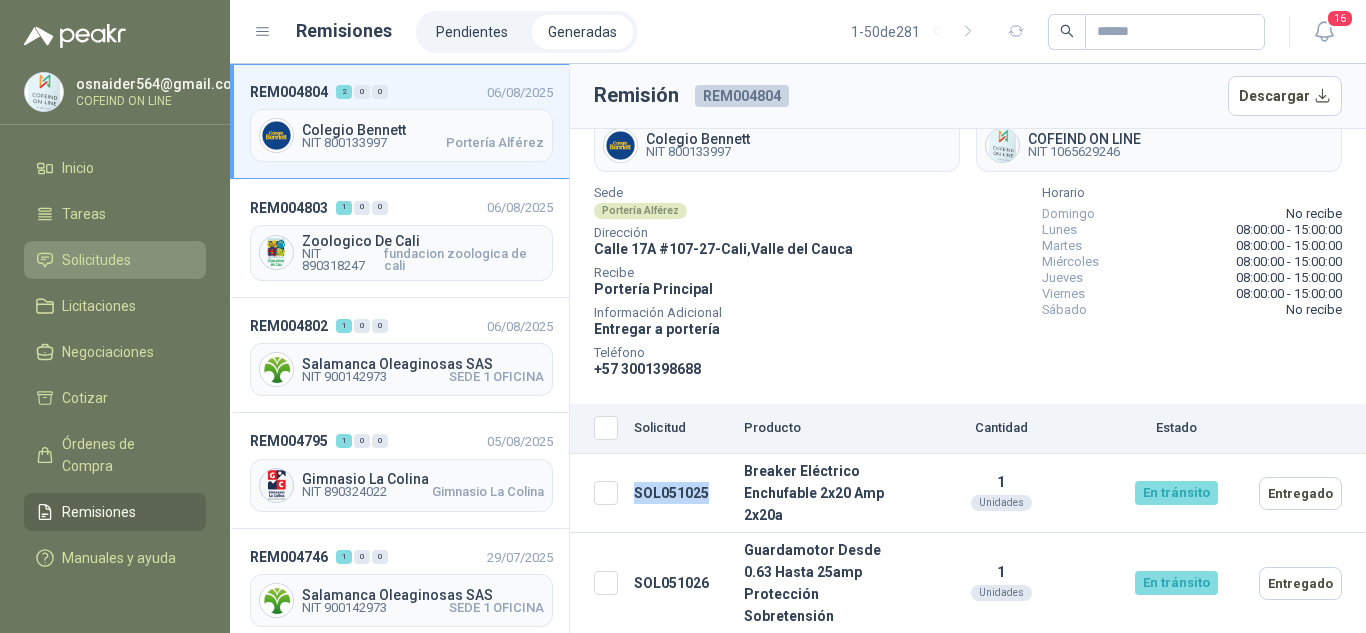 click on "Solicitudes" at bounding box center (96, 260) 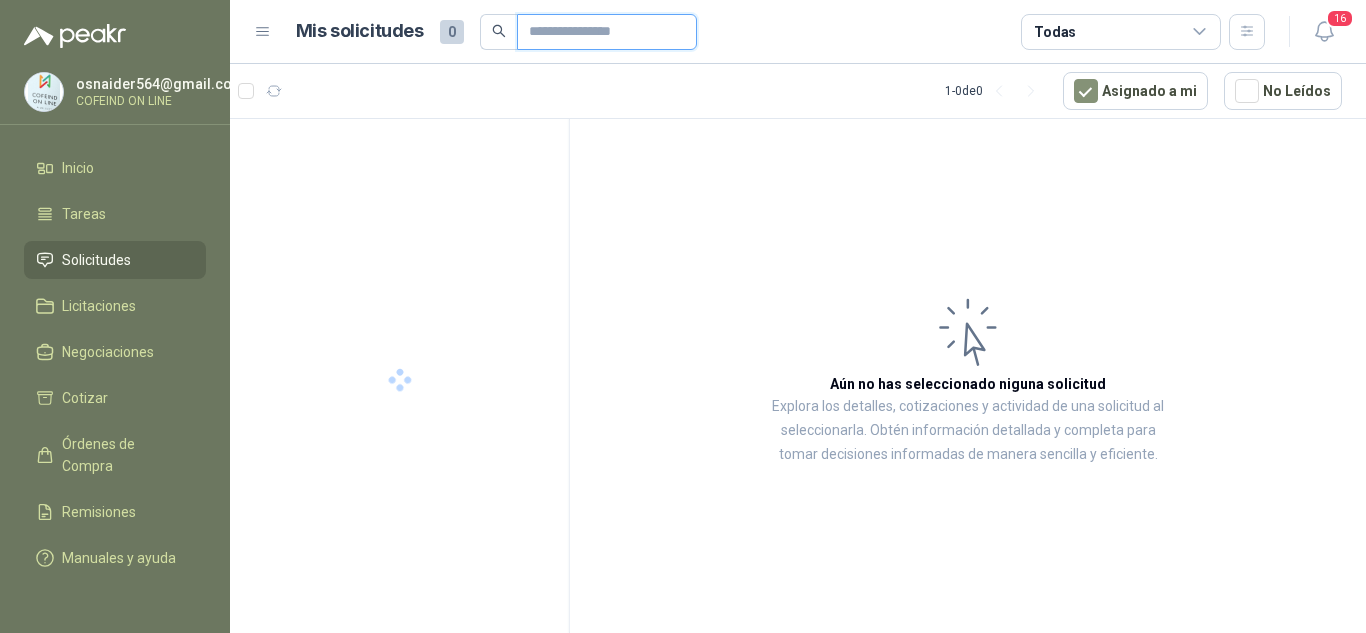 click at bounding box center (599, 32) 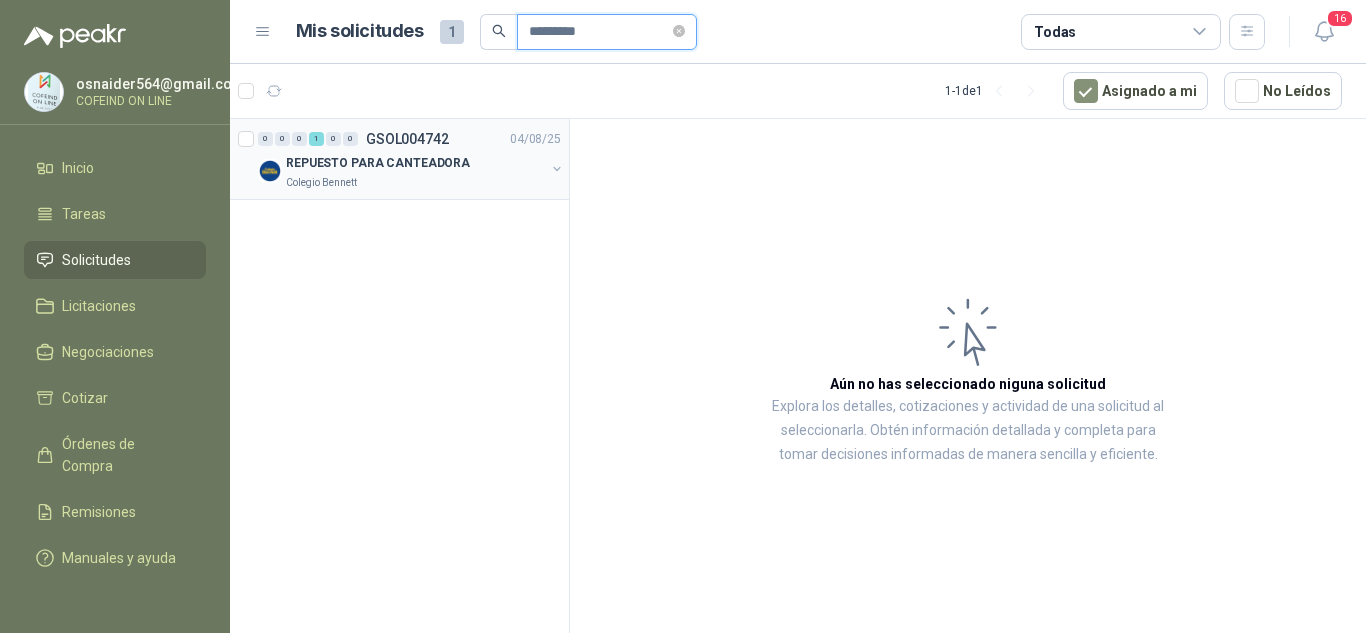 type on "*********" 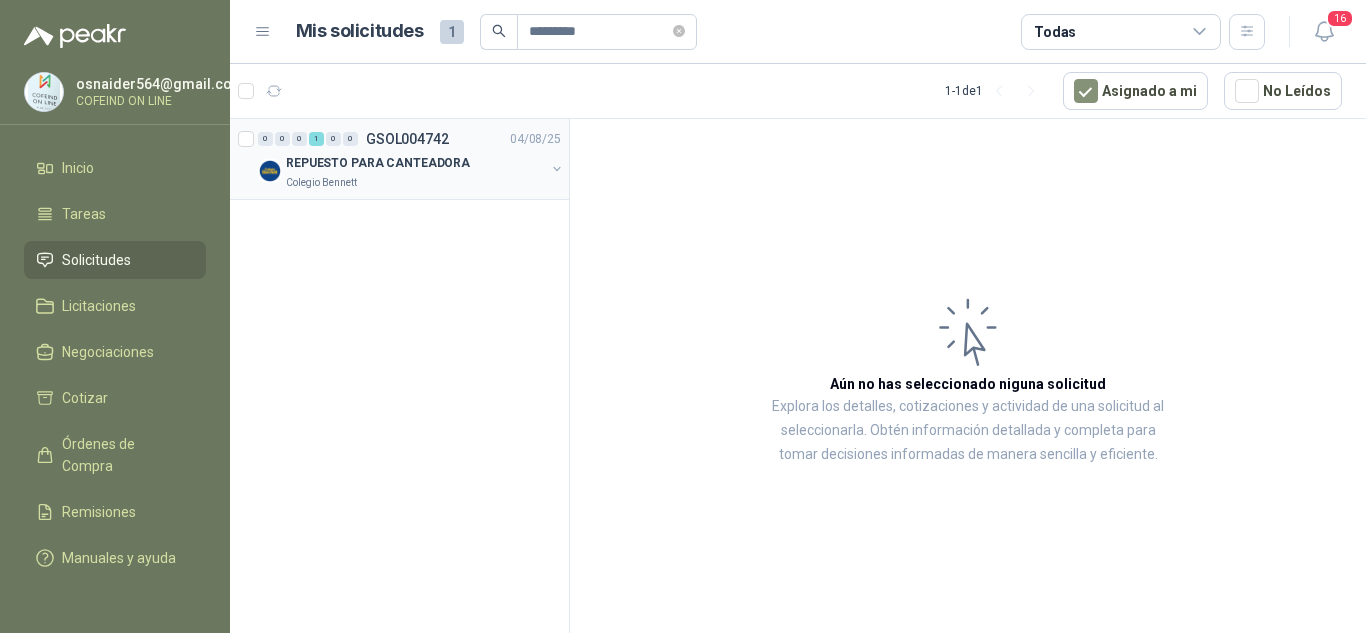 click on "REPUESTO PARA CANTEADORA" at bounding box center (378, 163) 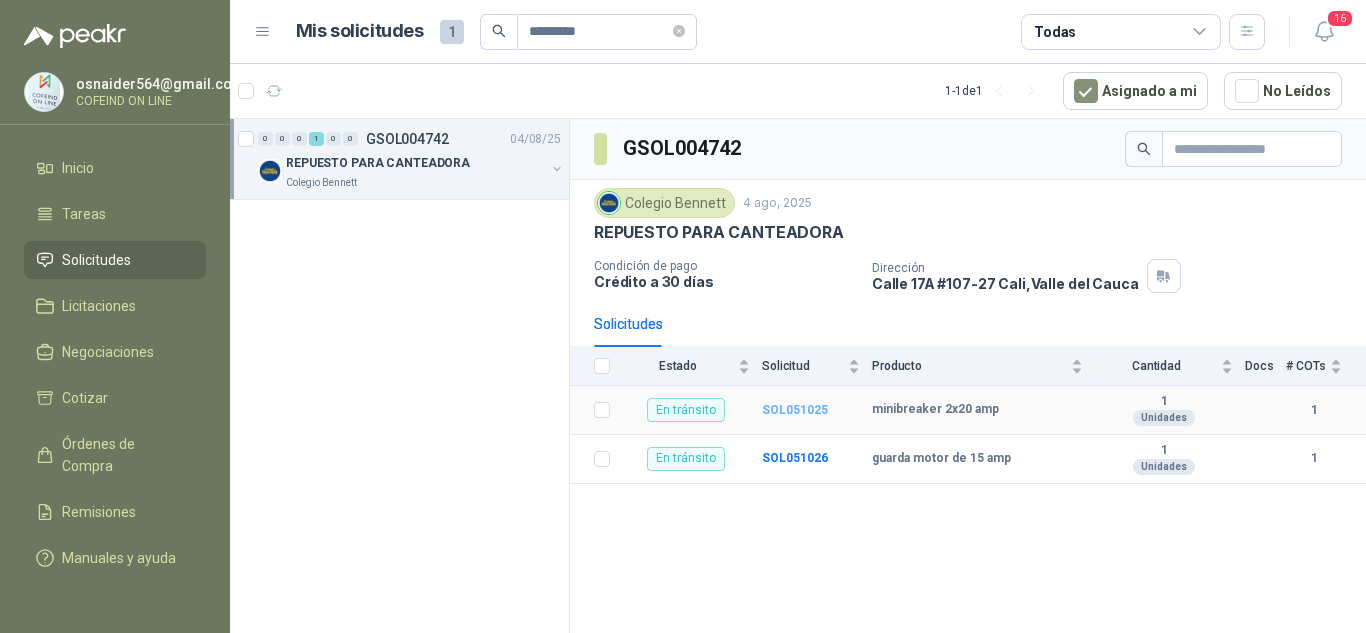 click on "SOL051025" at bounding box center (795, 410) 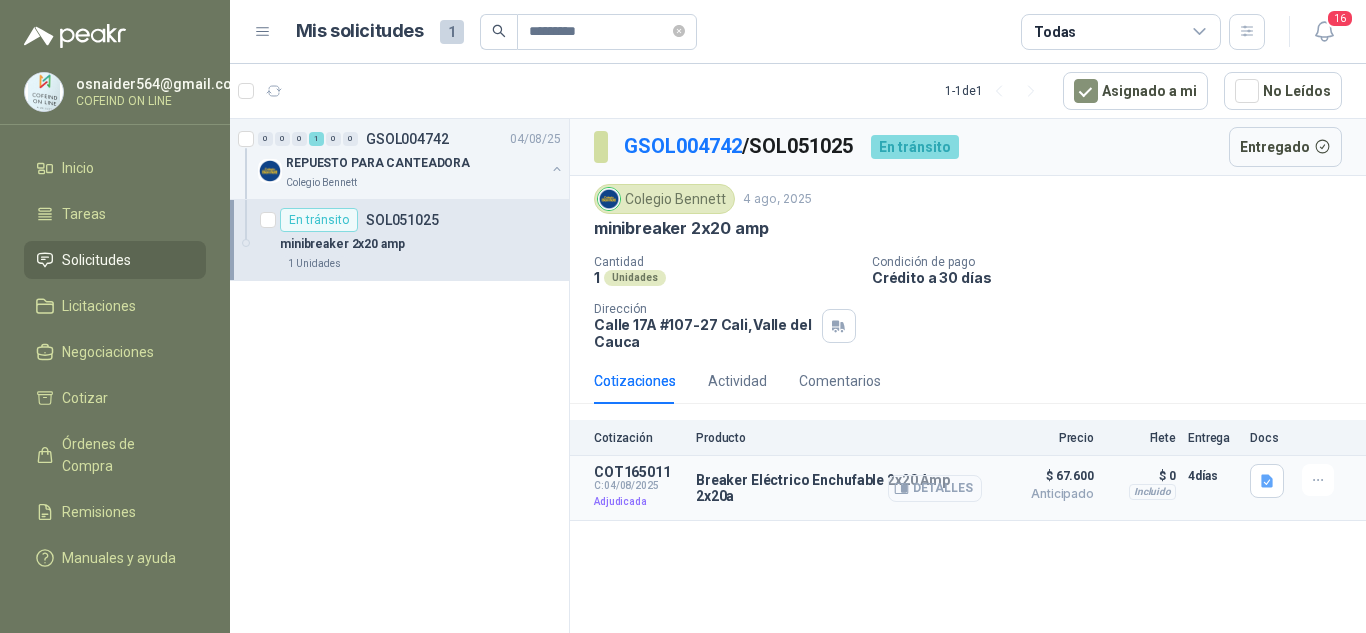 click on "Detalles" at bounding box center [935, 488] 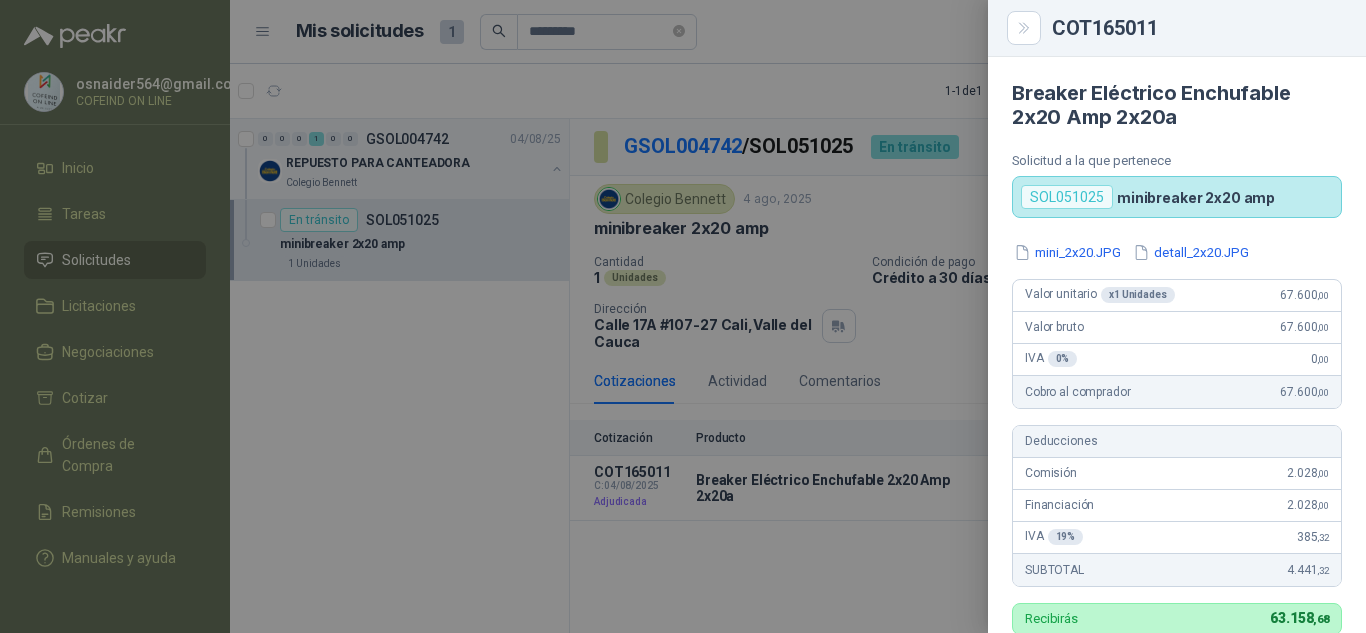 scroll, scrollTop: 100, scrollLeft: 0, axis: vertical 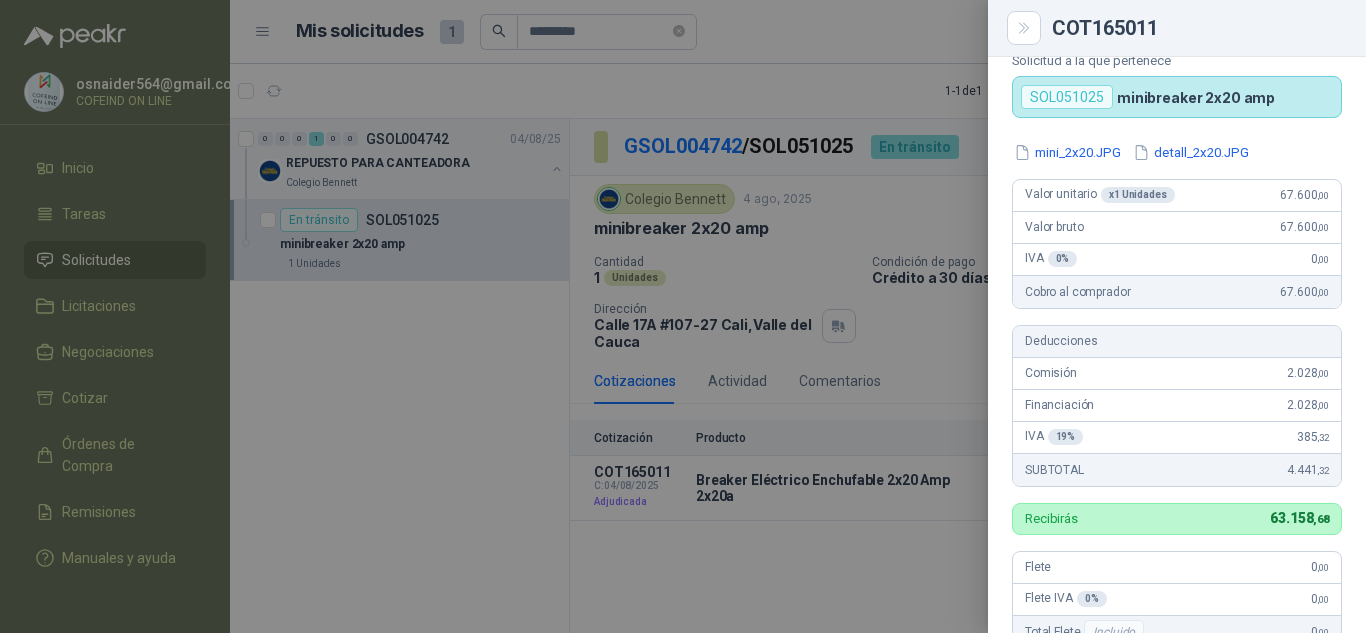 click at bounding box center [683, 316] 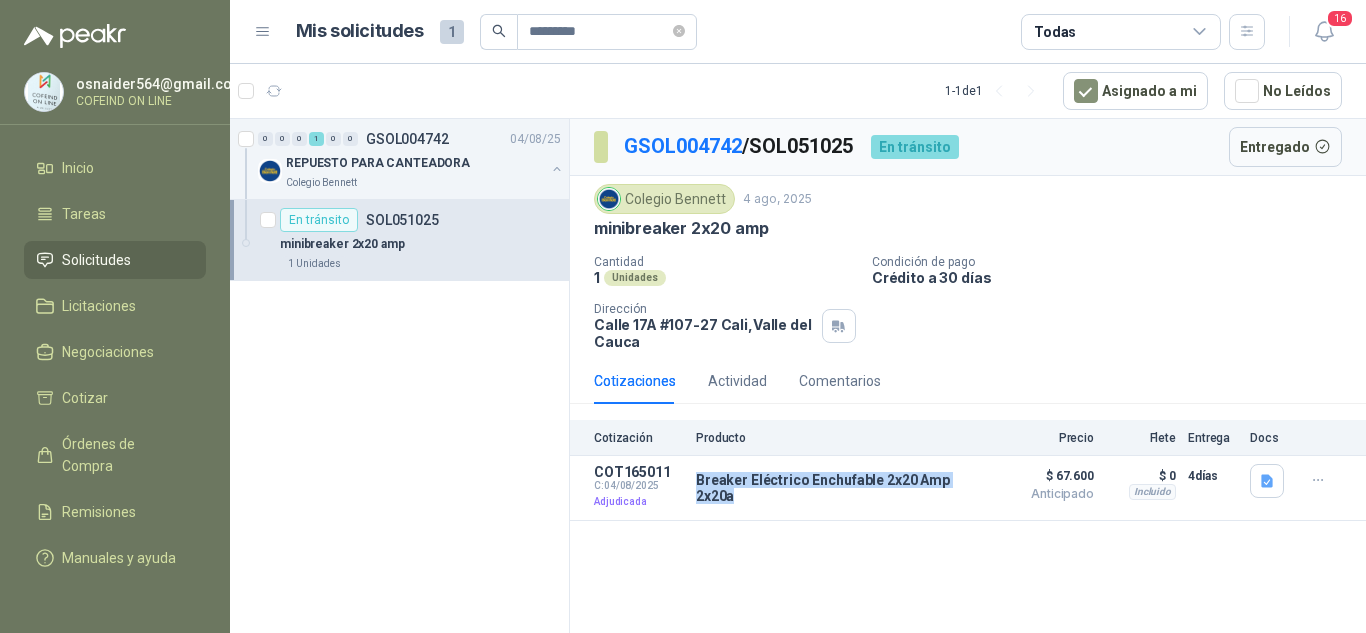 drag, startPoint x: 699, startPoint y: 501, endPoint x: 985, endPoint y: 550, distance: 290.1672 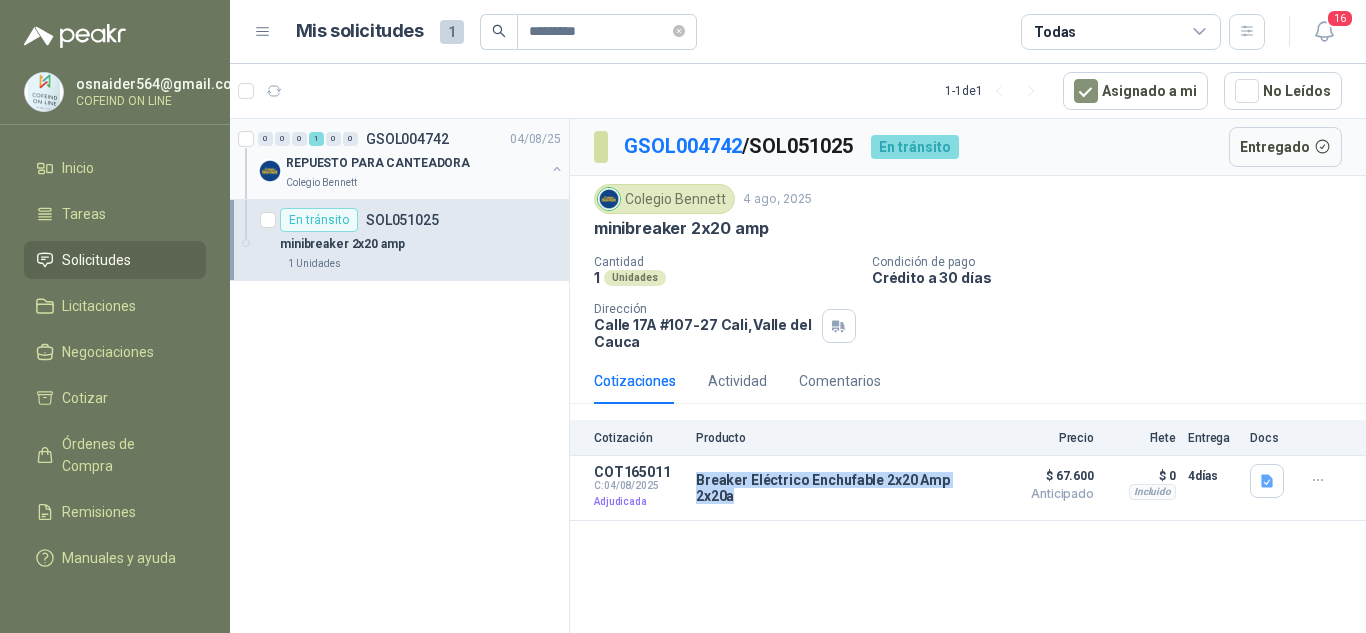 click on "Colegio Bennett" at bounding box center (415, 183) 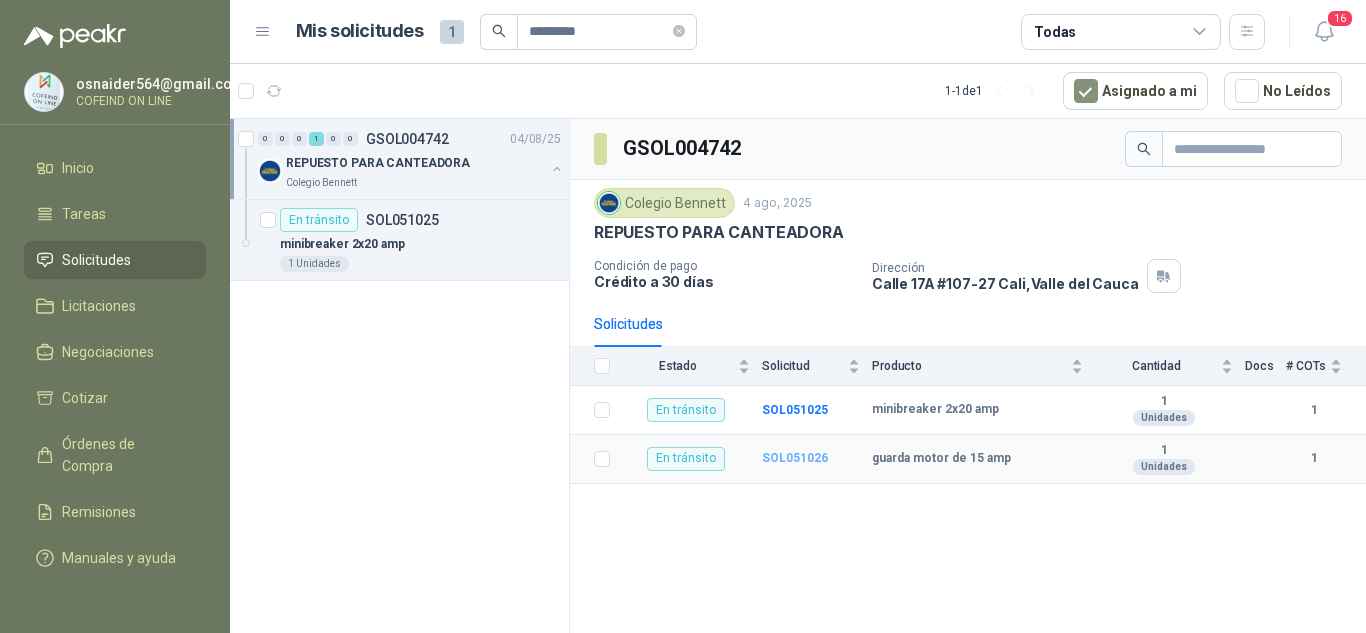 click on "SOL051026" at bounding box center (795, 458) 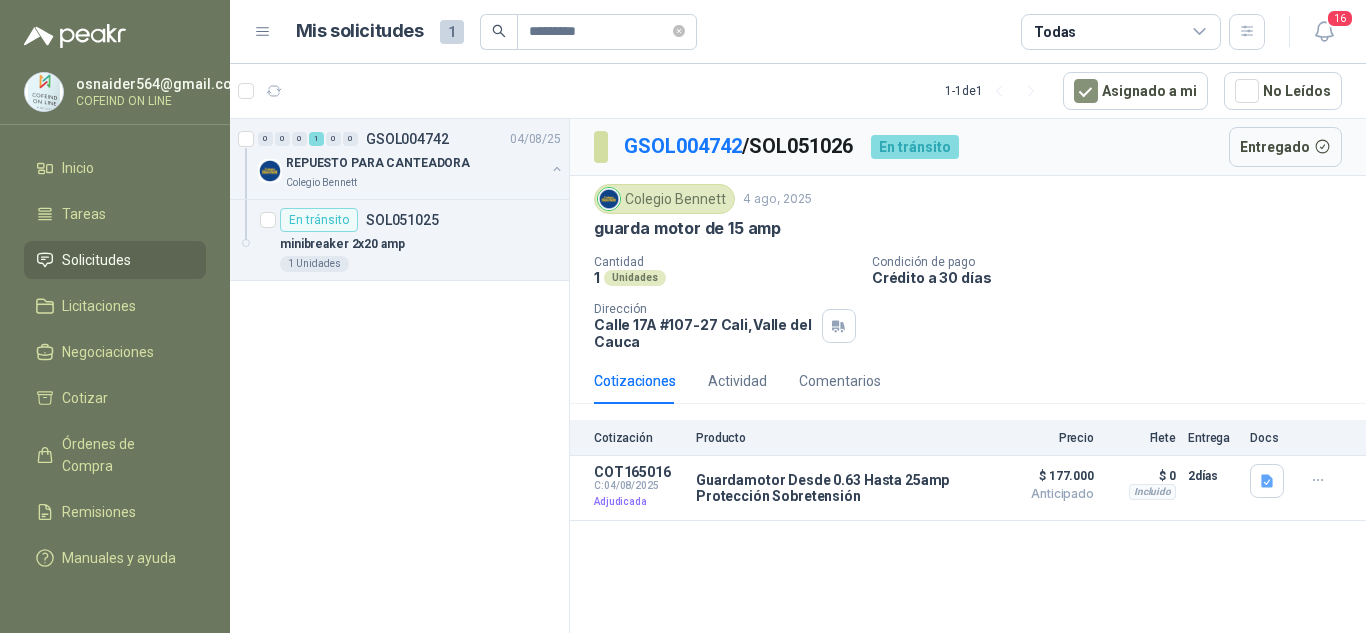 drag, startPoint x: 865, startPoint y: 144, endPoint x: 756, endPoint y: 167, distance: 111.40018 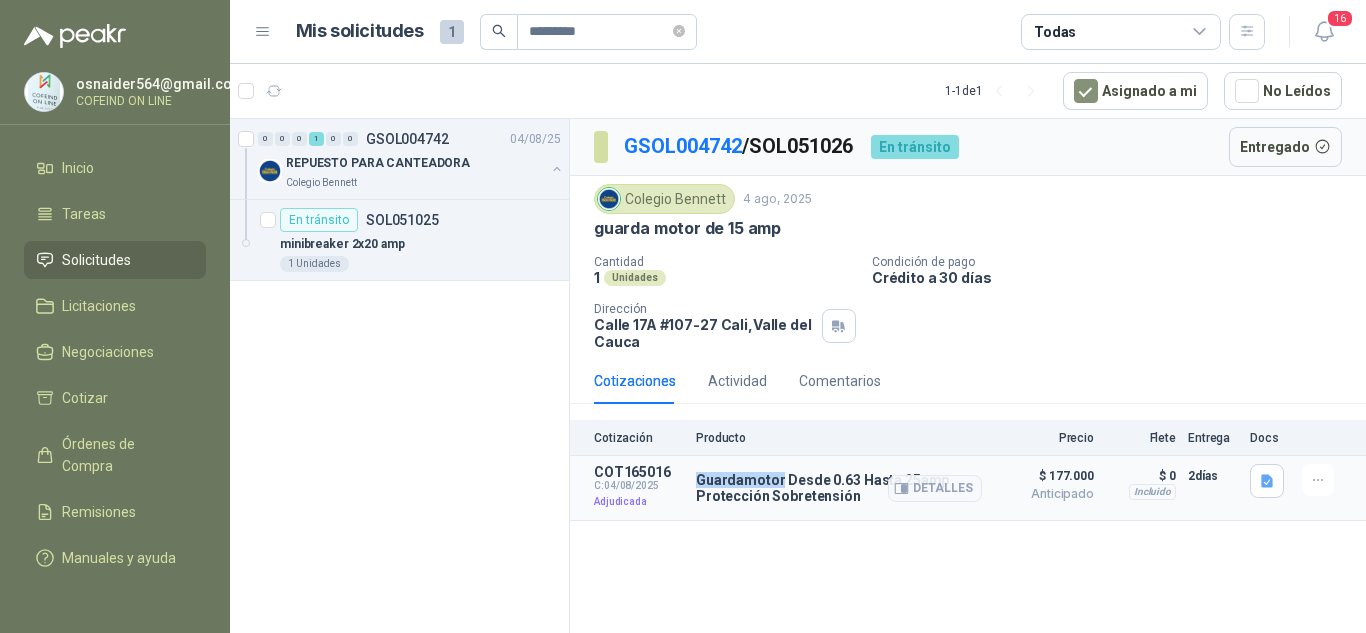 drag, startPoint x: 693, startPoint y: 476, endPoint x: 780, endPoint y: 478, distance: 87.02299 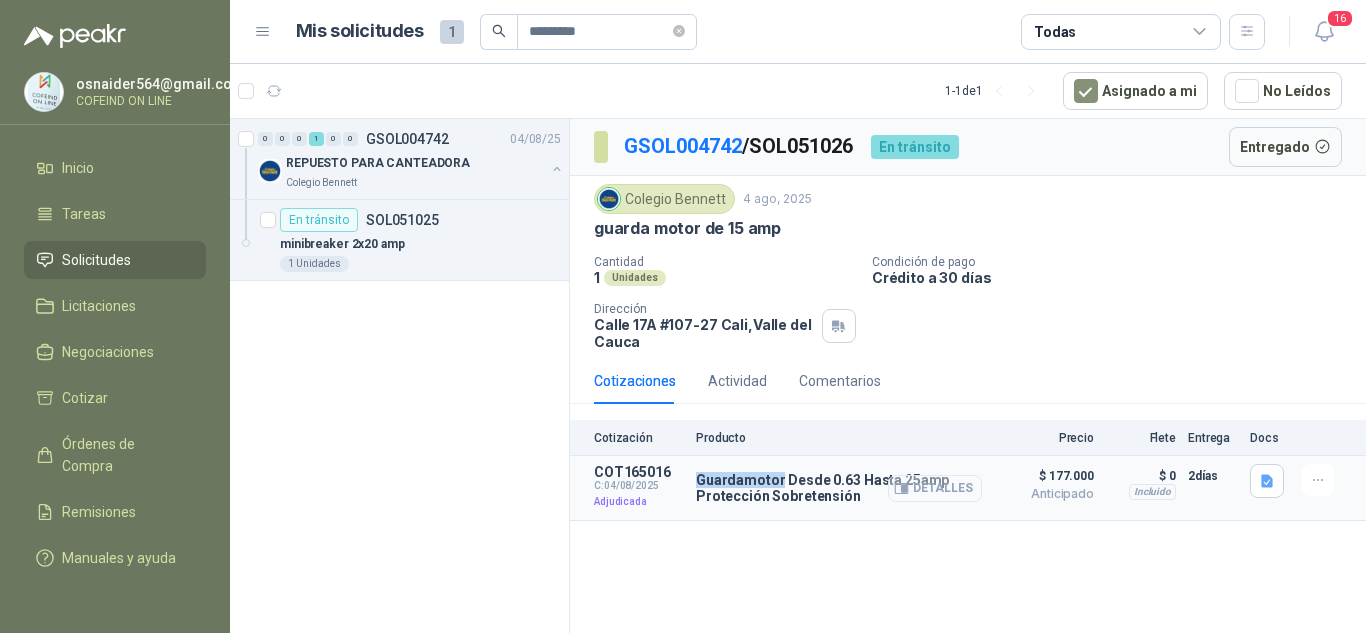 click on "Detalles" at bounding box center (935, 488) 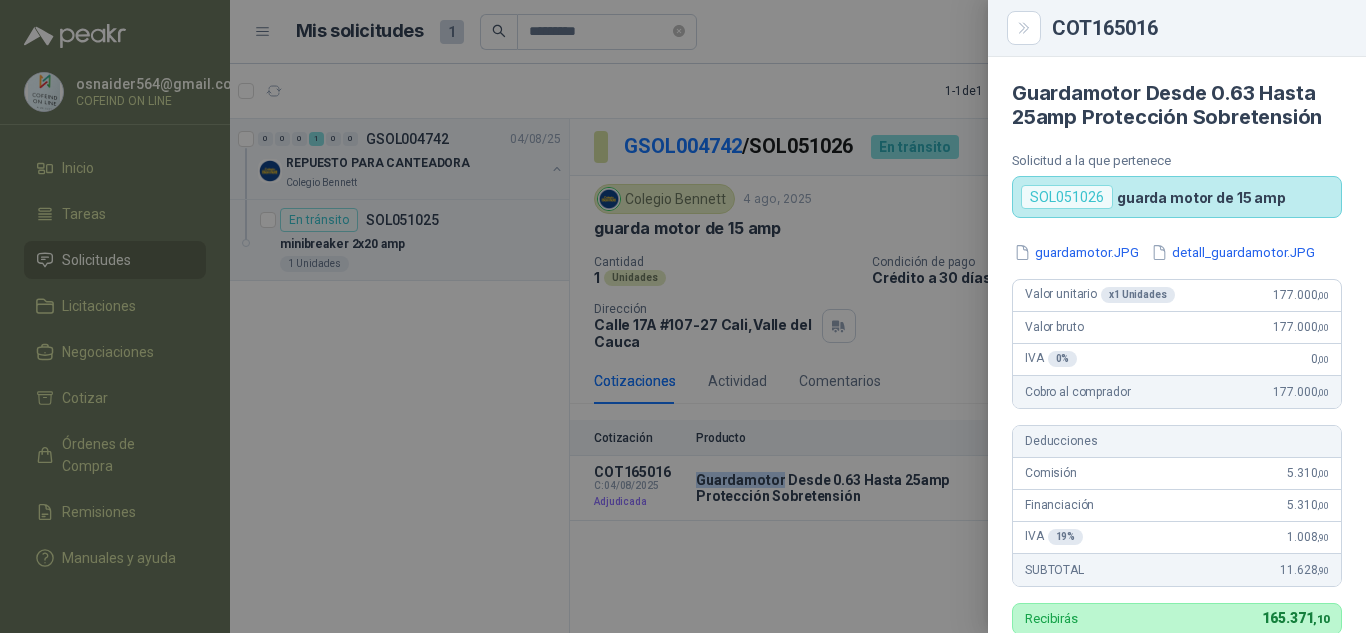 scroll, scrollTop: 100, scrollLeft: 0, axis: vertical 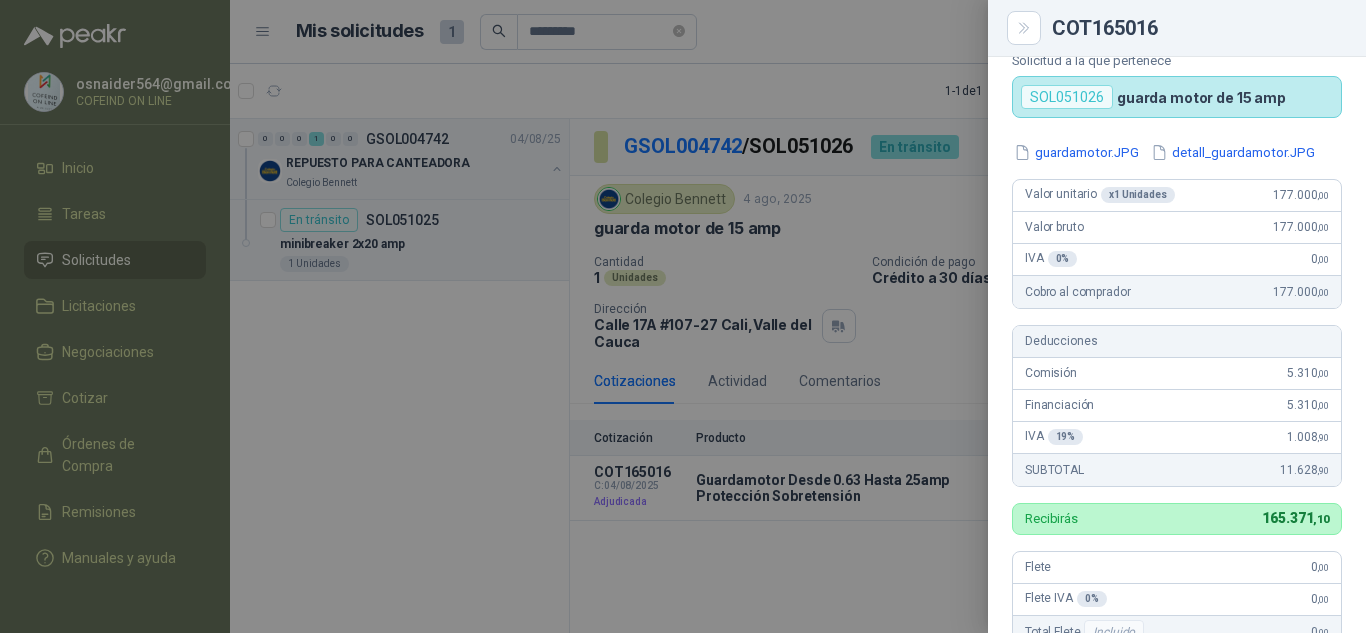 click at bounding box center (683, 316) 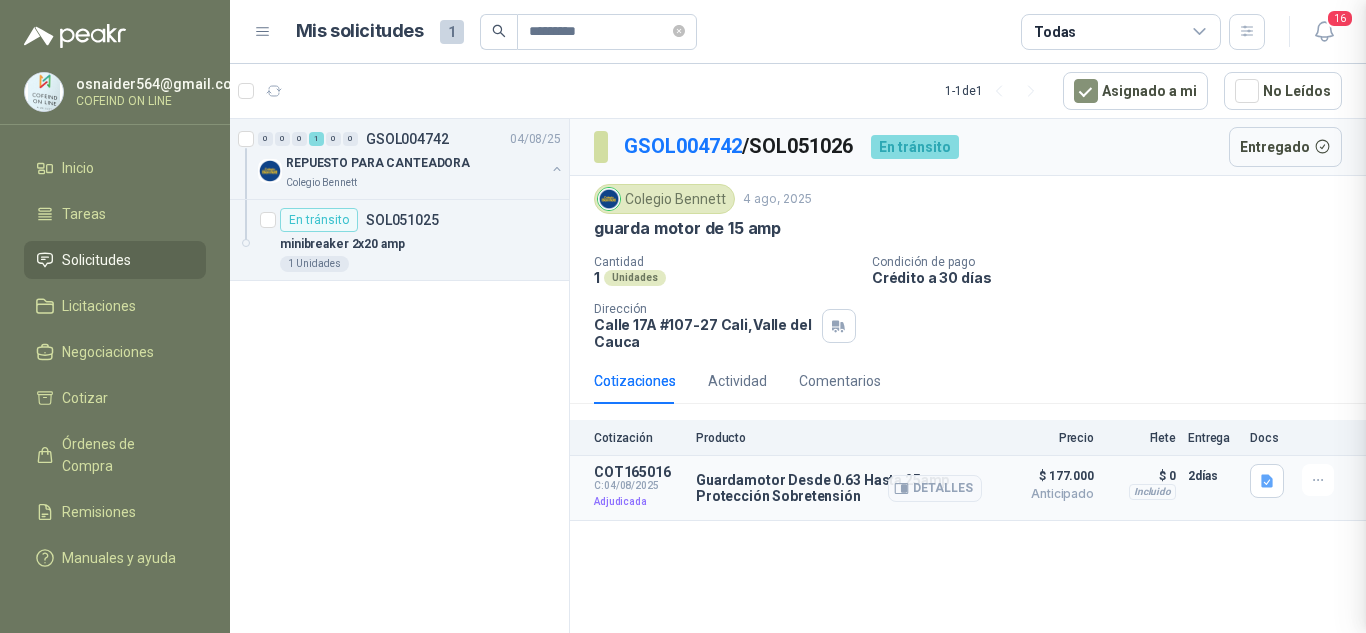 type 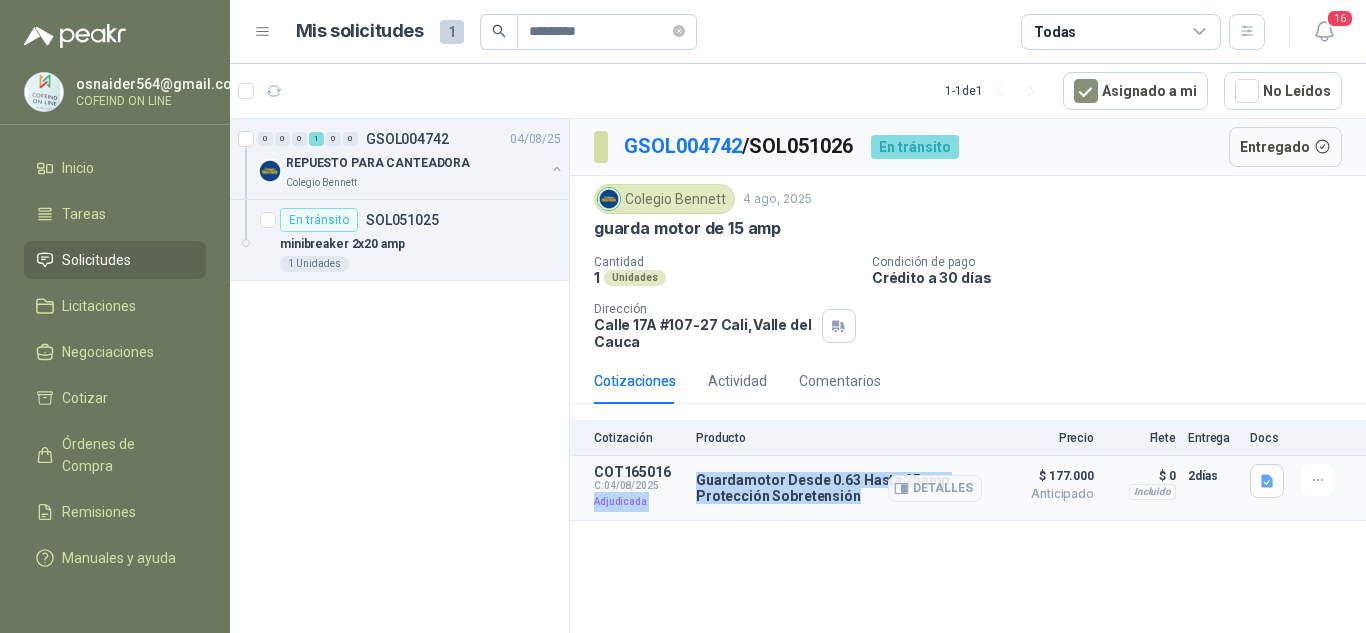 drag, startPoint x: 854, startPoint y: 499, endPoint x: 688, endPoint y: 486, distance: 166.50826 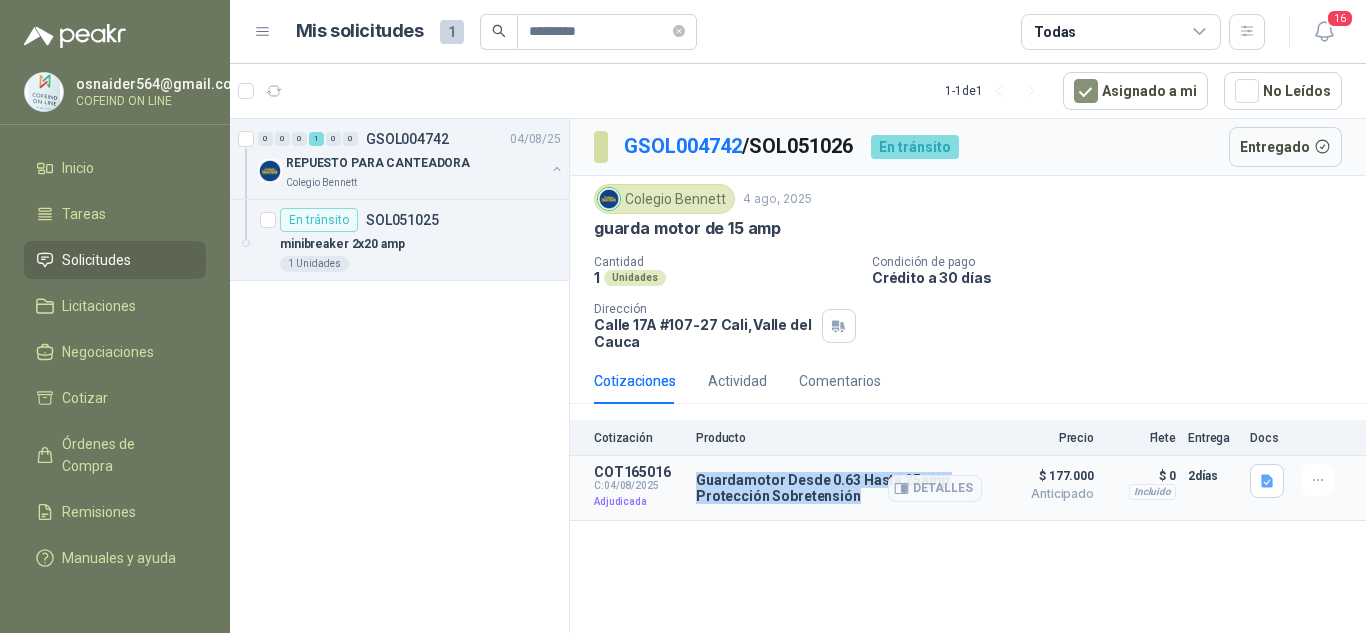 drag, startPoint x: 812, startPoint y: 492, endPoint x: 699, endPoint y: 477, distance: 113.99123 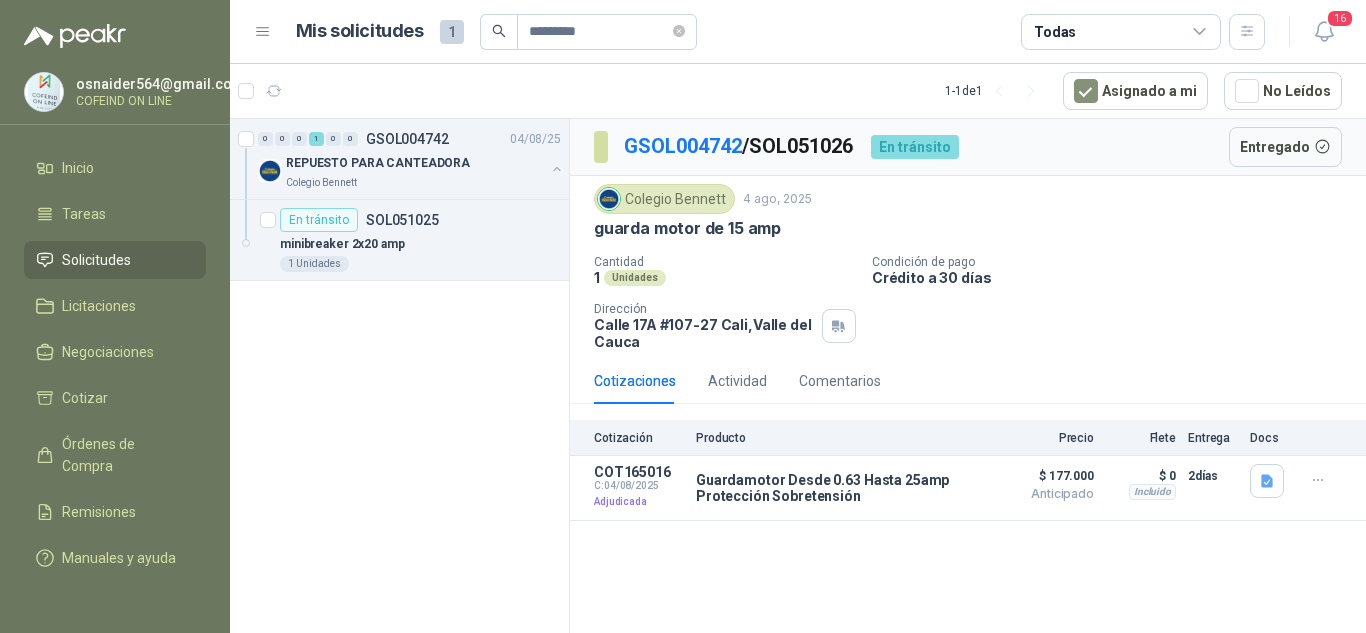 click on "0   0   0   1   0   0   GSOL004742 04/08/25   REPUESTO PARA CANTEADORA  Colegio Bennett   En tránsito SOL051025 minibreaker 2x20 amp 1   Unidades" at bounding box center (400, 379) 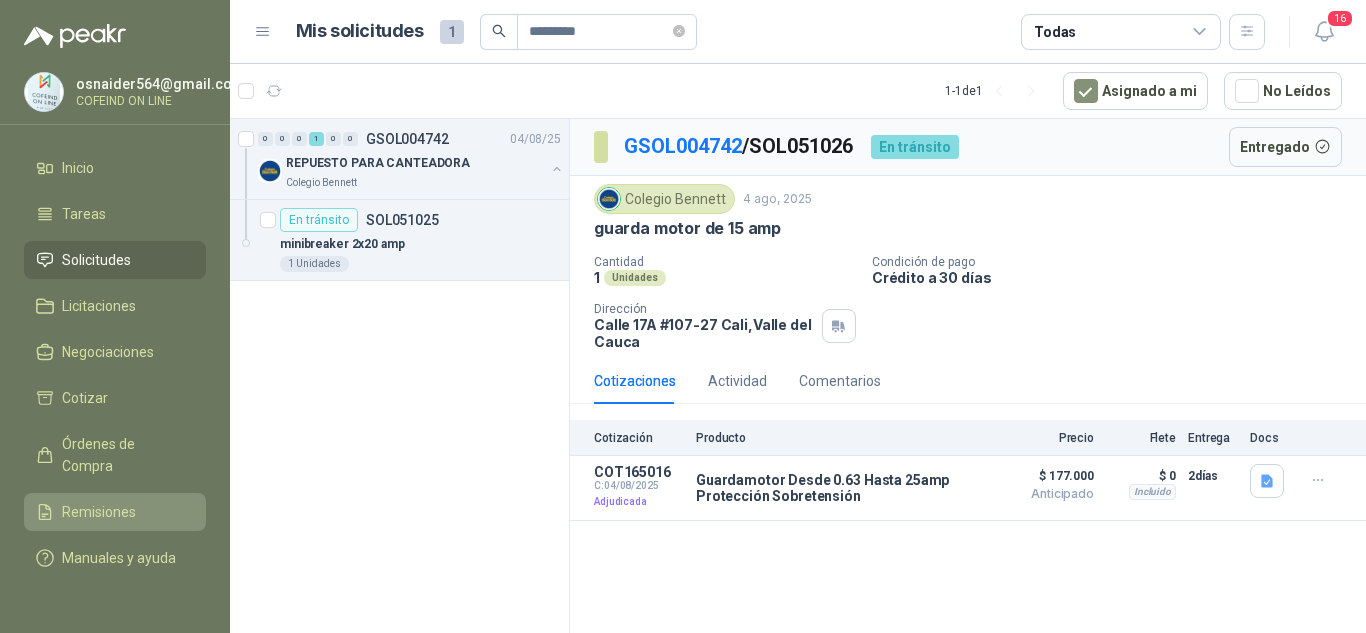 click on "Remisiones" at bounding box center [99, 512] 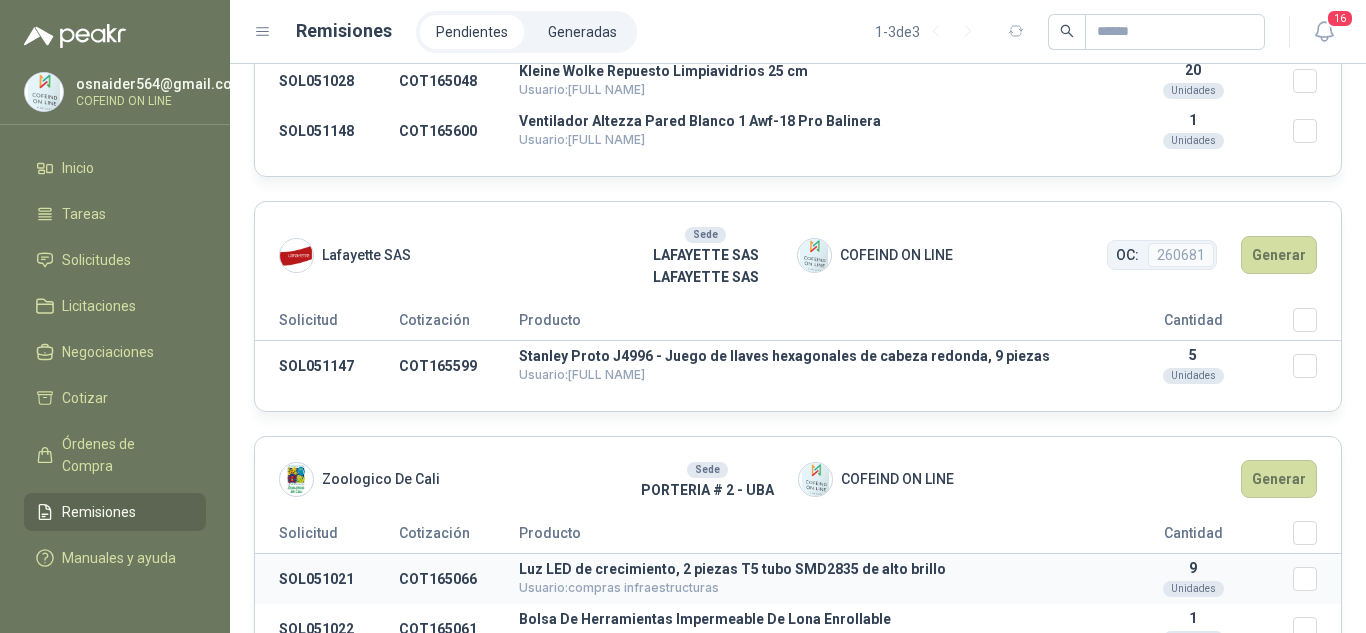 scroll, scrollTop: 366, scrollLeft: 0, axis: vertical 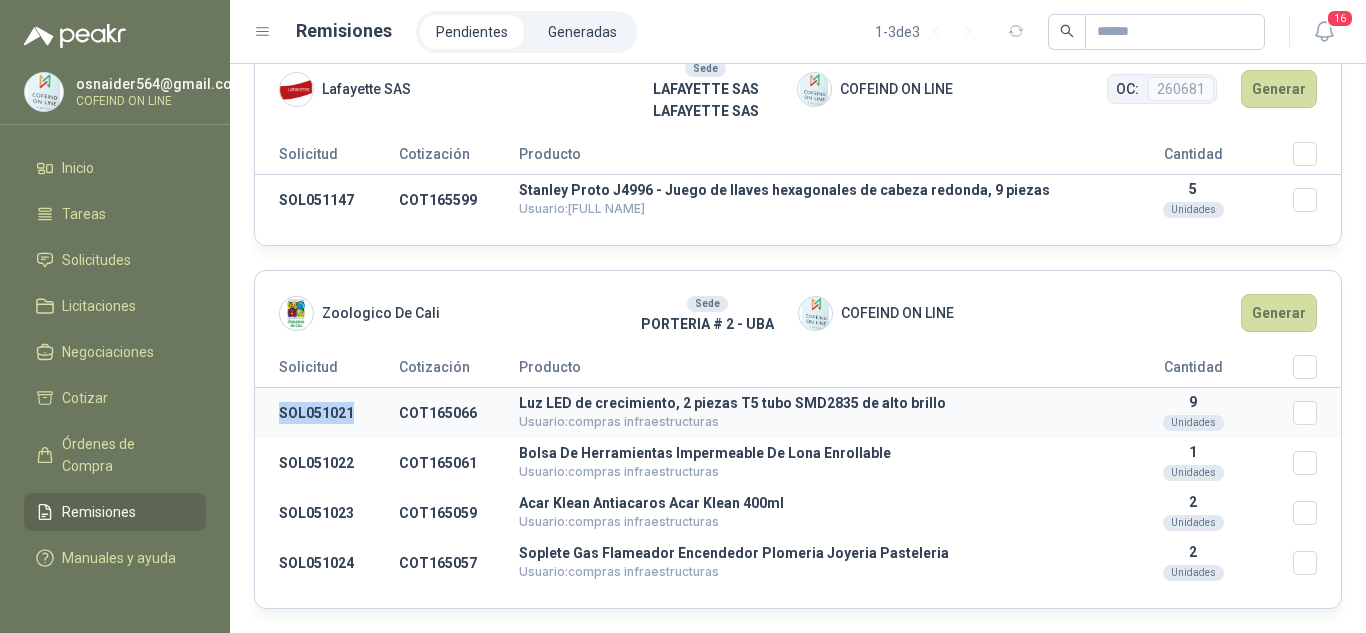 drag, startPoint x: 359, startPoint y: 408, endPoint x: 267, endPoint y: 397, distance: 92.65527 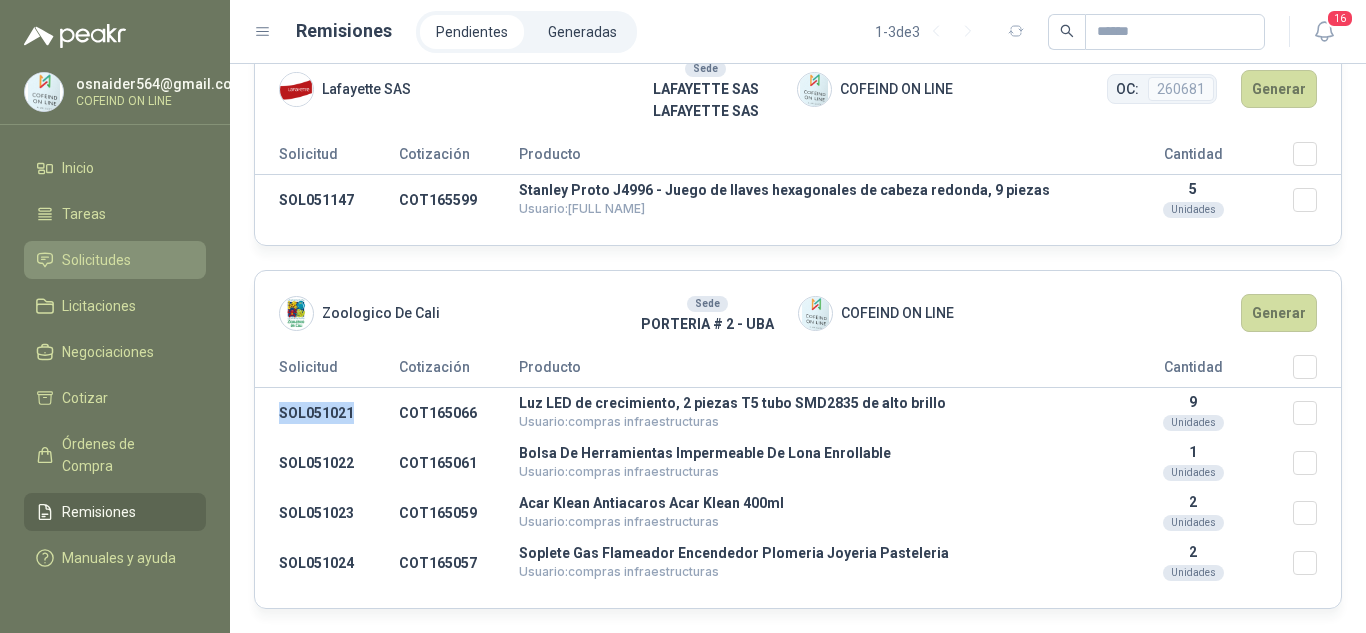 click on "Solicitudes" at bounding box center [96, 260] 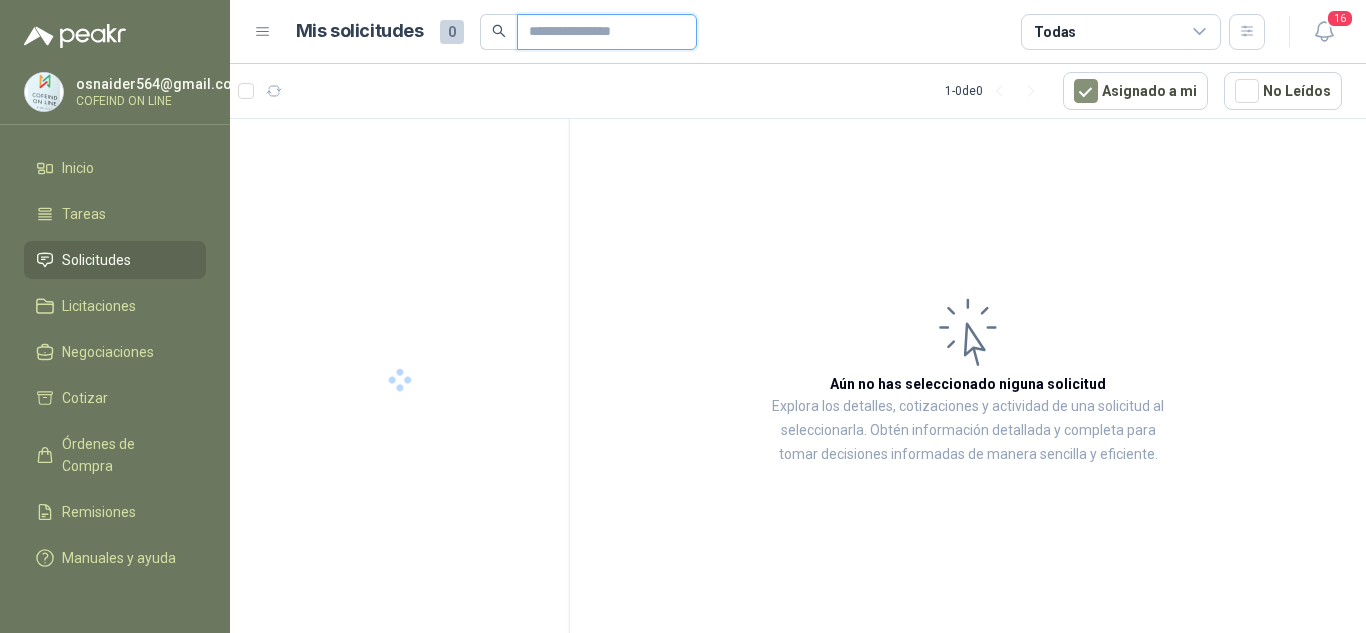 click at bounding box center (599, 32) 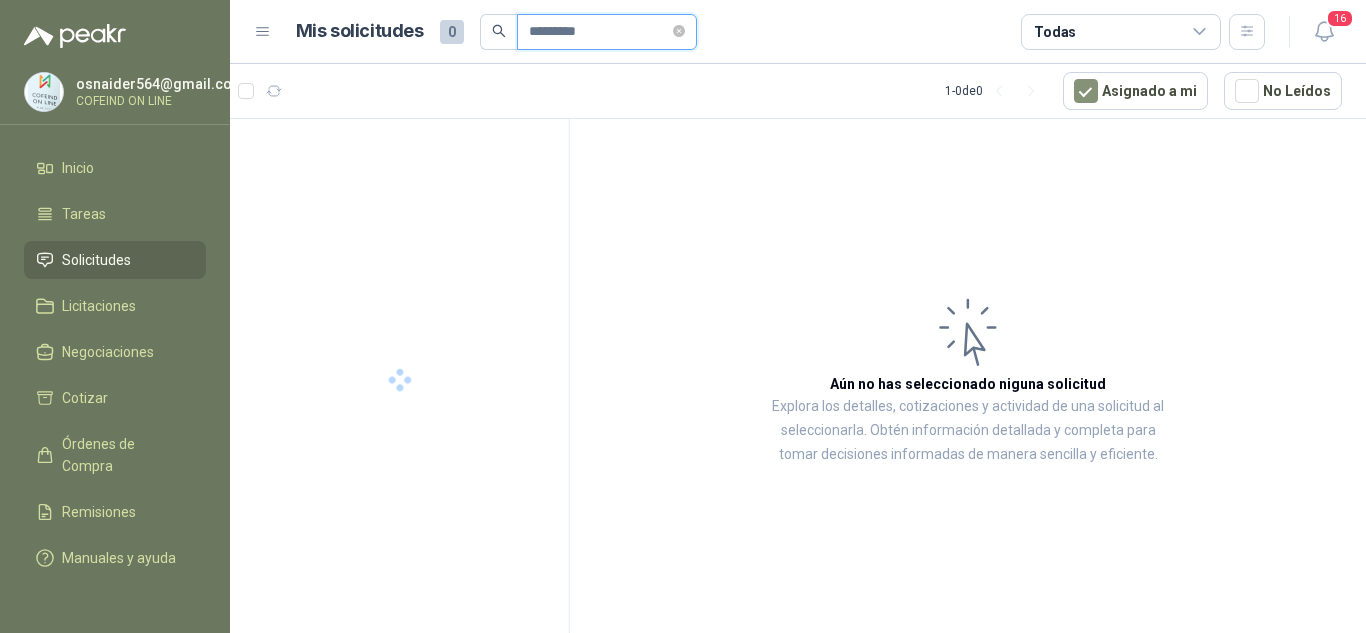 type on "*********" 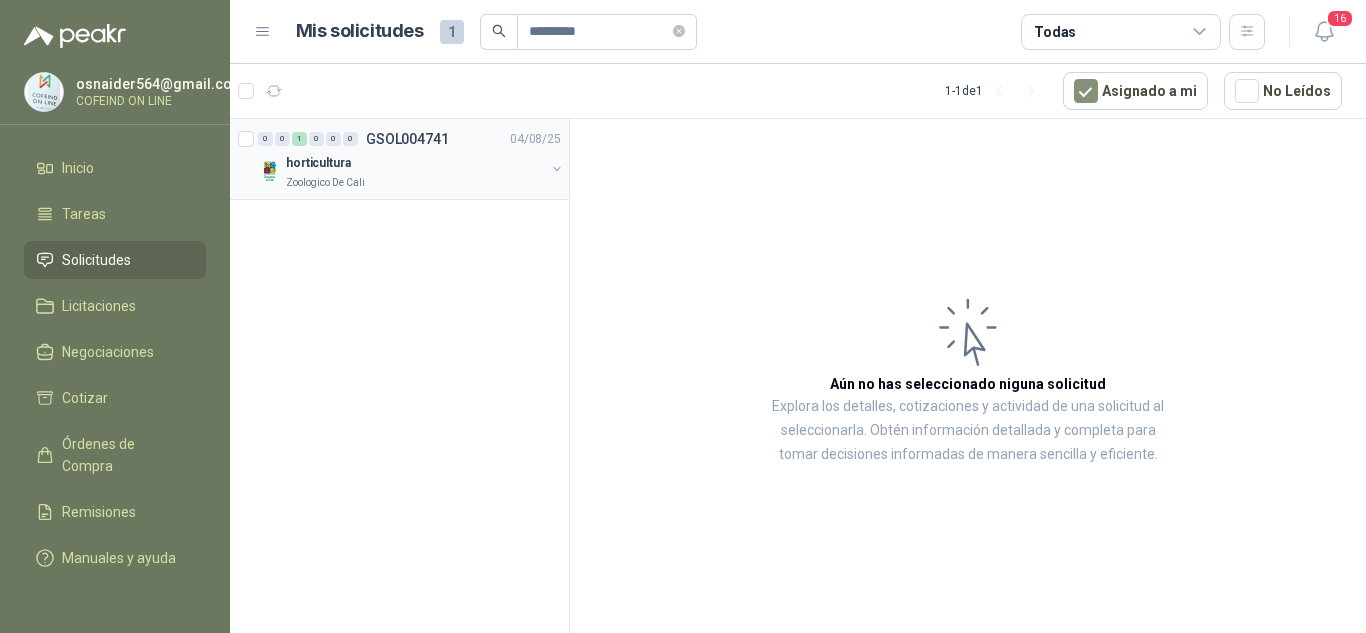 click on "horticultura" at bounding box center [415, 163] 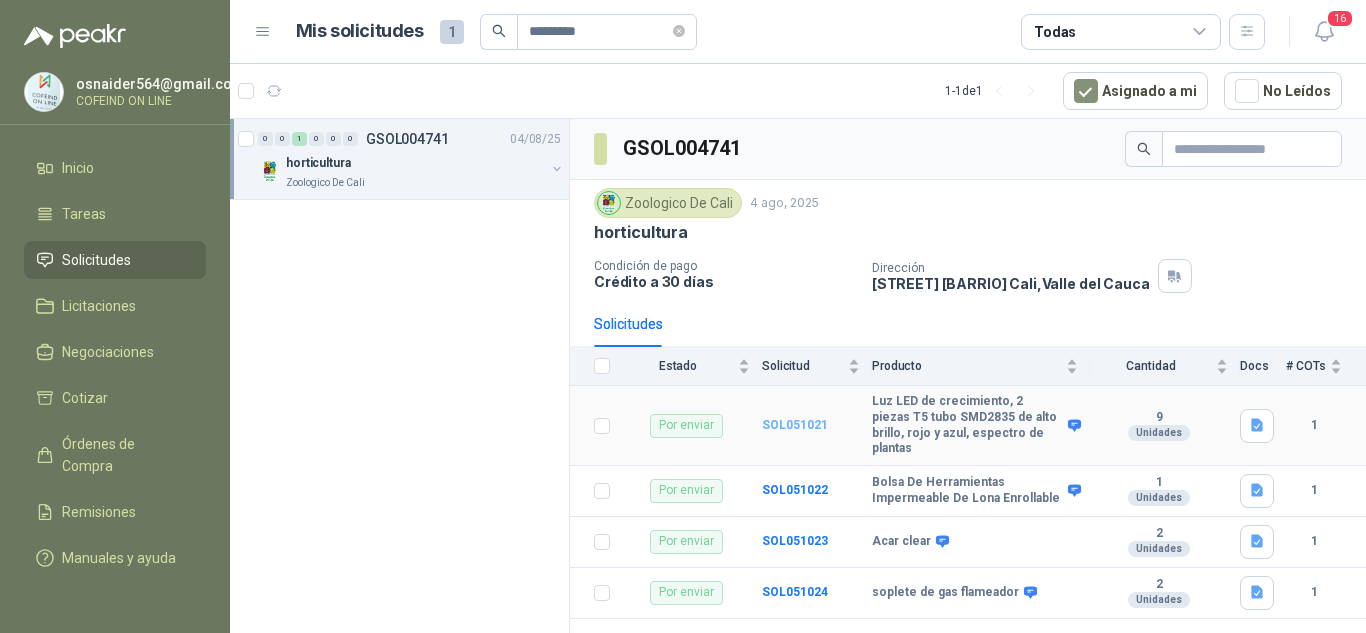 click on "SOL051021" at bounding box center (795, 425) 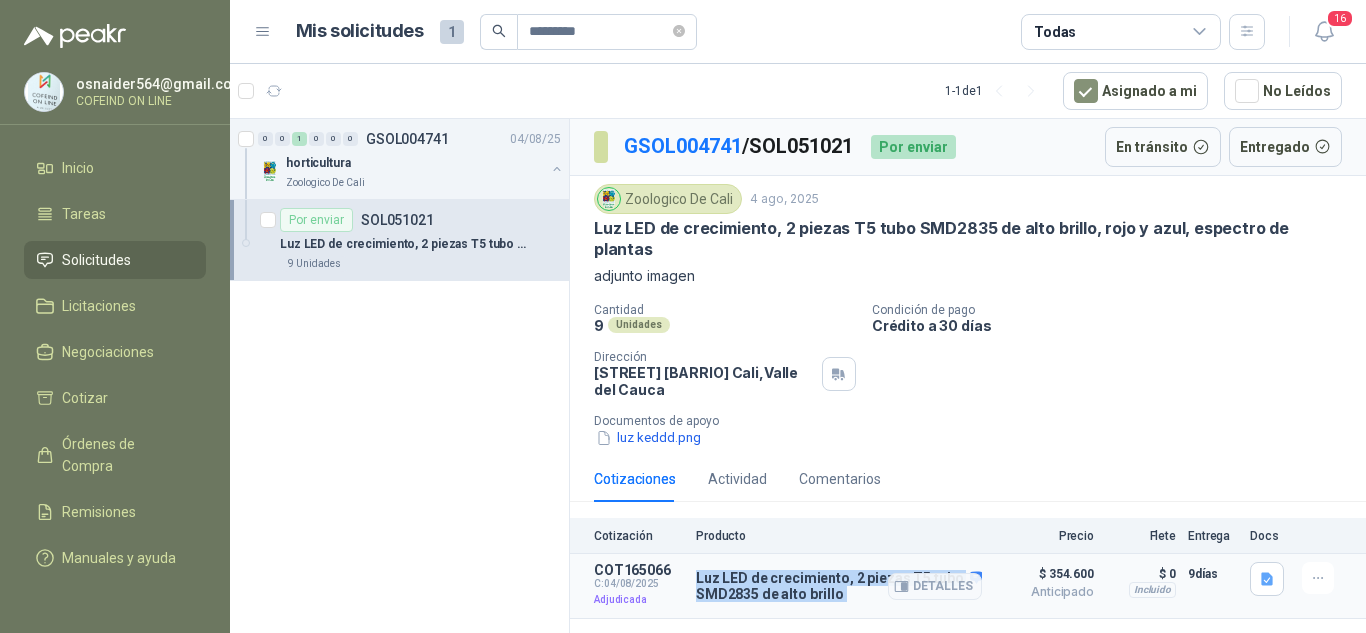 drag, startPoint x: 695, startPoint y: 587, endPoint x: 845, endPoint y: 616, distance: 152.77762 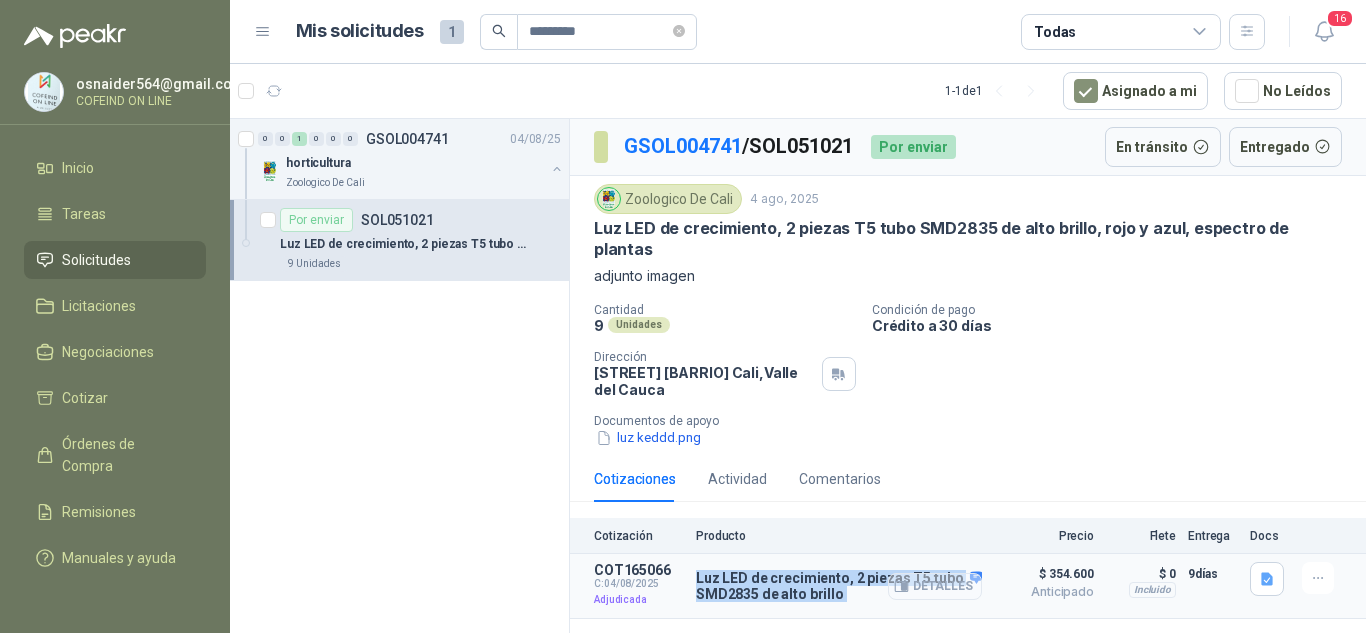 click on "Detalles" at bounding box center [935, 586] 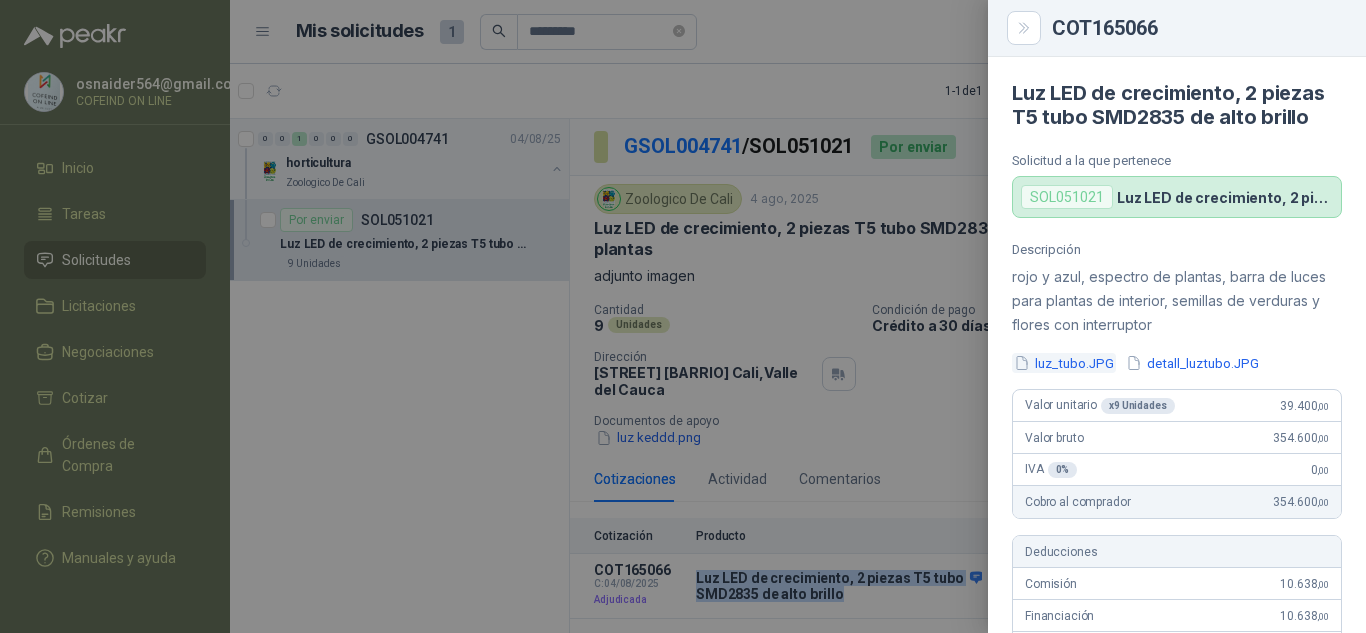 click on "luz_tubo.JPG" at bounding box center (1064, 363) 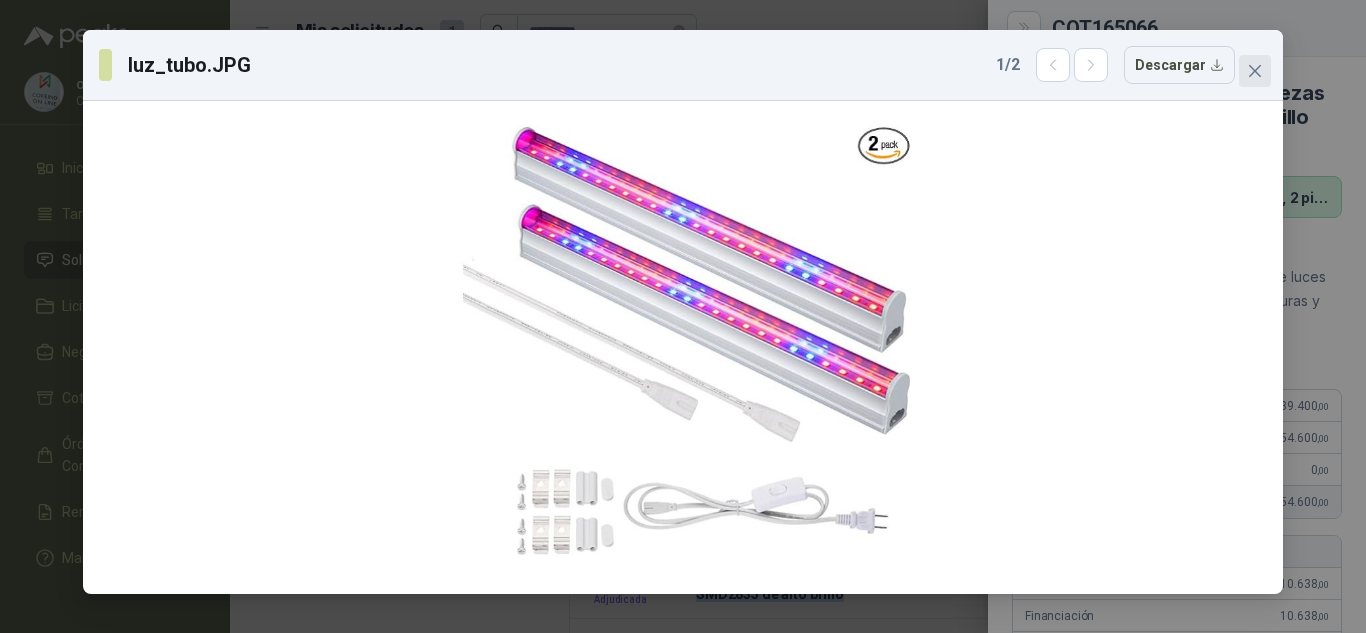 click 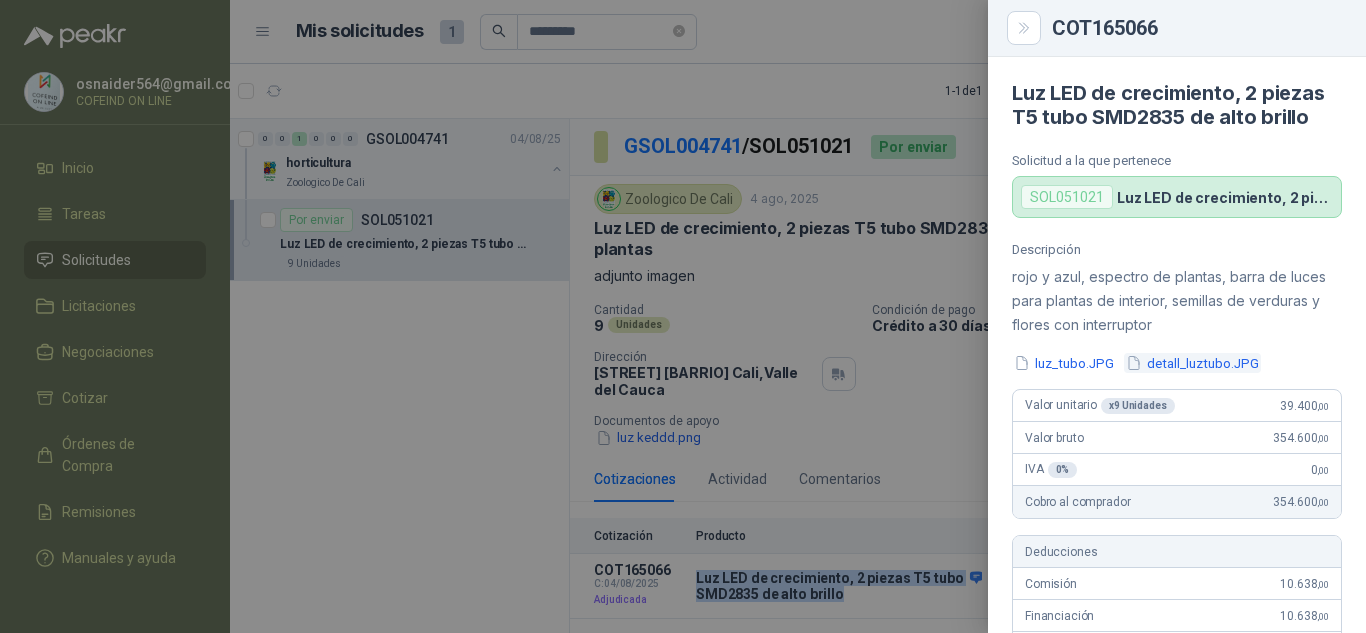 click on "detall_luztubo.JPG" at bounding box center [1192, 363] 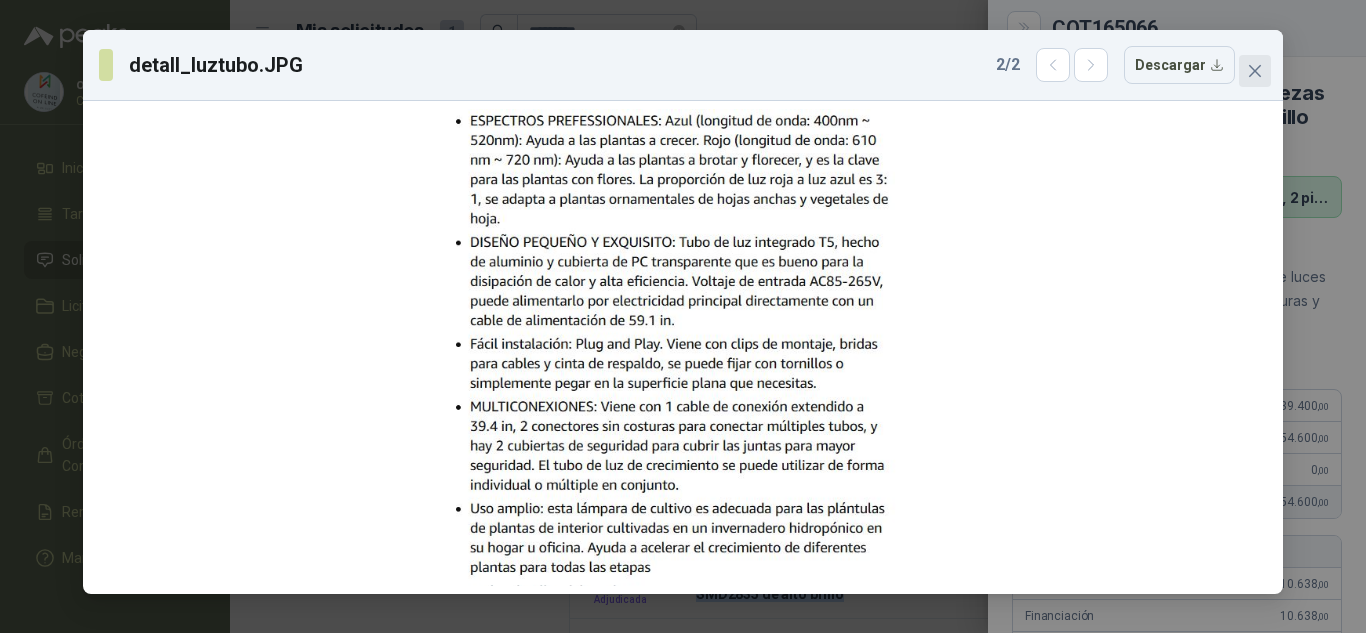 click at bounding box center (1255, 71) 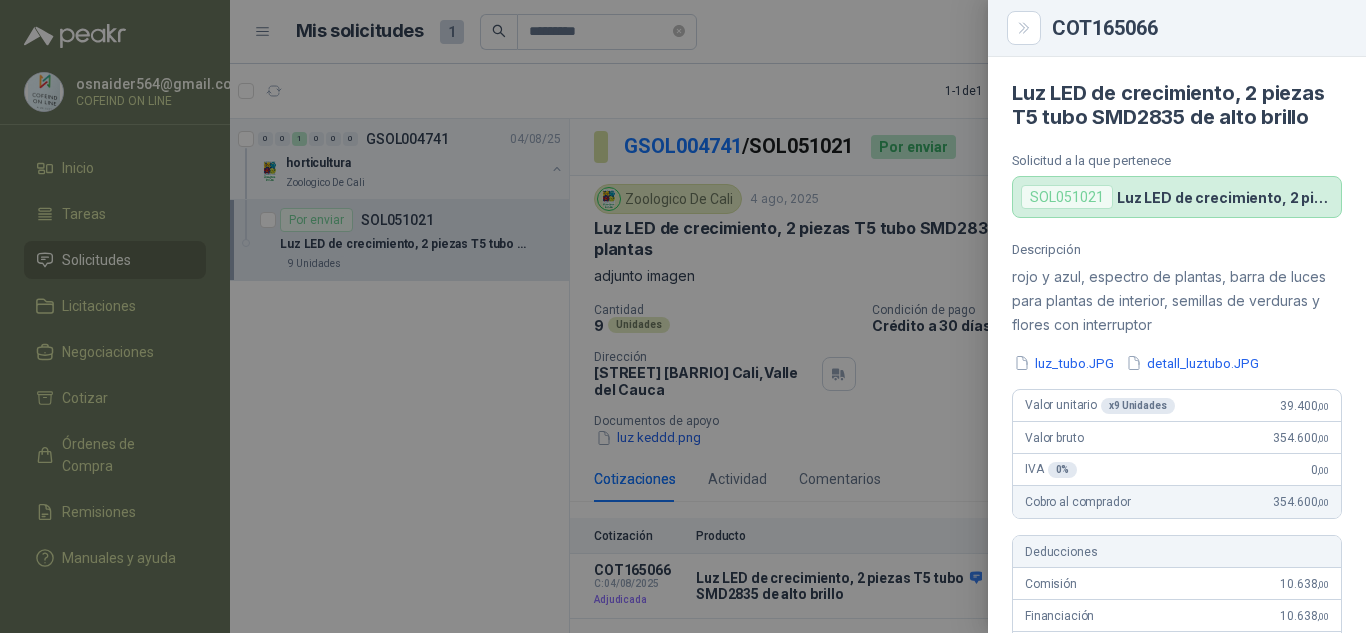 click at bounding box center (683, 316) 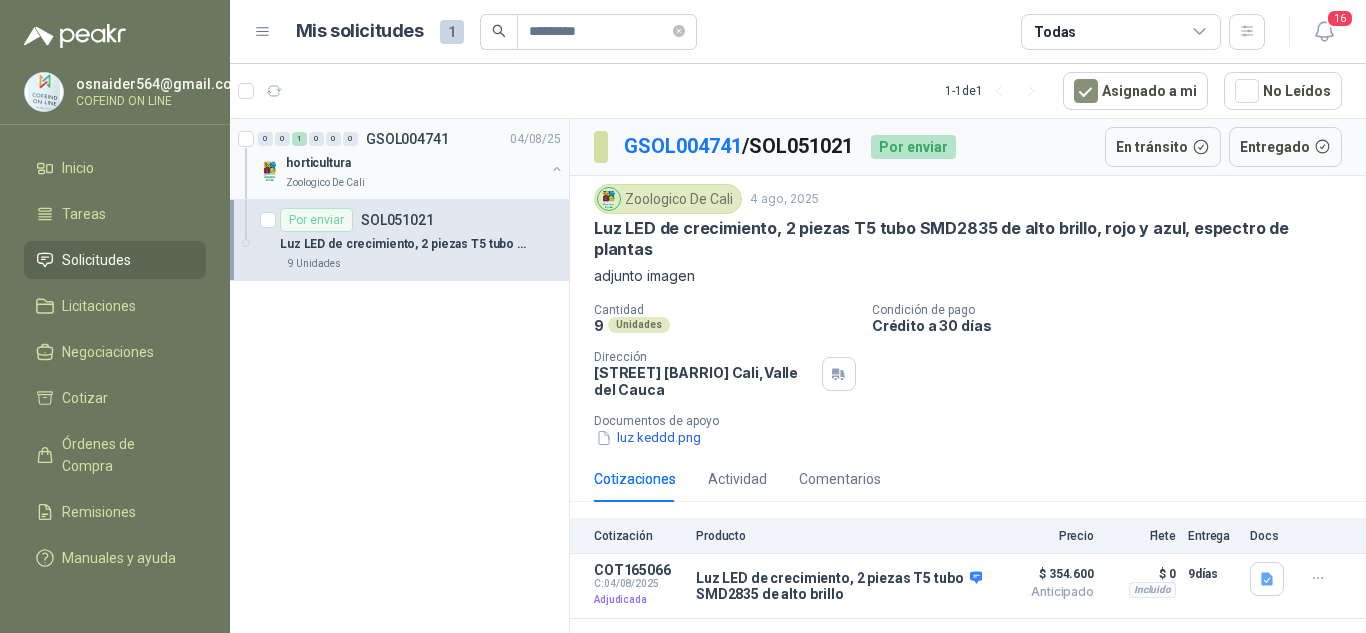 click on "horticultura" at bounding box center (415, 163) 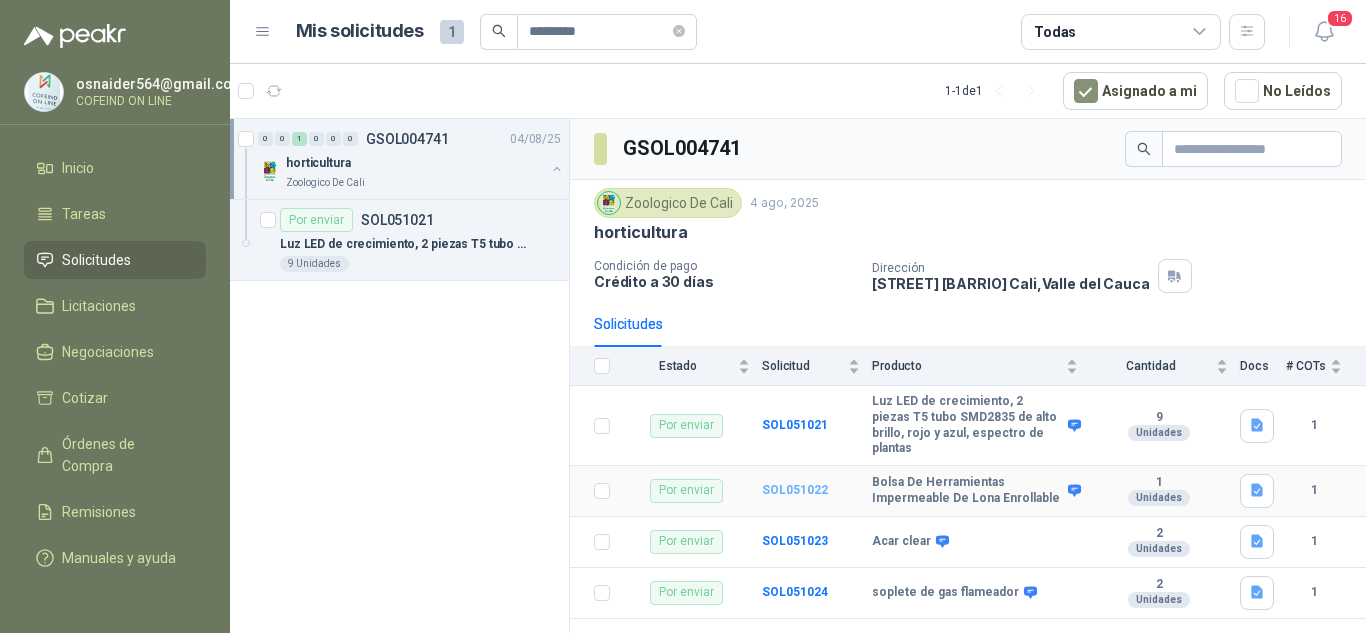 click on "SOL051022" at bounding box center [795, 490] 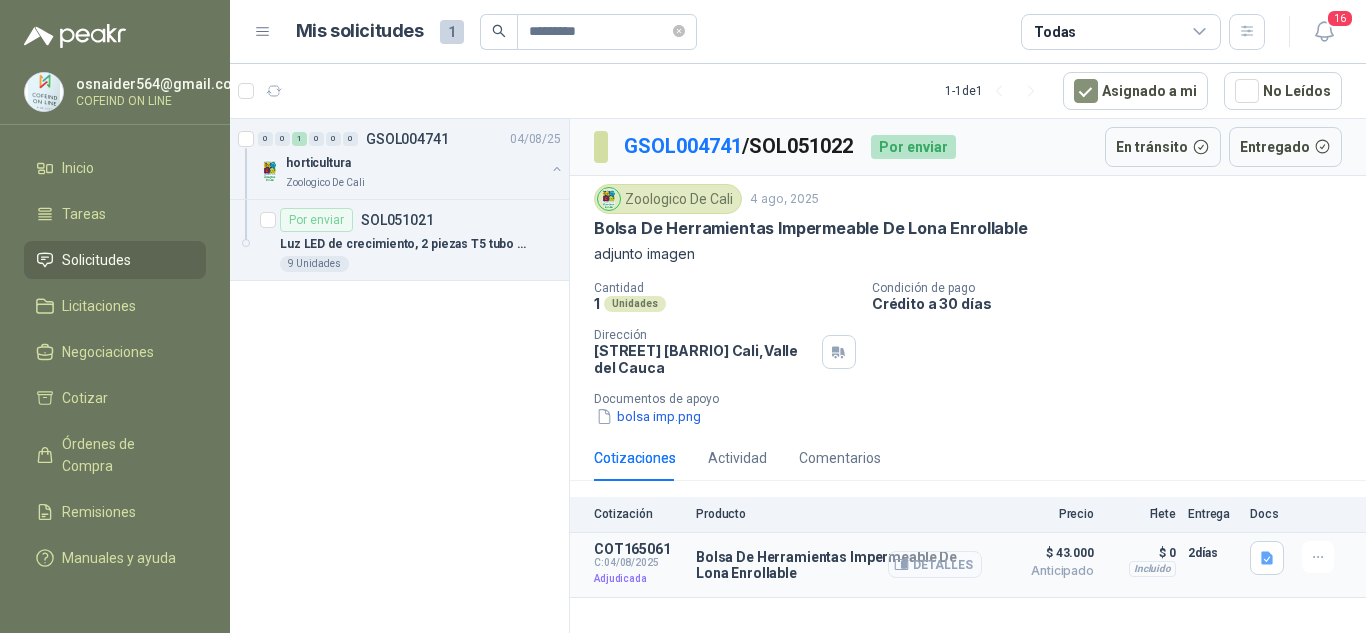 click on "Detalles" at bounding box center (935, 564) 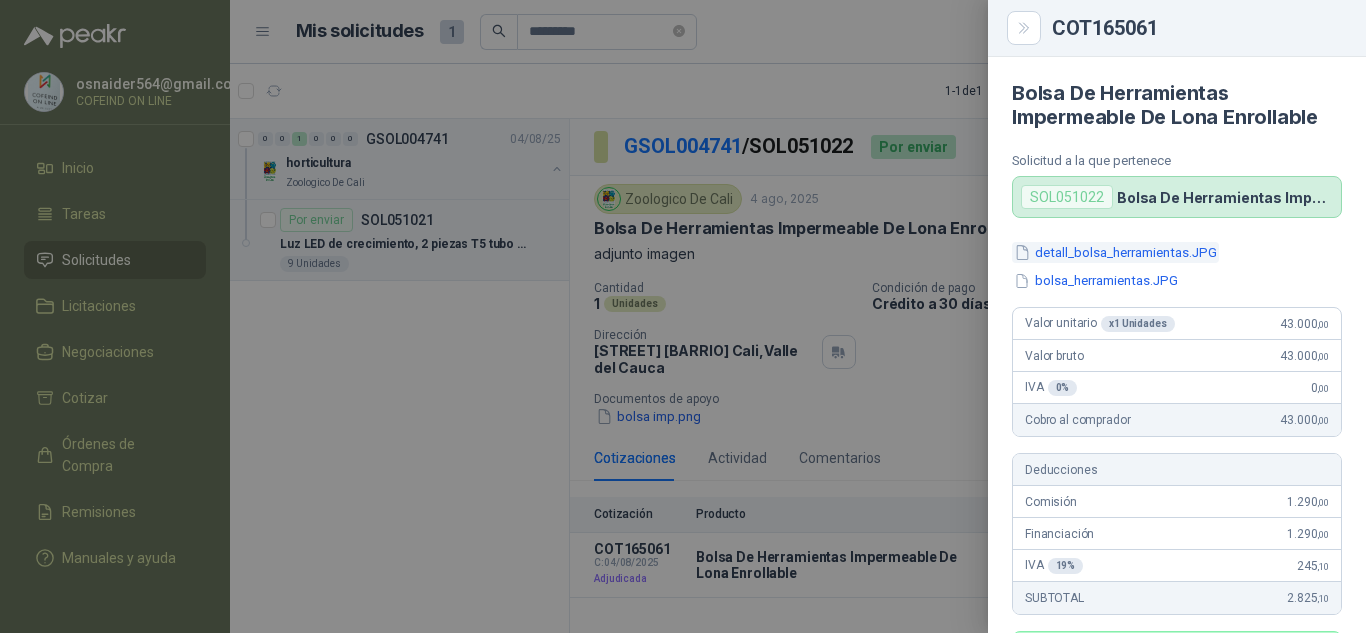 click on "detall_bolsa_herramientas.JPG" at bounding box center (1115, 252) 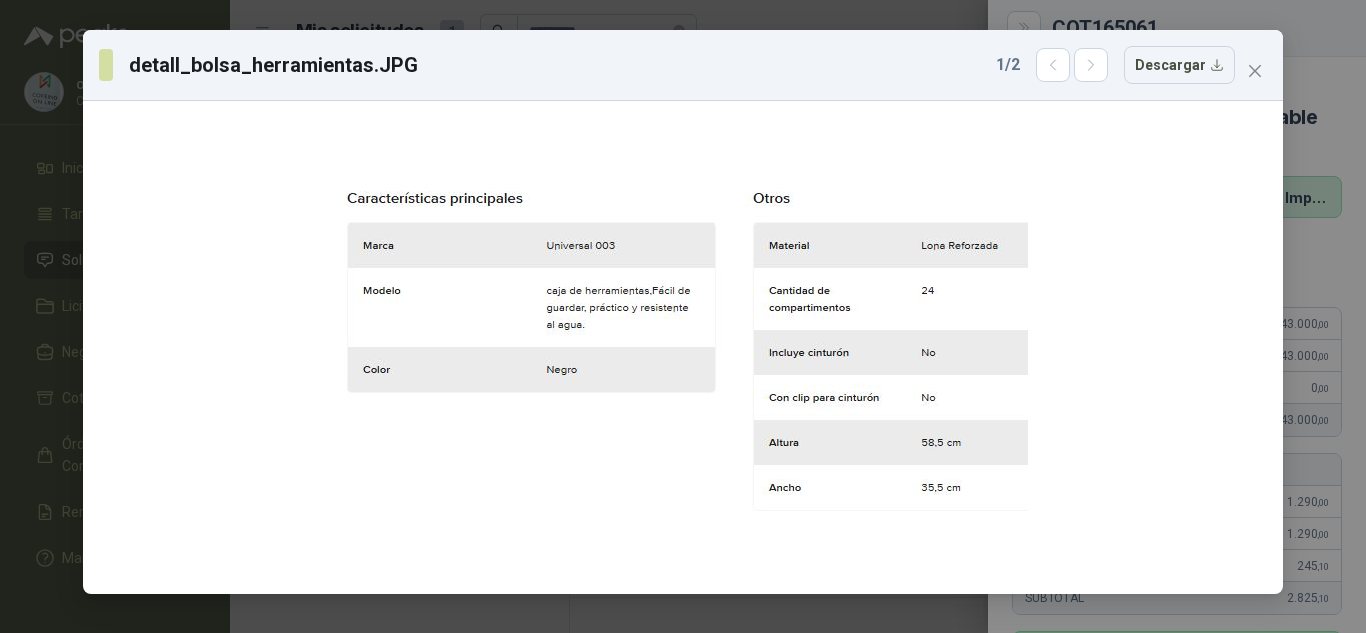 click 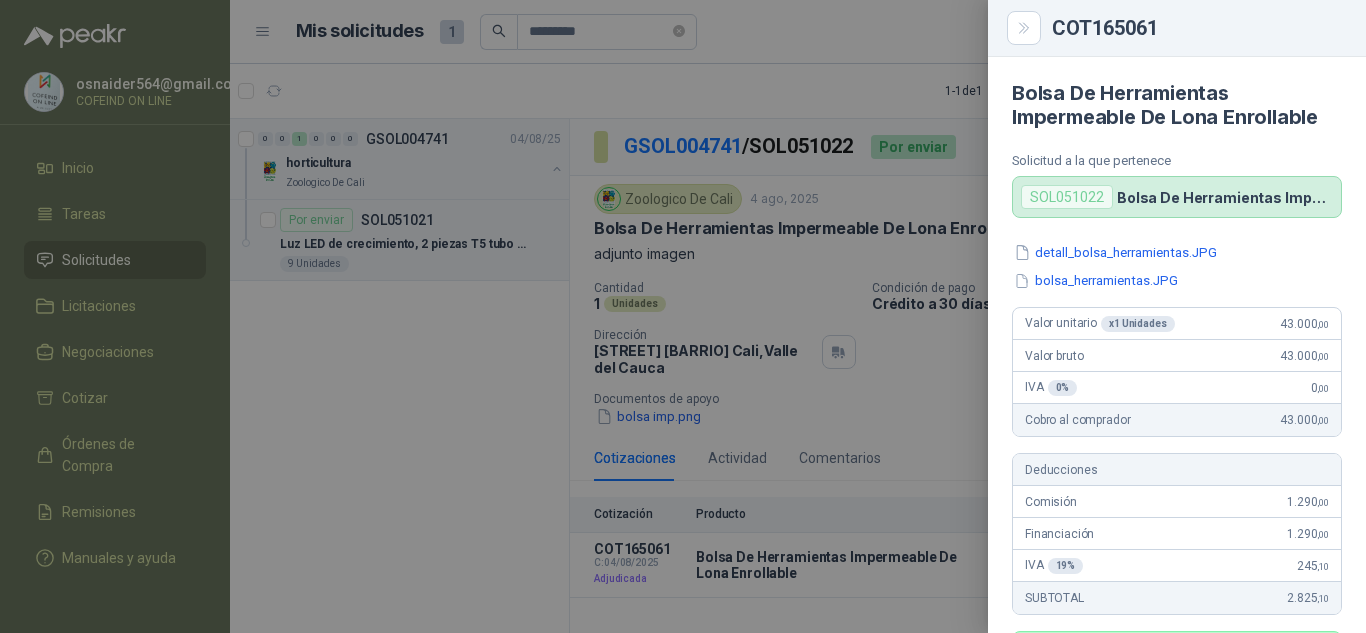 drag, startPoint x: 899, startPoint y: 423, endPoint x: 900, endPoint y: 440, distance: 17.029387 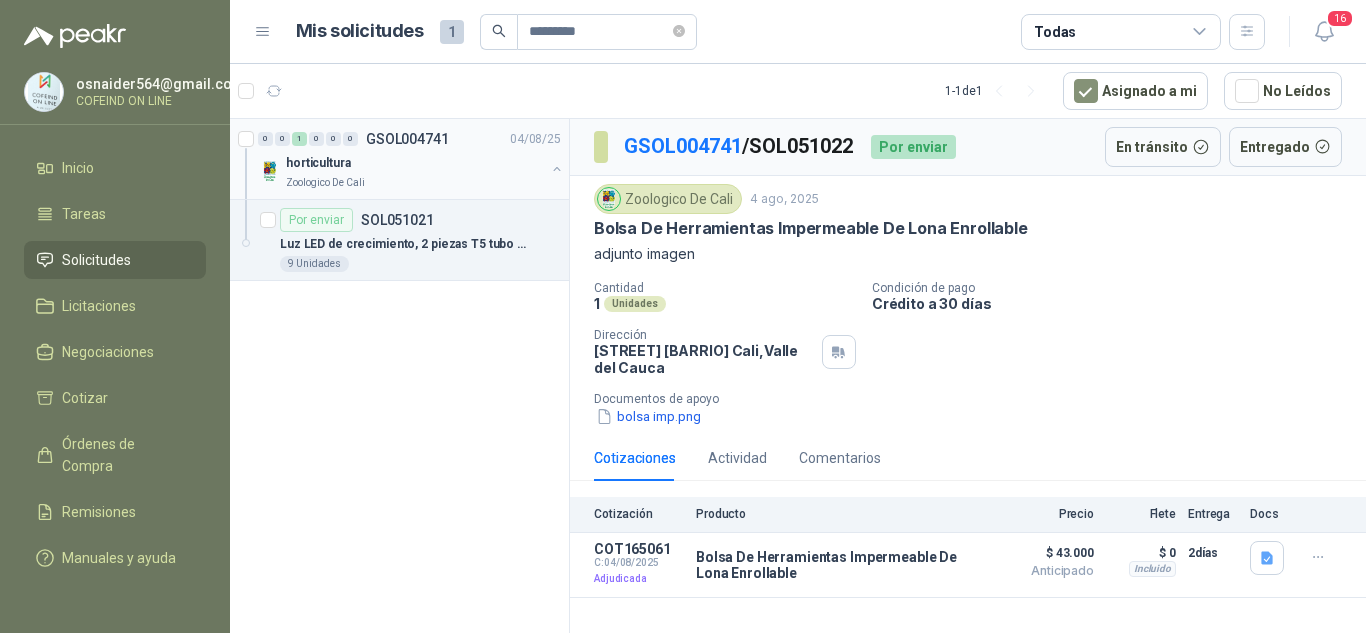click on "horticultura" at bounding box center [415, 163] 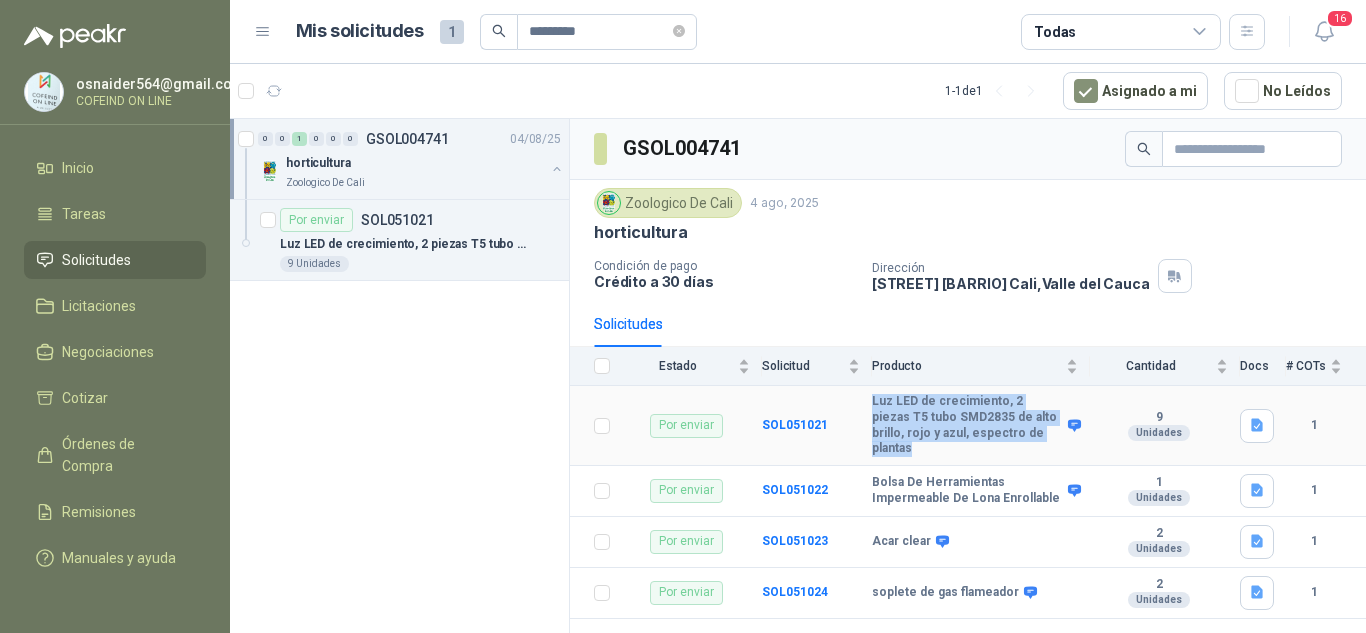 drag, startPoint x: 1035, startPoint y: 447, endPoint x: 868, endPoint y: 414, distance: 170.22926 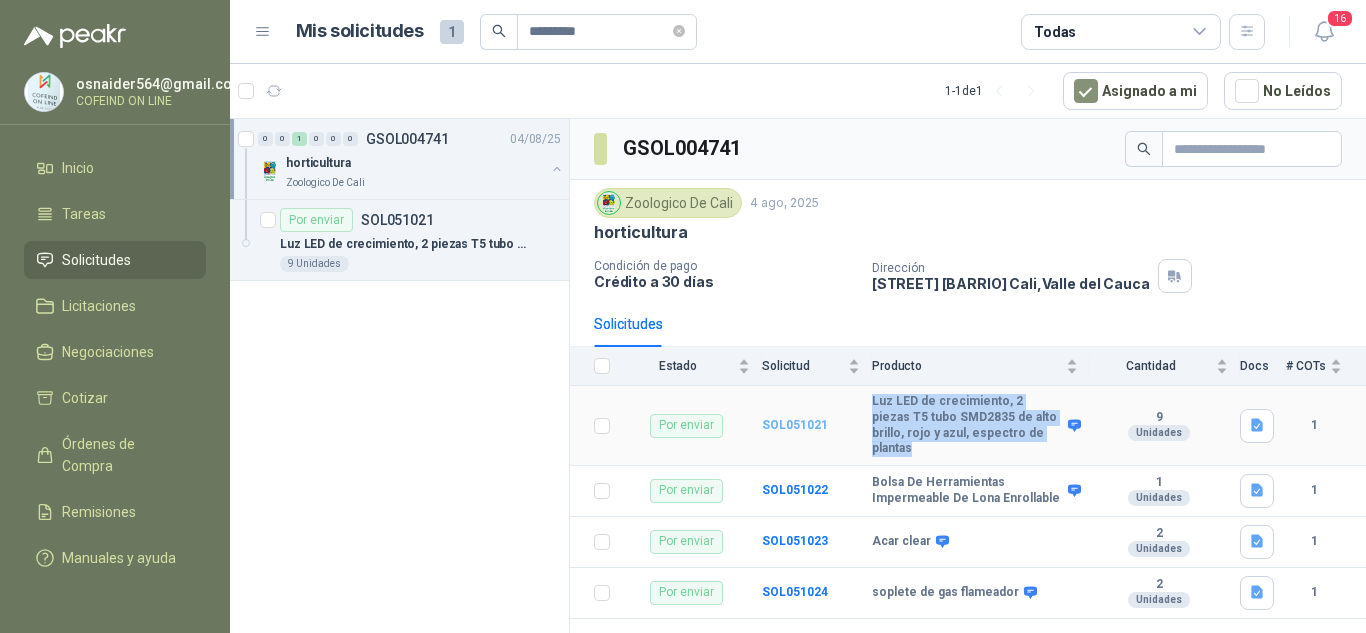 click on "SOL051021" at bounding box center (795, 425) 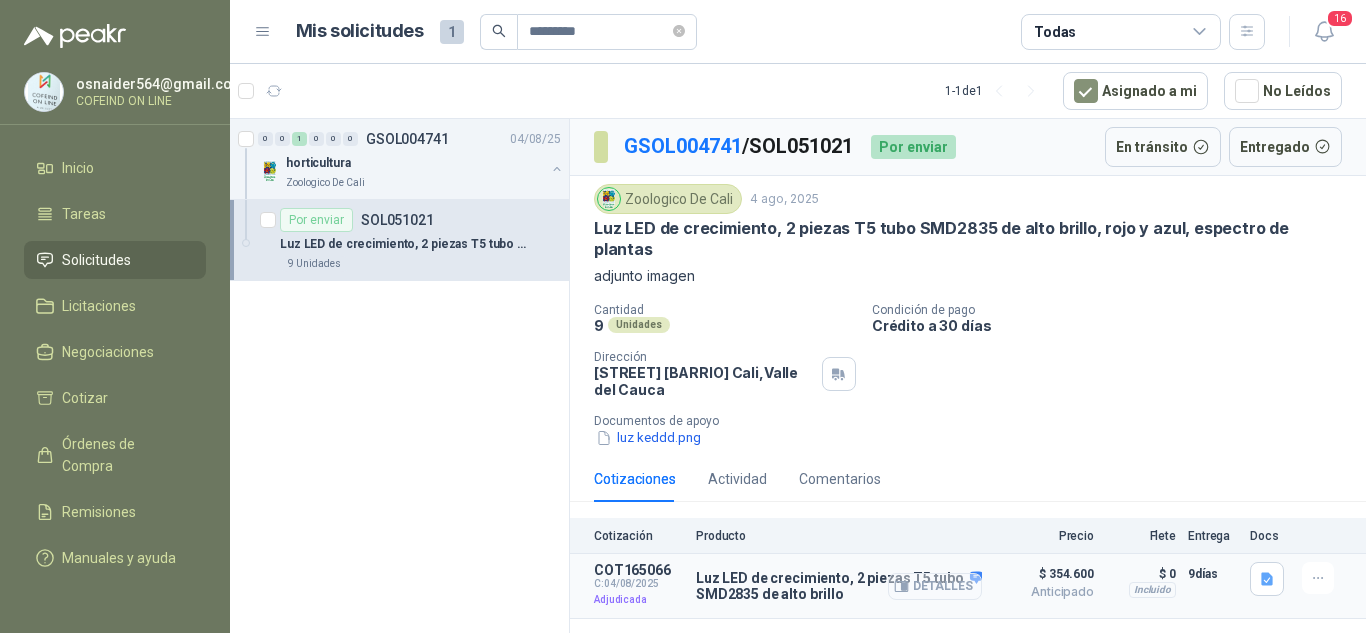 click on "Detalles" at bounding box center [935, 586] 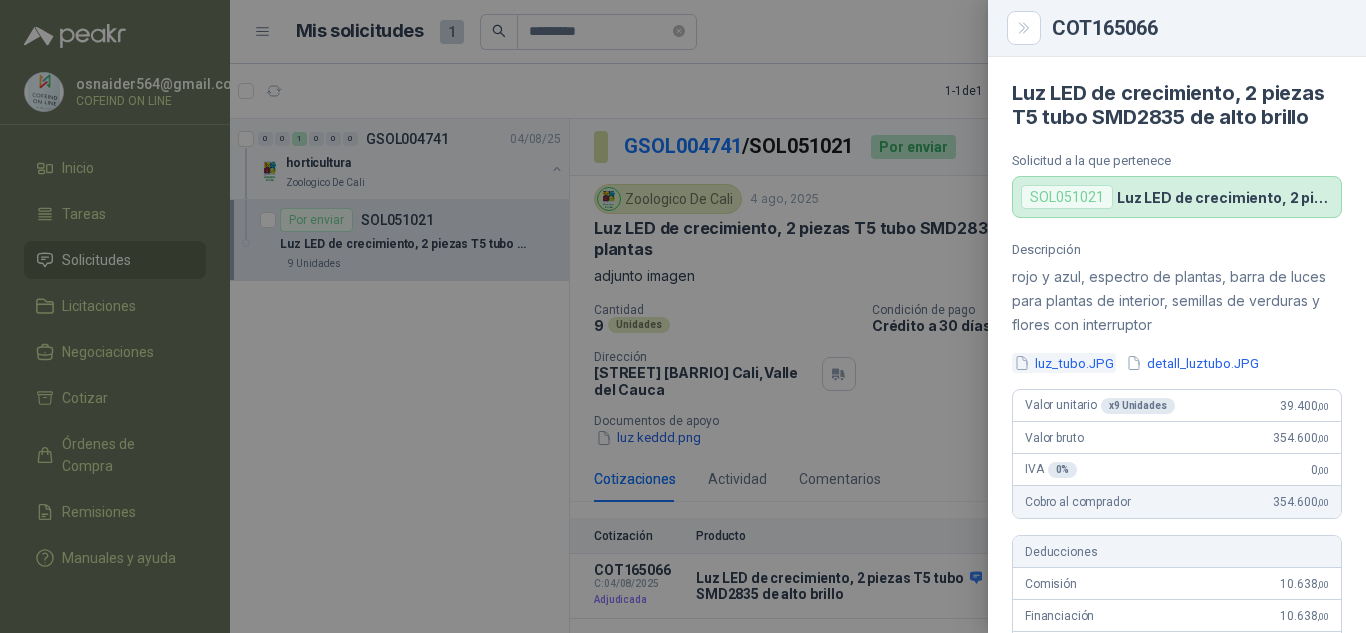 click on "luz_tubo.JPG" at bounding box center [1064, 363] 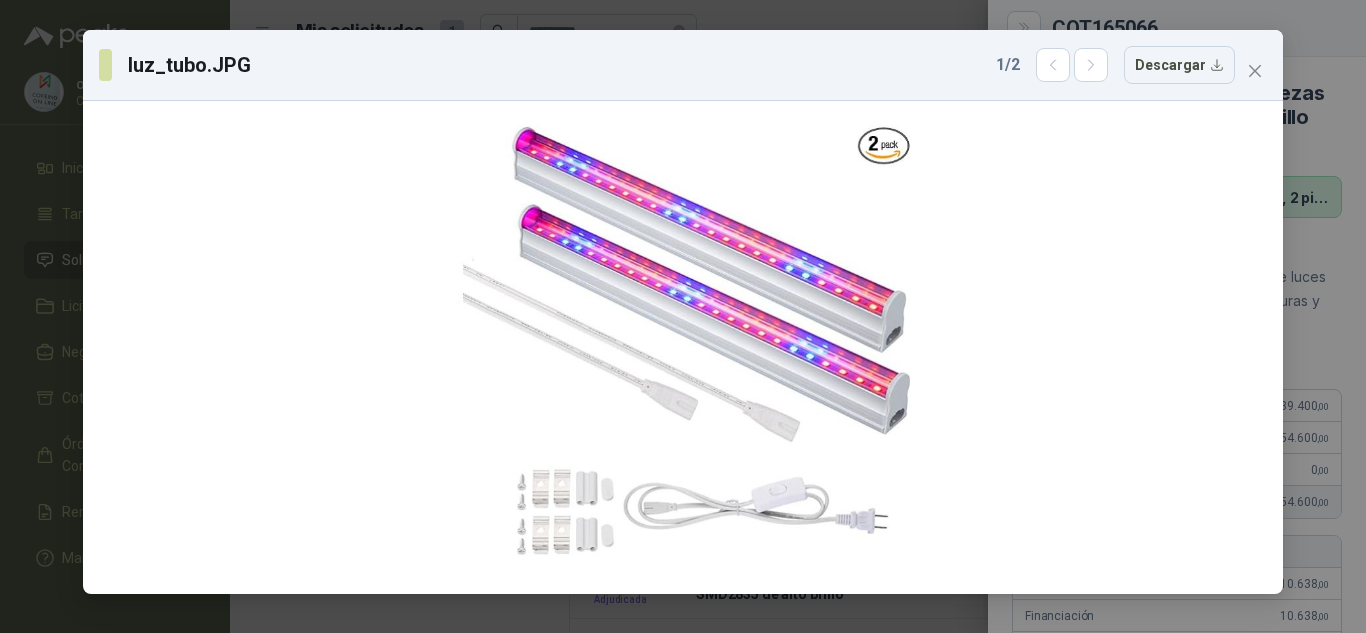 click at bounding box center (1255, 71) 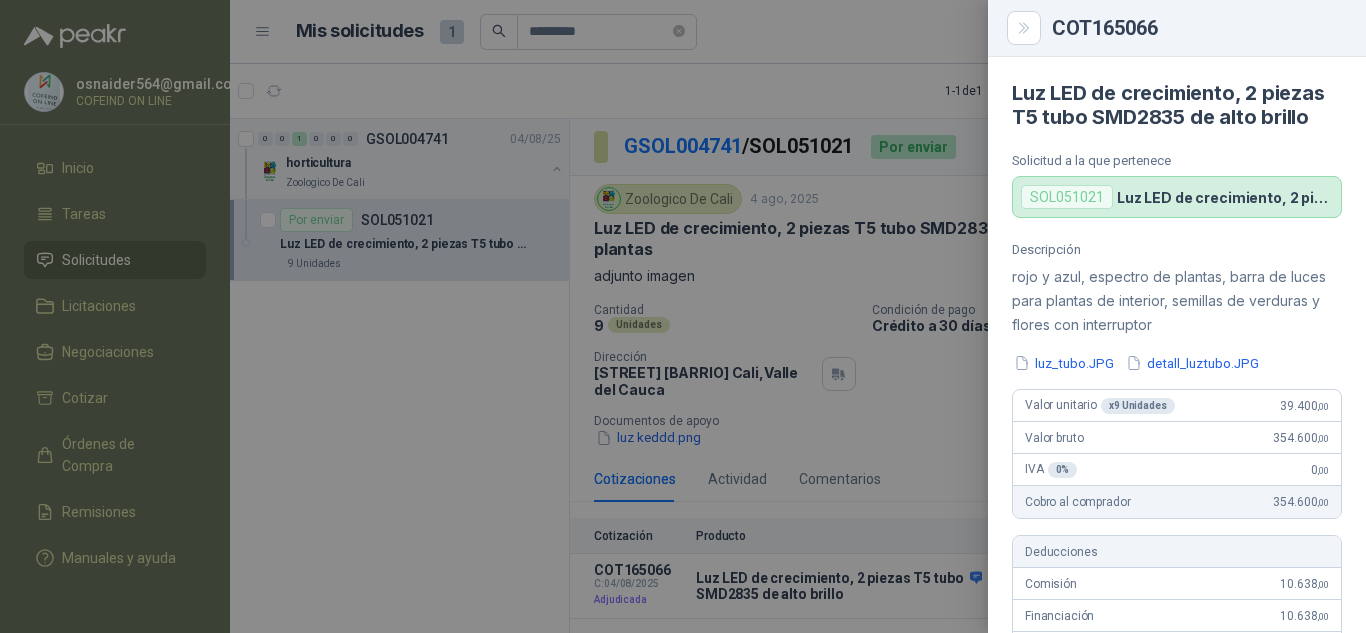 click at bounding box center (683, 316) 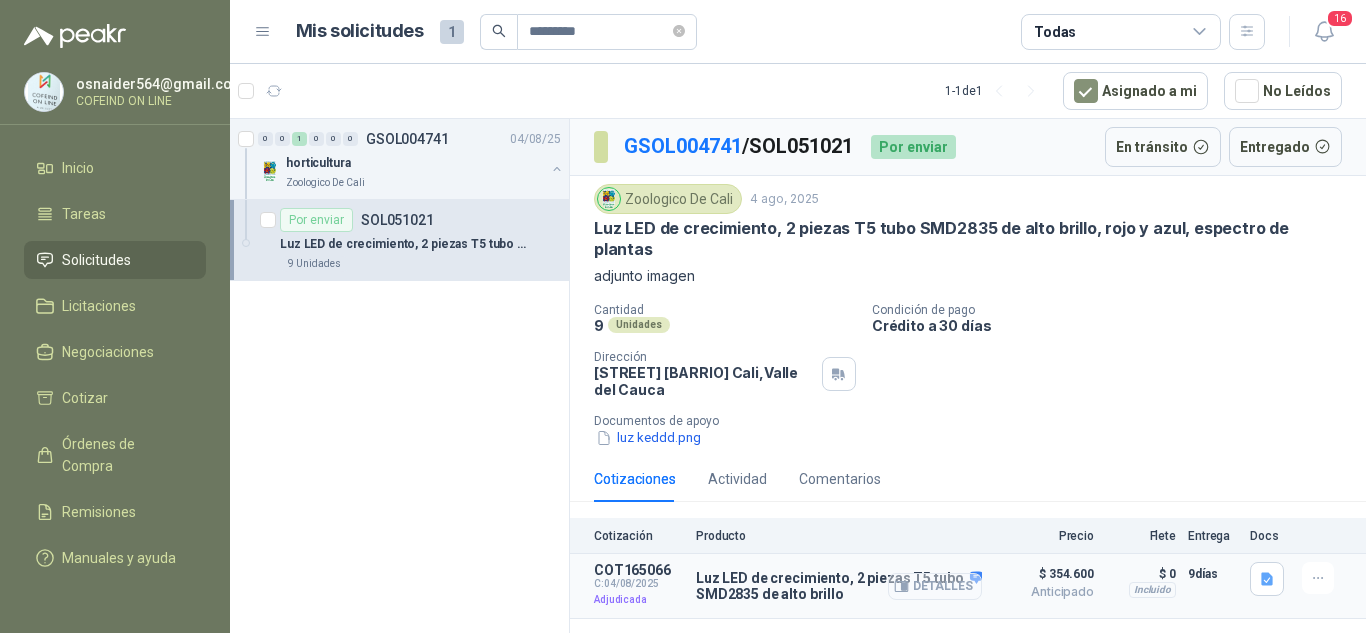 click on "Detalles" at bounding box center (935, 586) 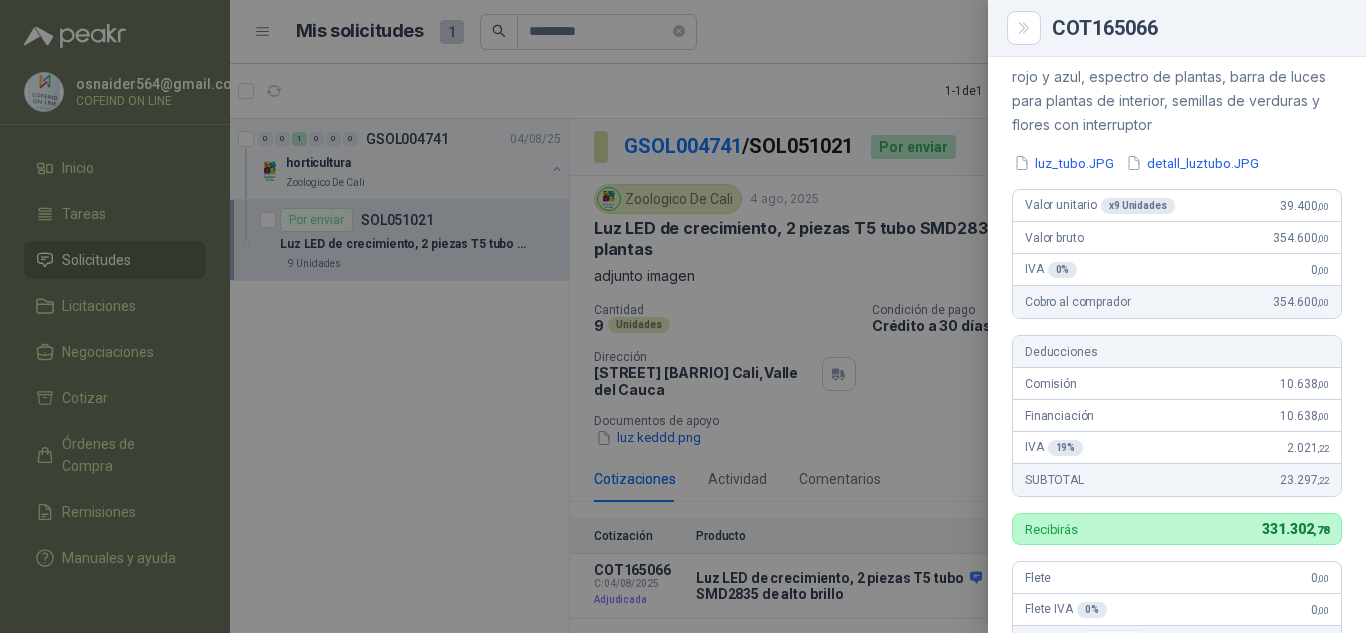 scroll, scrollTop: 0, scrollLeft: 0, axis: both 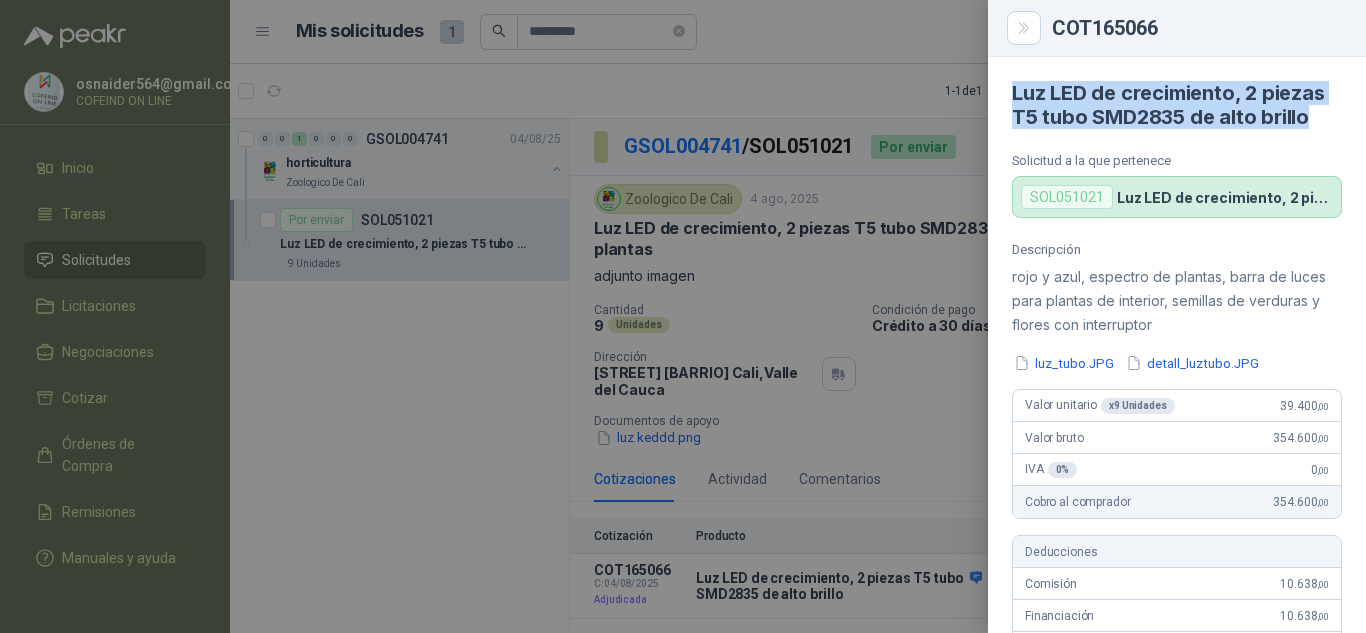 drag, startPoint x: 1321, startPoint y: 119, endPoint x: 1011, endPoint y: 90, distance: 311.3535 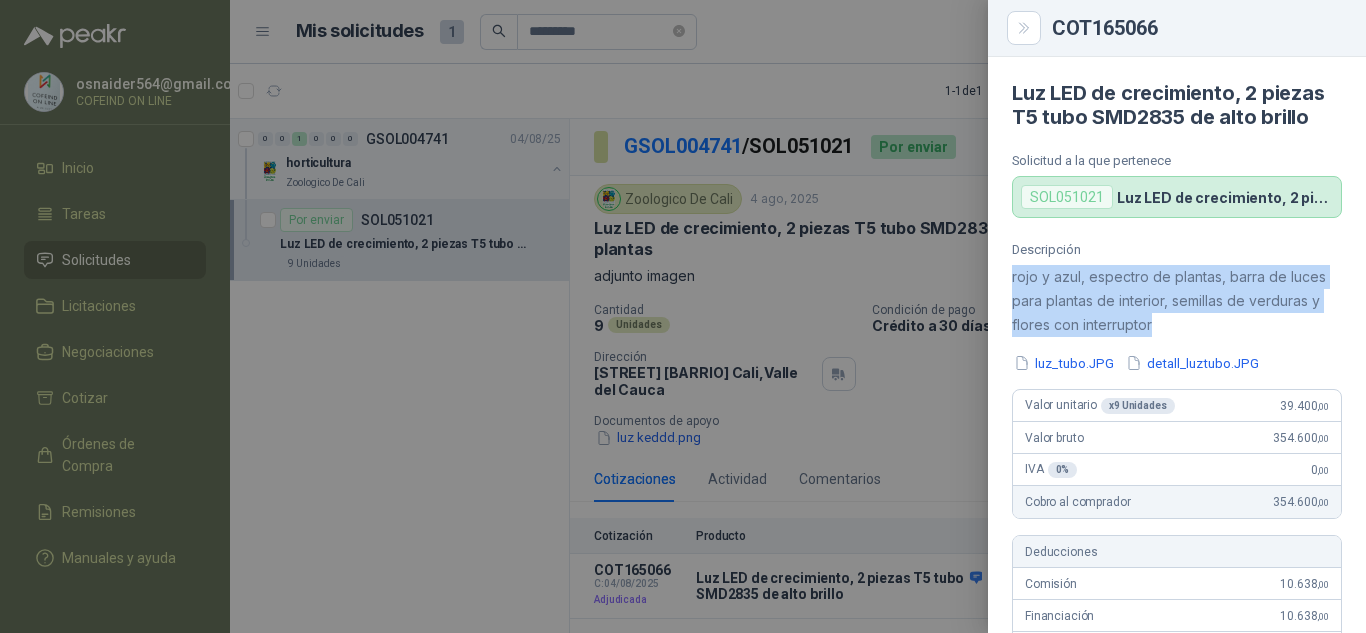 drag, startPoint x: 1153, startPoint y: 325, endPoint x: 1009, endPoint y: 284, distance: 149.72308 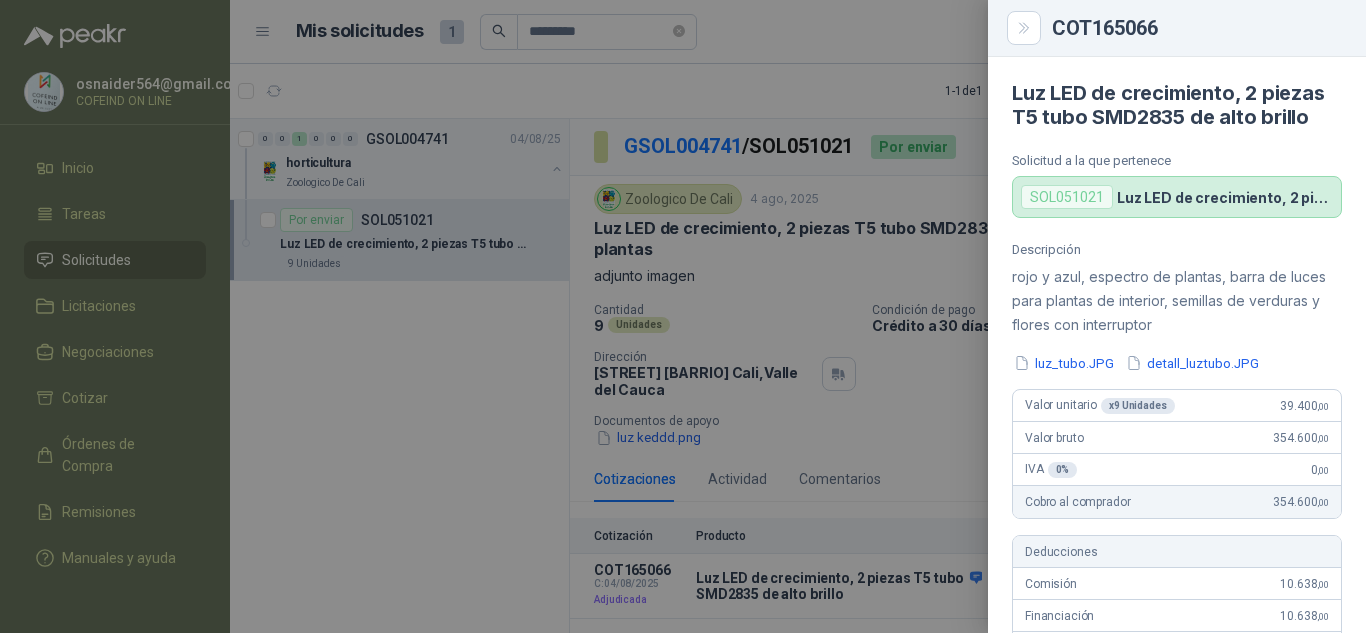 click at bounding box center (683, 316) 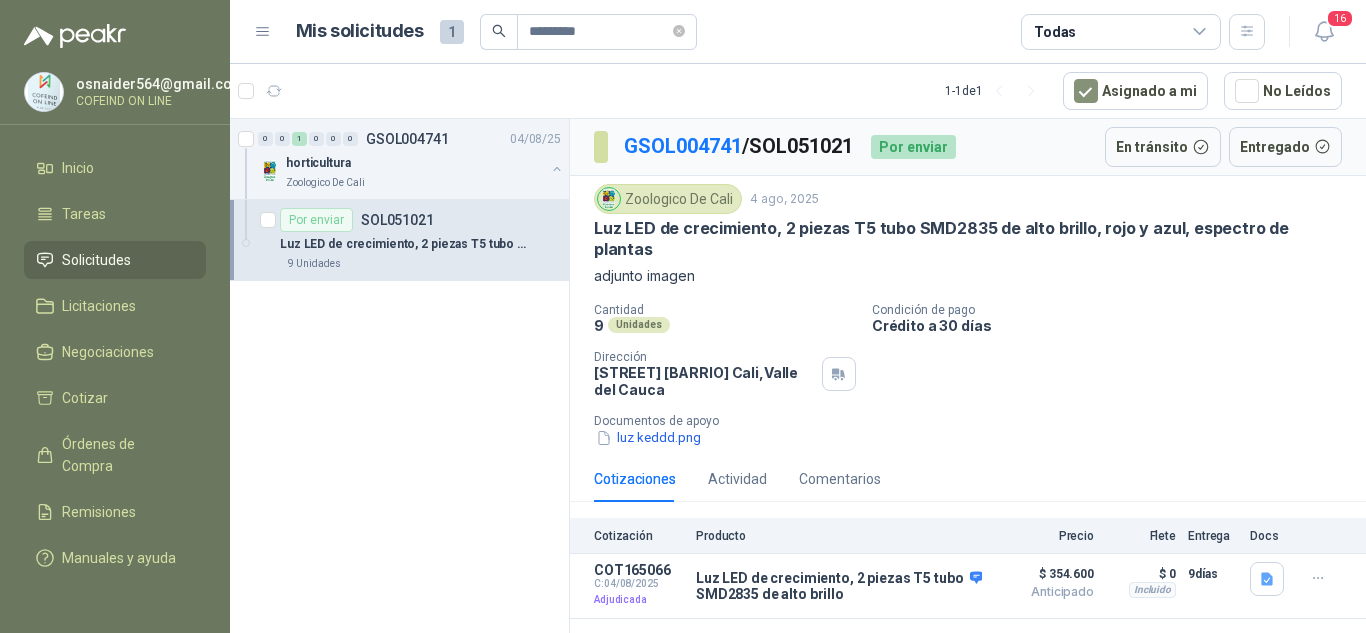click on "0   0   1   0   0   0   GSOL004741 [DATE]   horticultura Zoologico De Cali    Por enviar SOL051021 Luz LED de crecimiento, 2 piezas T5 tubo SMD2835 de alto brillo, rojo y azul, espectro de plantas 9   Unidades" at bounding box center [400, 379] 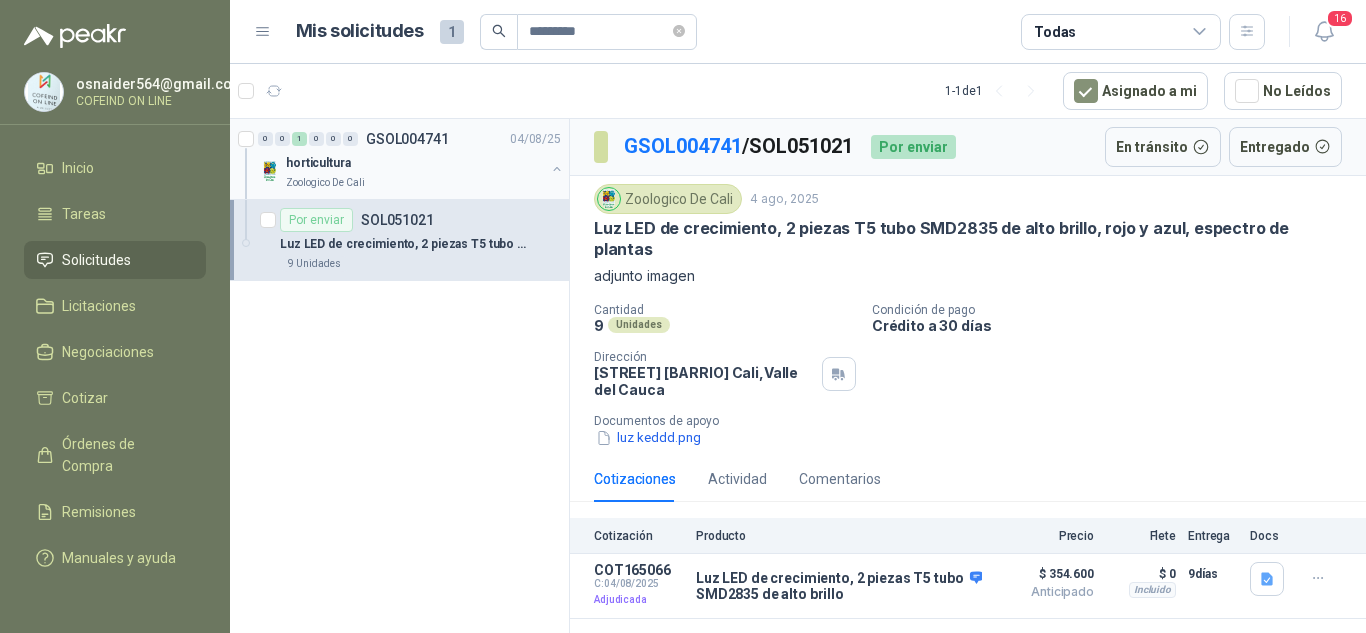 click on "horticultura" at bounding box center [318, 163] 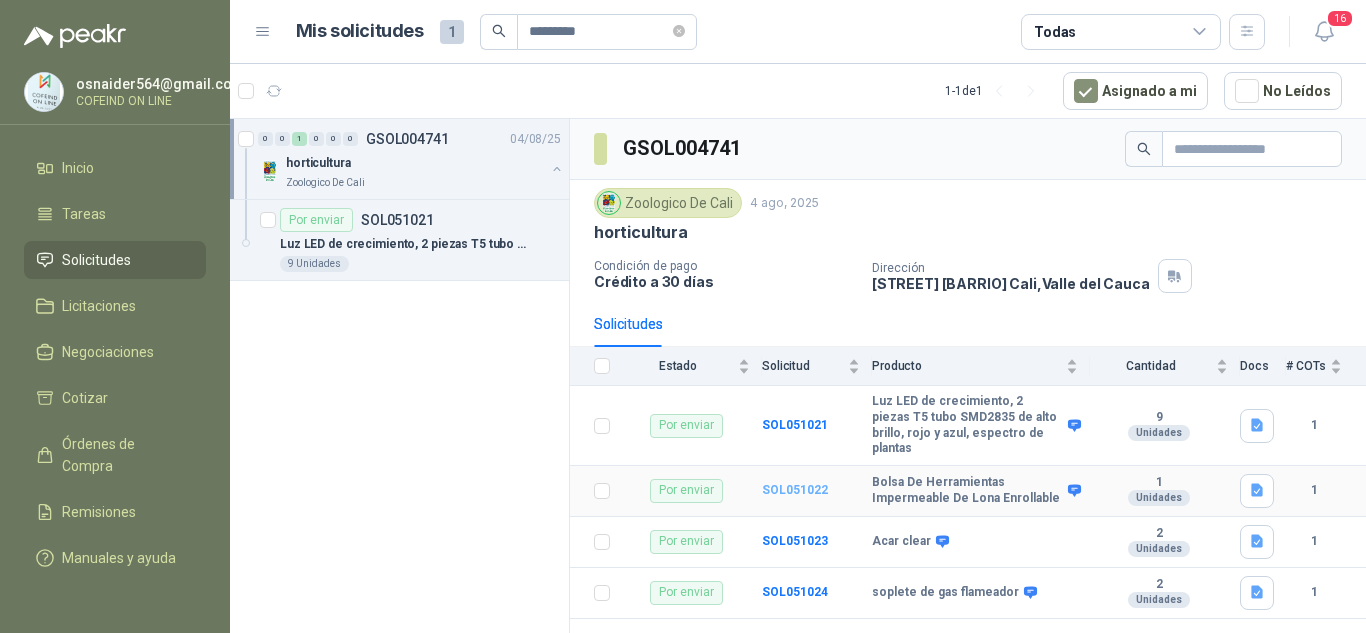click on "SOL051022" at bounding box center (795, 490) 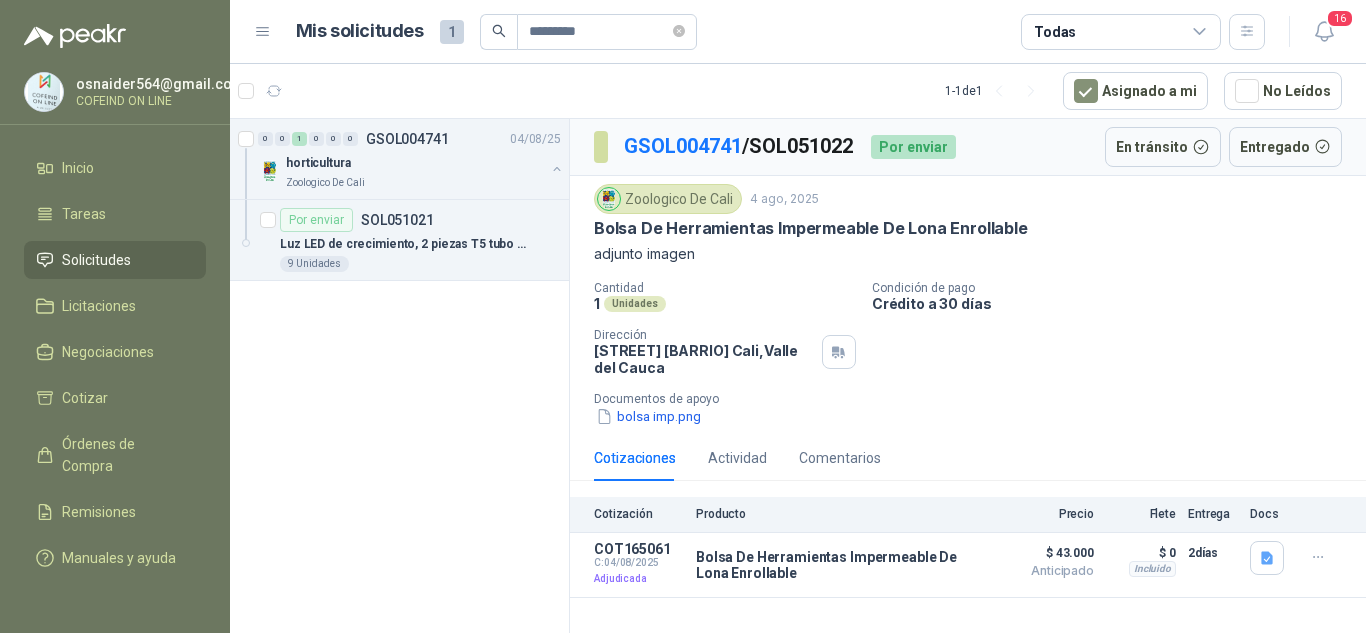 click on "Cantidad 1   Unidades Condición de pago Crédito a 30 días Dirección [ADDRESS]  Cali ,  Valle del Cauca Documentos de apoyo bolsa imp.png" at bounding box center [968, 354] 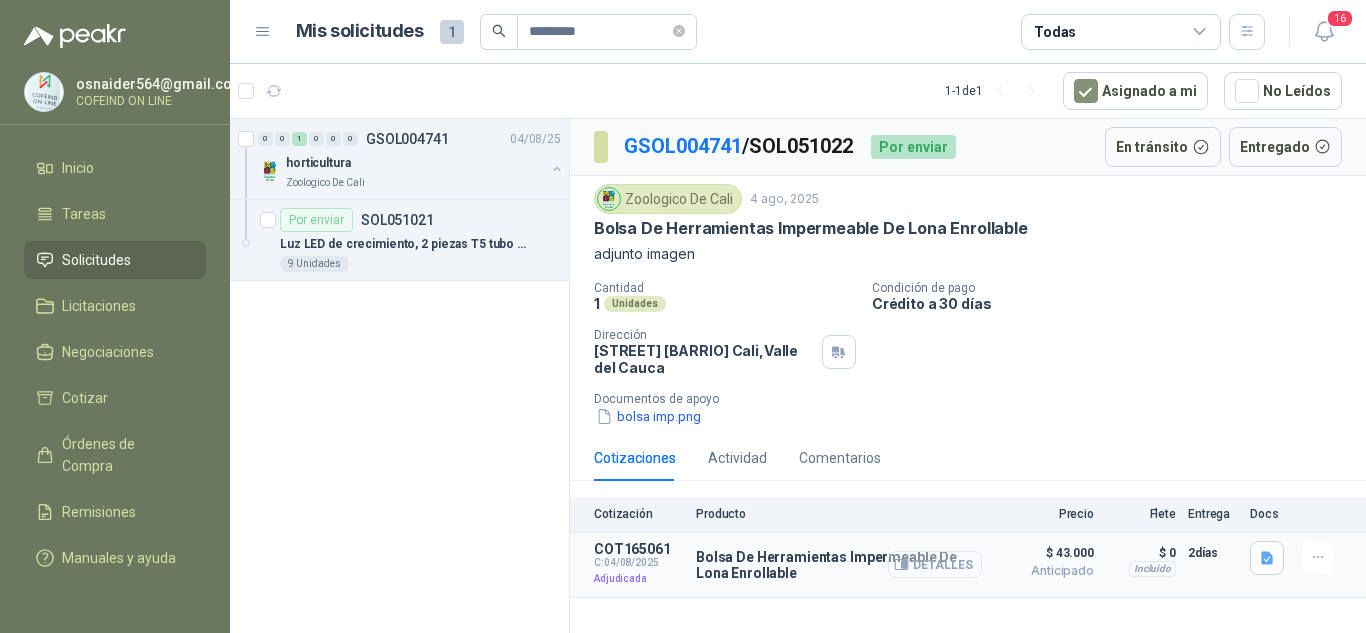 click on "Detalles" at bounding box center [935, 564] 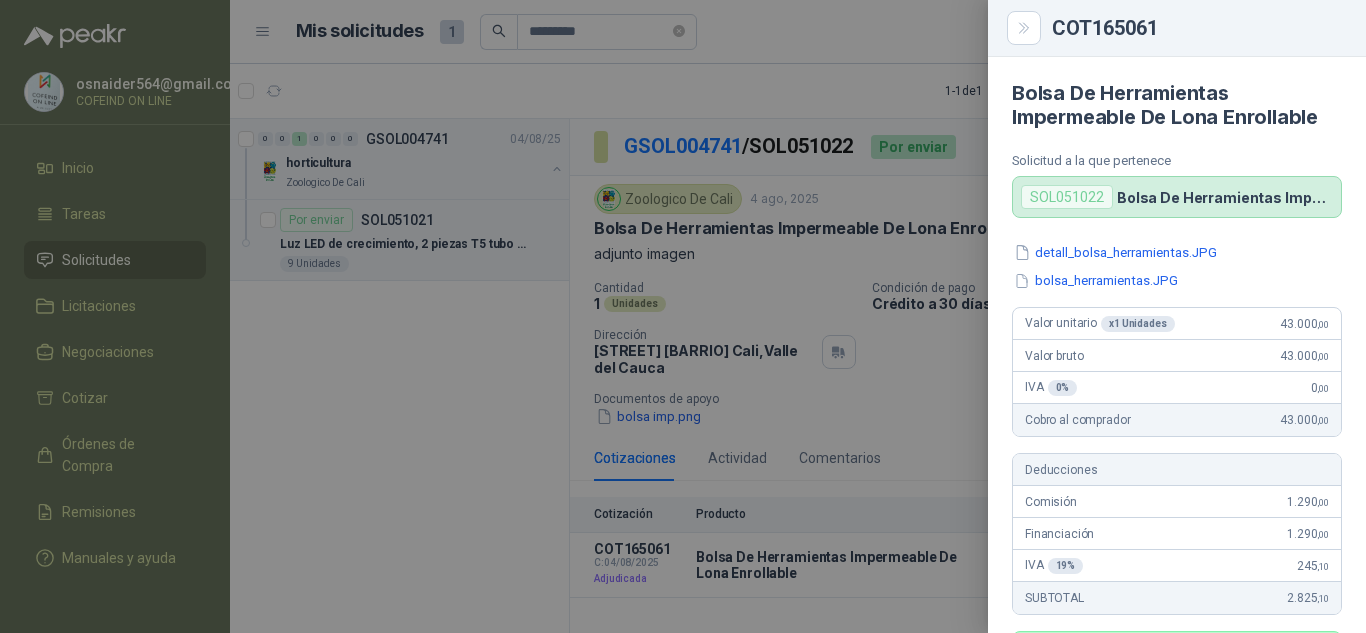 click on "detall_bolsa_herramientas.JPG" at bounding box center [1115, 252] 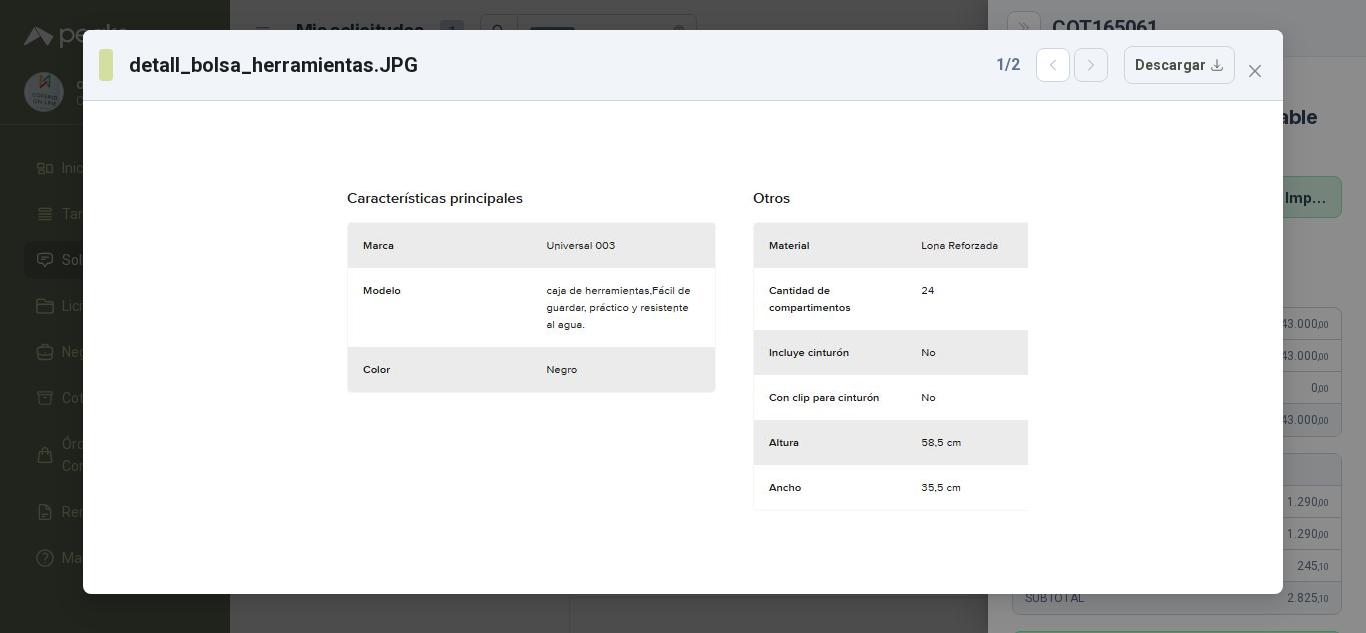 click at bounding box center (1091, 65) 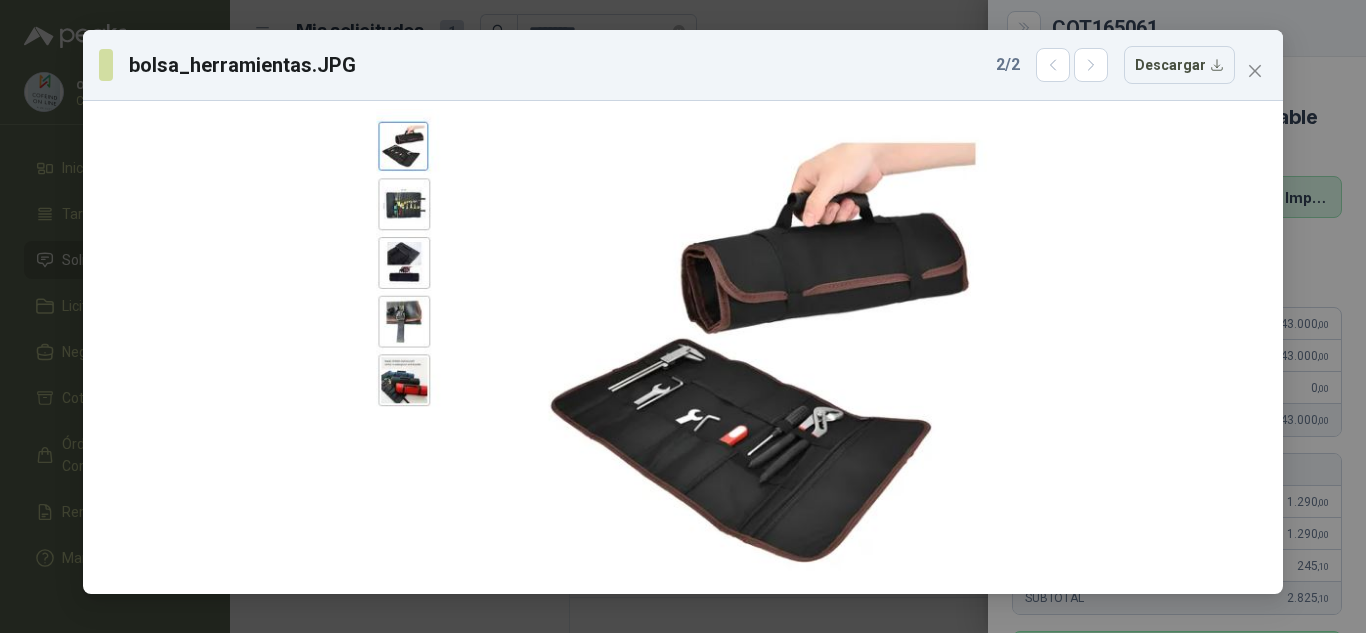 click 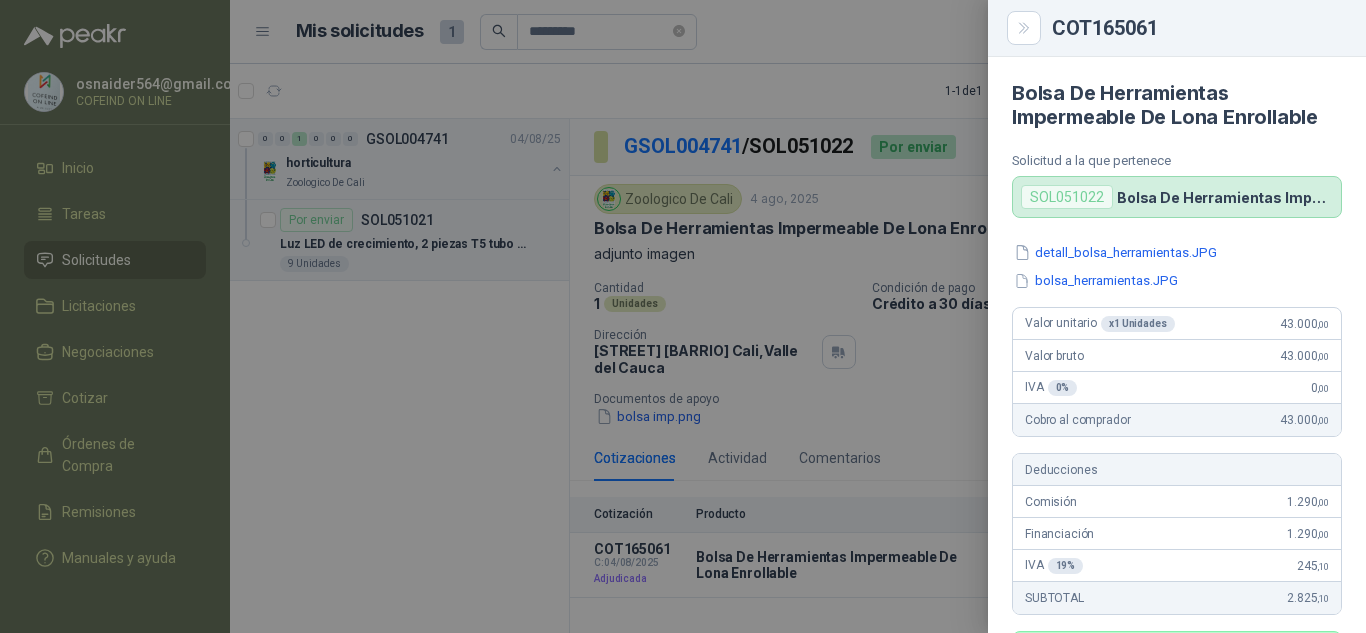 click at bounding box center (683, 316) 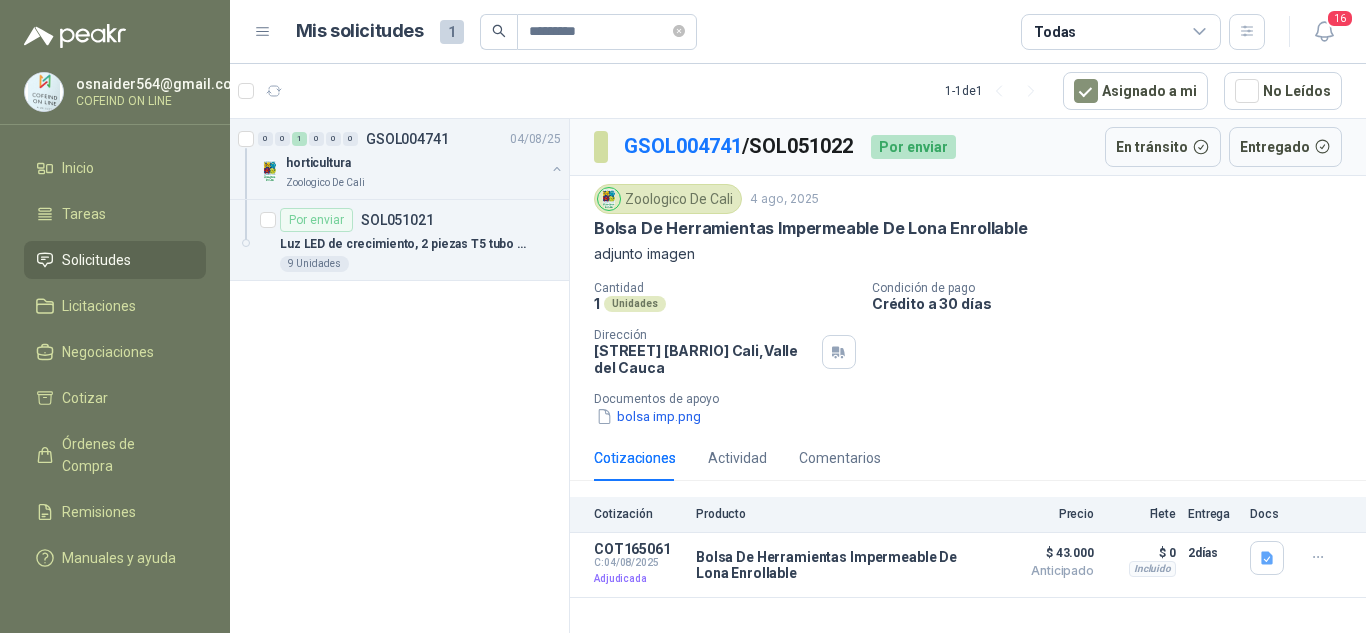 click on "Cantidad 1   Unidades Condición de pago Crédito a 30 días Dirección [ADDRESS]  Cali ,  Valle del Cauca Documentos de apoyo bolsa imp.png" at bounding box center (968, 354) 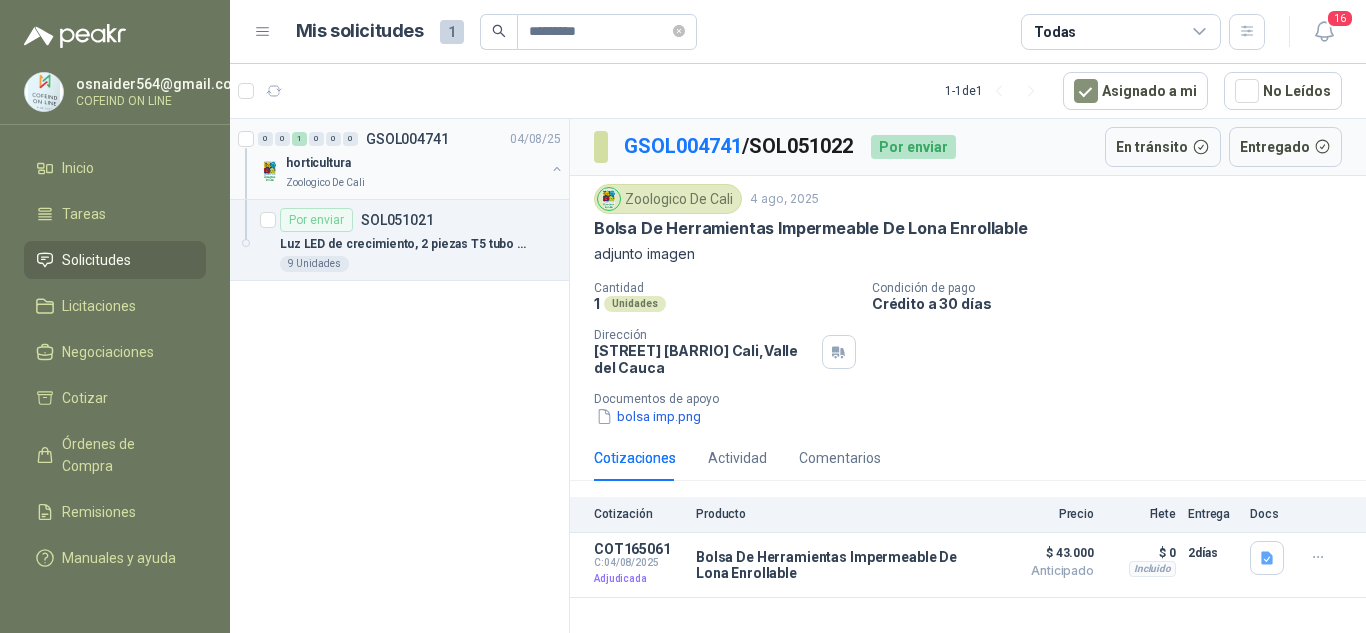 click on "Zoologico De Cali" at bounding box center (415, 183) 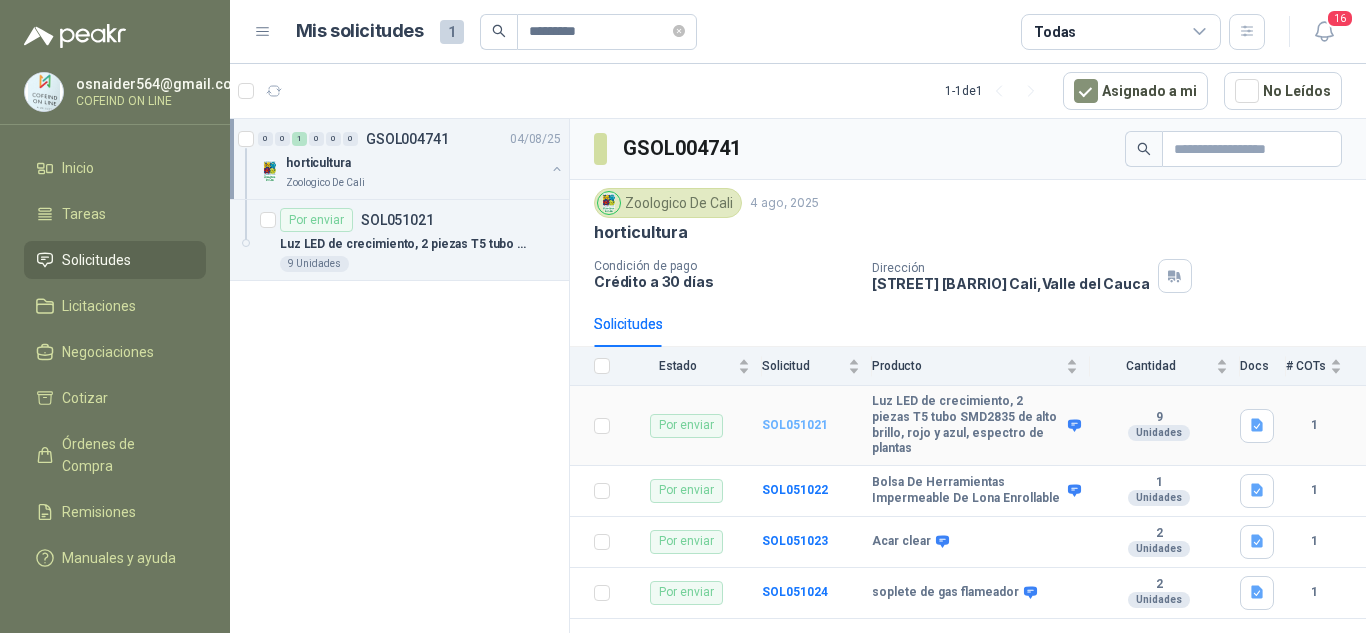 click on "SOL051021" at bounding box center [795, 425] 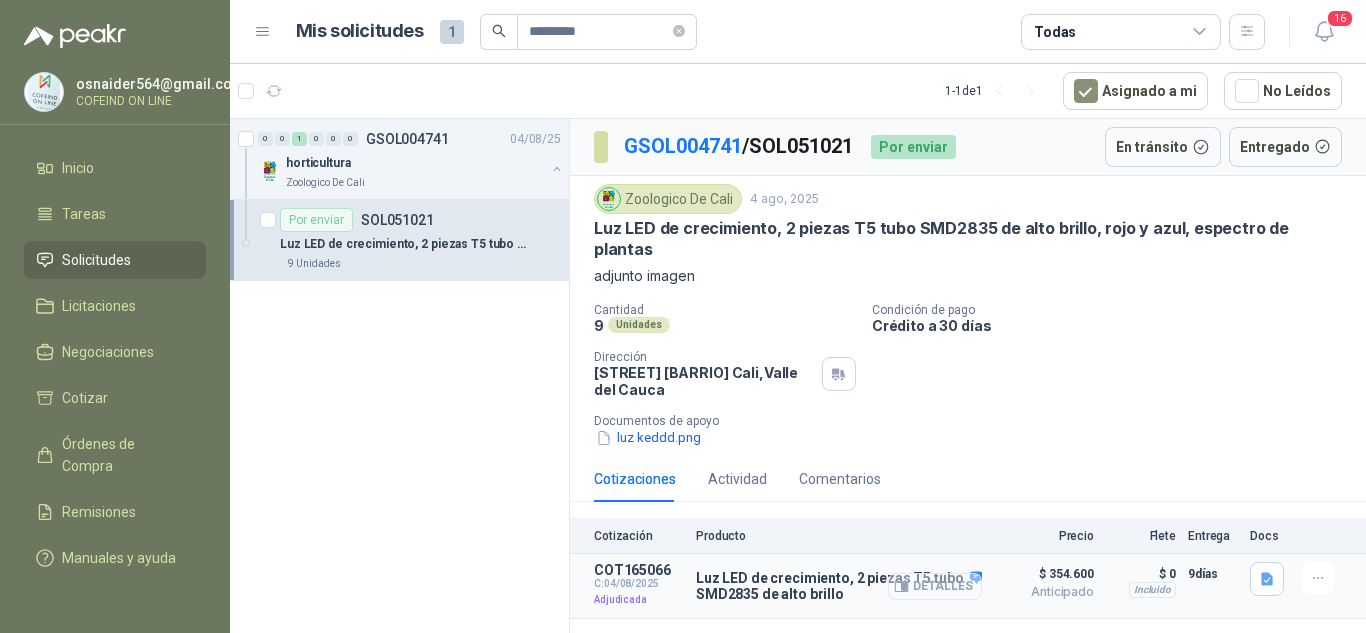 click on "Detalles" at bounding box center (935, 586) 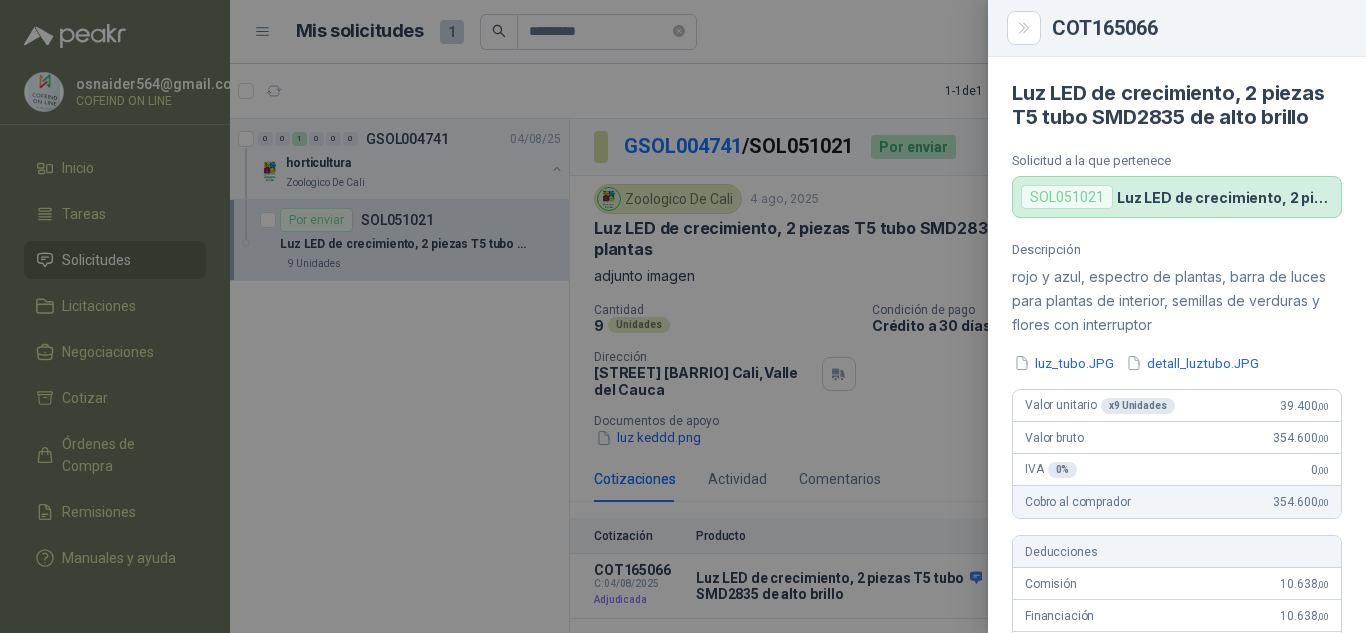click at bounding box center (683, 316) 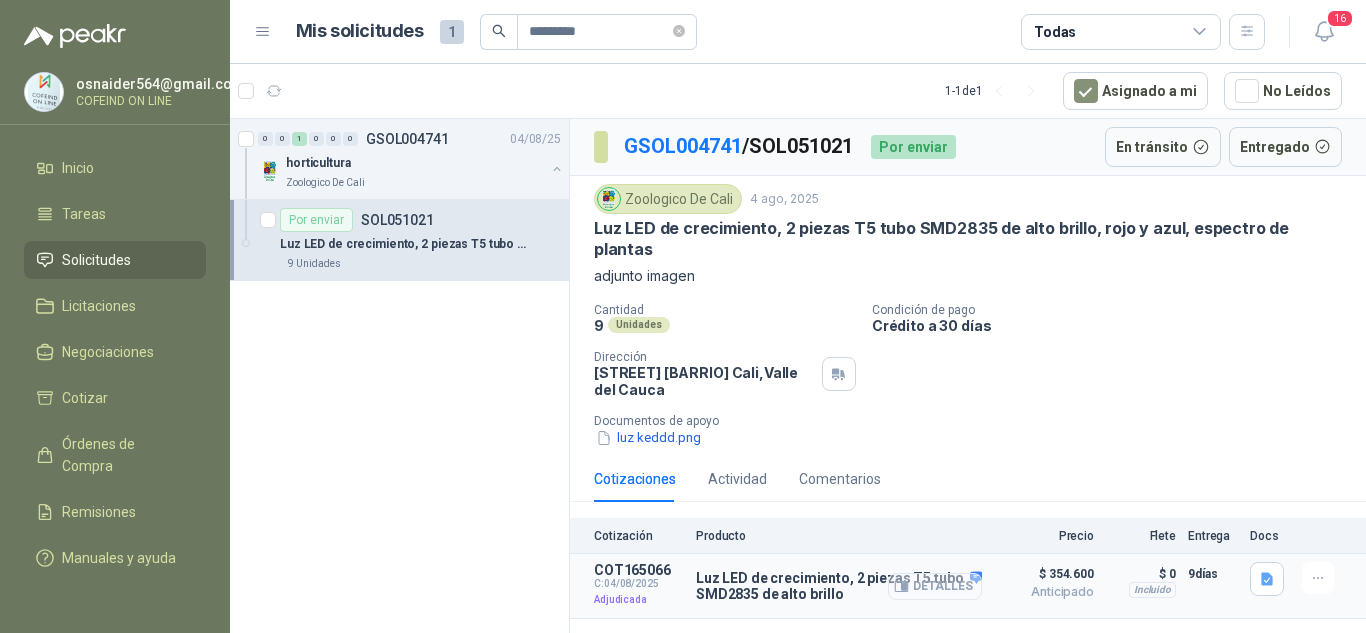 click on "Detalles" at bounding box center (935, 586) 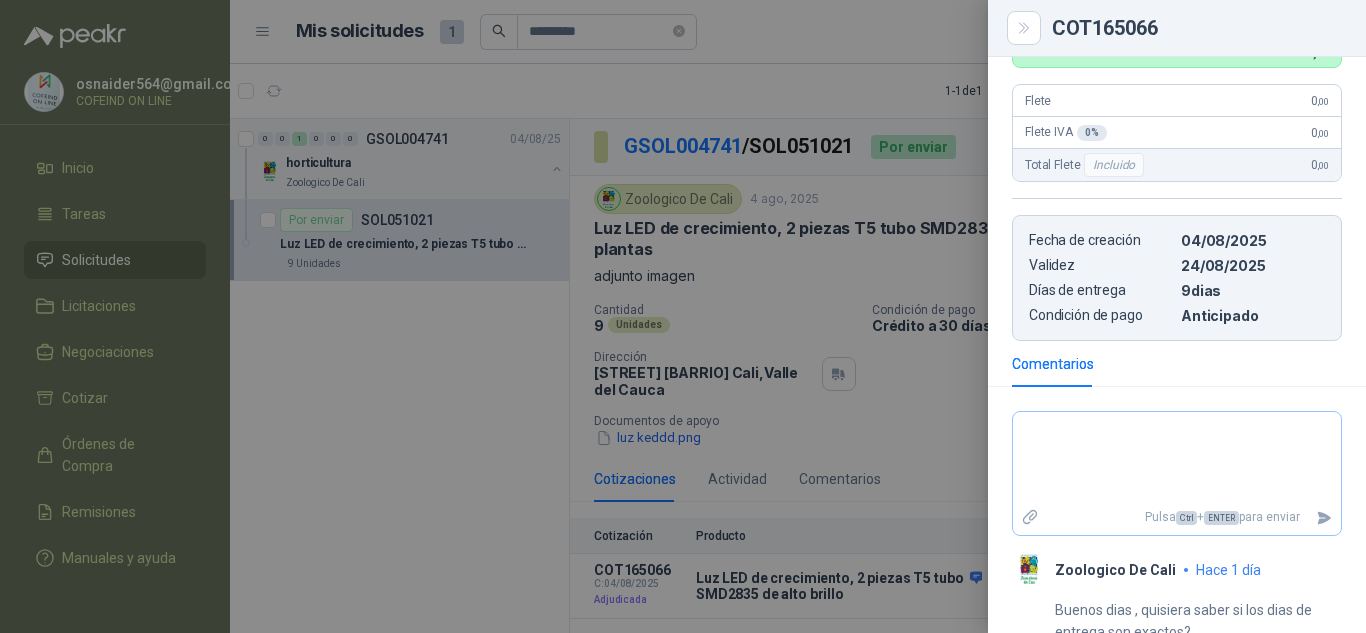 scroll, scrollTop: 665, scrollLeft: 0, axis: vertical 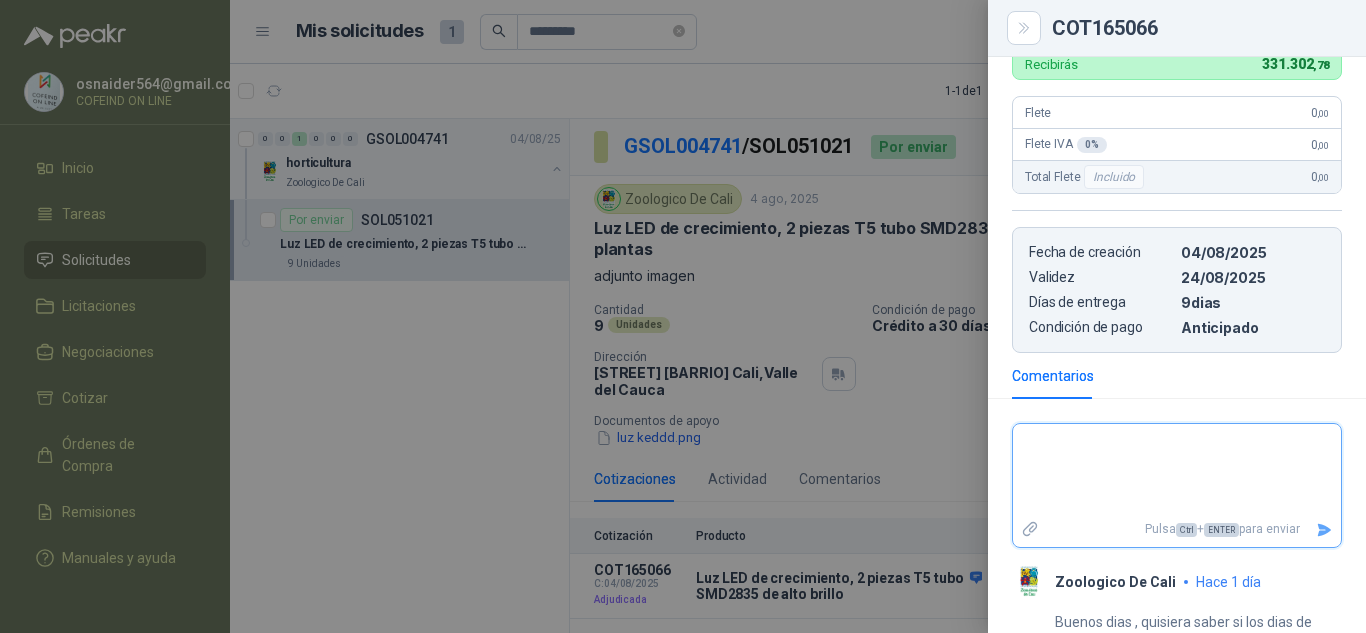 click at bounding box center (1177, 470) 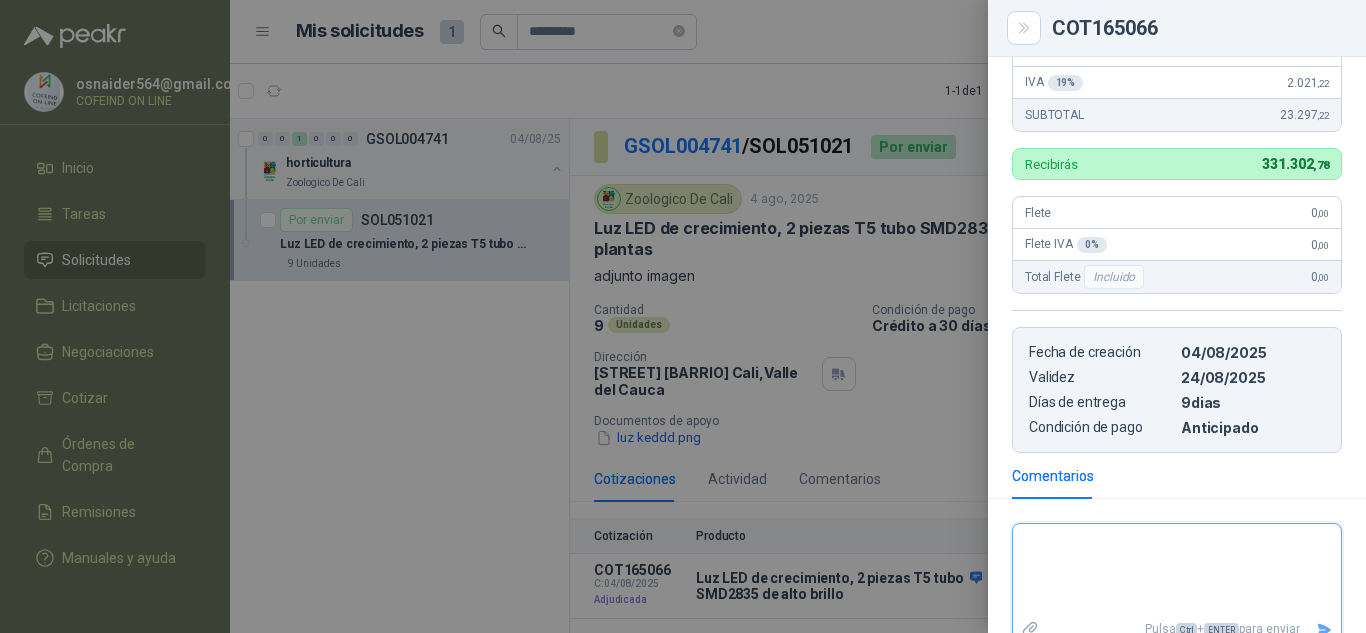 scroll, scrollTop: 665, scrollLeft: 0, axis: vertical 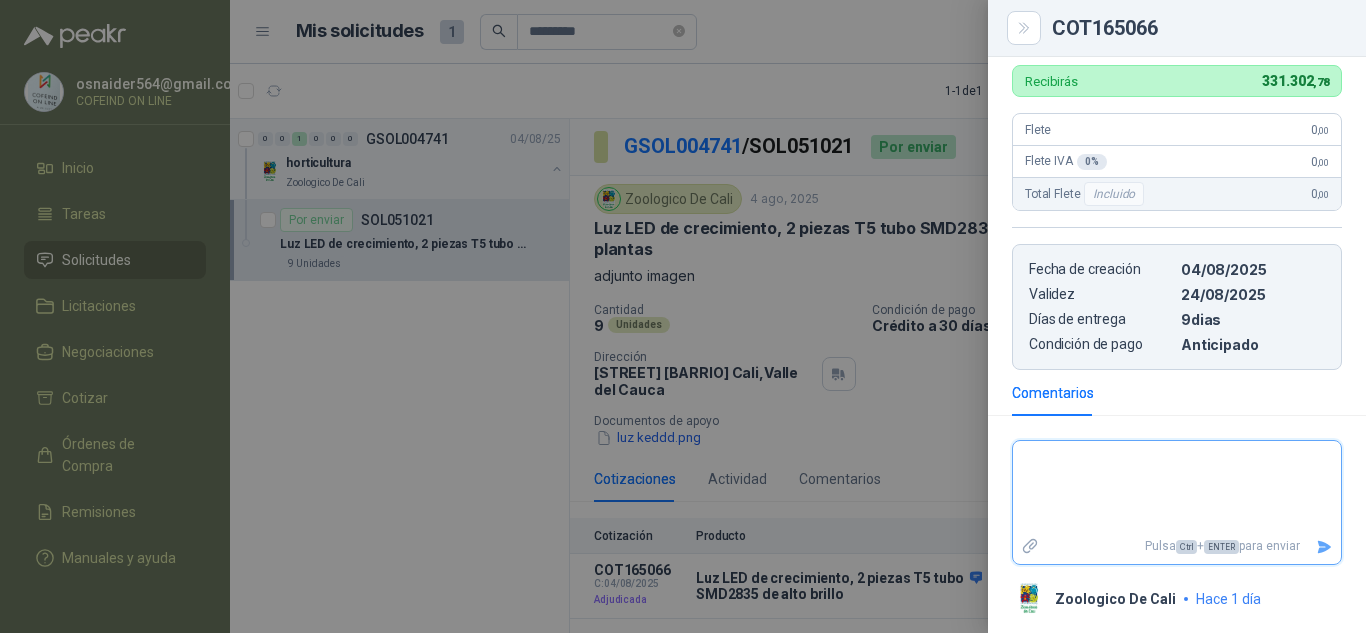 click at bounding box center (1177, 487) 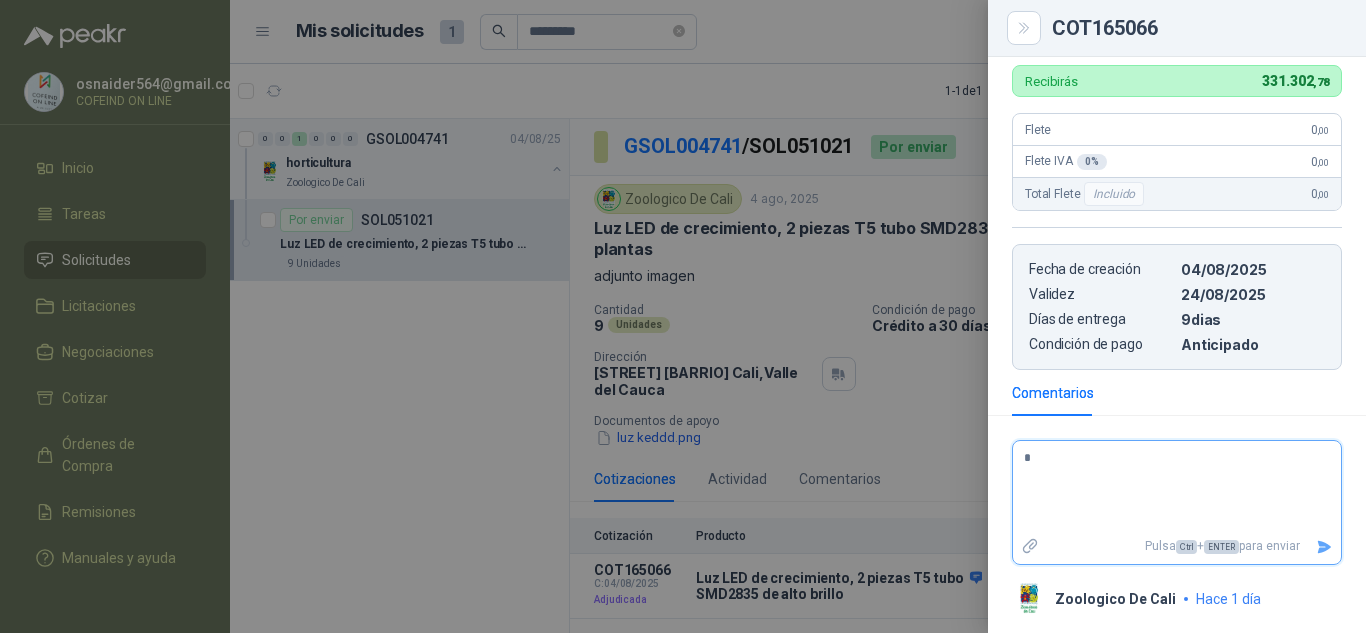 type 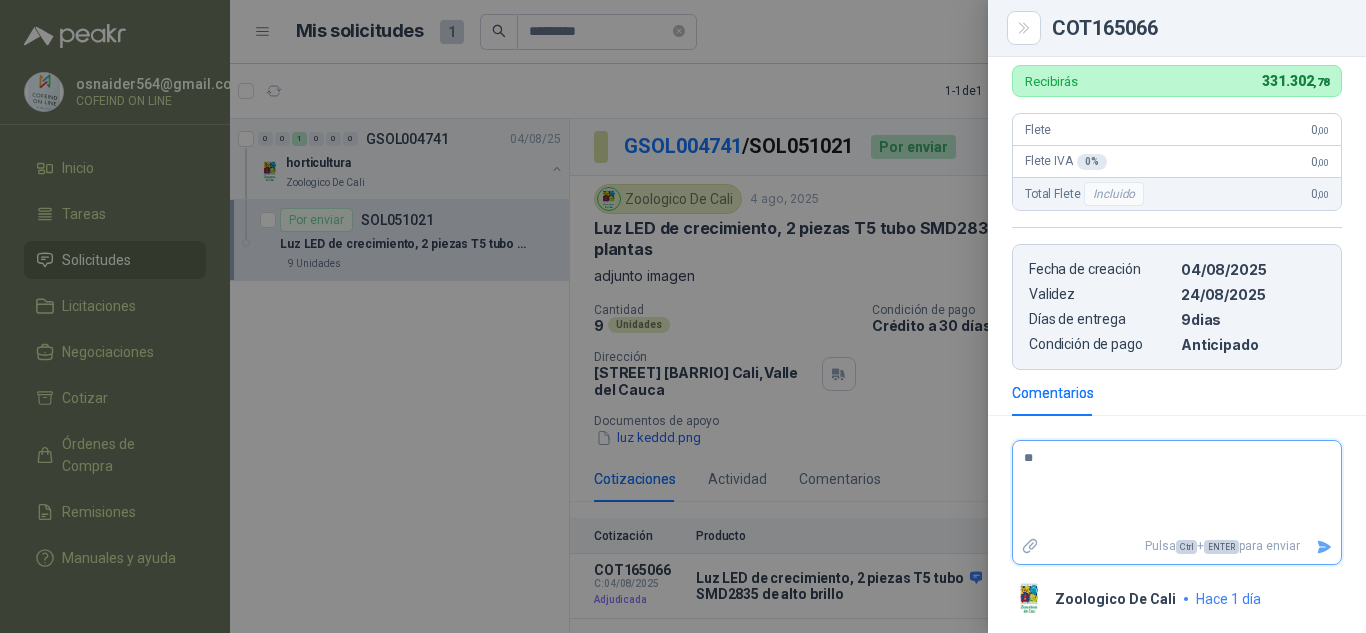 type 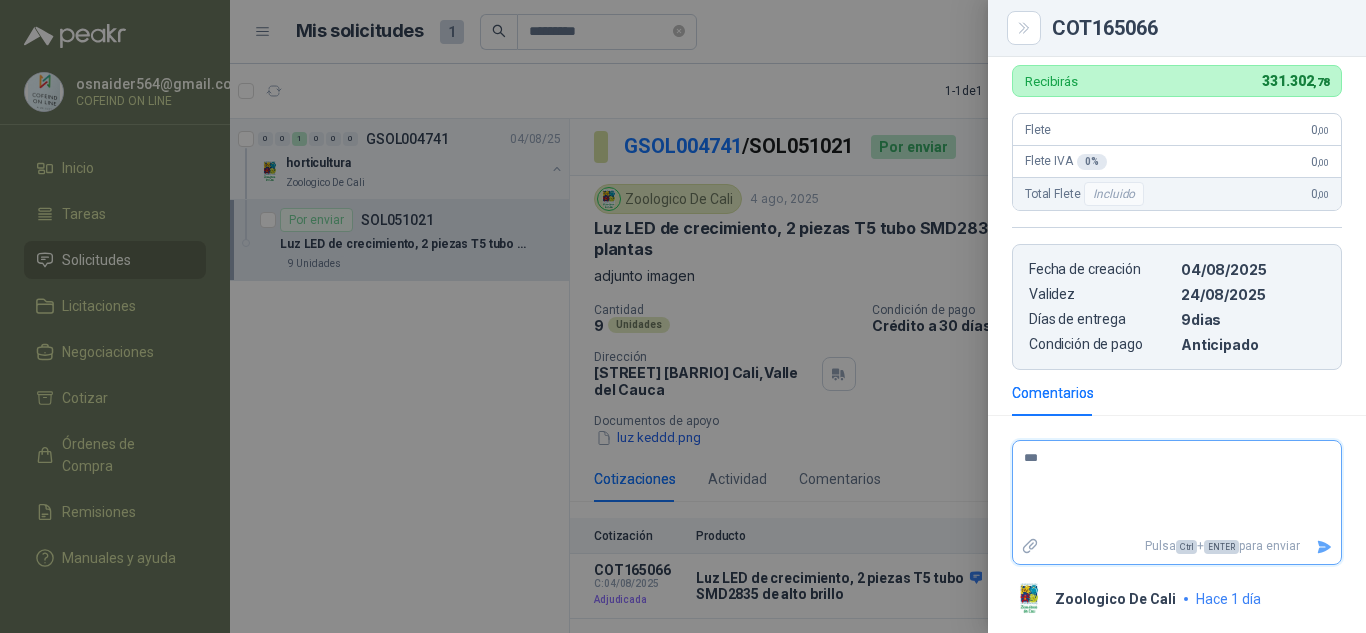 type 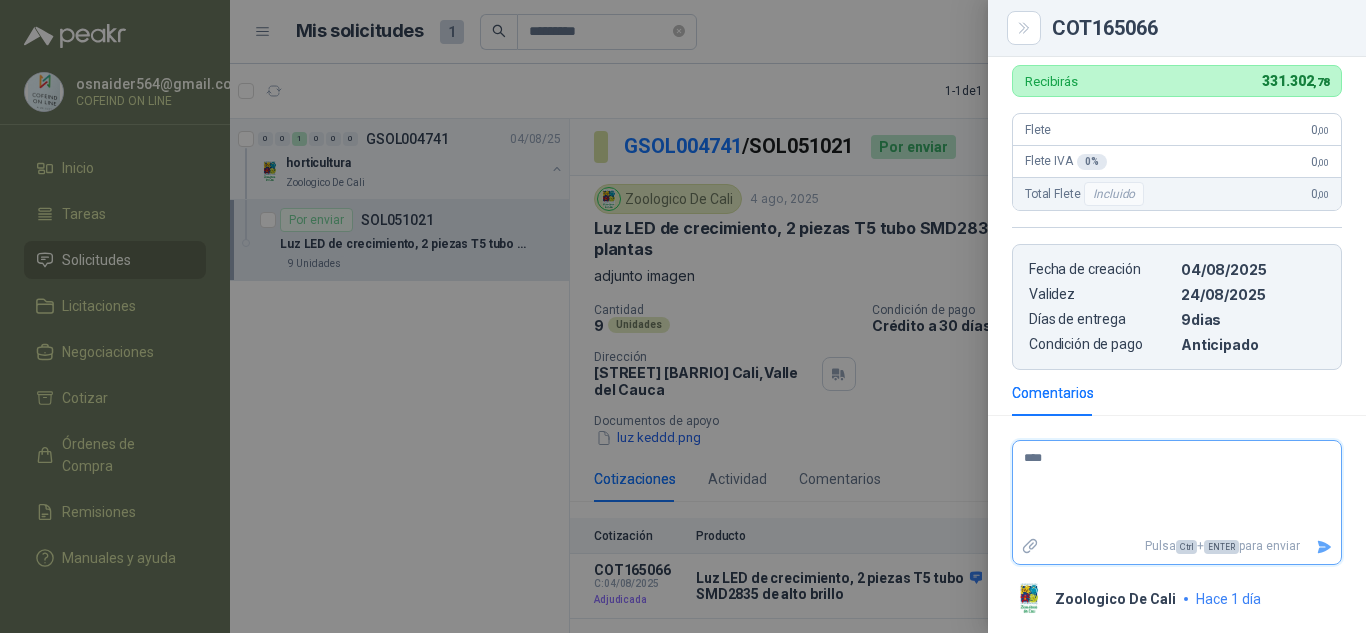 type 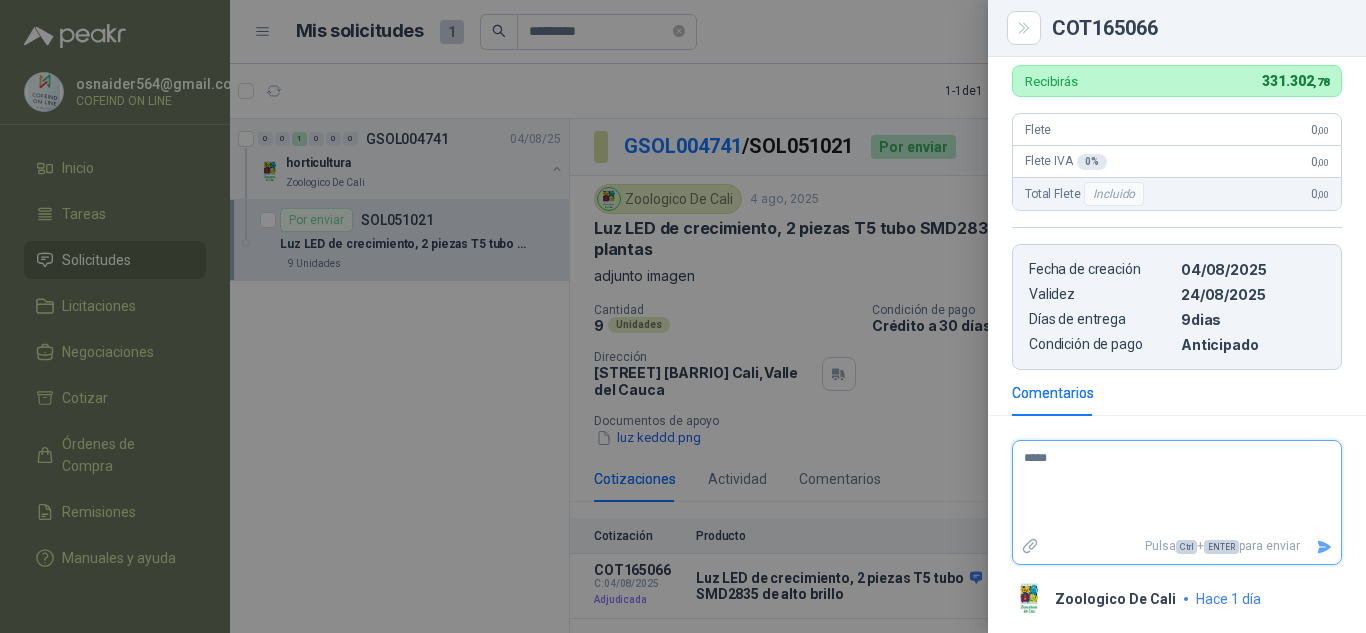 type 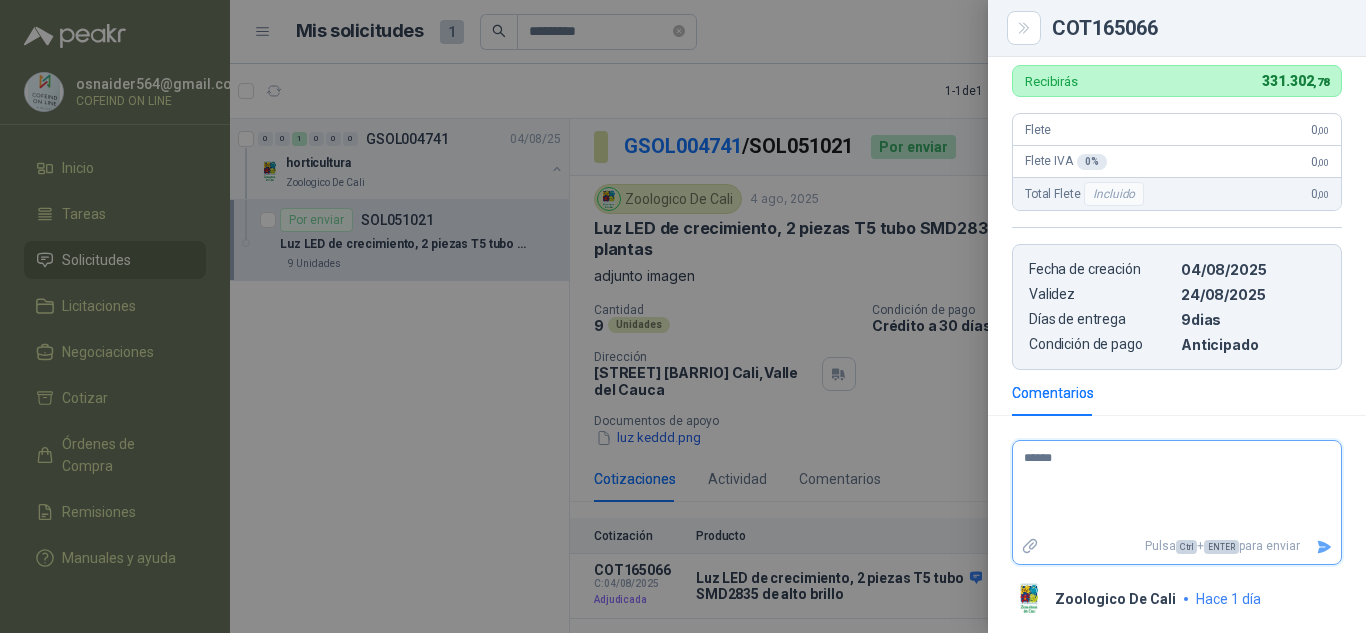 type 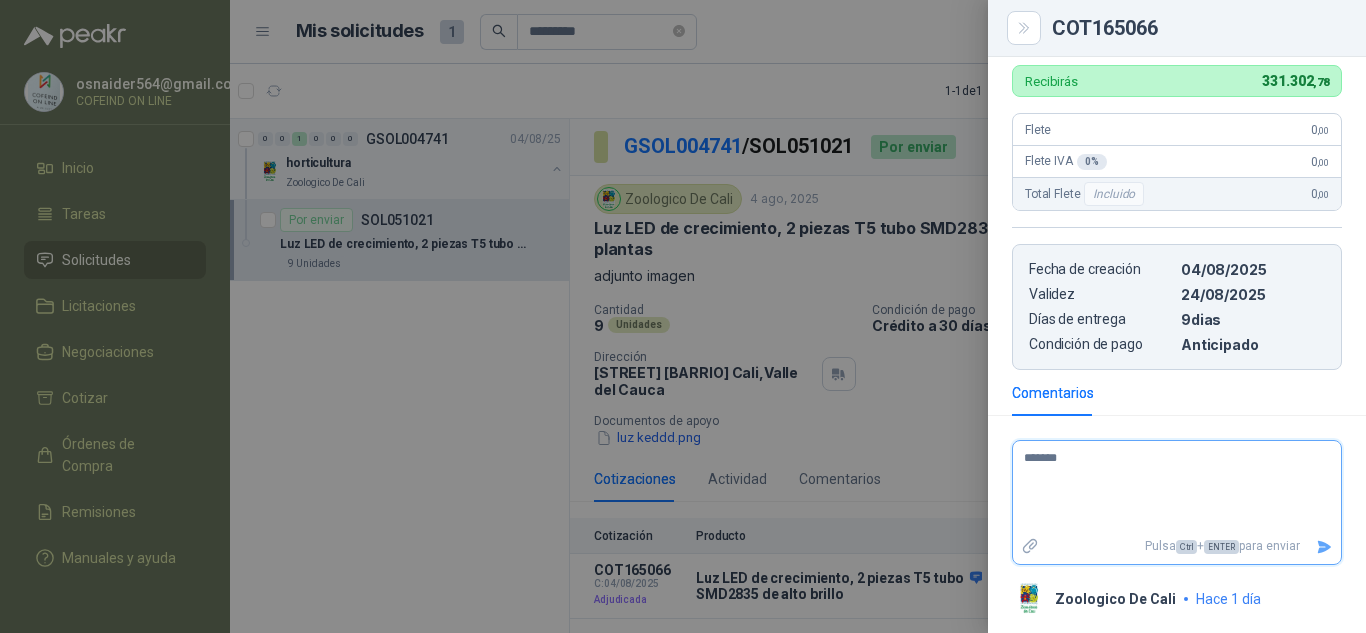 type 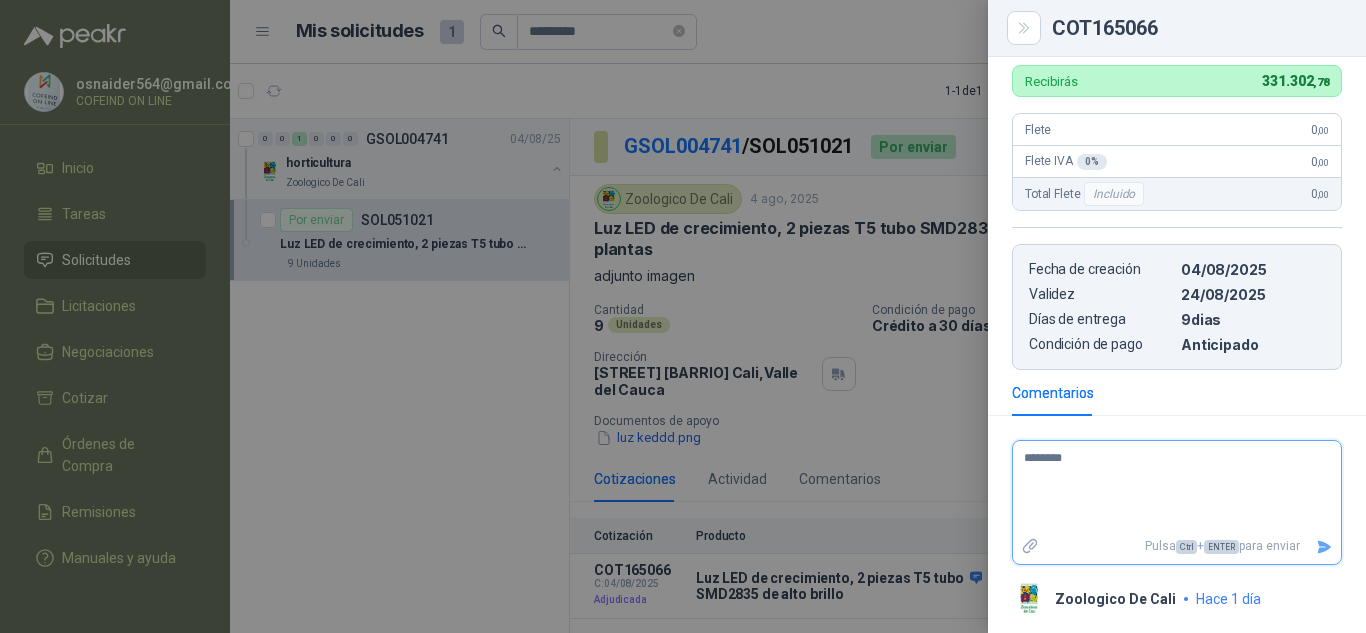 type 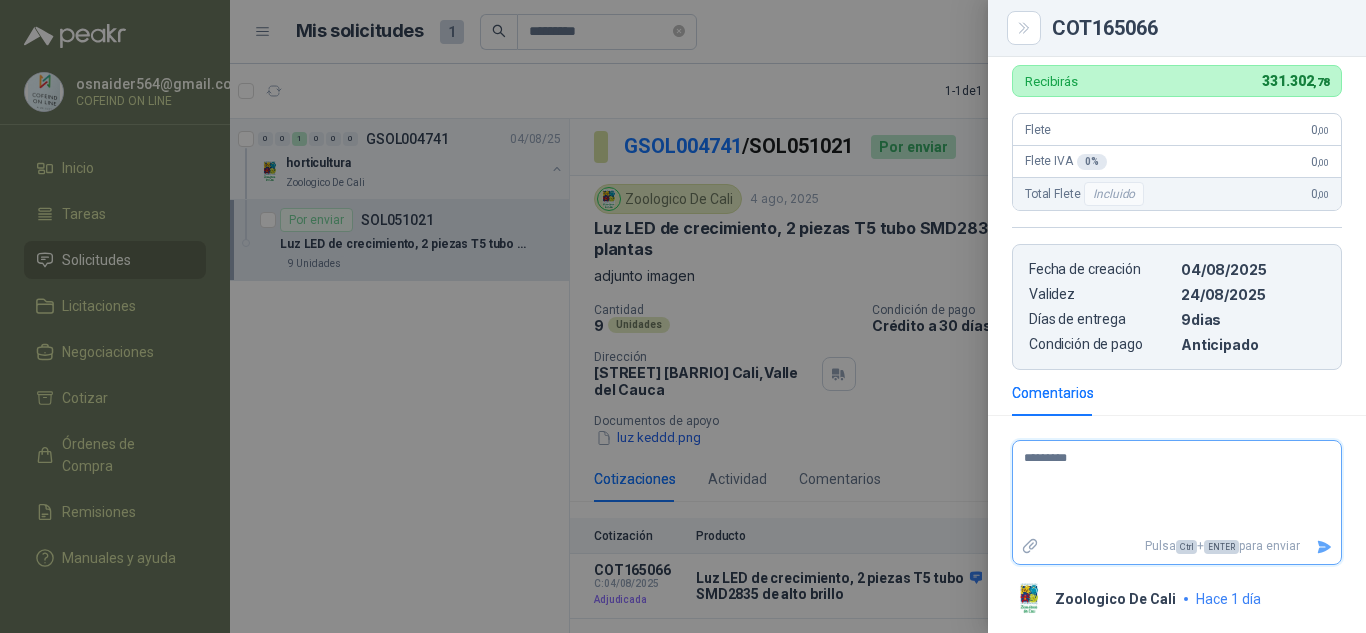 type 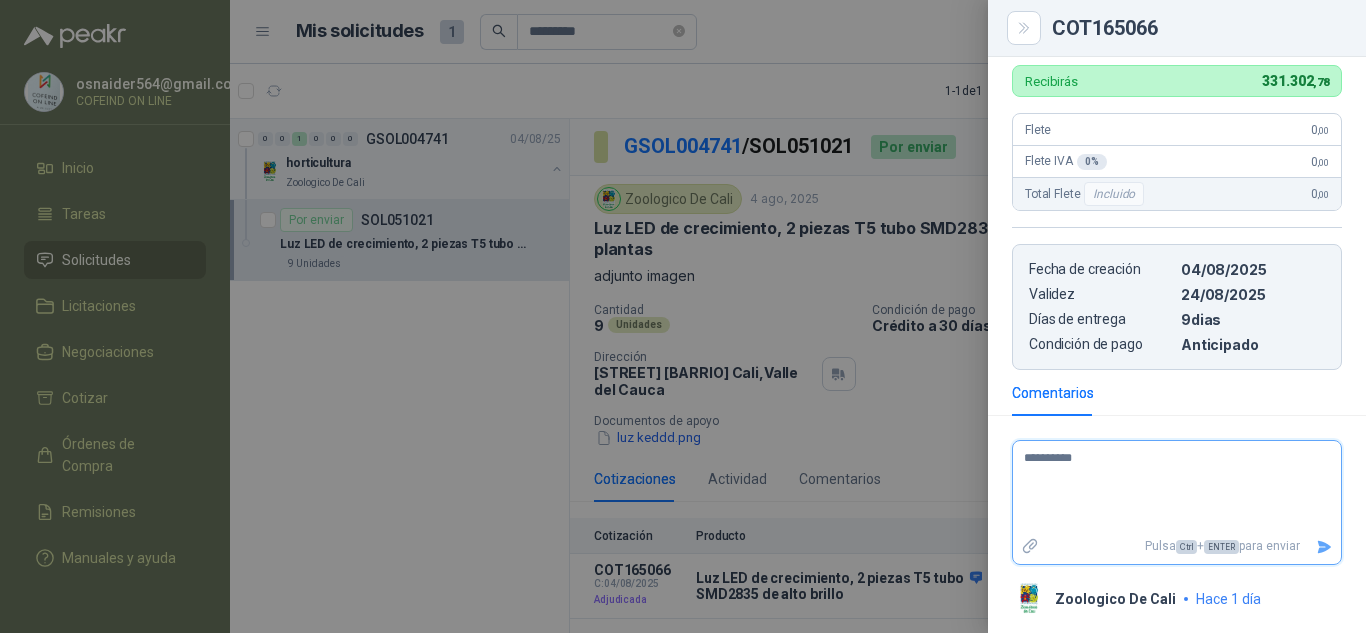 type 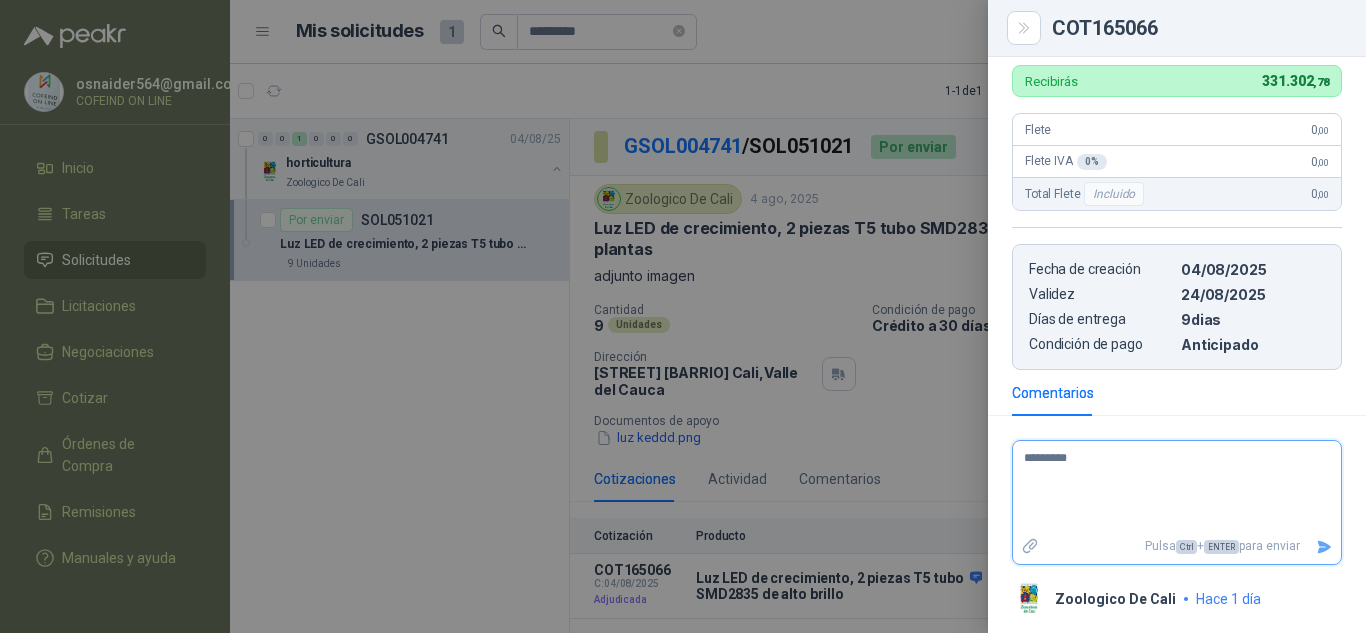 type 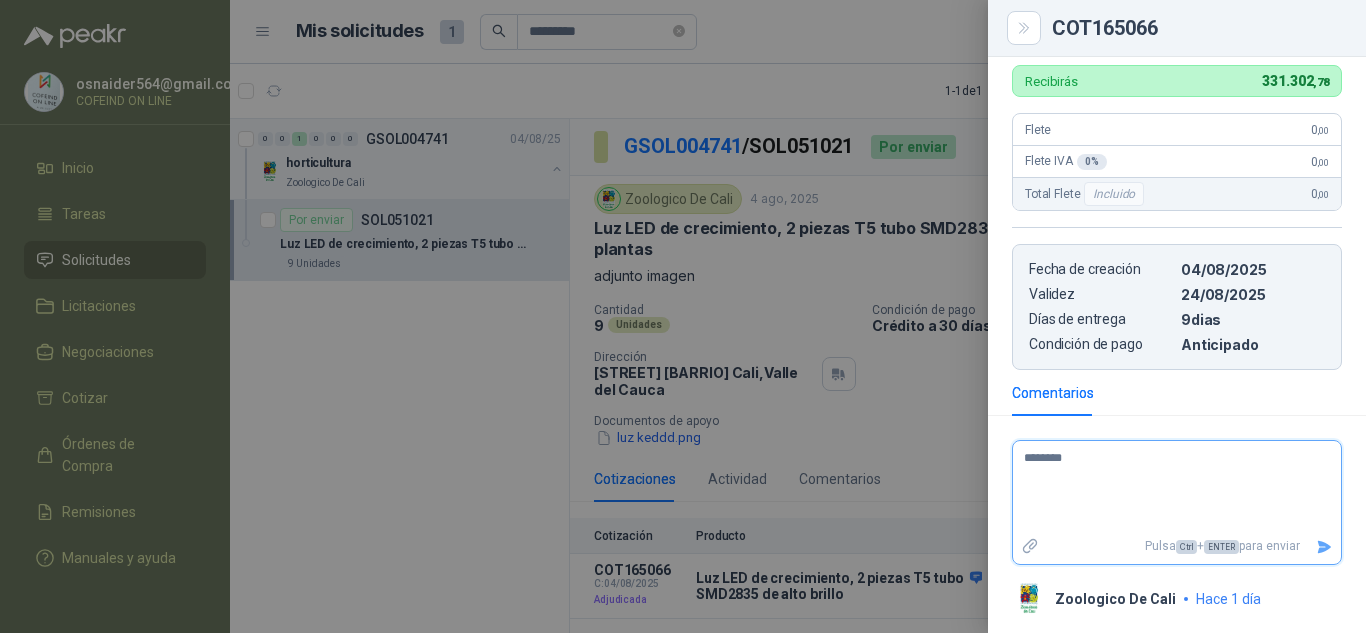 type 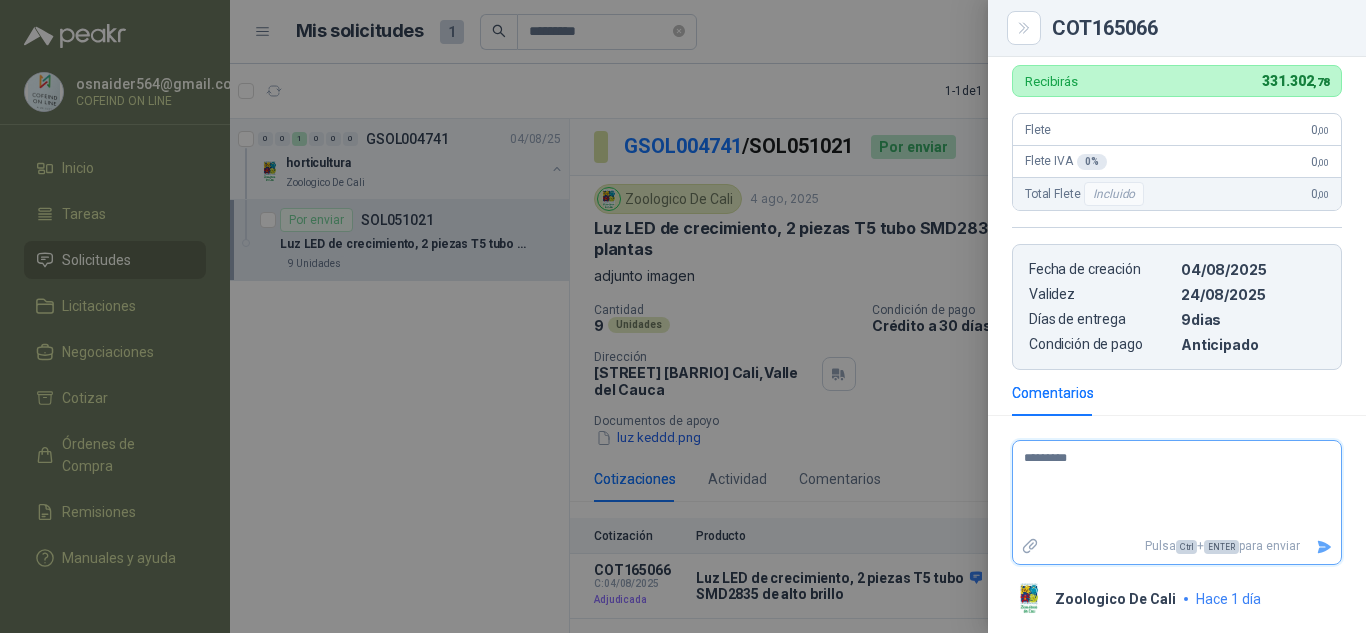 type 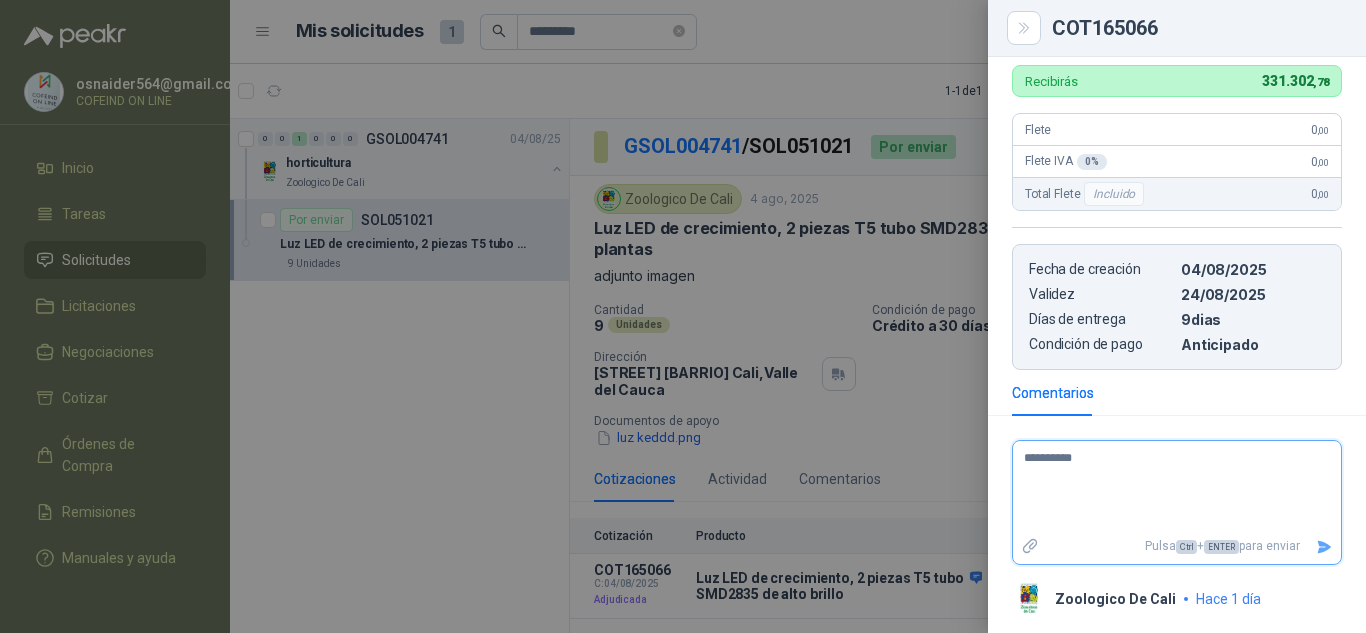type 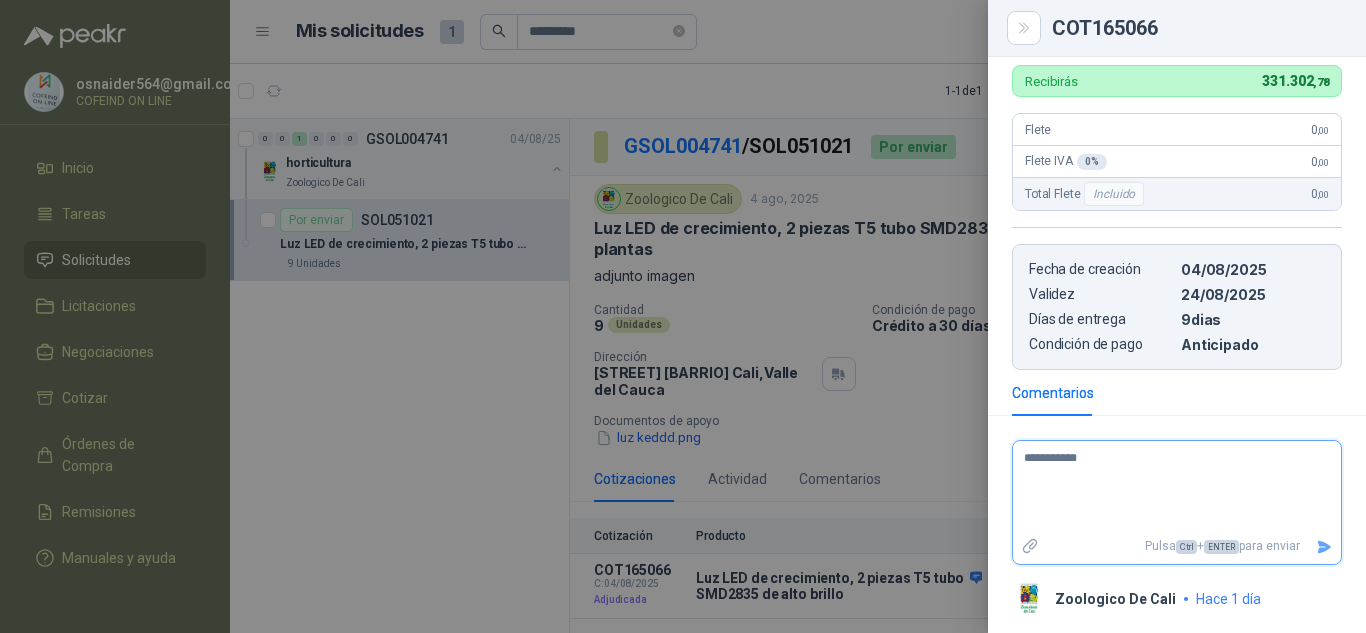 type 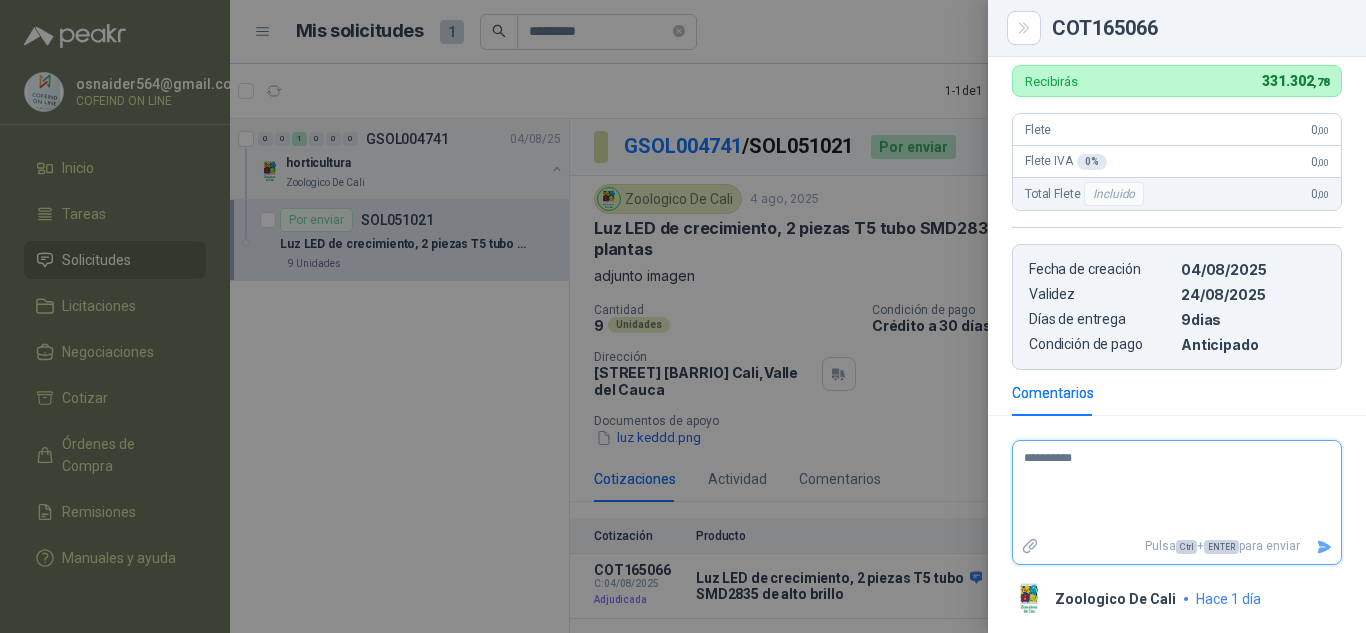 type 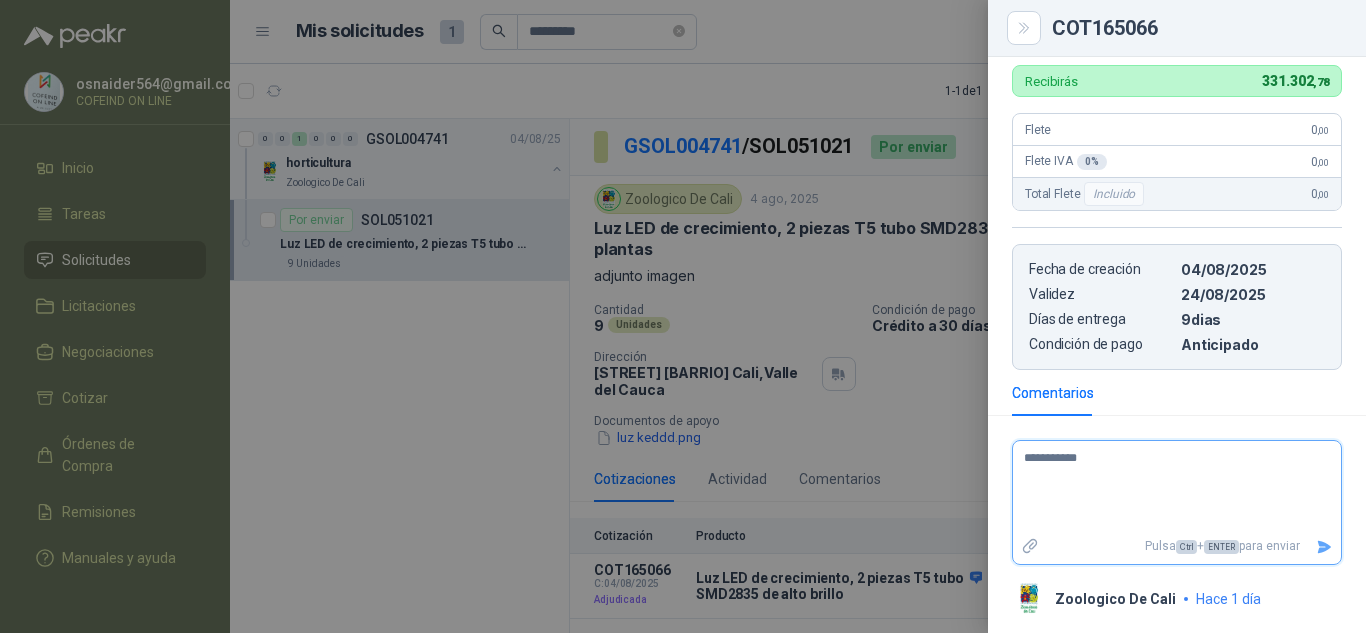 type 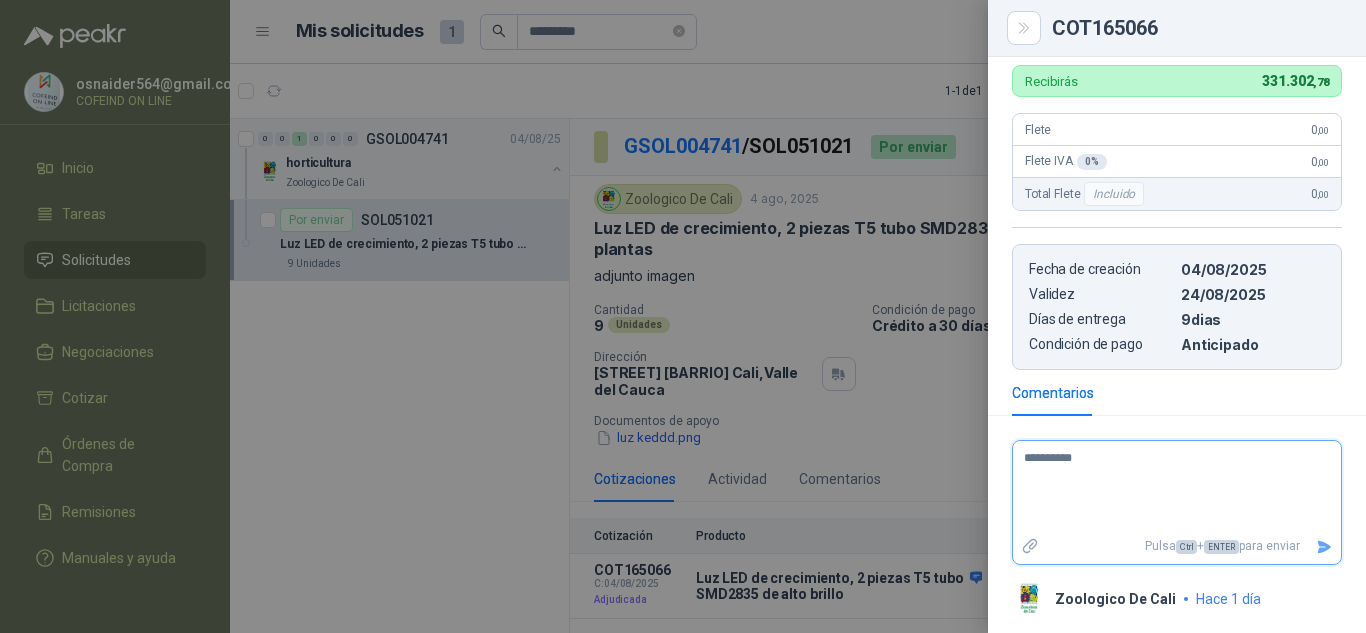 type 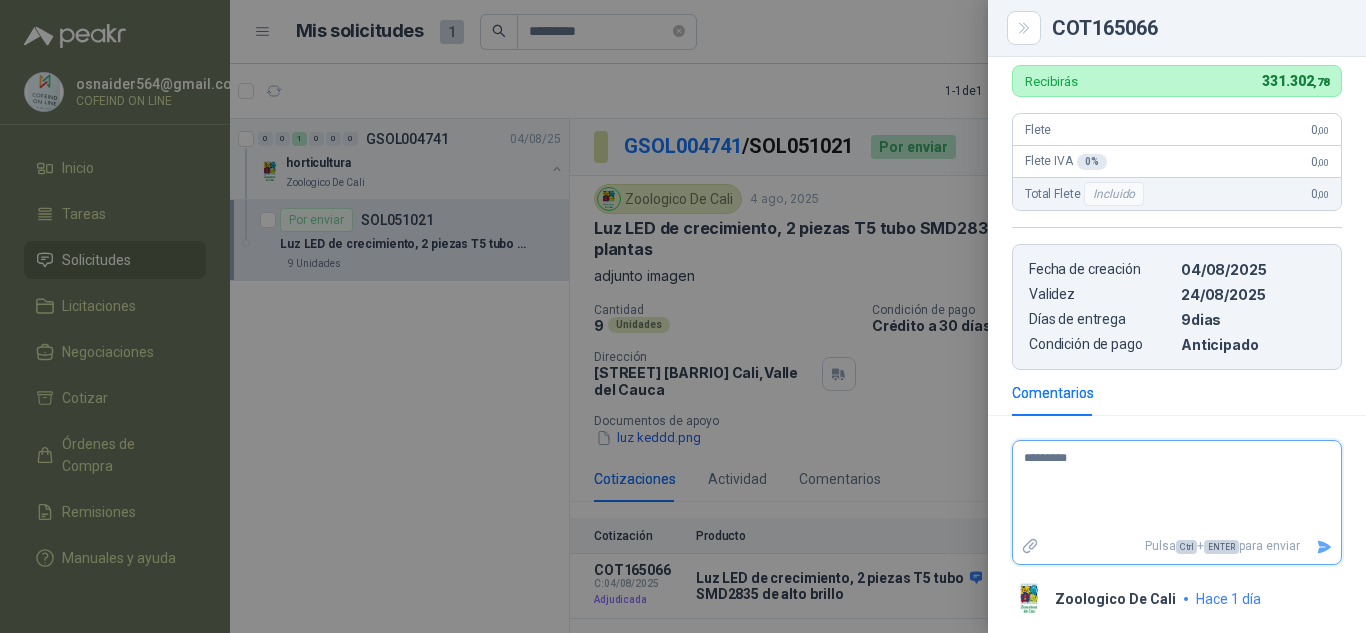 type 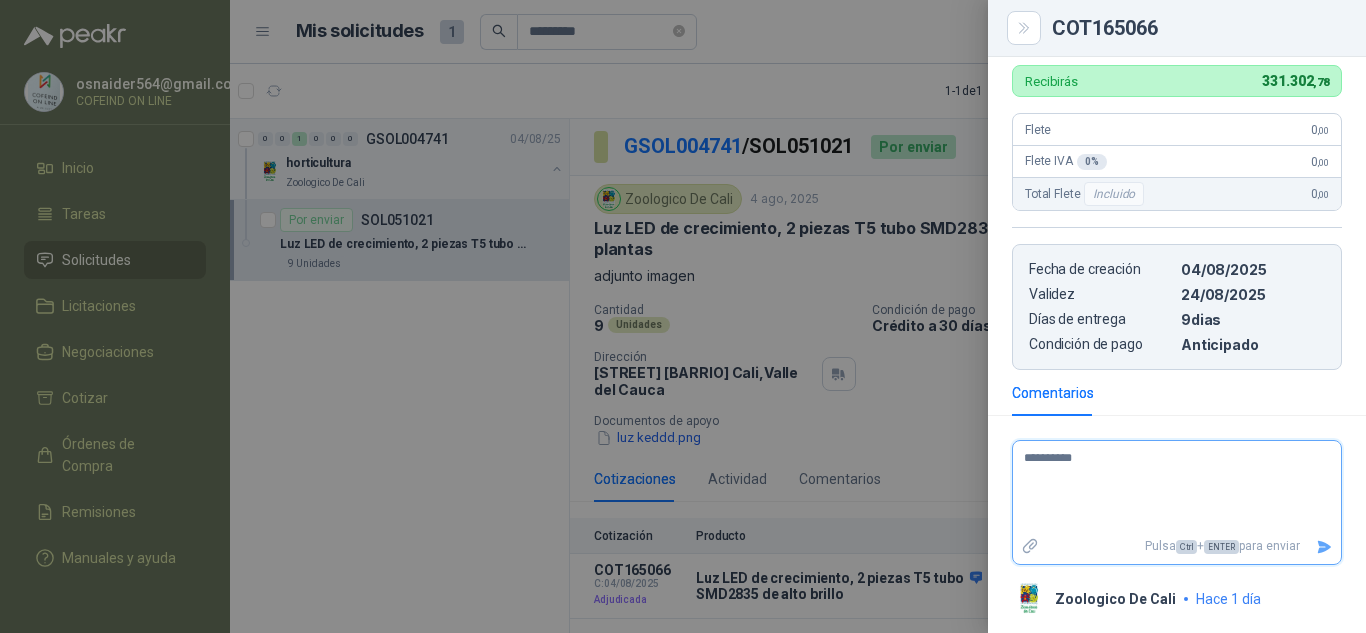 type 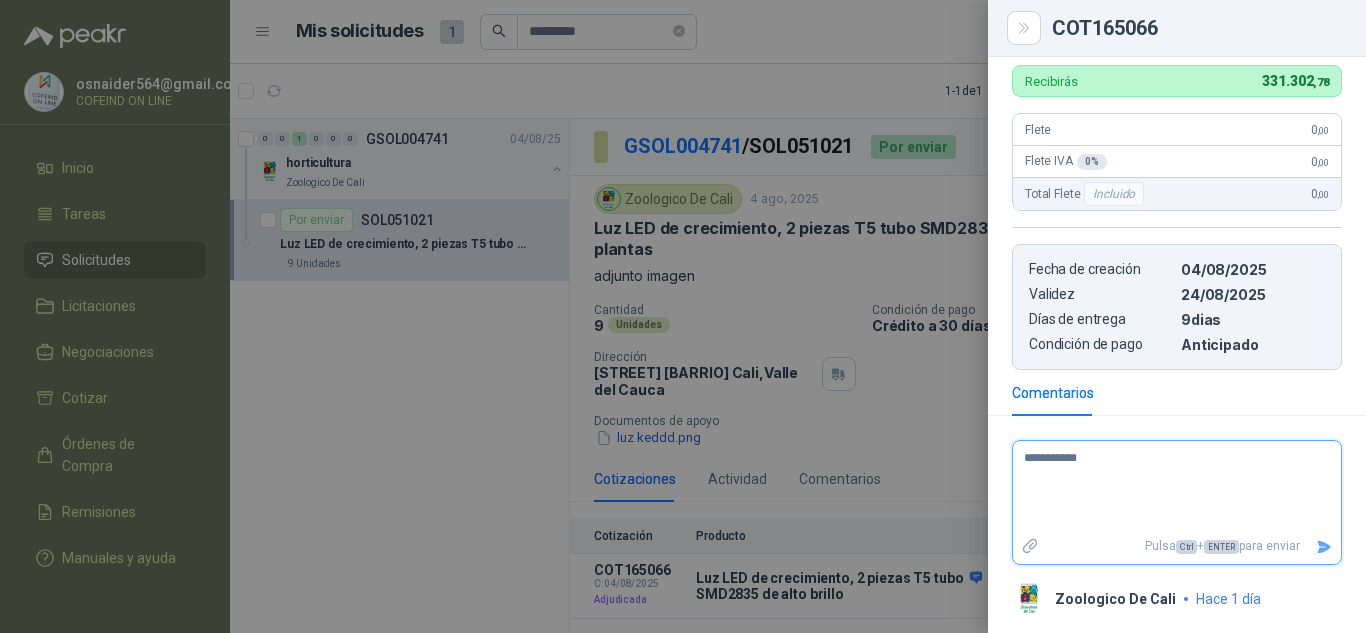 type 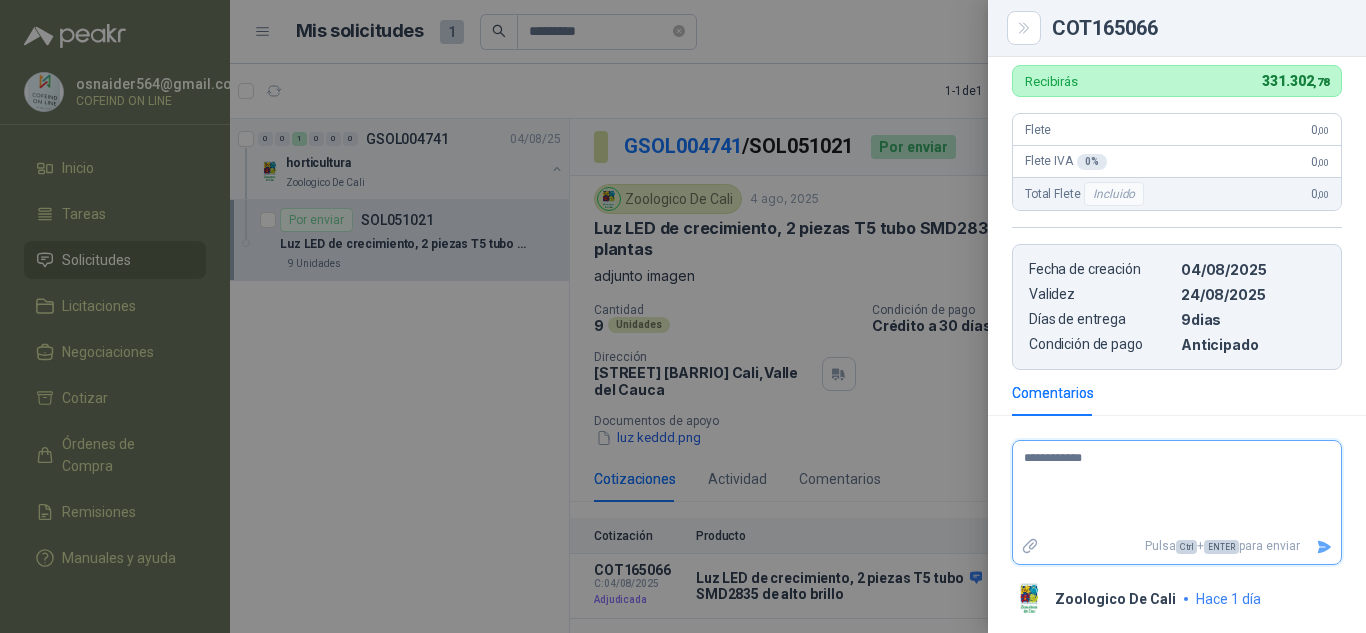 type 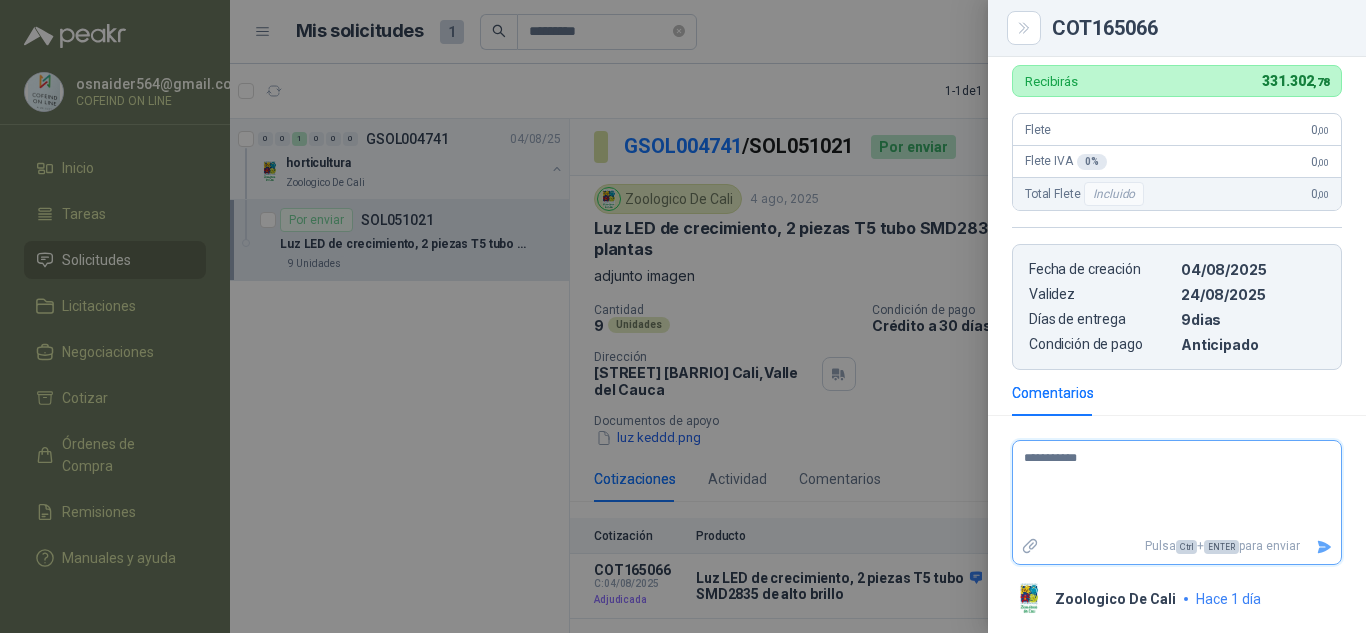 type 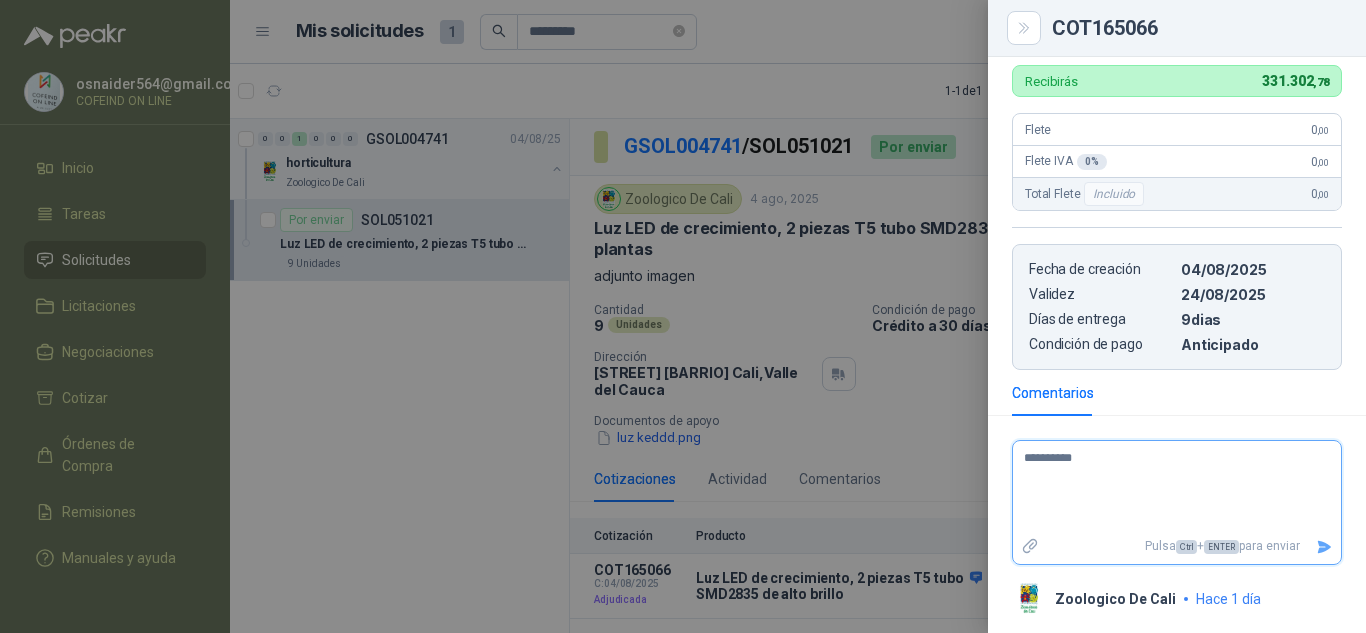type 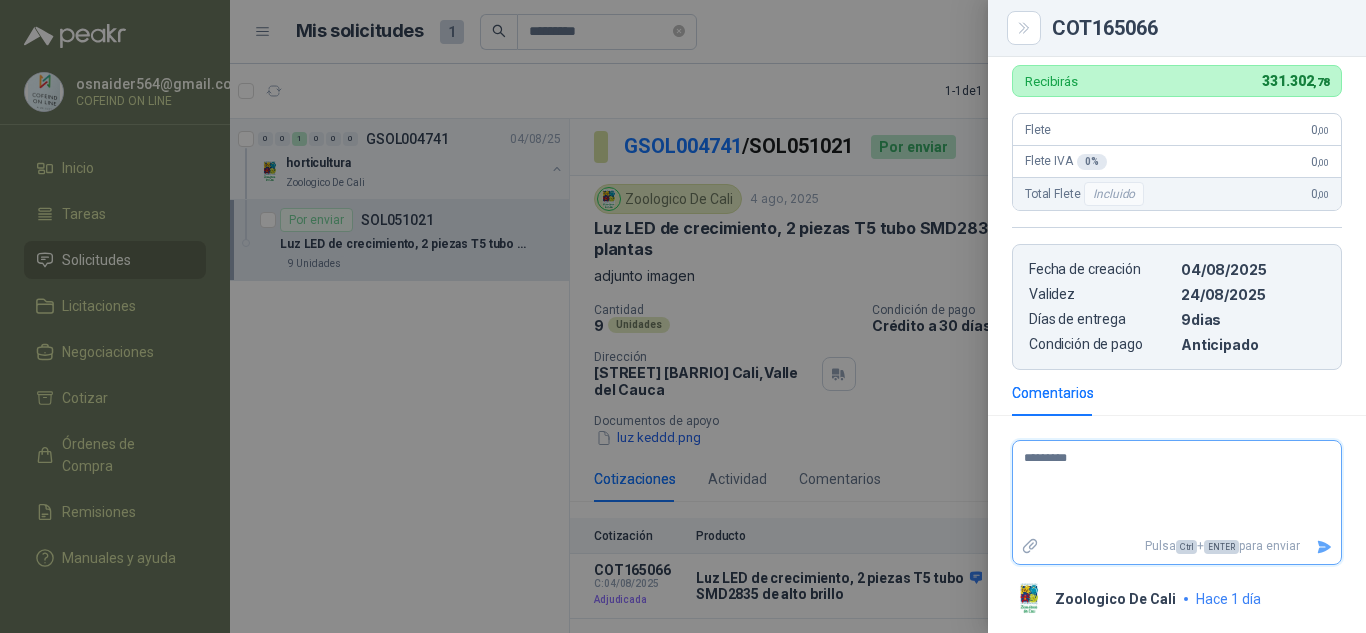 type 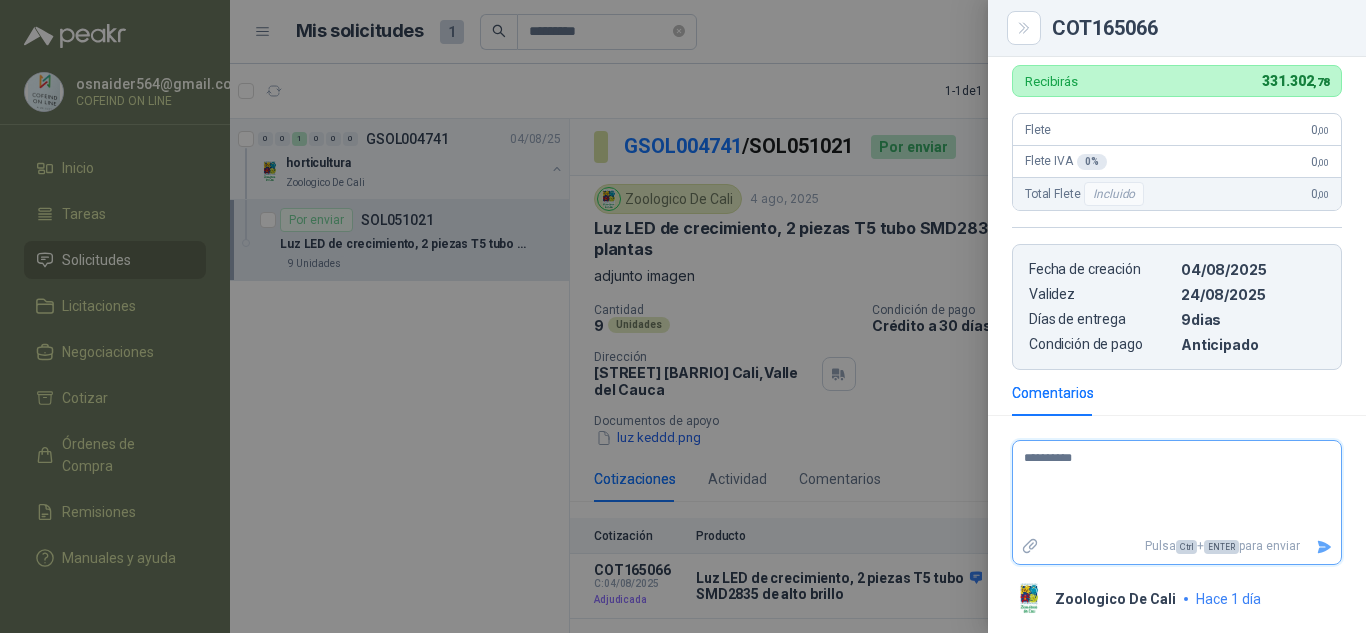 type 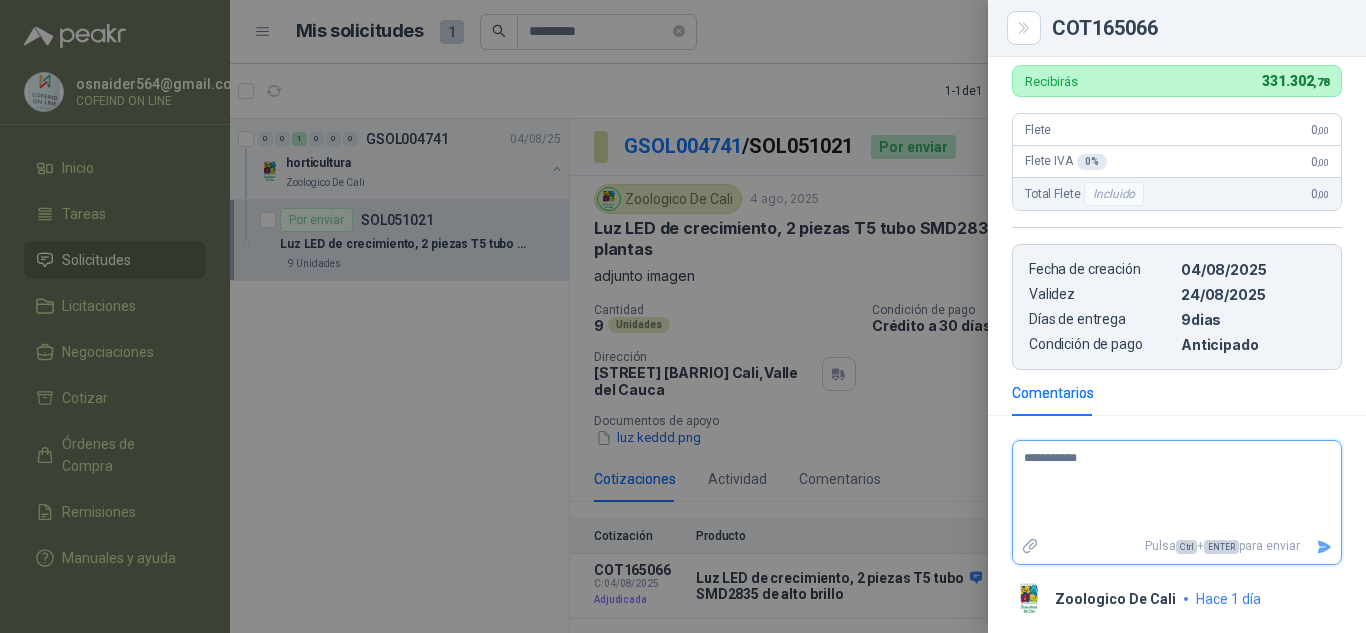 type 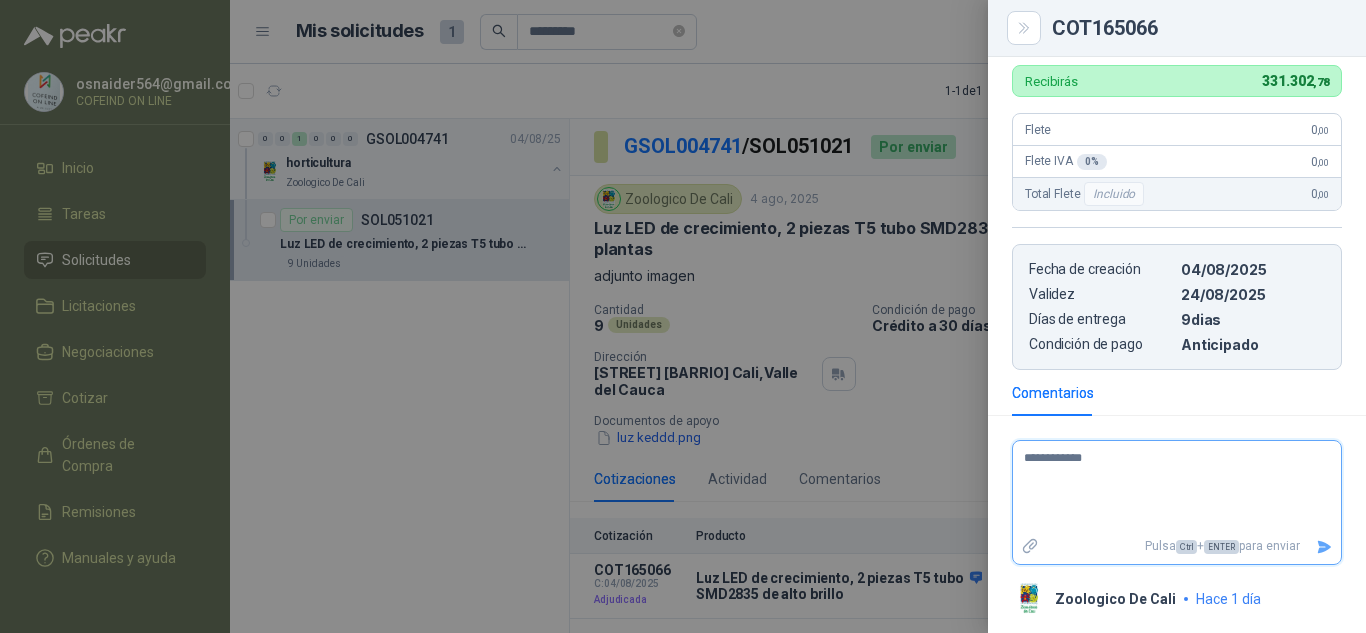 type 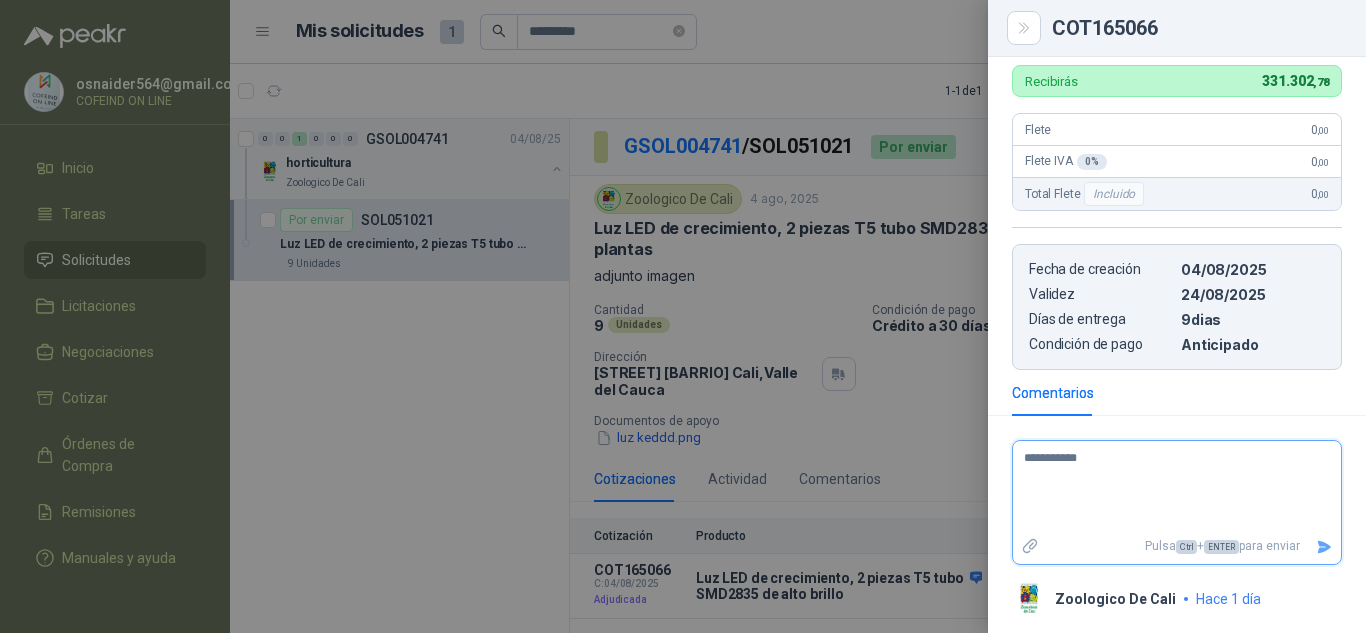 type 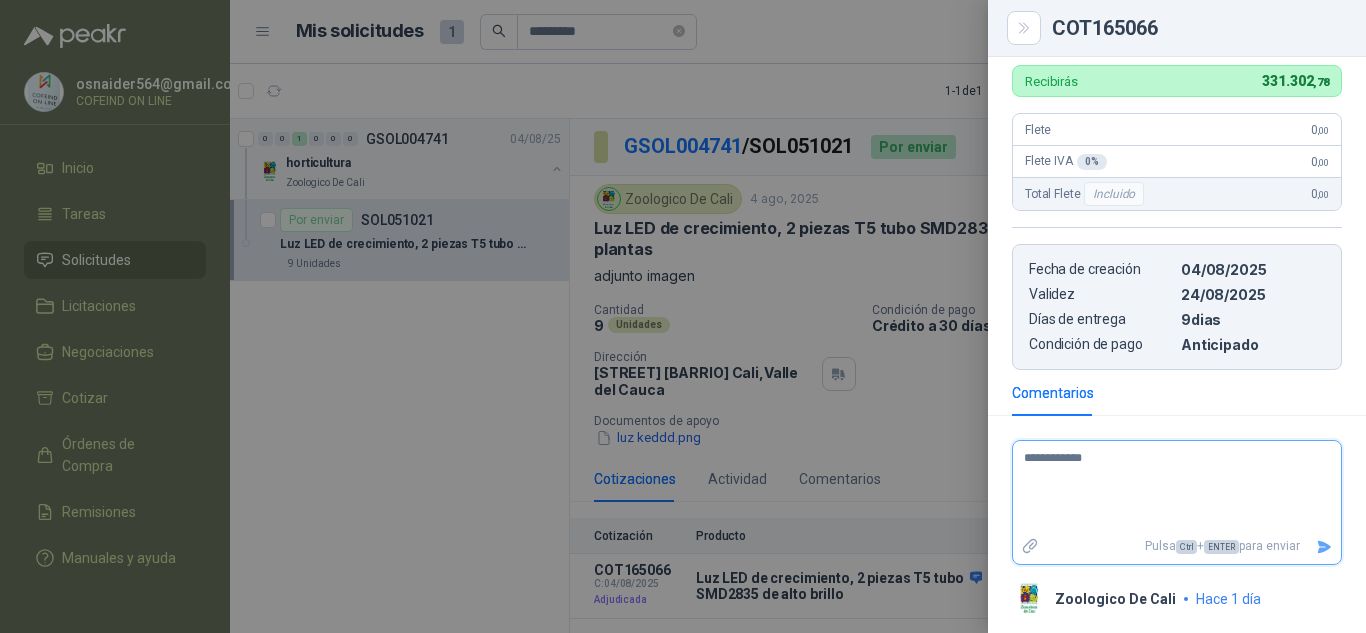 type 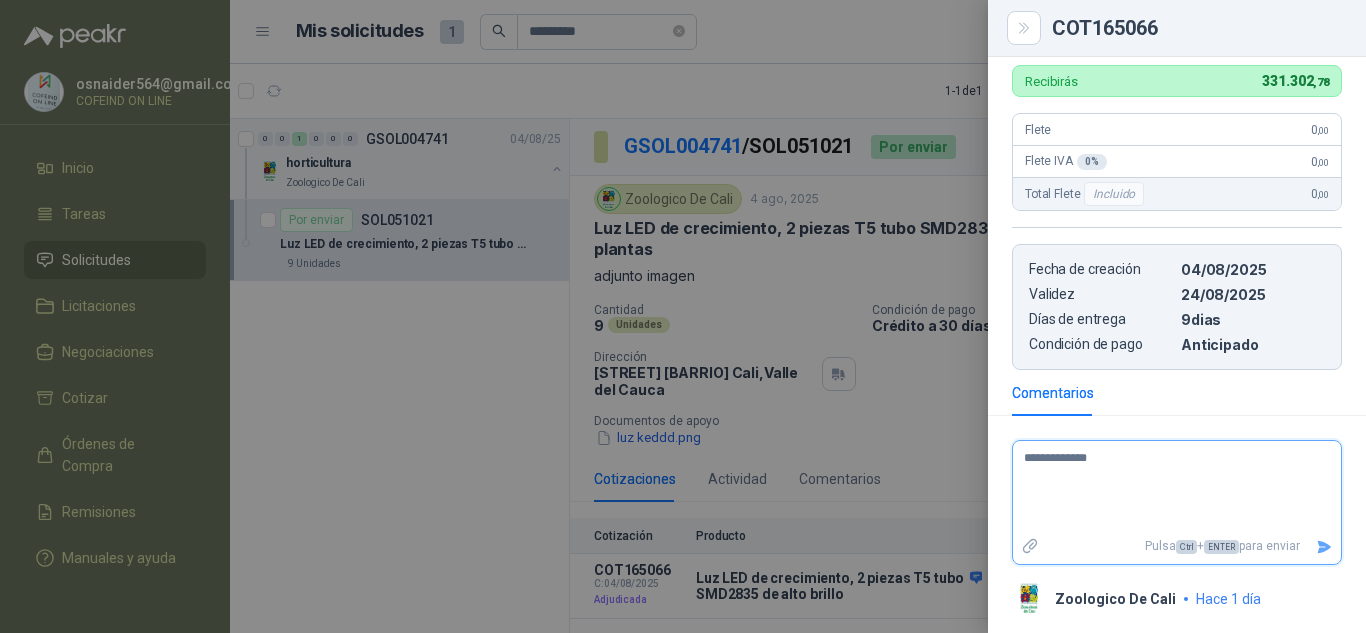 type 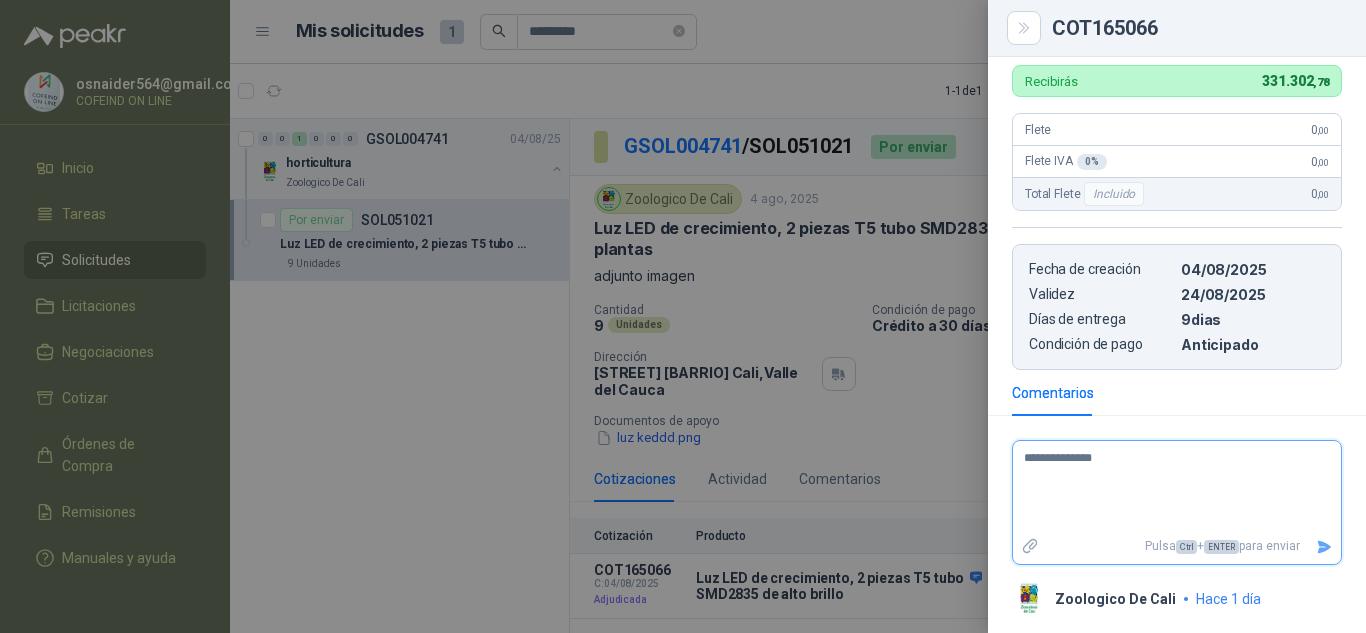 type 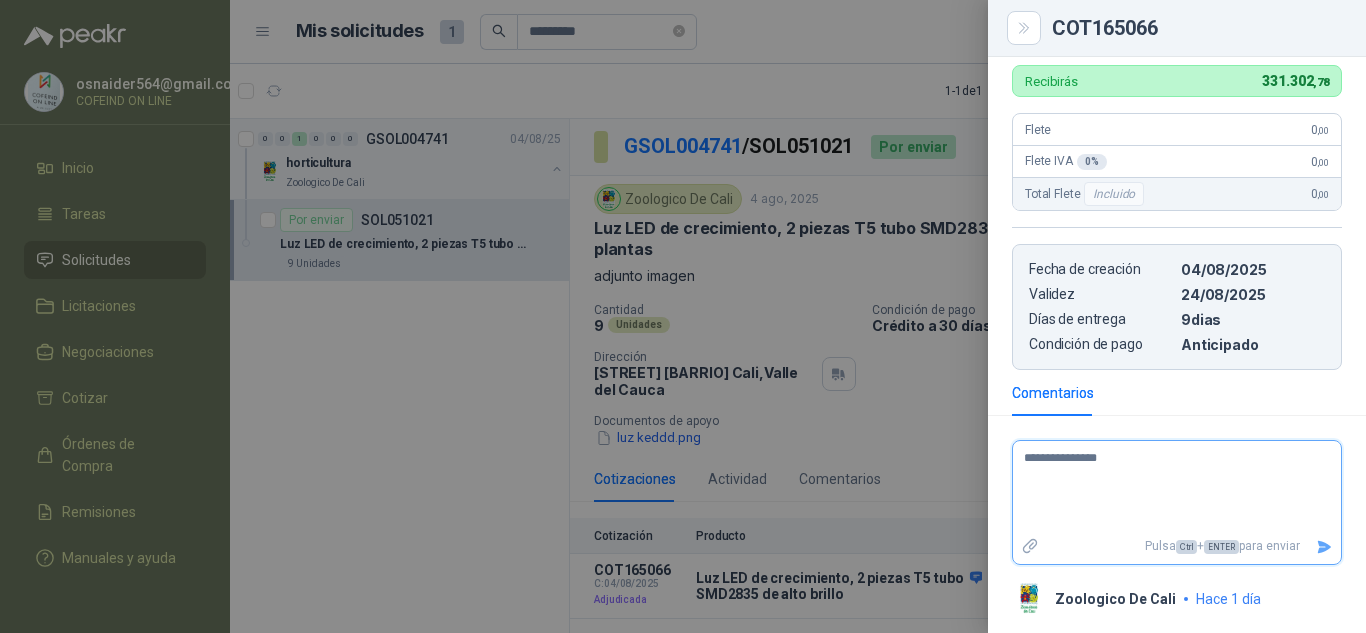 type 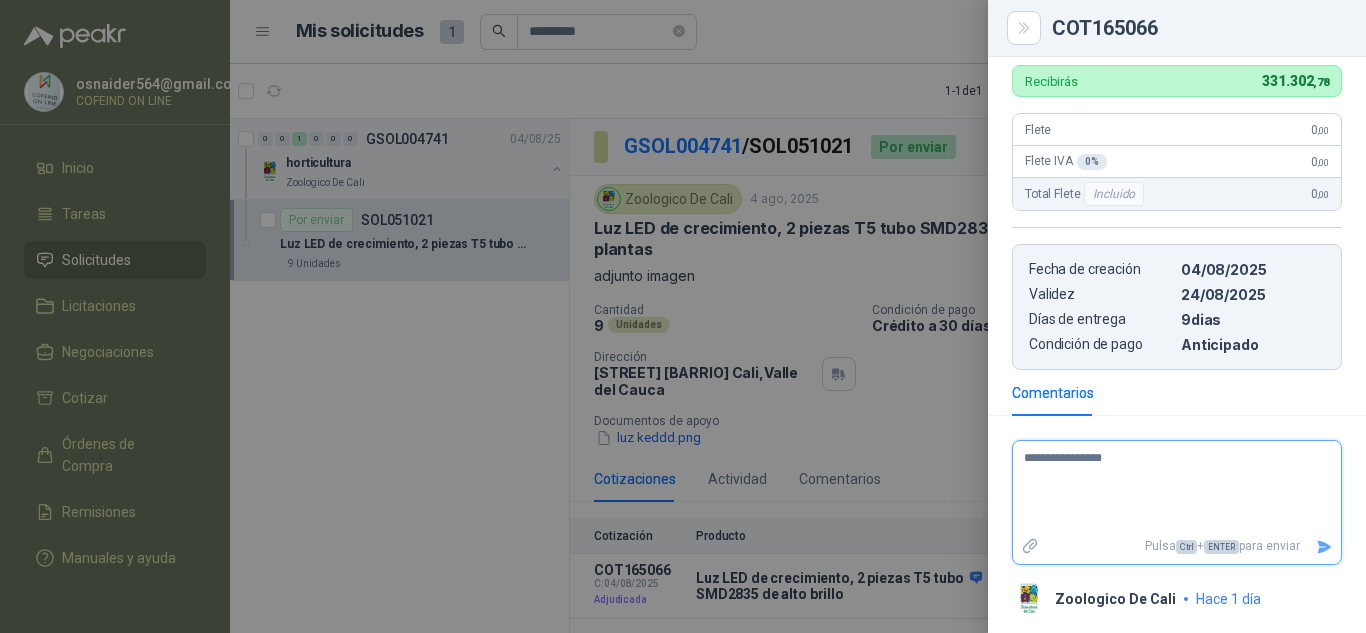 type 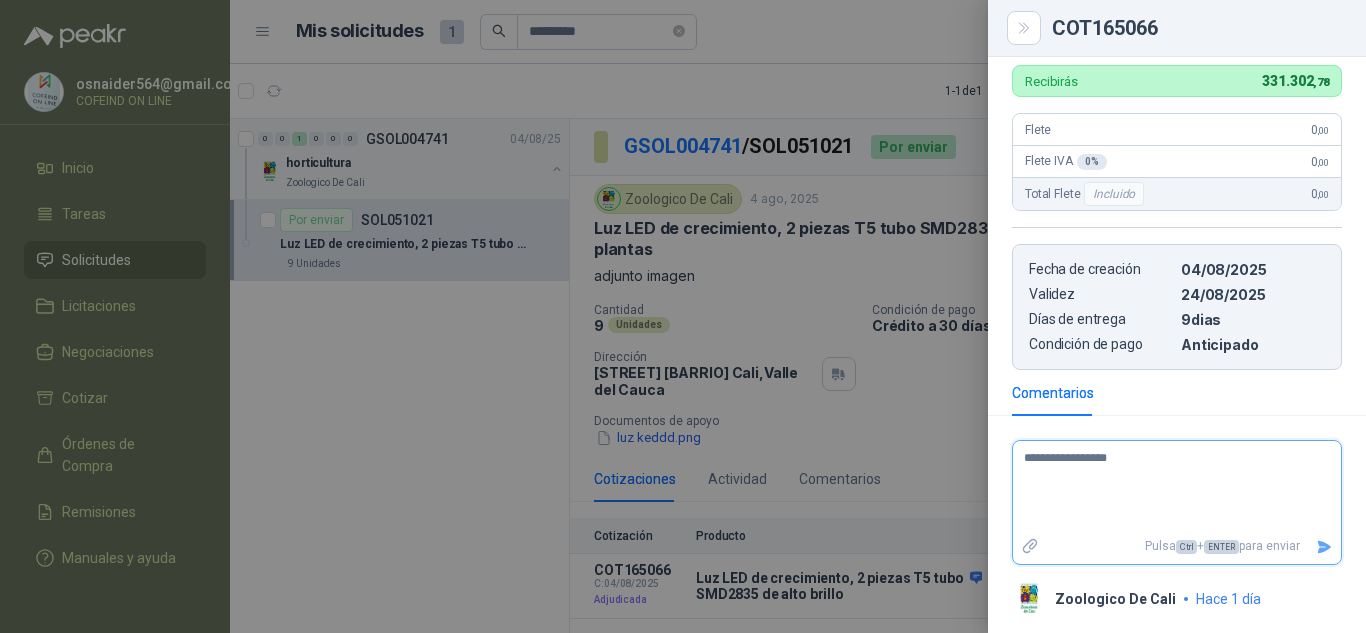 type 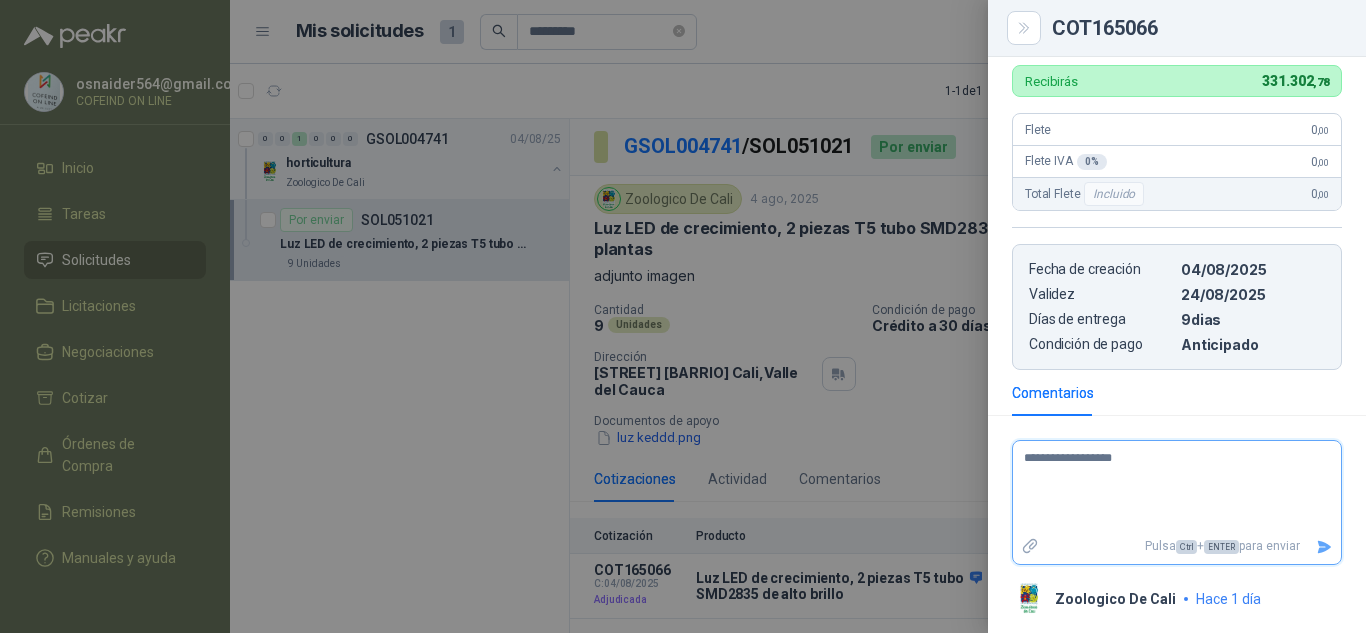 type 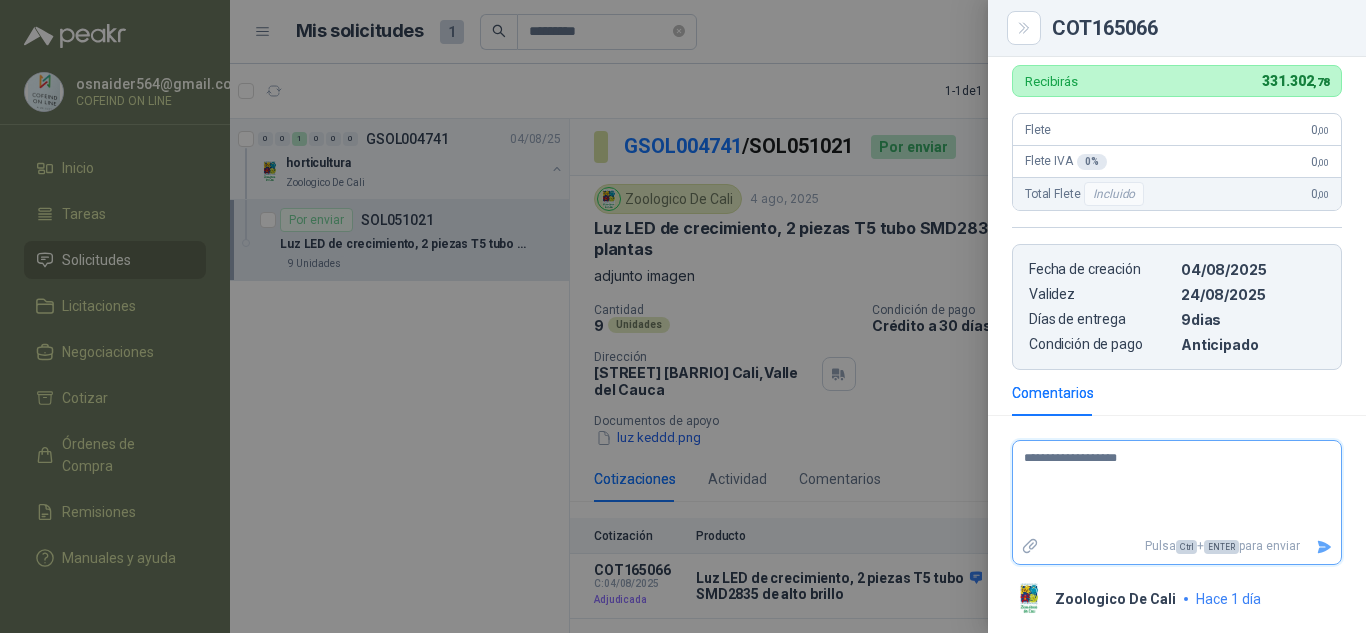 type 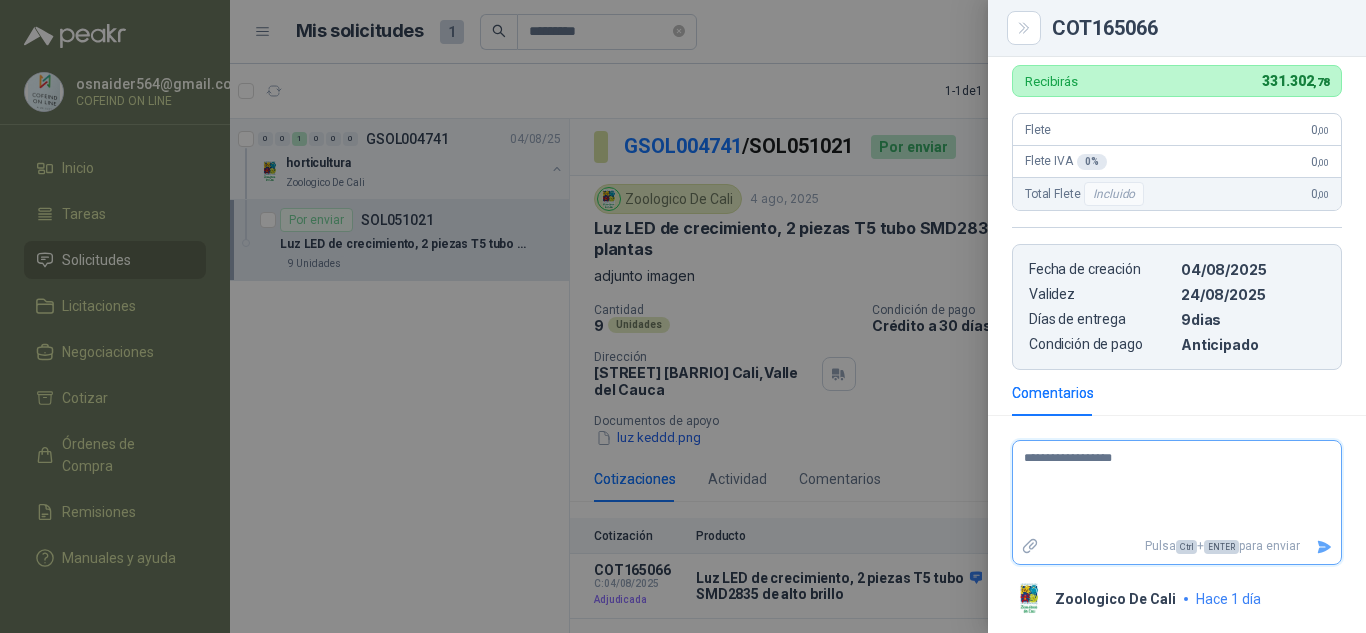 type 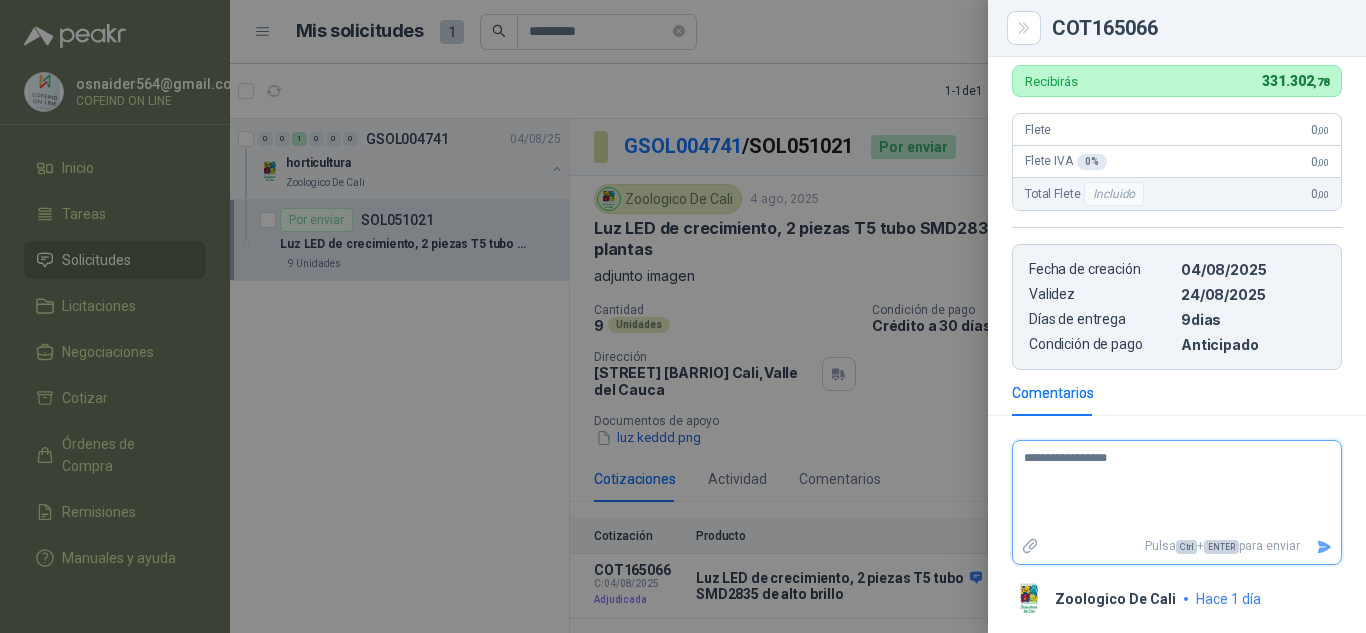 type 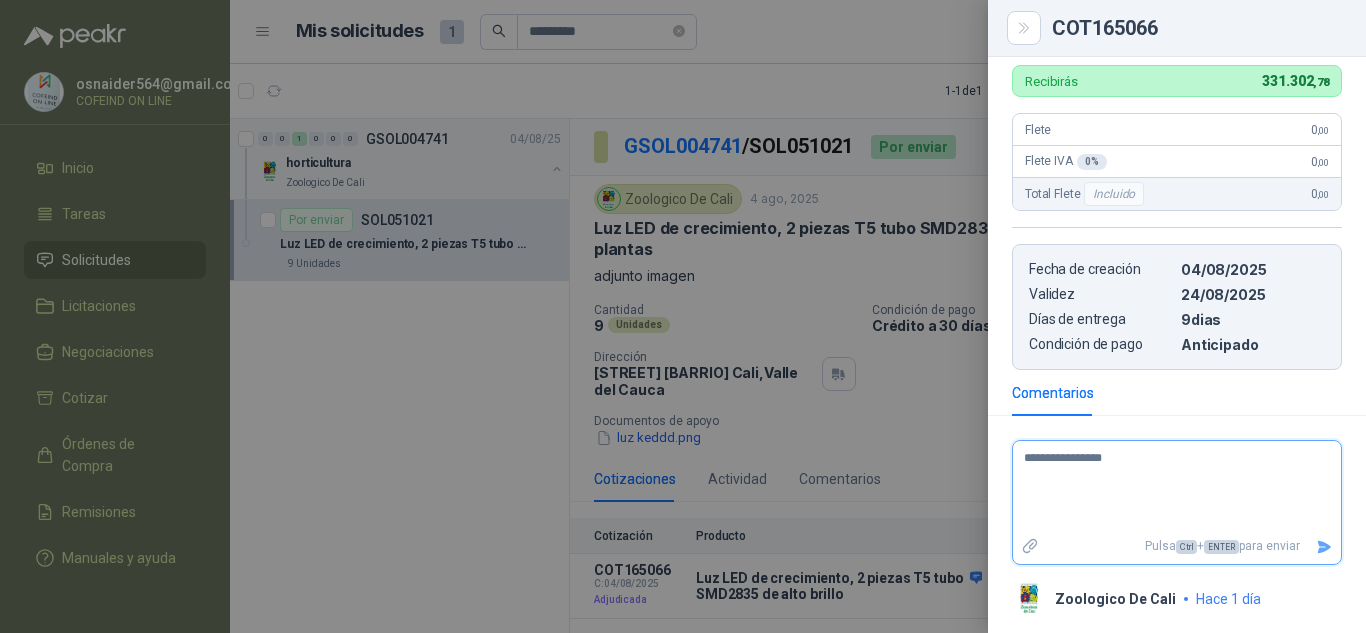 type 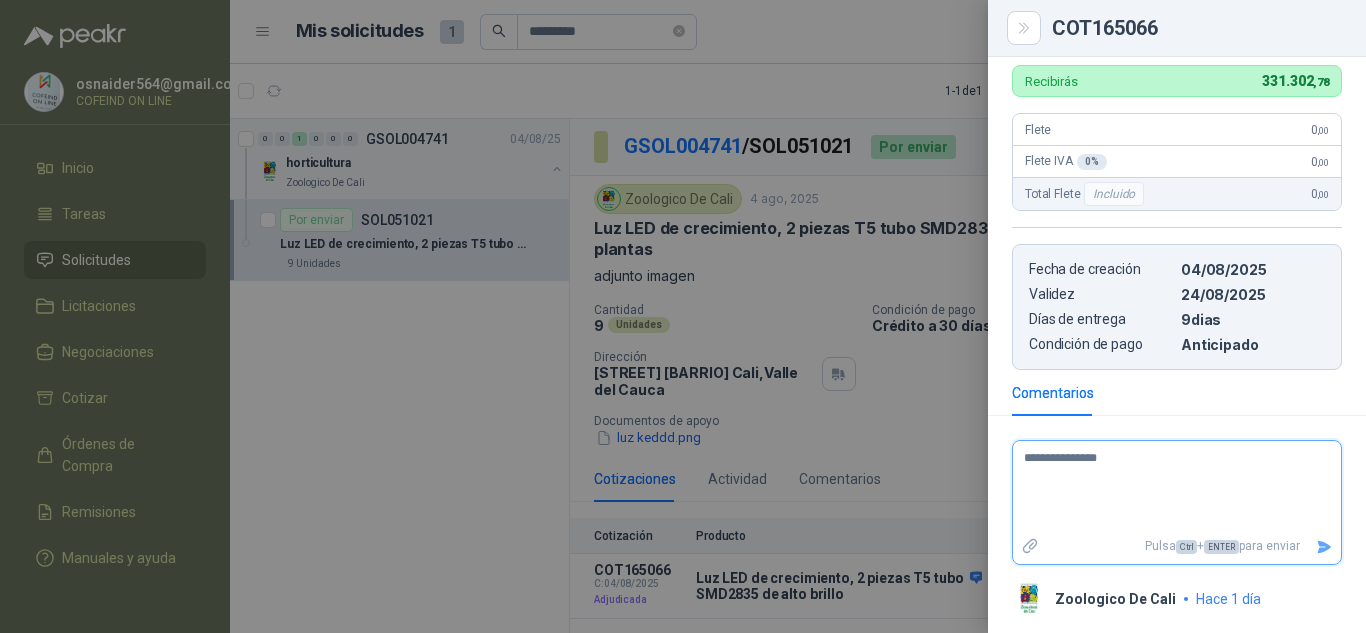 type 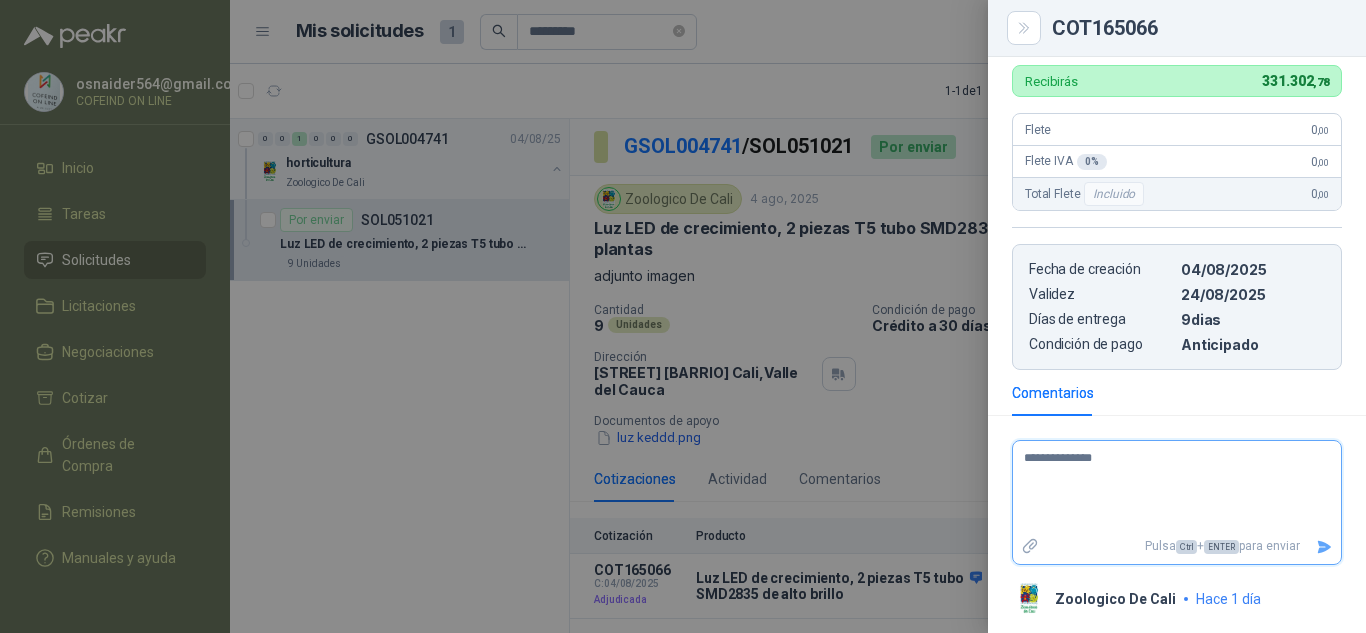 type 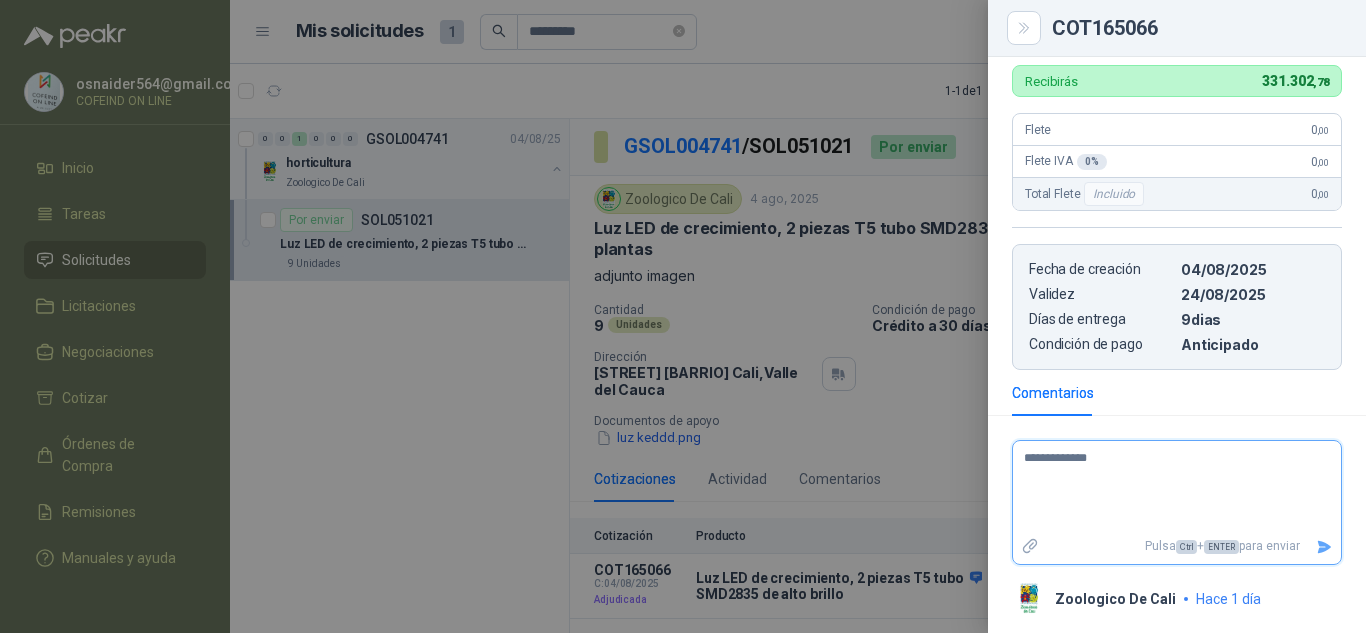 type 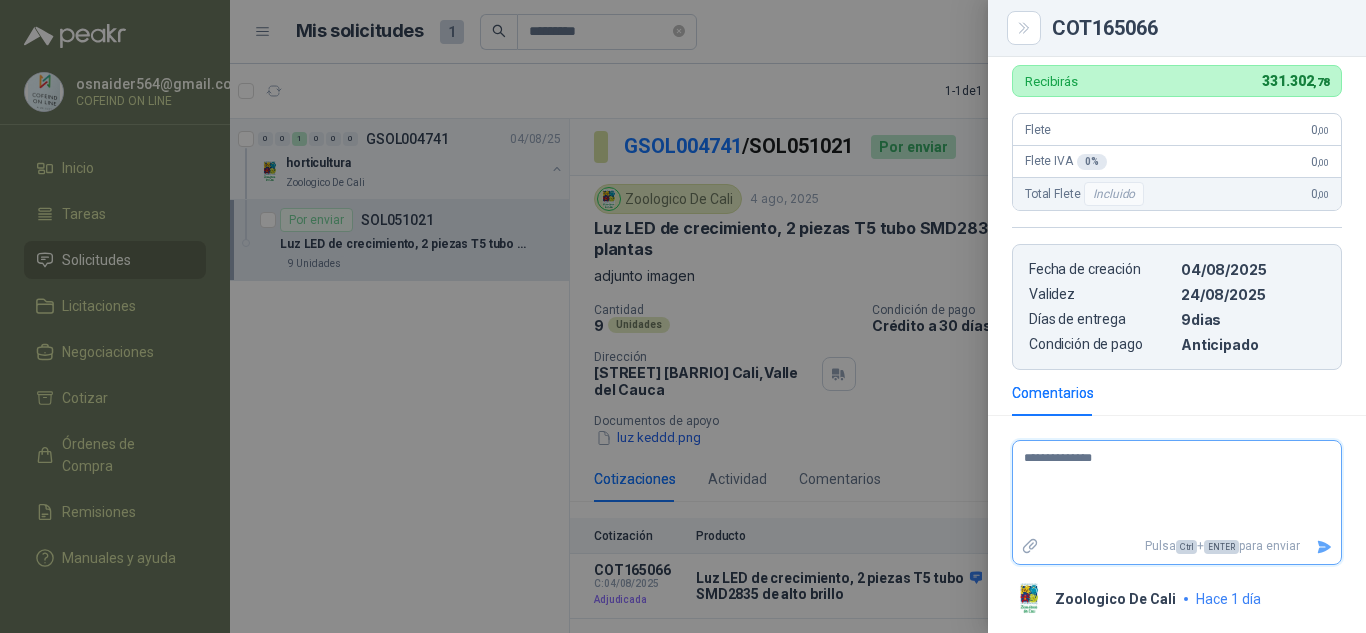 type 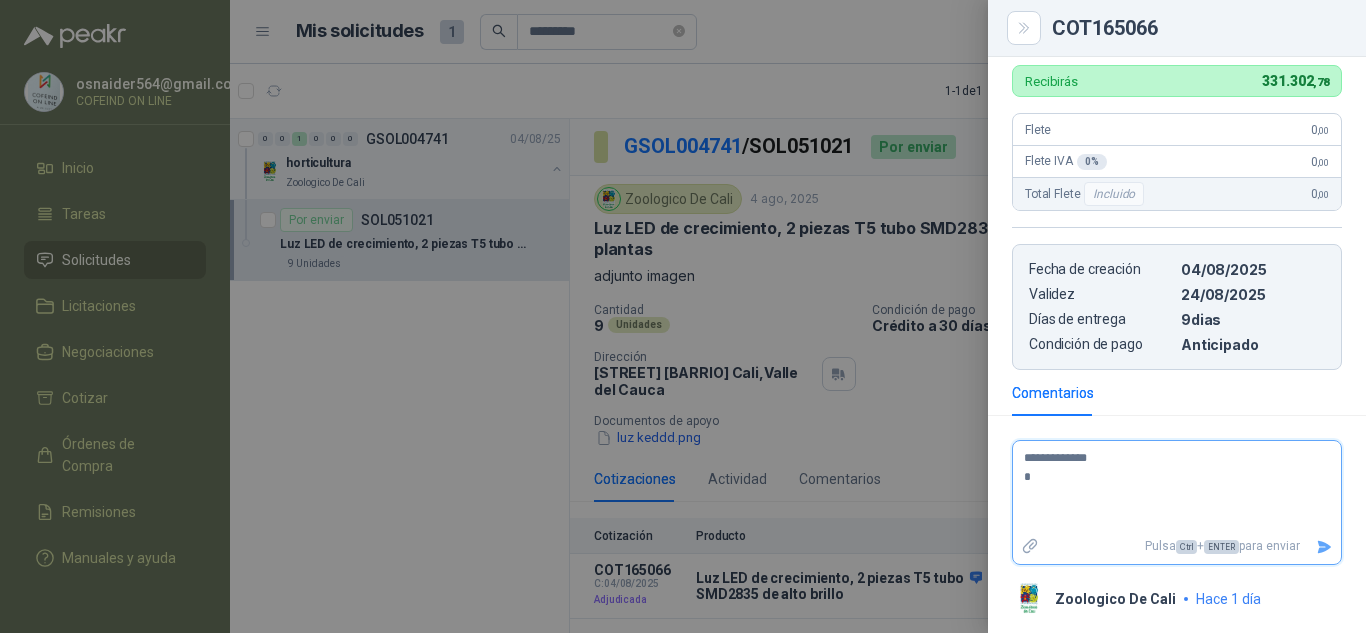 type 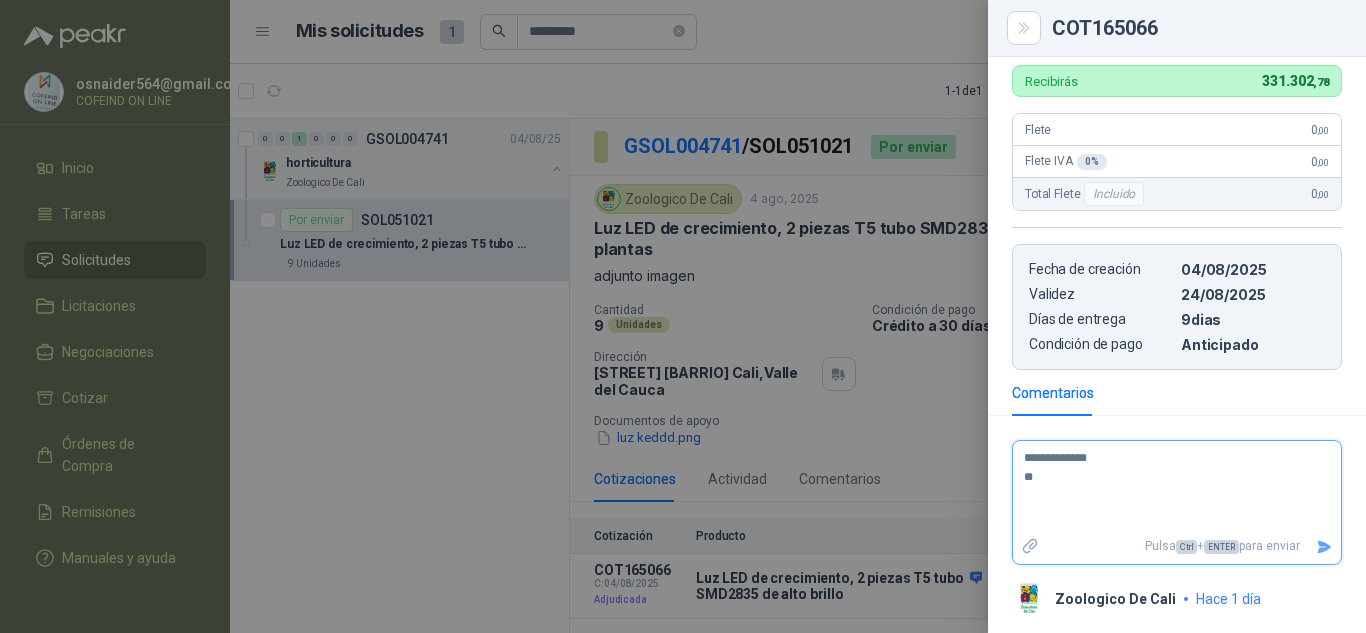 type 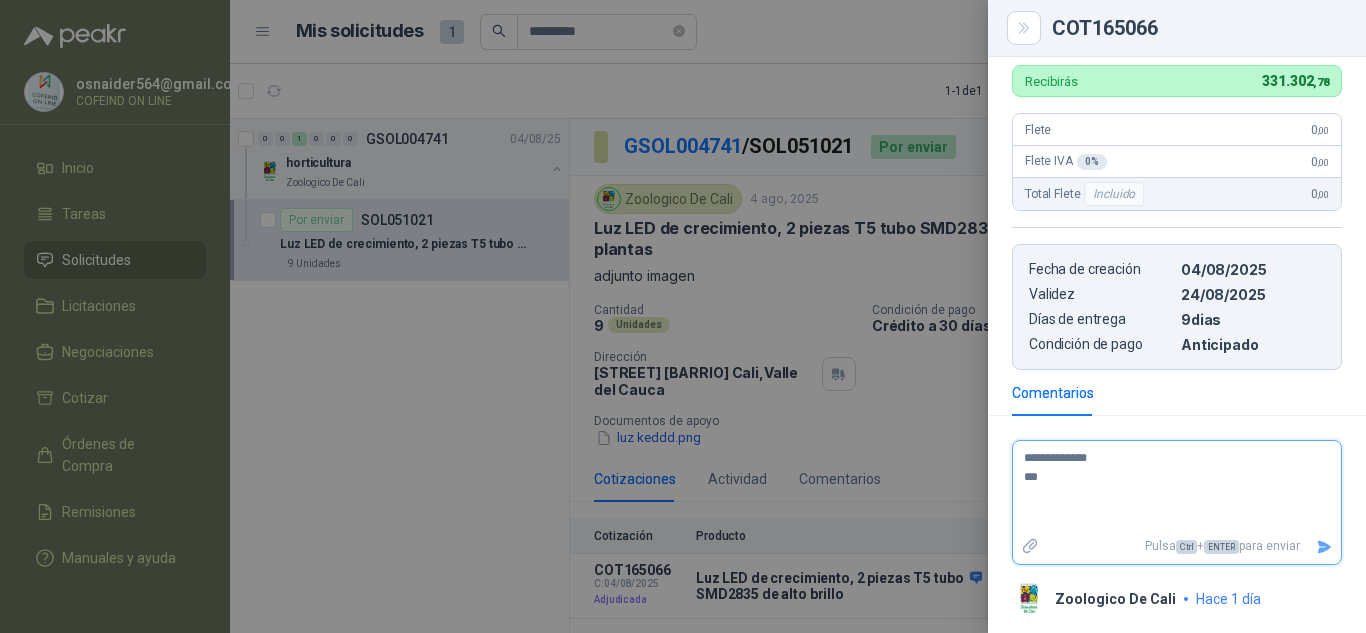 type 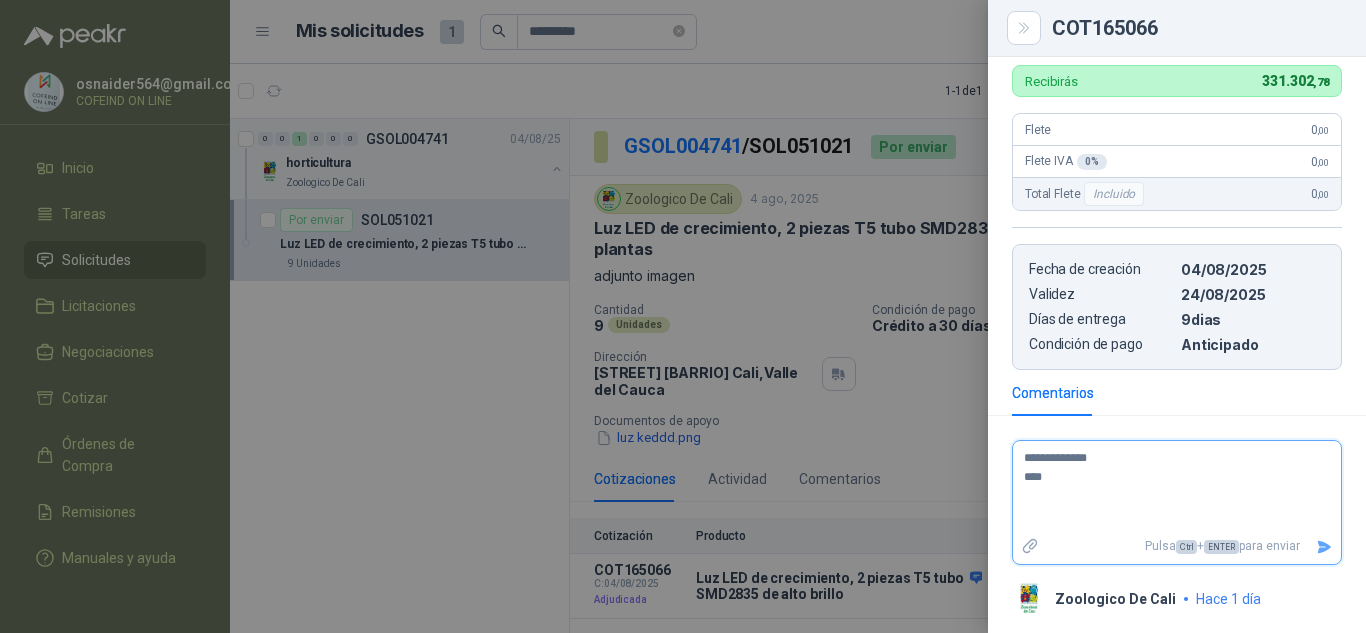 type 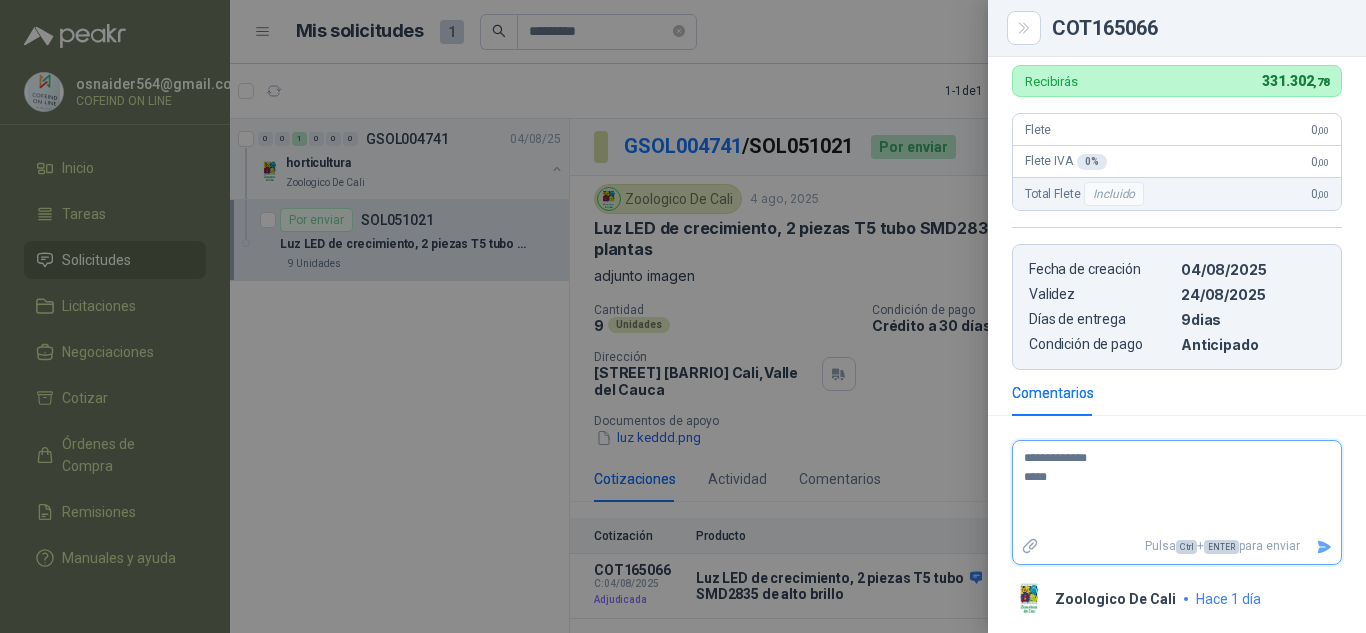 type 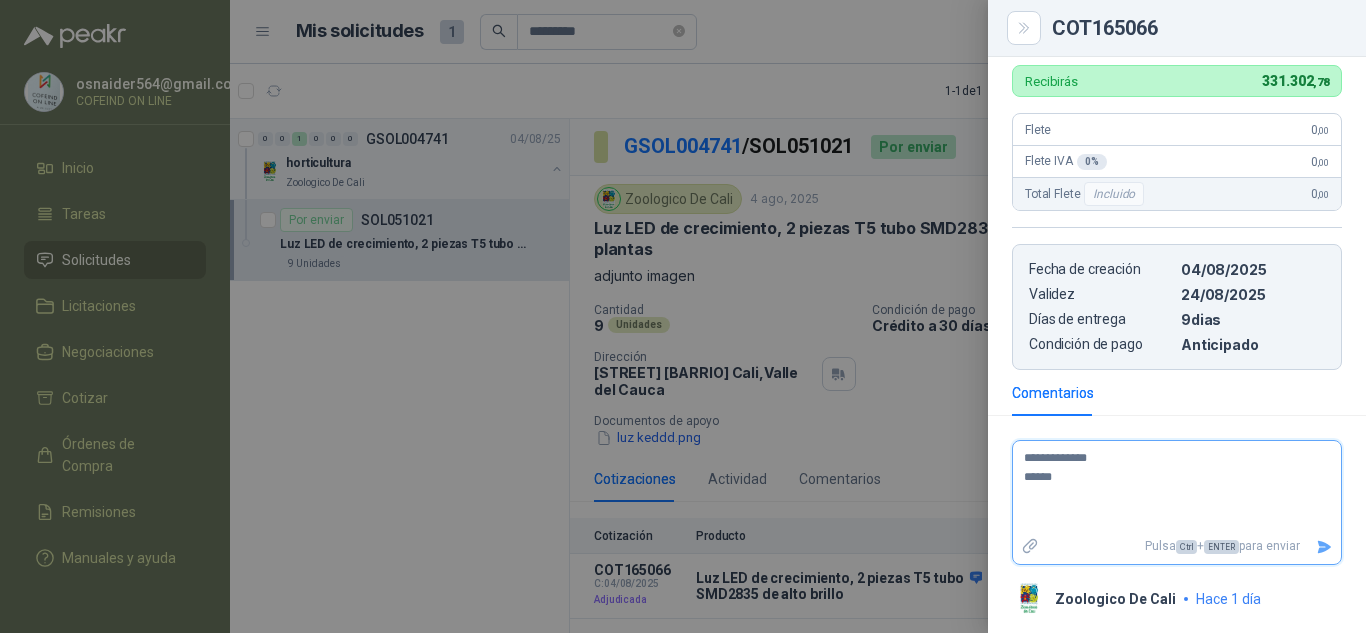 type 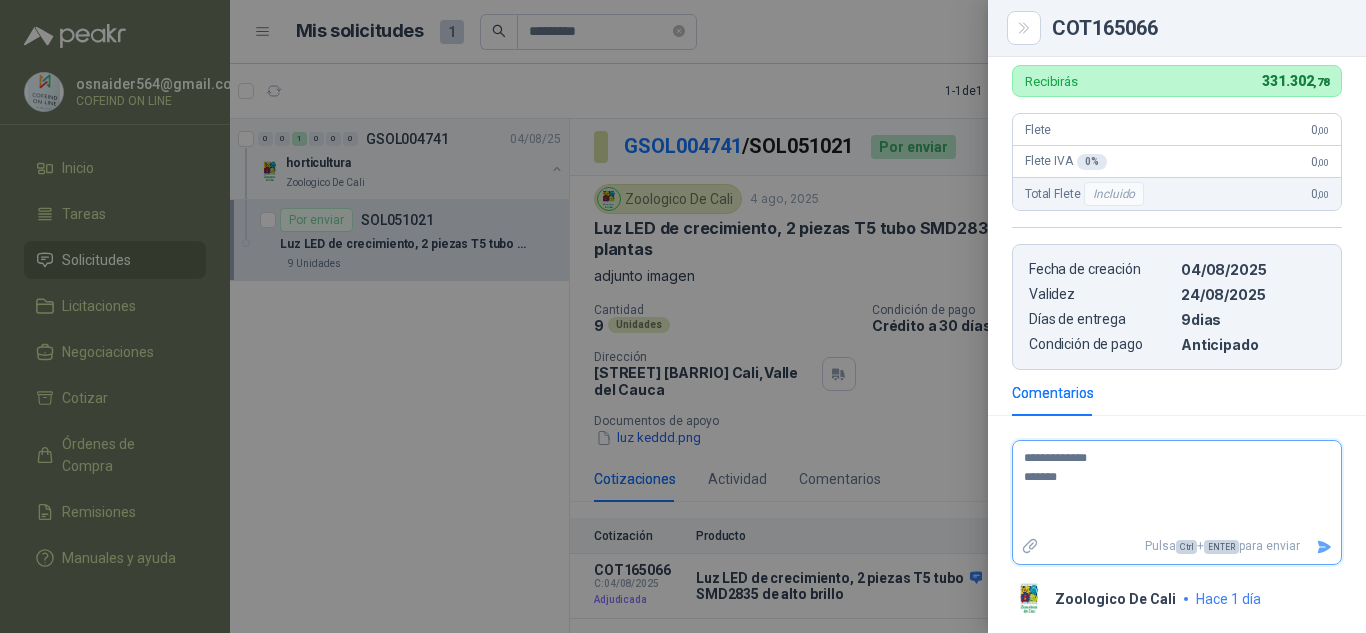 type 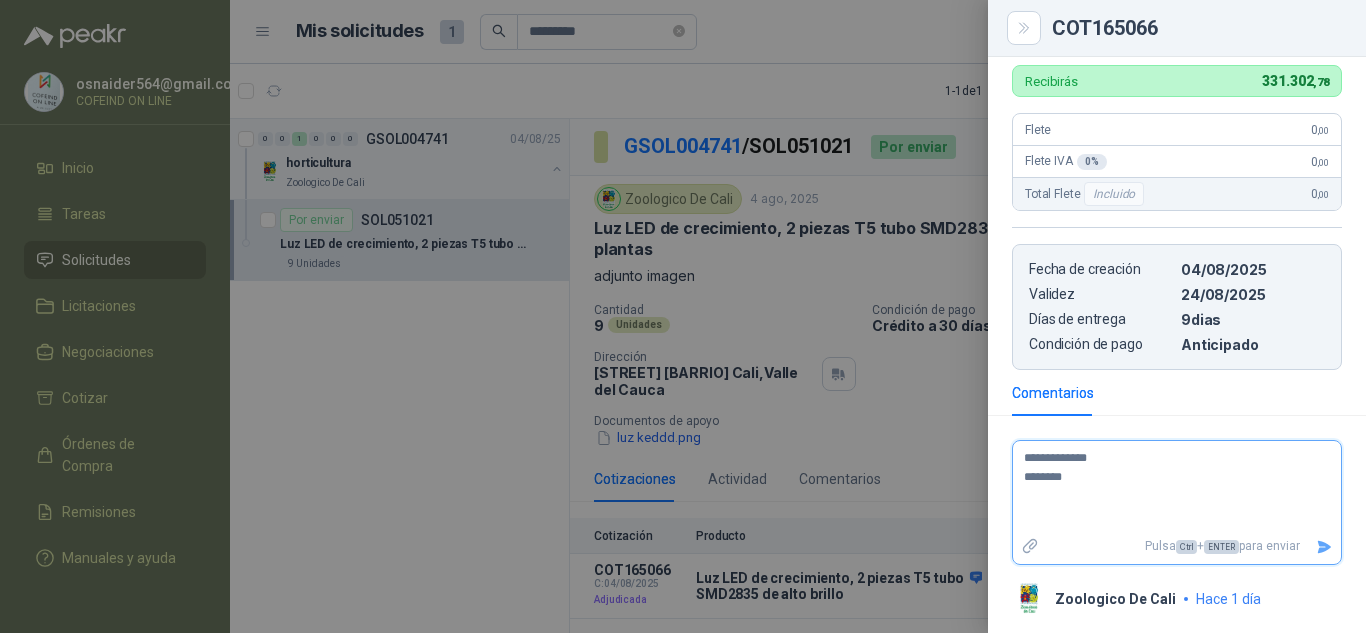 type 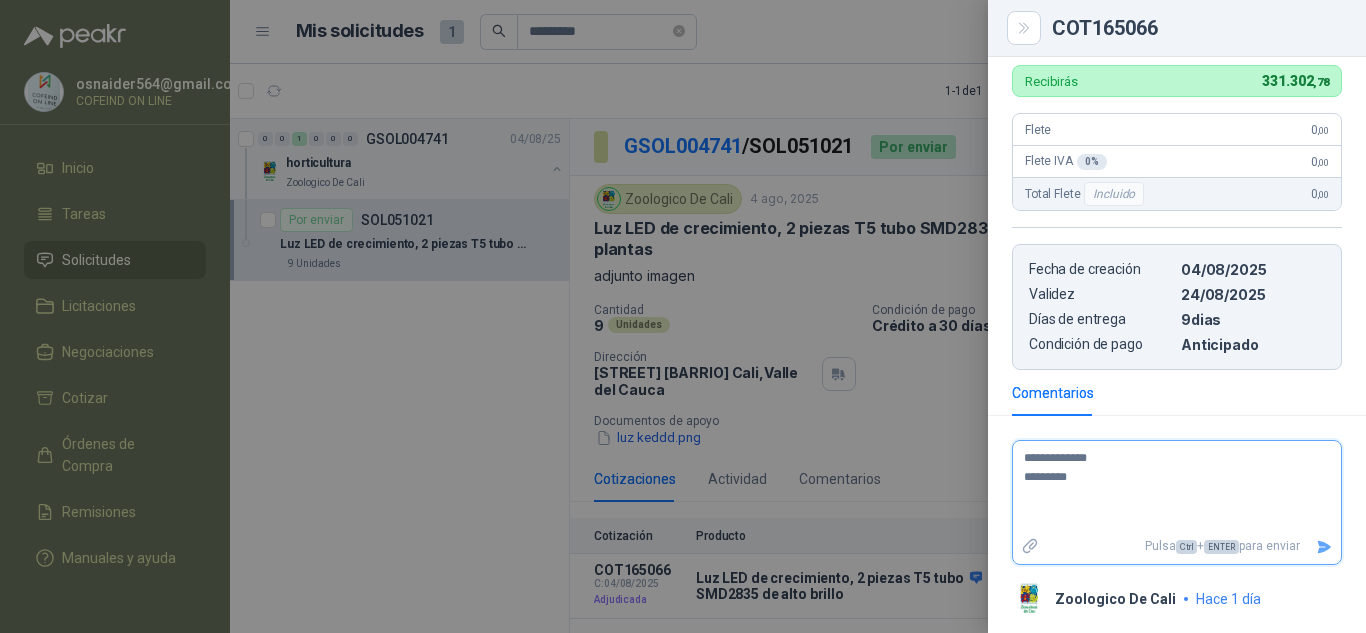 type 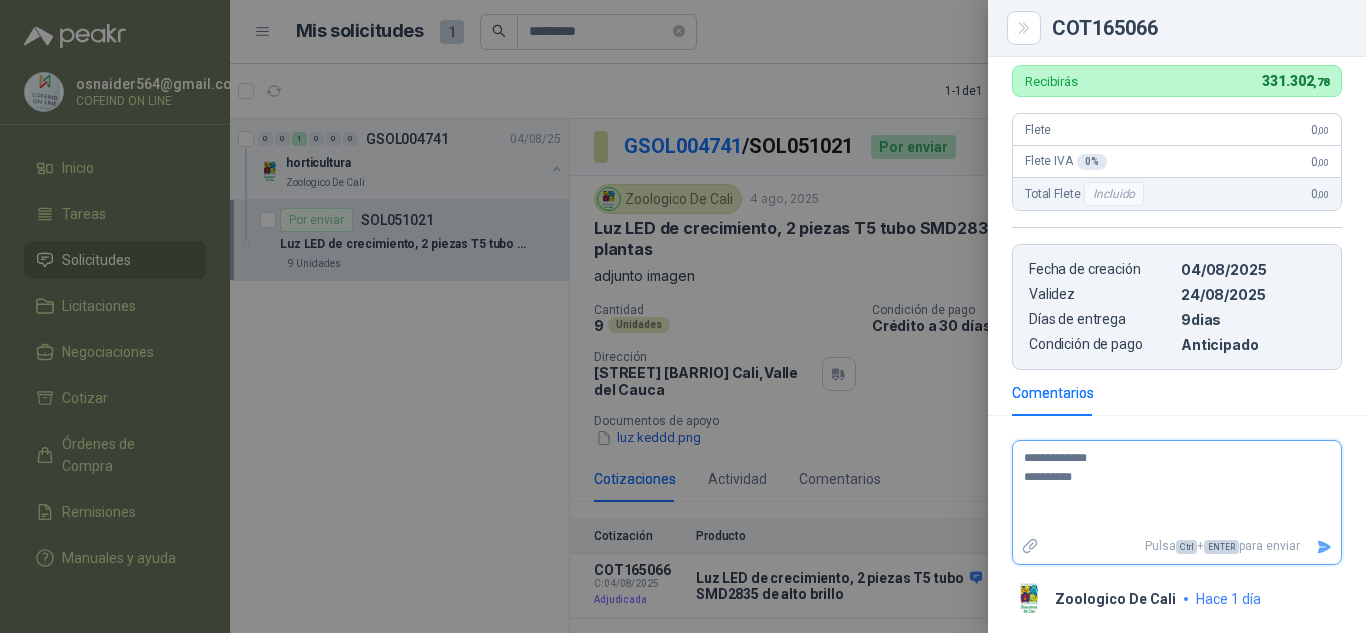 type 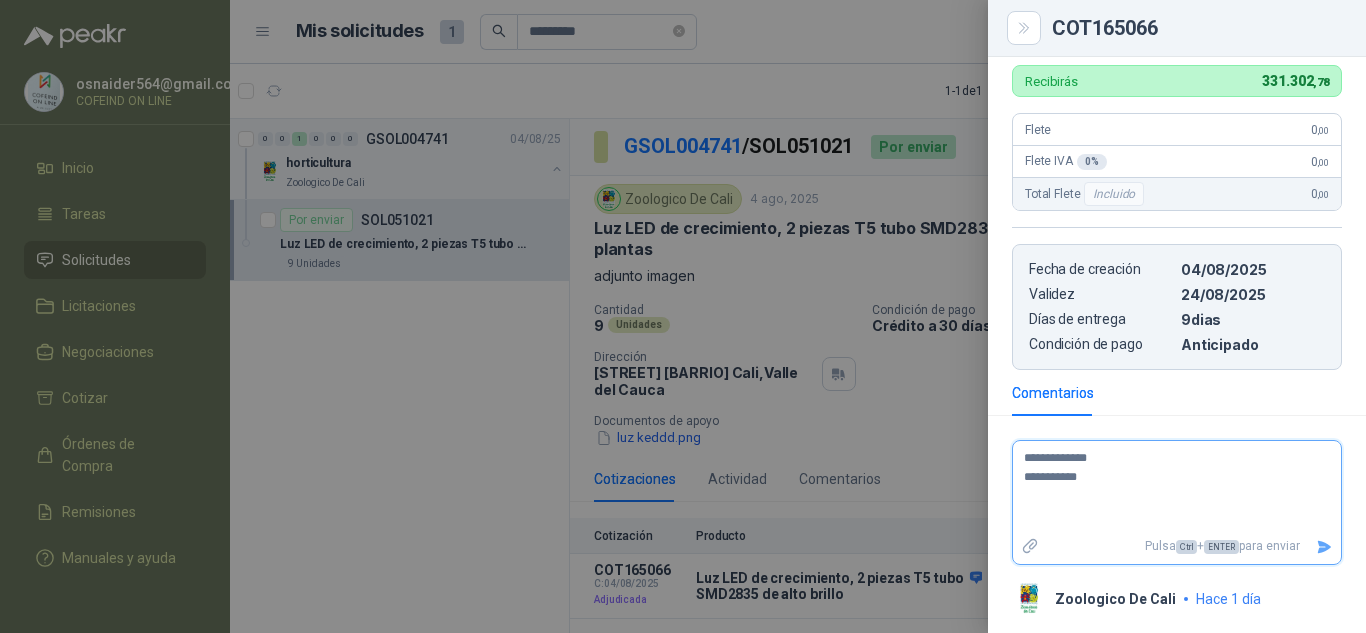 type 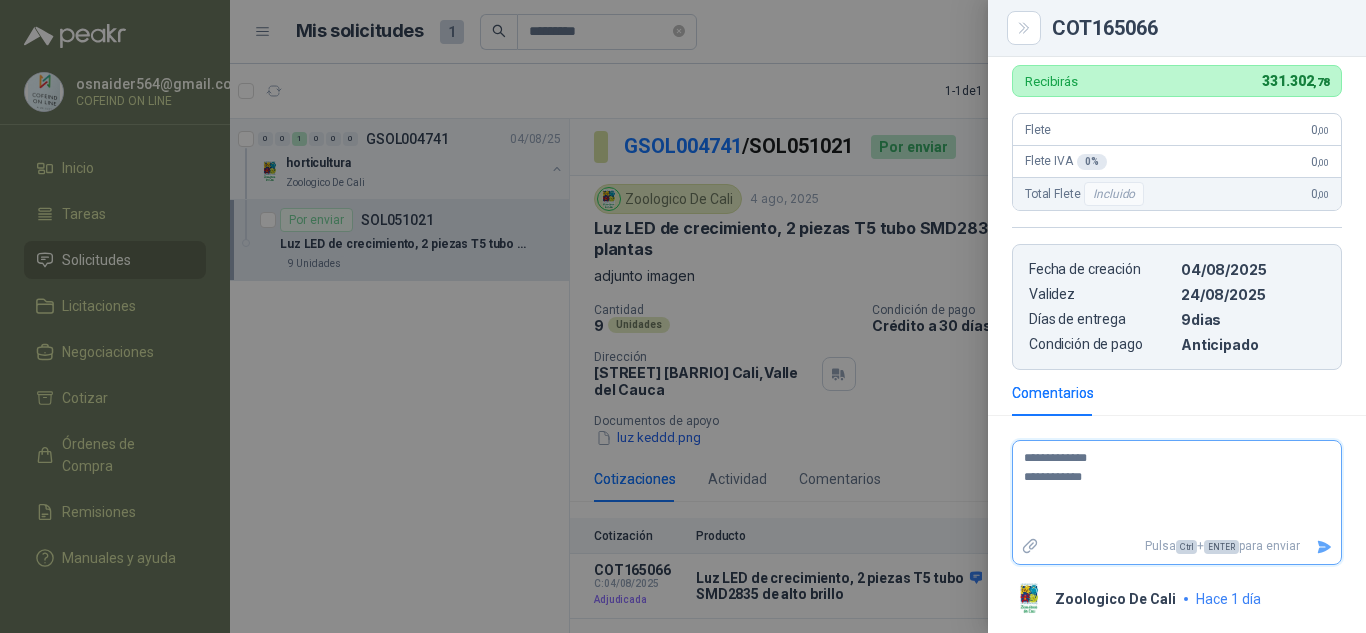 type 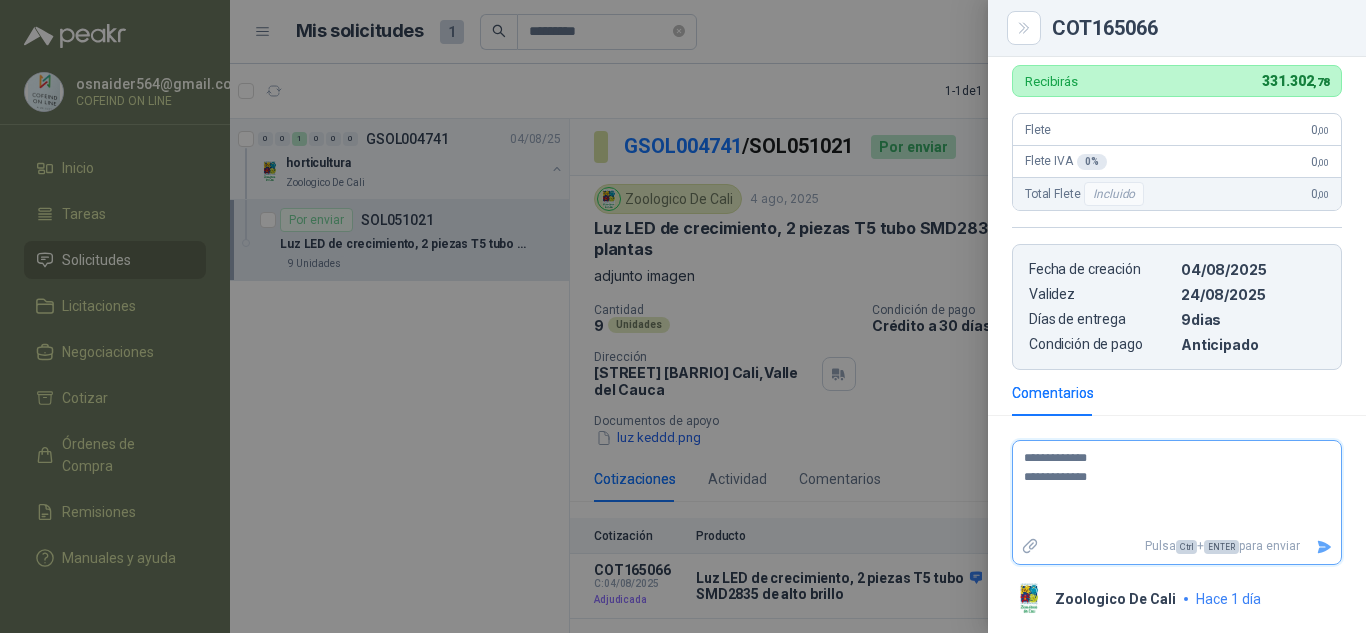 type 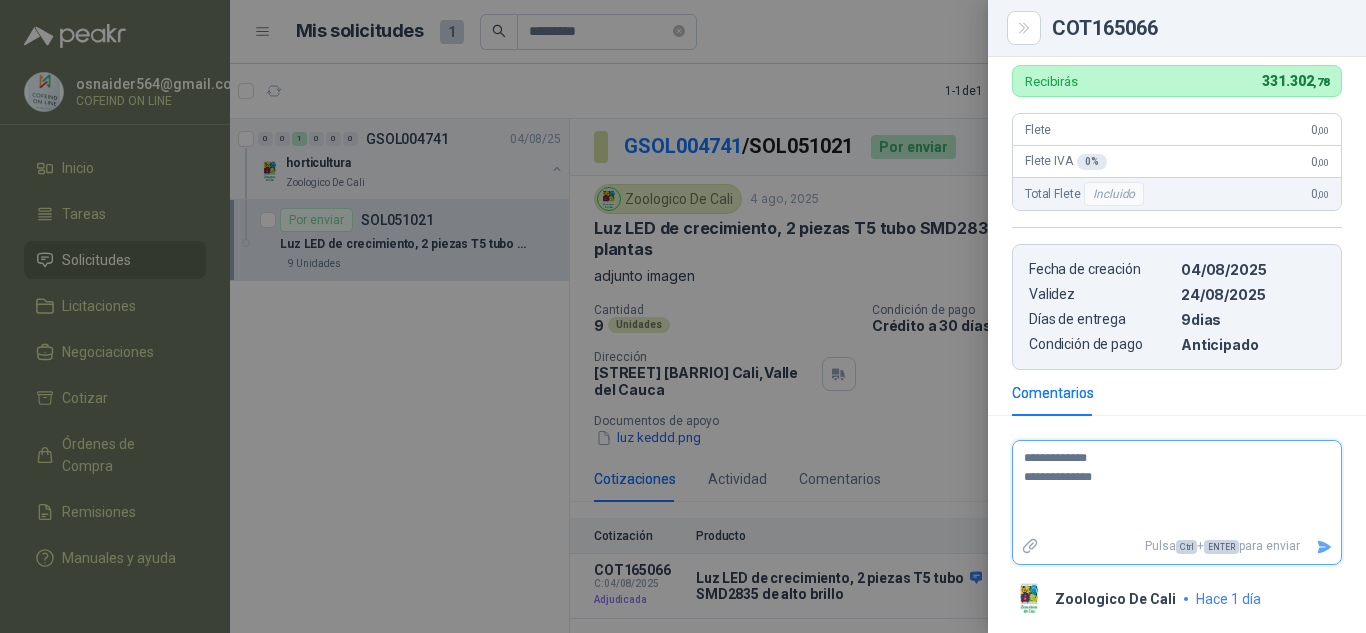 type 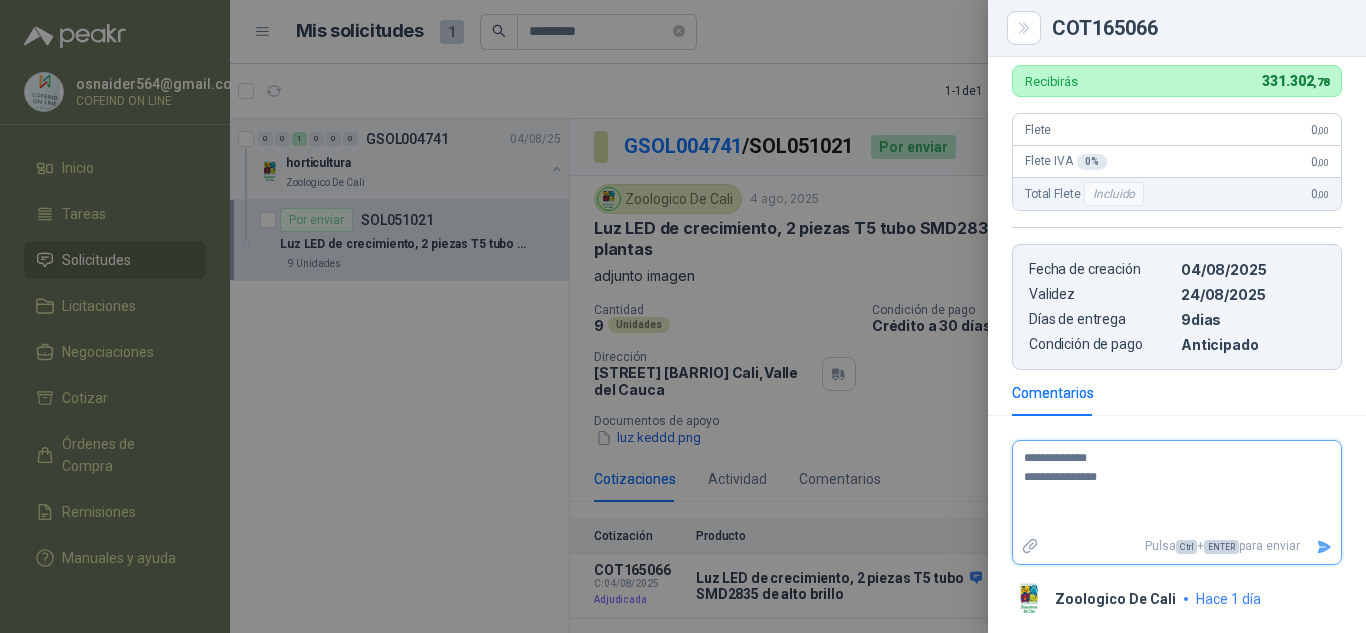 type 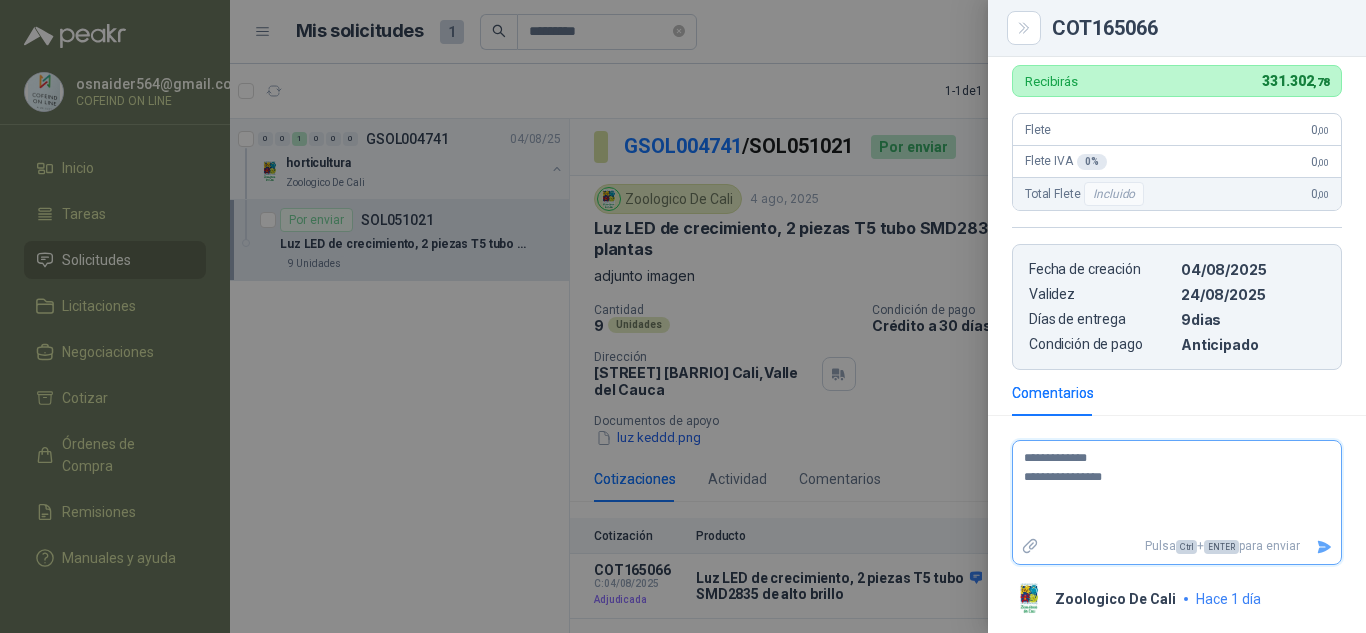 type 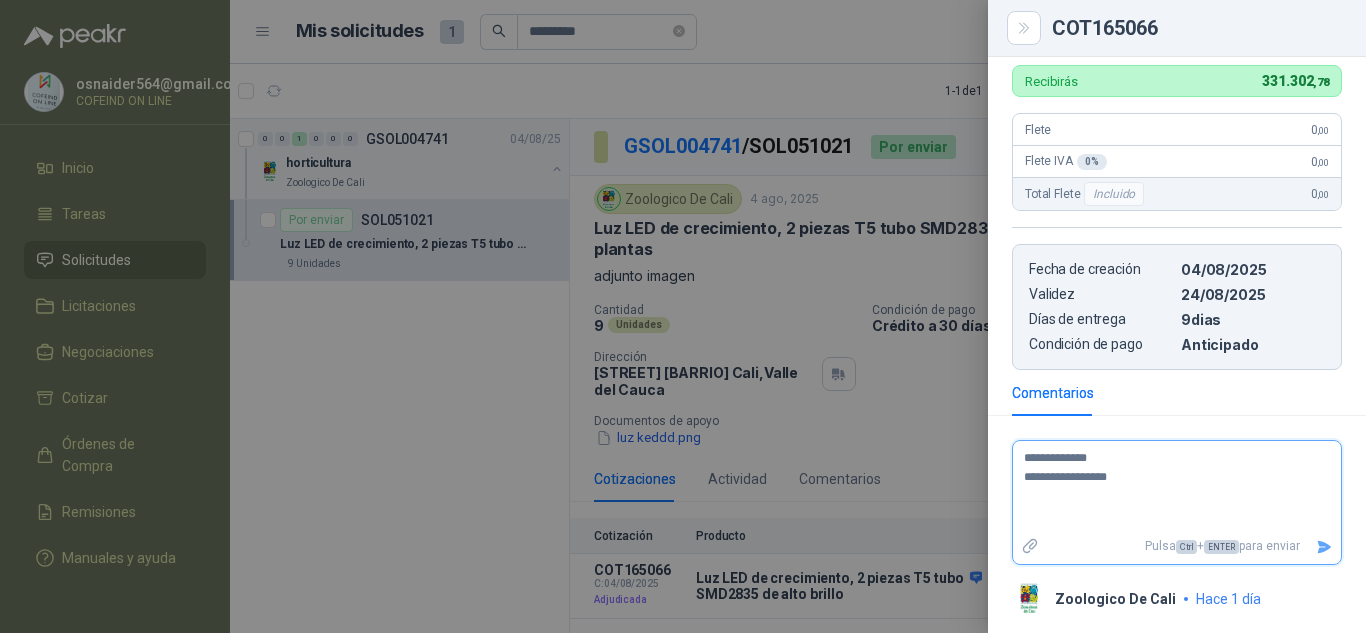 type 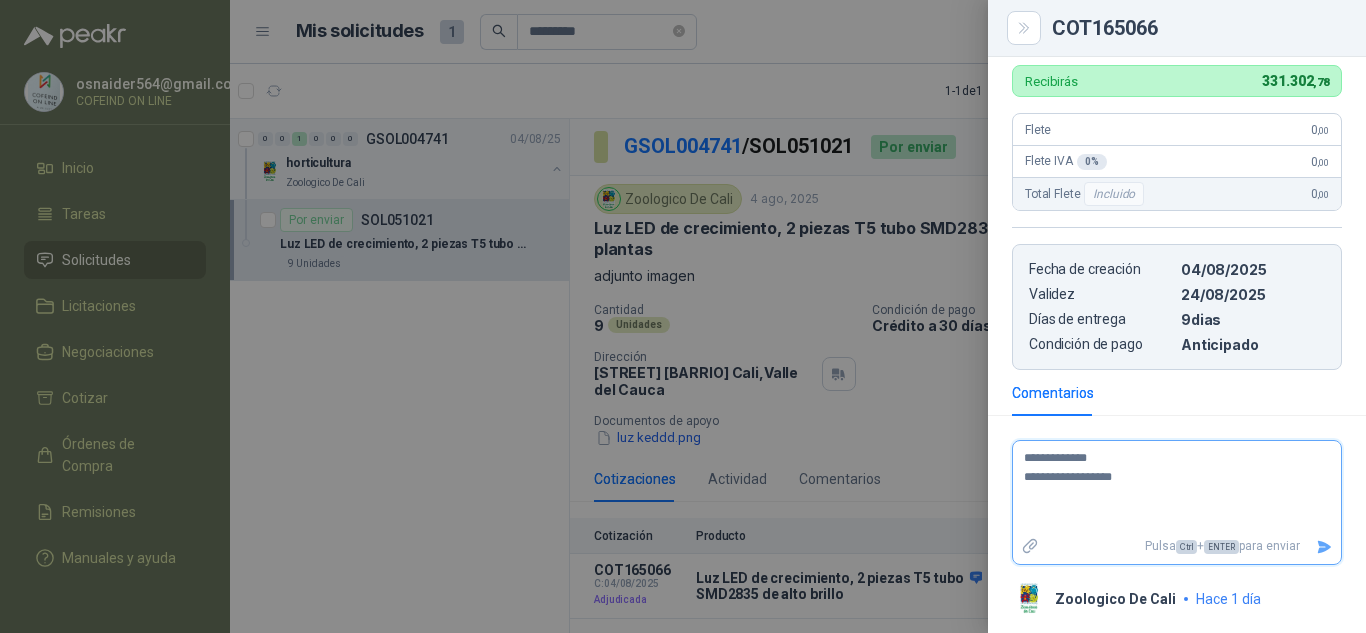 type 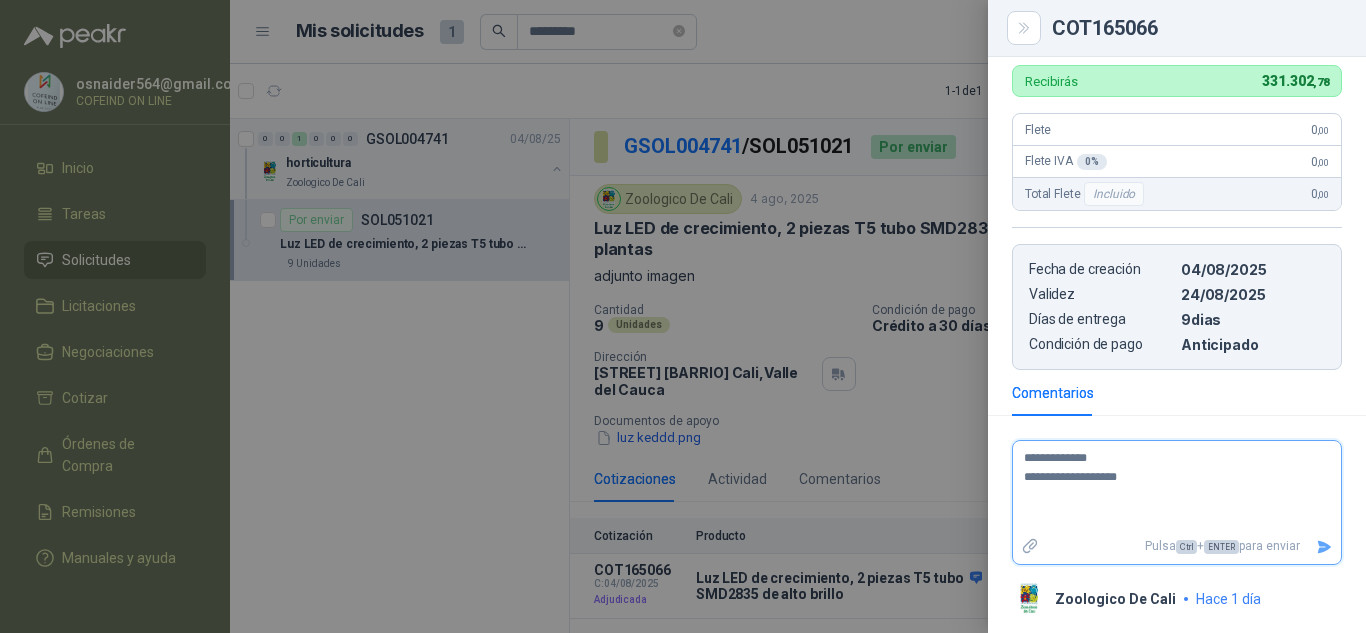 type 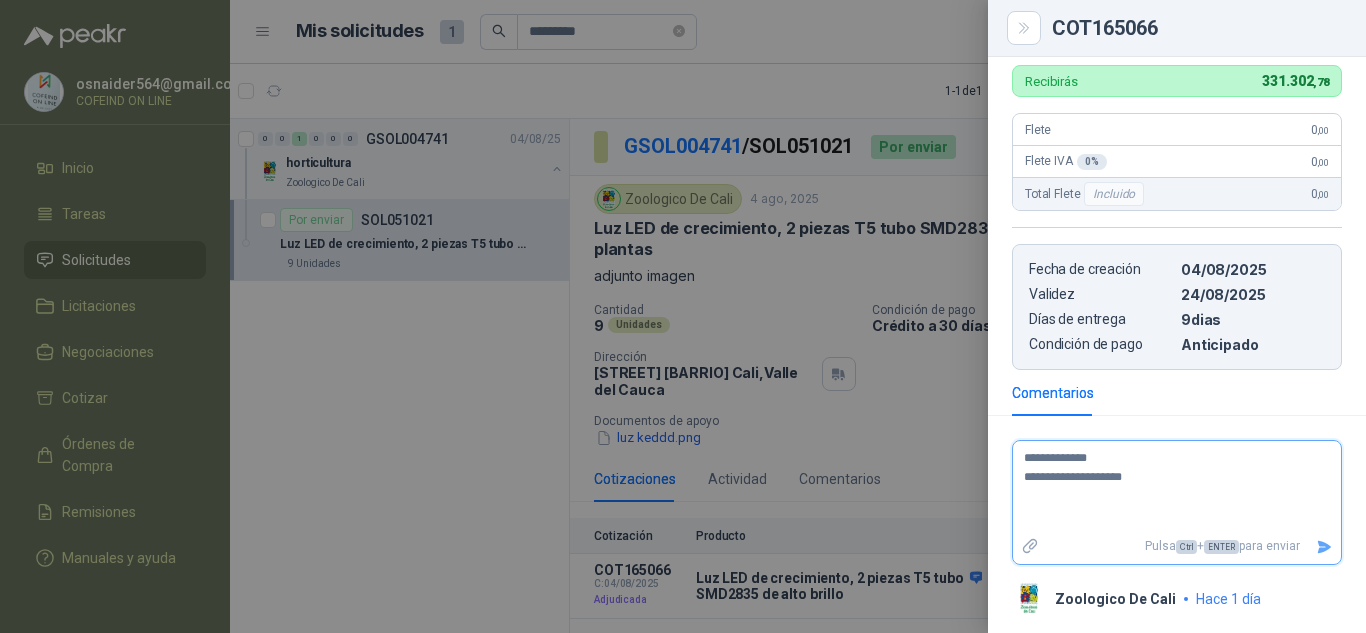 type 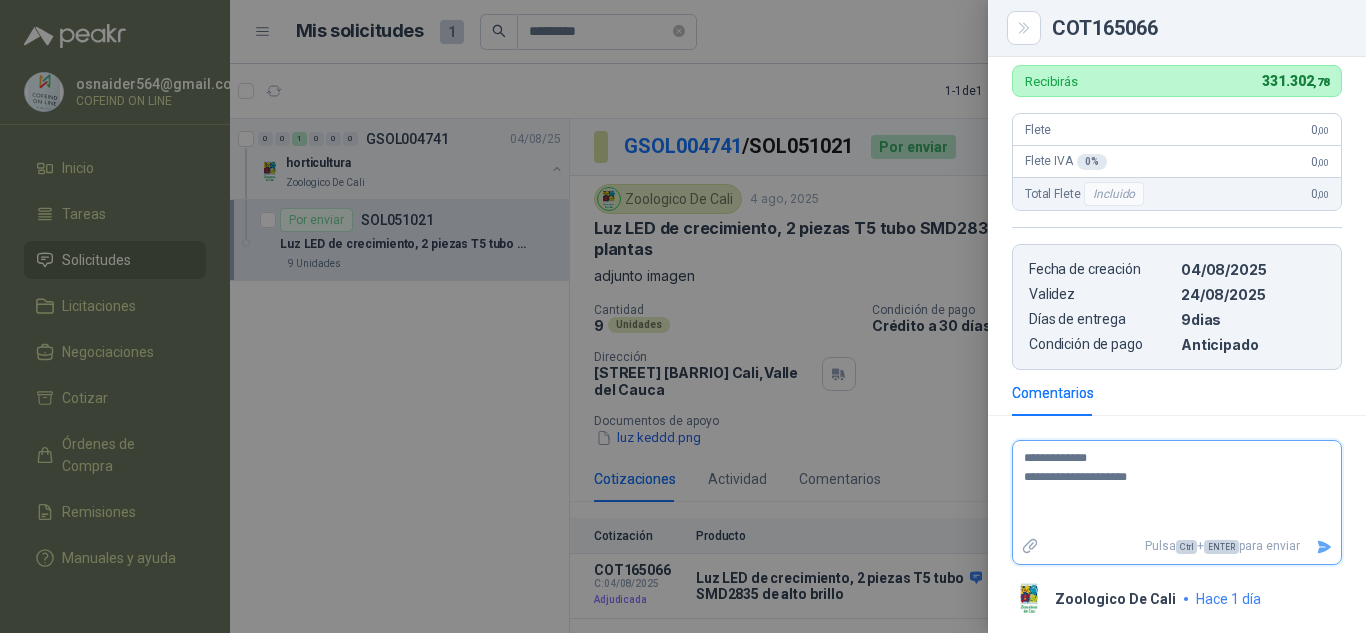 type 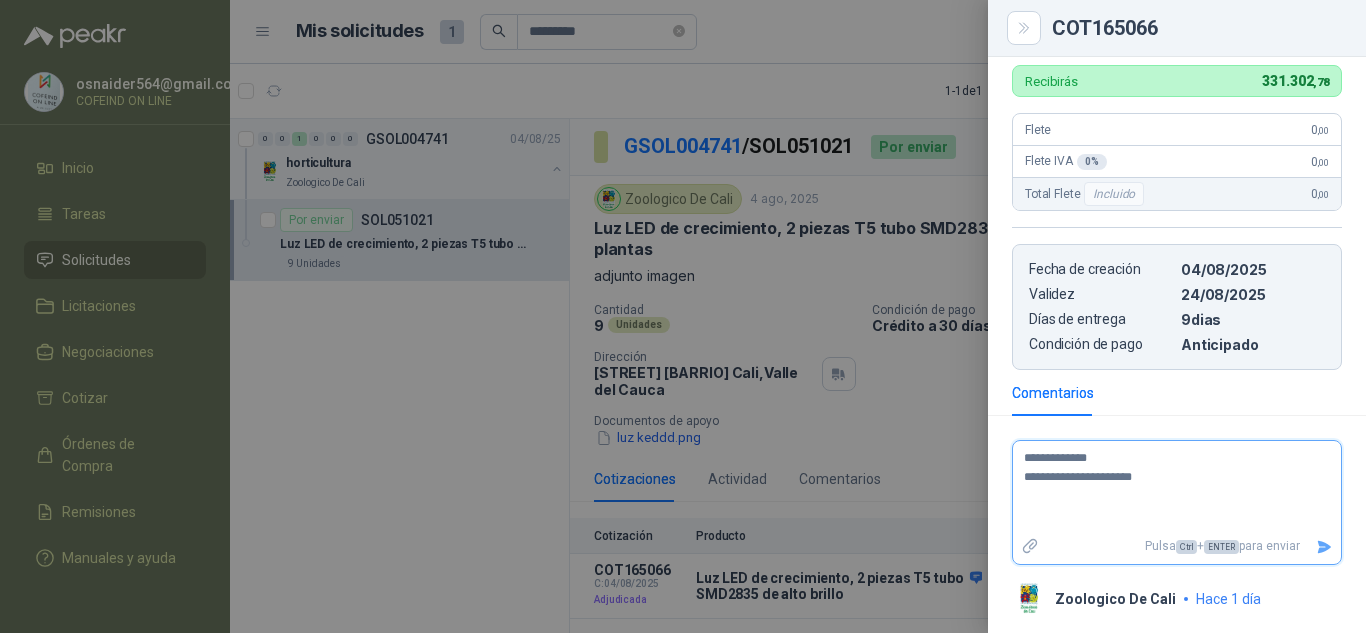 type 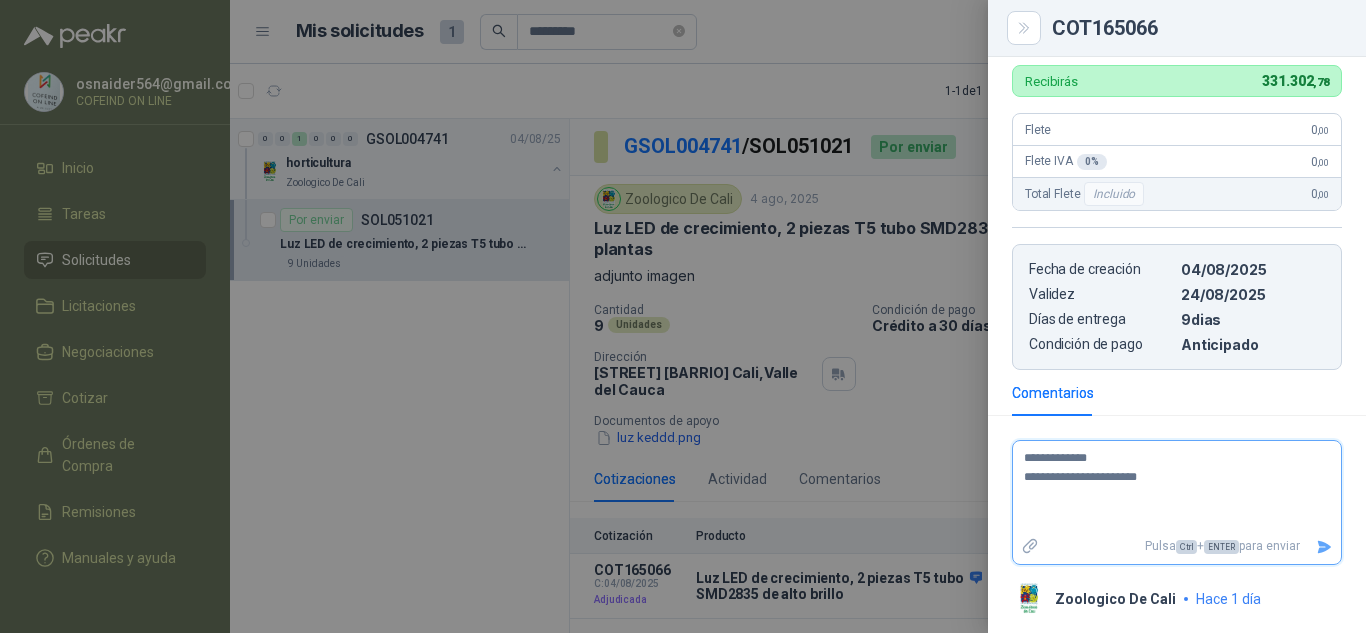 type 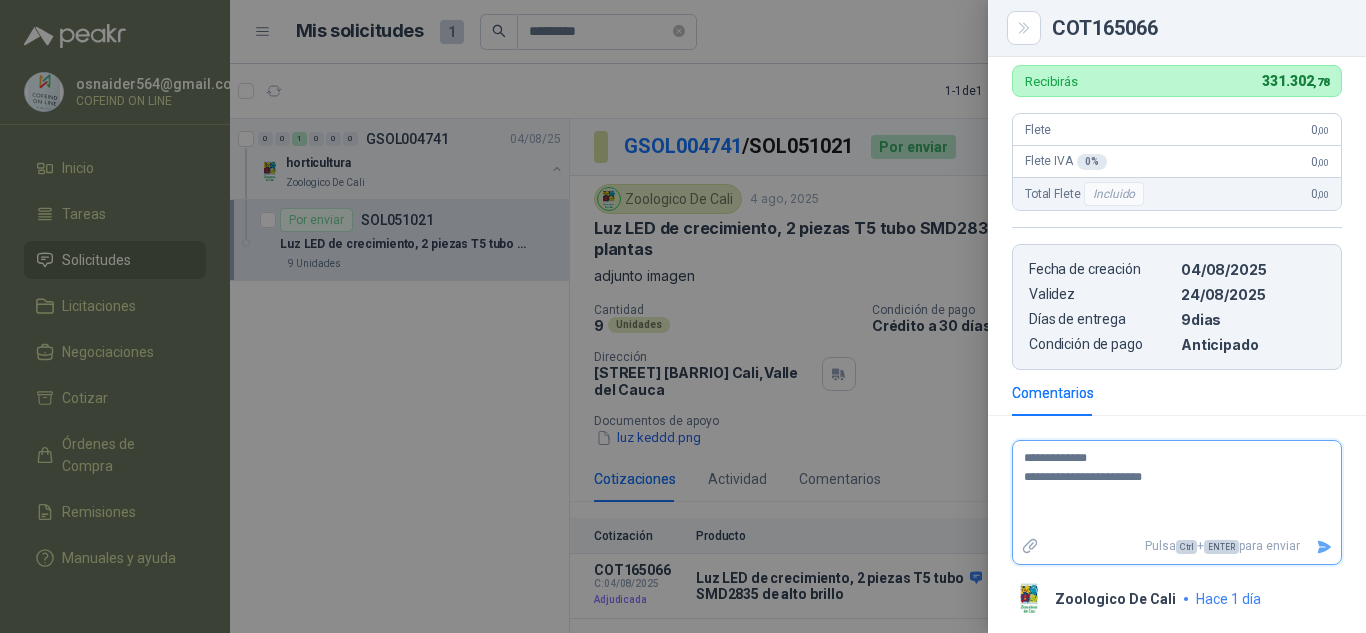 type 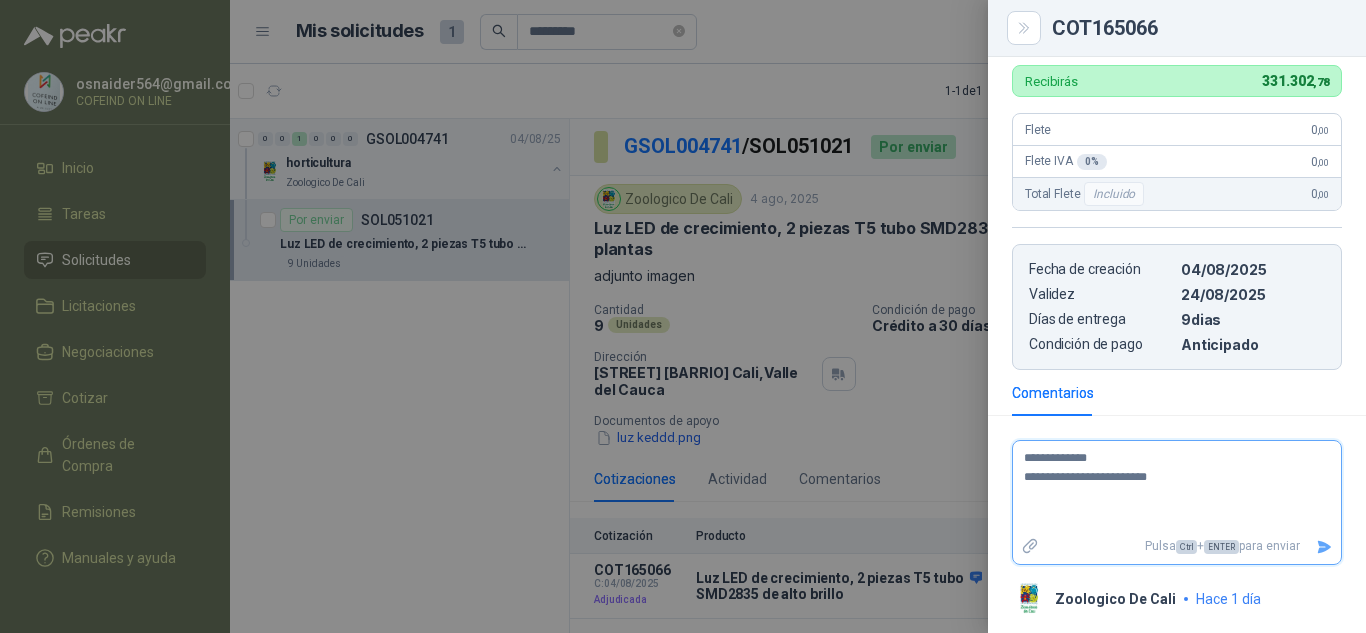 type 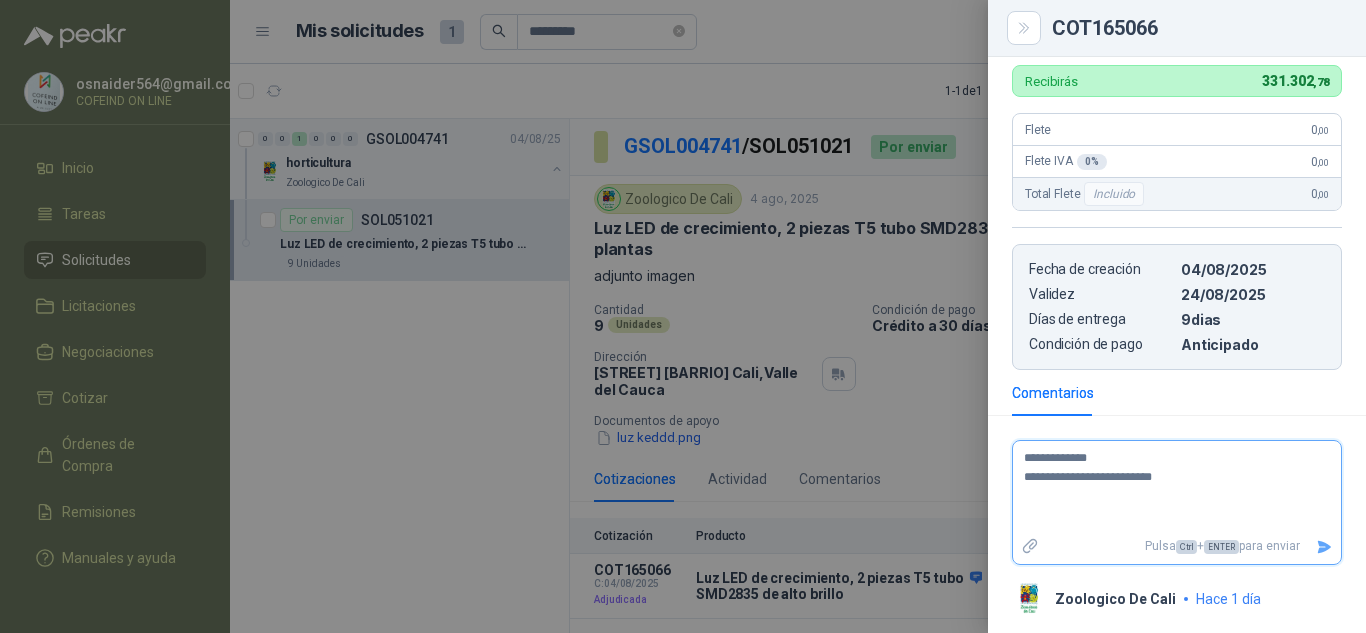 type 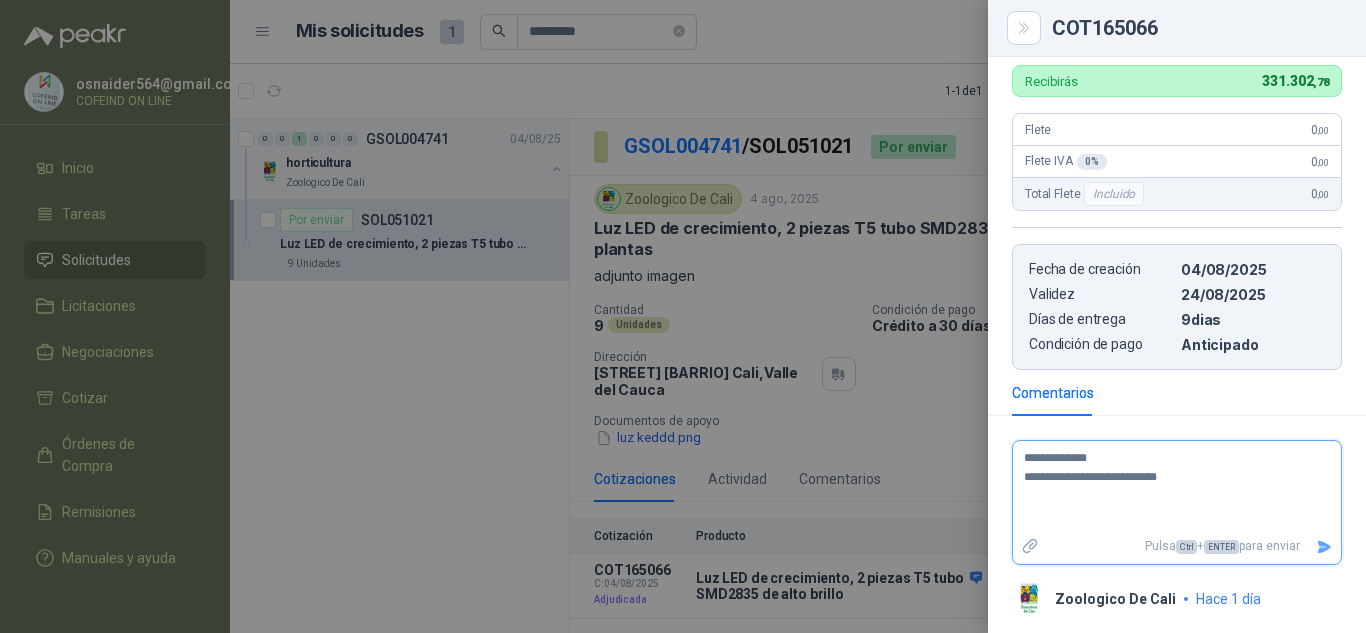 type 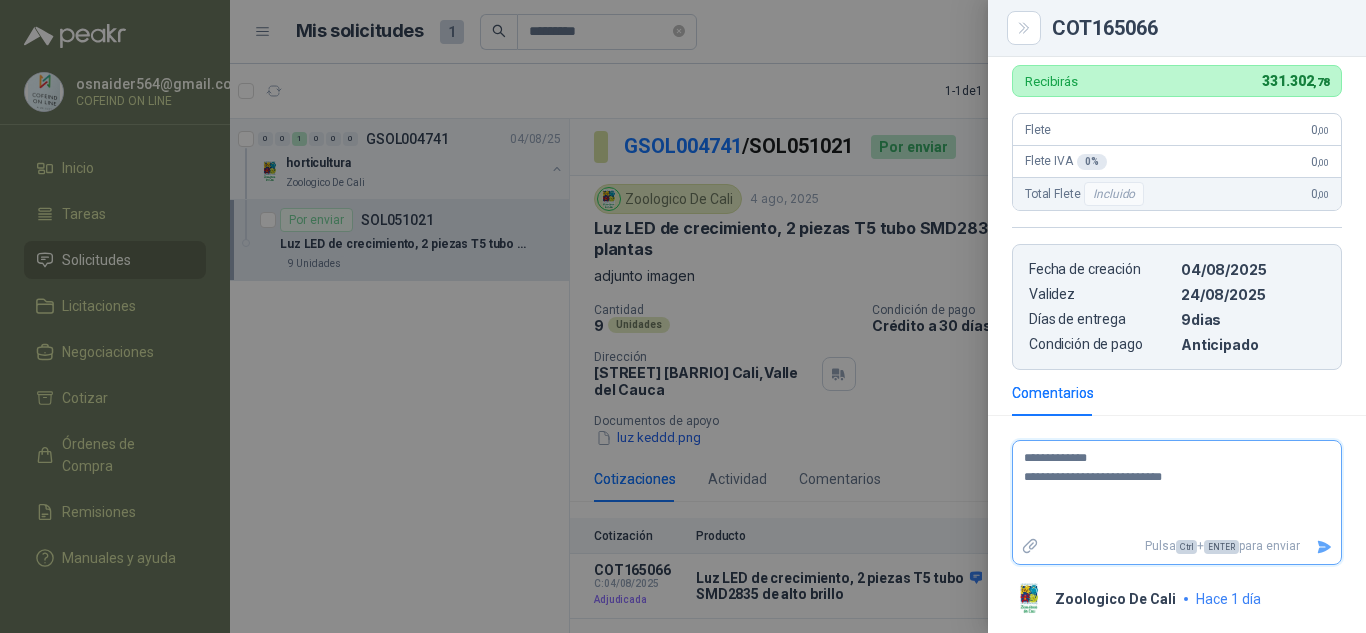 type 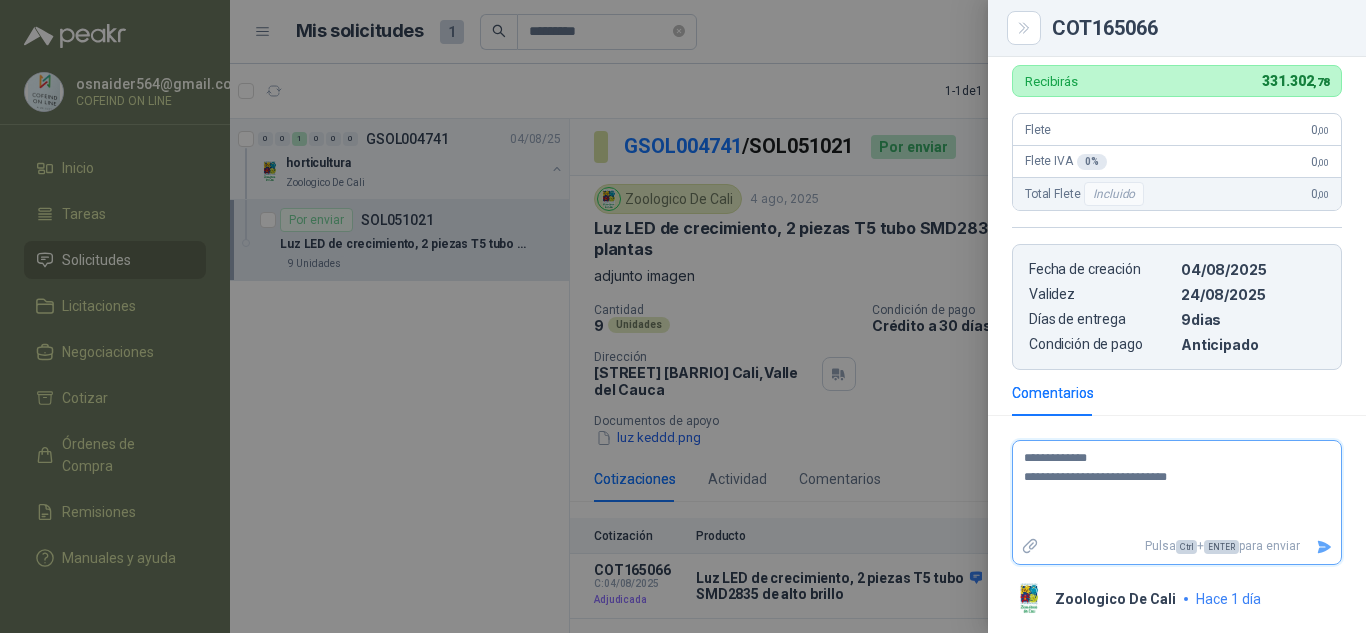 type 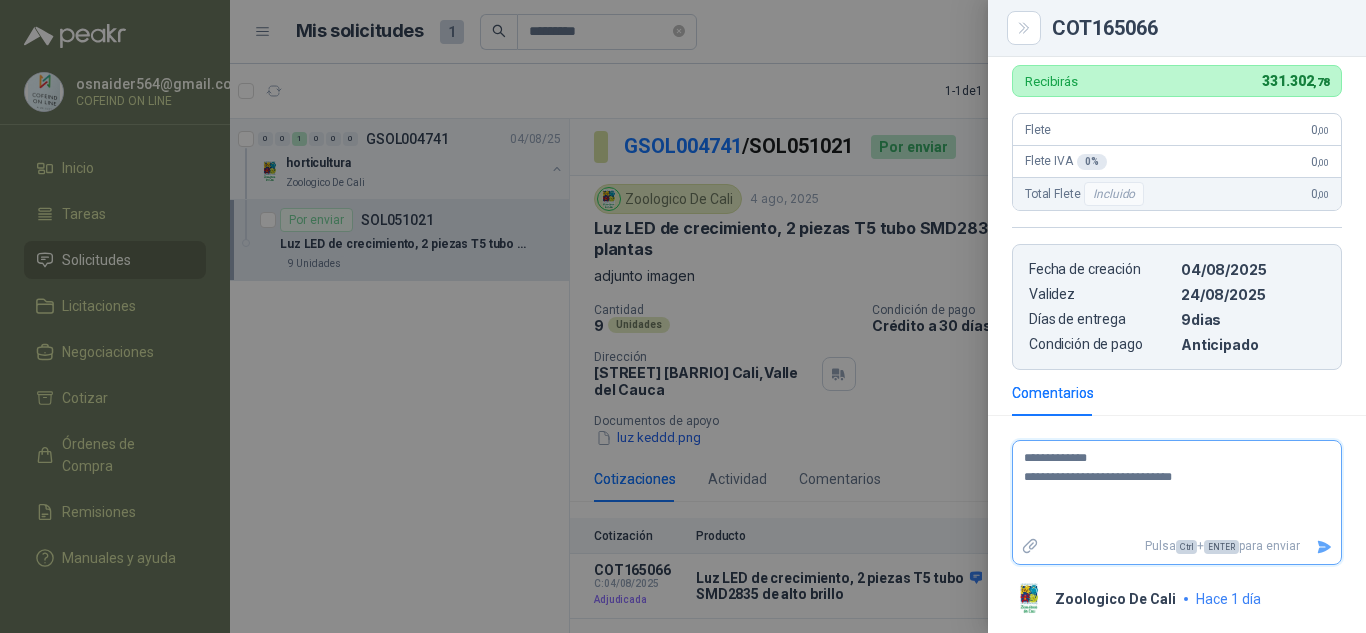 type 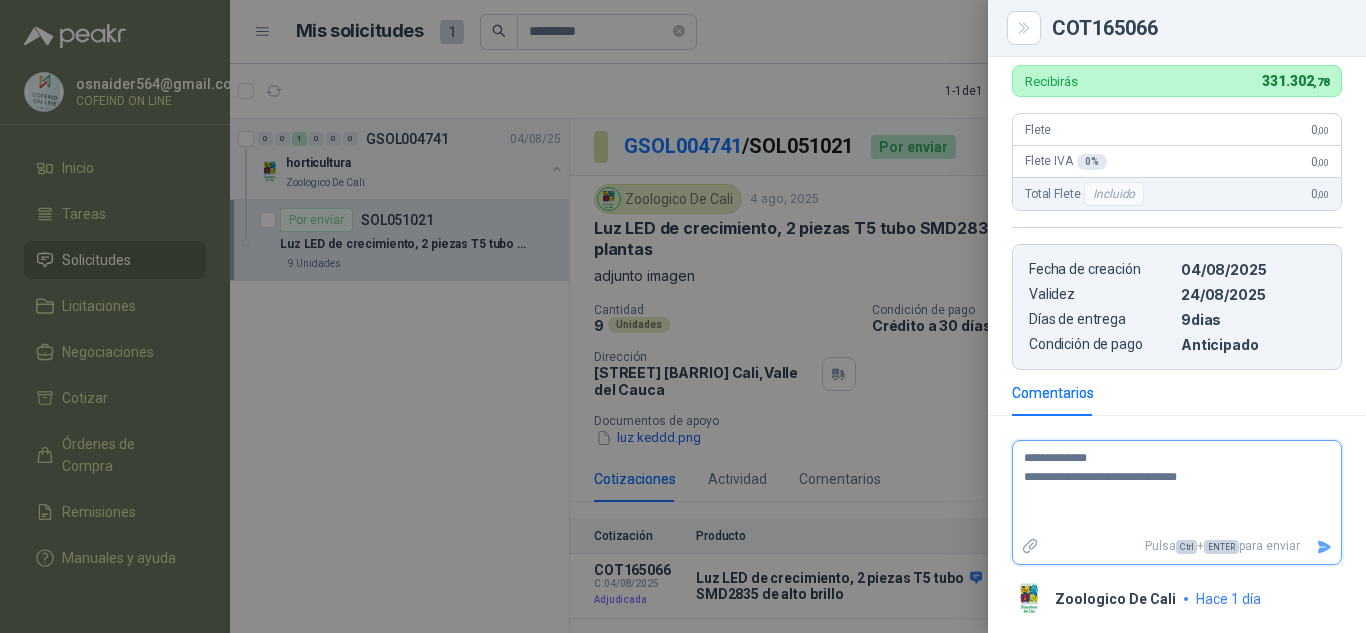 type 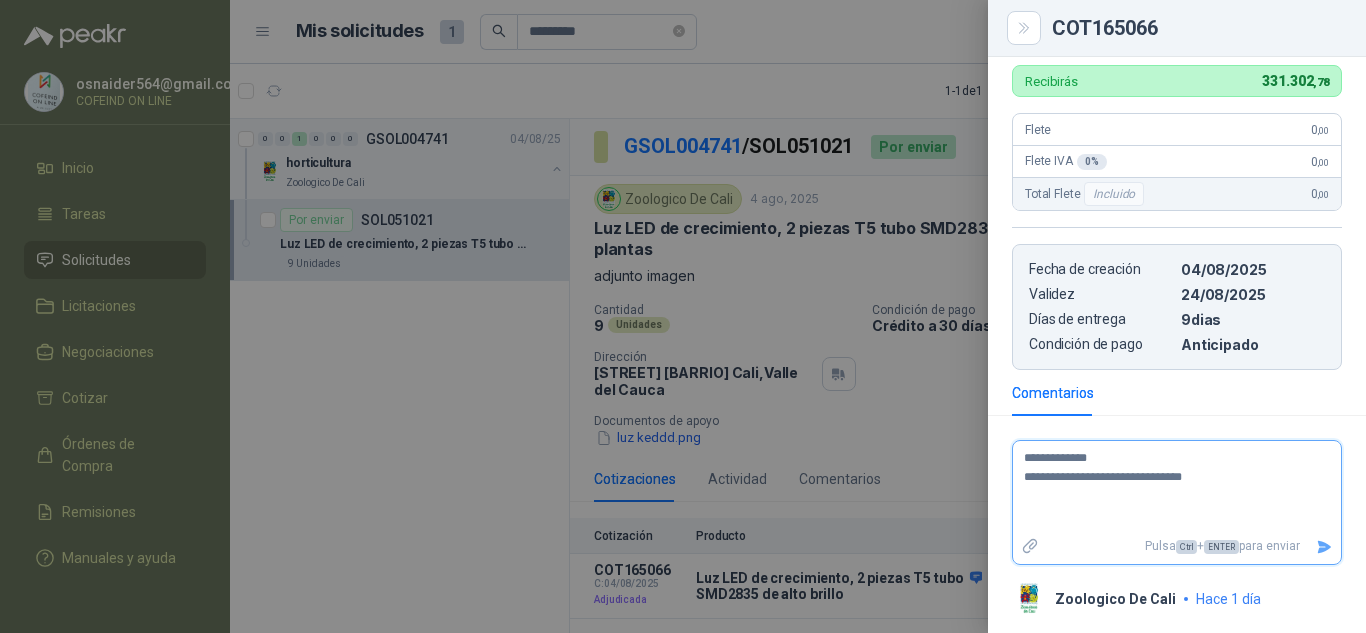 type 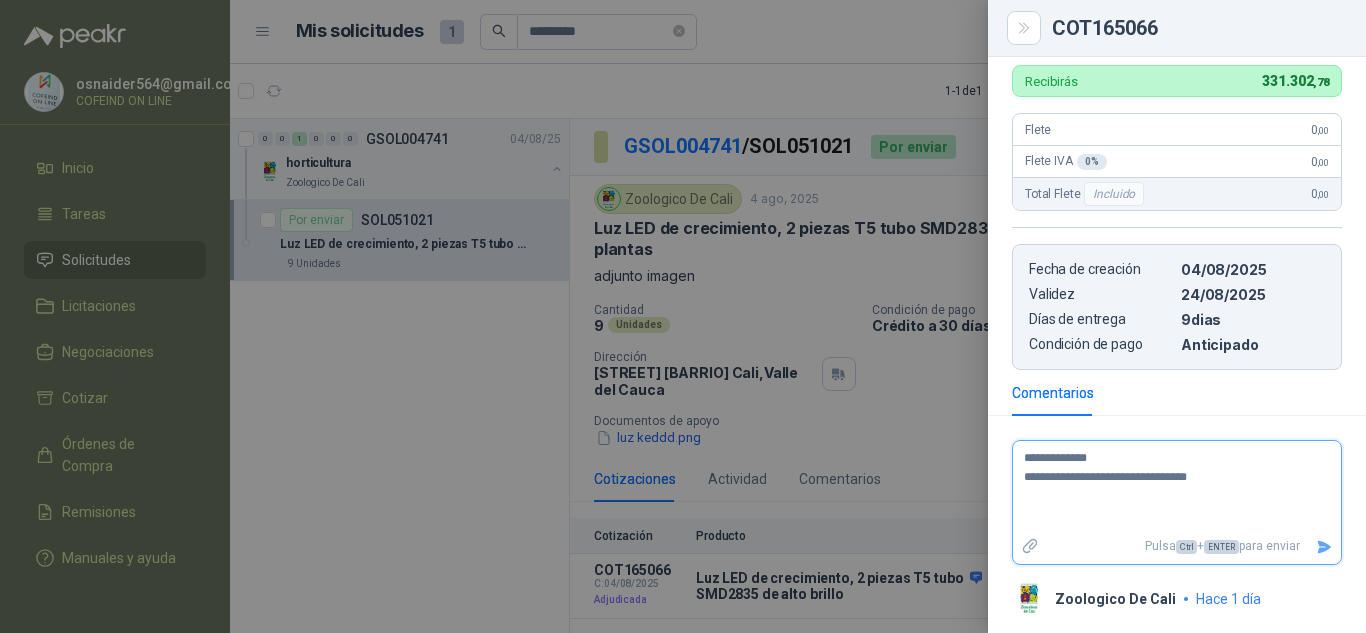 type 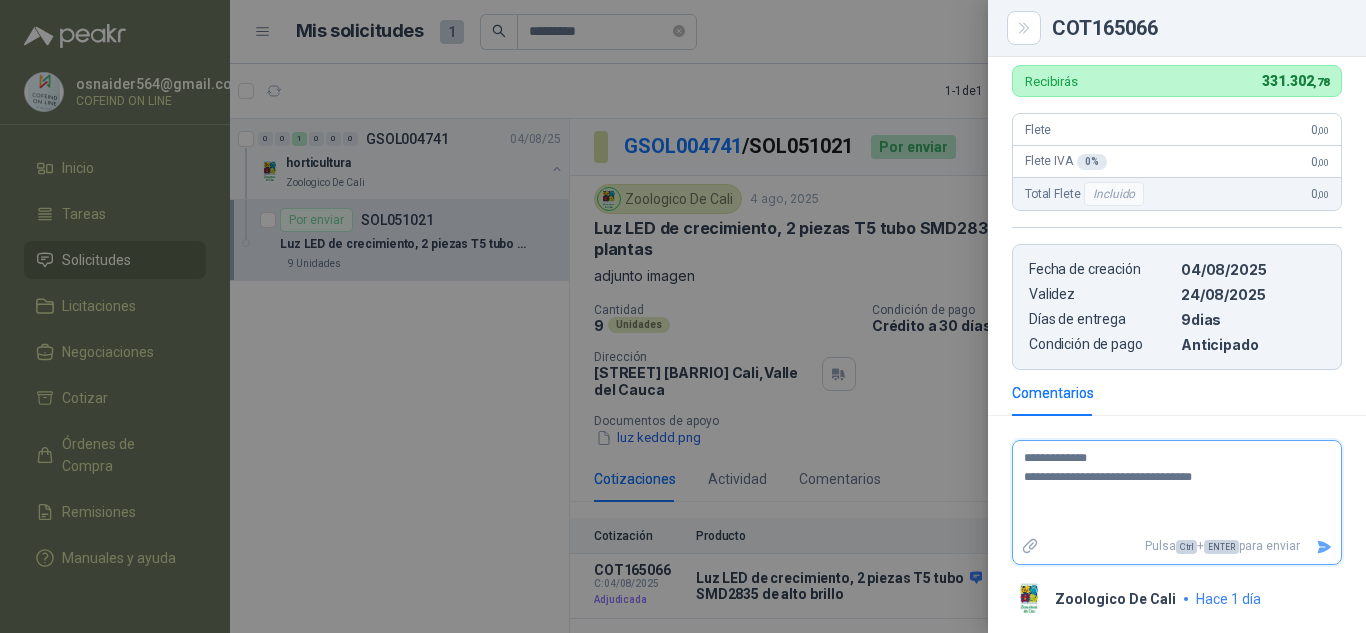 type 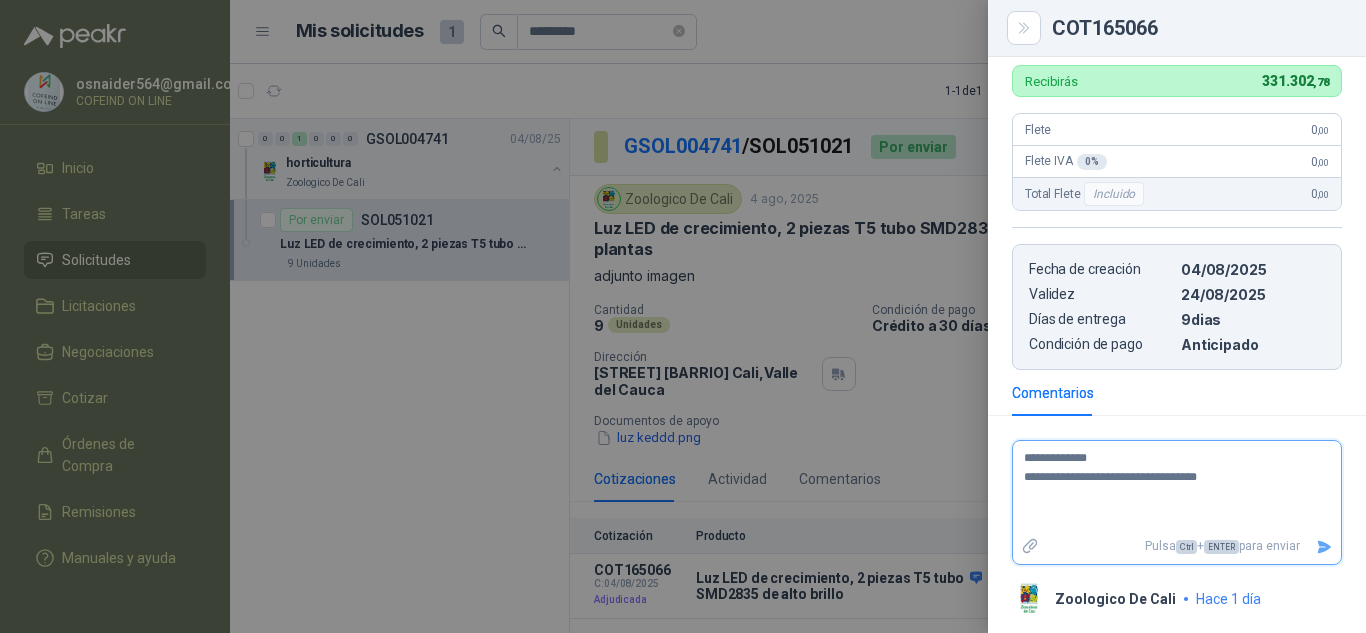 type 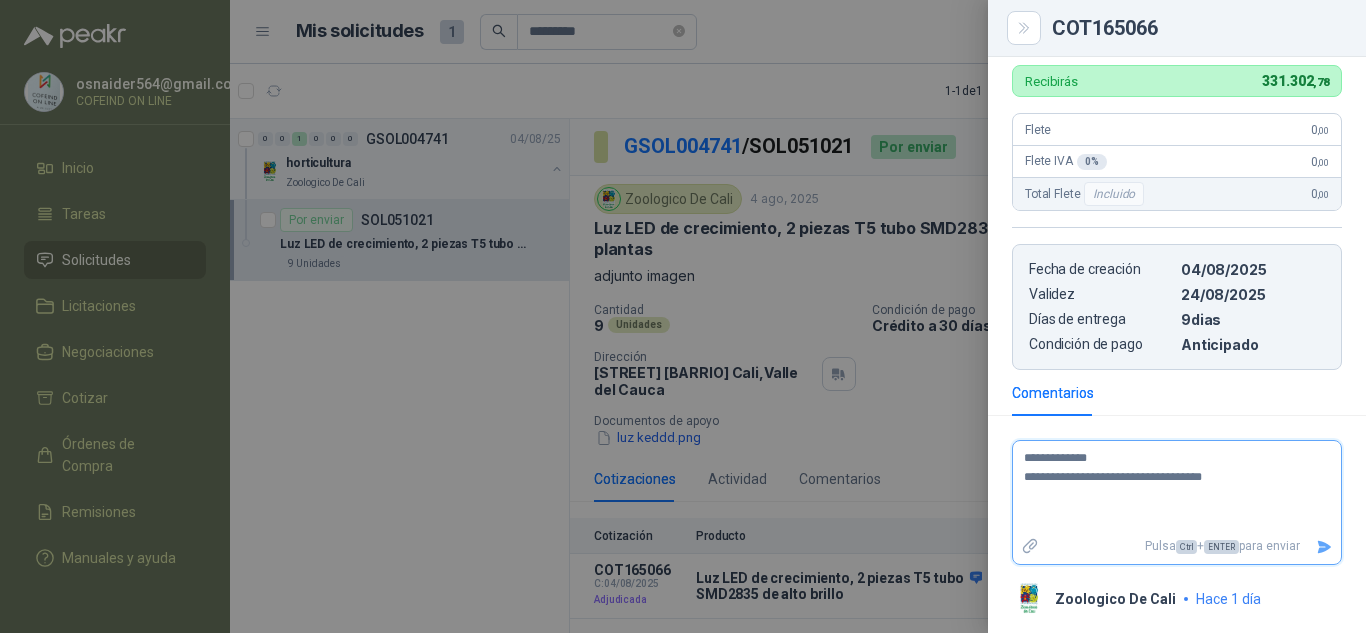 type 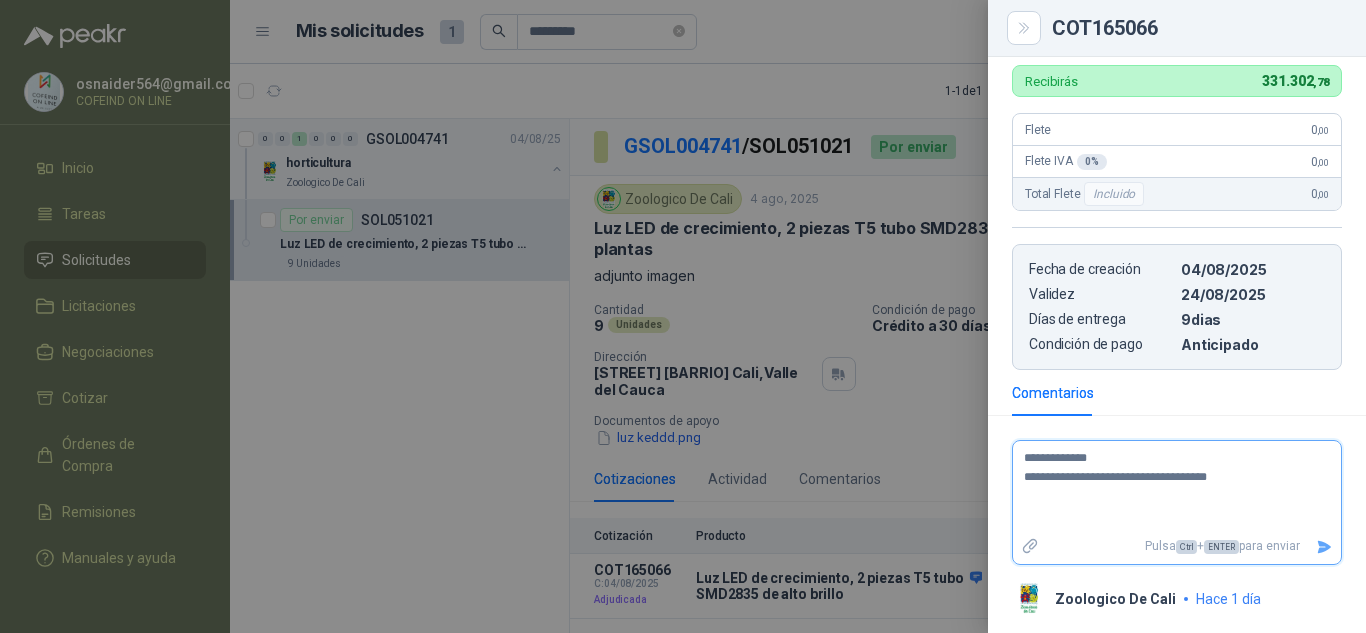 type 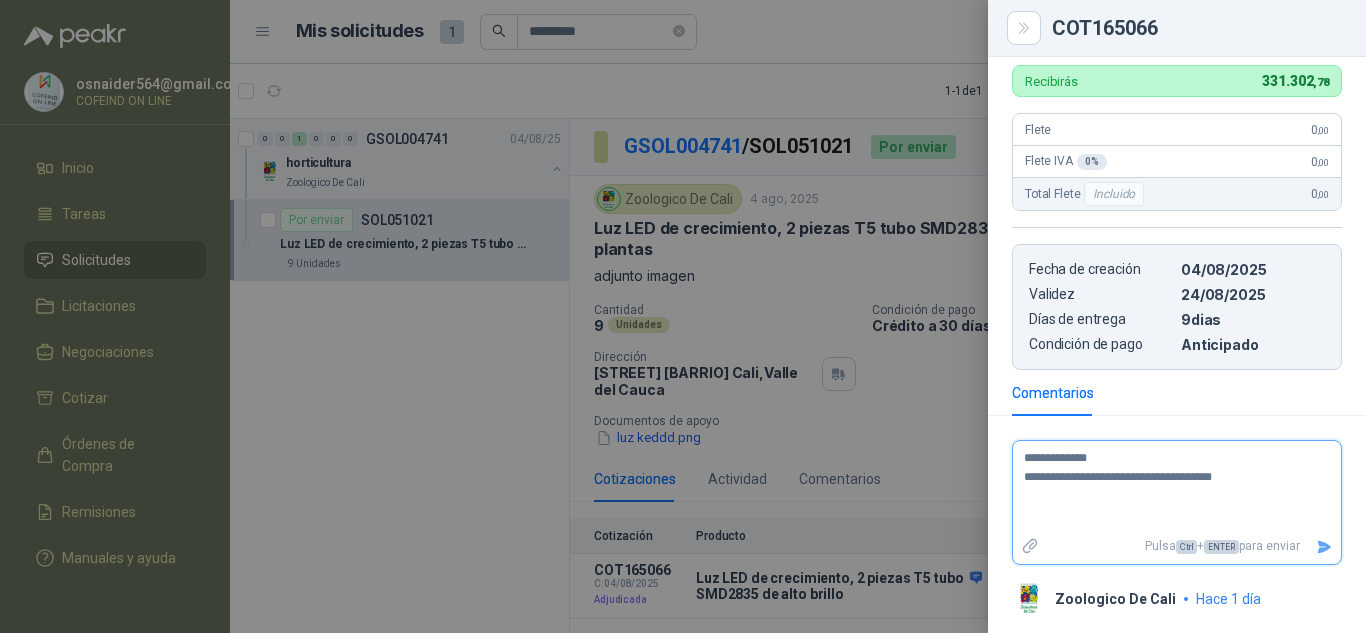 type 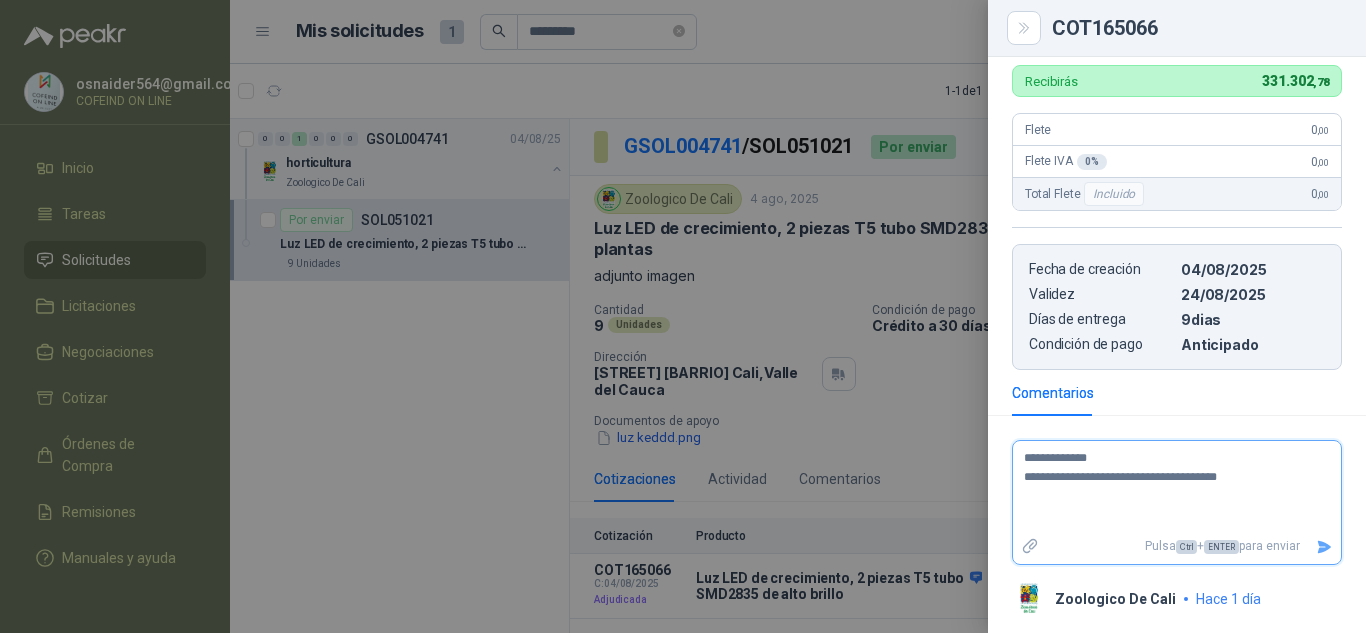 type 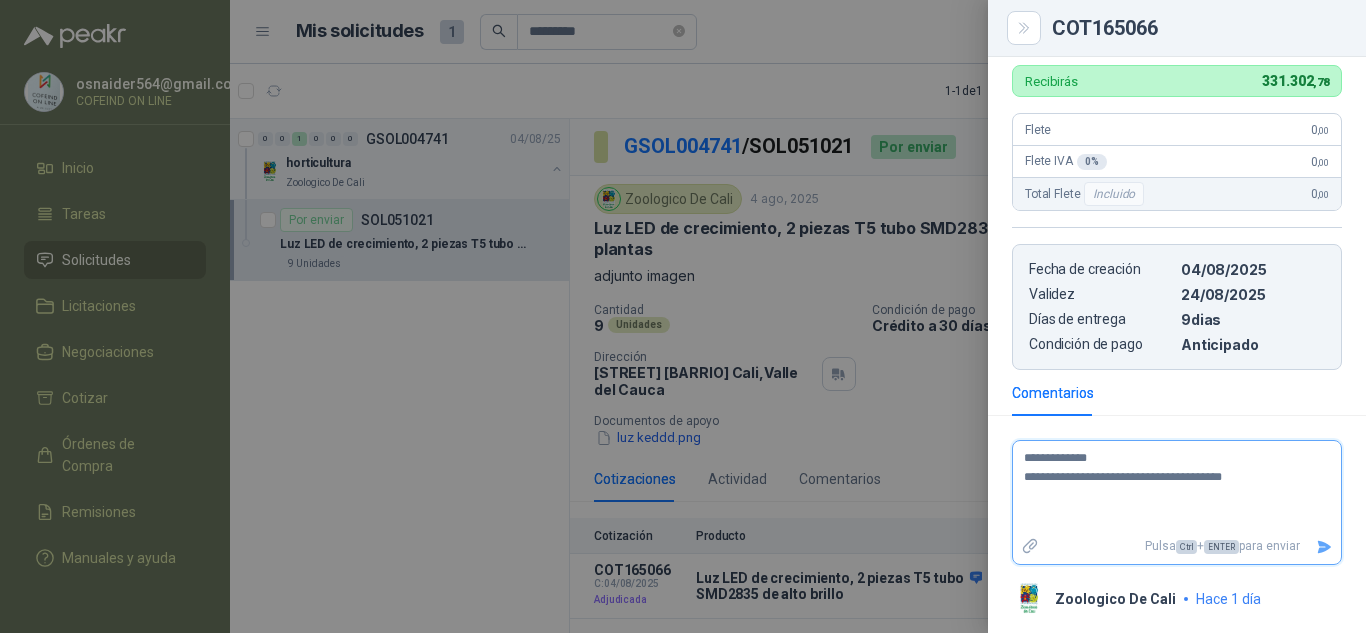 type 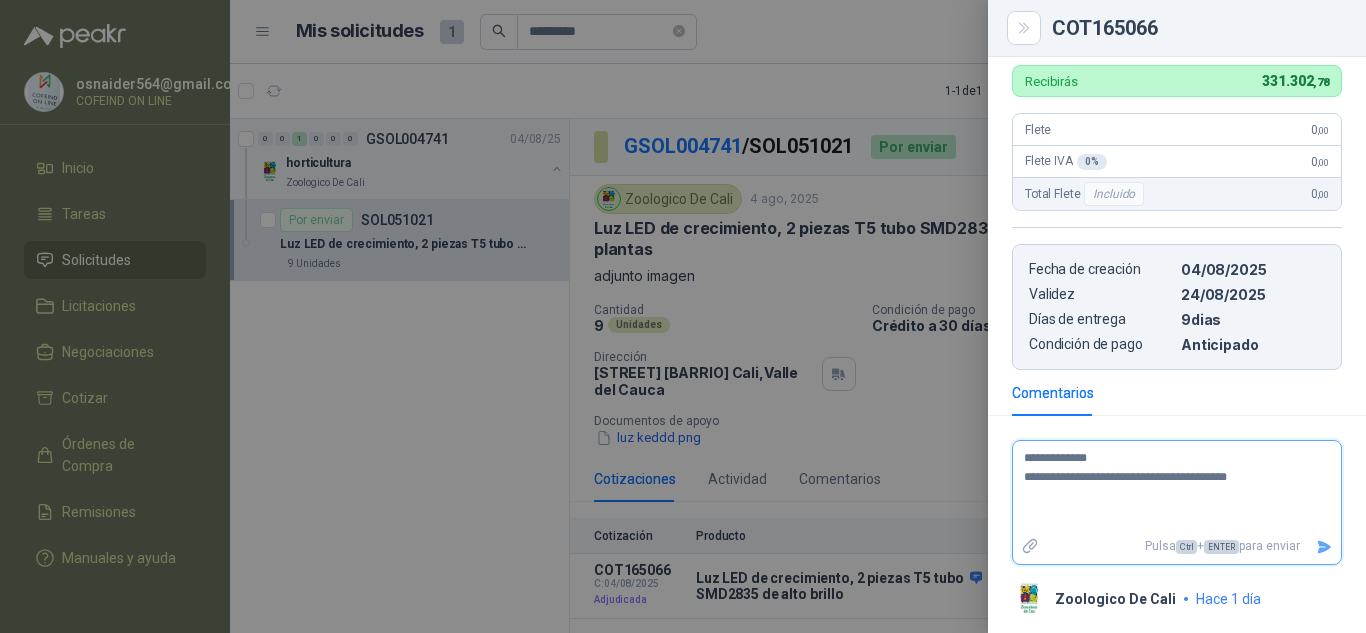 type 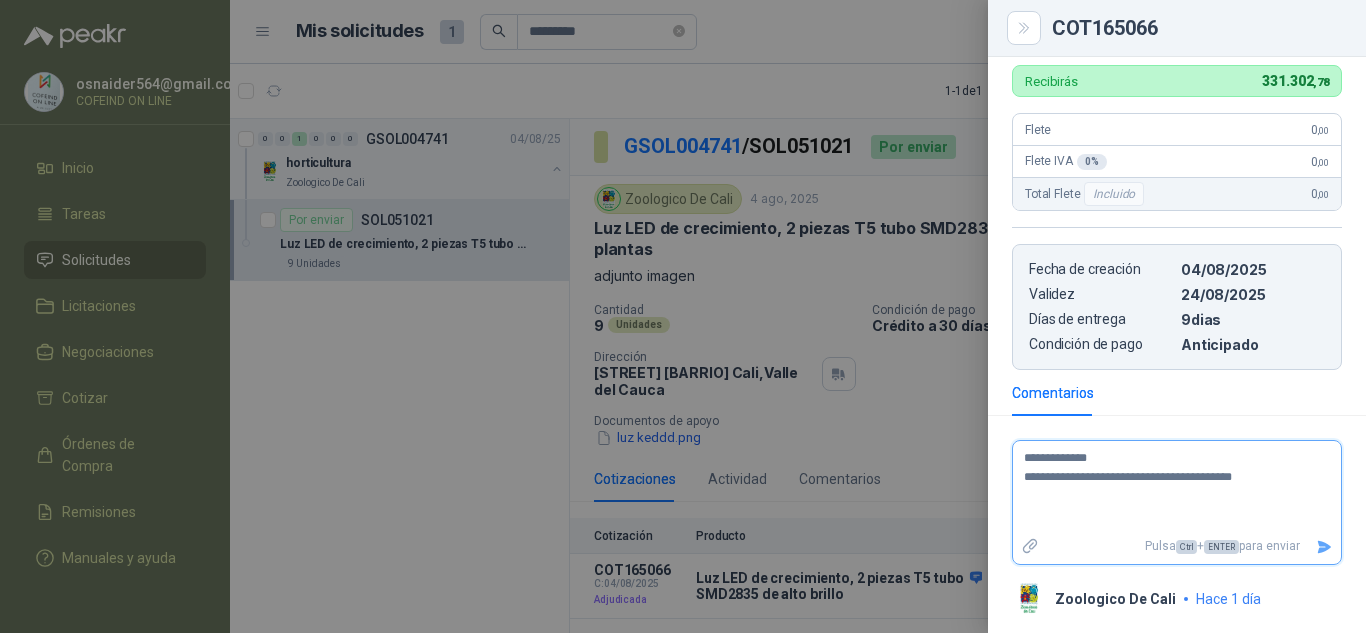 type 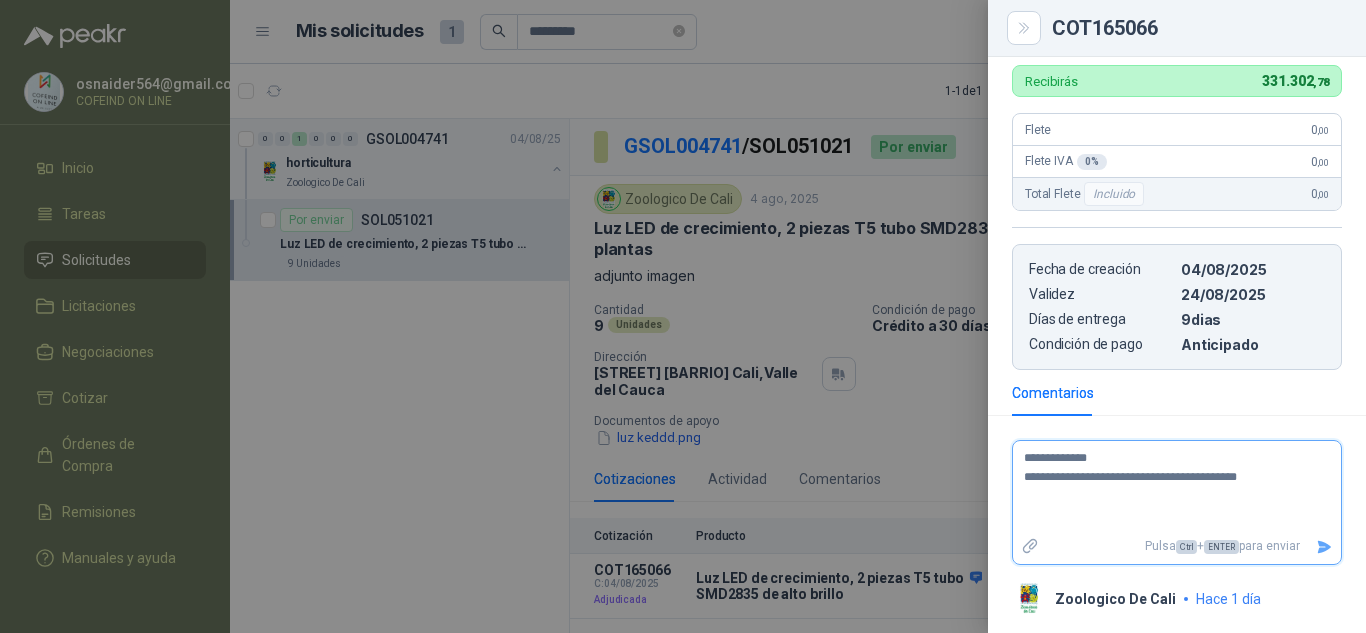 type 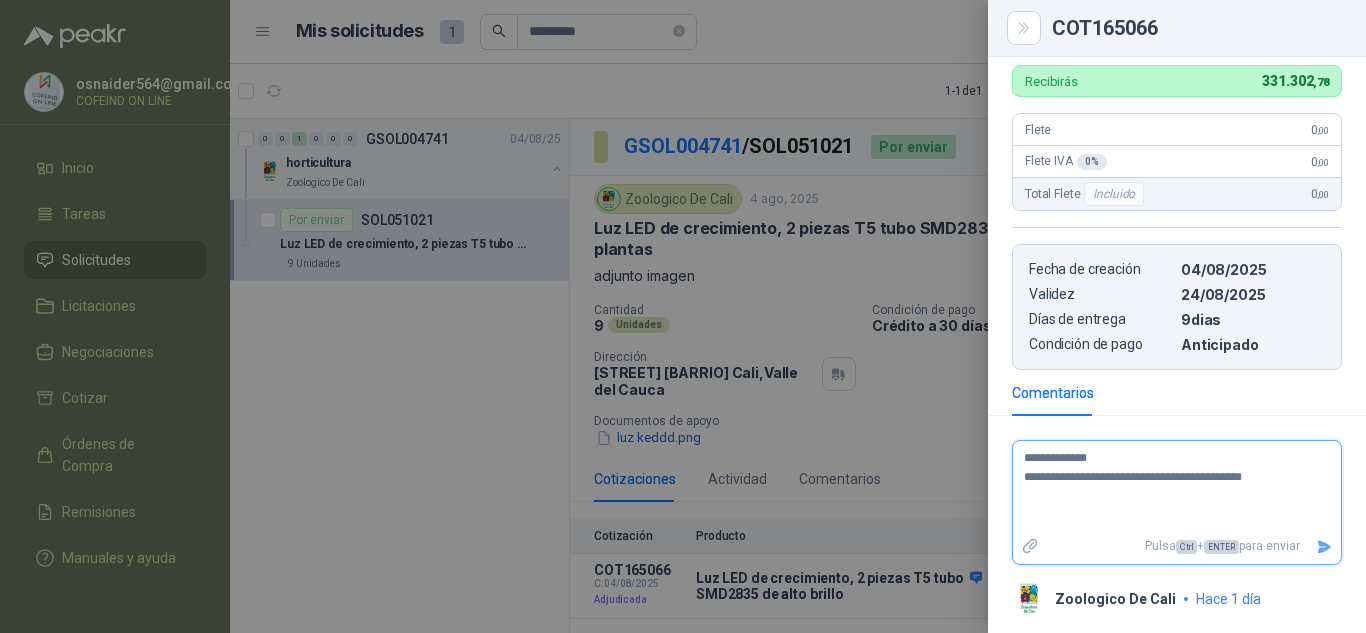 type 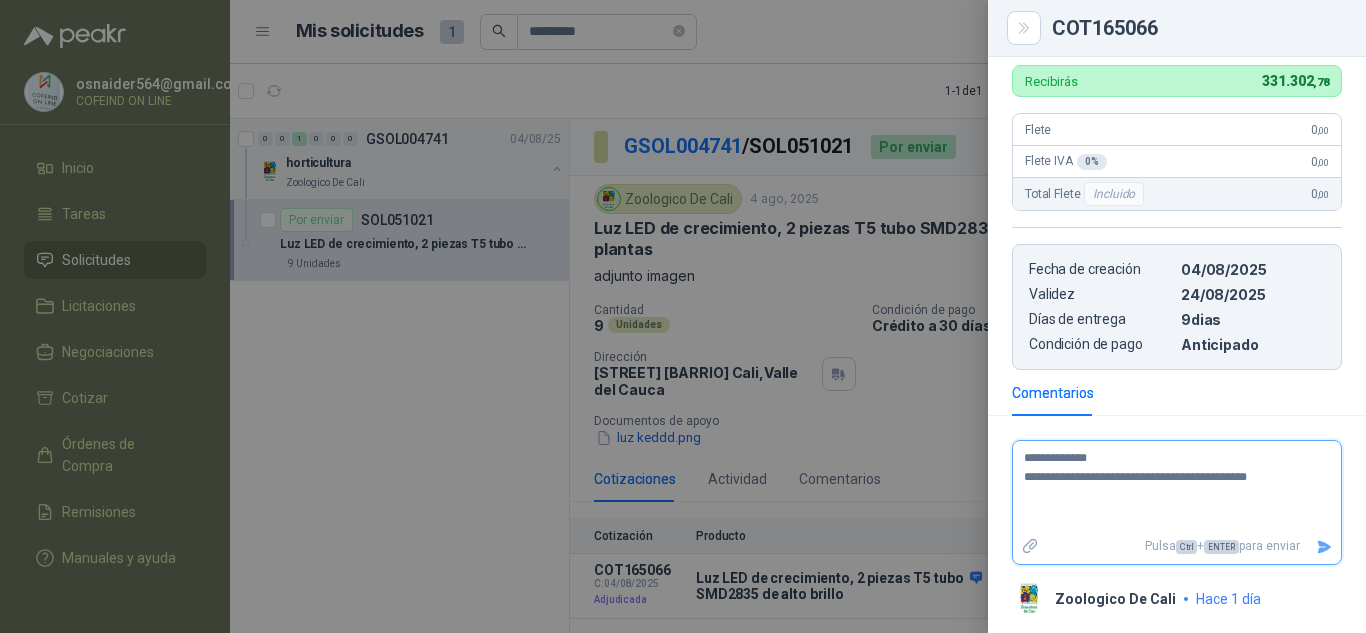type 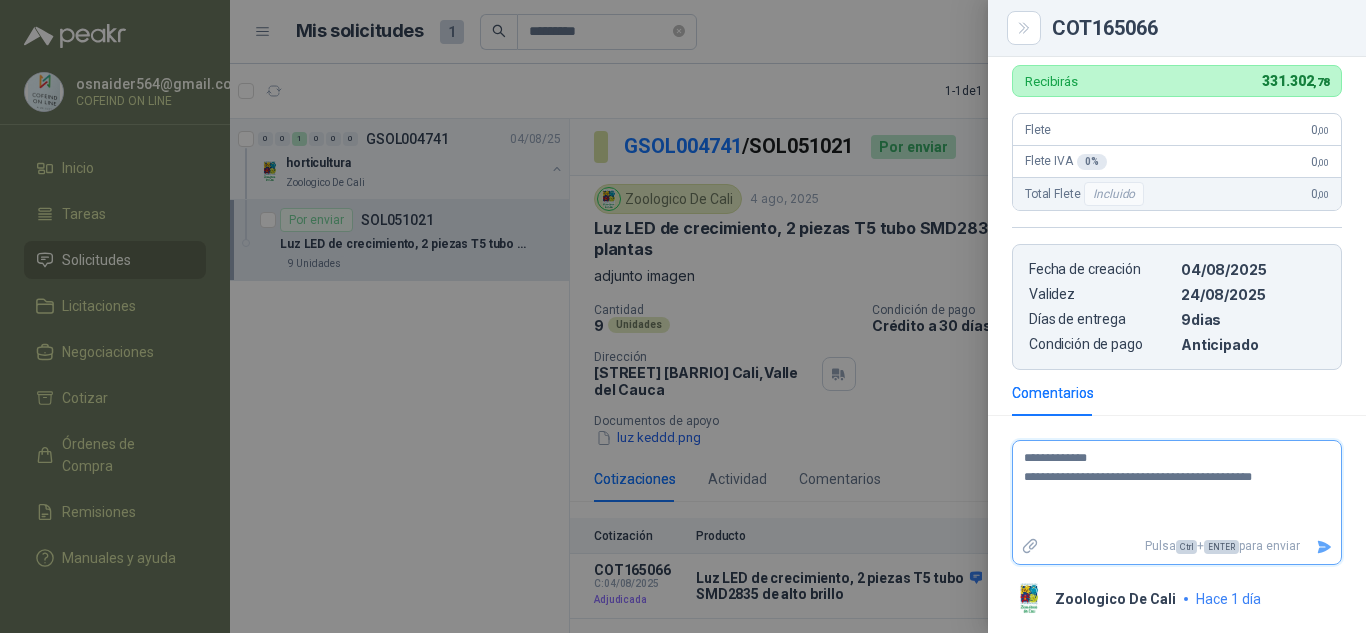 type 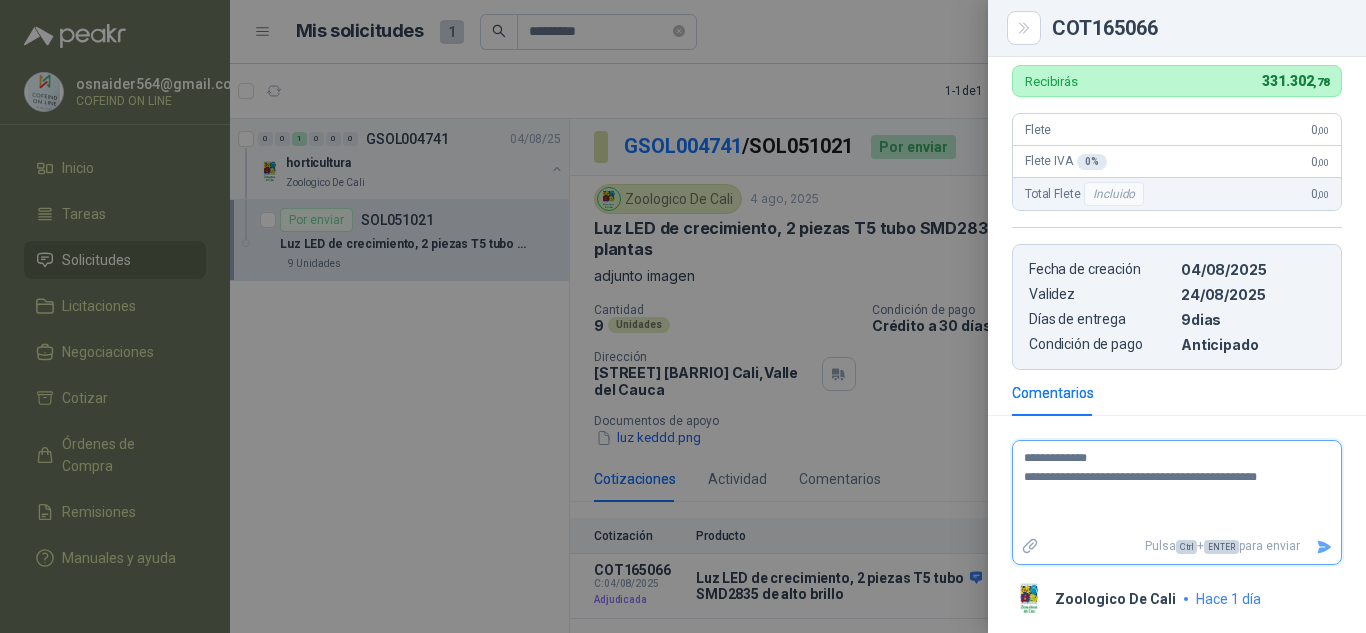 type 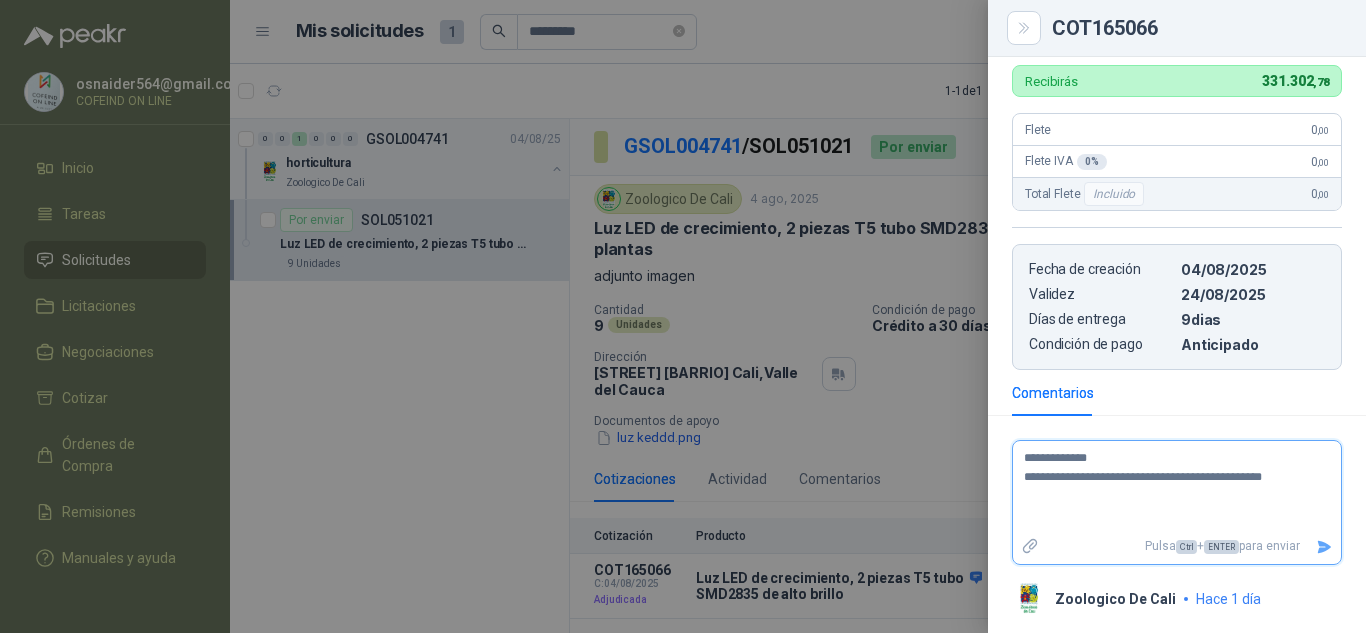 type 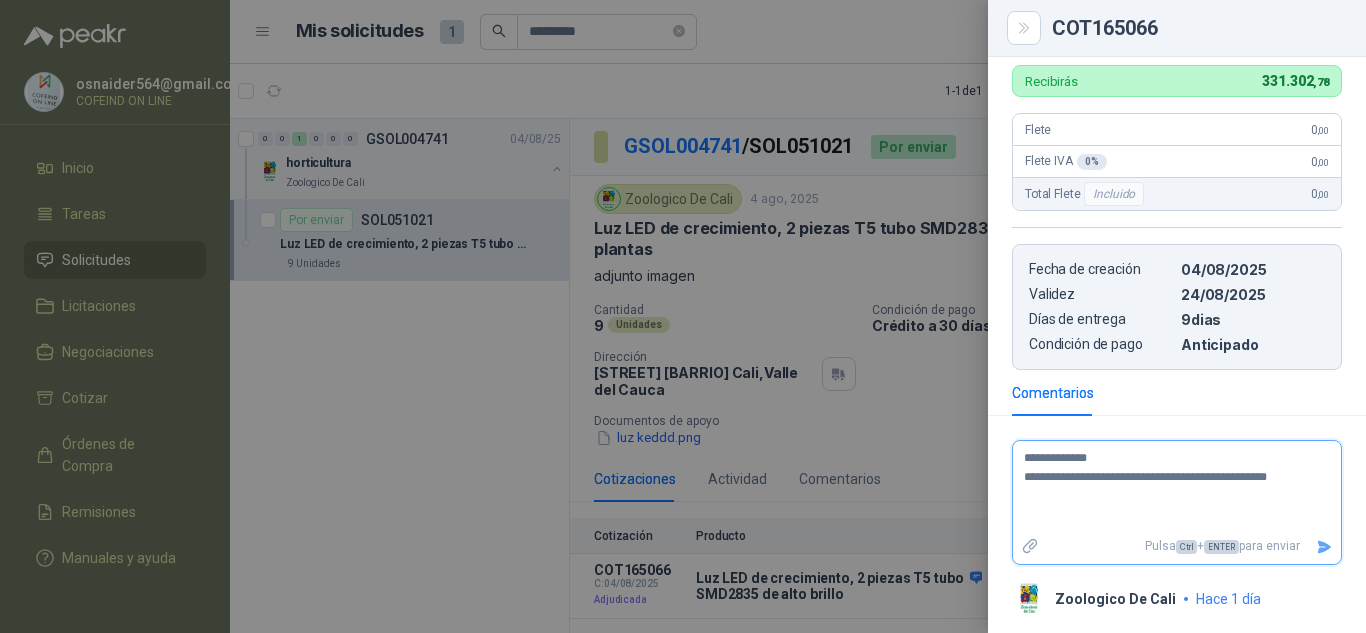 type 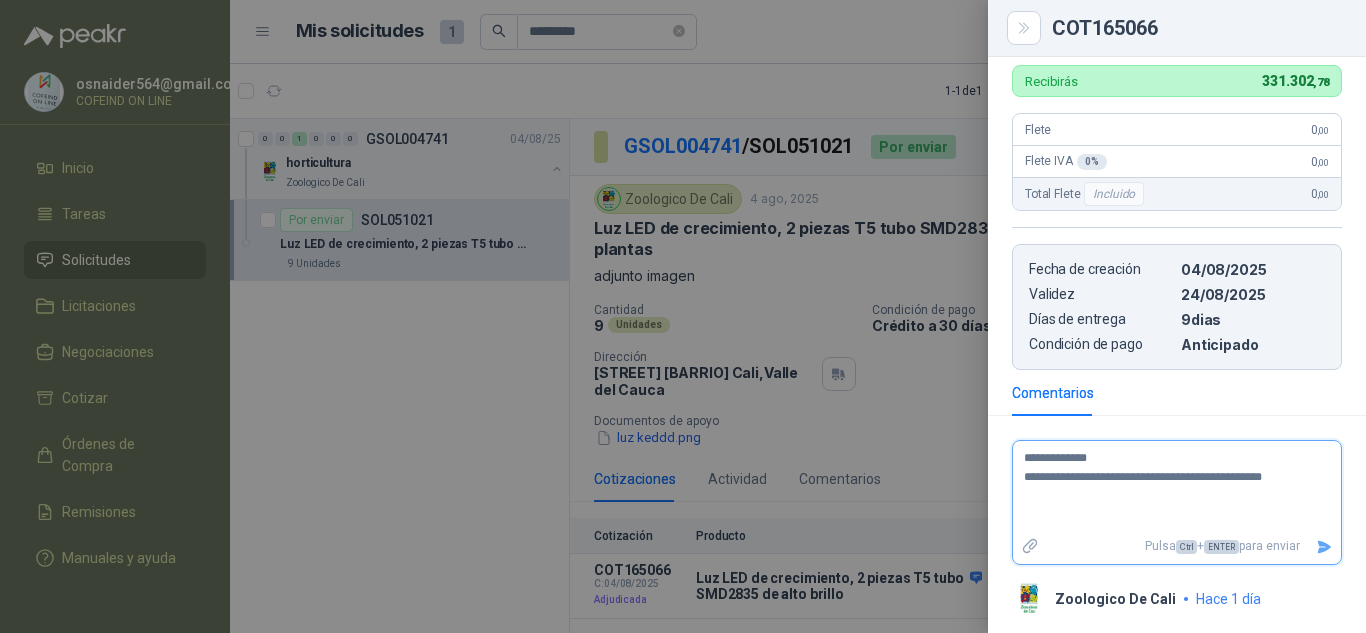 type 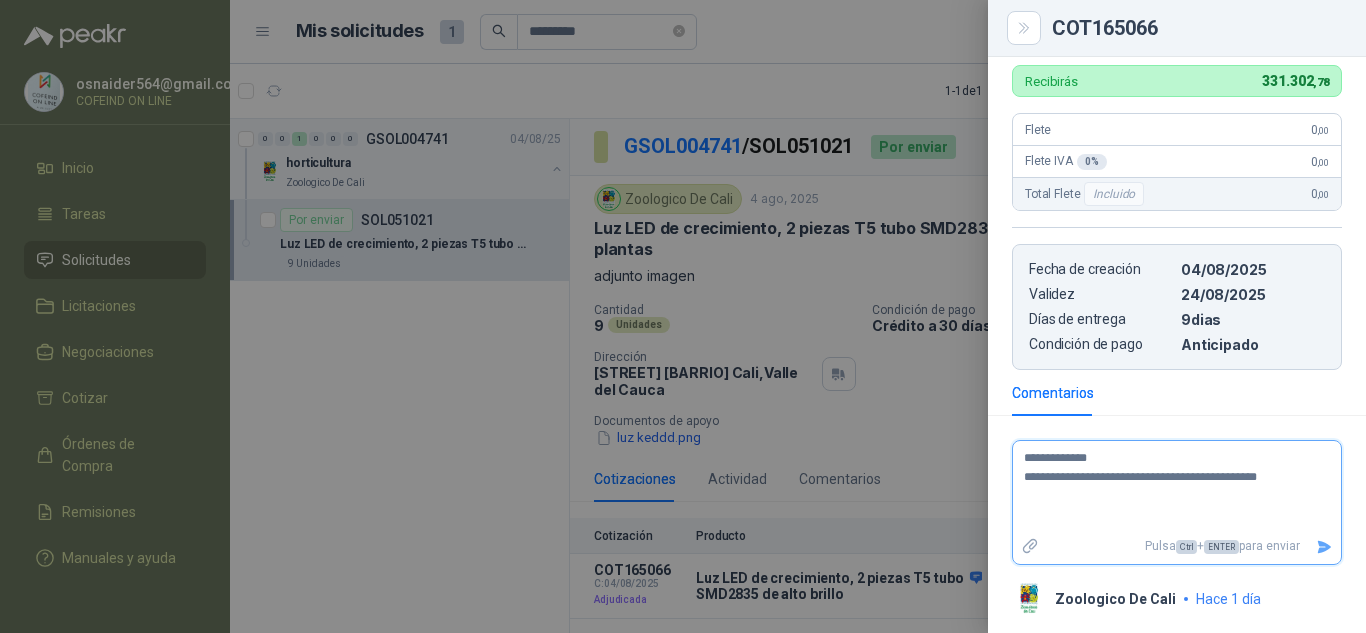 type 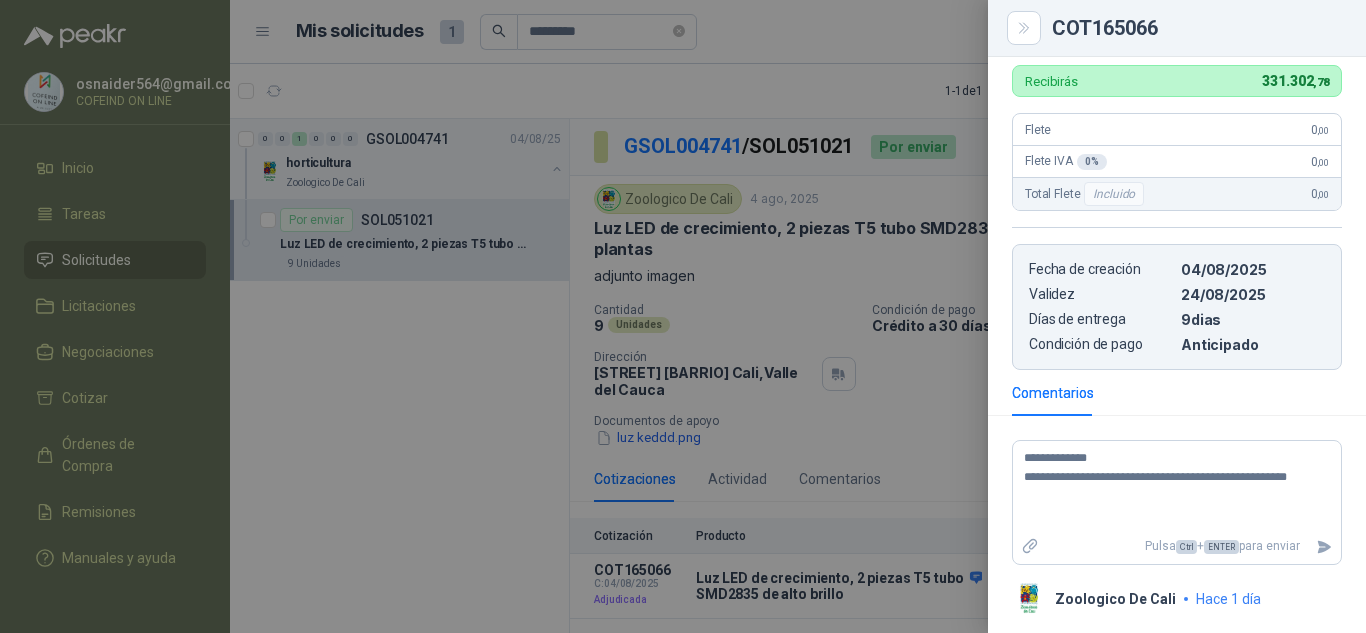 click at bounding box center [683, 316] 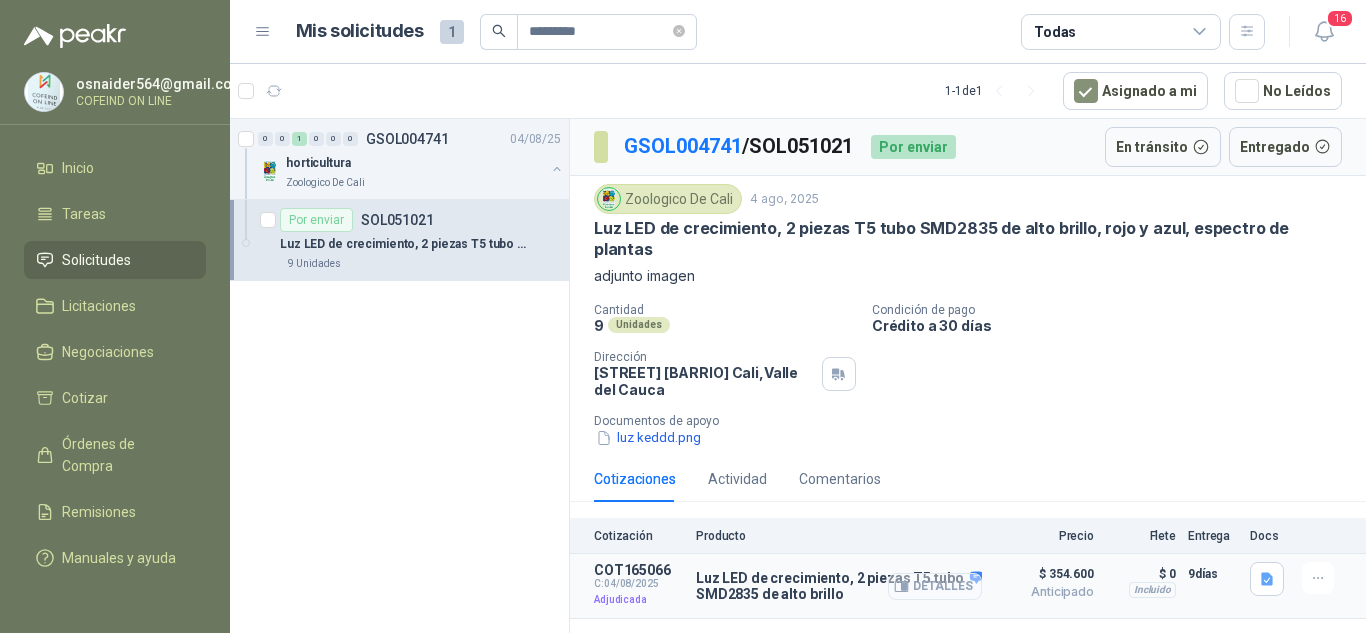 click on "Detalles" at bounding box center (935, 586) 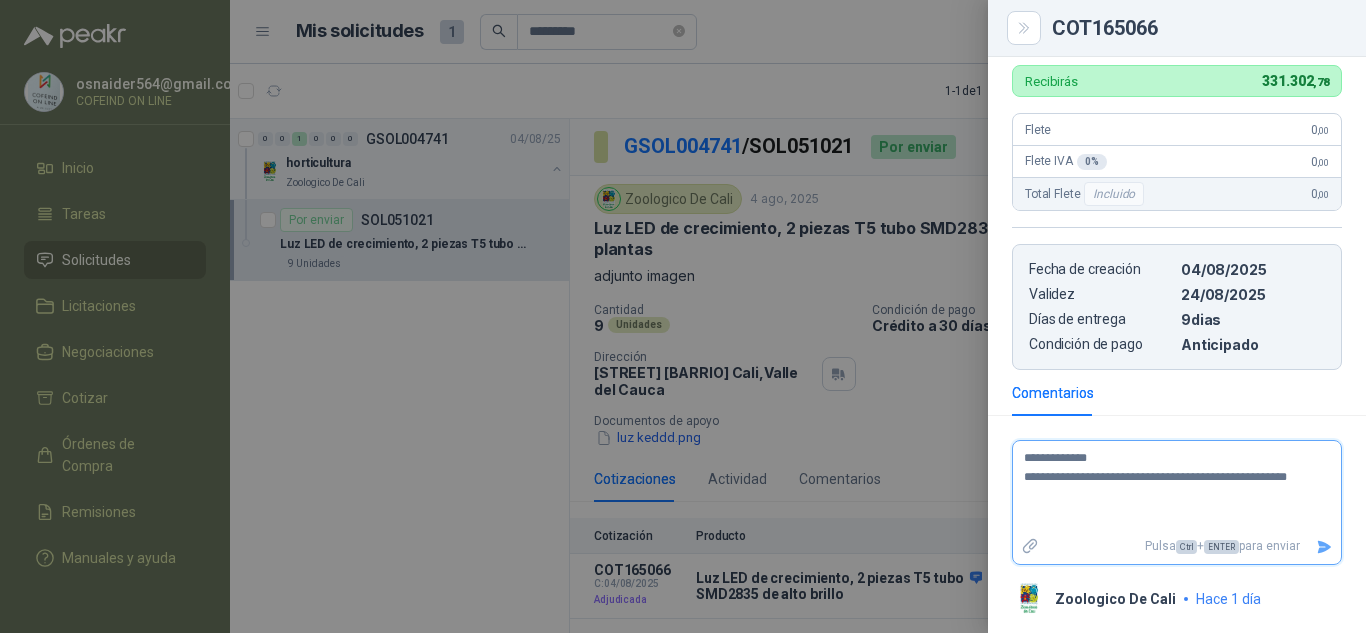 click on "**********" at bounding box center [1169, 487] 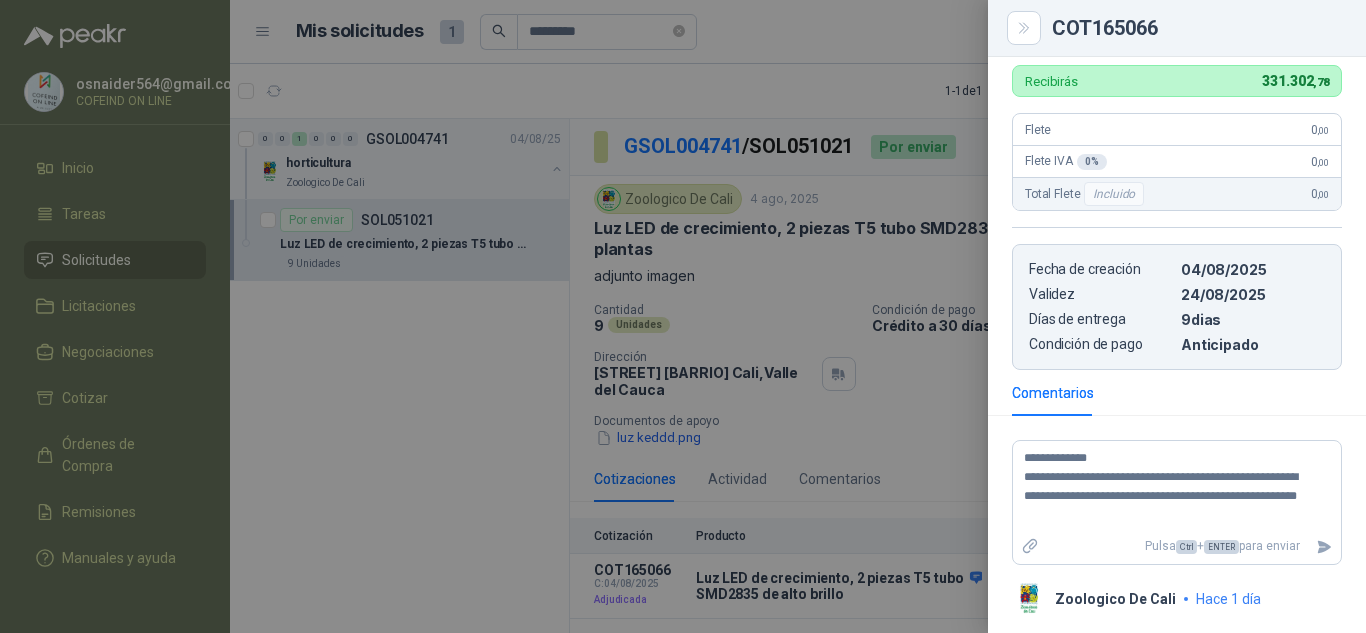 click at bounding box center [683, 316] 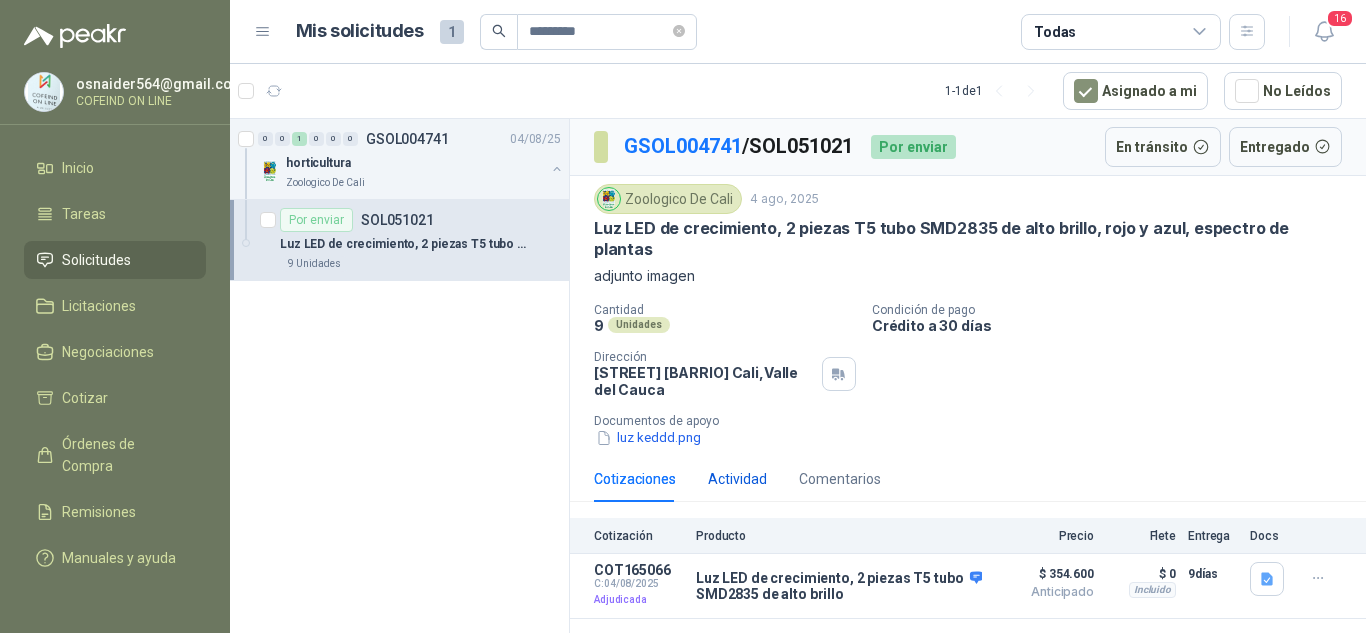 click on "Actividad" at bounding box center [737, 479] 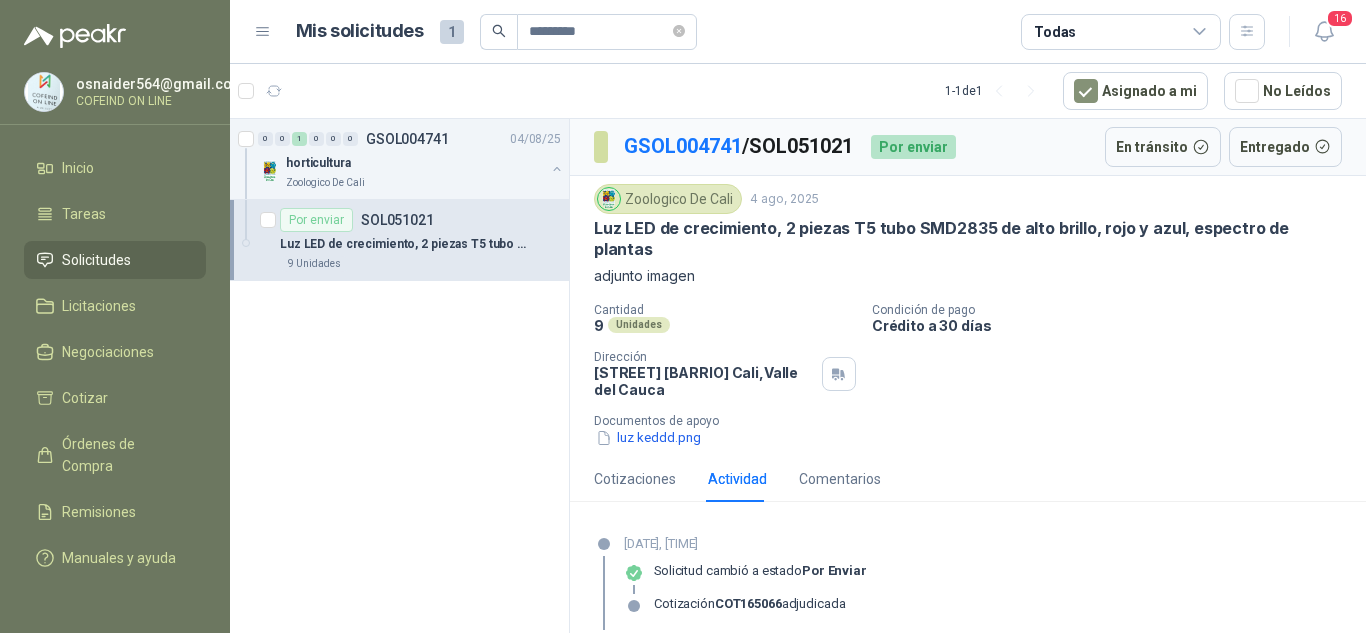 scroll, scrollTop: 100, scrollLeft: 0, axis: vertical 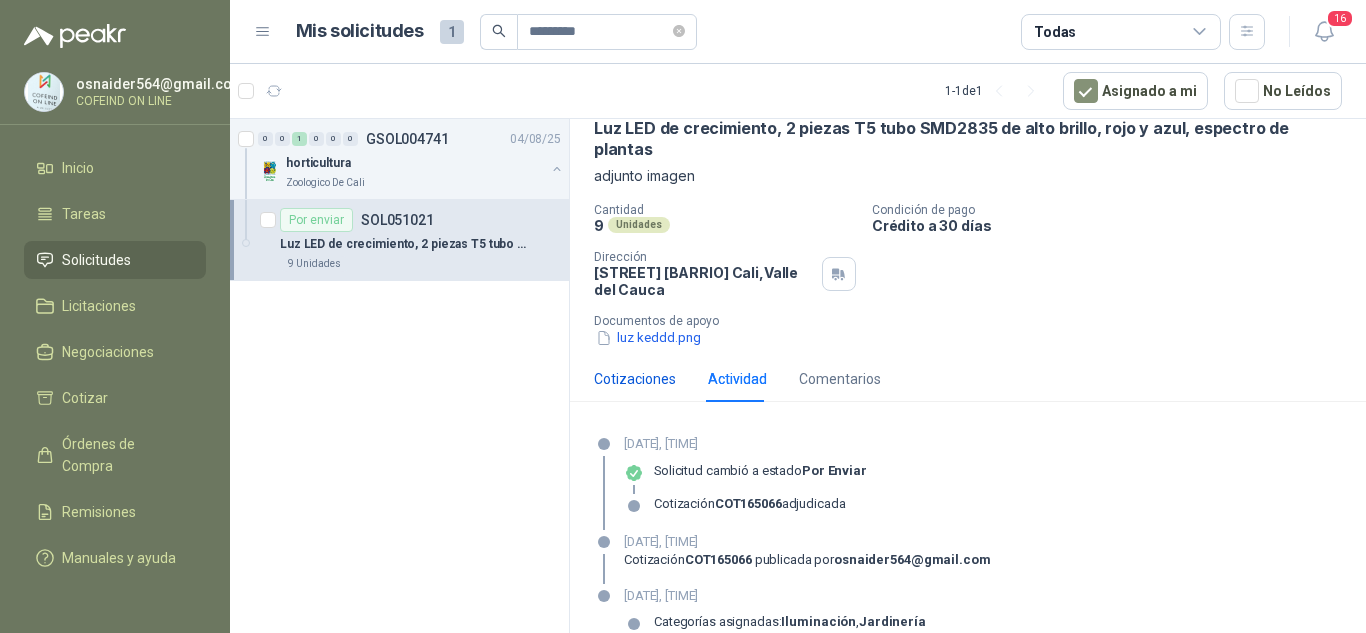 click on "Cotizaciones" at bounding box center (635, 379) 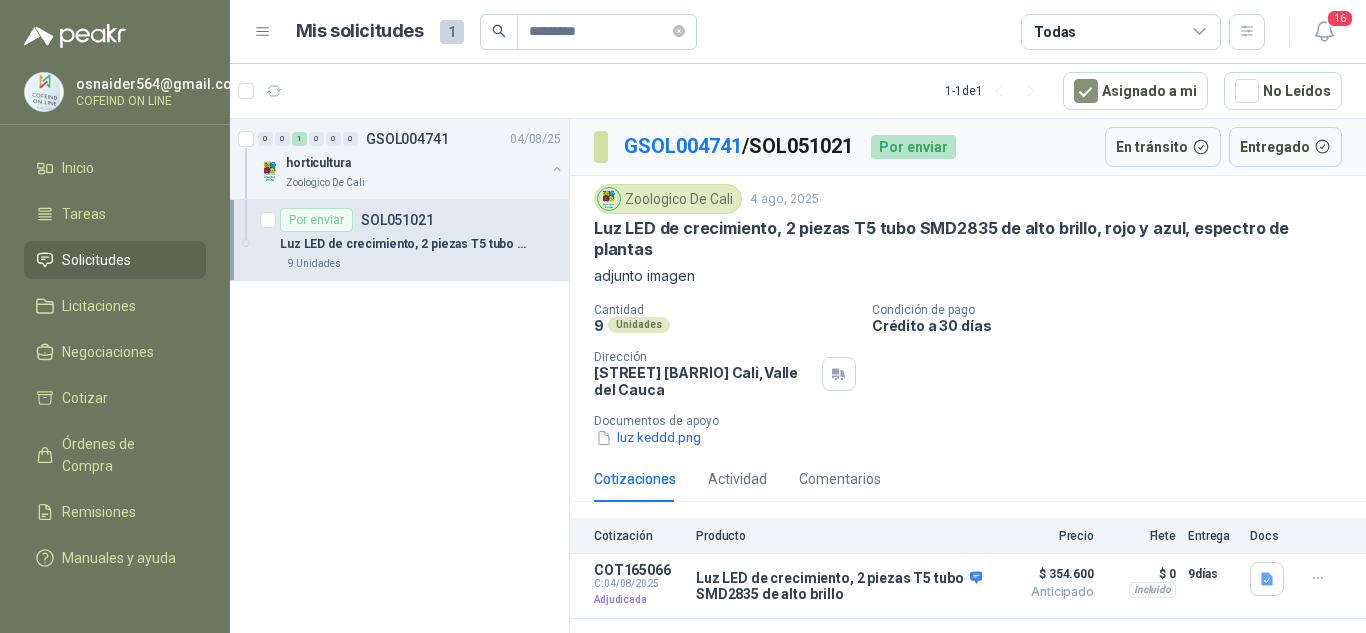 scroll, scrollTop: 0, scrollLeft: 0, axis: both 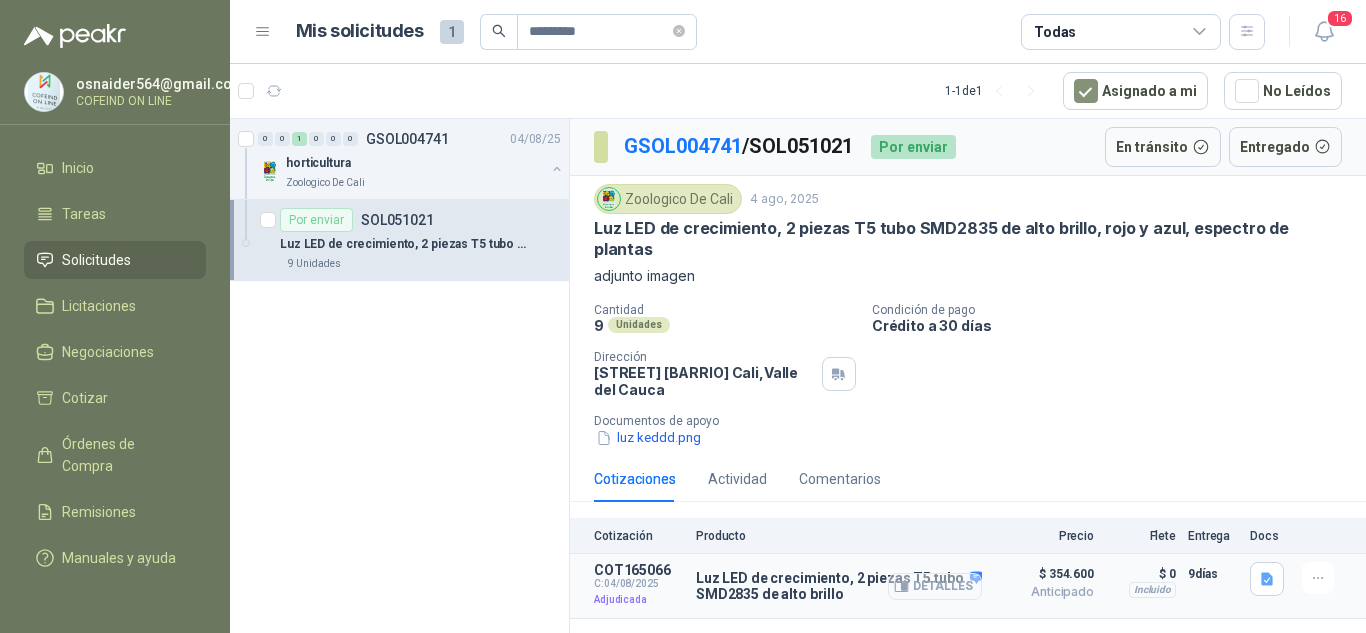 click on "Detalles" at bounding box center (935, 586) 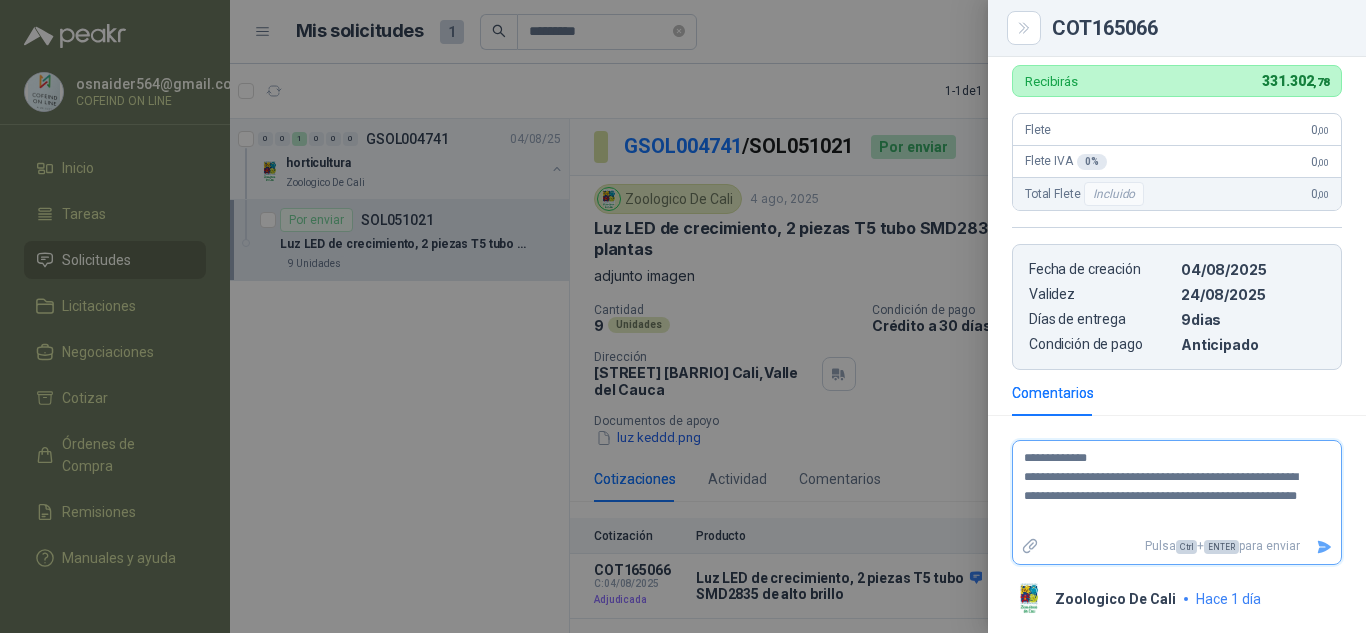click on "**********" at bounding box center [1169, 487] 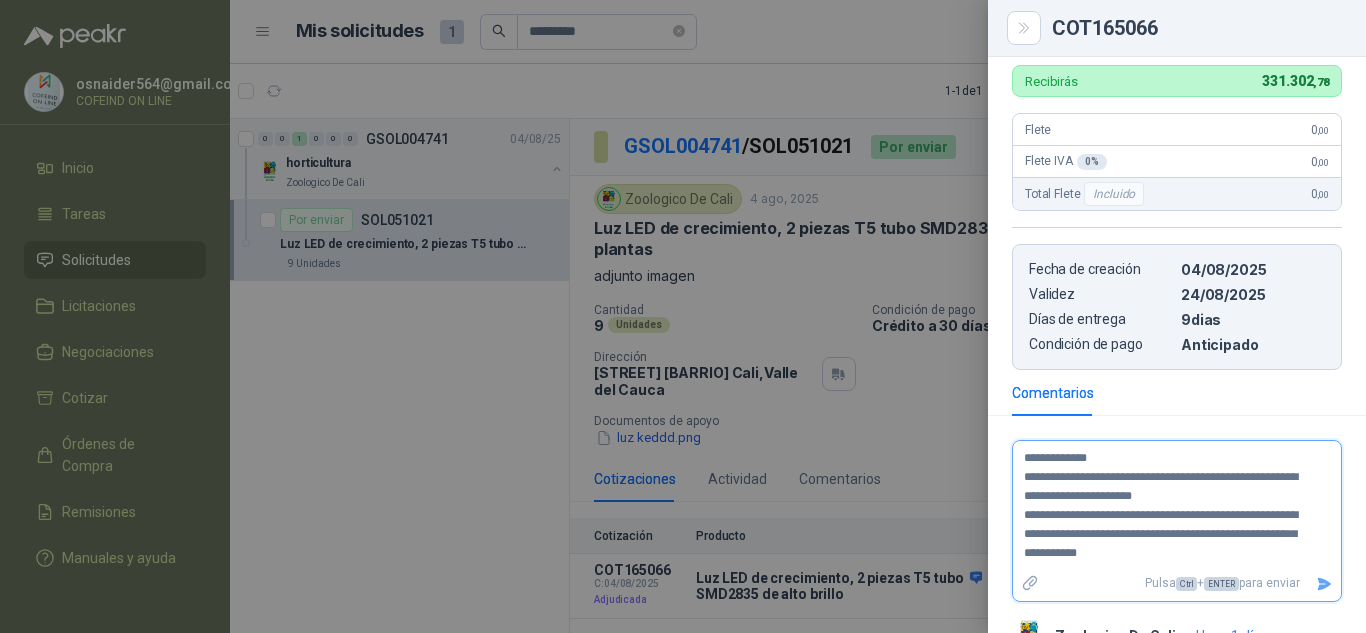 click on "**********" at bounding box center (1169, 505) 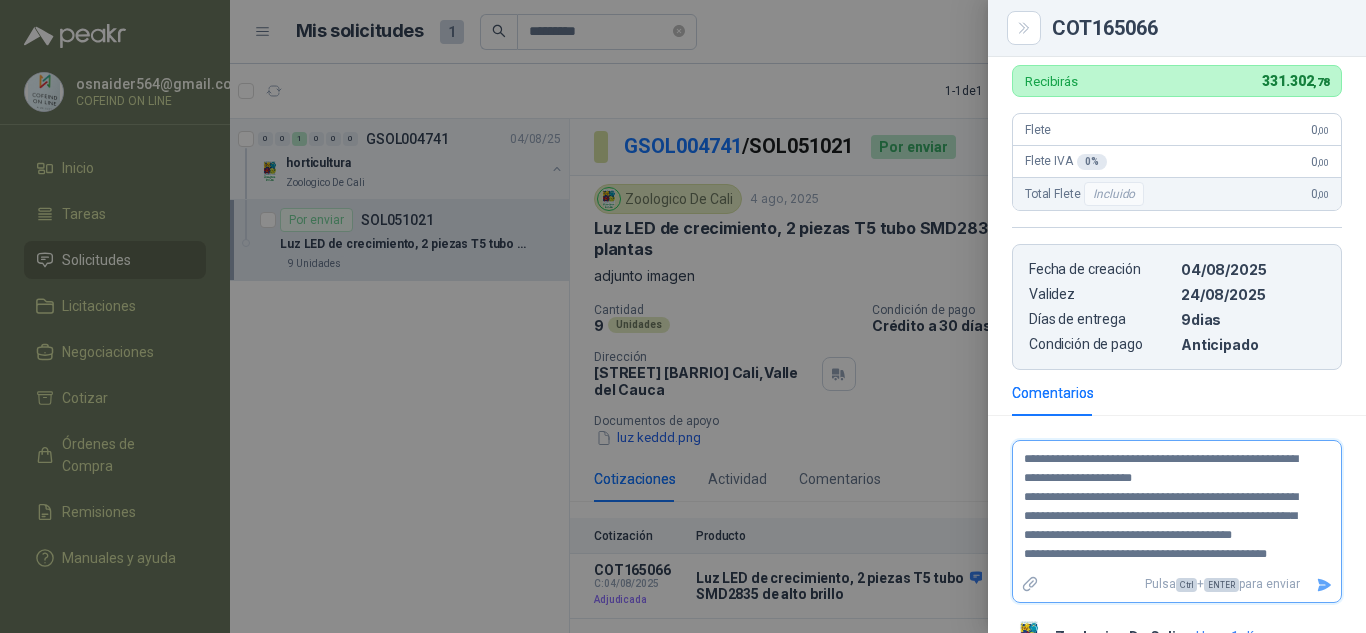 scroll, scrollTop: 50, scrollLeft: 0, axis: vertical 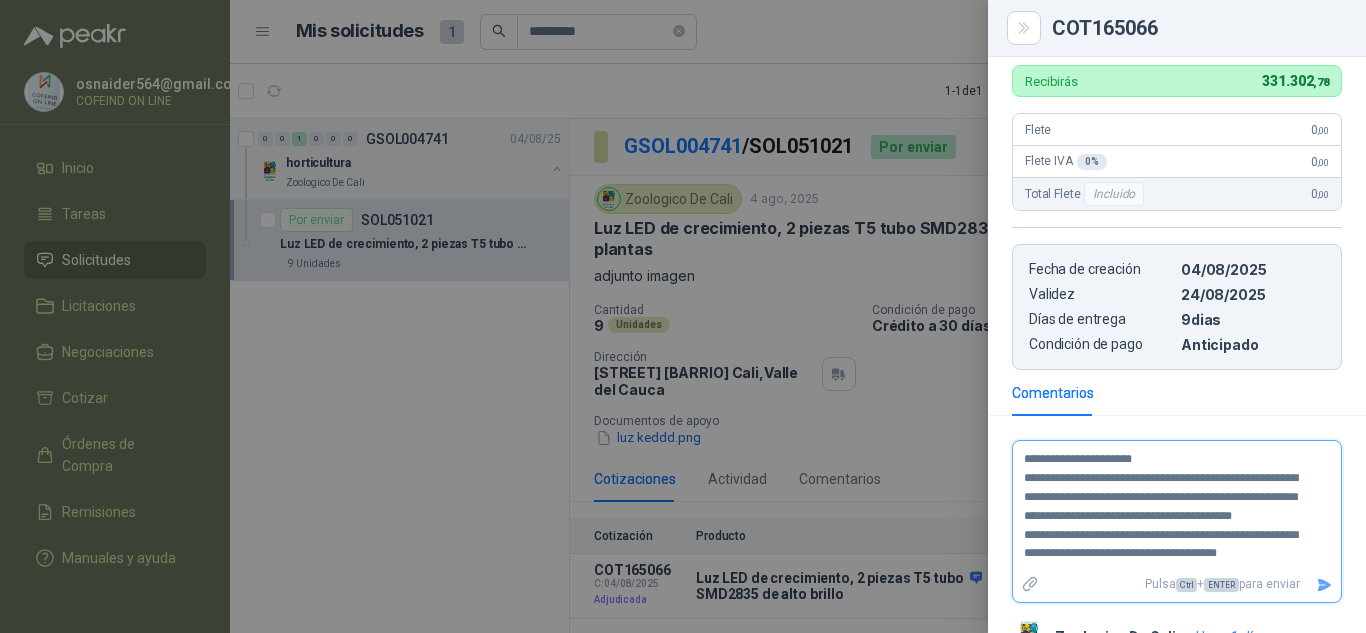 click on "**********" at bounding box center (1169, 506) 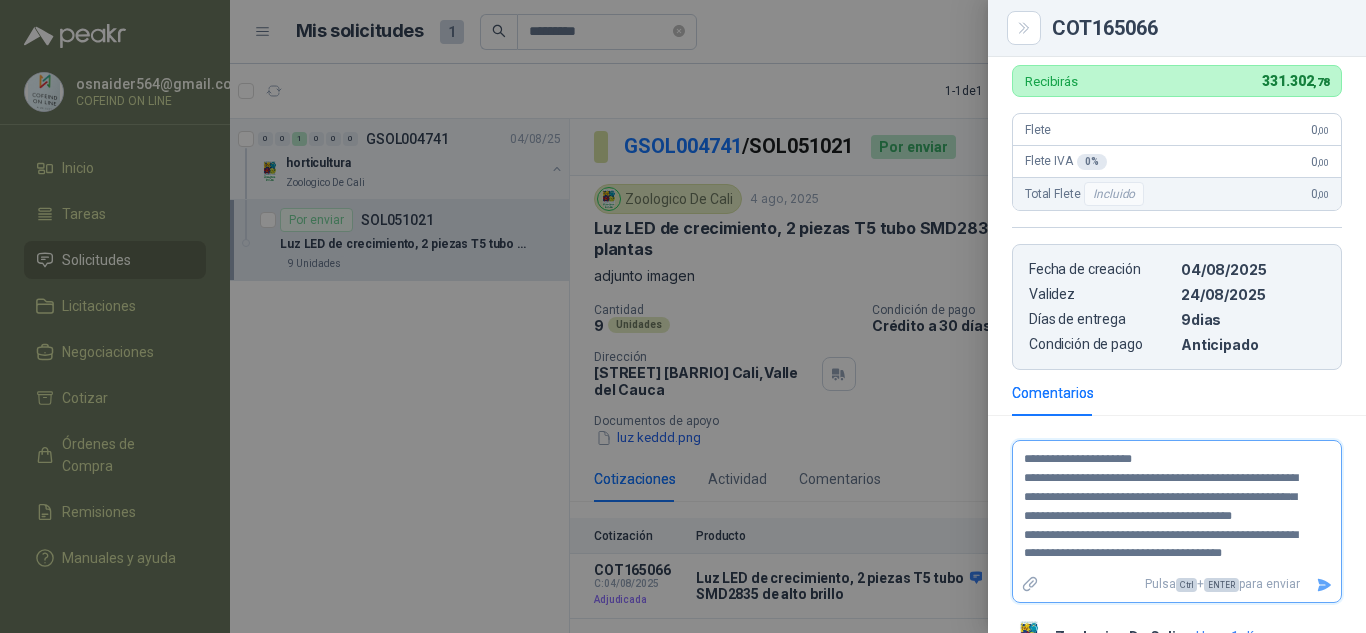 click on "**********" at bounding box center [1169, 506] 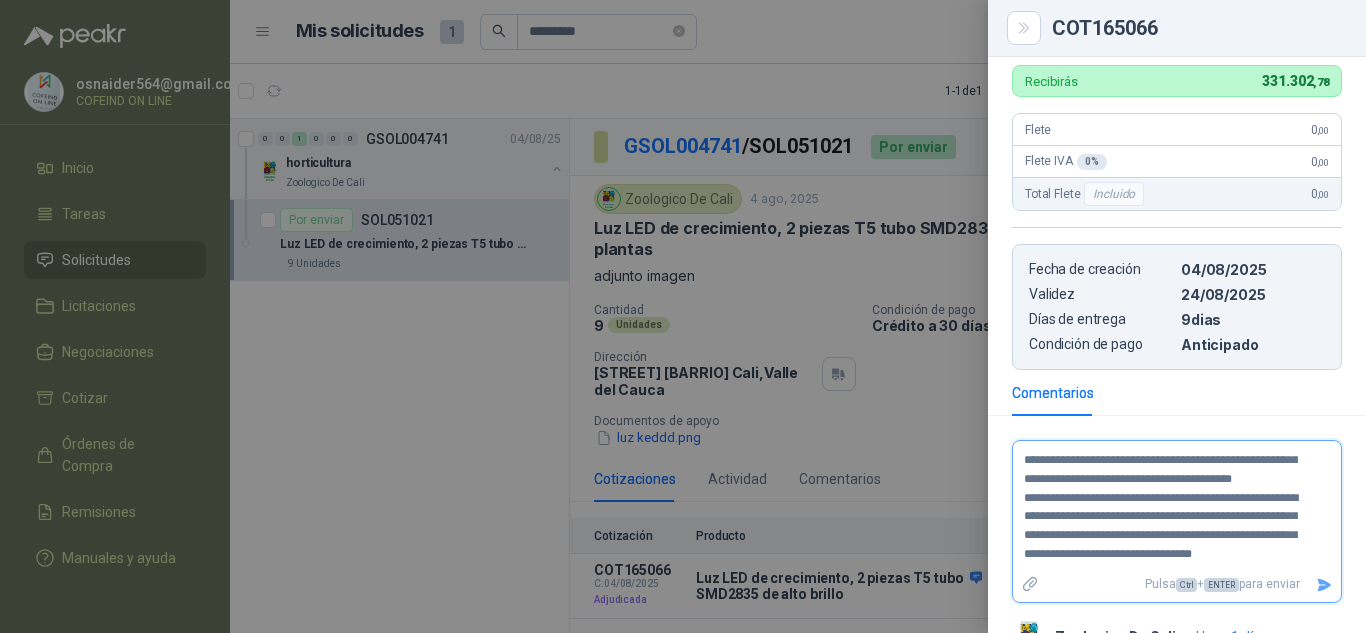 scroll, scrollTop: 106, scrollLeft: 0, axis: vertical 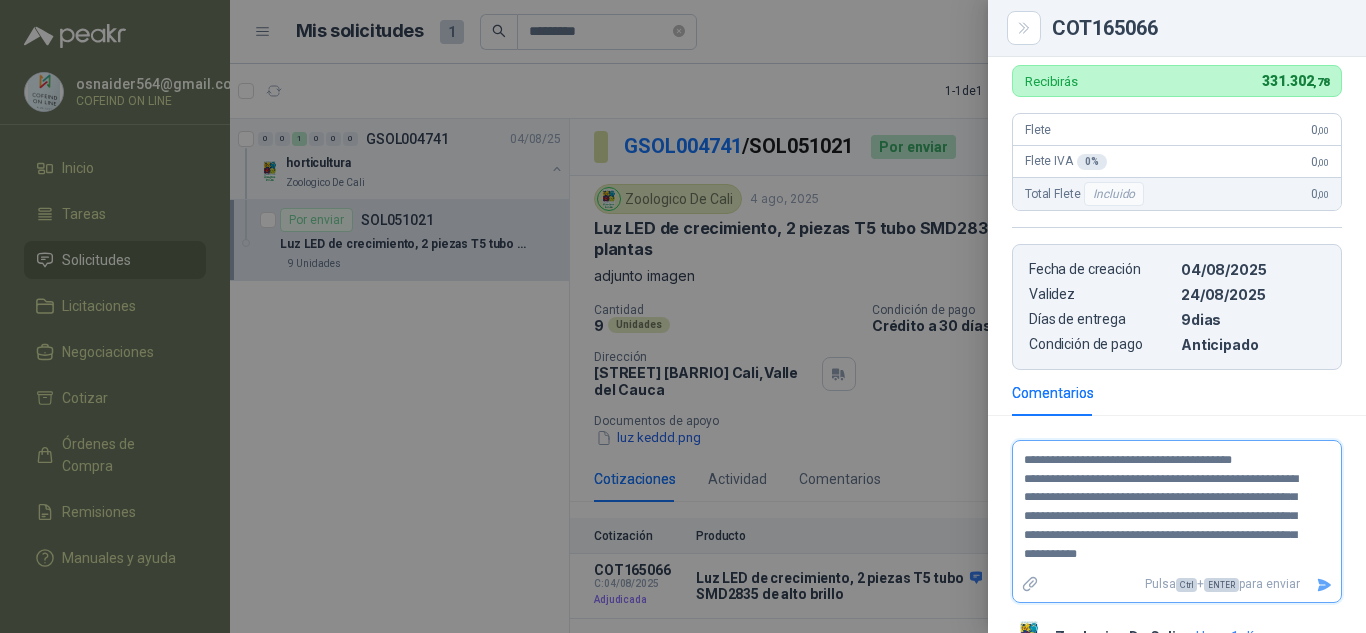click on "**********" at bounding box center [1169, 506] 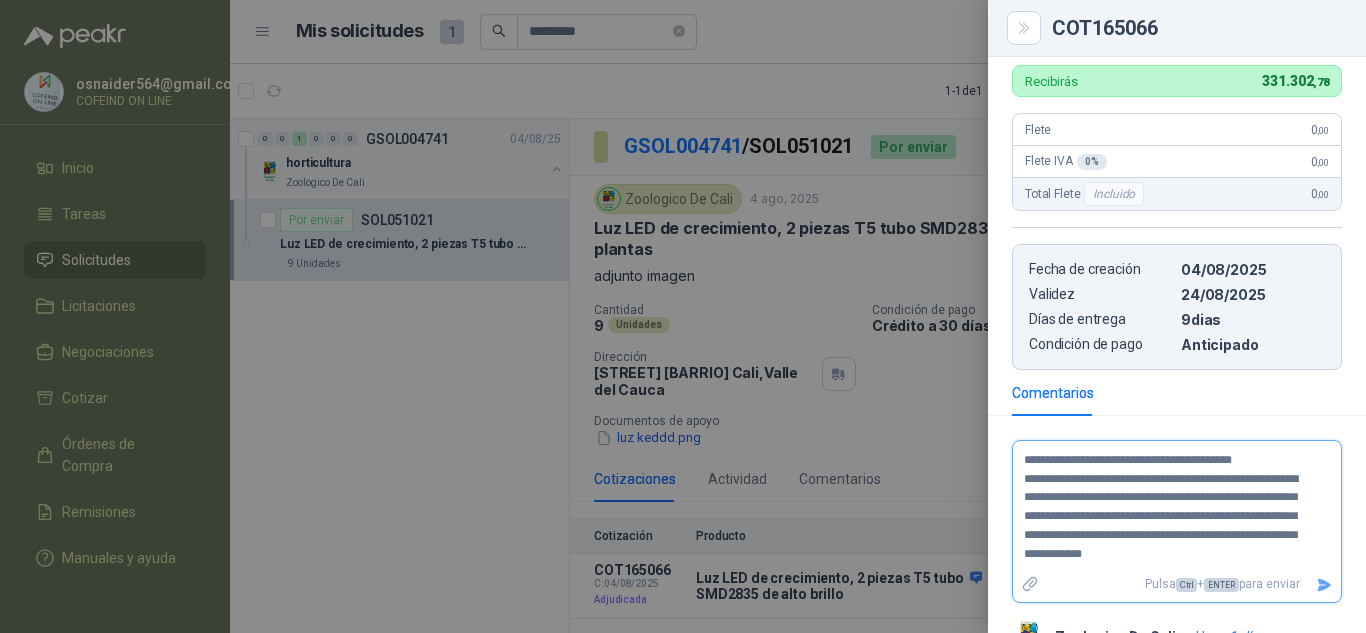 click on "**********" at bounding box center (1169, 506) 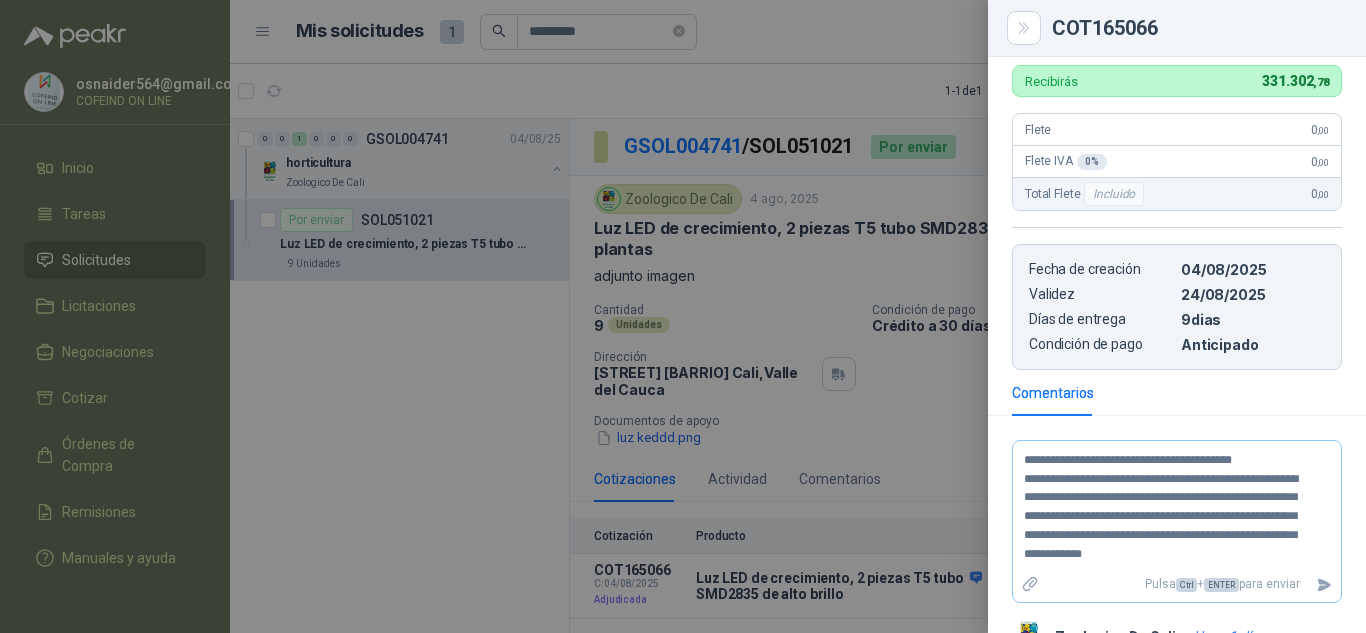 click on "Pulsa  Ctrl  +  ENTER  para enviar" at bounding box center [1178, 584] 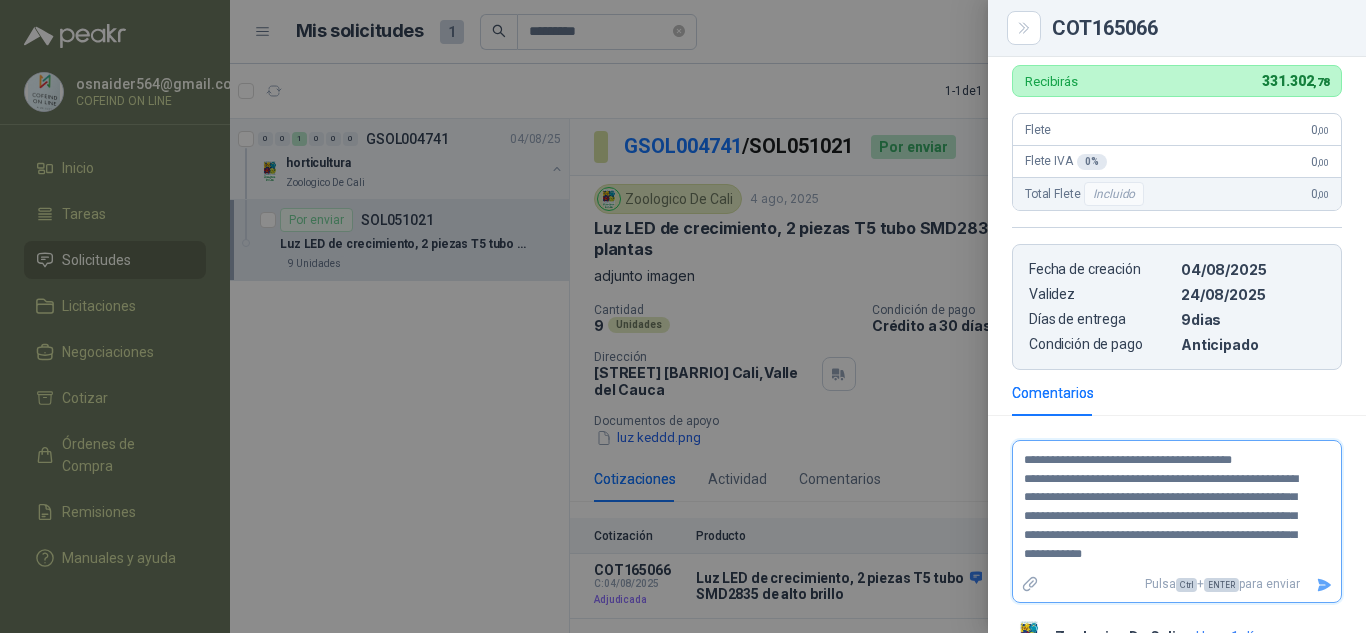 click on "**********" at bounding box center (1169, 506) 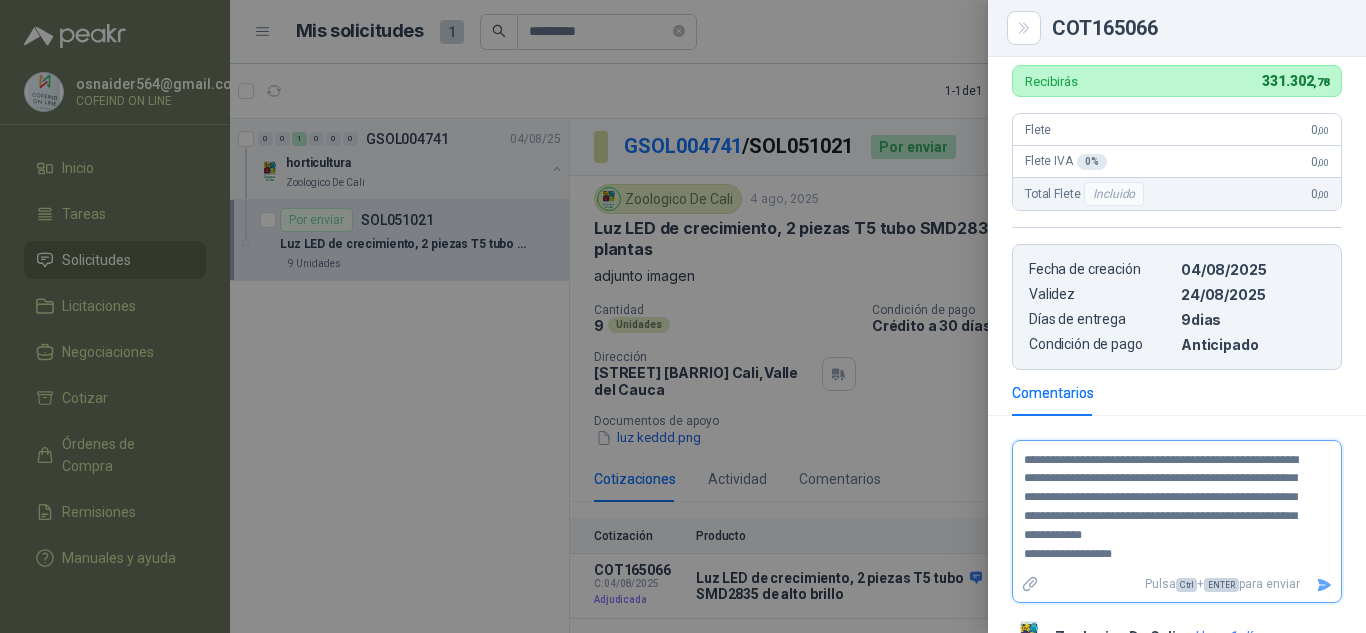 scroll, scrollTop: 144, scrollLeft: 0, axis: vertical 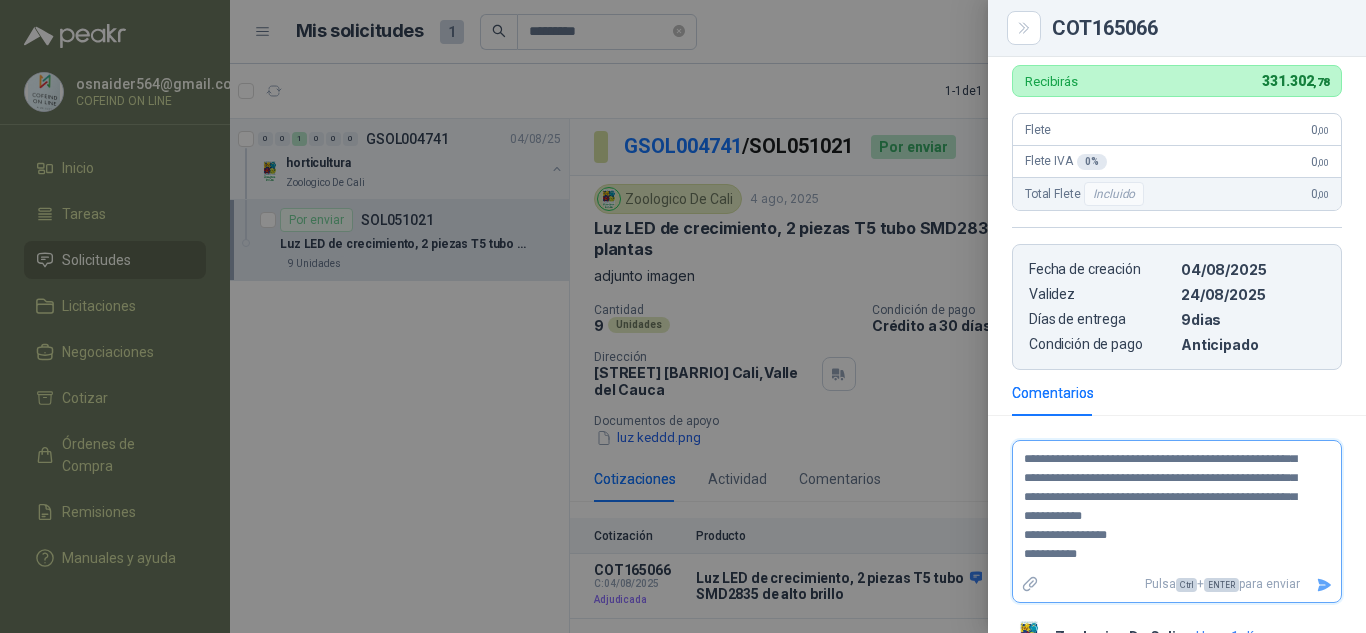 click 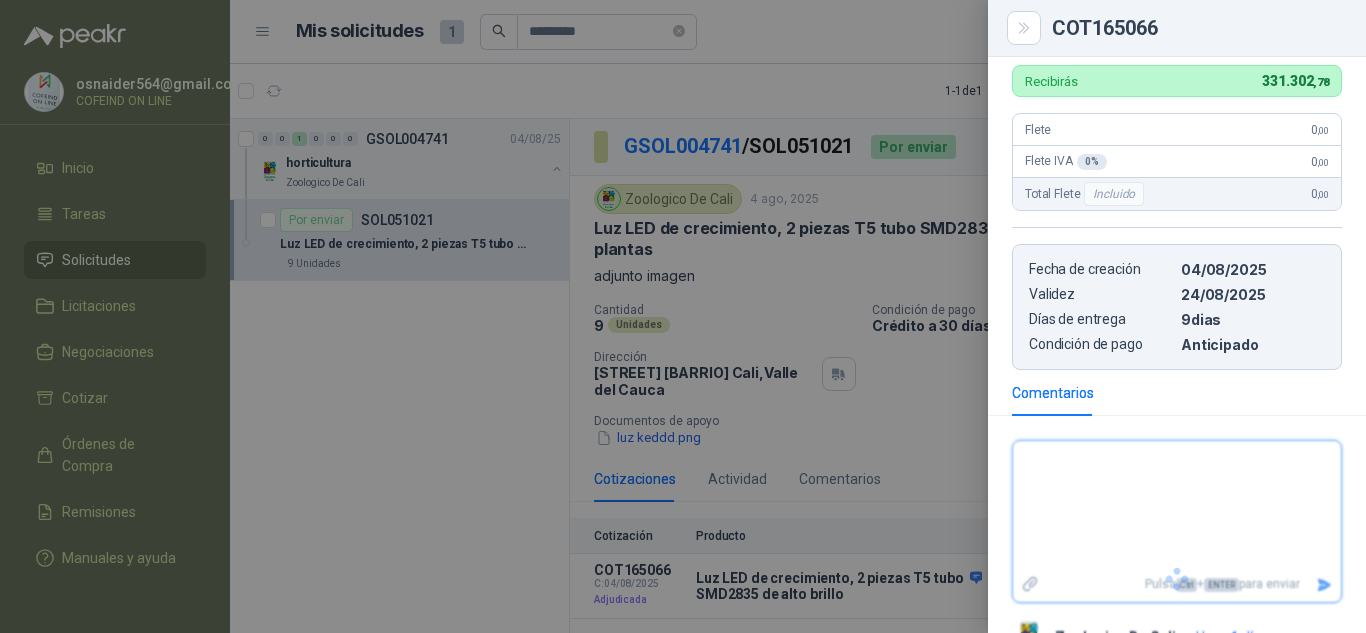 scroll, scrollTop: 0, scrollLeft: 0, axis: both 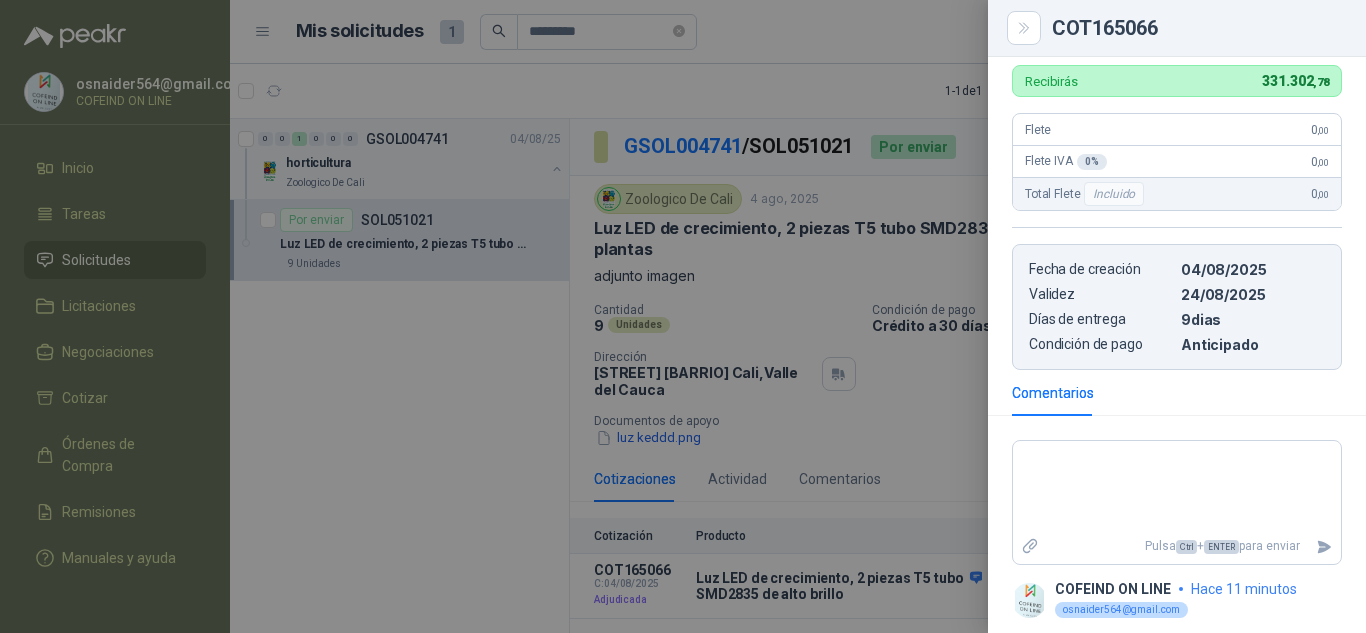 click at bounding box center (683, 316) 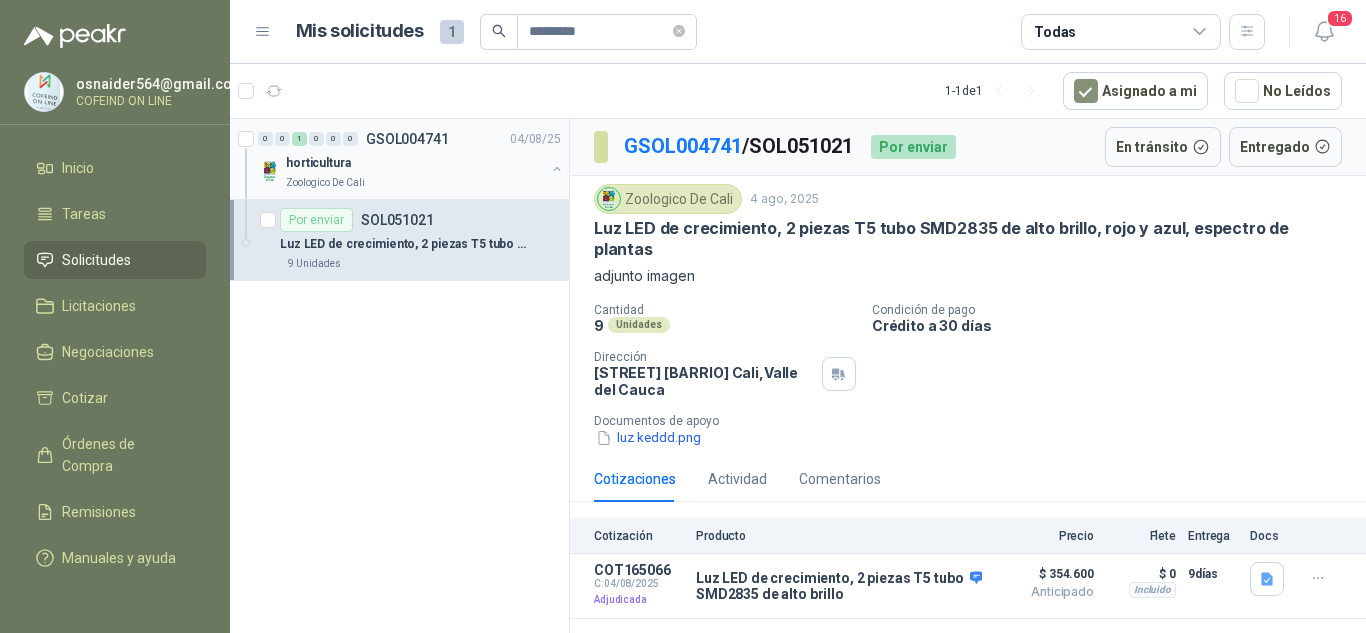 click on "0   0   1   0   0   0   GSOL004741 04/08/25" at bounding box center (411, 139) 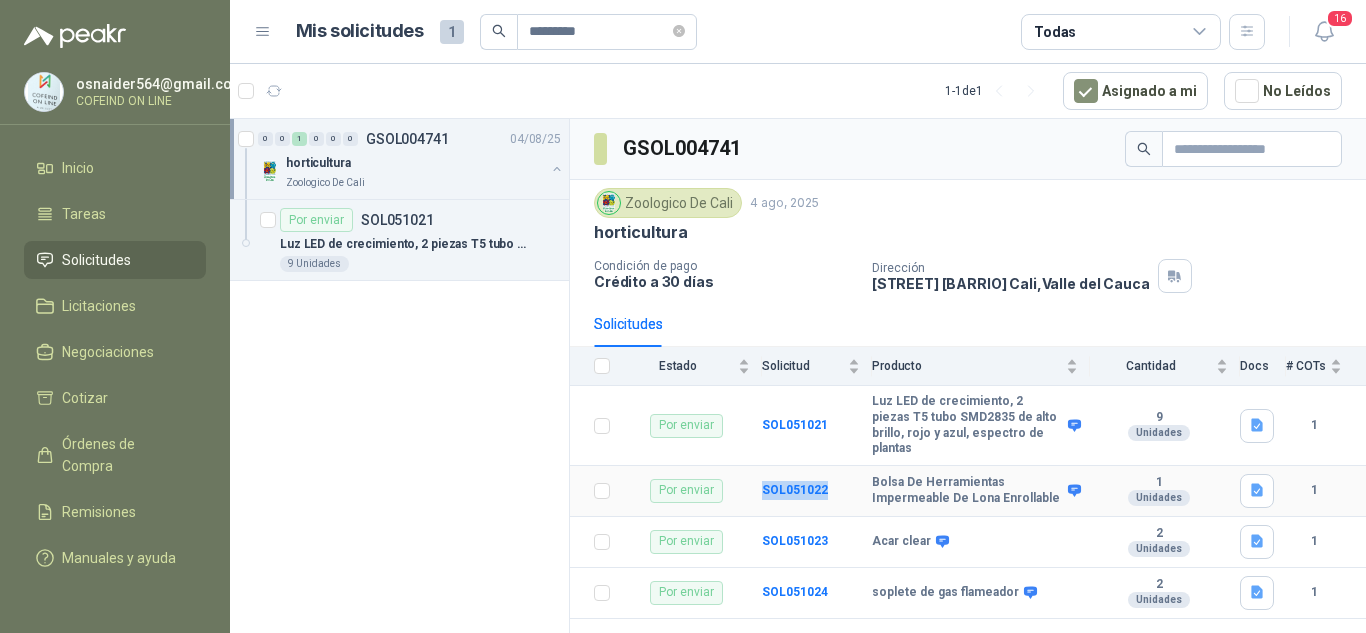 drag, startPoint x: 753, startPoint y: 492, endPoint x: 833, endPoint y: 494, distance: 80.024994 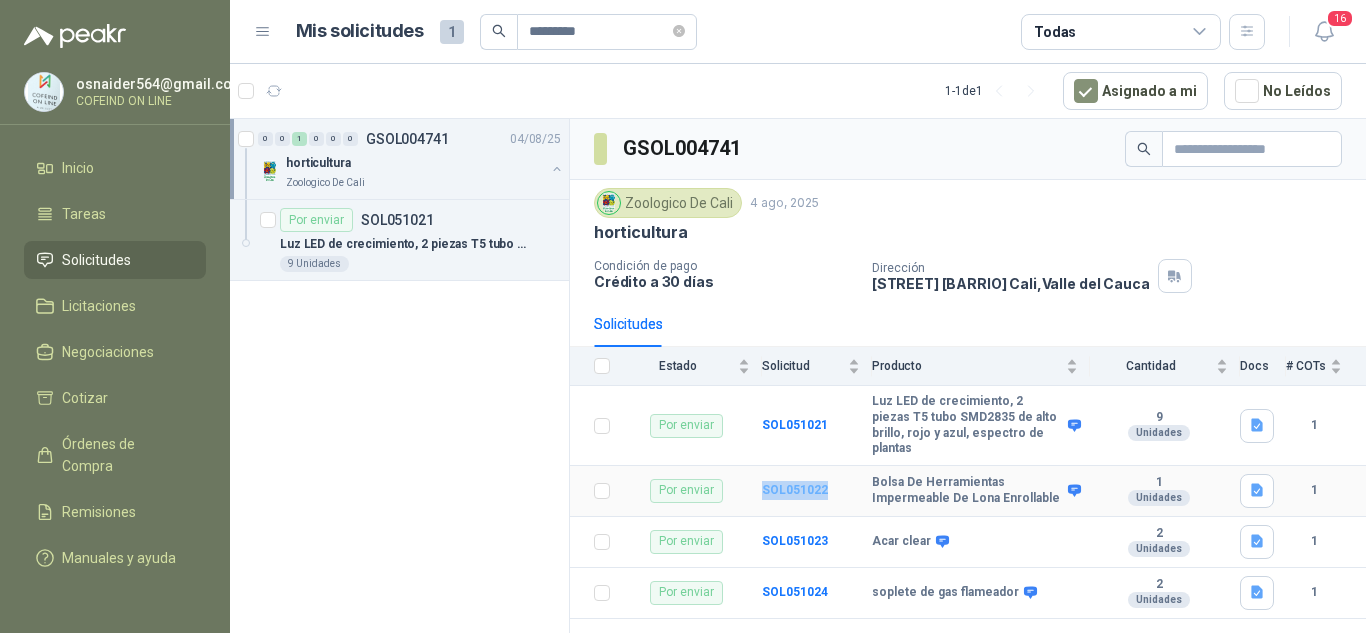 click on "SOL051022" at bounding box center [795, 490] 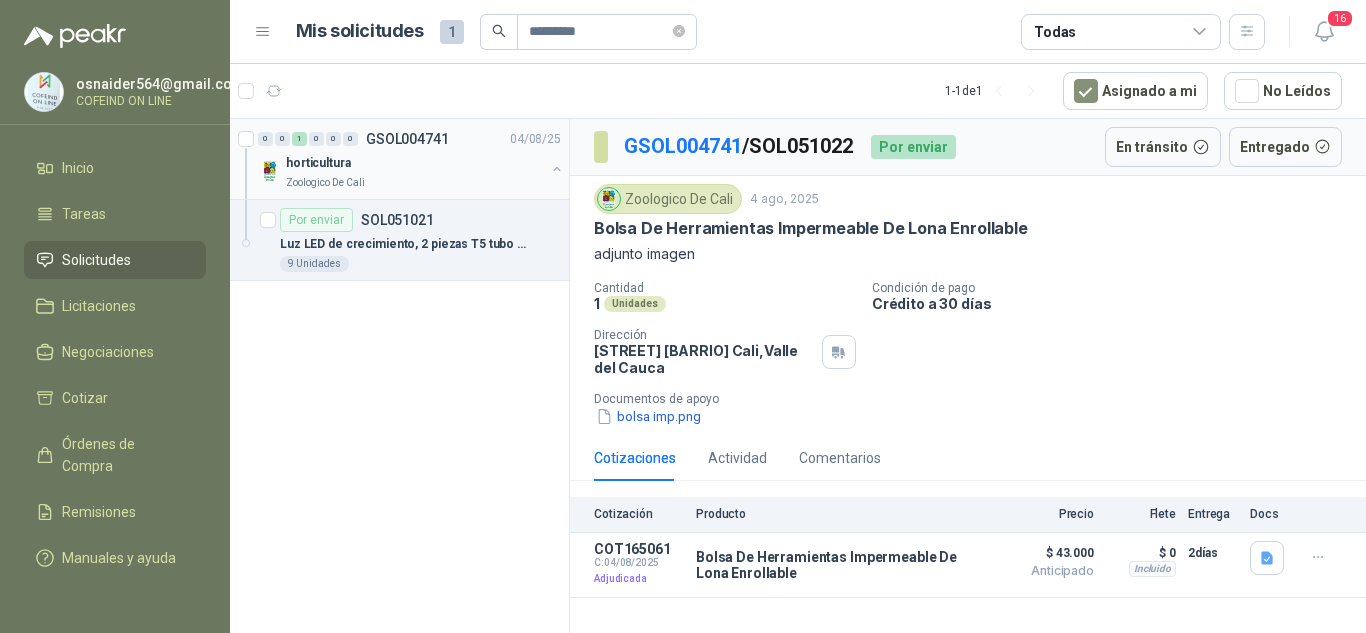 click on "Zoologico De Cali" at bounding box center [325, 183] 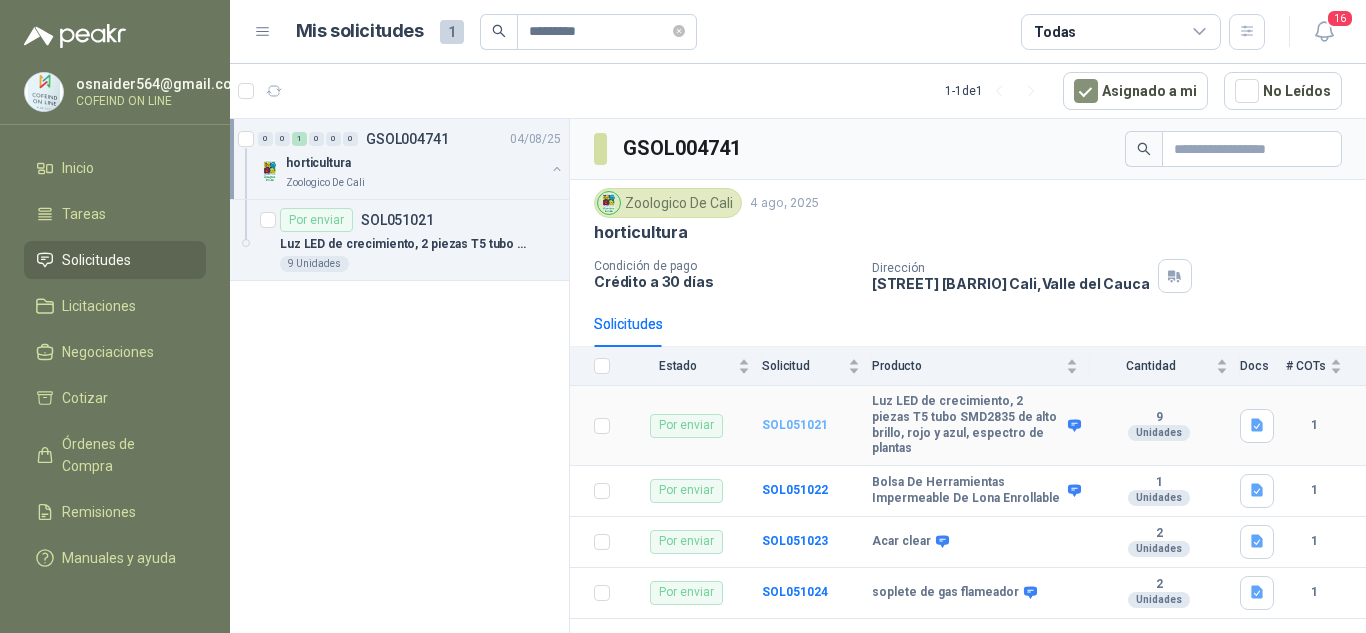 click on "SOL051021" at bounding box center (795, 425) 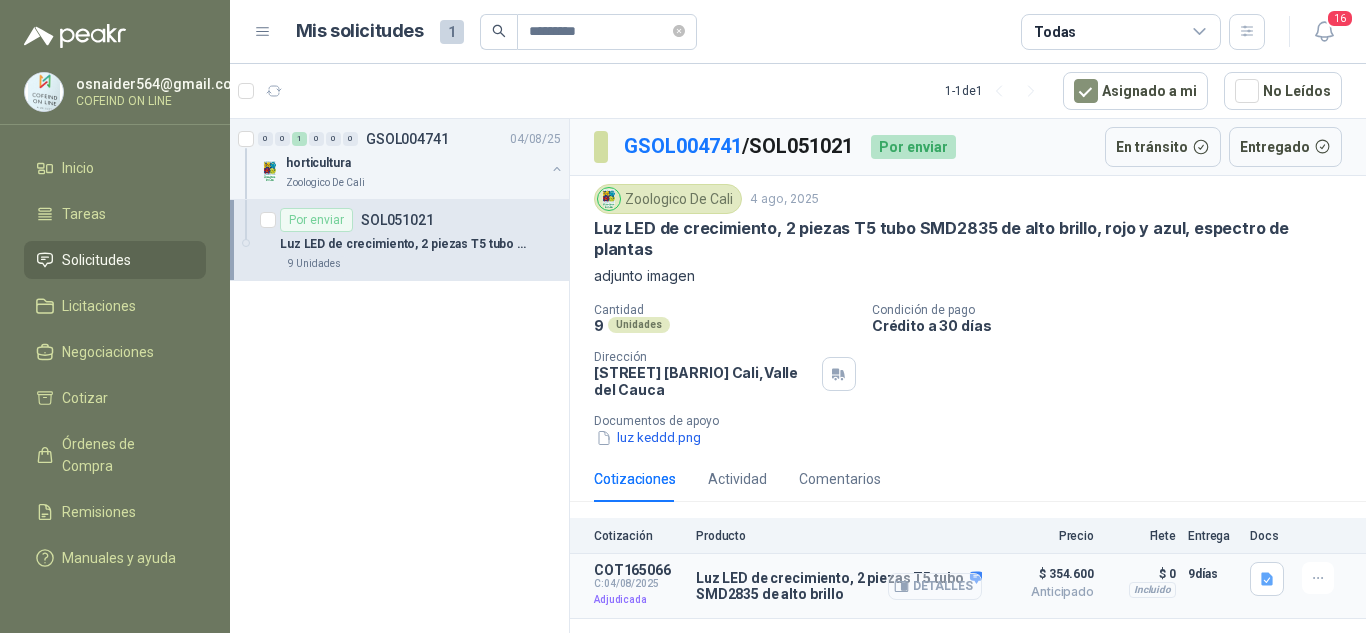 click on "Detalles" at bounding box center [935, 586] 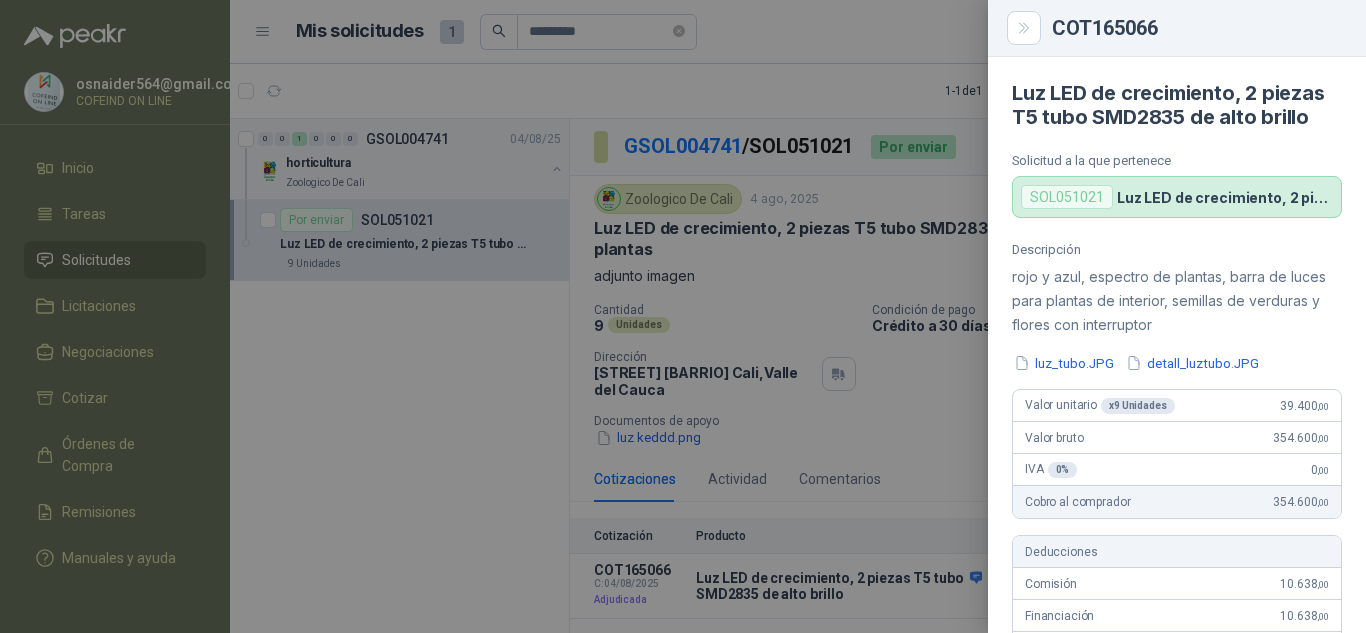 click at bounding box center (683, 316) 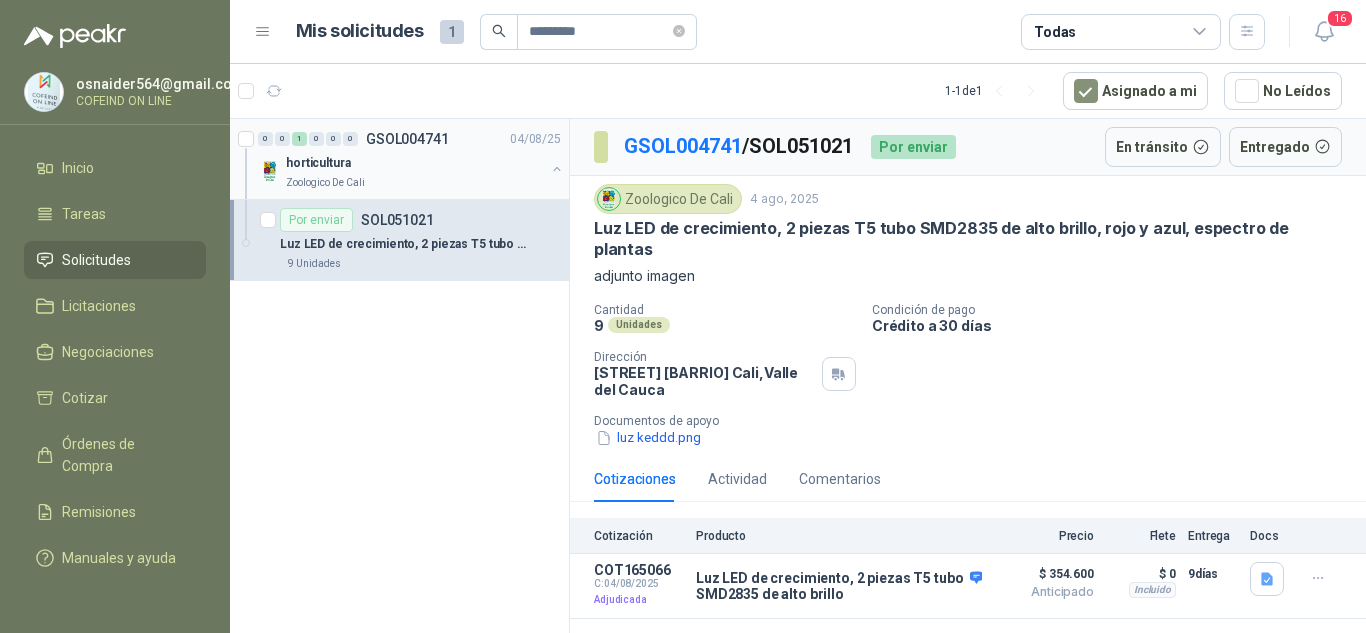 click on "0   0   1   0   0   0   GSOL004741 04/08/25" at bounding box center [411, 139] 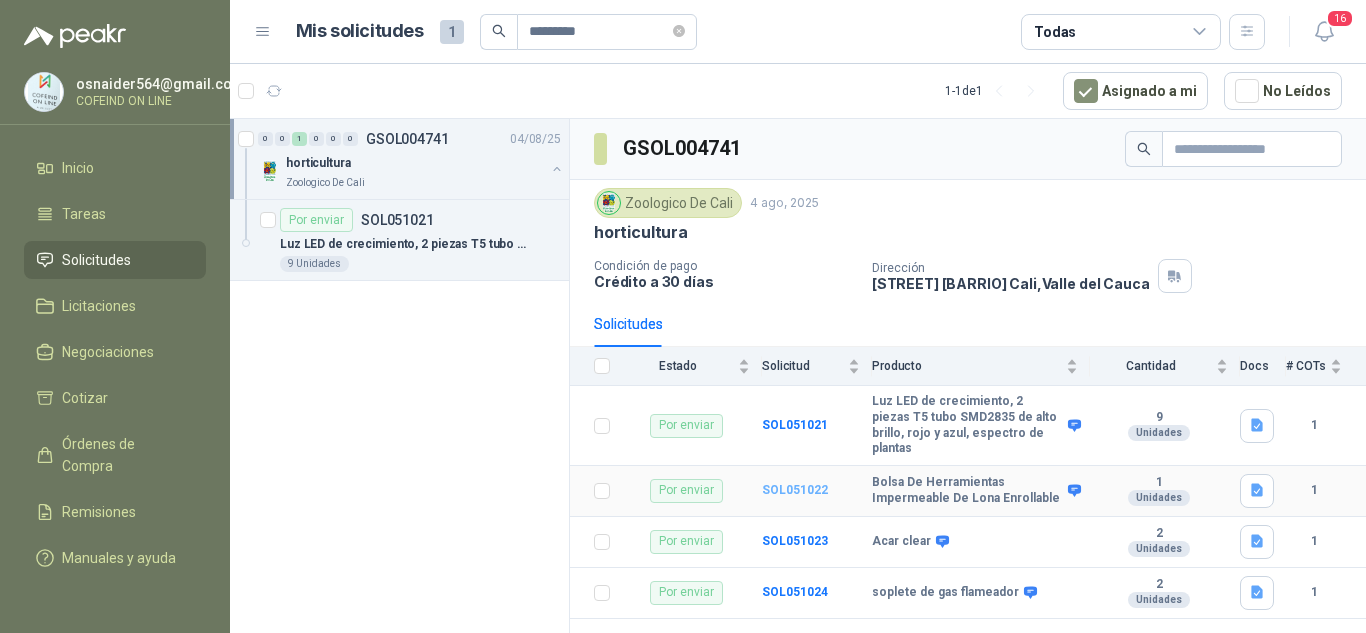 click on "SOL051022" at bounding box center [795, 490] 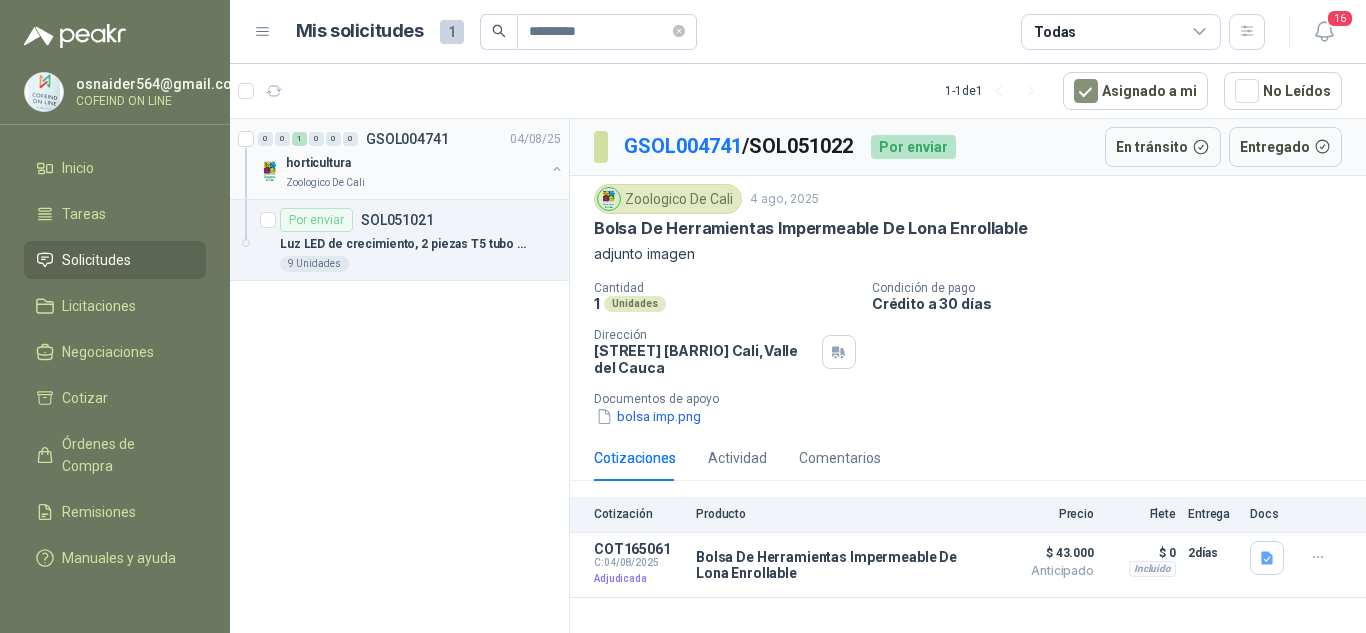 click on "Zoologico De Cali" at bounding box center (325, 183) 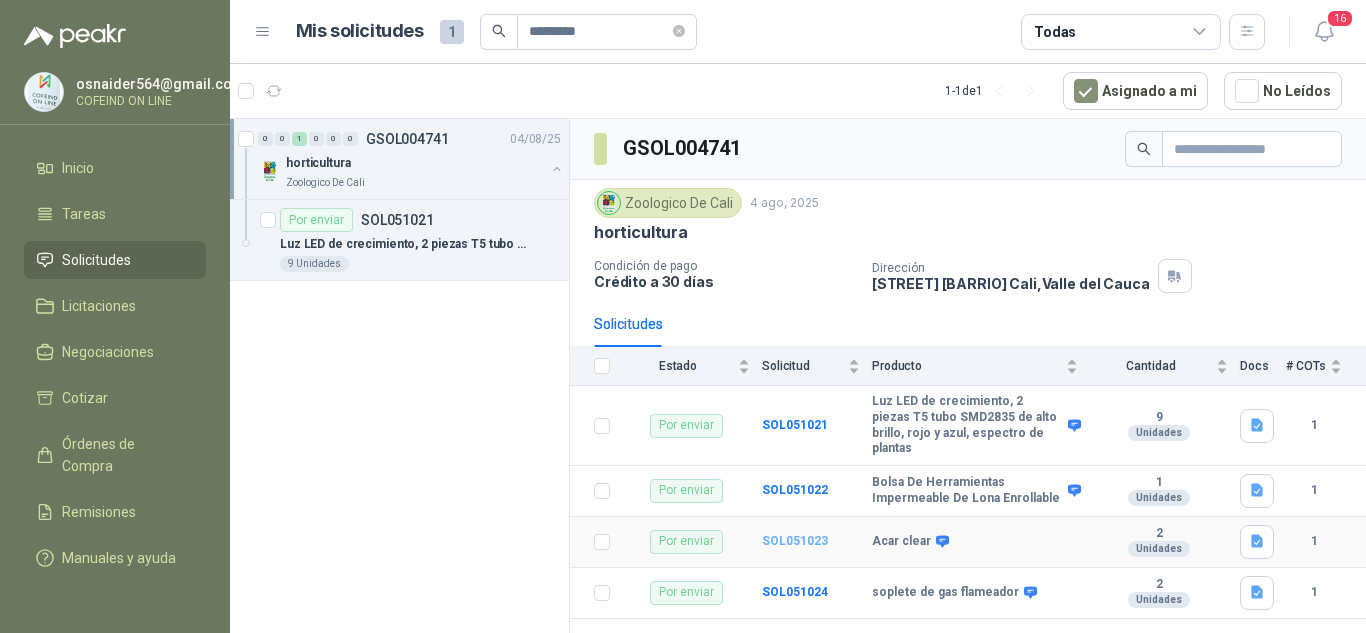 click on "SOL051023" at bounding box center [795, 541] 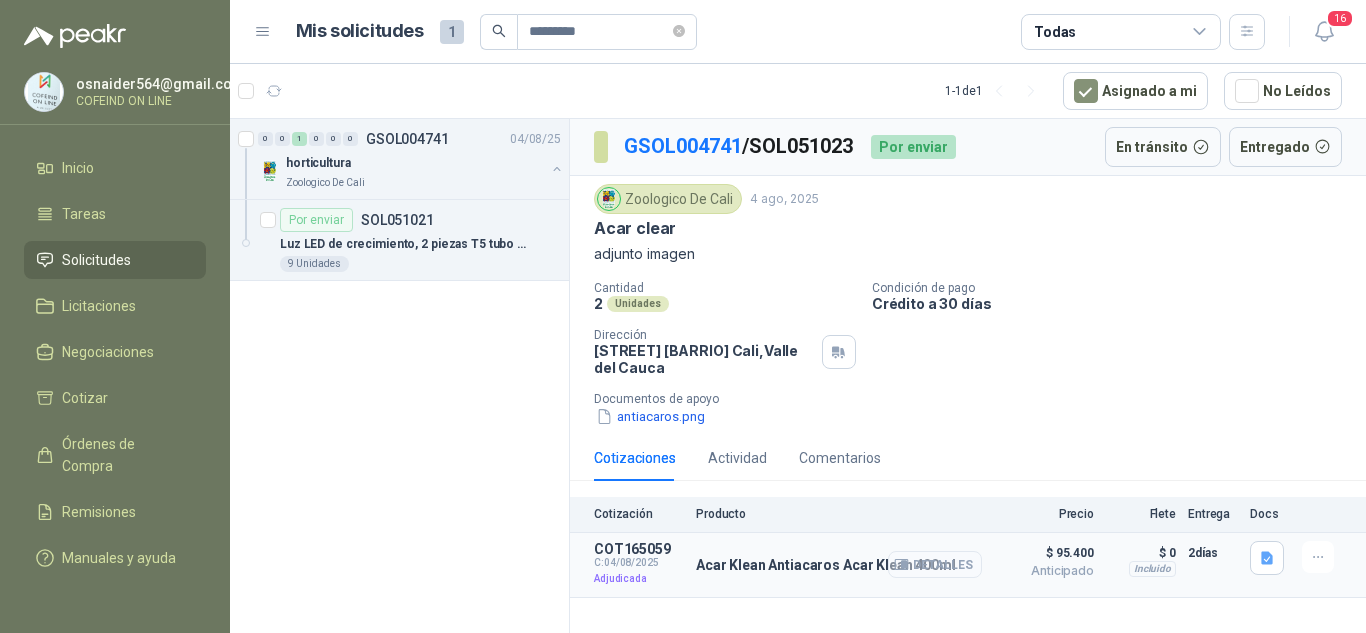 click on "Detalles" at bounding box center (935, 564) 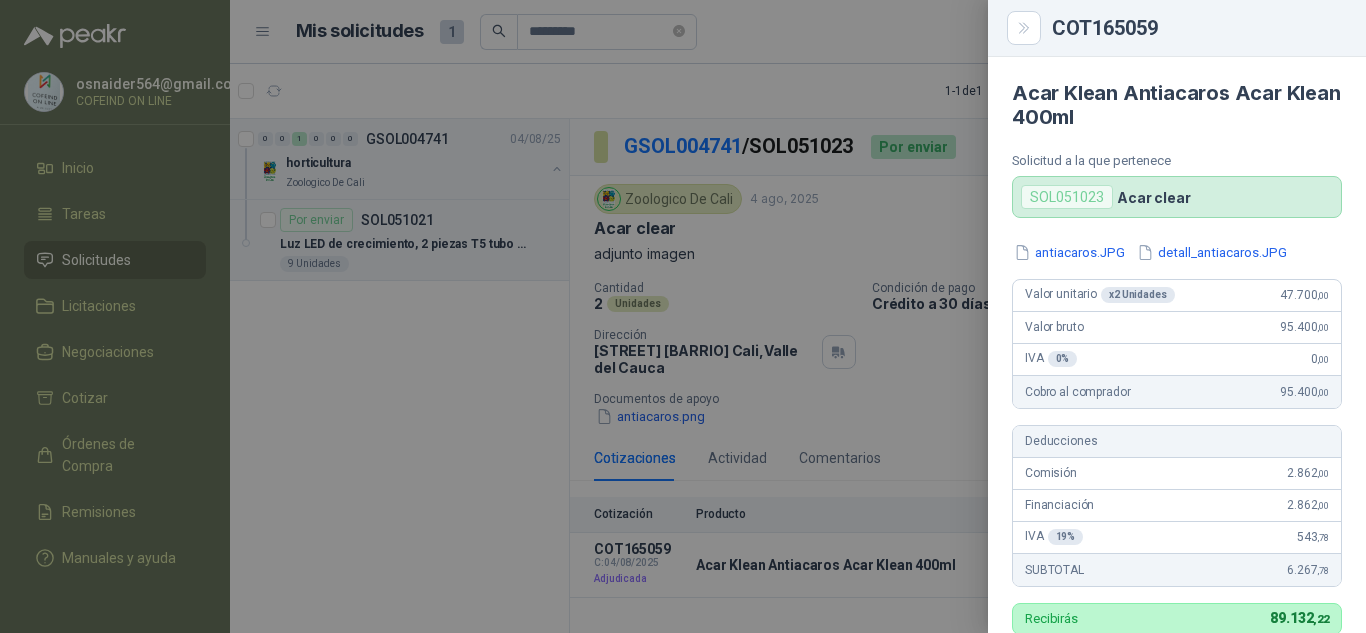 click on "antiacaros.JPG detall_antiacaros.JPG Valor unitario x 2   Unidades 47.700 ,00 Valor bruto 95.400 ,00 IVA 0 % 0 ,00 Cobro al comprador 95.400 ,00 Deducciones Comisión 2.862 ,00 Financiación 2.862 ,00 IVA 19 % 543 ,78 SUBTOTAL 6.267 ,78 Recibirás 89.132 ,22 Flete  0 ,00 Flete IVA 0 % 0 ,00 Total Flete Incluido   0 ,00 Fecha de creación 04/08/2025 Validez 24/08/2025 Días de entrega 2  dias Condición de pago Anticipado" at bounding box center [1177, 575] 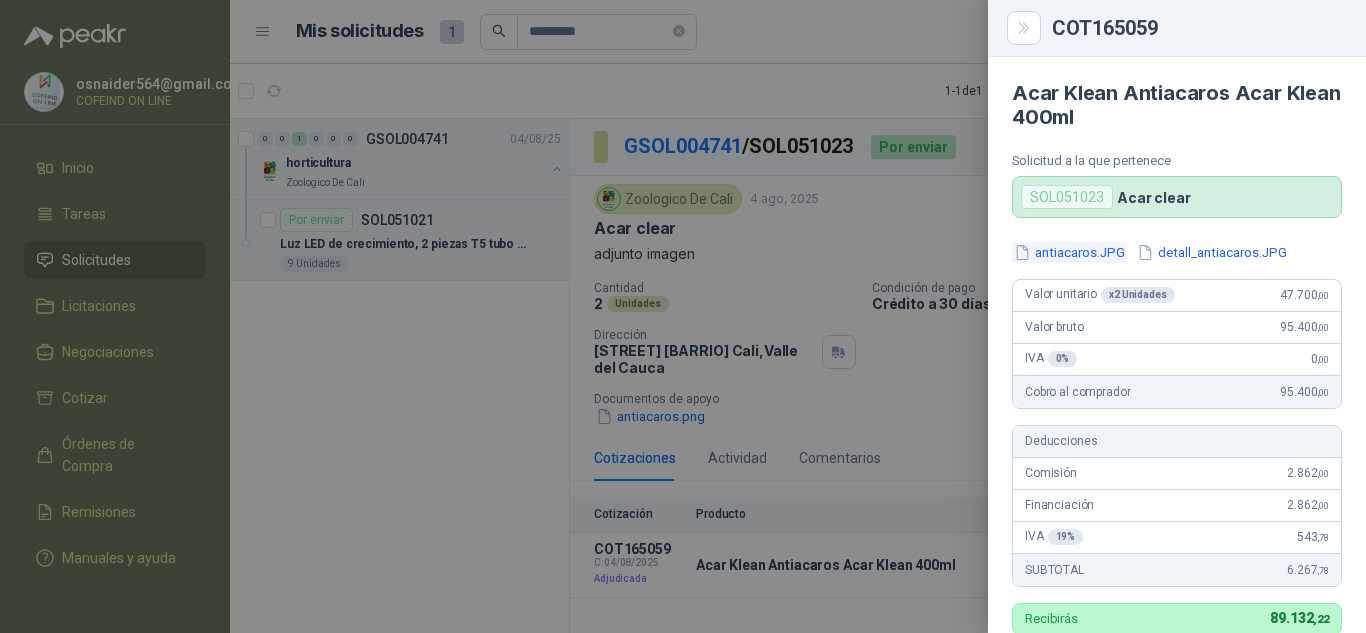 click on "antiacaros.JPG" at bounding box center [1069, 252] 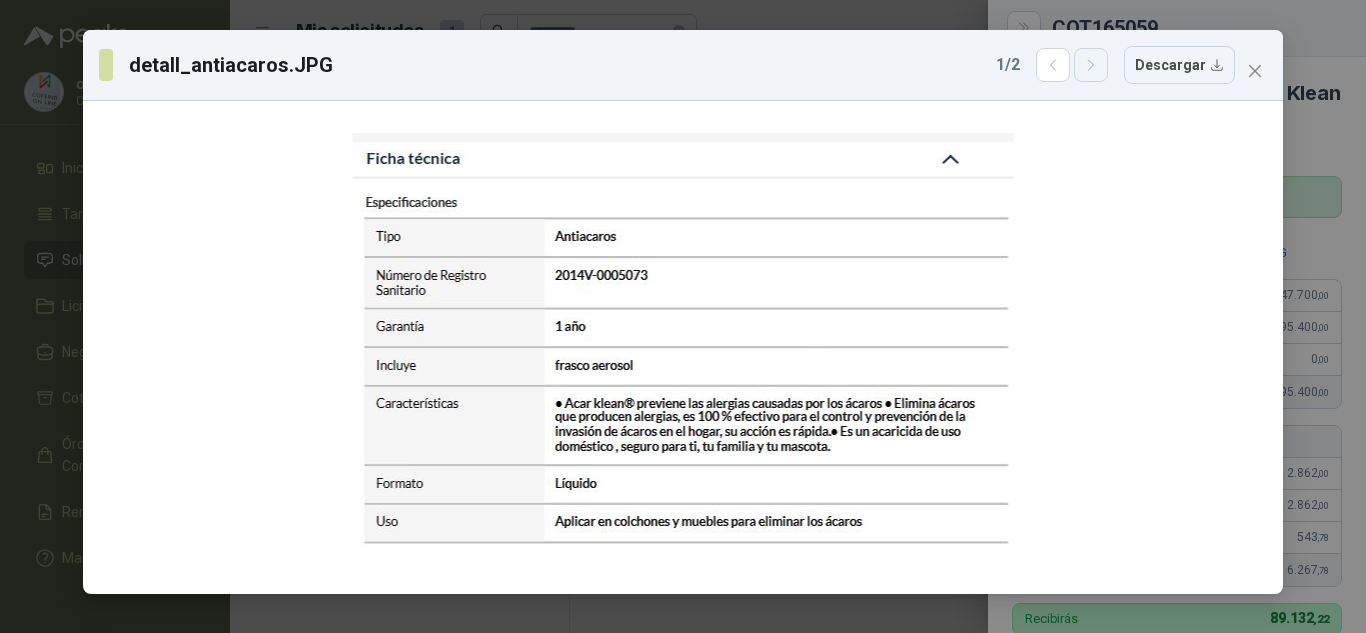 click 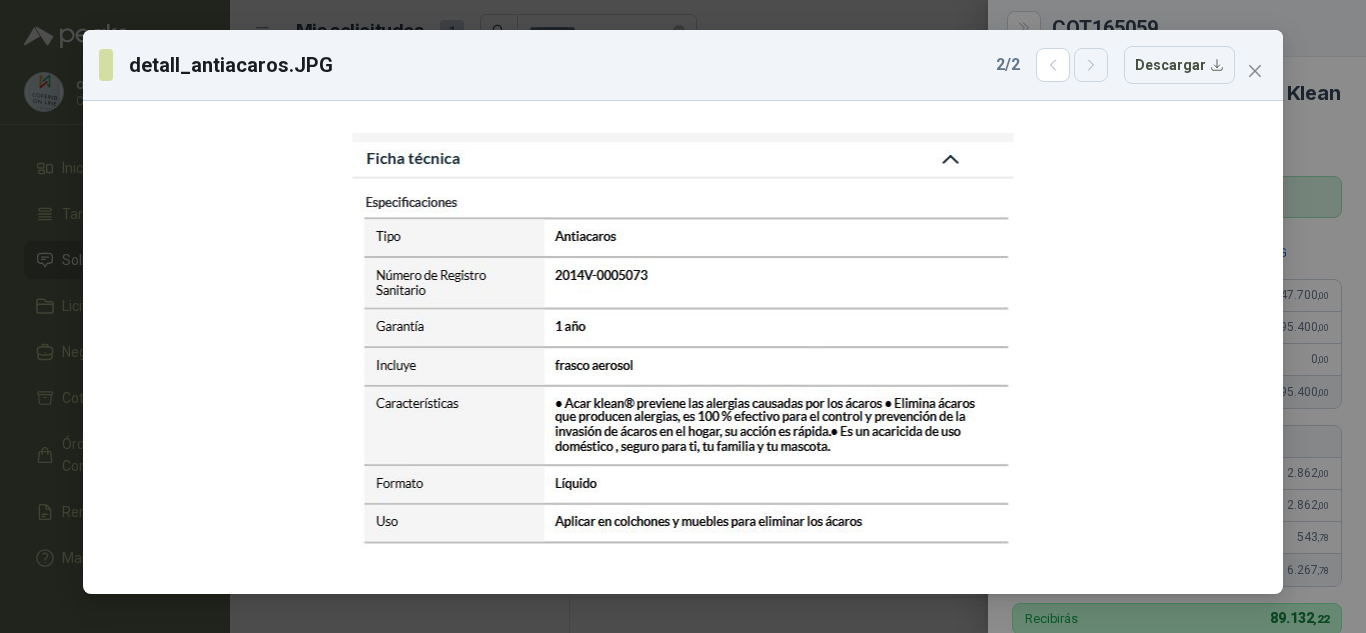 click 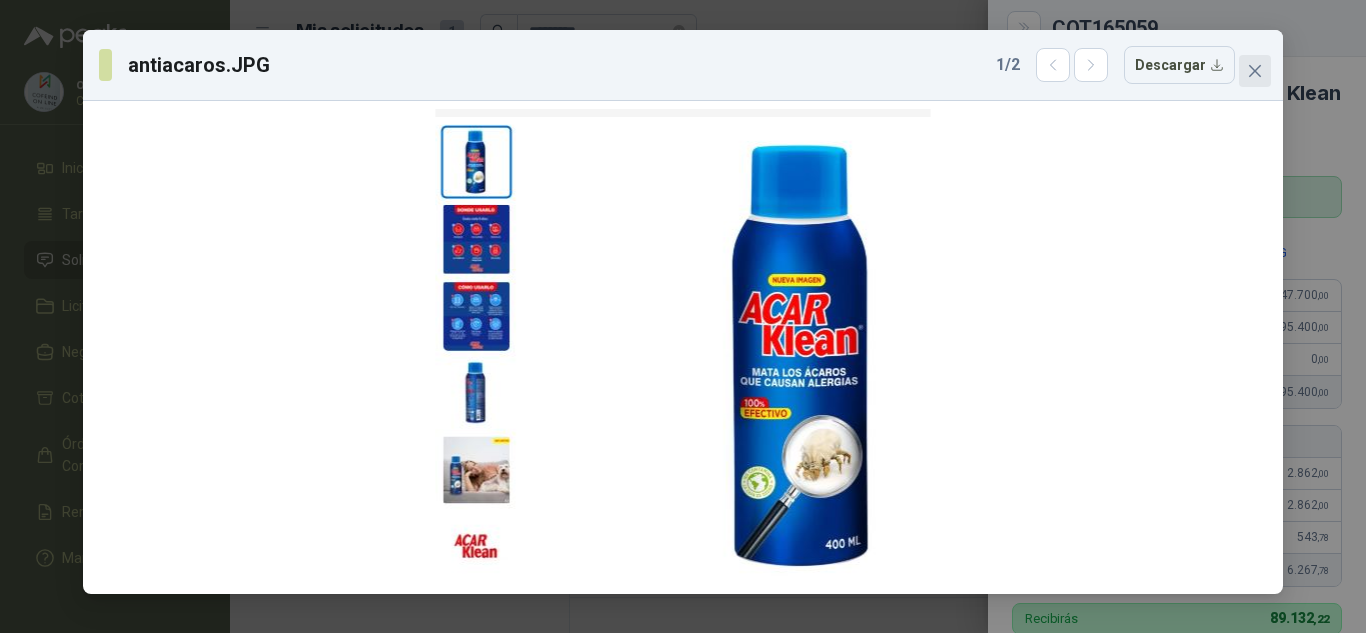 click 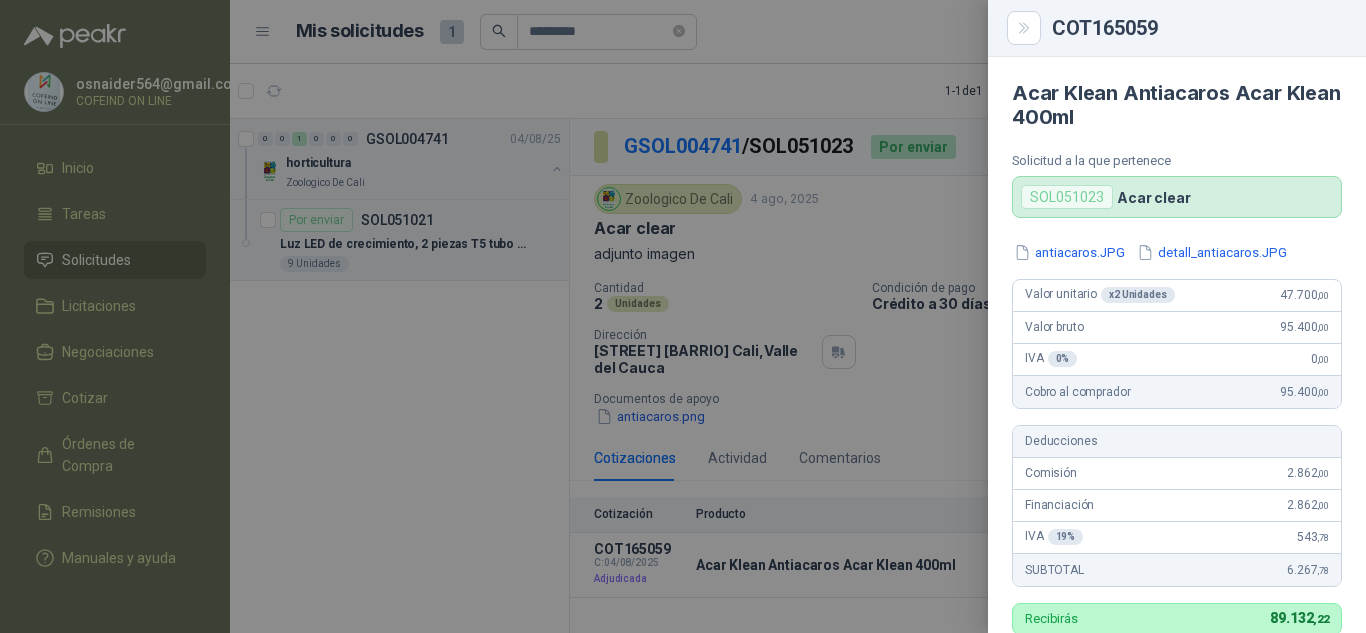 click at bounding box center (683, 316) 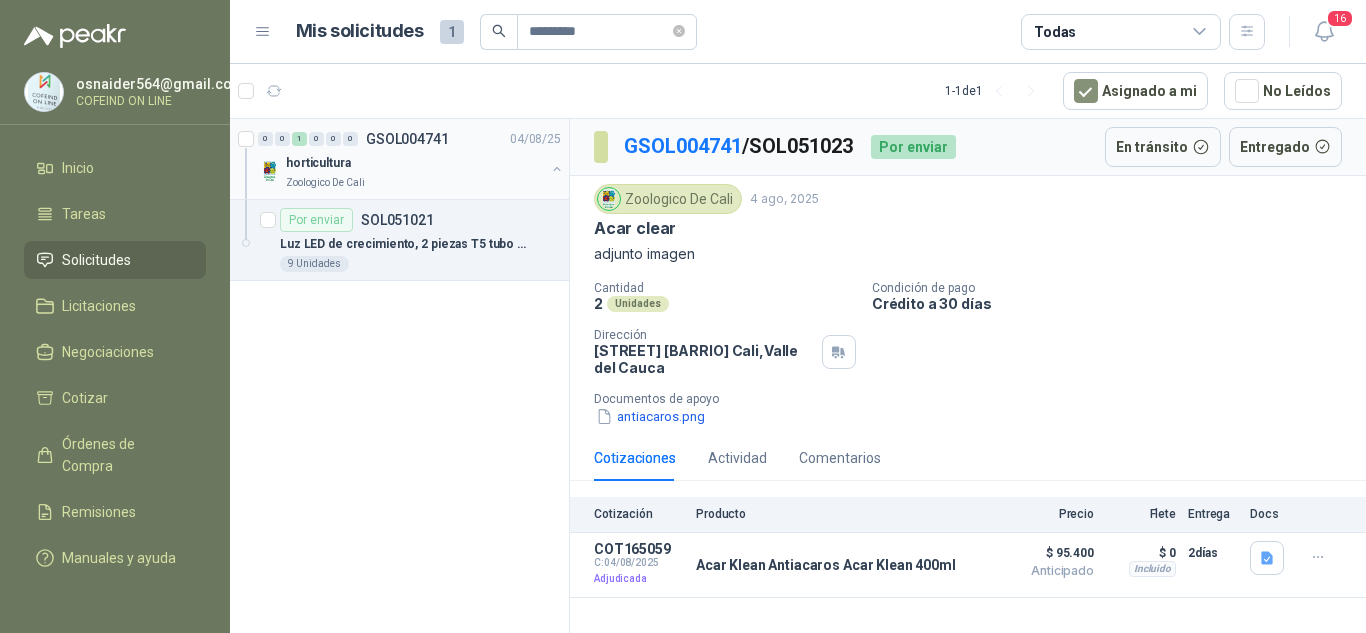 click on "Zoologico De Cali" at bounding box center (415, 183) 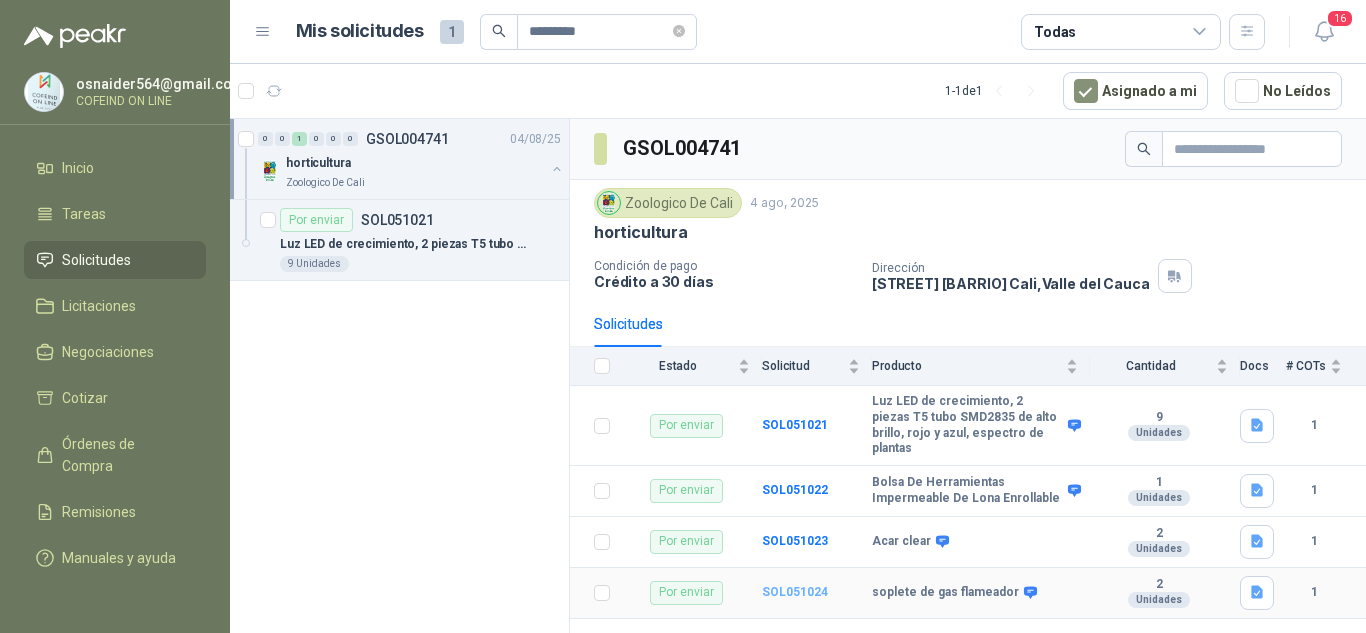 click on "SOL051024" at bounding box center (795, 592) 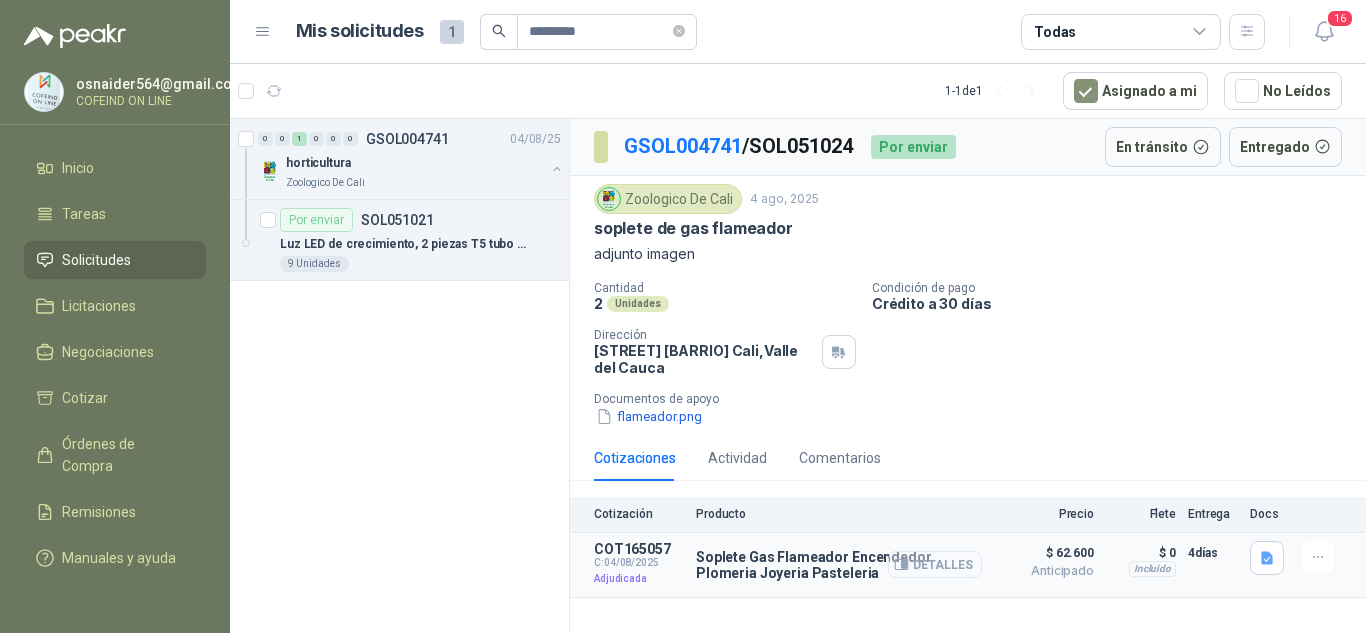 click on "Detalles" at bounding box center [935, 564] 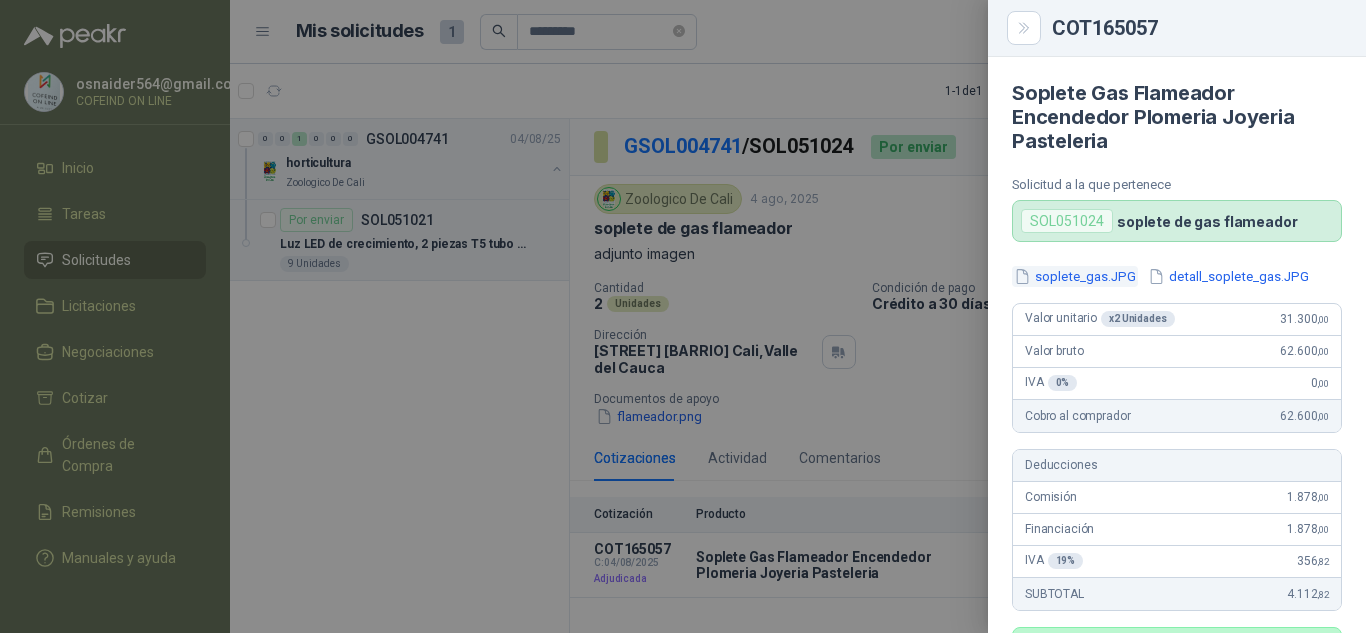 click on "soplete_gas.JPG" at bounding box center [1075, 276] 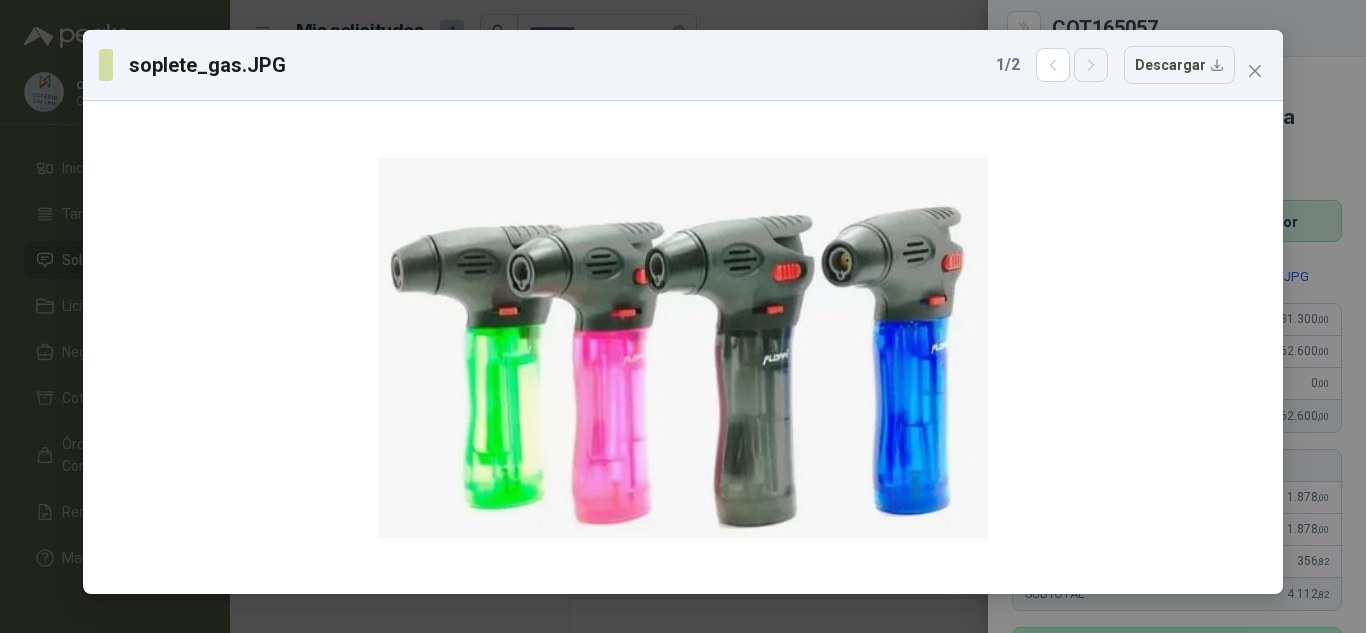 click 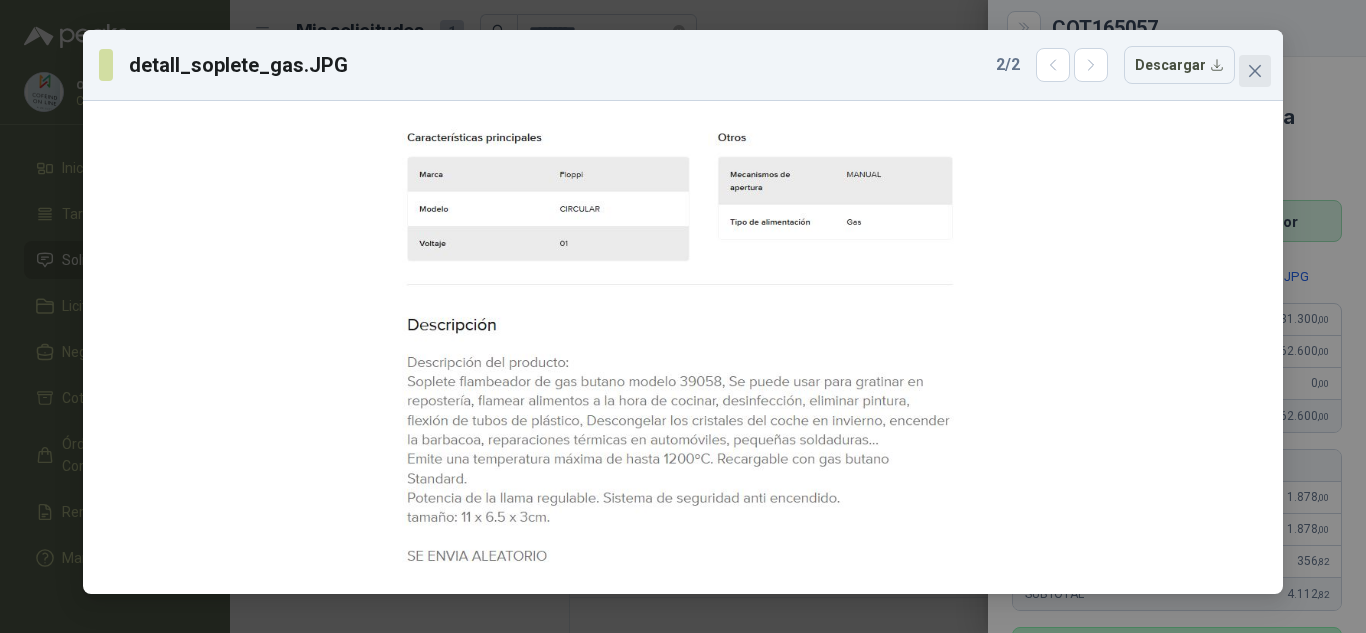 click at bounding box center [1255, 71] 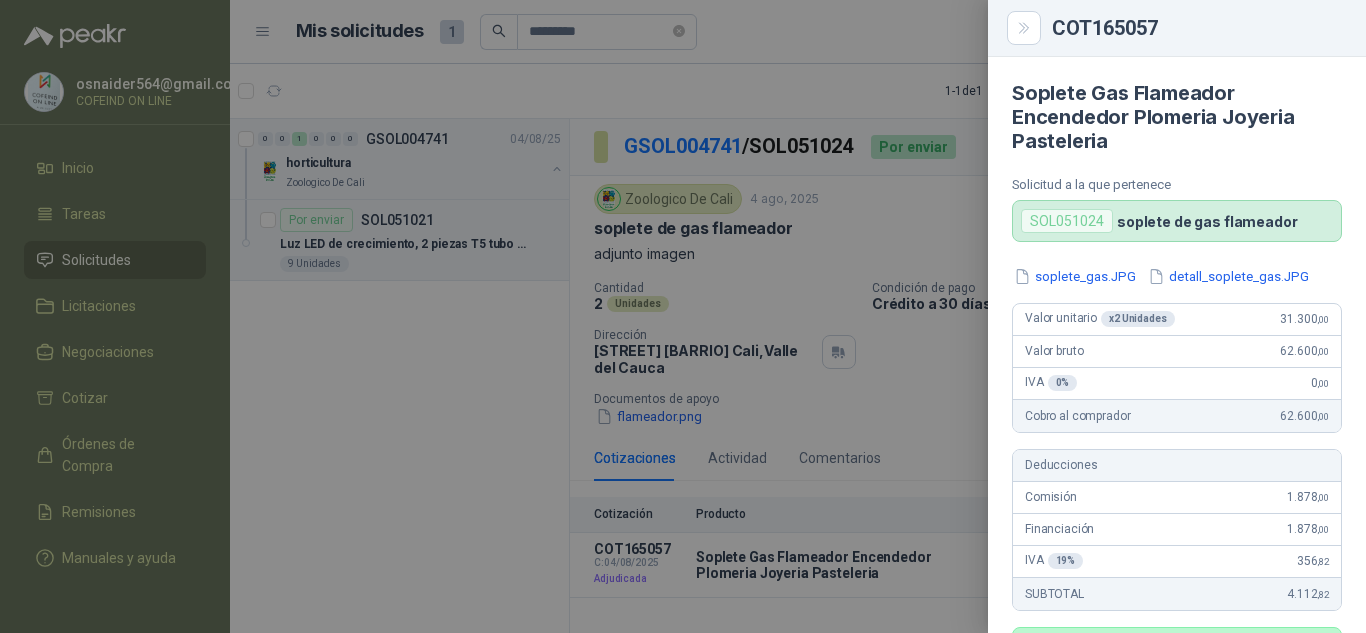 click at bounding box center [683, 316] 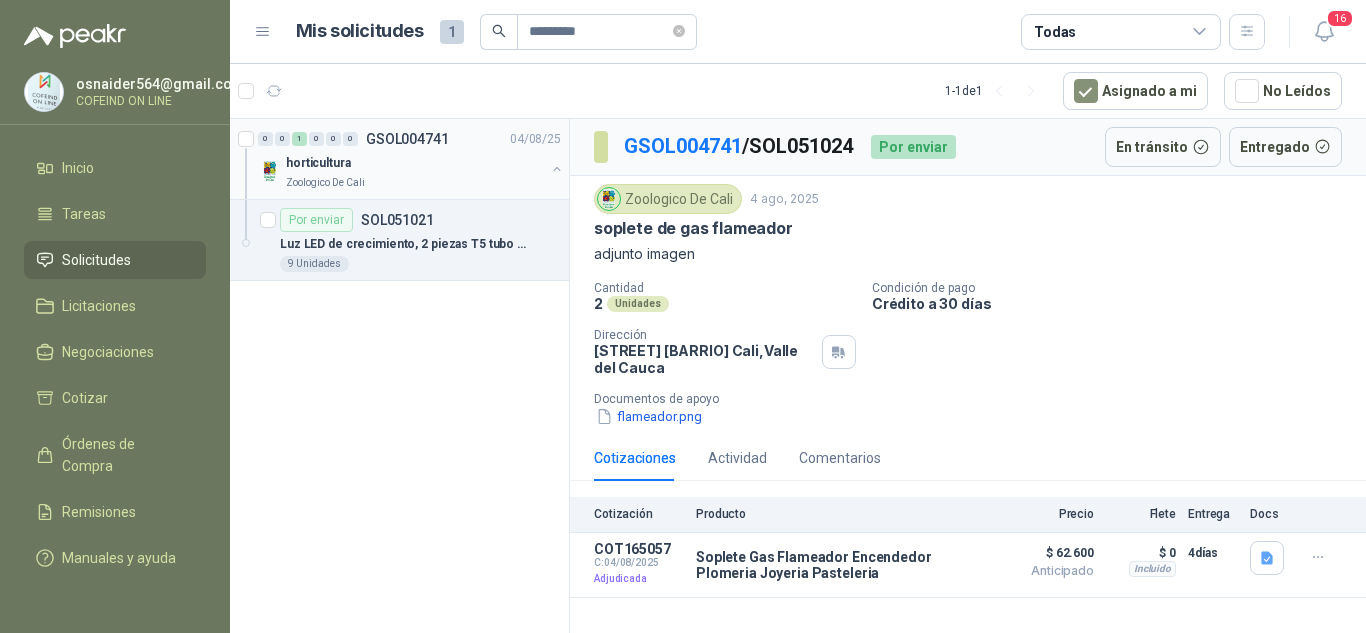 click on "horticultura" at bounding box center [415, 163] 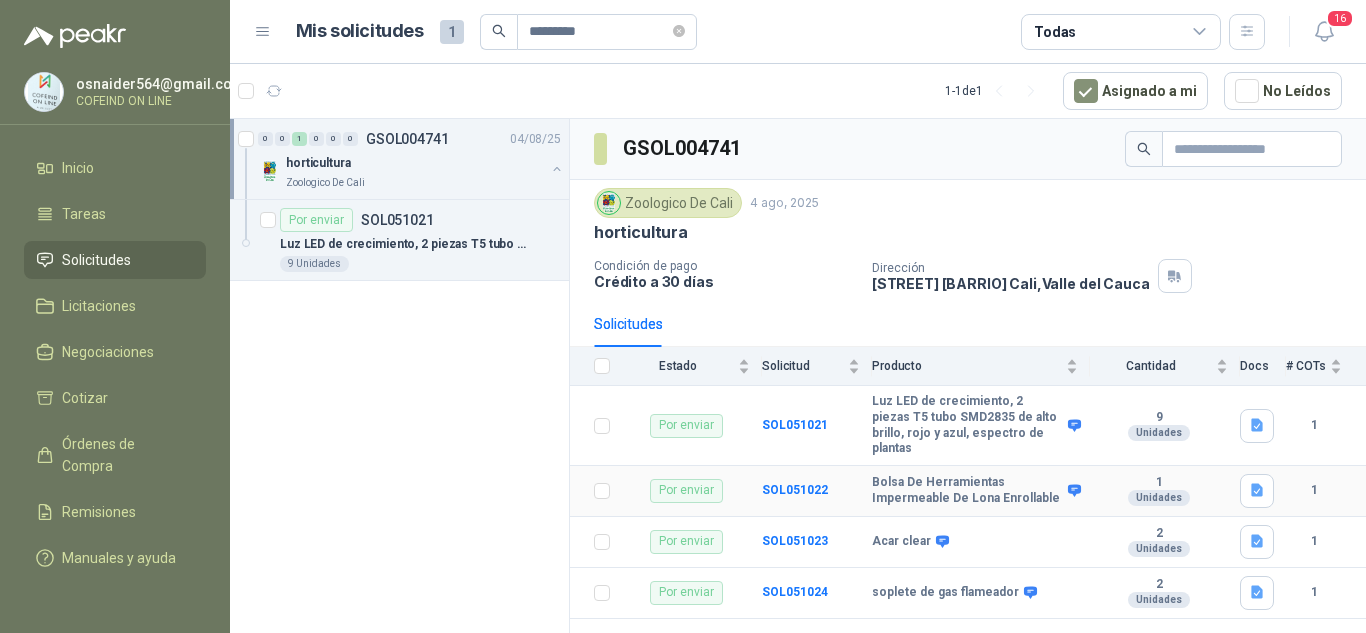 click on "SOL051022" at bounding box center [817, 491] 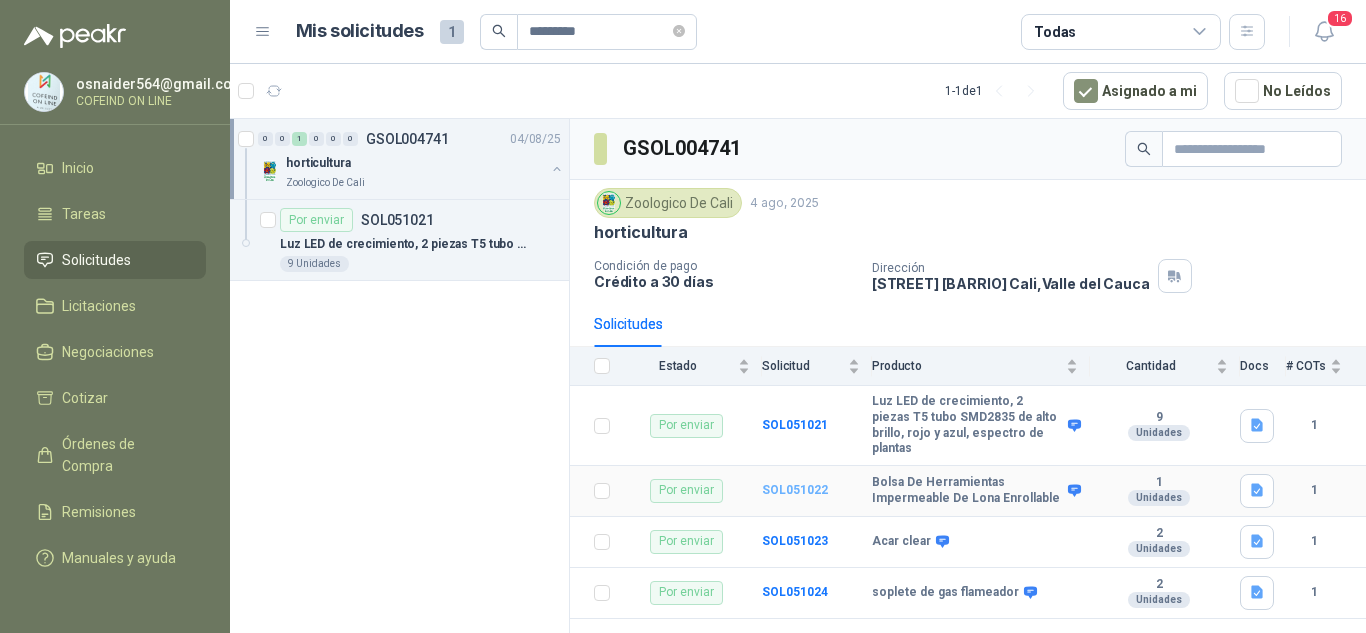 click on "SOL051022" at bounding box center [795, 490] 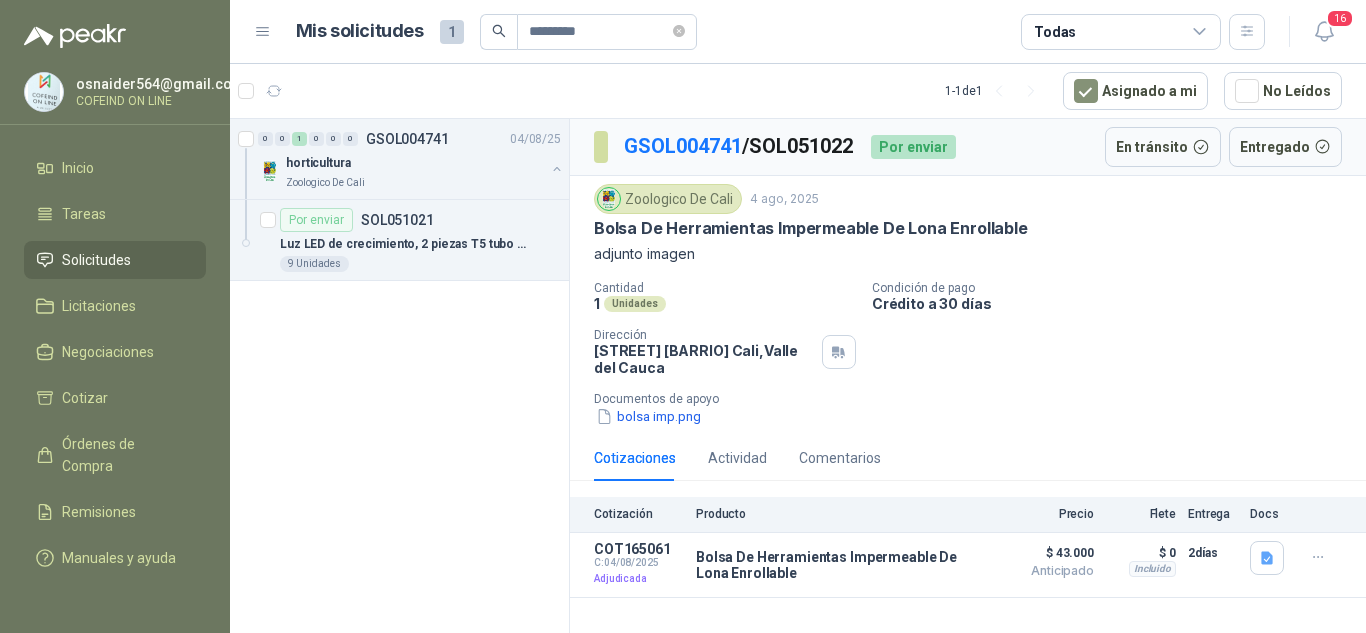 click on "Cantidad 1   Unidades Condición de pago Crédito a 30 días Dirección [ADDRESS]  Cali ,  Valle del Cauca Documentos de apoyo bolsa imp.png" at bounding box center (968, 354) 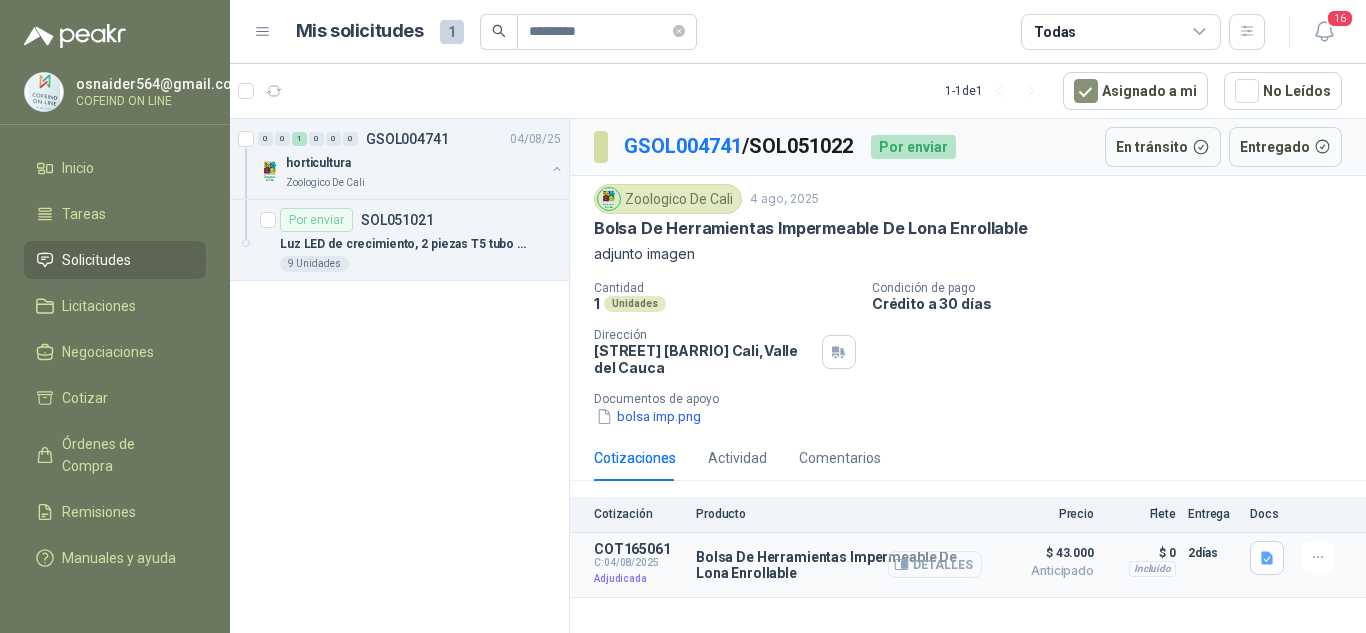 click on "Detalles" at bounding box center [935, 564] 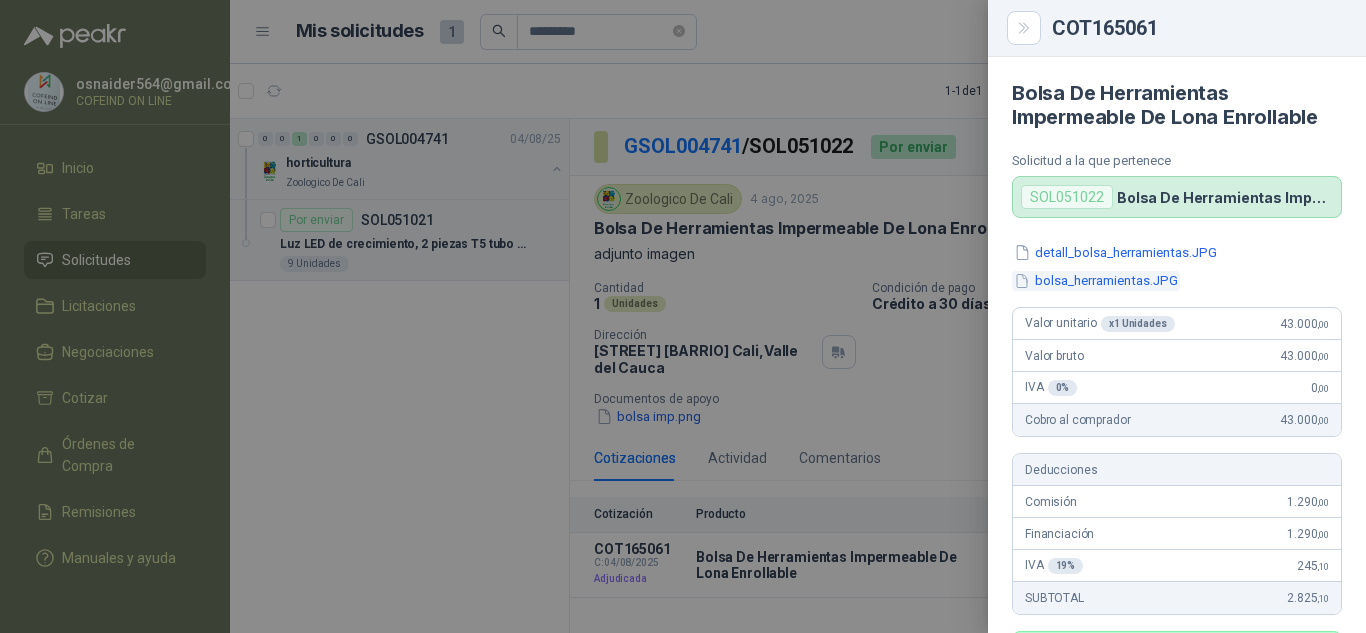 click on "bolsa_herramientas.JPG" at bounding box center [1096, 281] 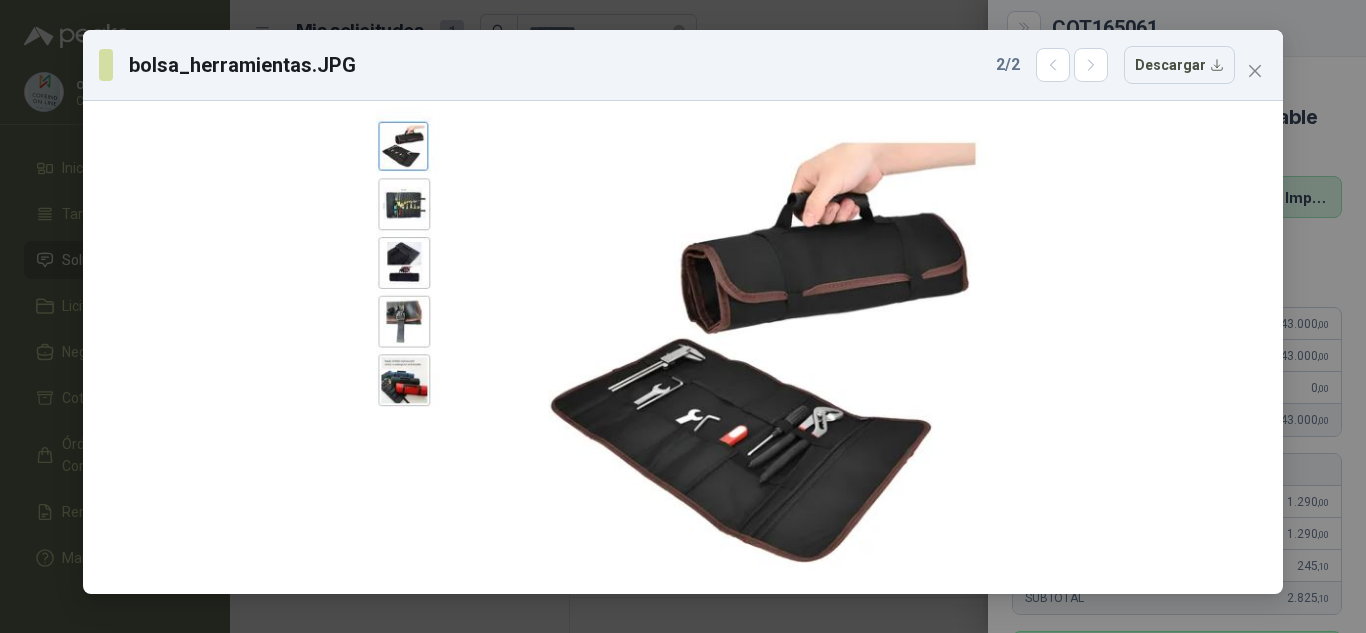 click 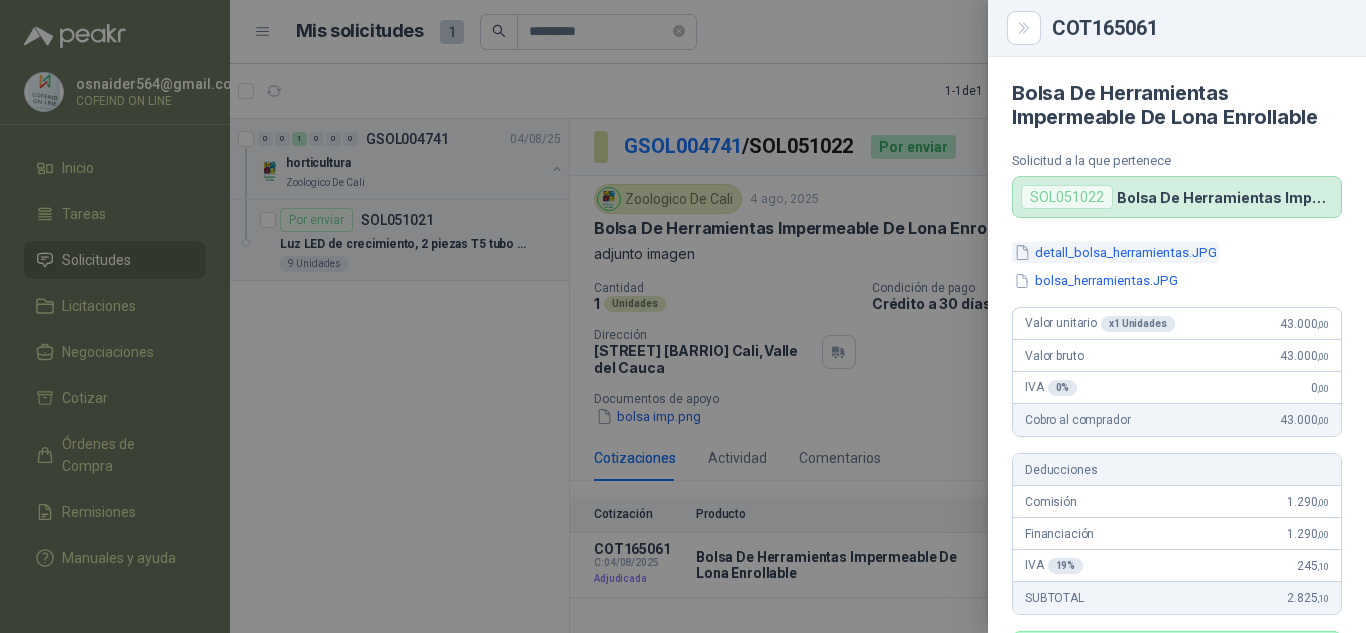 click on "detall_bolsa_herramientas.JPG" at bounding box center [1115, 252] 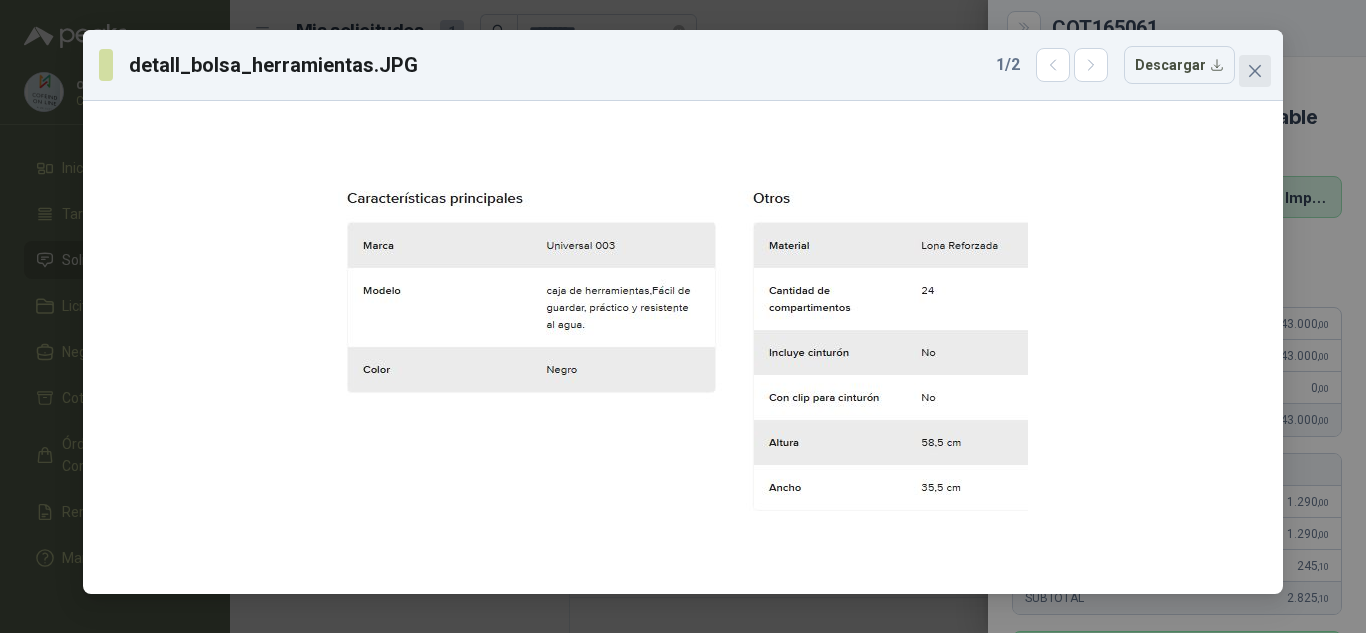 drag, startPoint x: 1252, startPoint y: 84, endPoint x: 1190, endPoint y: 106, distance: 65.78754 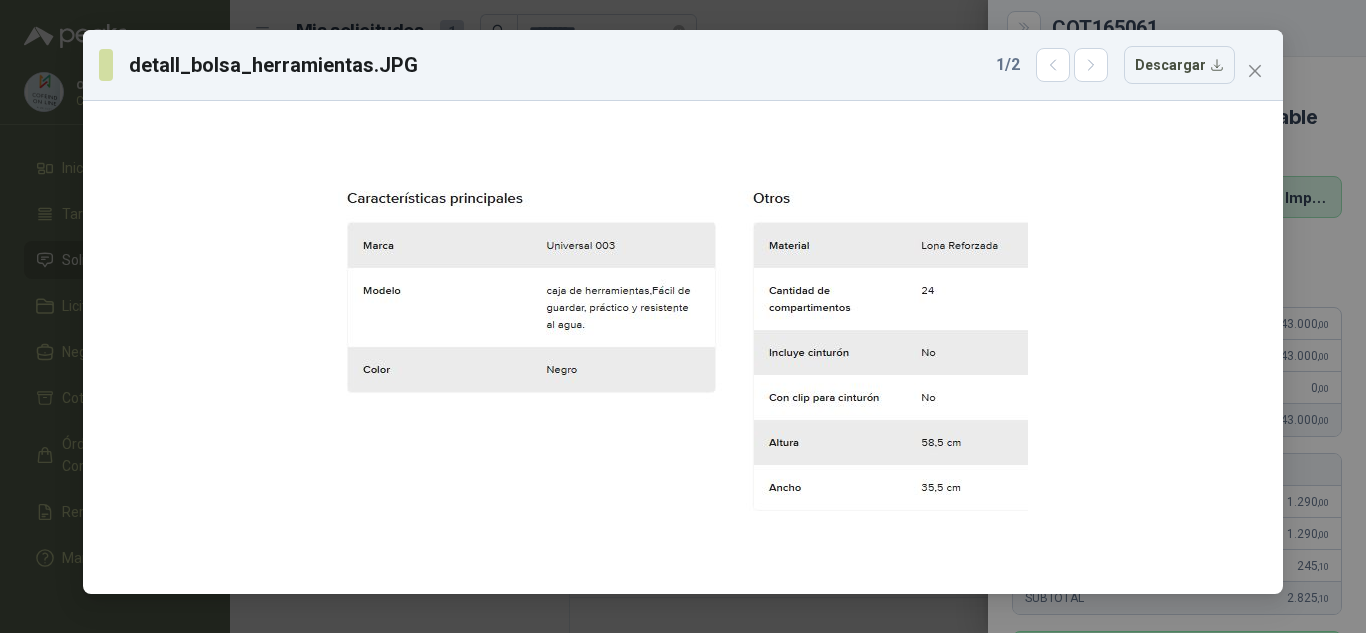 click at bounding box center (1255, 71) 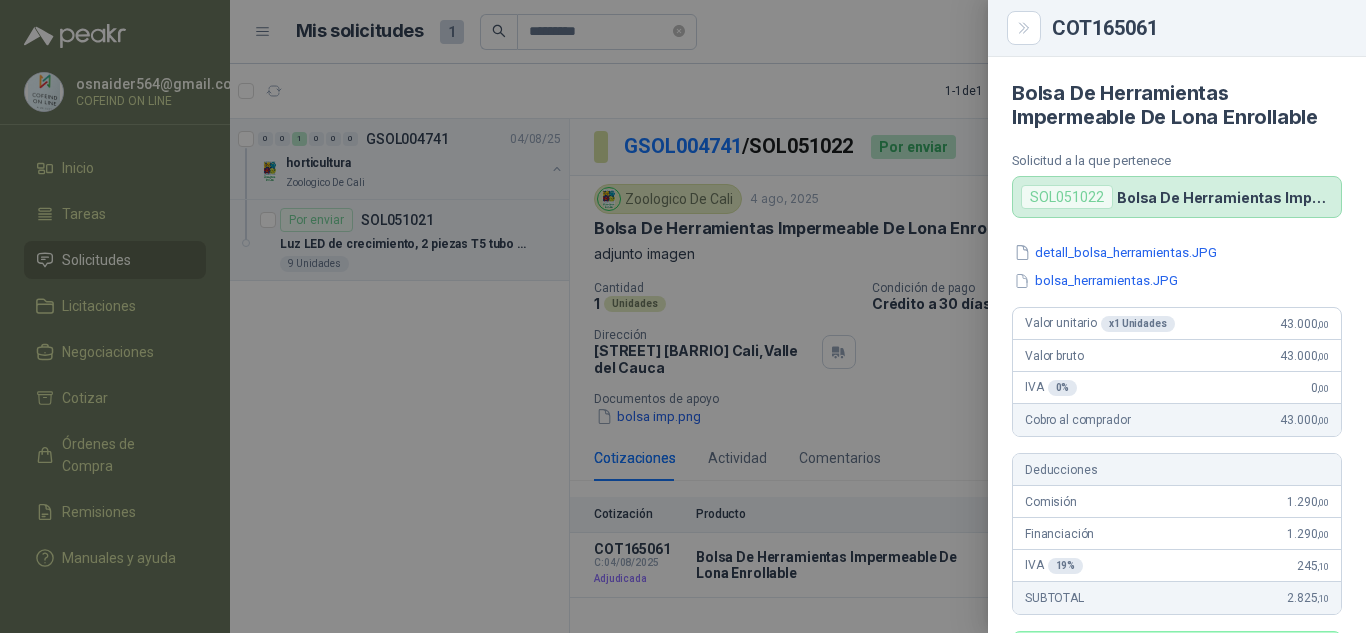 click at bounding box center (683, 316) 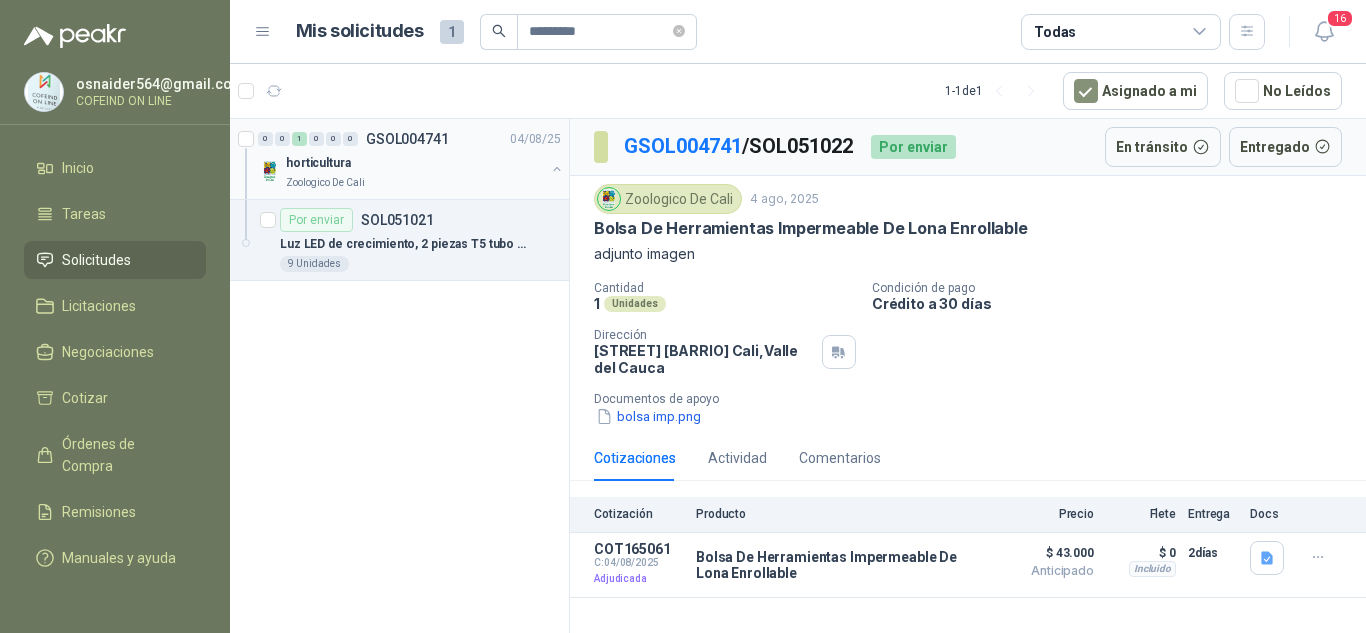 click on "Zoologico De Cali" at bounding box center [325, 183] 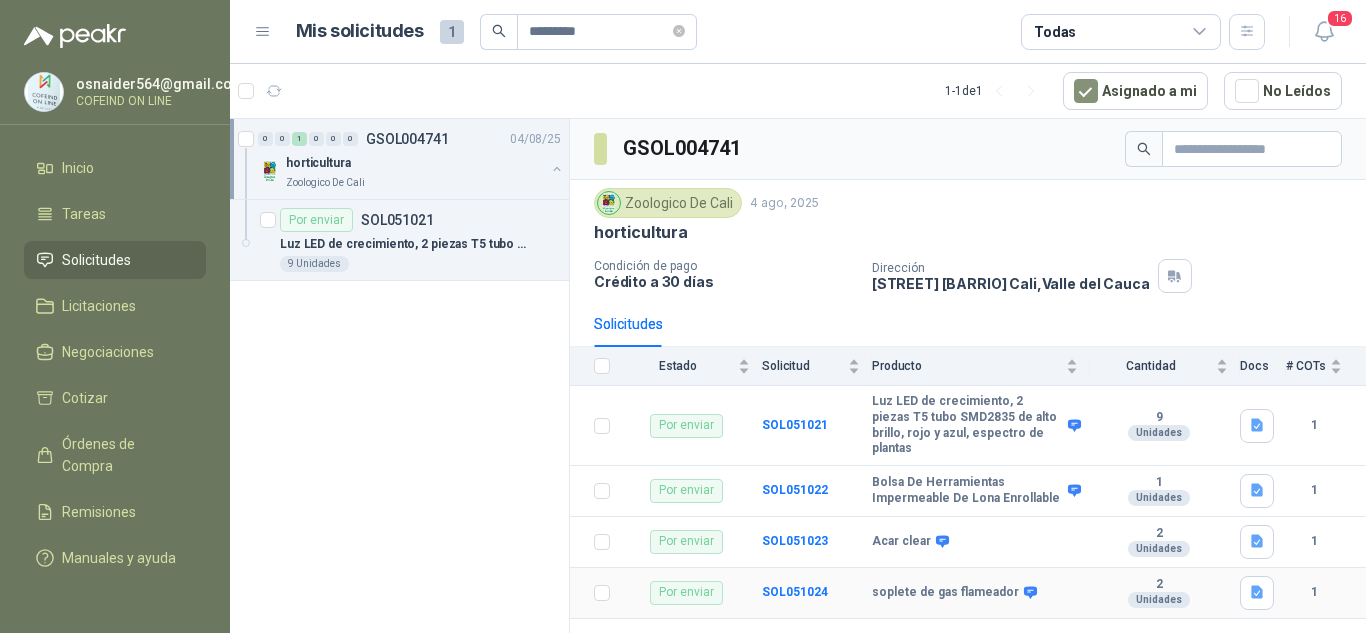click on "soplete de gas flameador" at bounding box center [945, 593] 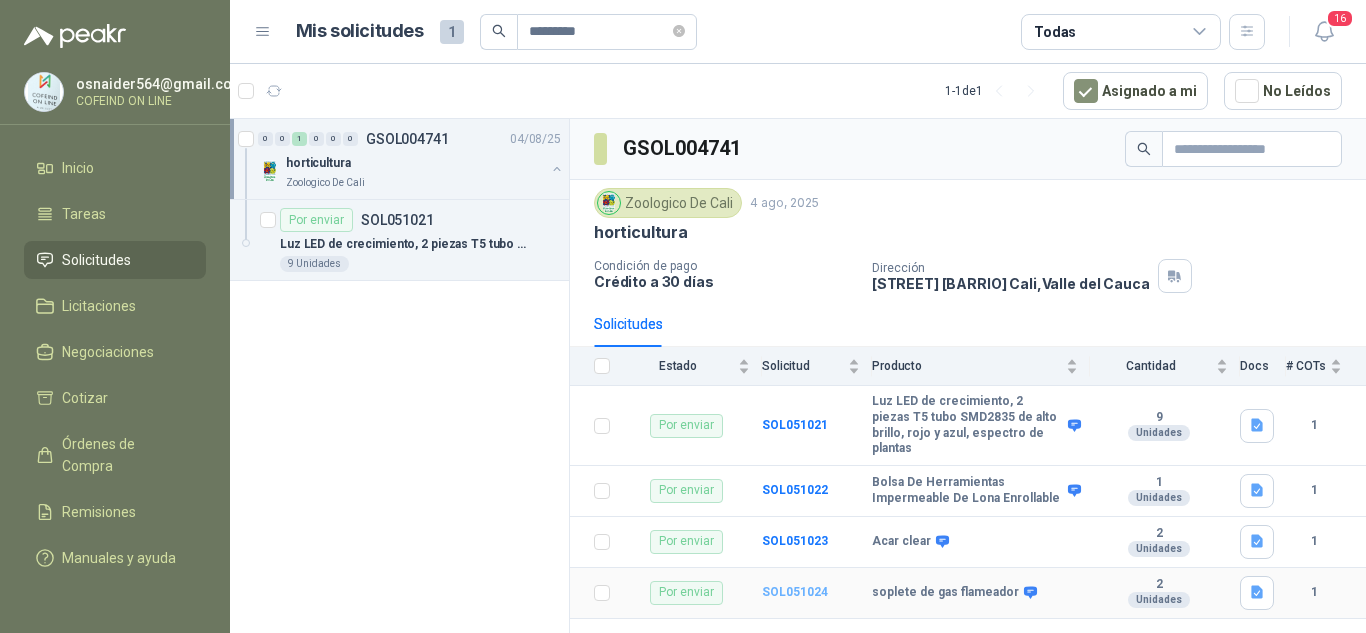 click on "SOL051024" at bounding box center (795, 592) 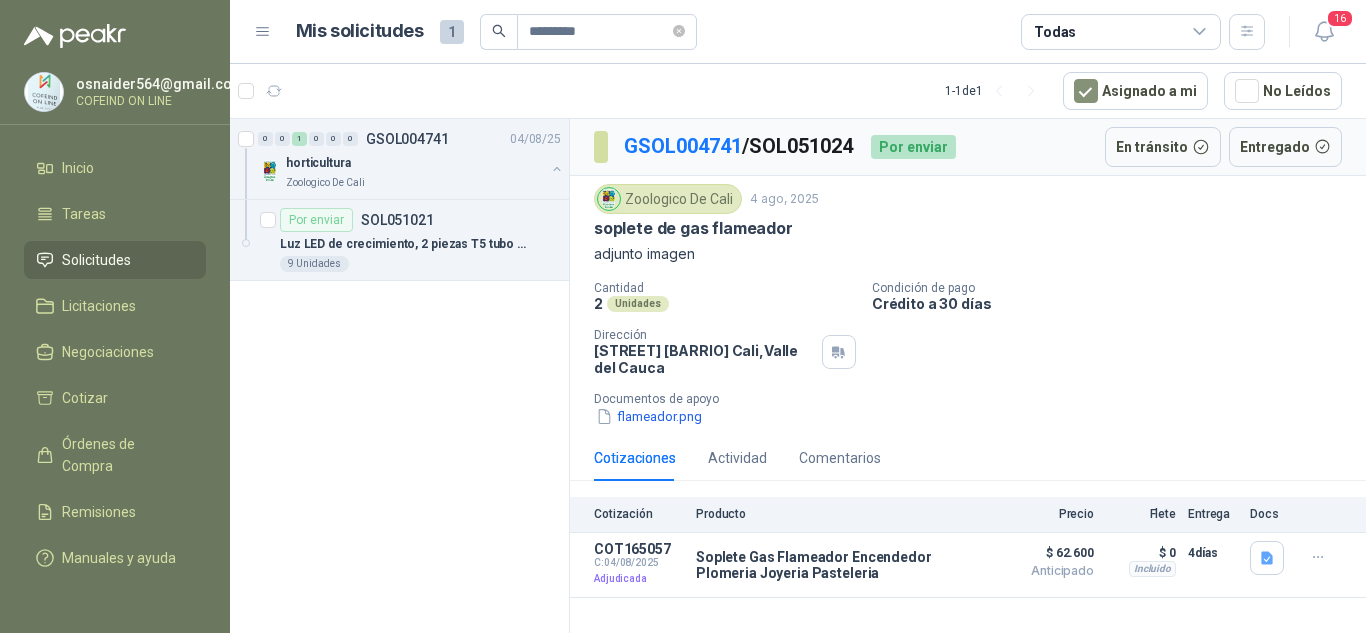 click on "Cantidad 2   Unidades Condición de pago Crédito a 30 días Dirección [ADDRESS]  Cali ,  Valle del Cauca Documentos de apoyo flameador.png" at bounding box center (968, 354) 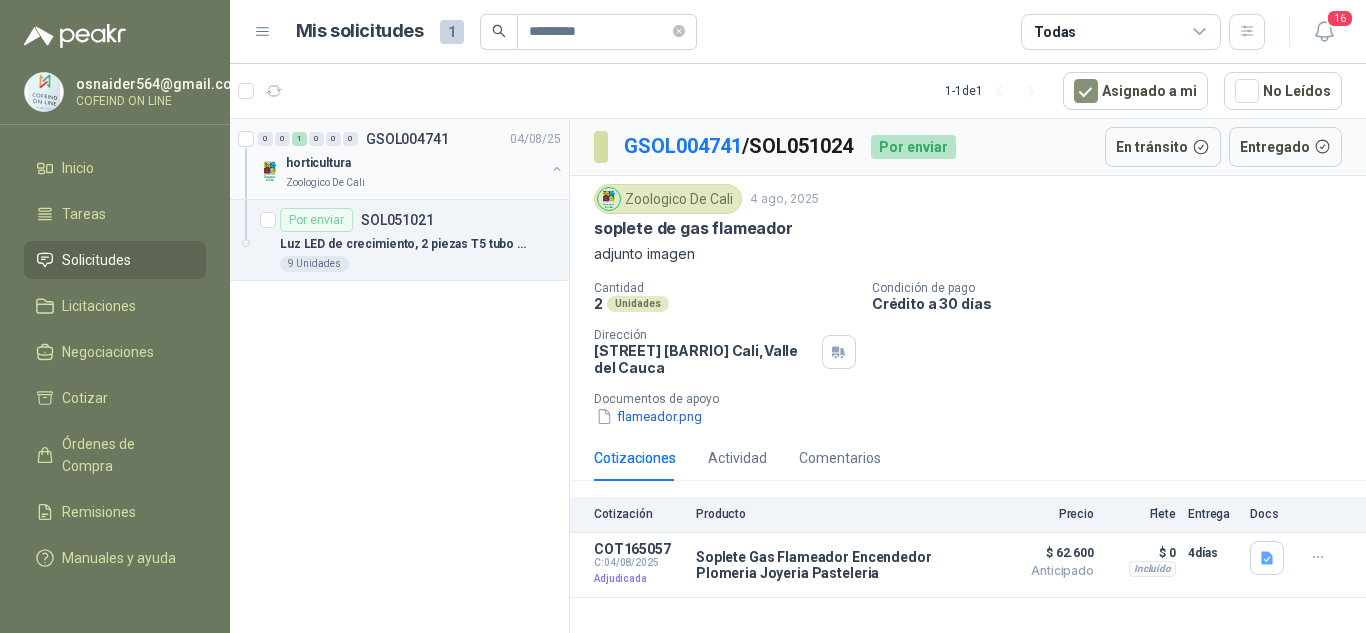 click on "Zoologico De Cali" at bounding box center (415, 183) 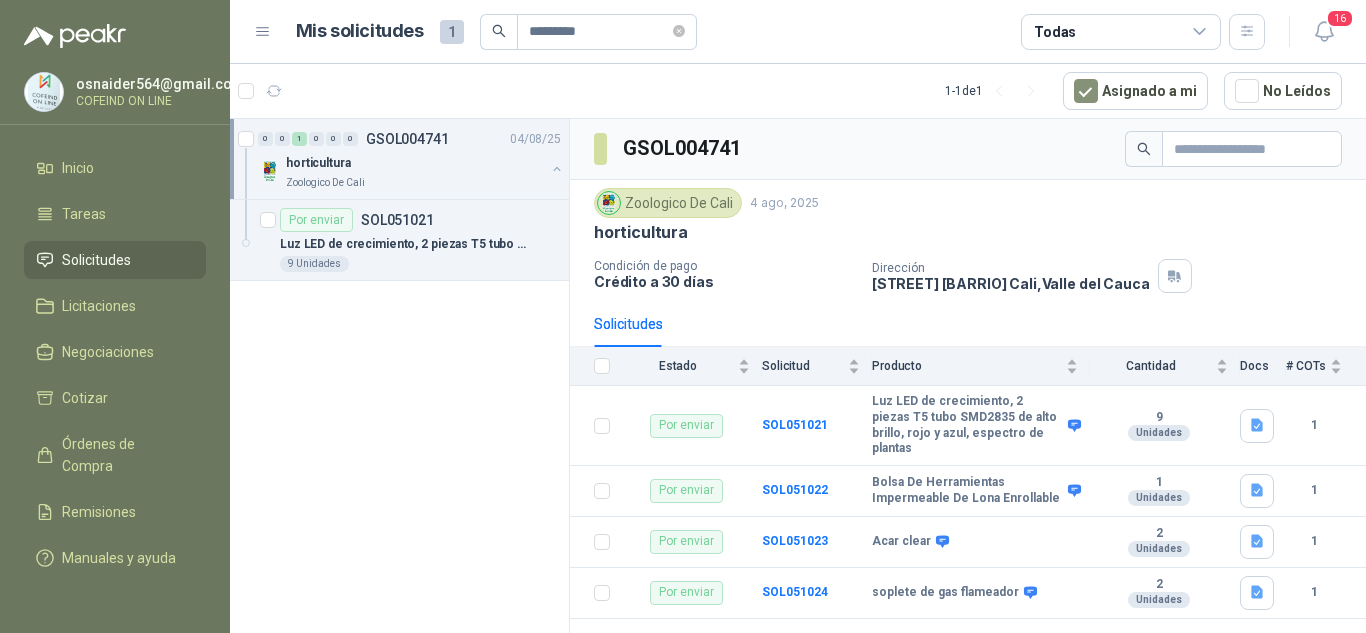 click on "Zoologico De Cali" at bounding box center (325, 183) 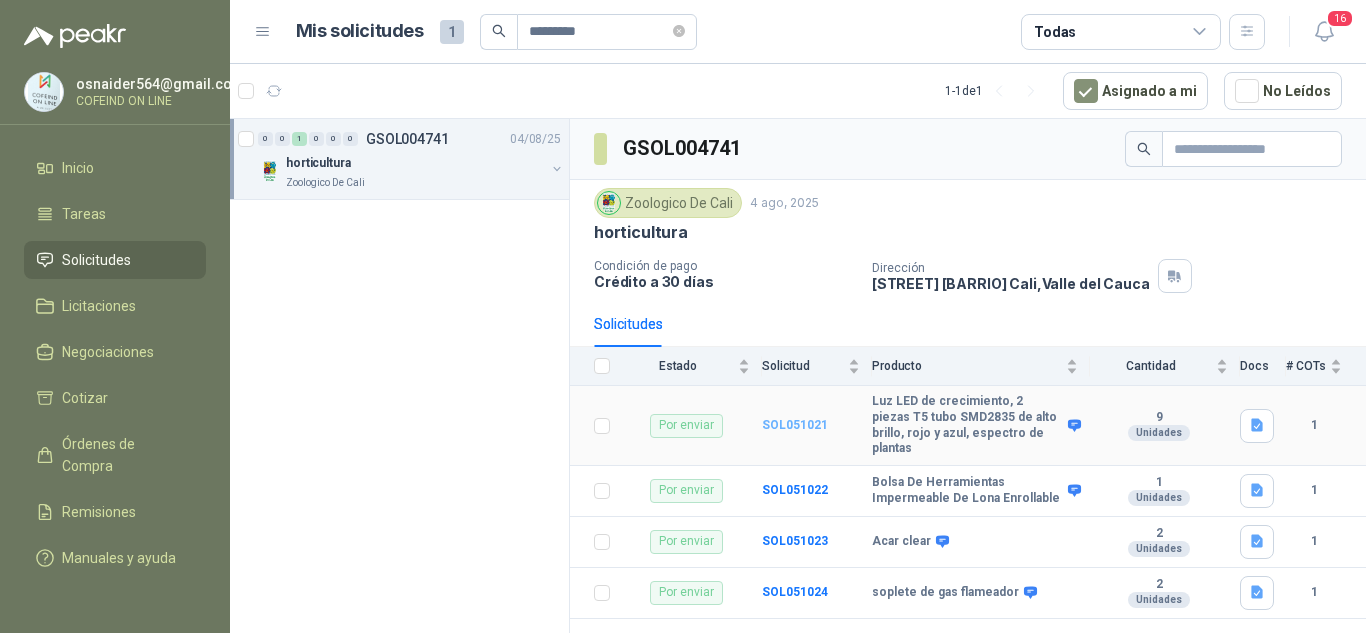 click on "SOL051021" at bounding box center [795, 425] 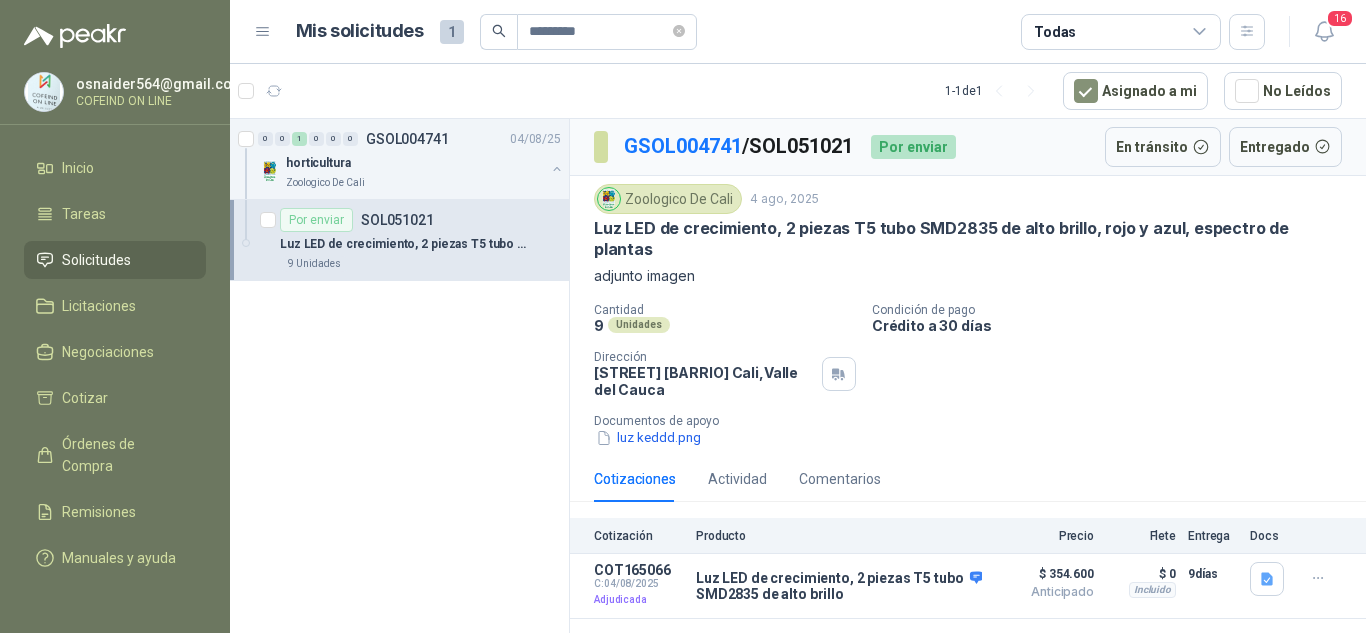 click on "Cantidad 9   Unidades Condición de pago Crédito a 30 días Dirección CARRERA 2DA OESTE CON CALLE 14 ESQUINA  BARRIO / SANTA TERESITA    [CITY] ,  [STATE] Documentos de apoyo luz keddd.png" at bounding box center [968, 376] 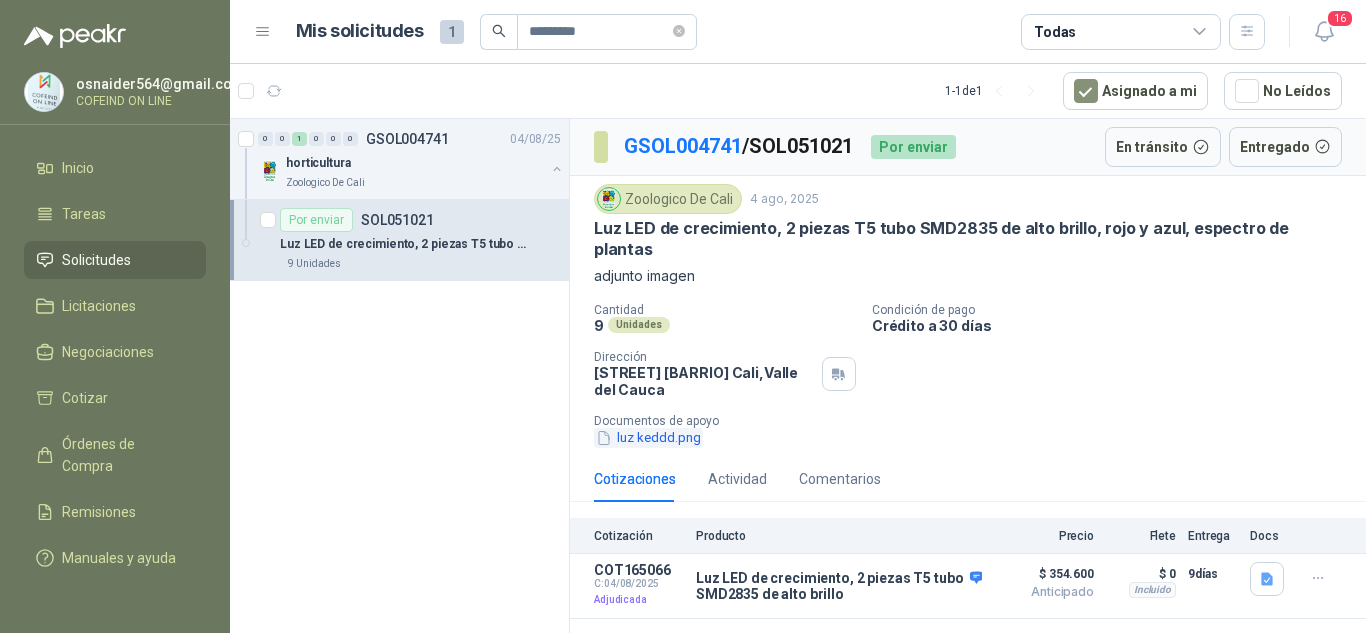 click on "luz keddd.png" at bounding box center (648, 438) 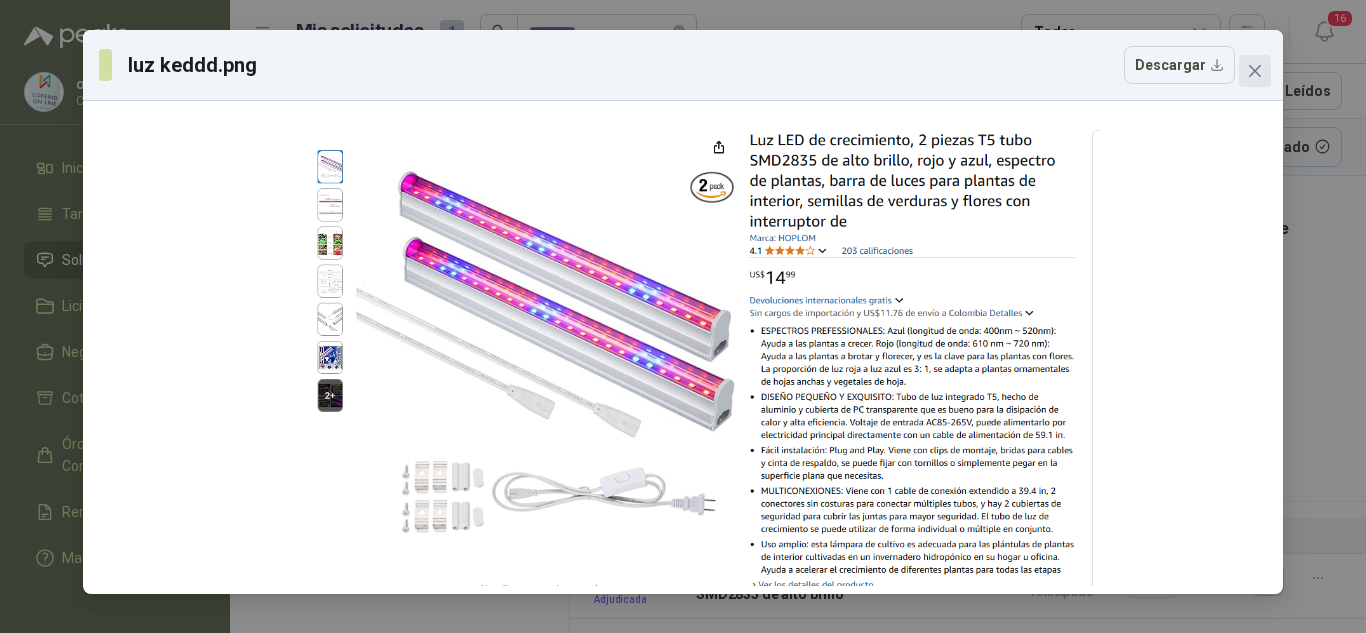 click 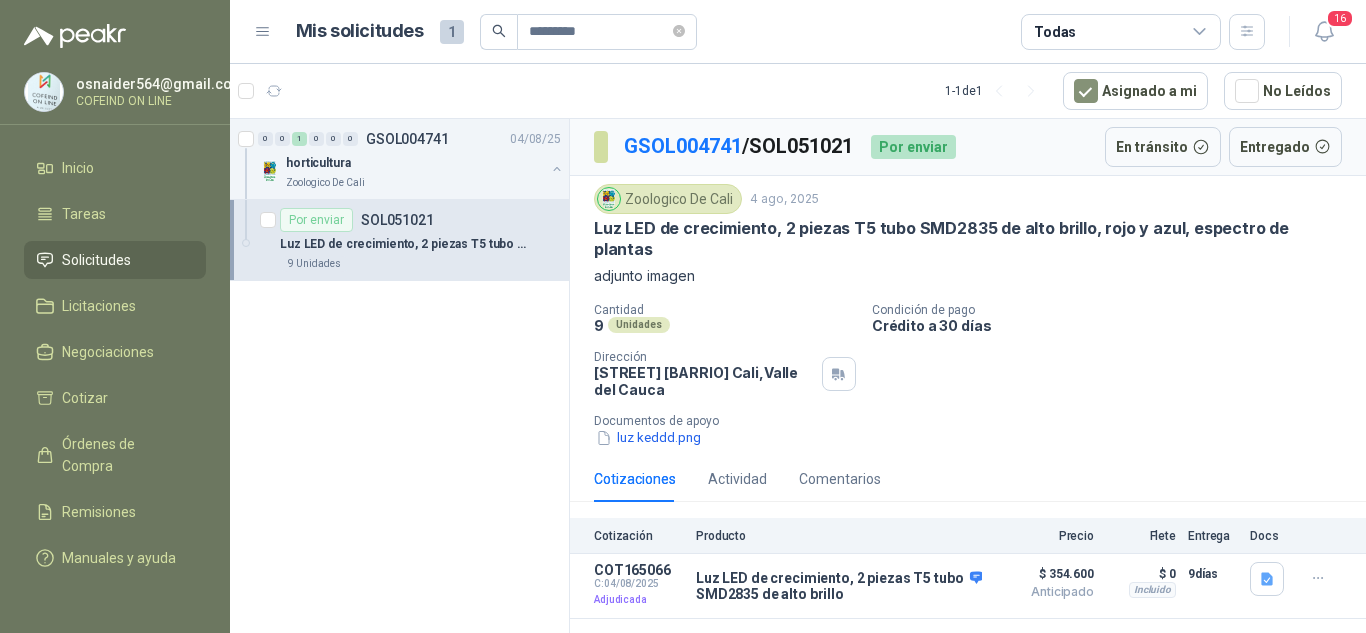 click on "Cantidad 9   Unidades Condición de pago Crédito a 30 días Dirección CARRERA 2DA OESTE CON CALLE 14 ESQUINA  BARRIO / SANTA TERESITA    [CITY] ,  [STATE] Documentos de apoyo luz keddd.png" at bounding box center [968, 376] 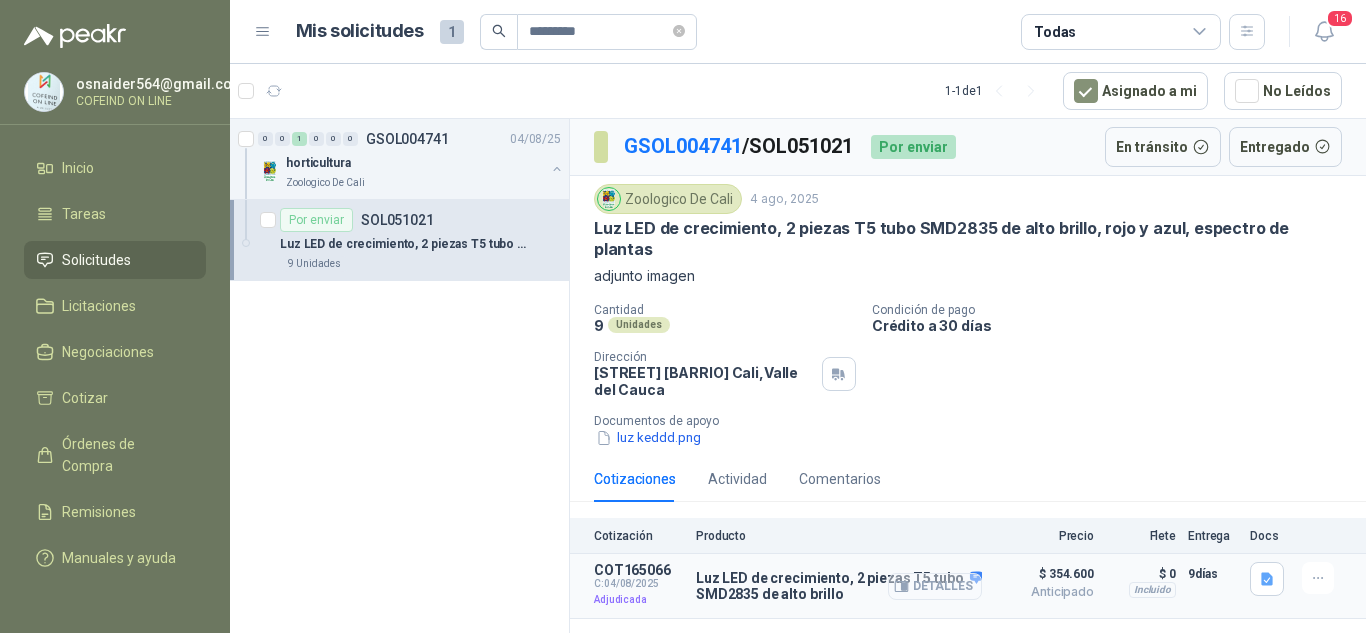 click on "Detalles" at bounding box center (935, 586) 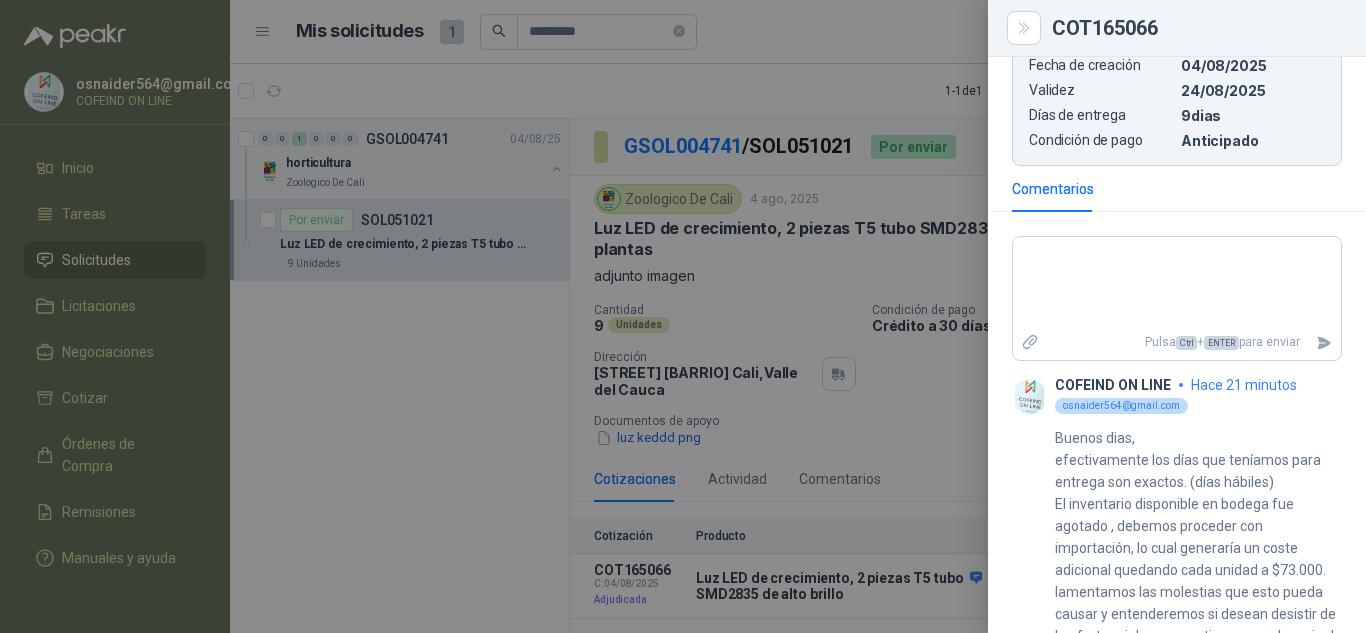 scroll, scrollTop: 914, scrollLeft: 0, axis: vertical 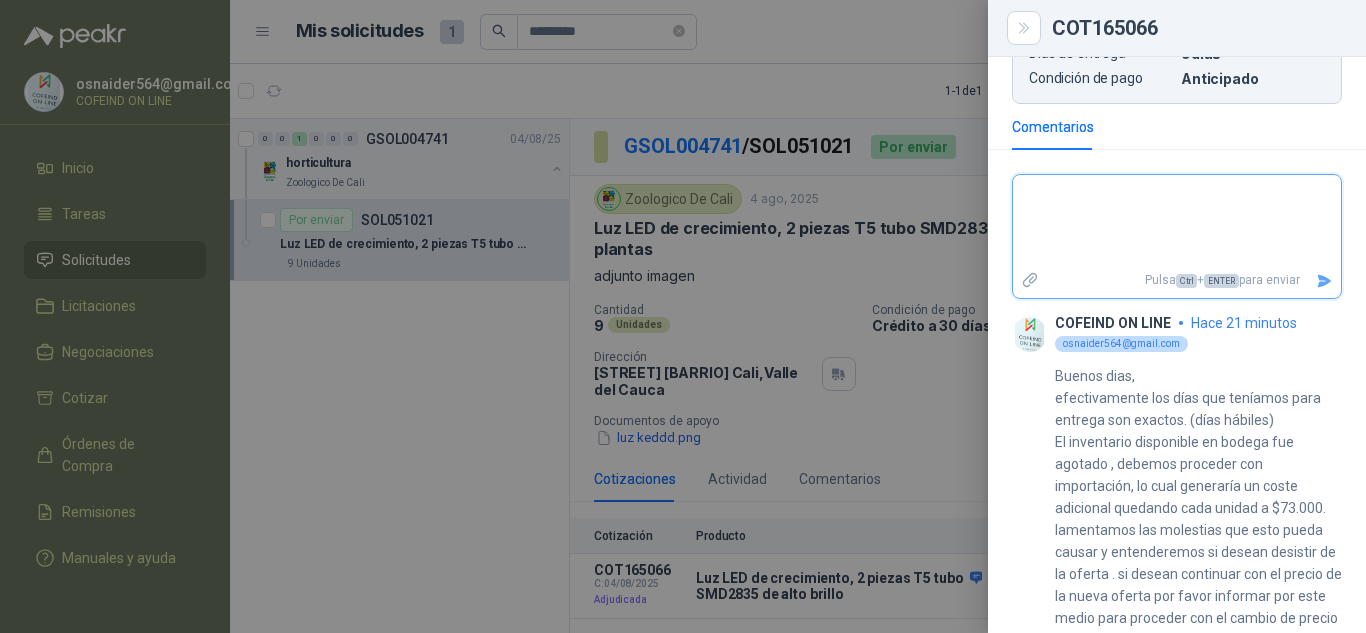 click at bounding box center [1177, 221] 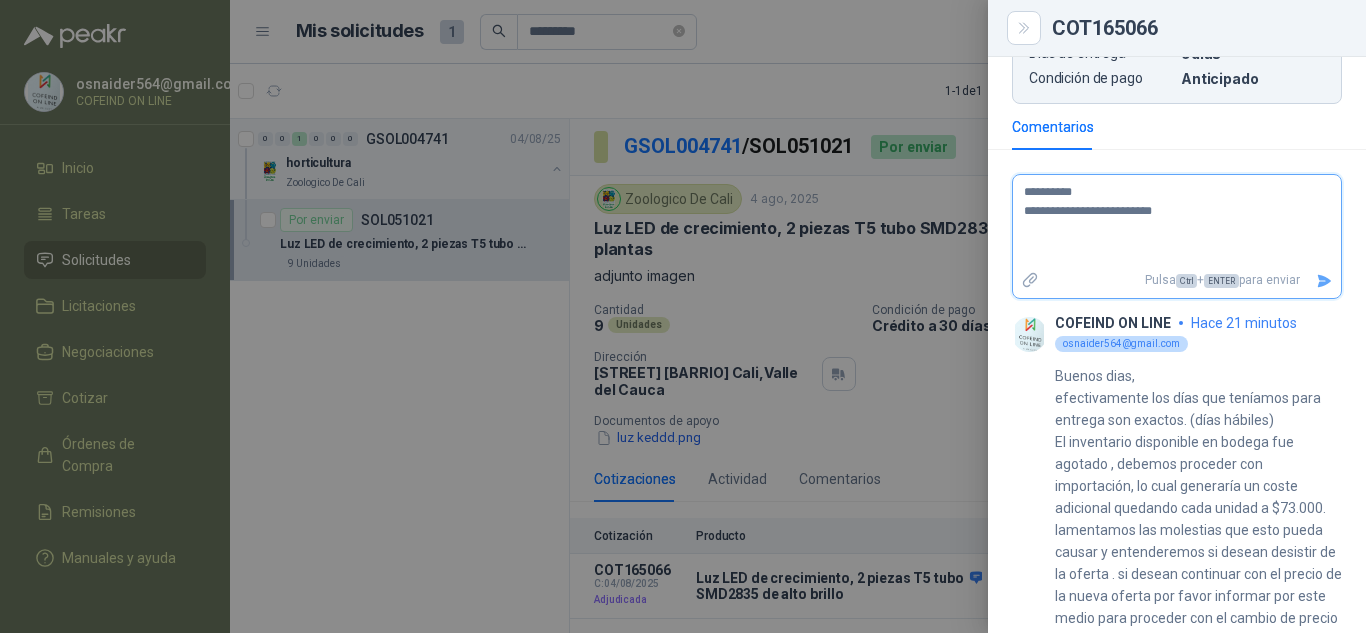 paste on "**********" 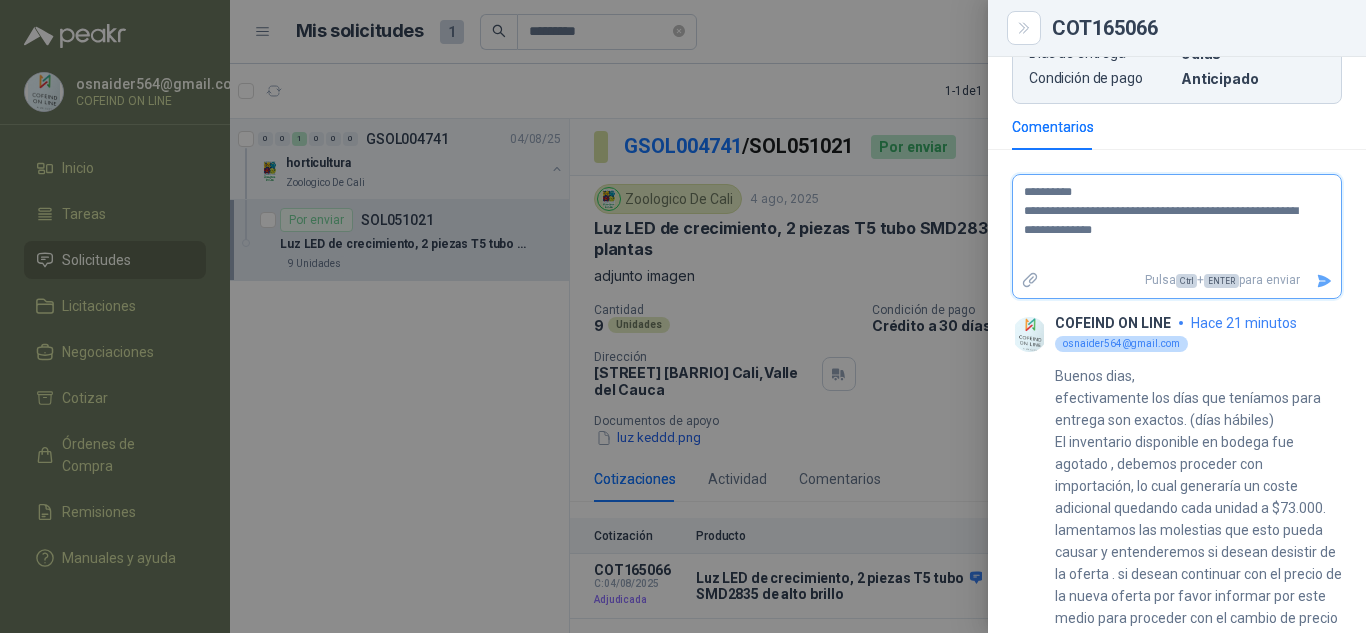 drag, startPoint x: 1230, startPoint y: 213, endPoint x: 1229, endPoint y: 292, distance: 79.00633 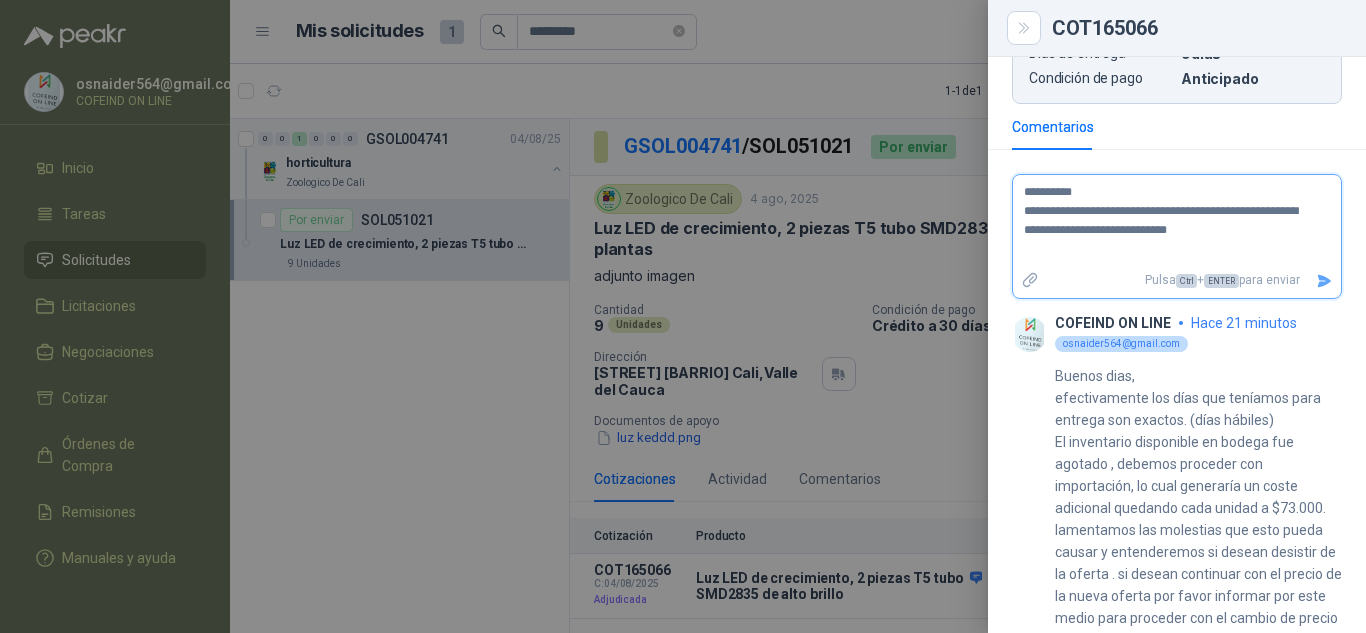 click on "**********" at bounding box center (1169, 221) 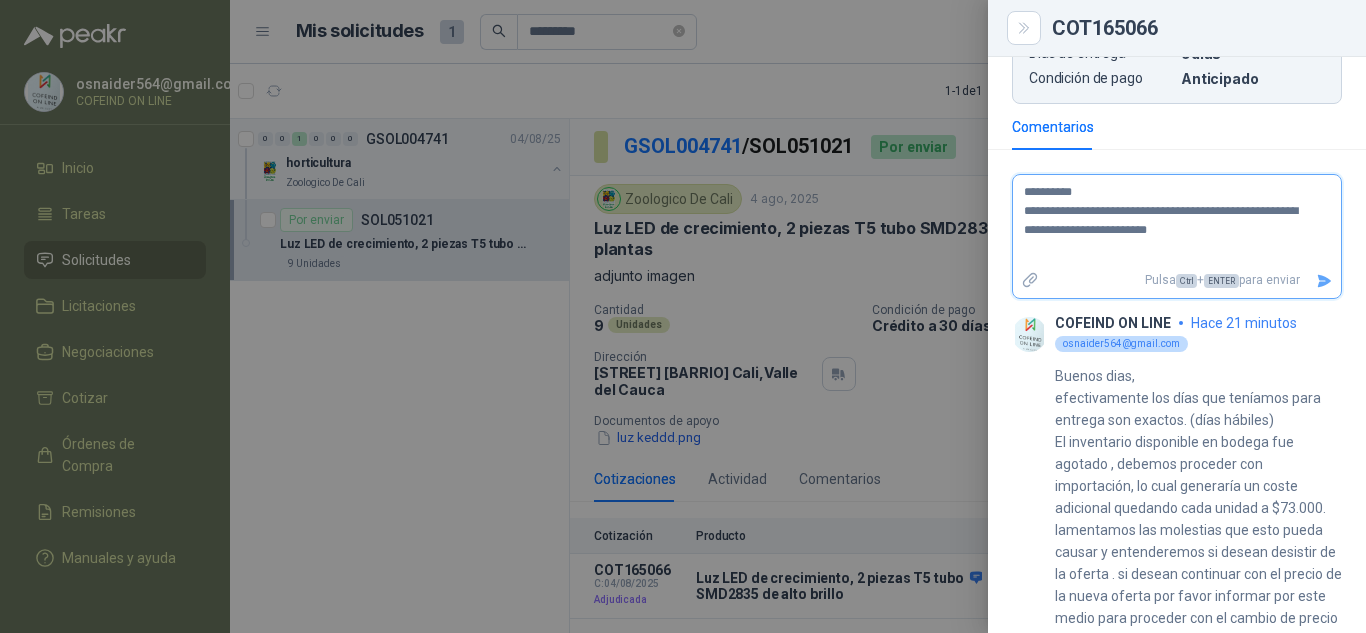 drag, startPoint x: 1187, startPoint y: 228, endPoint x: 1192, endPoint y: 259, distance: 31.400637 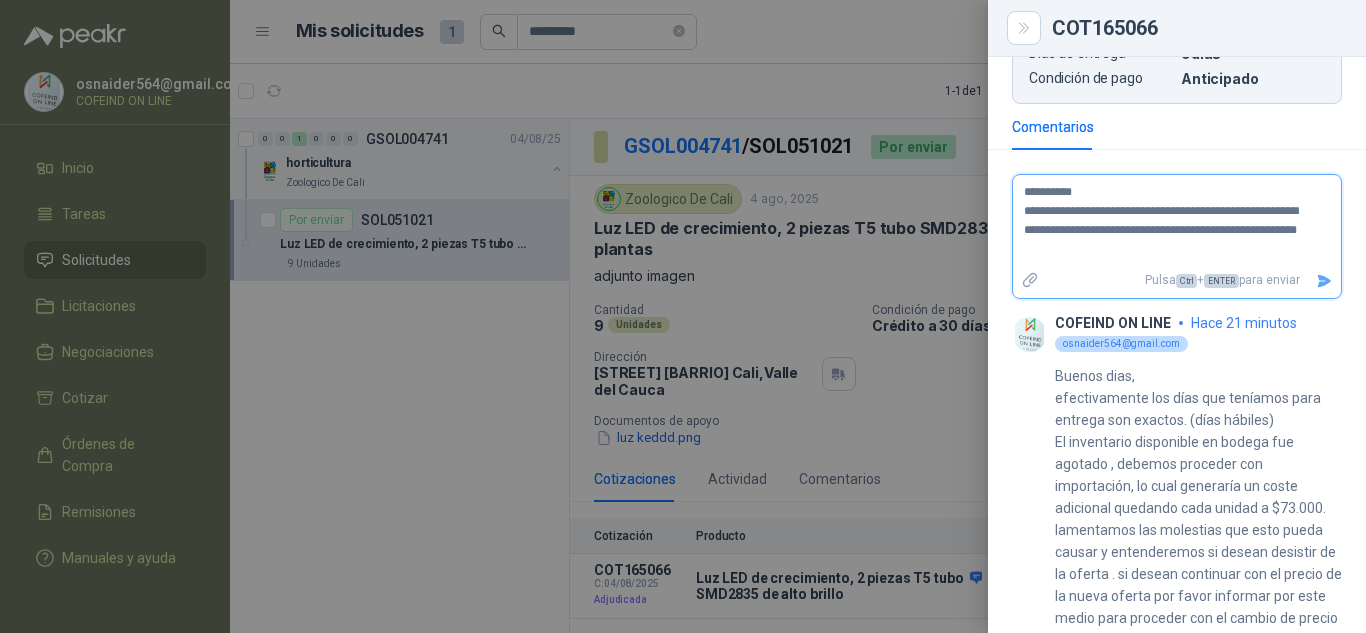 click on "**********" at bounding box center [1169, 221] 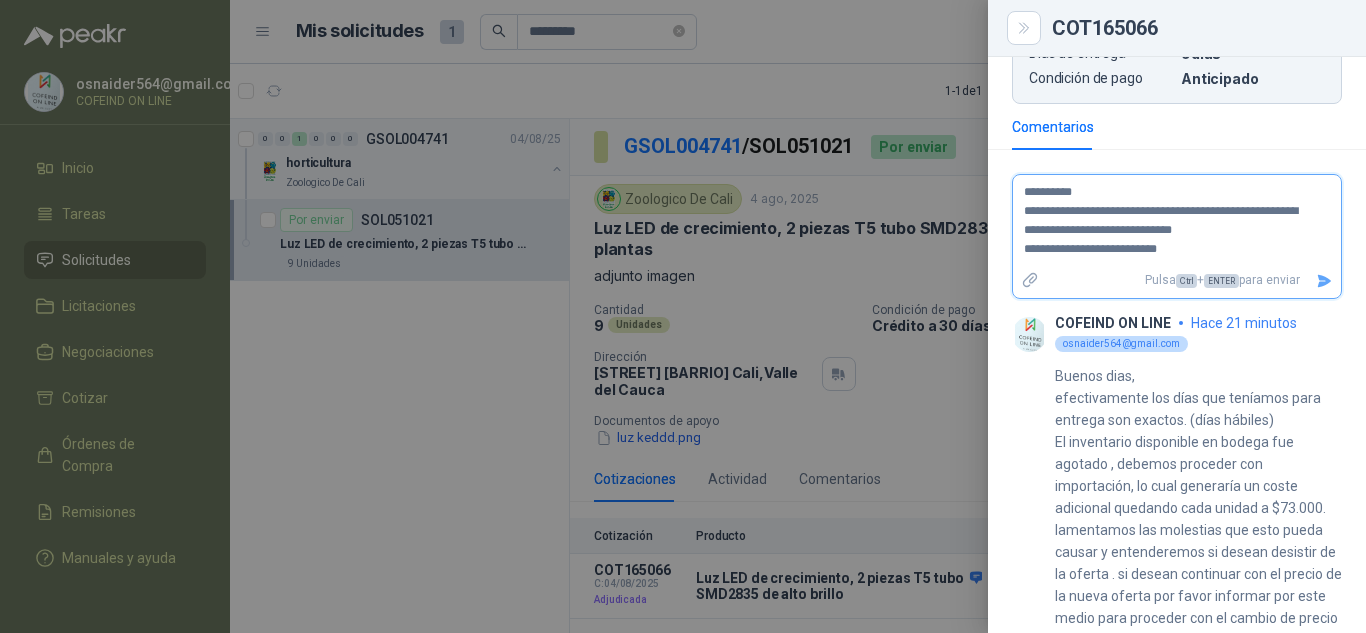 click on "**********" at bounding box center (1169, 221) 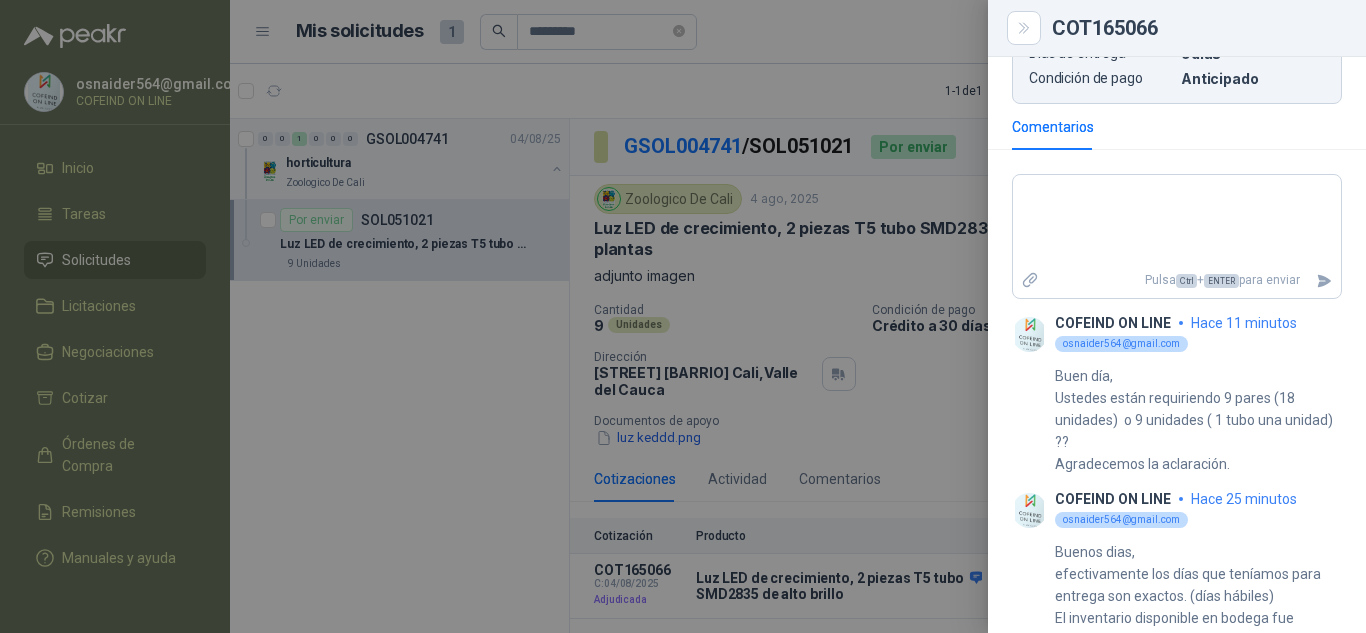 click at bounding box center (683, 316) 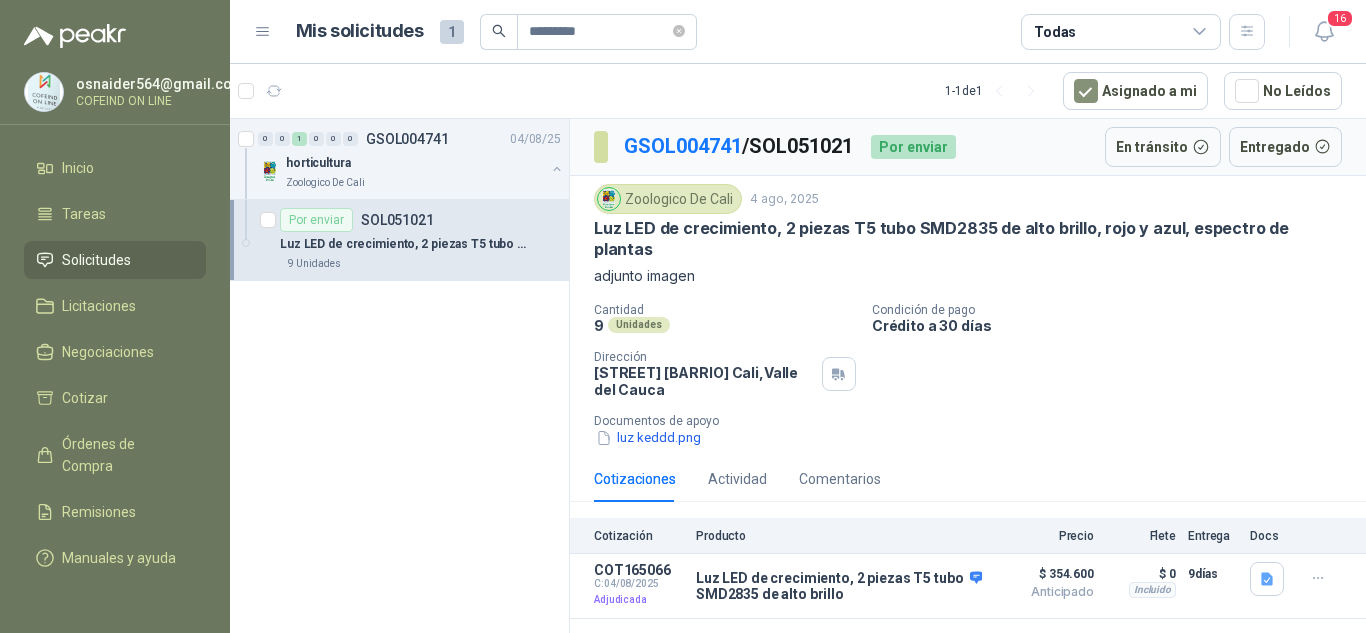 click on "Cantidad 9   Unidades Condición de pago Crédito a 30 días Dirección CARRERA 2DA OESTE CON CALLE 14 ESQUINA  BARRIO / SANTA TERESITA    [CITY] ,  [STATE] Documentos de apoyo luz keddd.png" at bounding box center [968, 376] 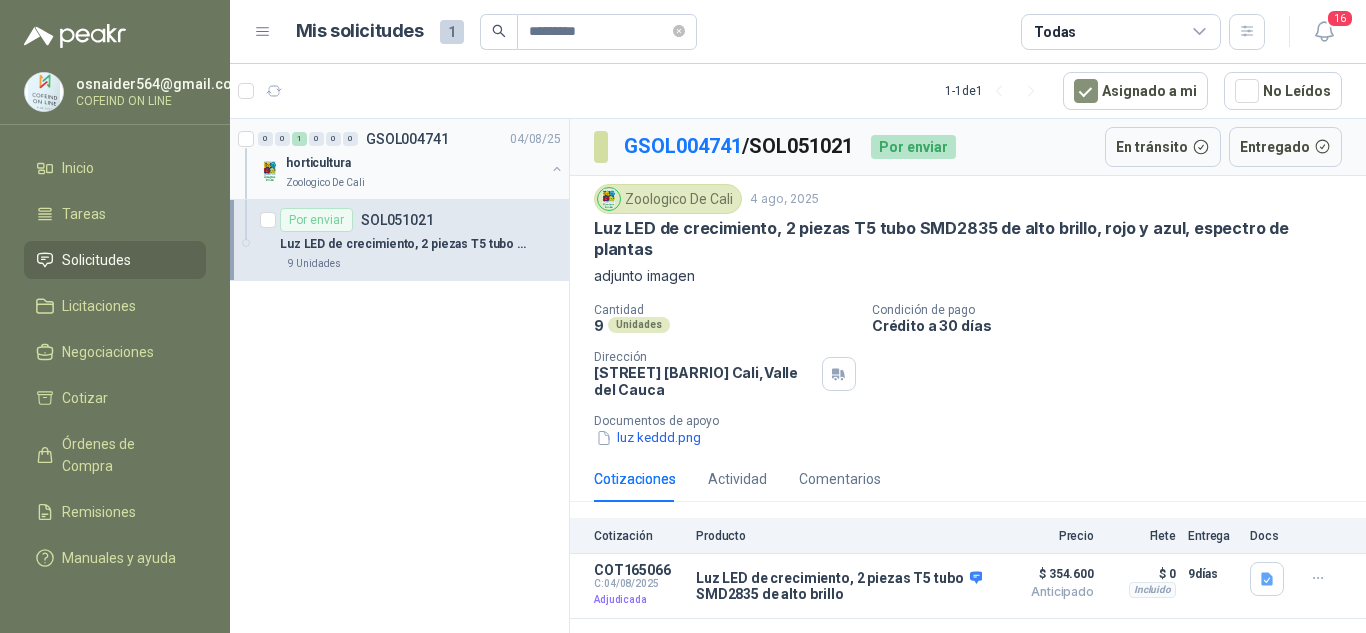 click on "horticultura" at bounding box center (415, 163) 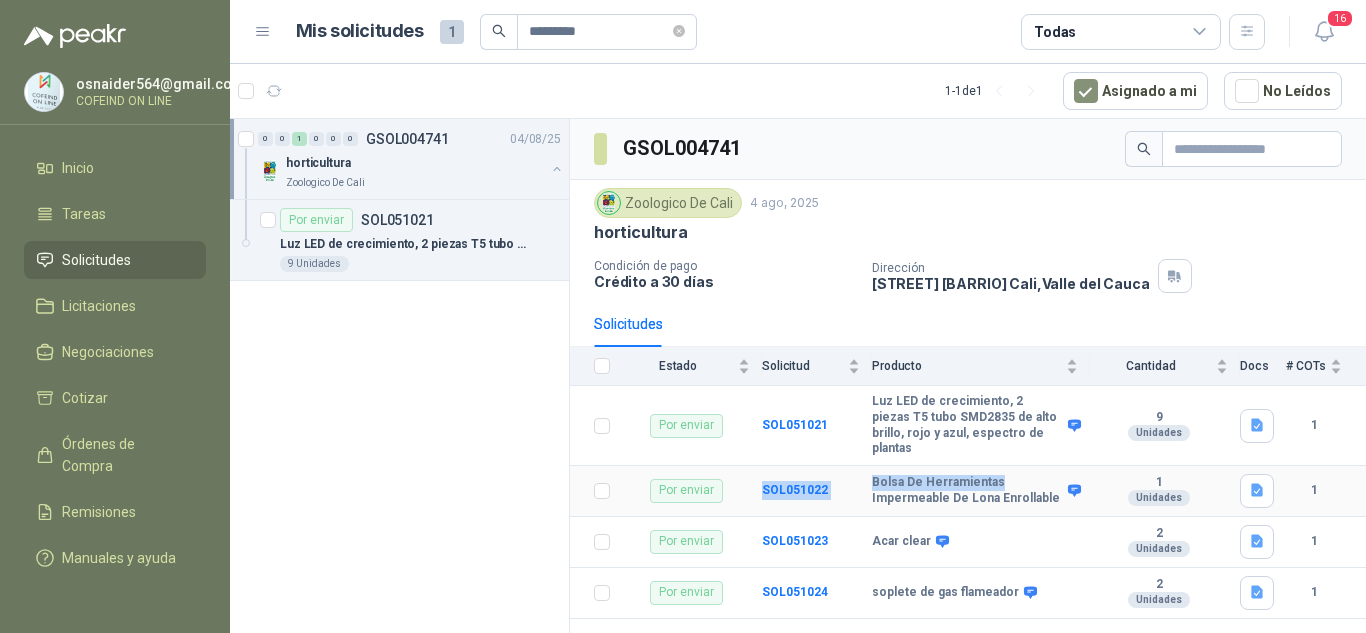 drag, startPoint x: 801, startPoint y: 501, endPoint x: 1002, endPoint y: 482, distance: 201.89601 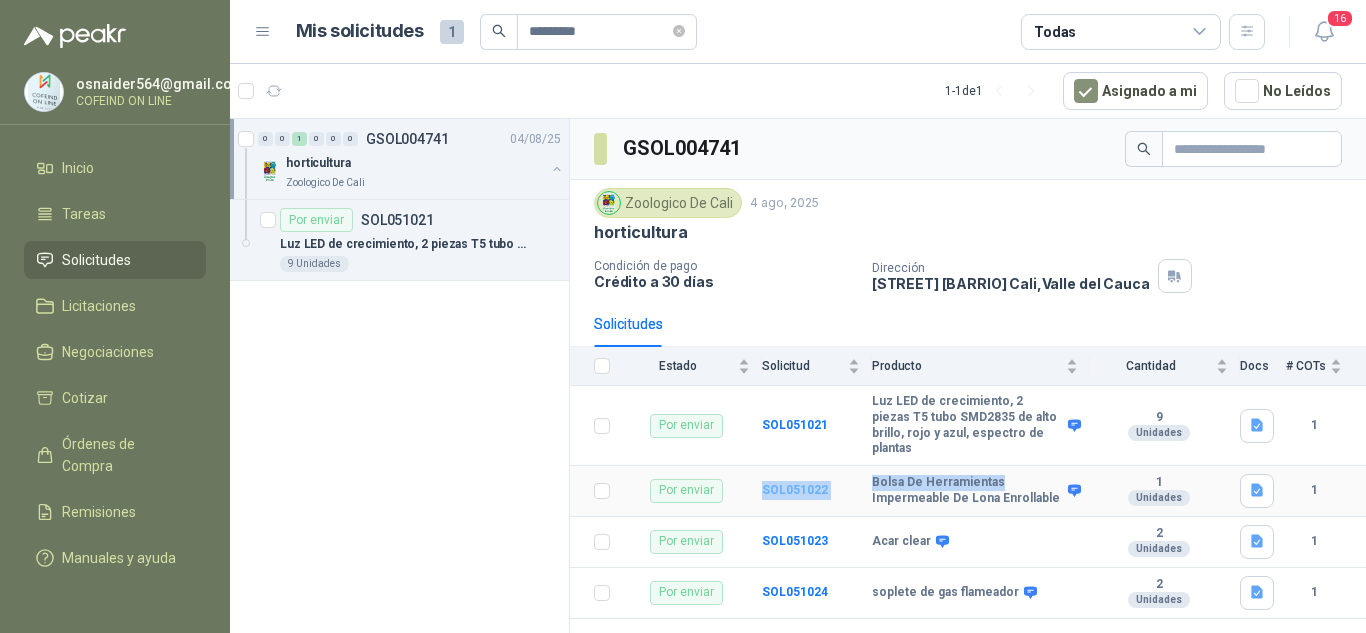 click on "SOL051022" at bounding box center (795, 490) 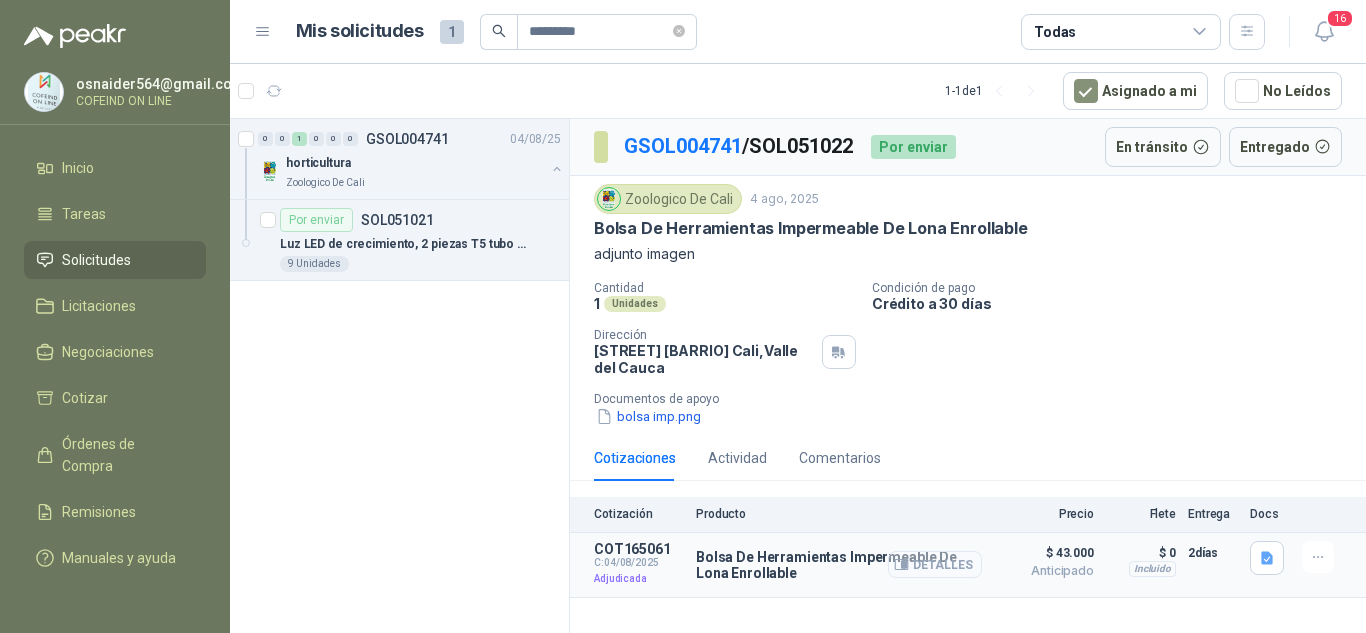 click on "Detalles" at bounding box center (935, 564) 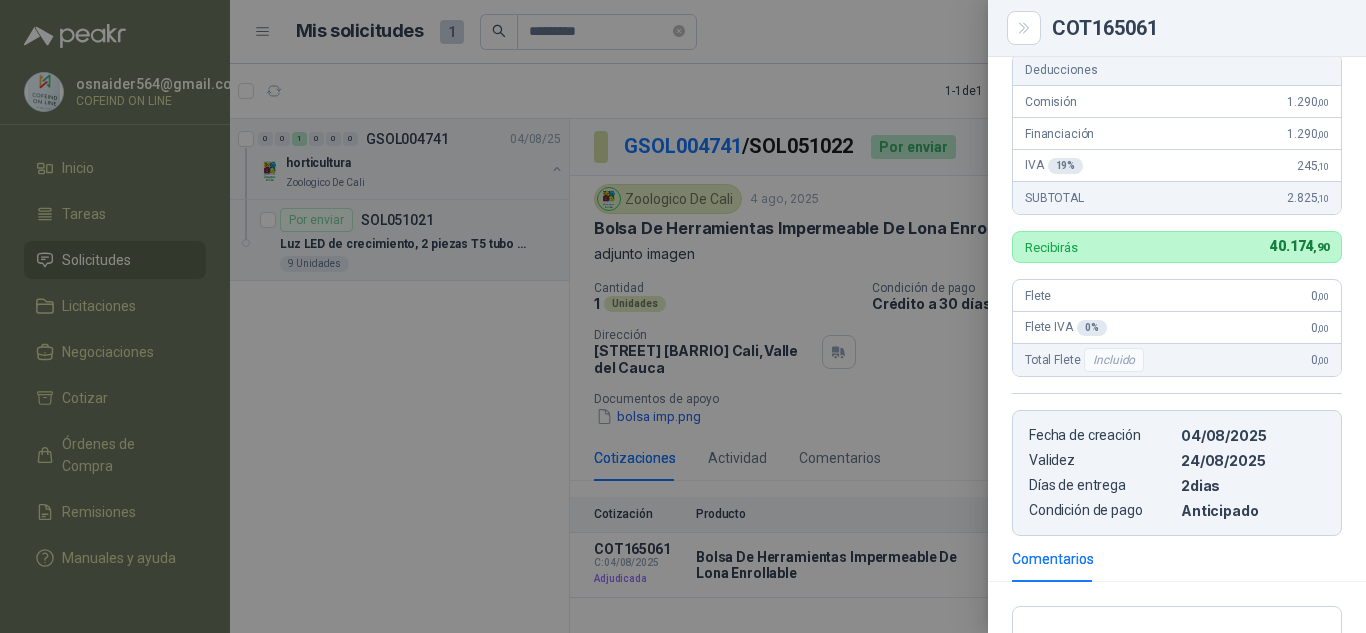 scroll, scrollTop: 200, scrollLeft: 0, axis: vertical 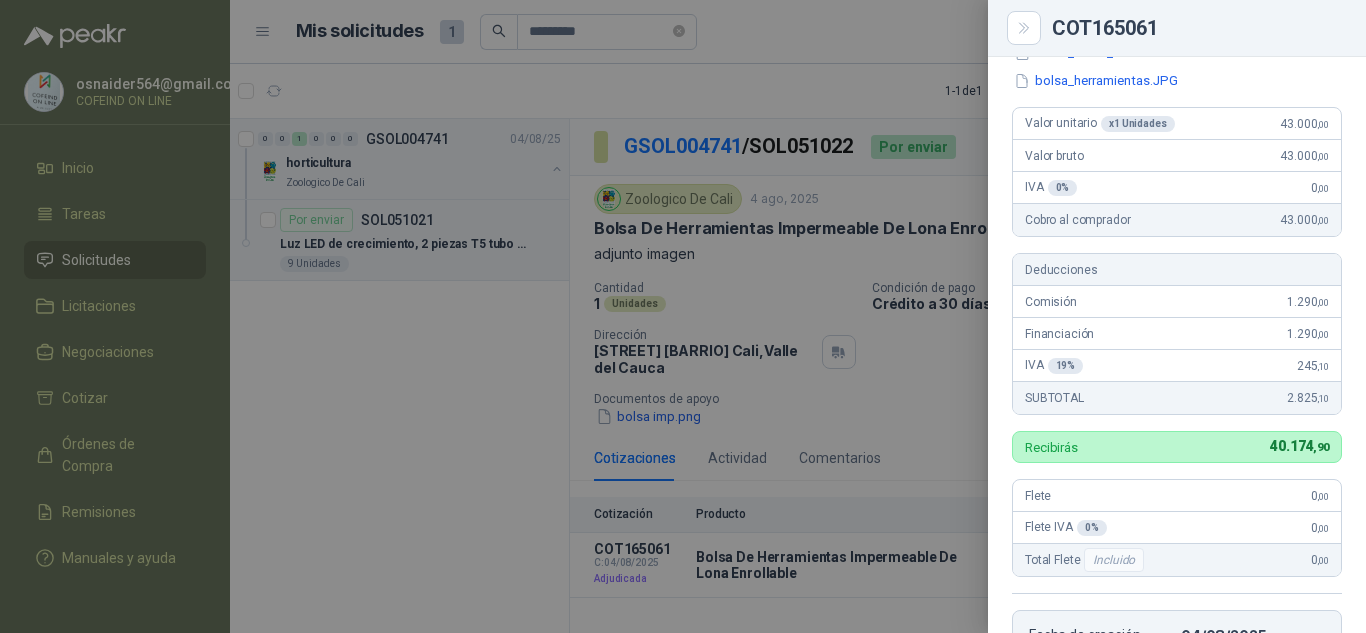 click at bounding box center [683, 316] 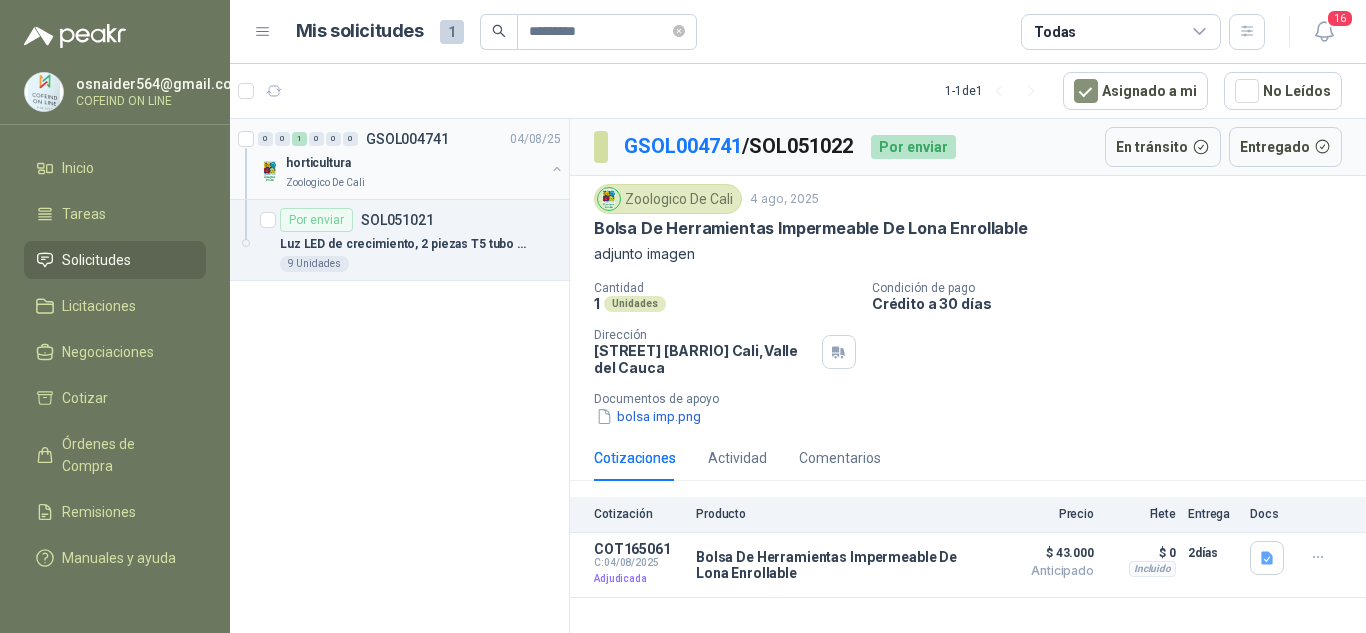 click on "horticultura" at bounding box center [415, 163] 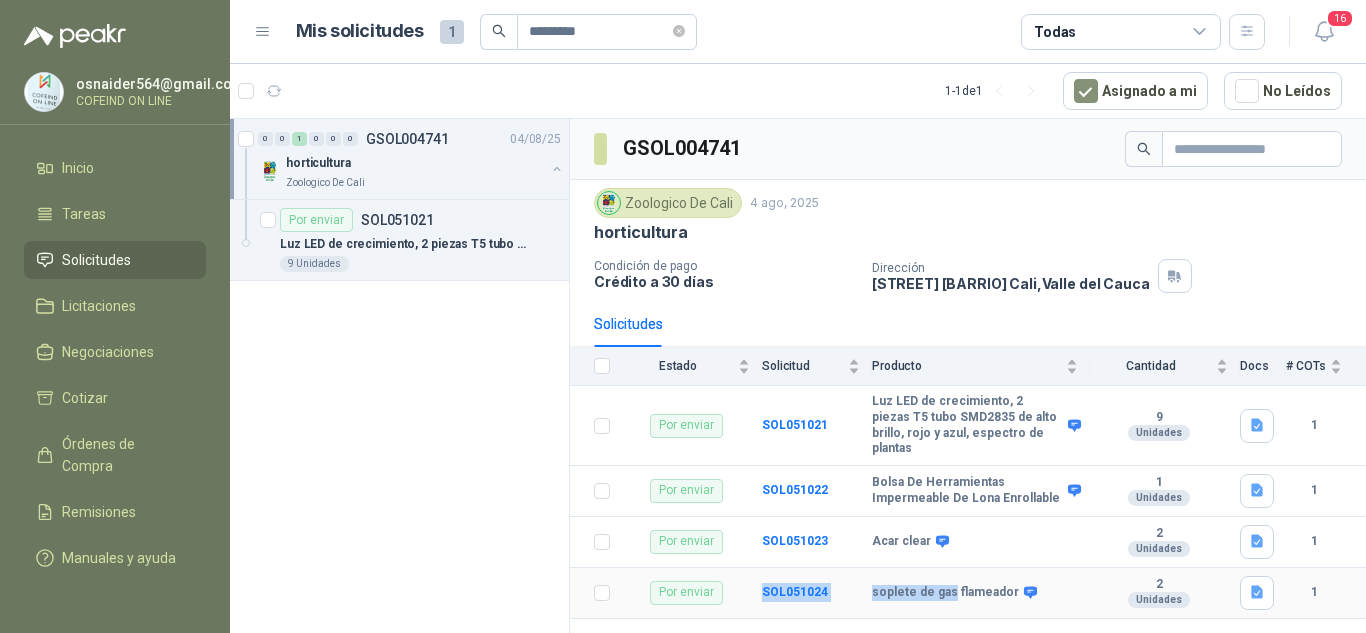 drag, startPoint x: 793, startPoint y: 603, endPoint x: 948, endPoint y: 602, distance: 155.00322 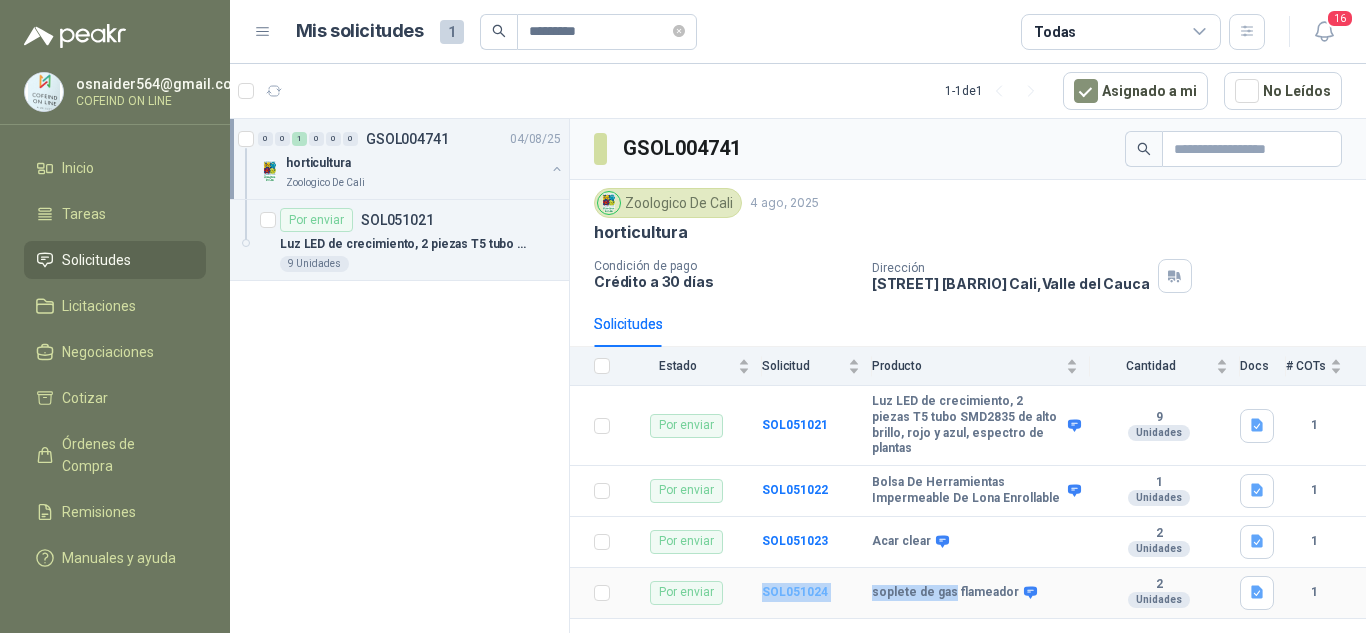click on "SOL051024" at bounding box center (795, 592) 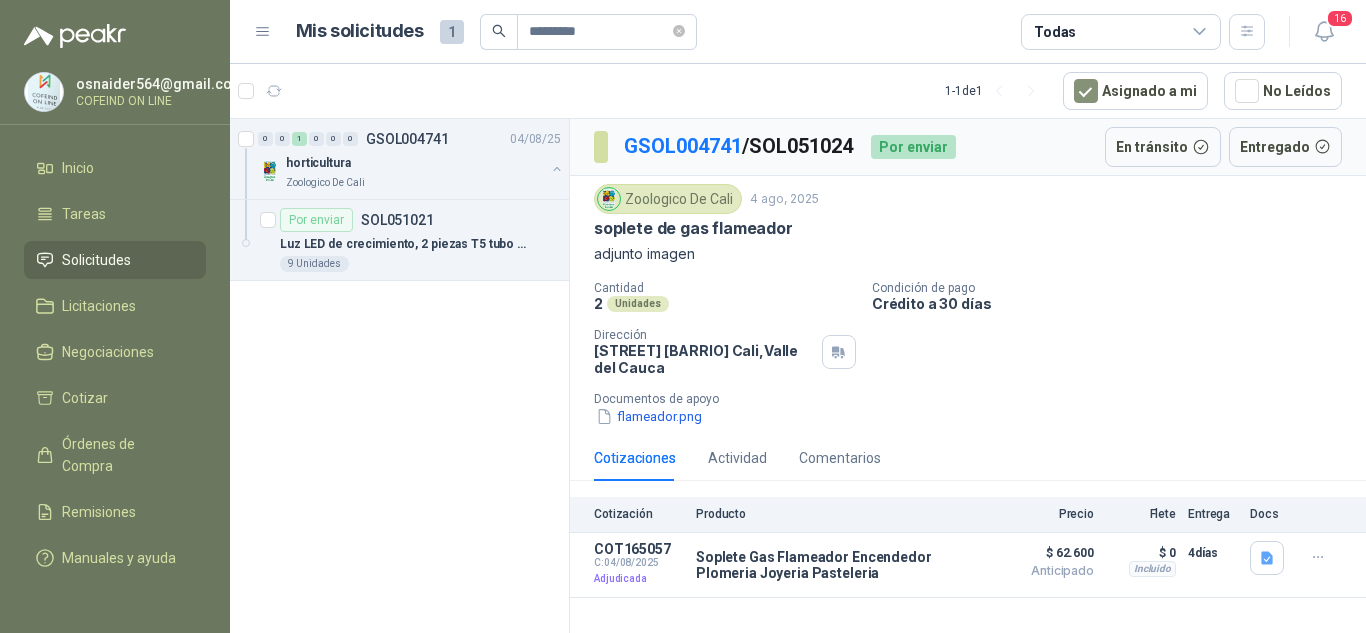 click on "Cantidad 2   Unidades Condición de pago Crédito a 30 días Dirección [ADDRESS]  Cali ,  Valle del Cauca Documentos de apoyo flameador.png" at bounding box center (968, 354) 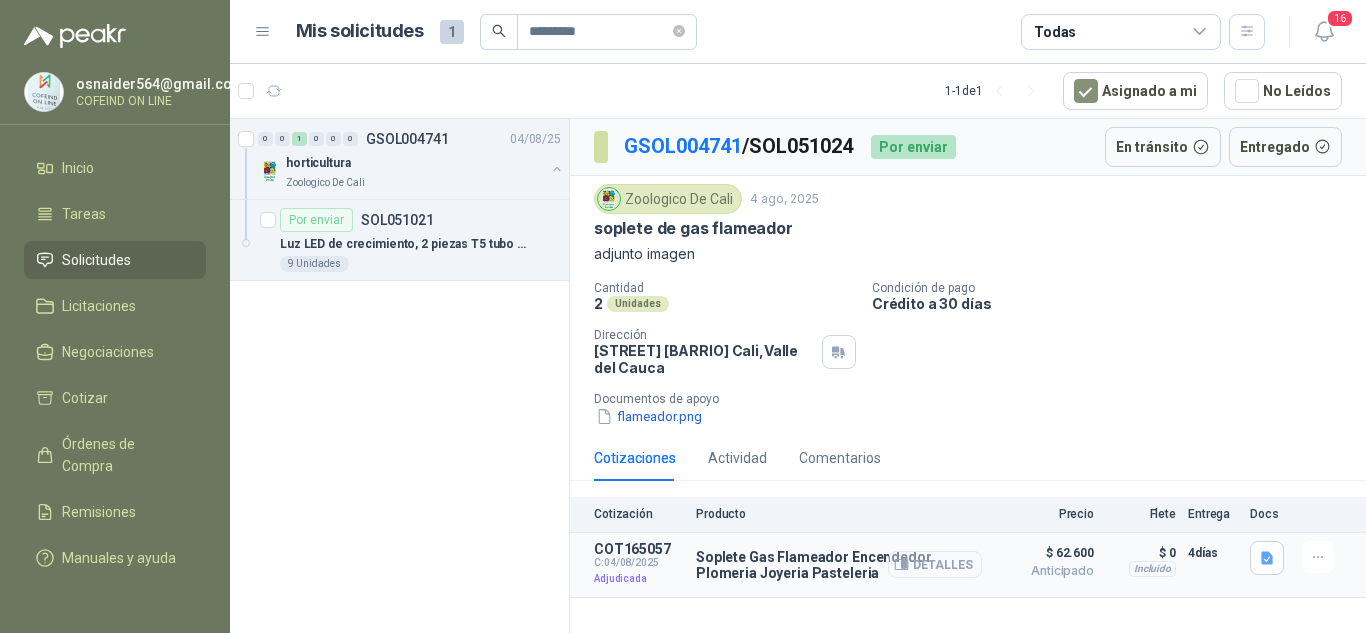 click on "Detalles" at bounding box center (935, 564) 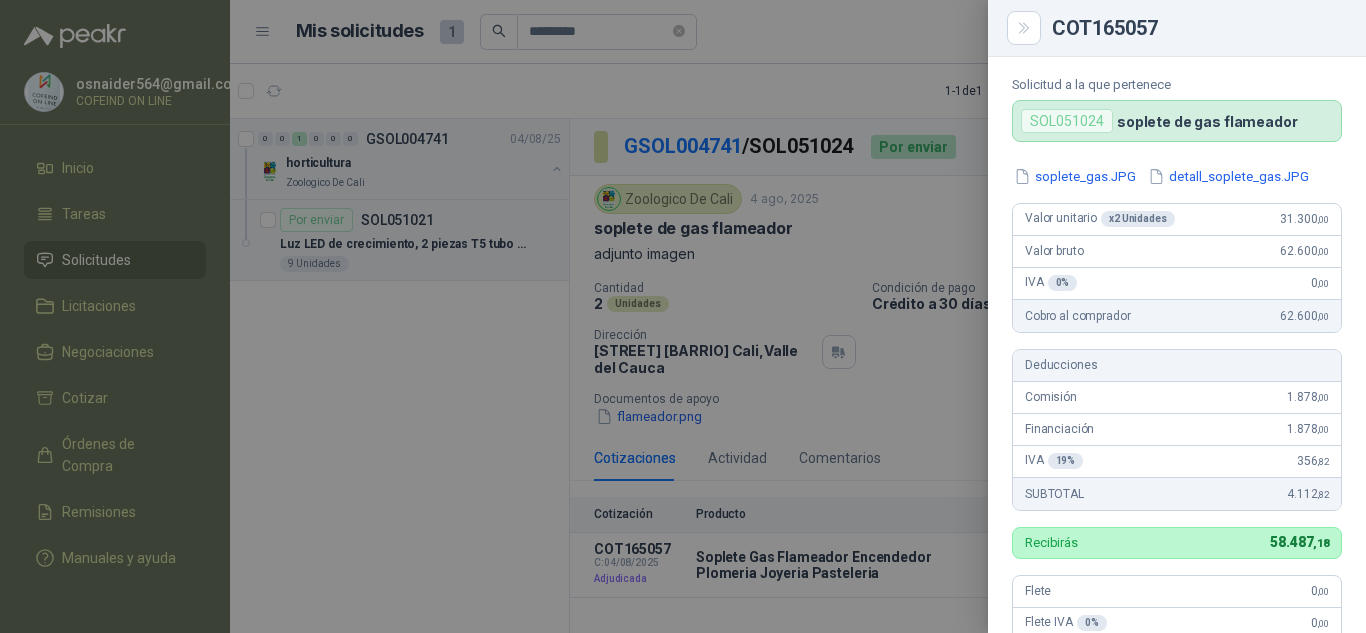 scroll, scrollTop: 200, scrollLeft: 0, axis: vertical 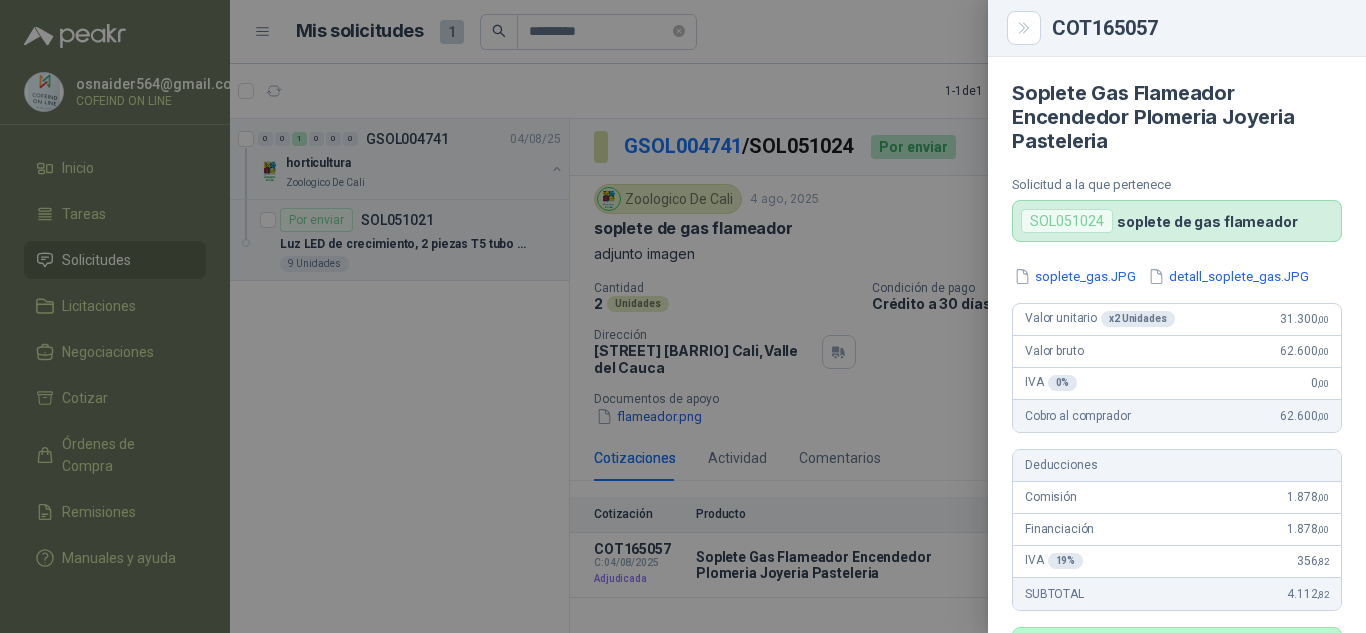 click at bounding box center (683, 316) 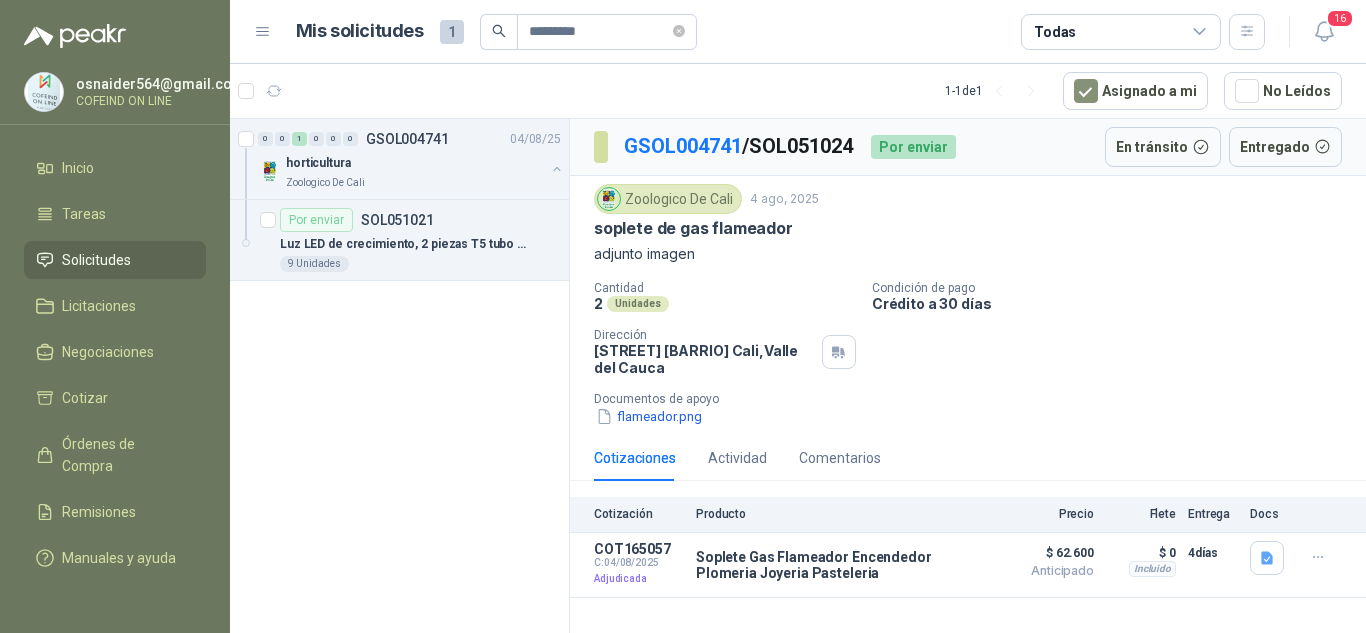 click on "flameador.png" at bounding box center (976, 416) 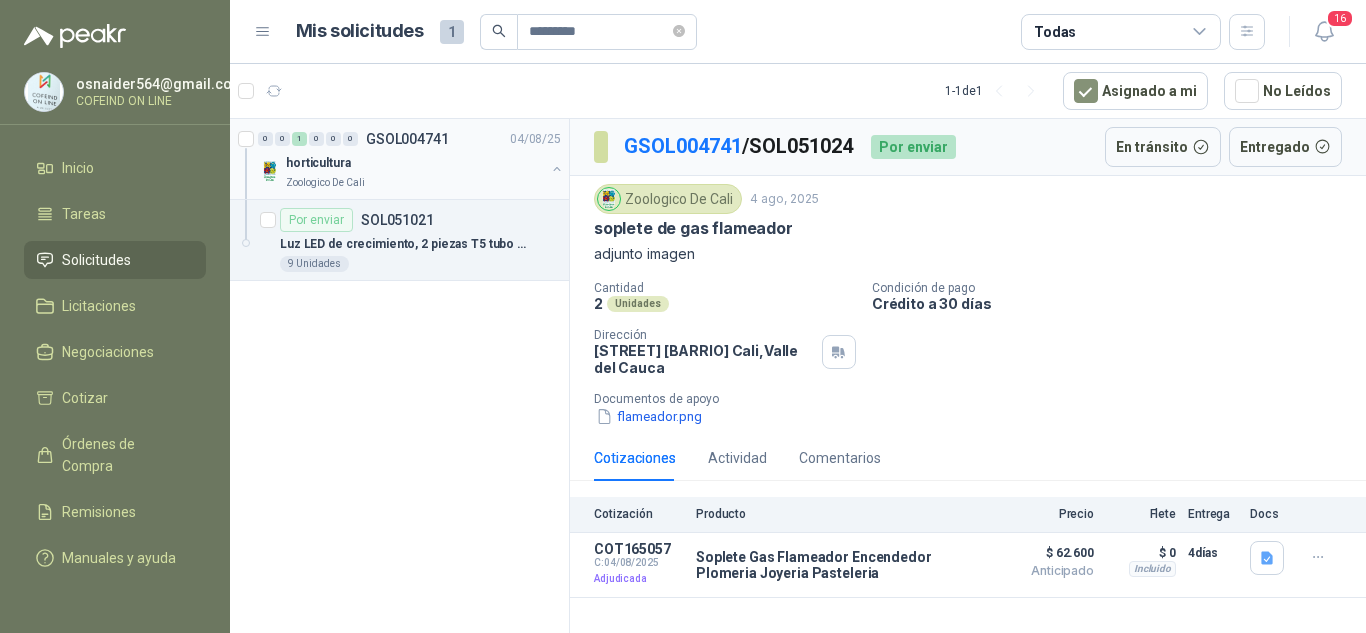 click on "Zoologico De Cali" at bounding box center (325, 183) 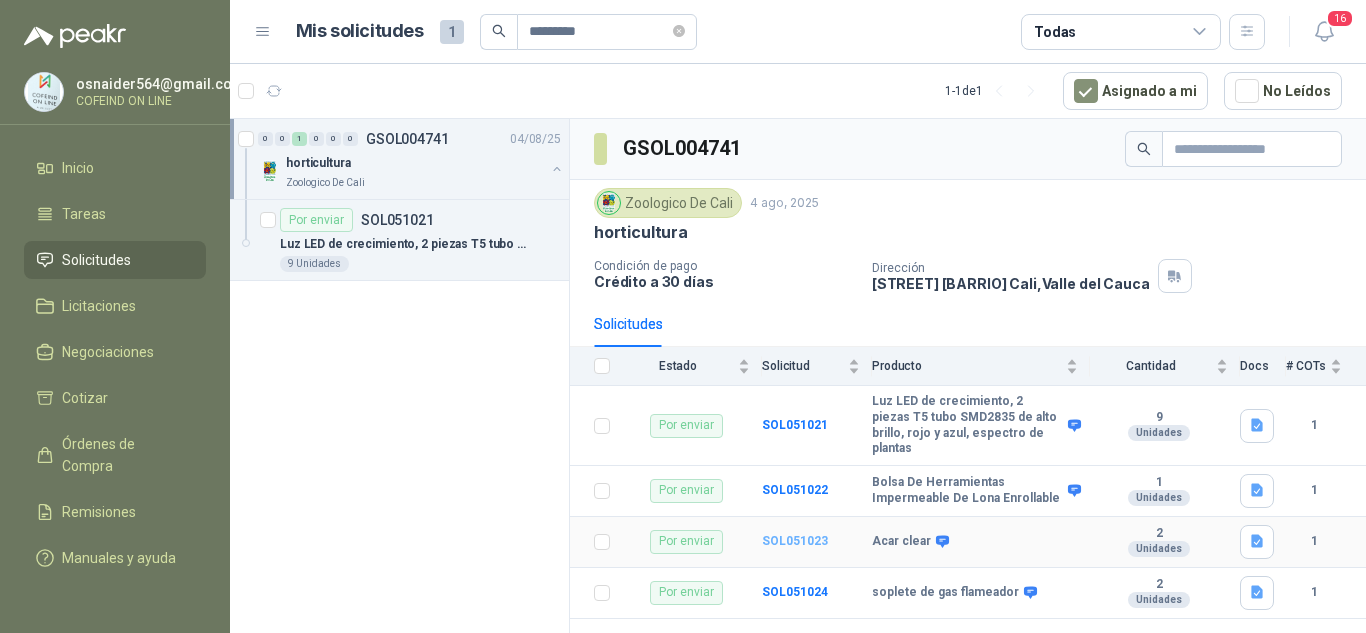 click on "SOL051023" at bounding box center (795, 541) 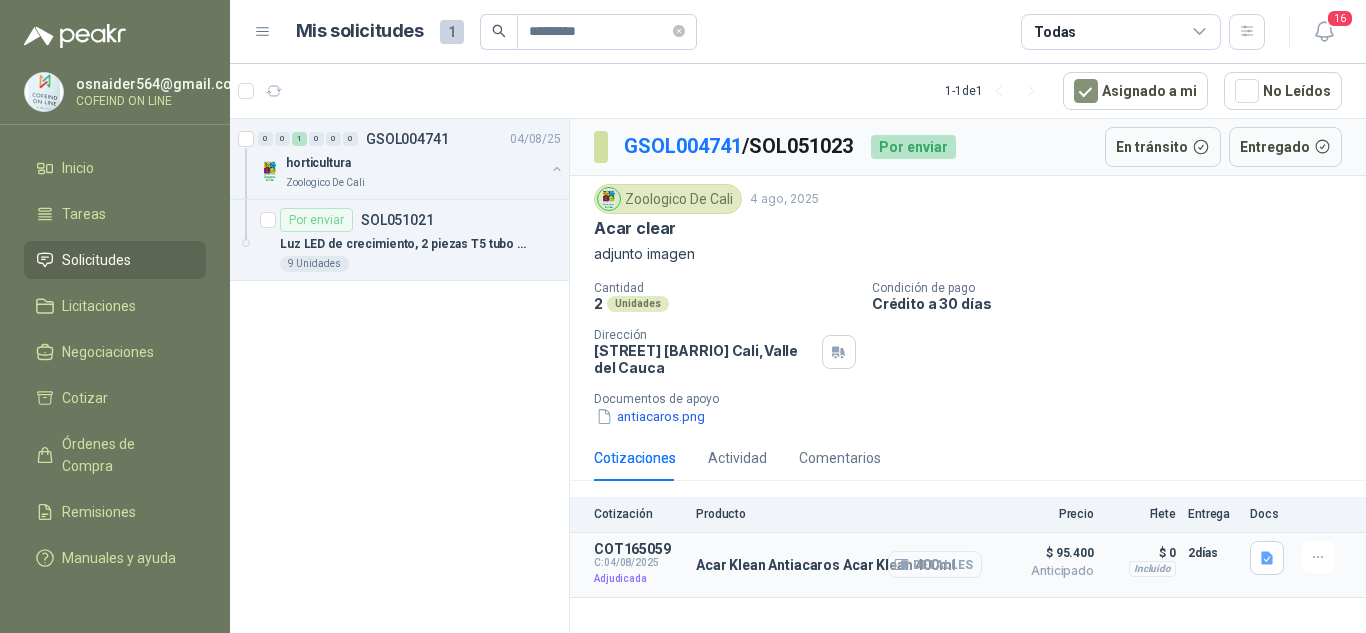 click on "Detalles" at bounding box center (935, 564) 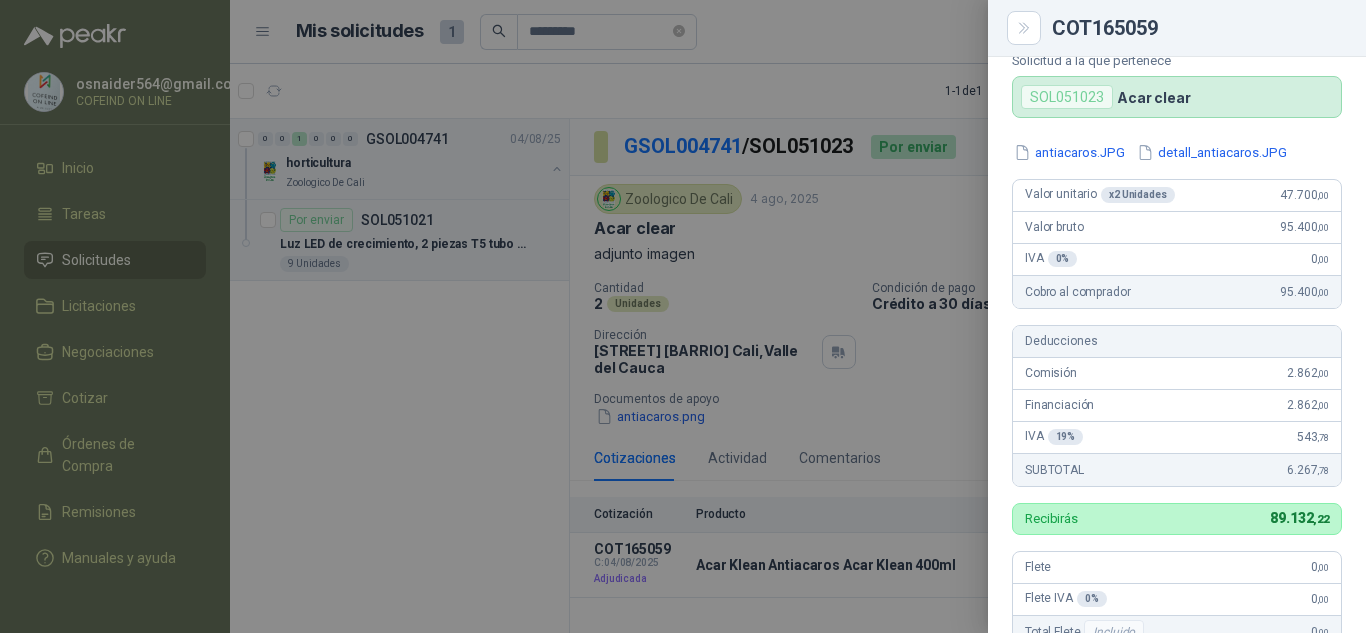 scroll, scrollTop: 0, scrollLeft: 0, axis: both 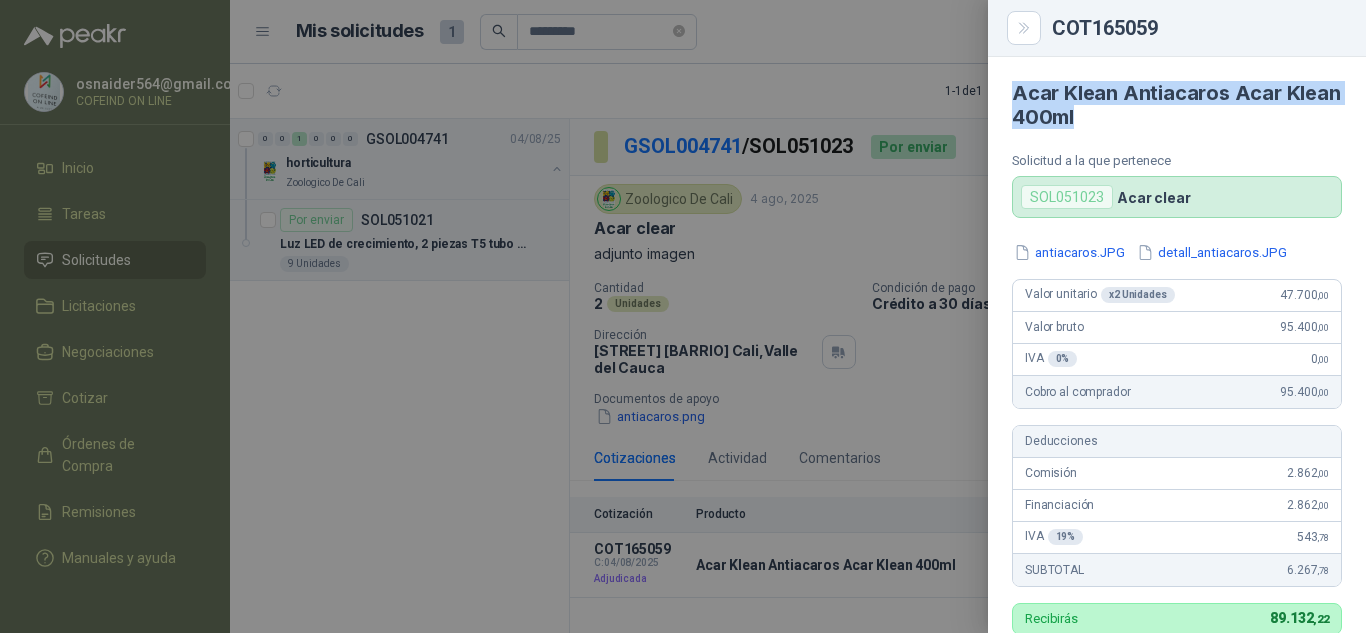 drag, startPoint x: 1153, startPoint y: 113, endPoint x: 1014, endPoint y: 88, distance: 141.2303 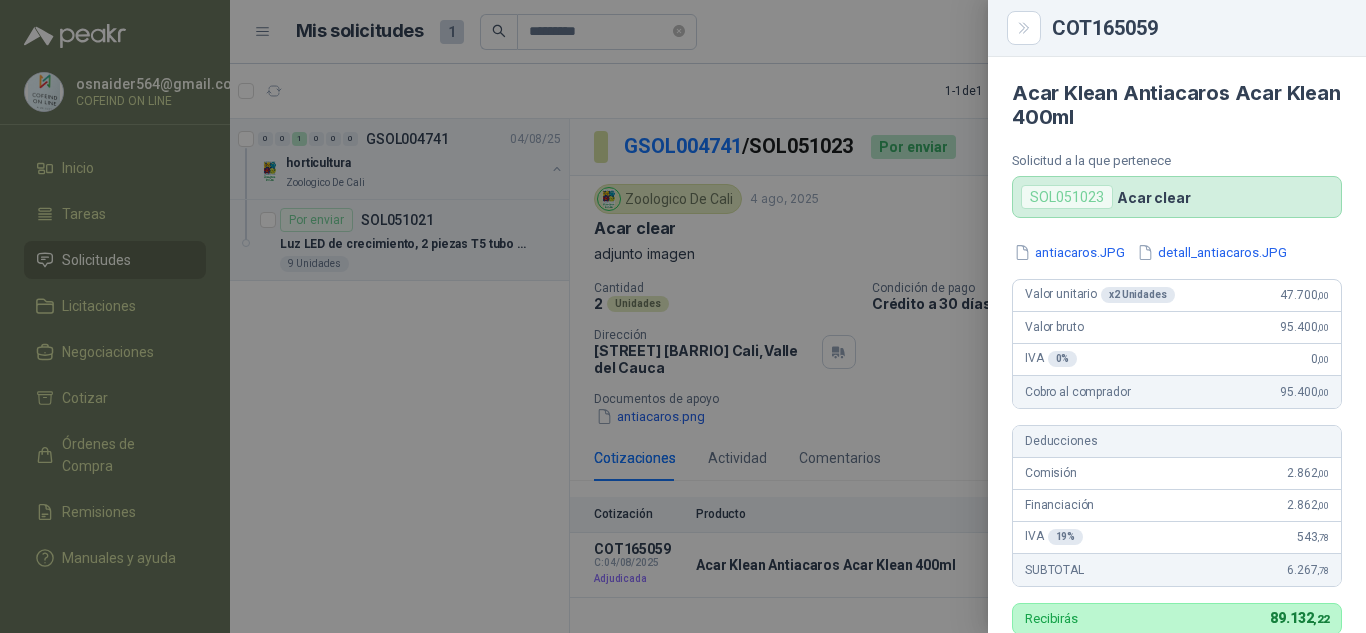 click at bounding box center (683, 316) 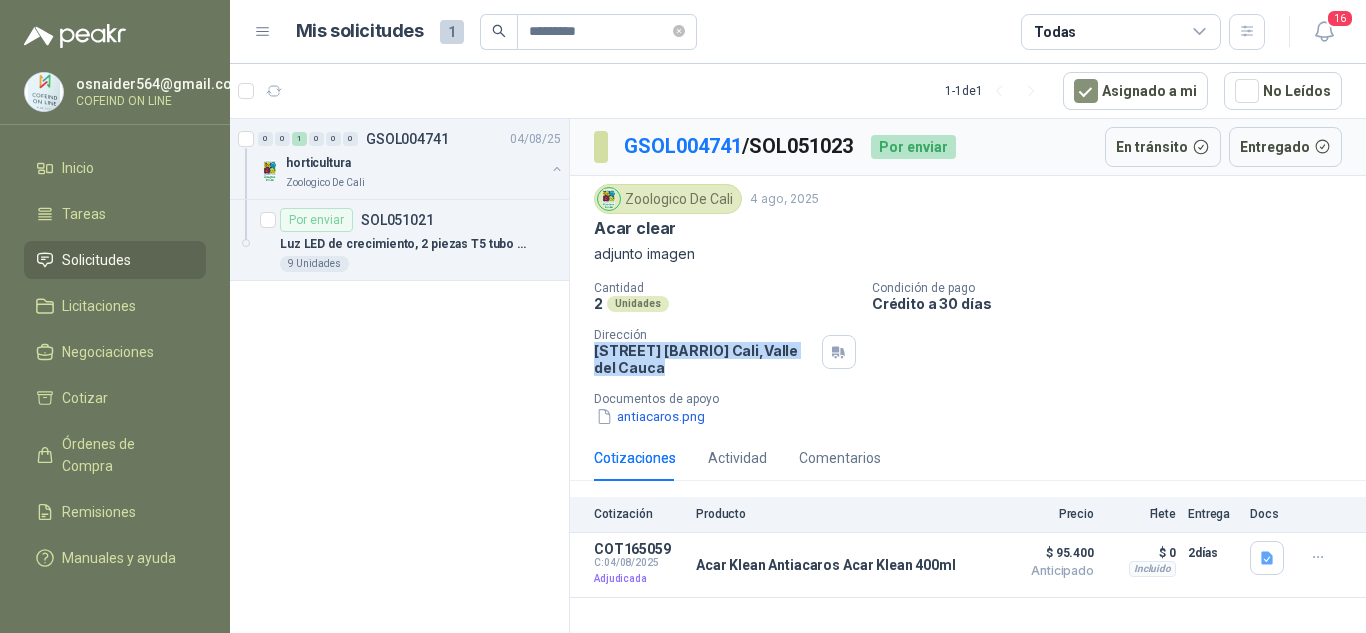 drag, startPoint x: 644, startPoint y: 412, endPoint x: 580, endPoint y: 356, distance: 85.04117 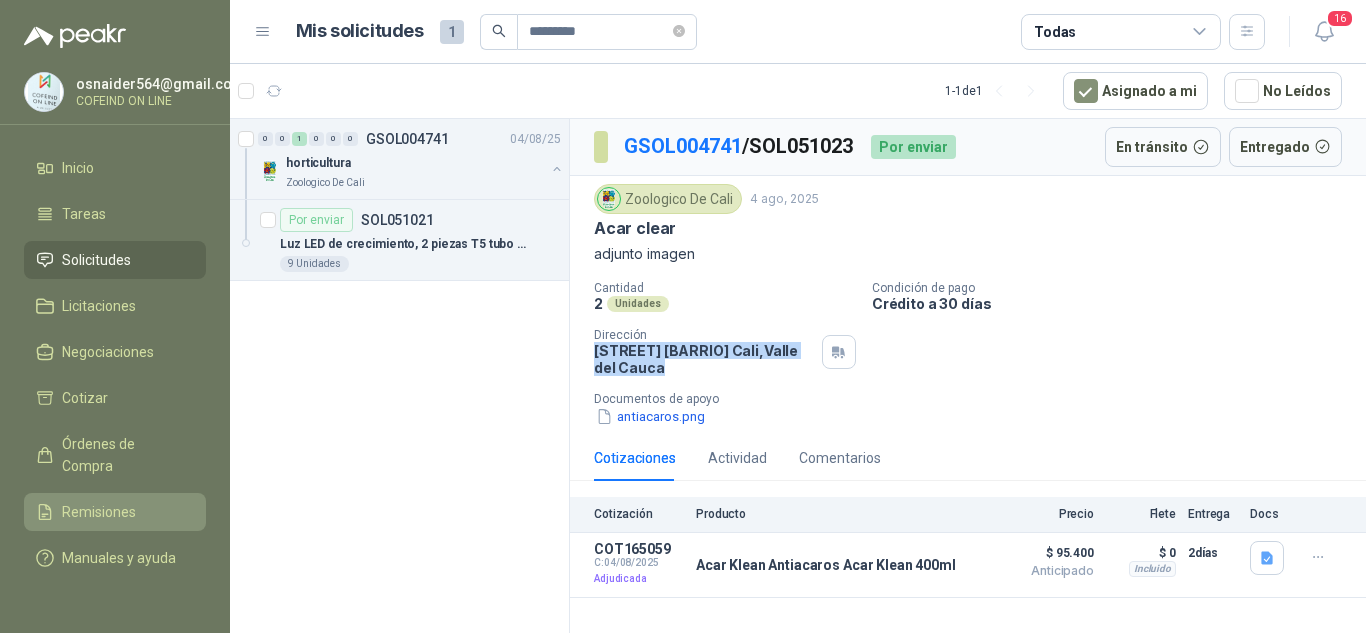 click on "Remisiones" at bounding box center (99, 512) 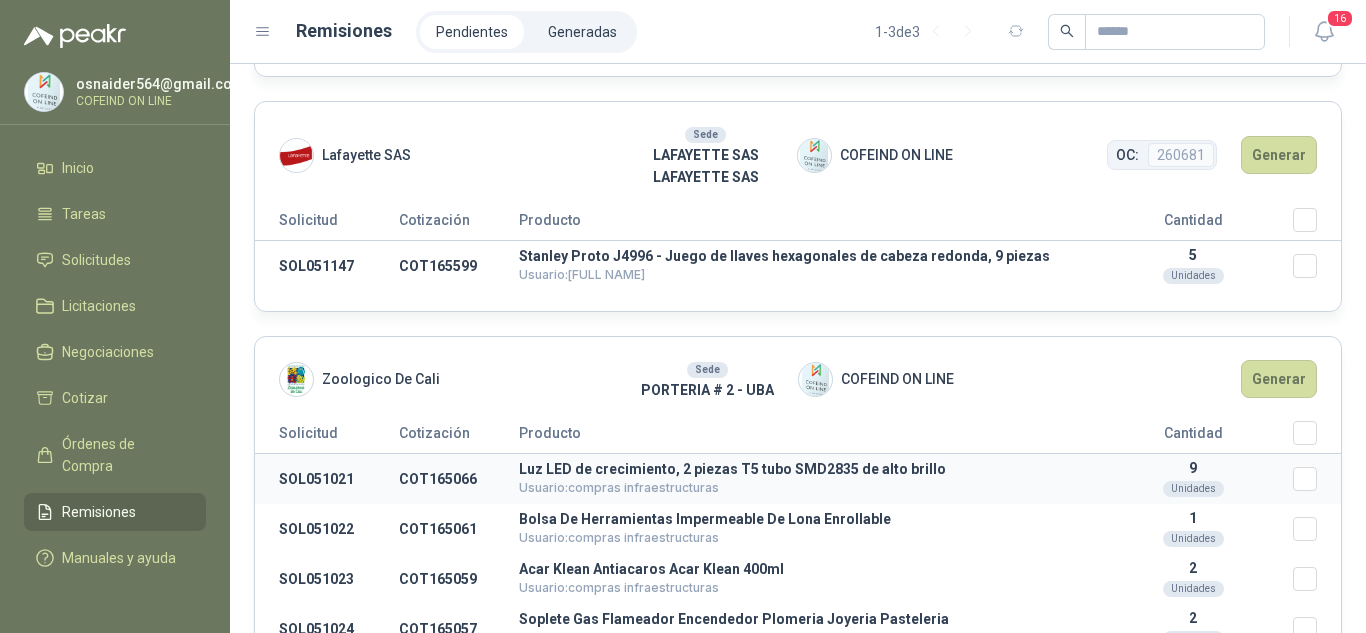 scroll, scrollTop: 366, scrollLeft: 0, axis: vertical 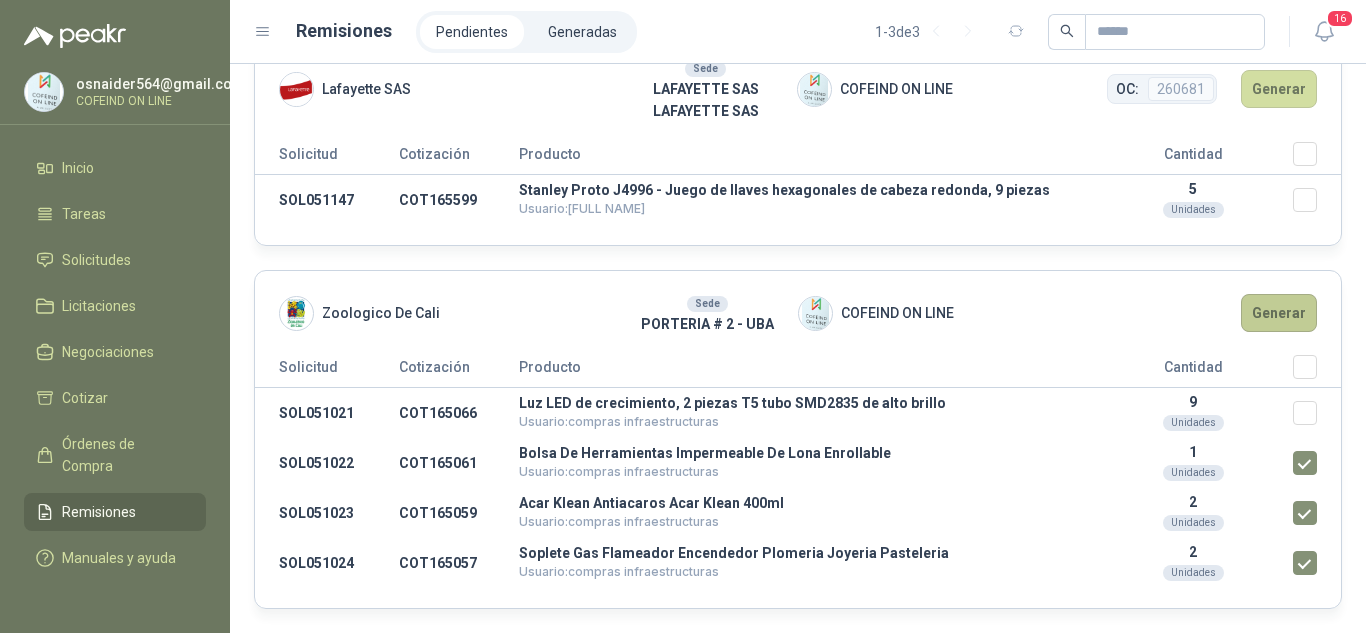 click on "Generar" at bounding box center (1279, 313) 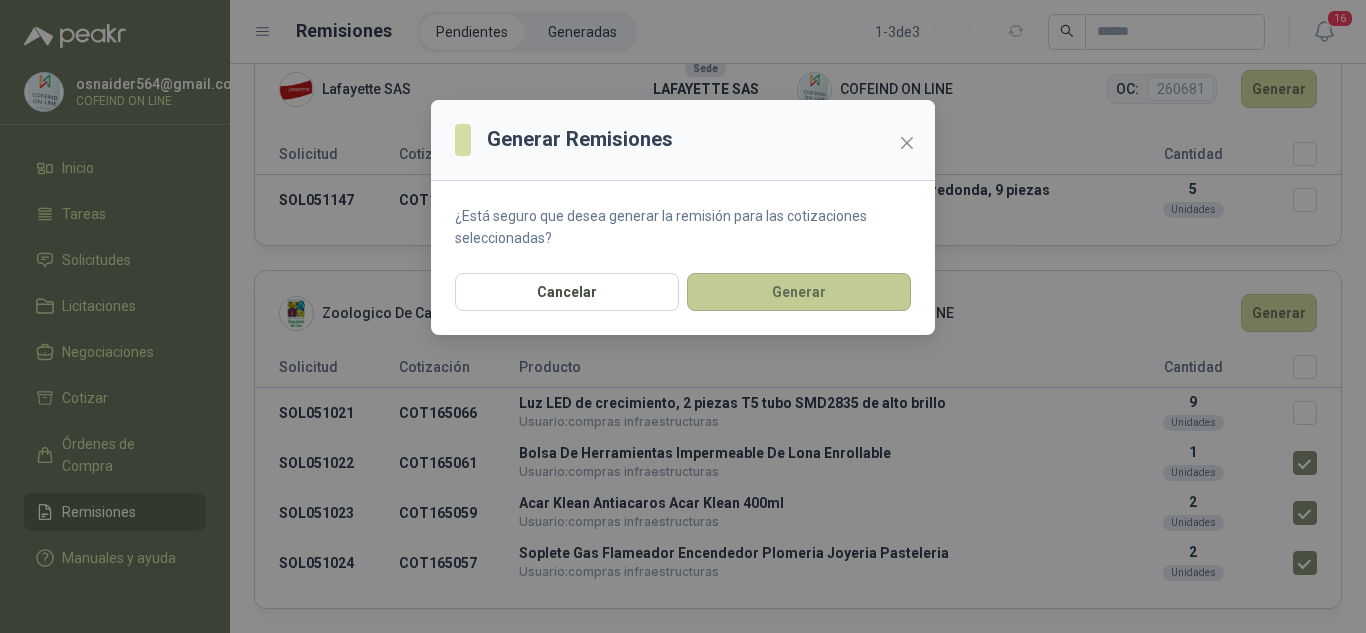 click on "Generar" at bounding box center (799, 292) 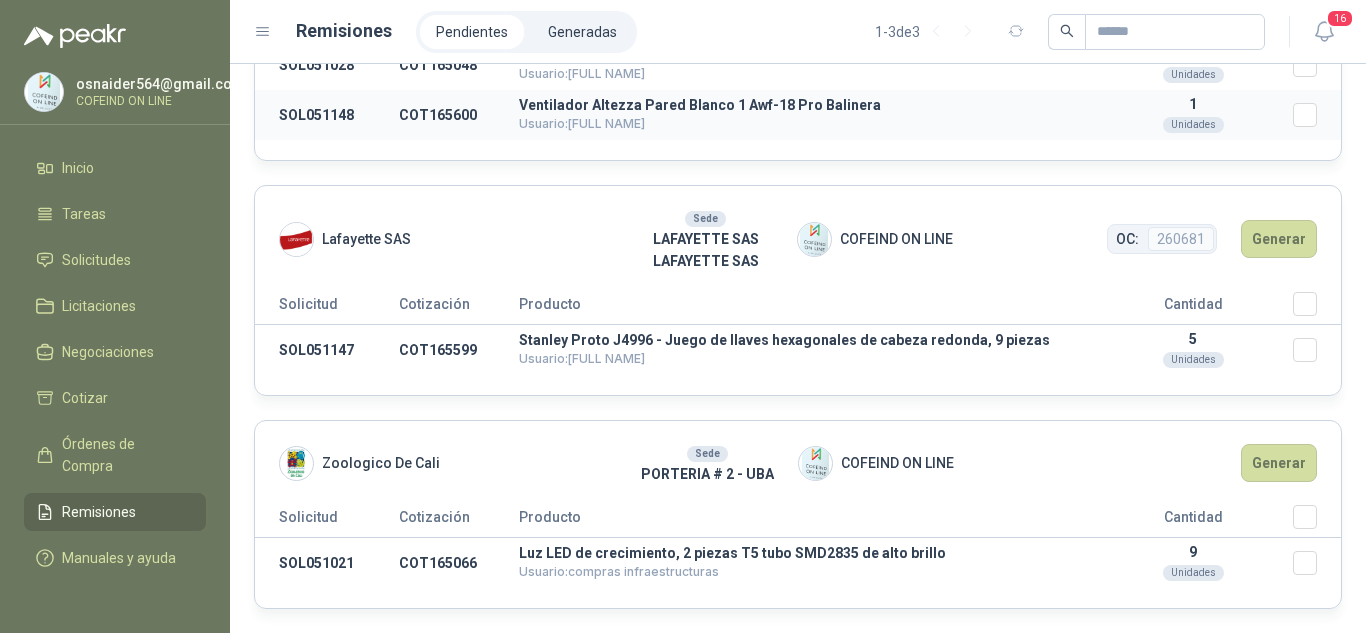 scroll, scrollTop: 116, scrollLeft: 0, axis: vertical 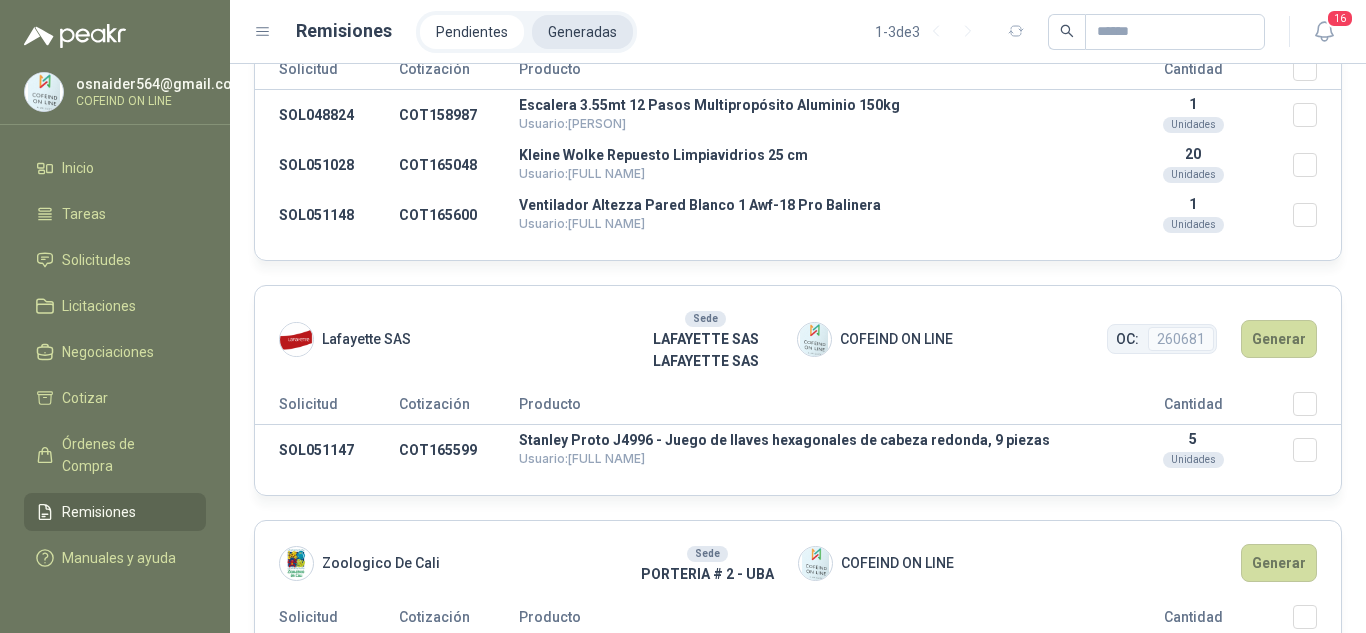 click on "Generadas" at bounding box center (582, 32) 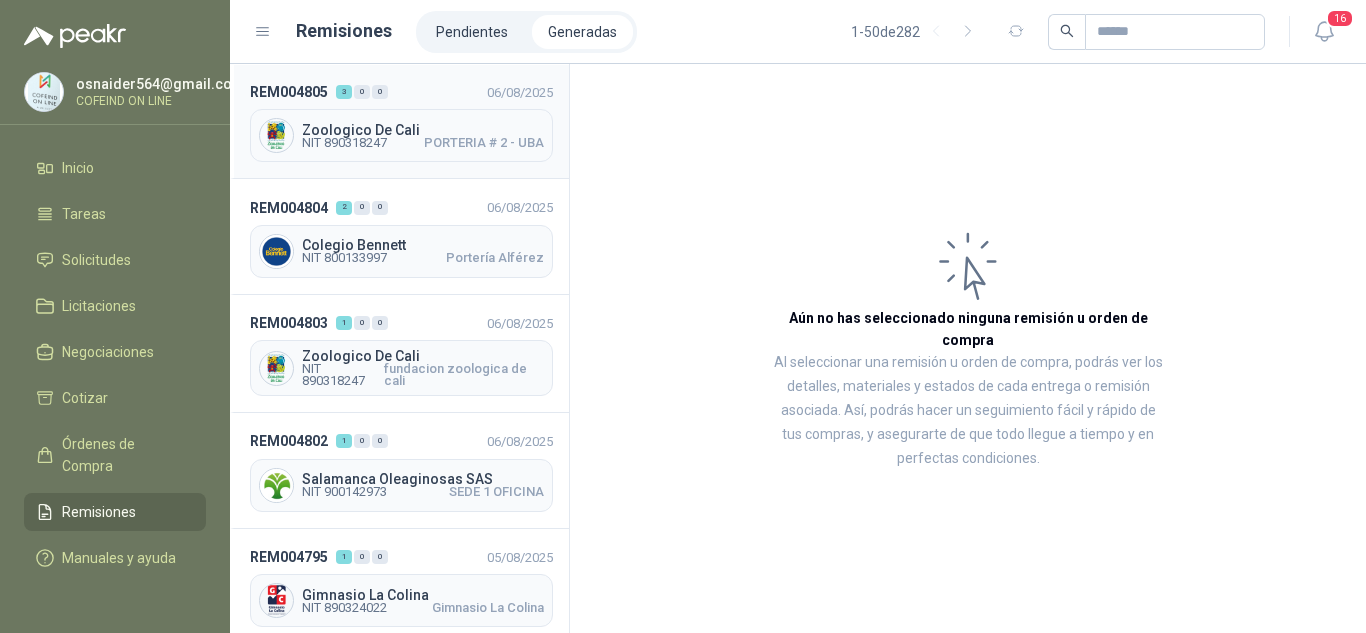 click on "NIT   [NIT]" at bounding box center (344, 143) 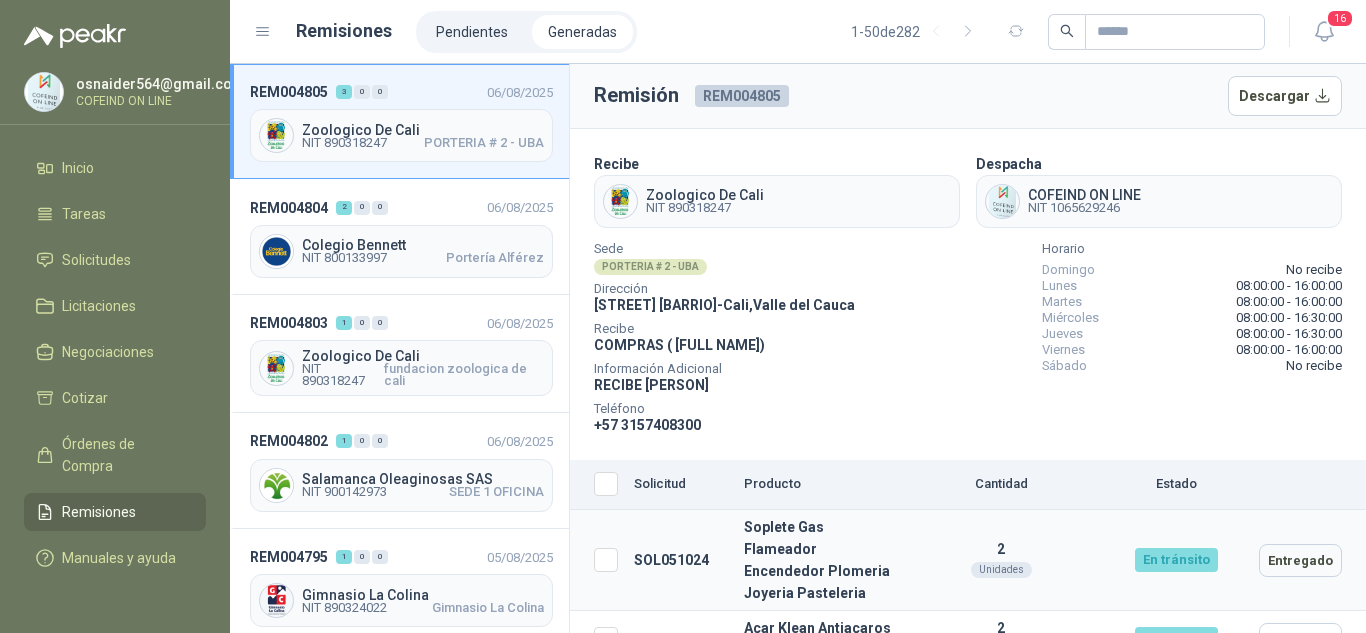 scroll, scrollTop: 179, scrollLeft: 0, axis: vertical 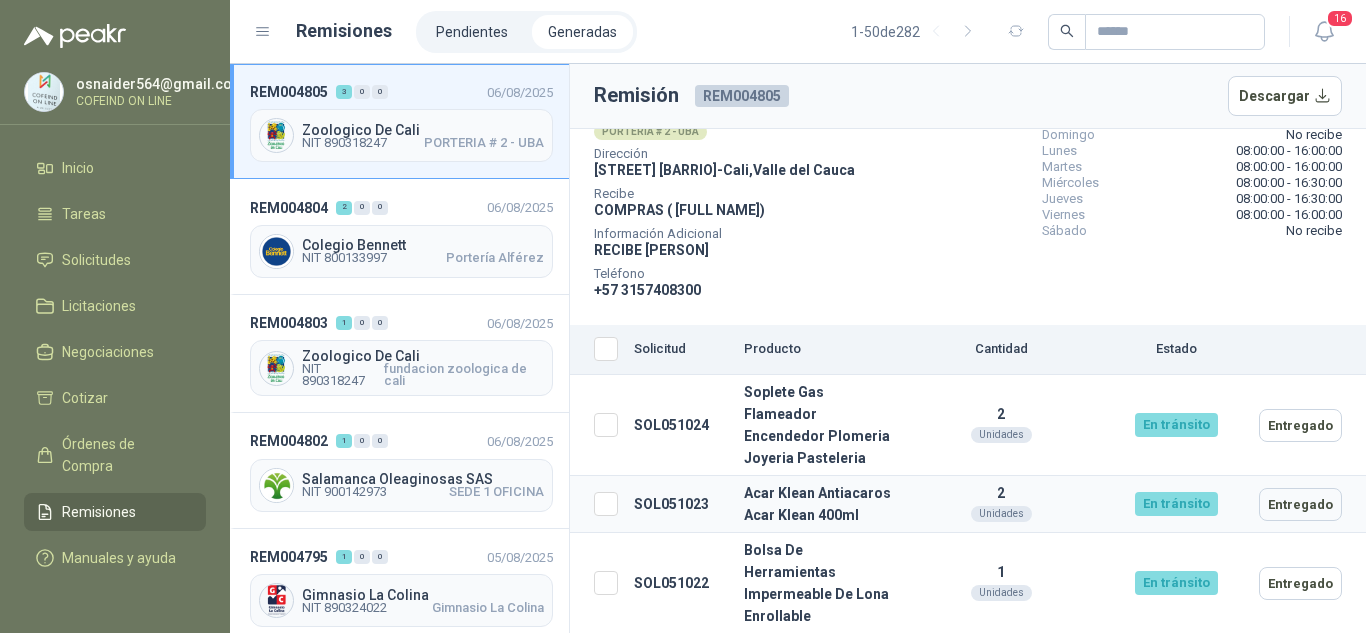click on "SOL051023" at bounding box center [681, 504] 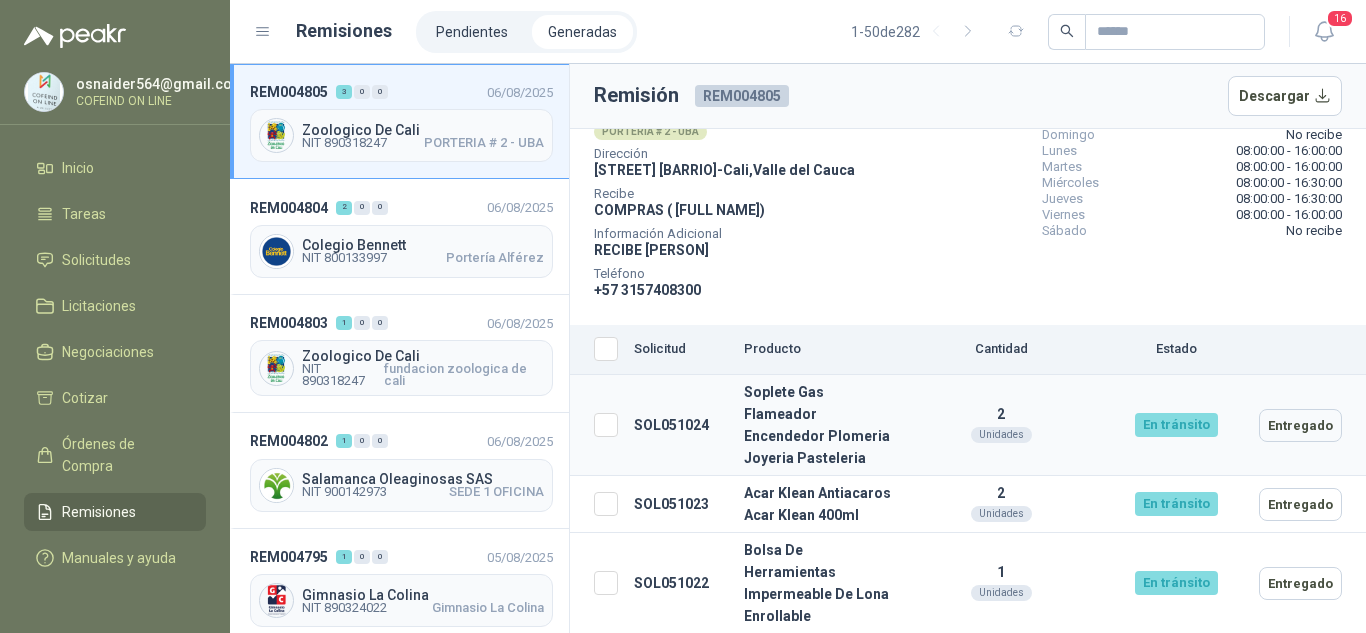 scroll, scrollTop: 79, scrollLeft: 0, axis: vertical 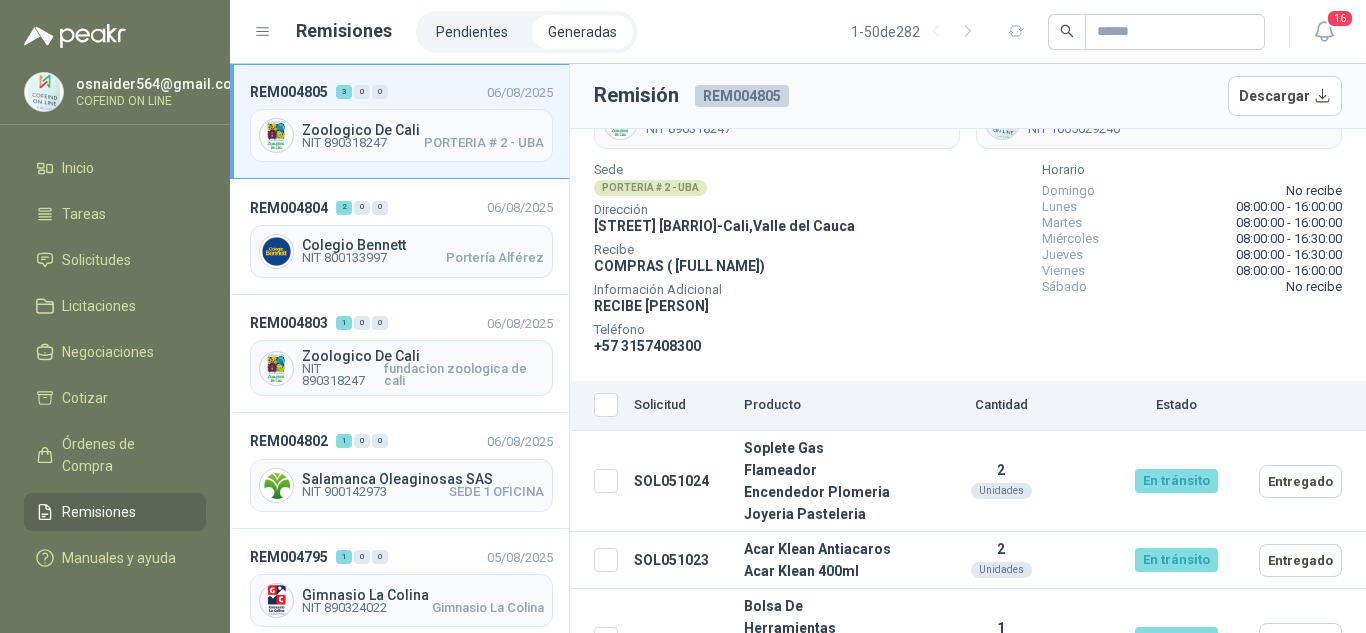 drag, startPoint x: 765, startPoint y: 323, endPoint x: 648, endPoint y: 330, distance: 117.20921 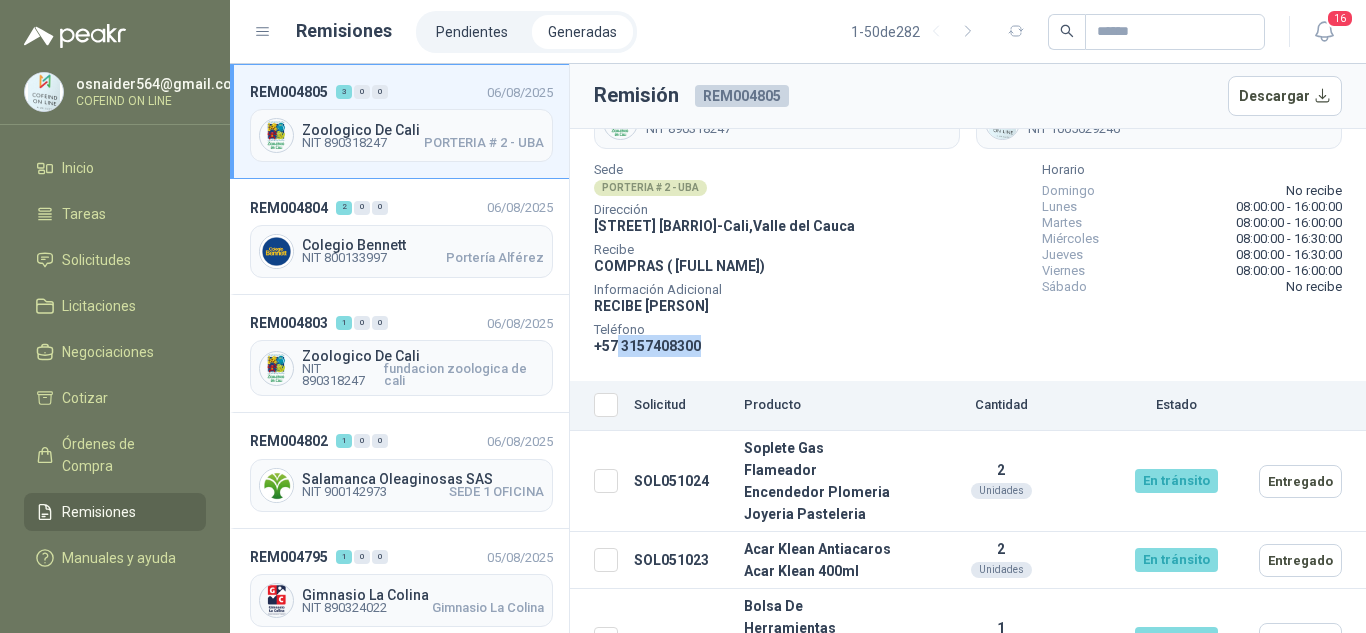 drag, startPoint x: 703, startPoint y: 366, endPoint x: 618, endPoint y: 367, distance: 85.00588 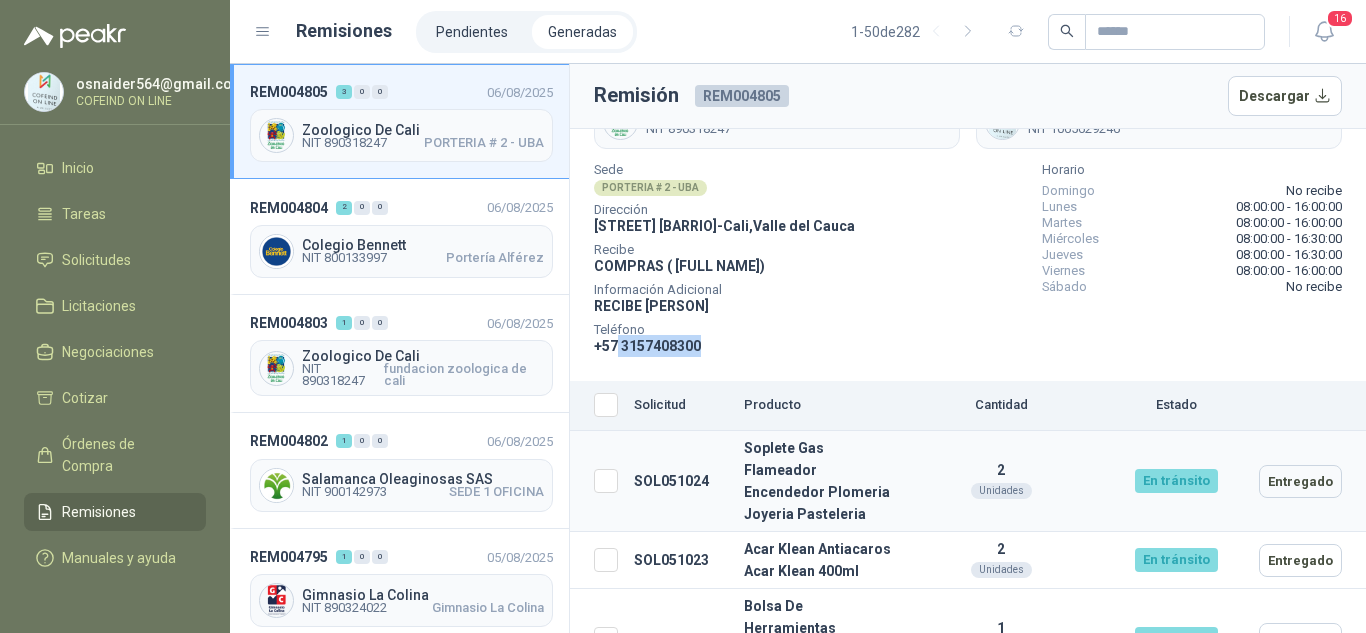 scroll, scrollTop: 179, scrollLeft: 0, axis: vertical 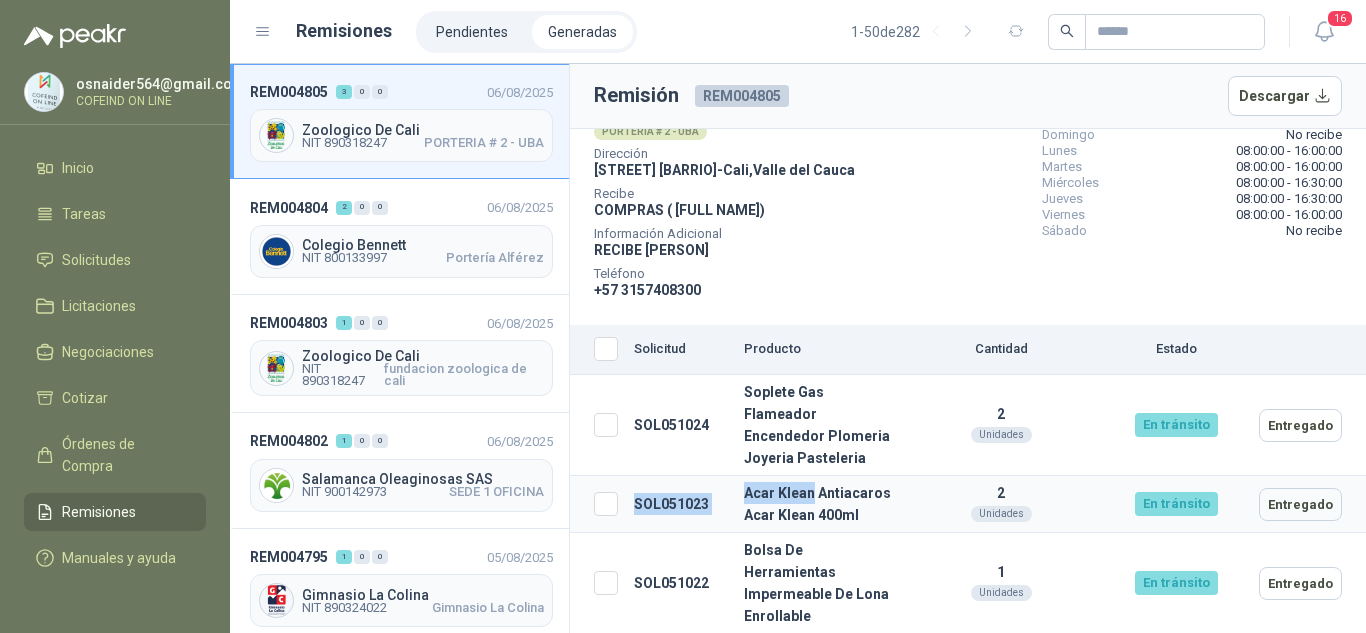 drag, startPoint x: 629, startPoint y: 496, endPoint x: 814, endPoint y: 468, distance: 187.10692 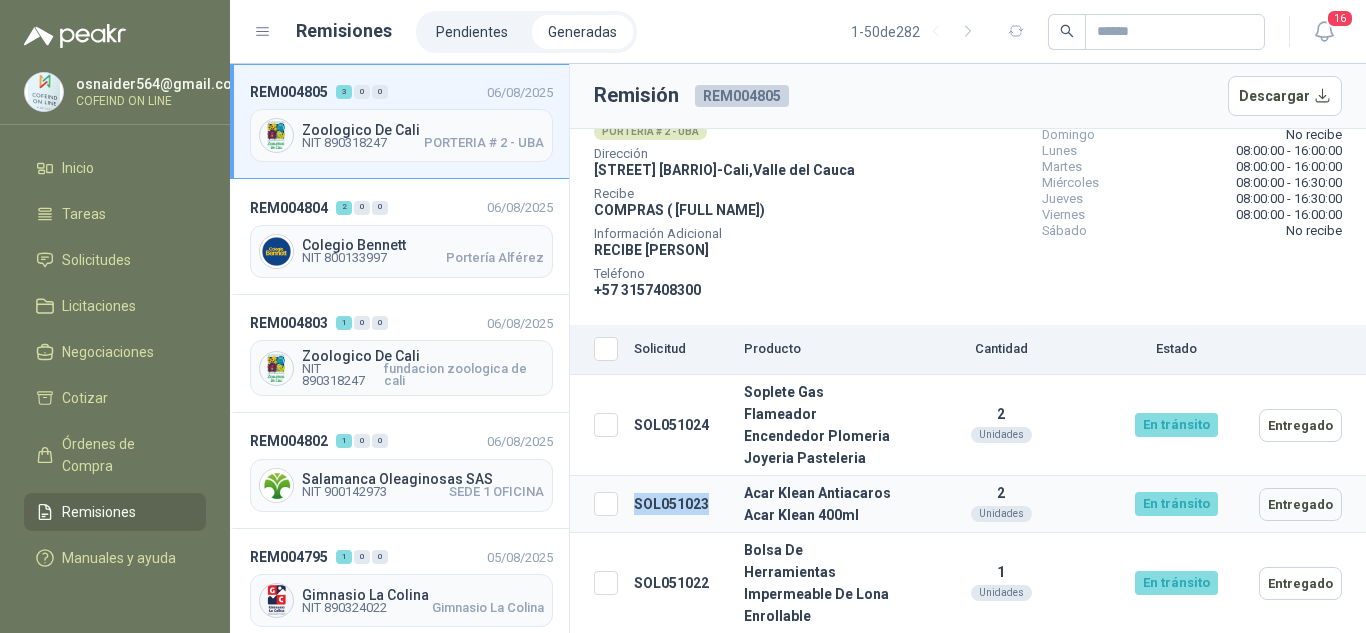 drag, startPoint x: 714, startPoint y: 495, endPoint x: 655, endPoint y: 490, distance: 59.211487 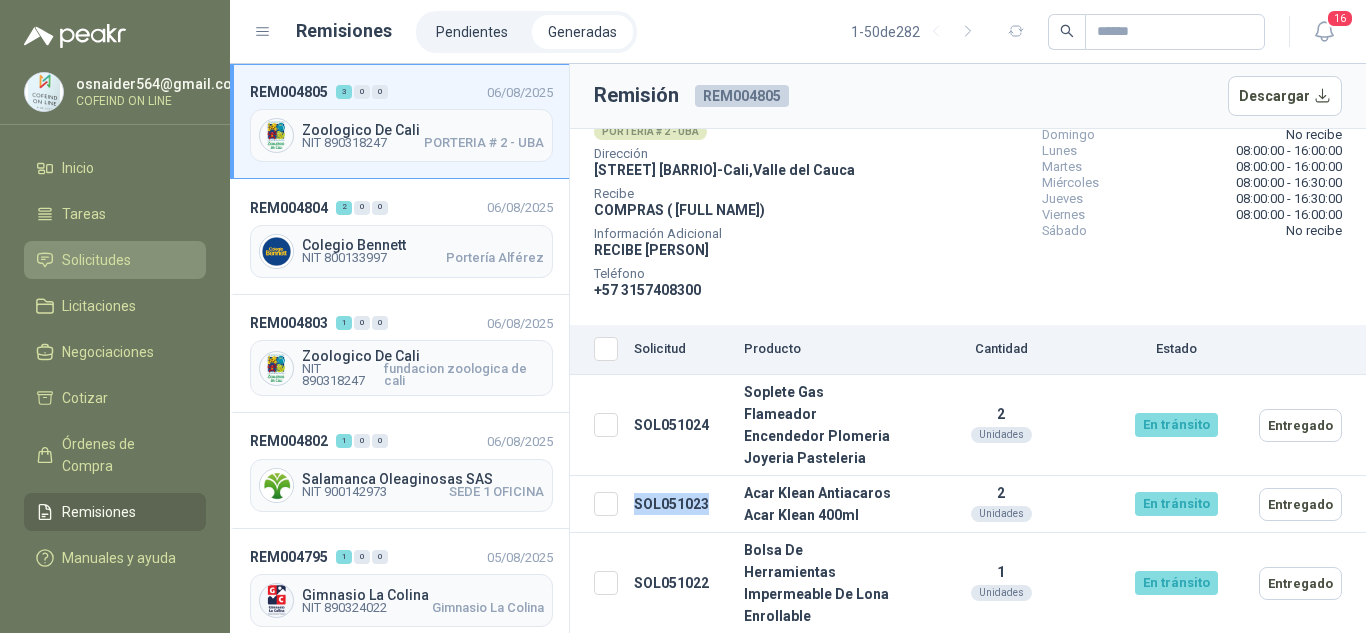 click on "Solicitudes" at bounding box center [115, 260] 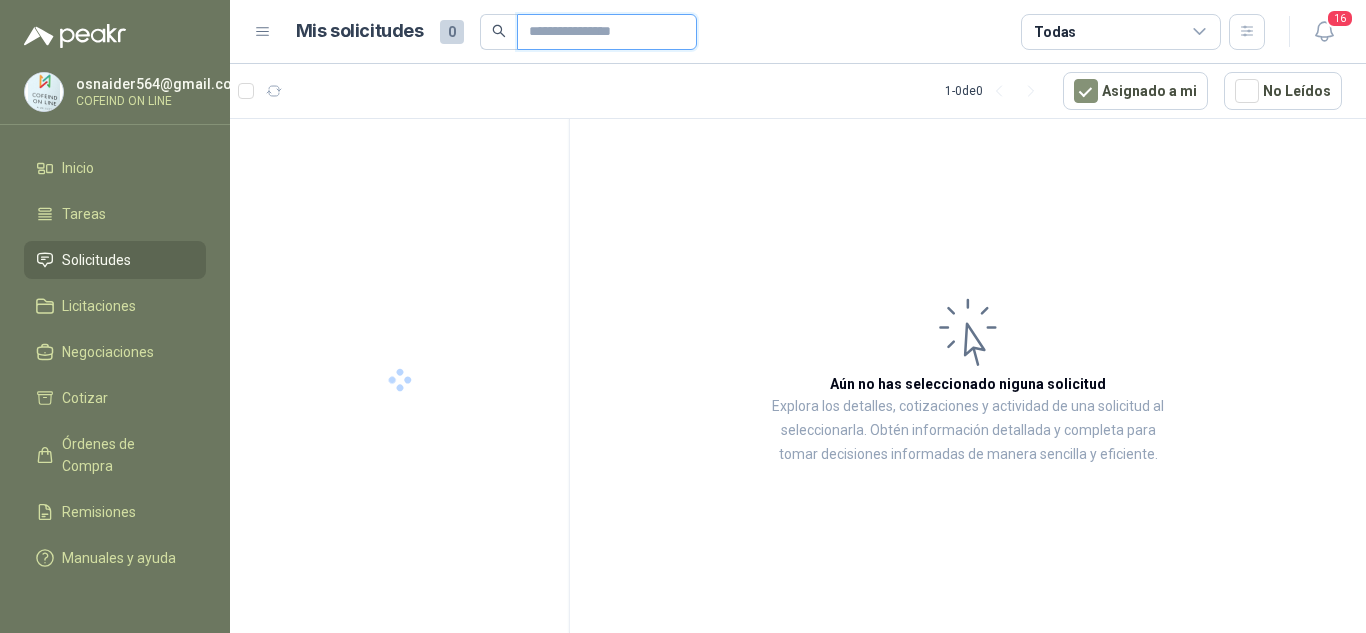 click at bounding box center (599, 32) 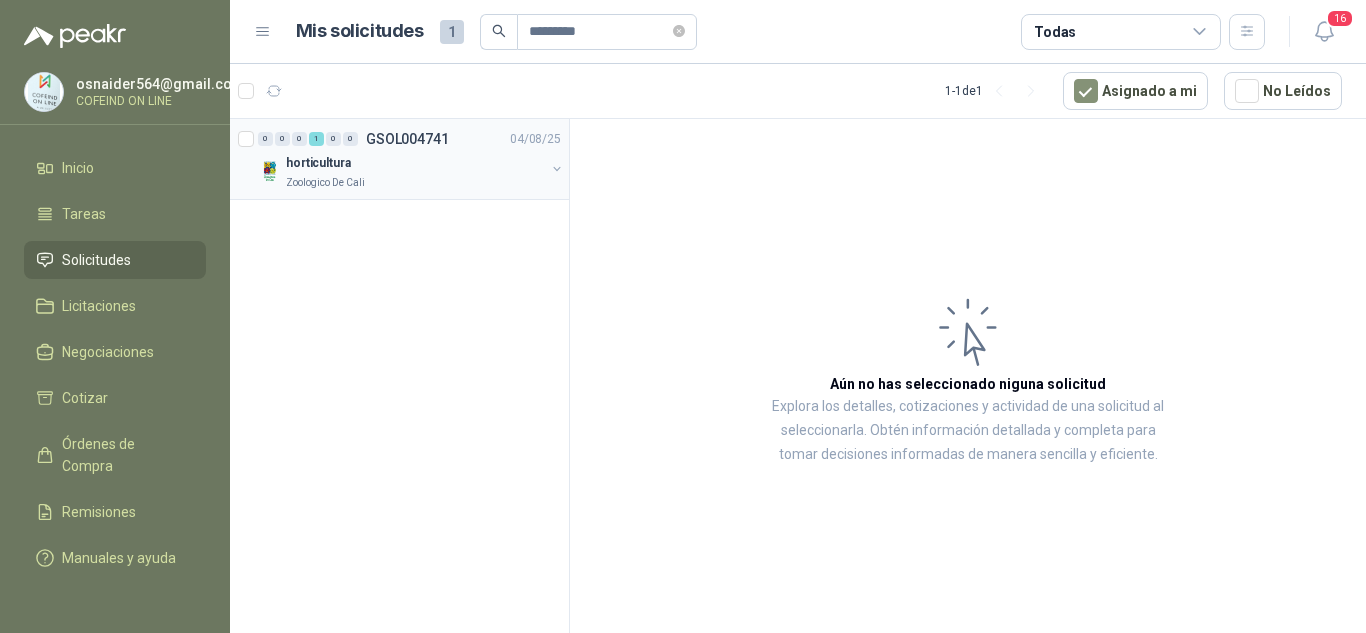 click on "horticultura" at bounding box center (415, 163) 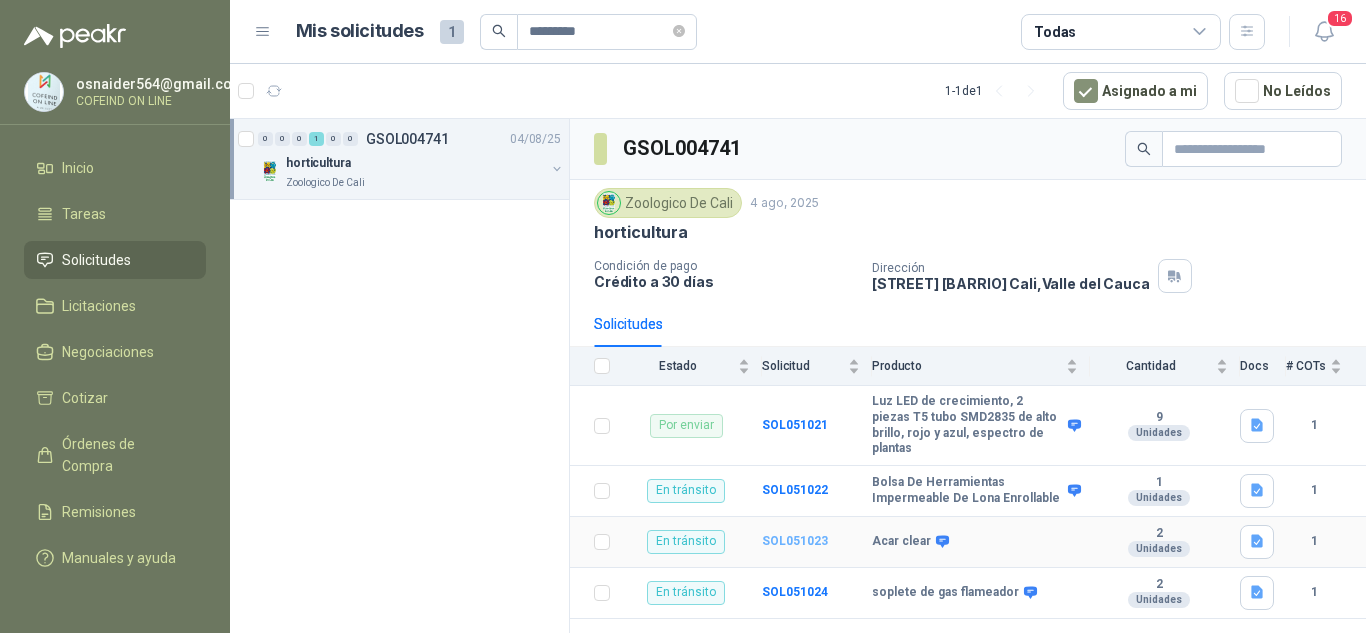 click on "SOL051023" at bounding box center [795, 541] 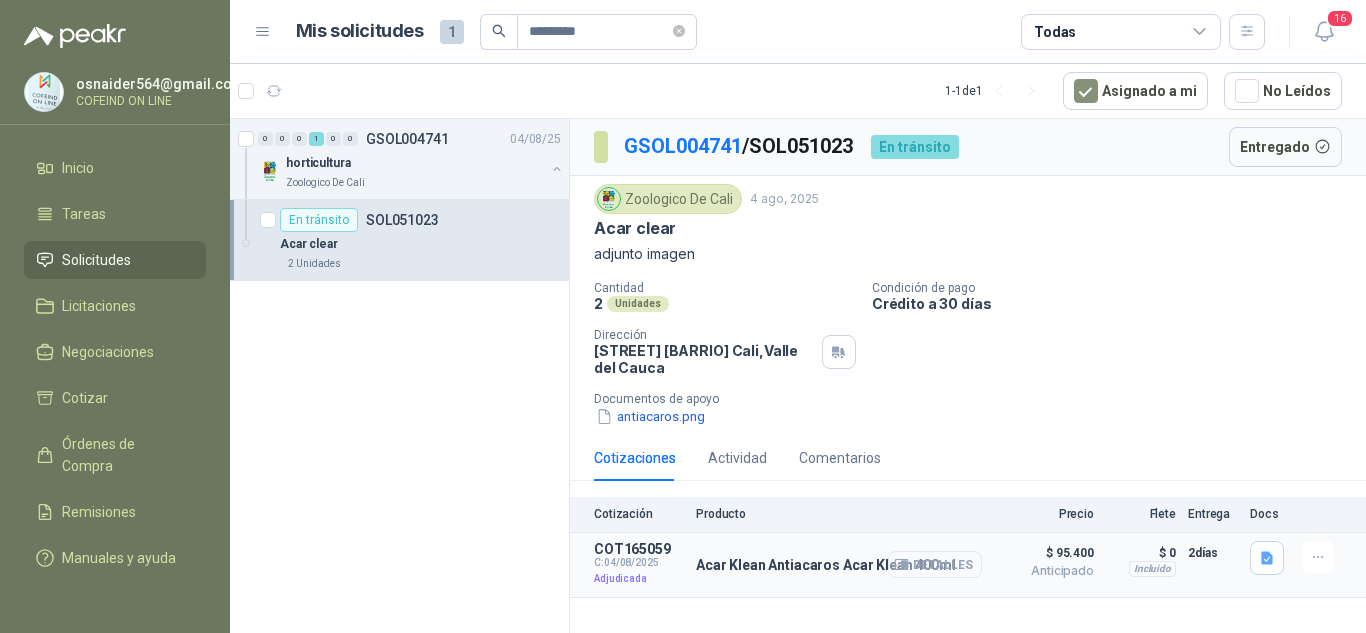 click on "Detalles" at bounding box center [935, 564] 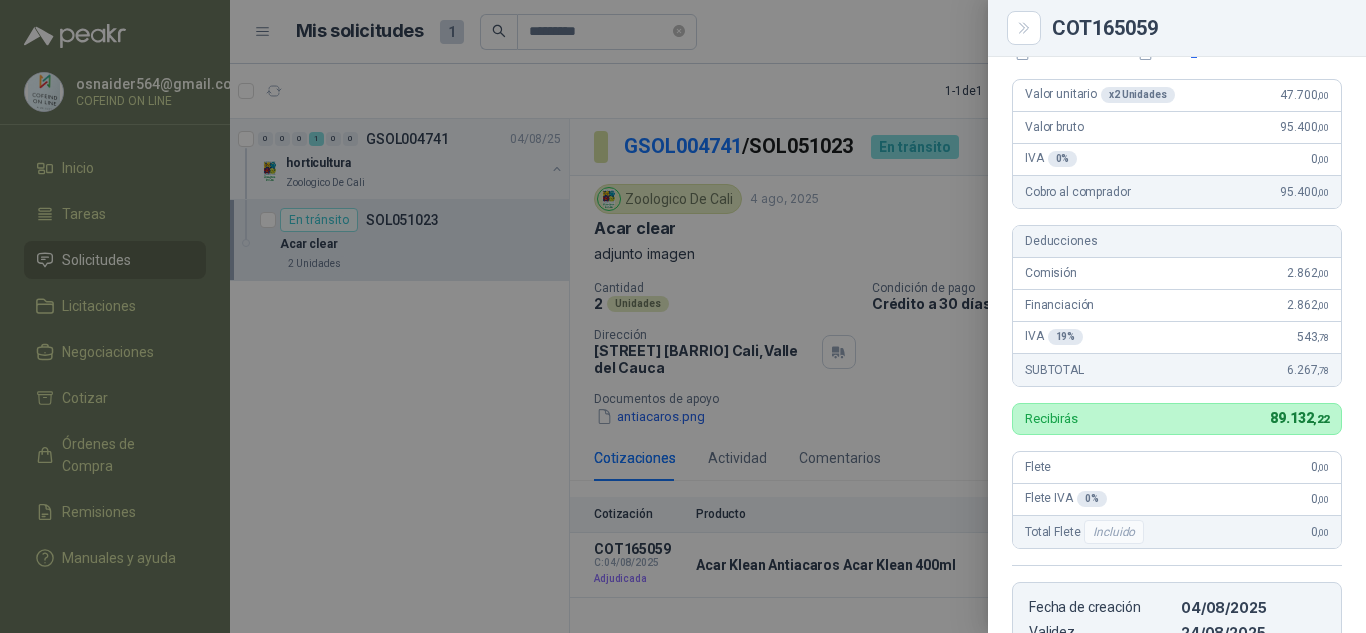 scroll, scrollTop: 100, scrollLeft: 0, axis: vertical 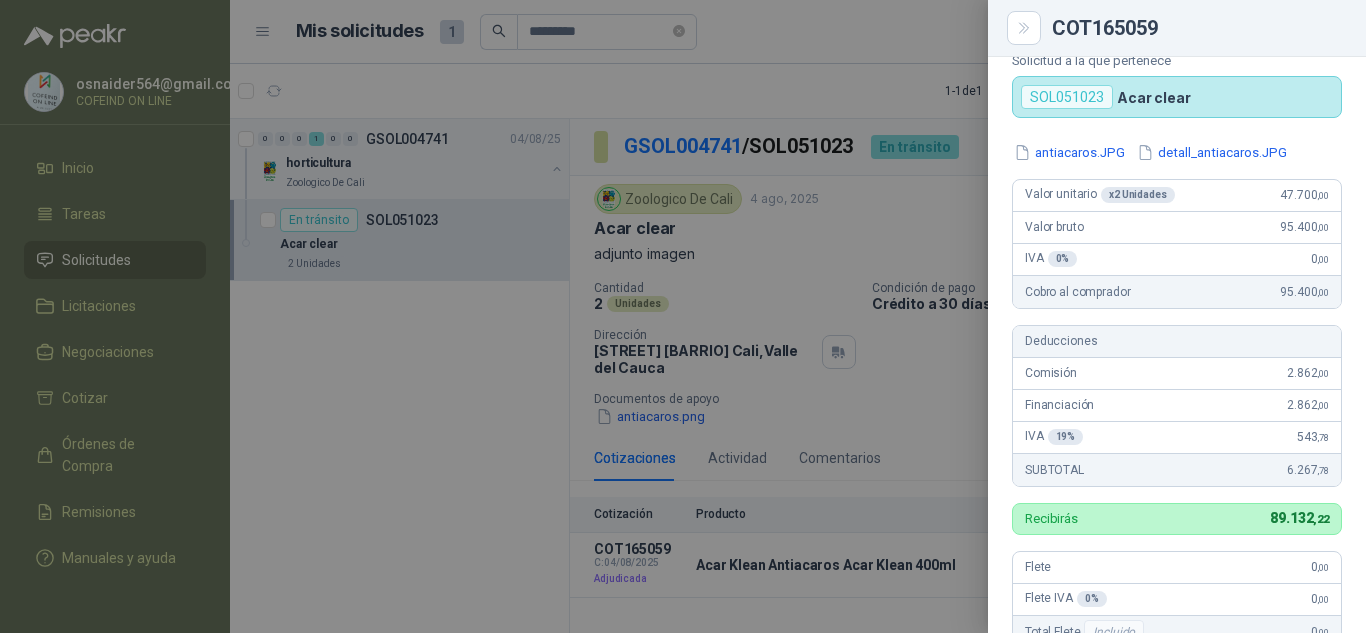 click at bounding box center (683, 316) 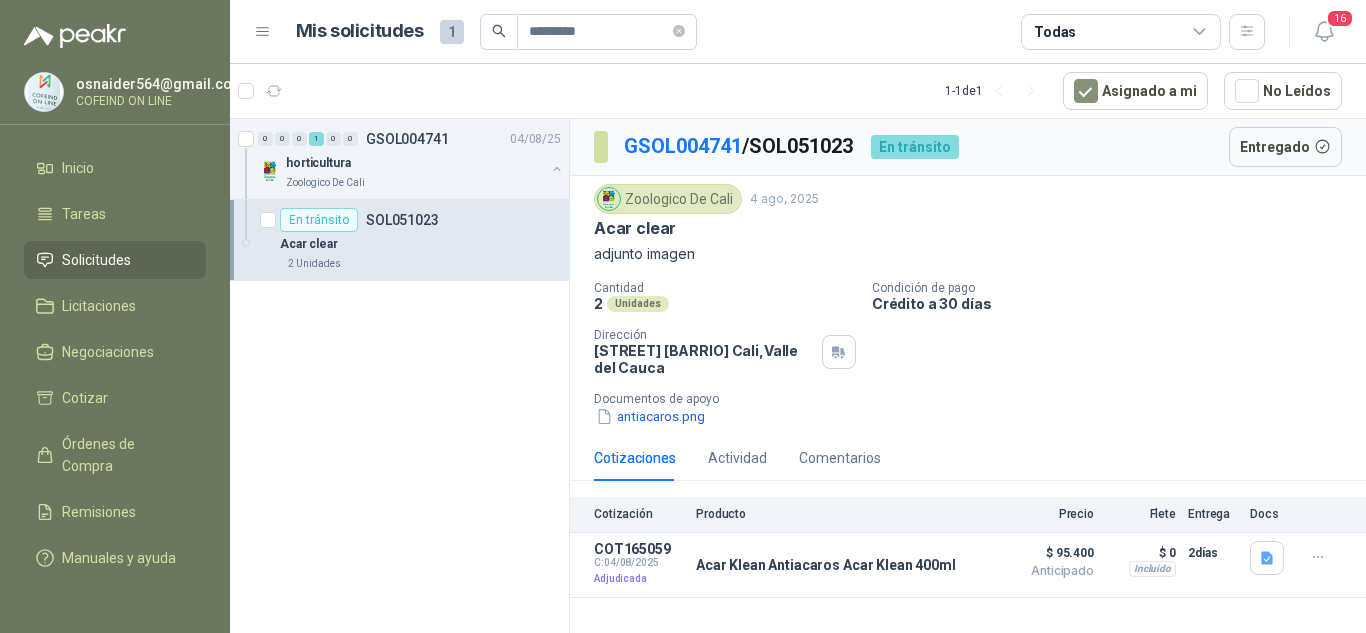 click on "0   0   0   1   0   0   GSOL004741 04/08/25   horticultura Zoologico De Cali    En tránsito SOL051023 Acar clear  2   Unidades" at bounding box center [400, 379] 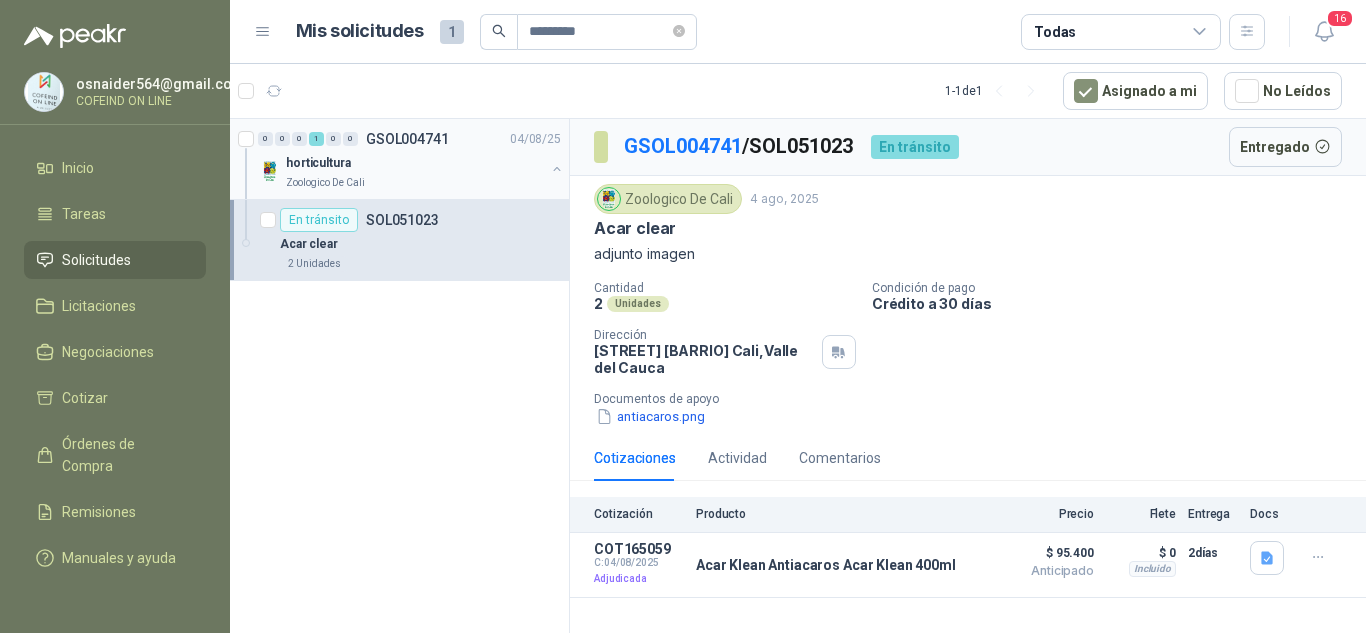 click on "horticultura" at bounding box center (318, 163) 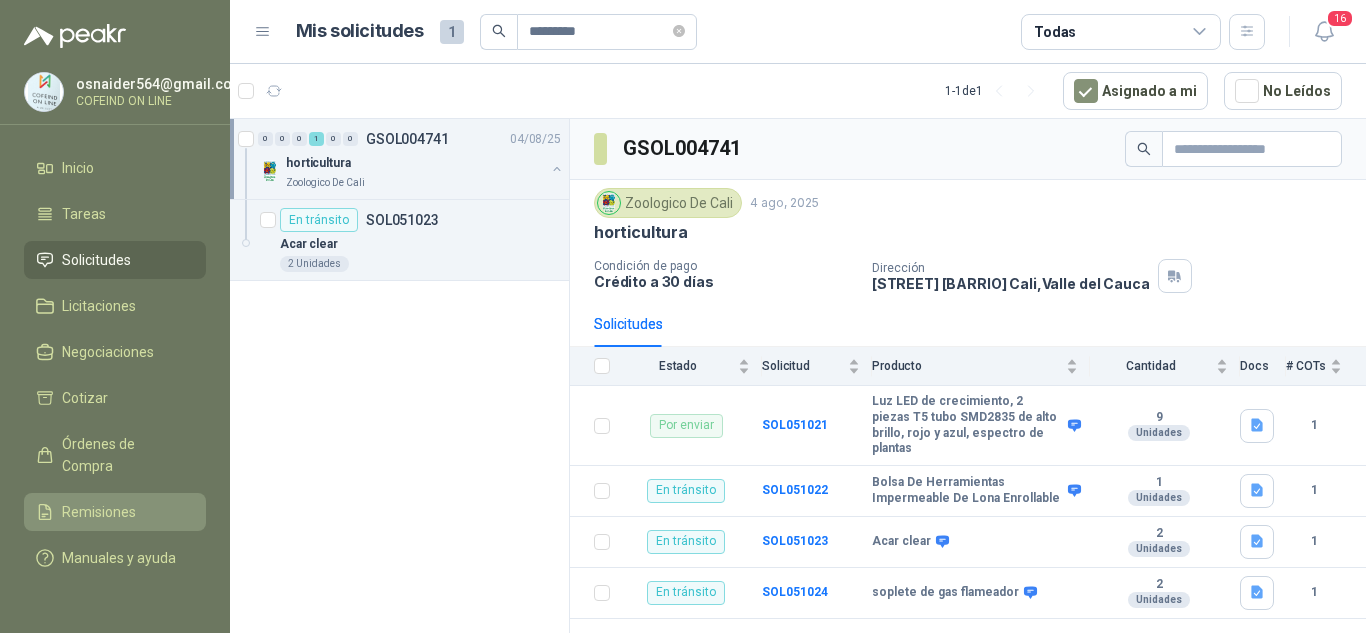 click on "Remisiones" at bounding box center [99, 512] 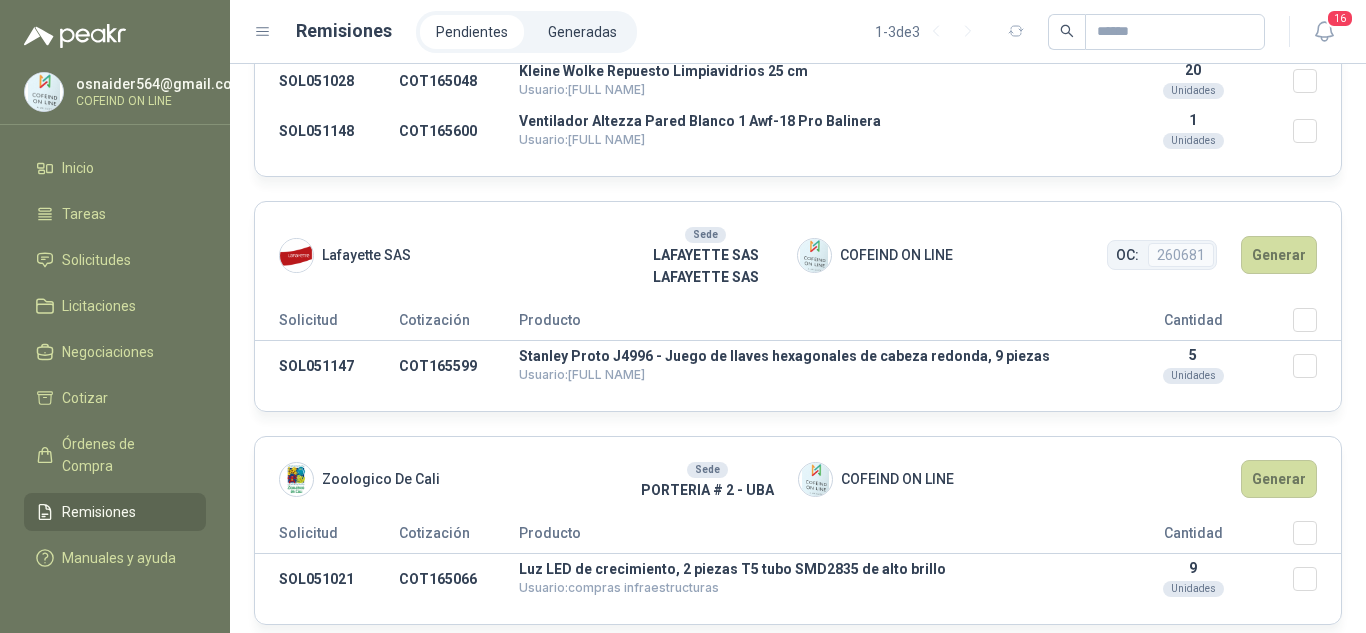 scroll, scrollTop: 216, scrollLeft: 0, axis: vertical 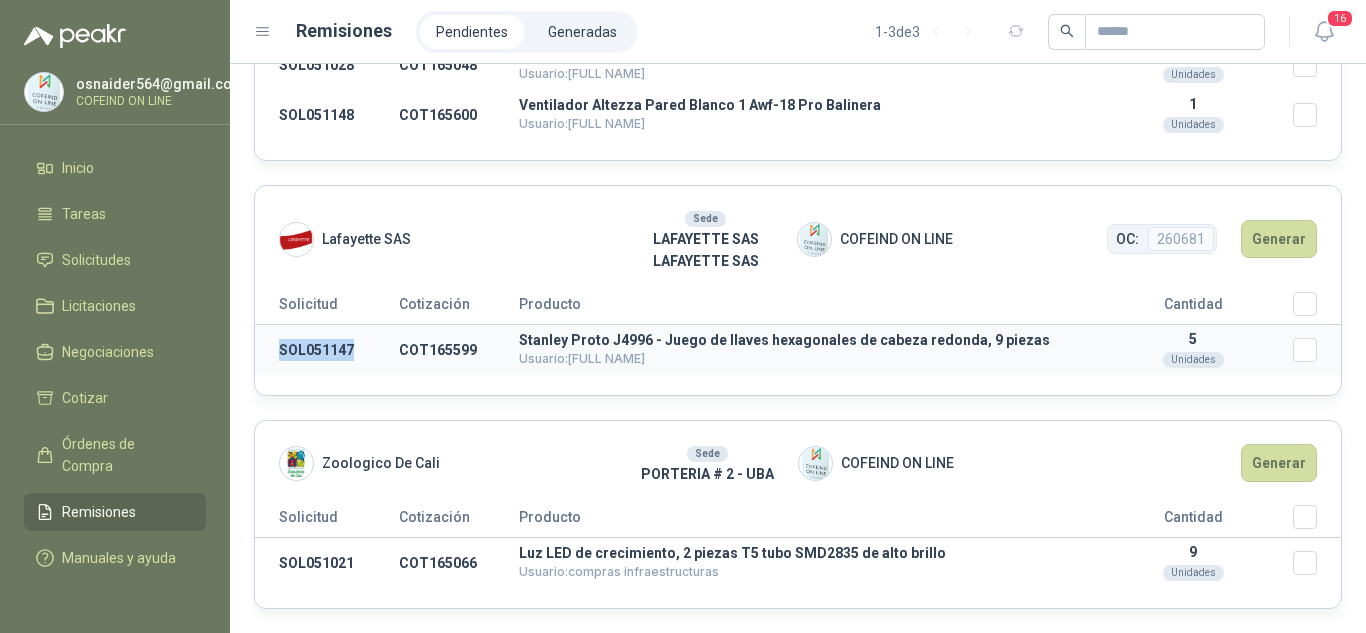 drag, startPoint x: 267, startPoint y: 348, endPoint x: 354, endPoint y: 364, distance: 88.45903 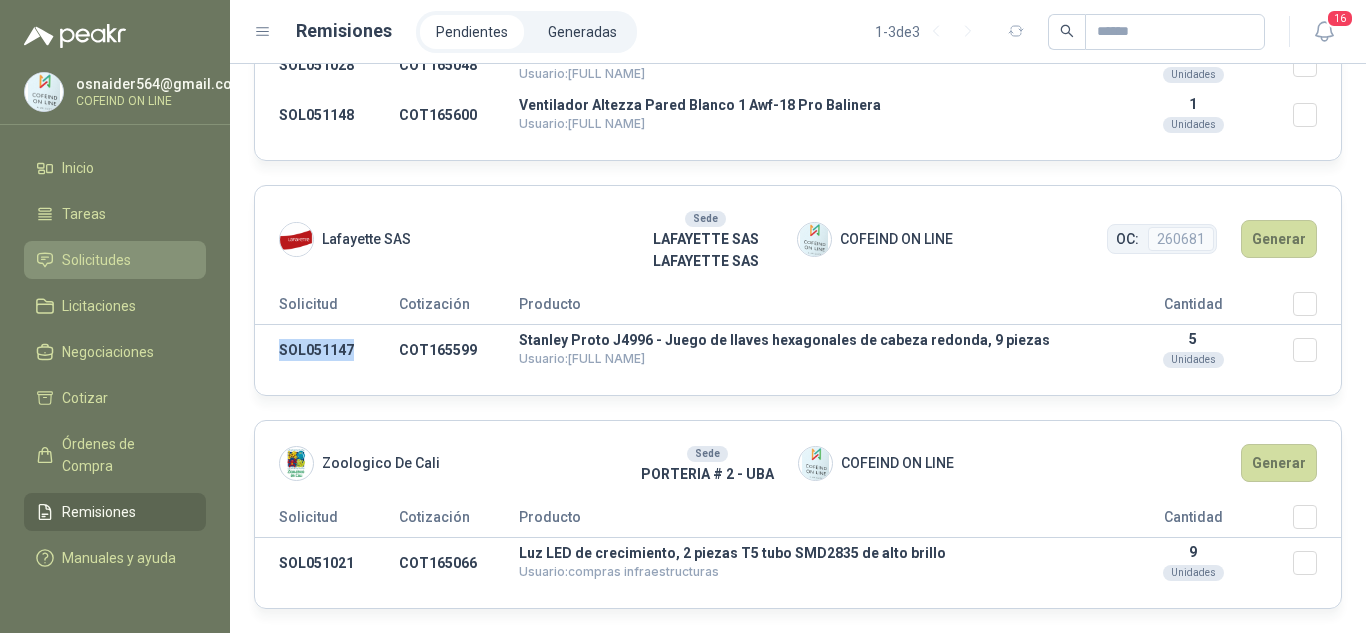 click on "Solicitudes" at bounding box center (96, 260) 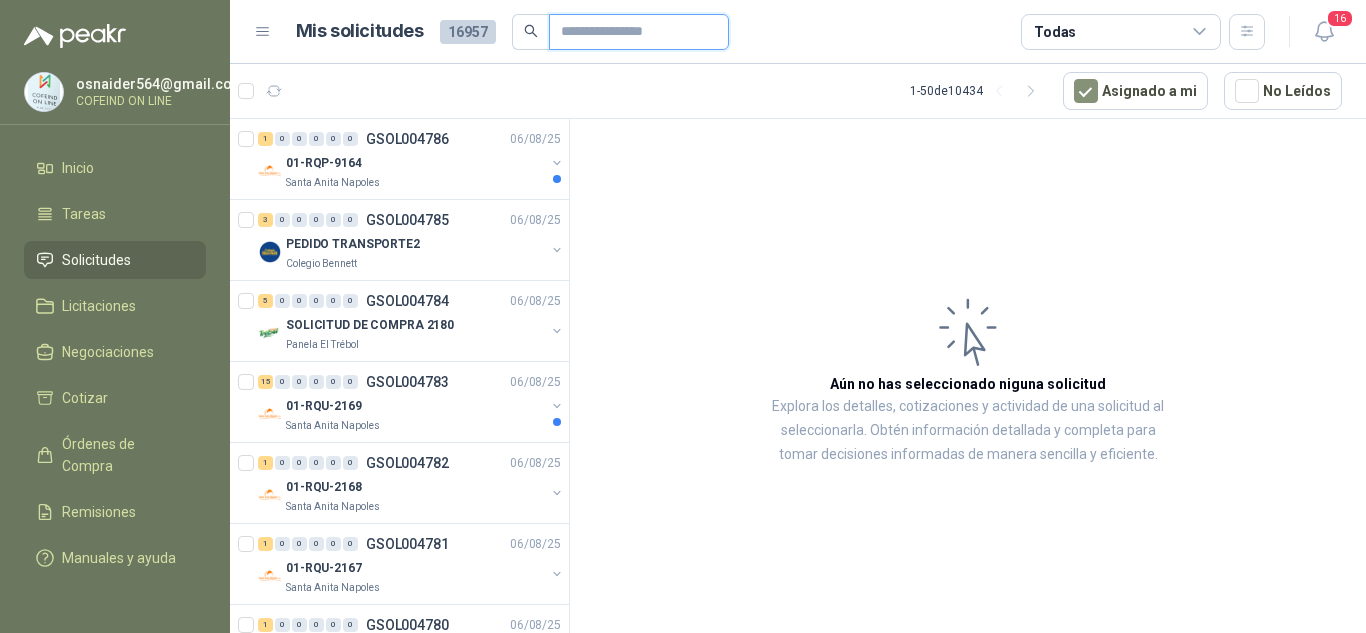 click at bounding box center (631, 32) 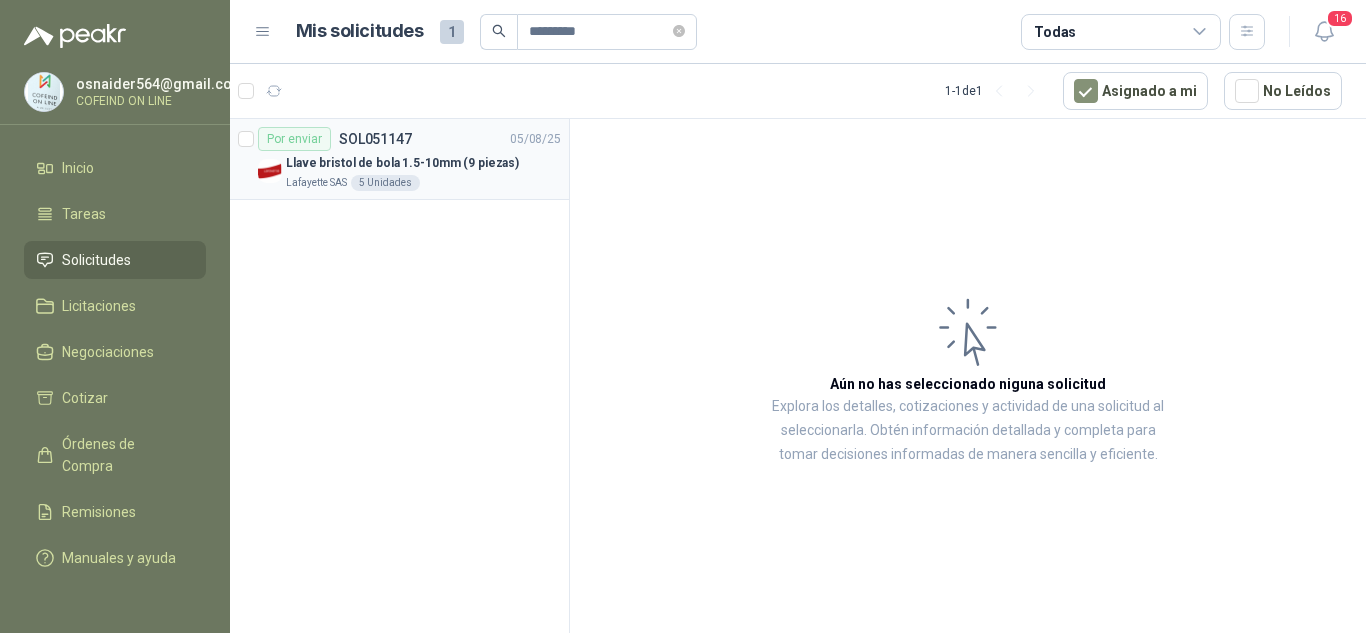 click on "Llave bristol de bola 1.5-10mm (9 piezas)" at bounding box center [423, 163] 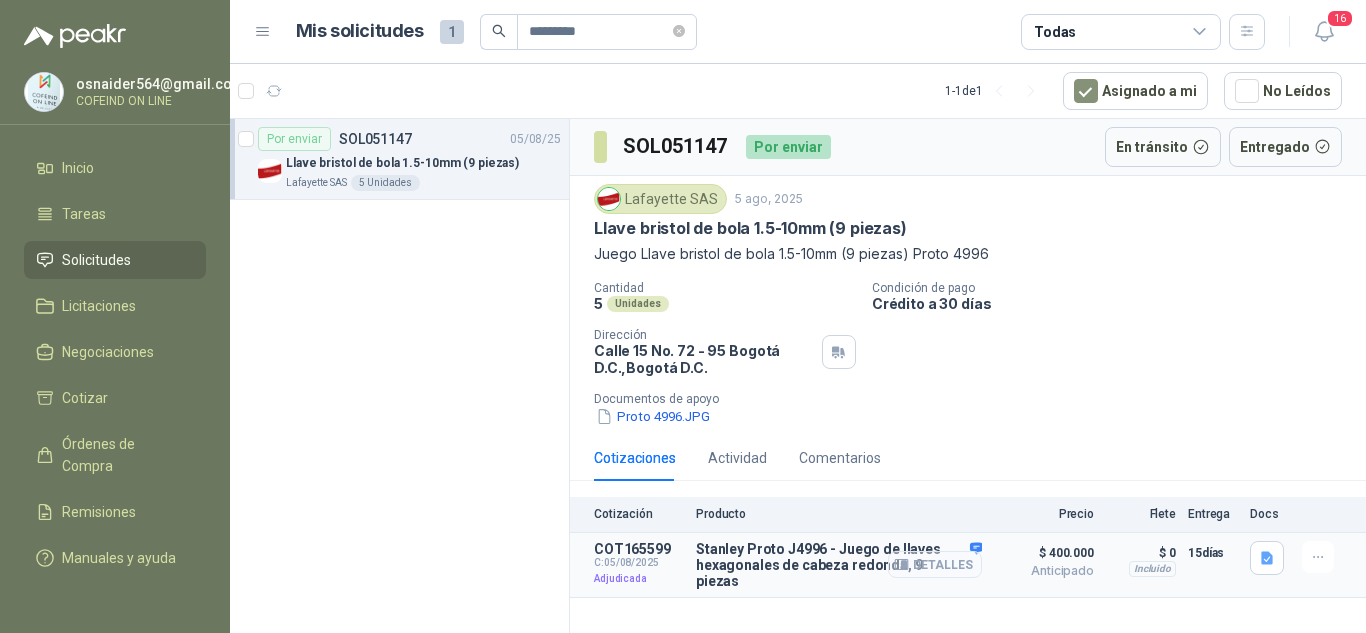click on "Detalles" at bounding box center [935, 564] 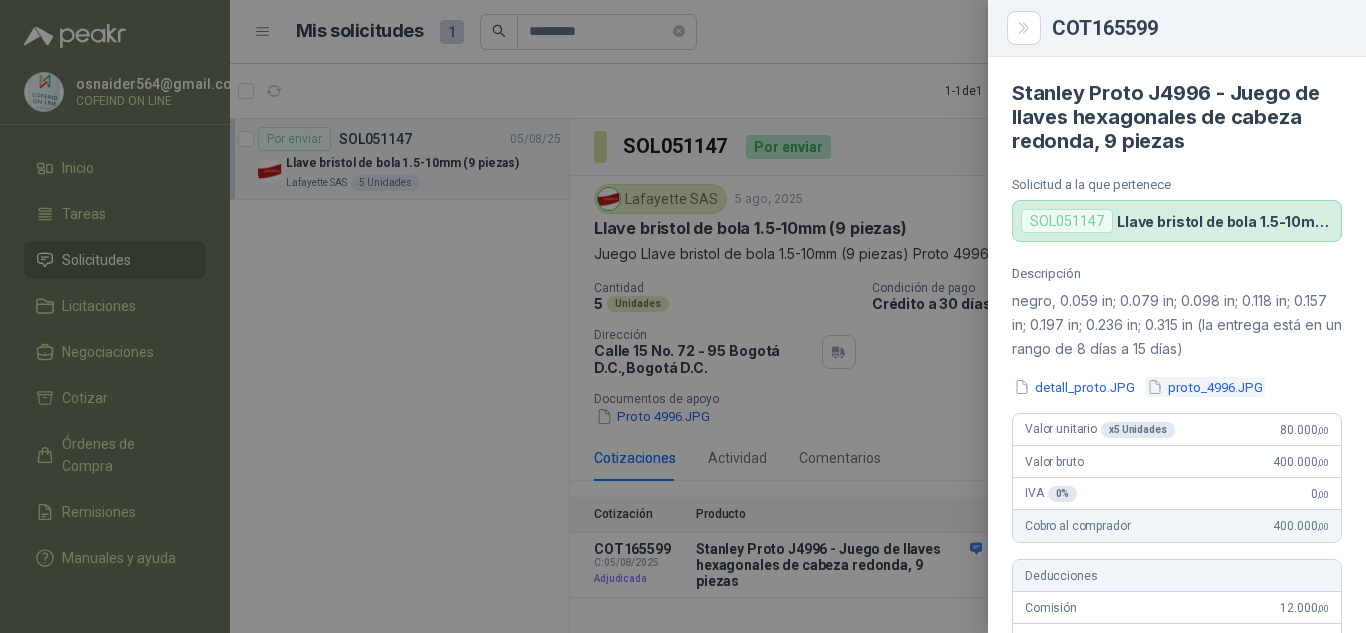 click on "proto_4996.JPG" at bounding box center [1205, 387] 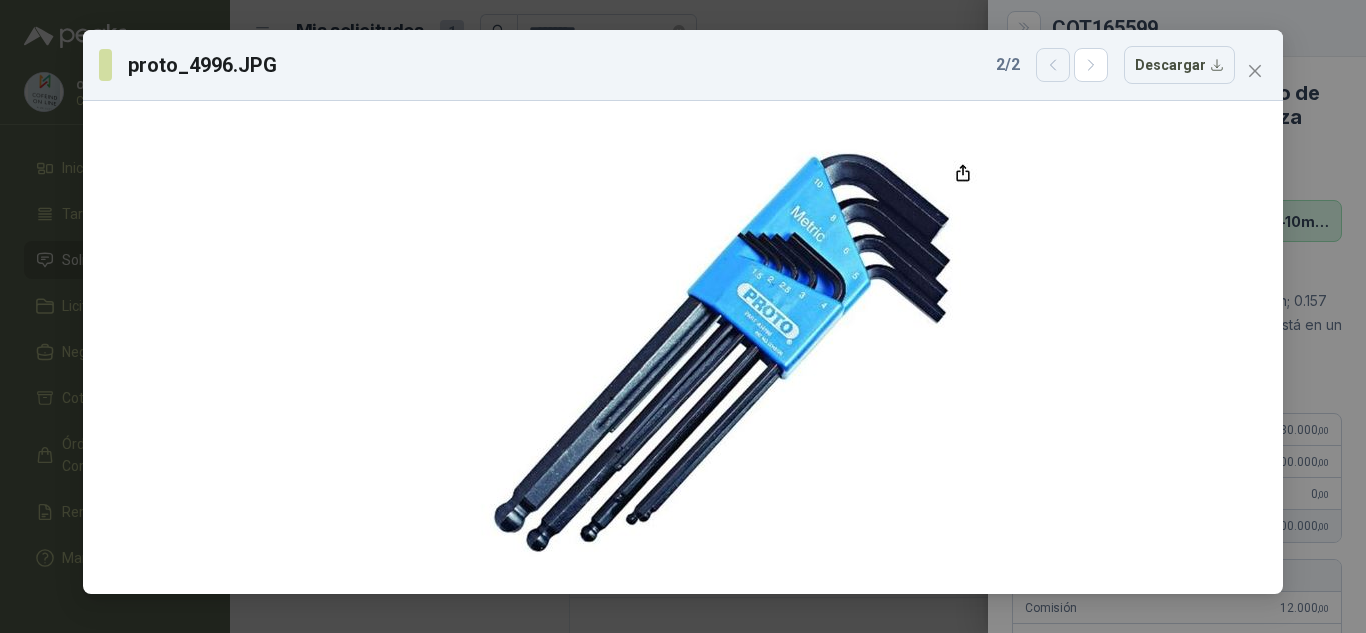 click 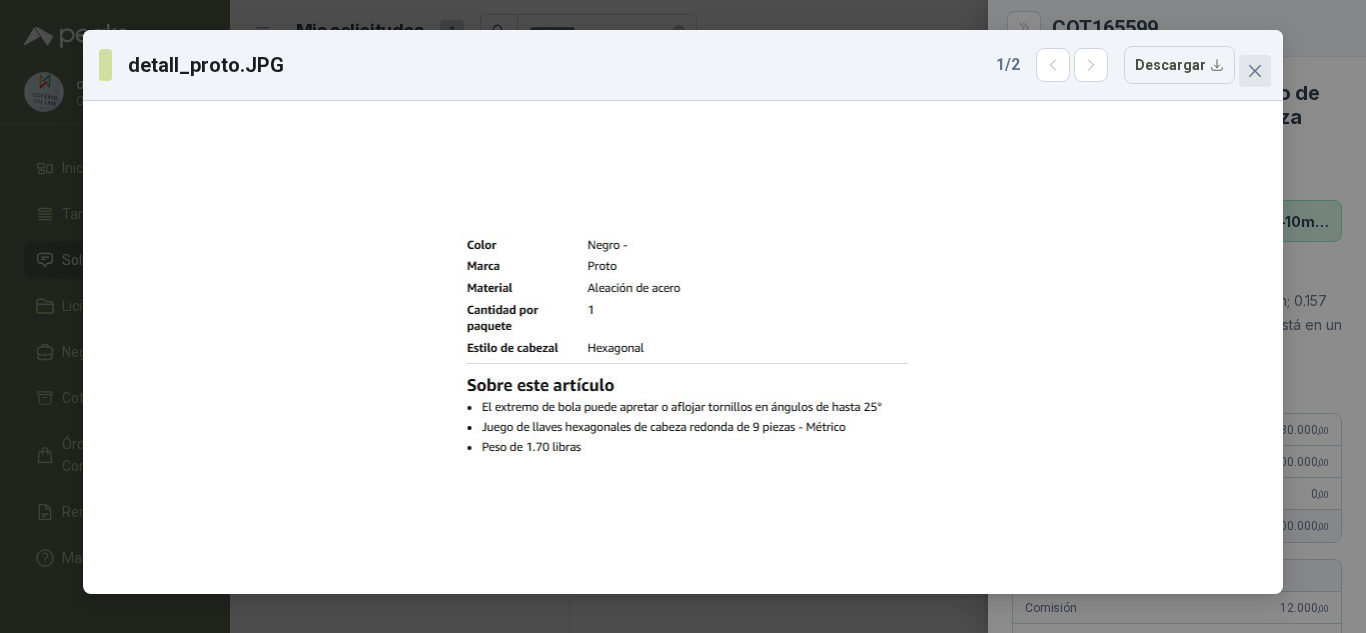 click 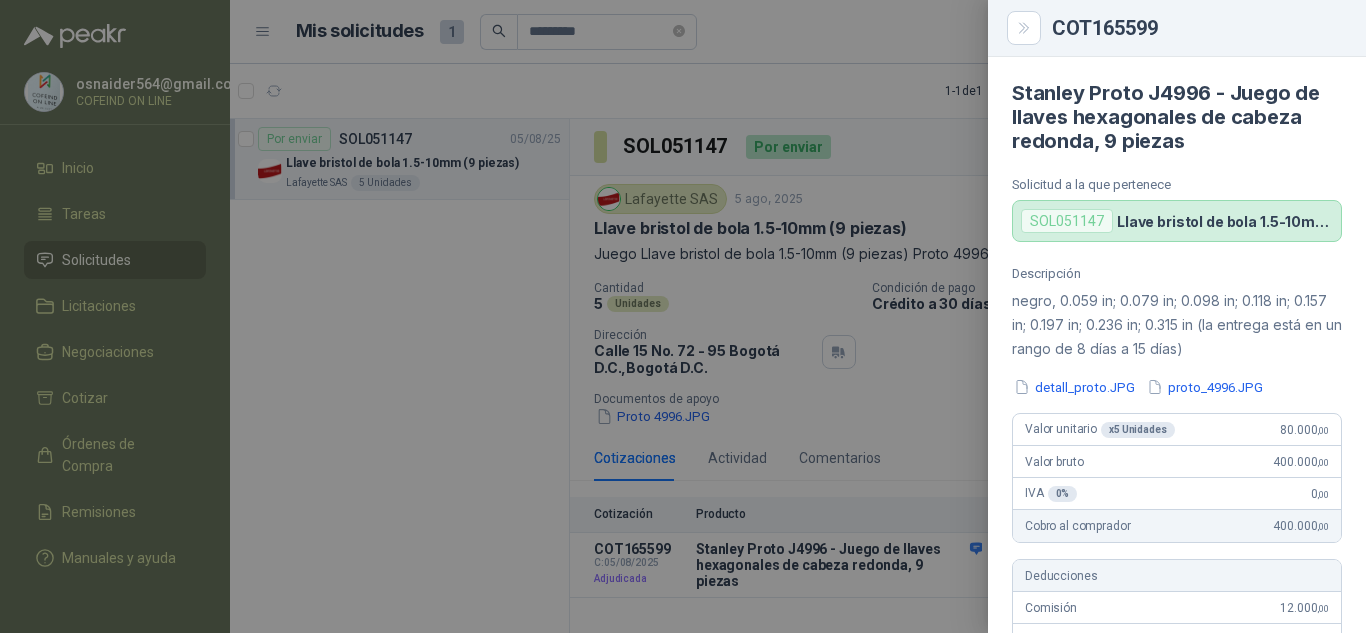 drag, startPoint x: 1016, startPoint y: 100, endPoint x: 1197, endPoint y: 111, distance: 181.33394 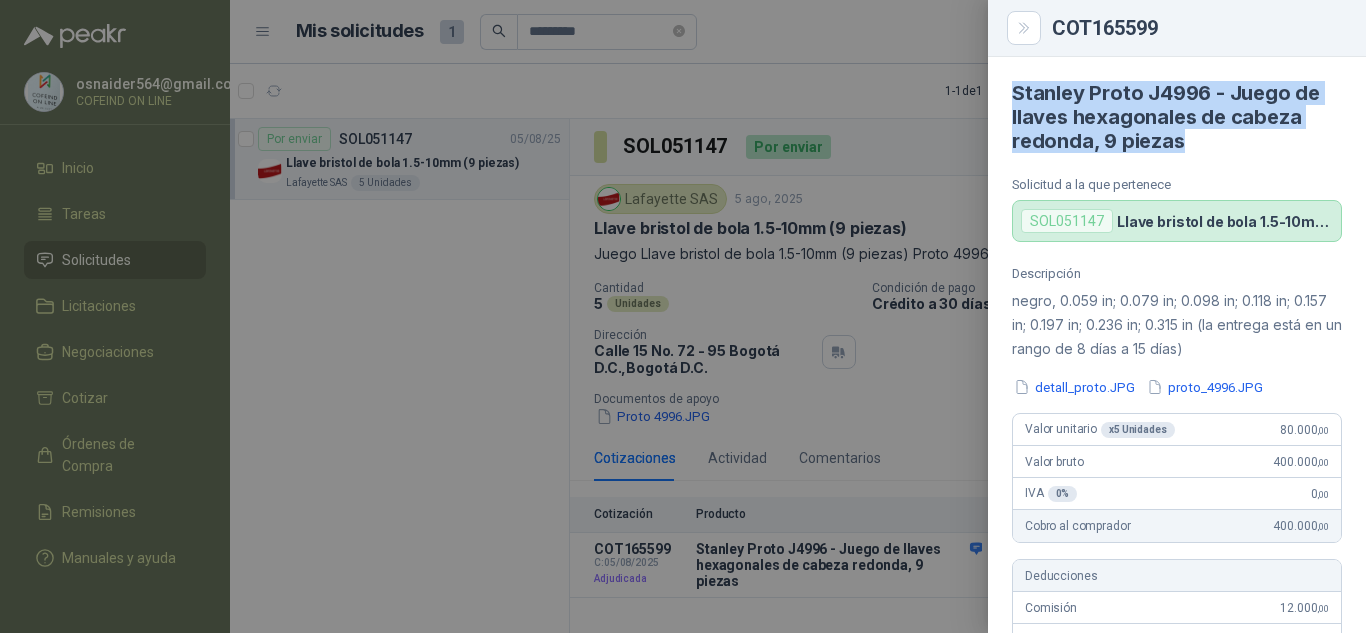 drag, startPoint x: 1192, startPoint y: 143, endPoint x: 1008, endPoint y: 95, distance: 190.15782 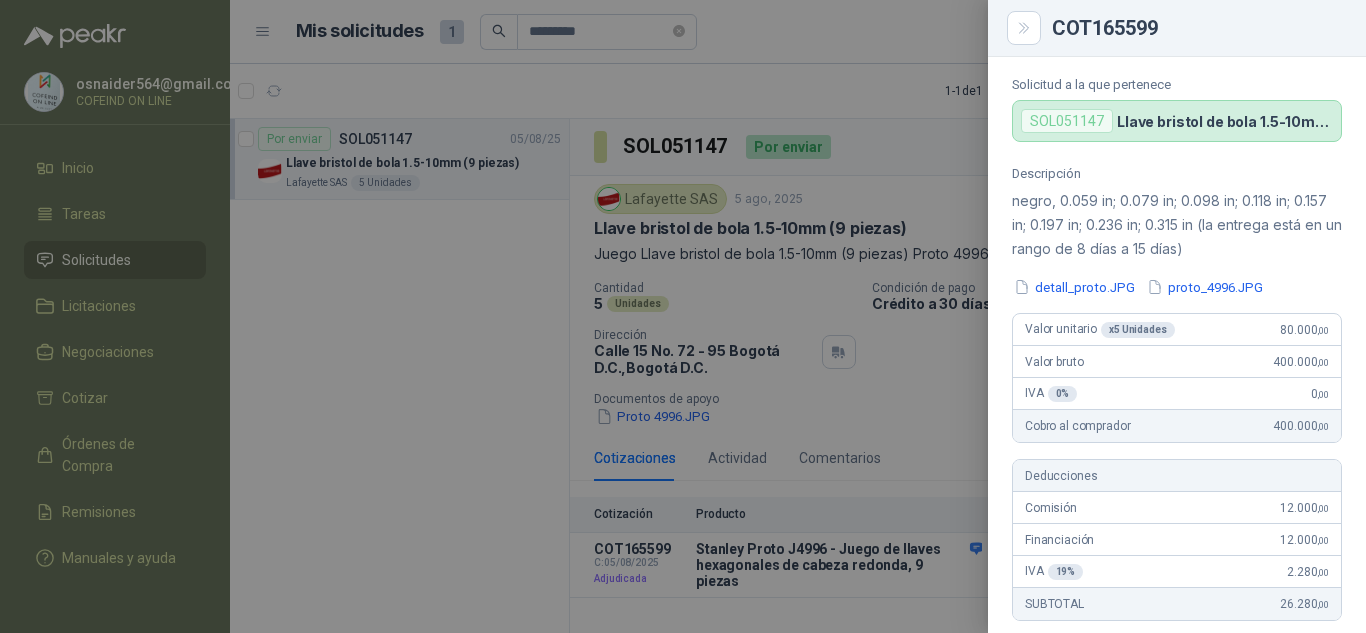 click on "detall_proto.JPG" at bounding box center (1074, 287) 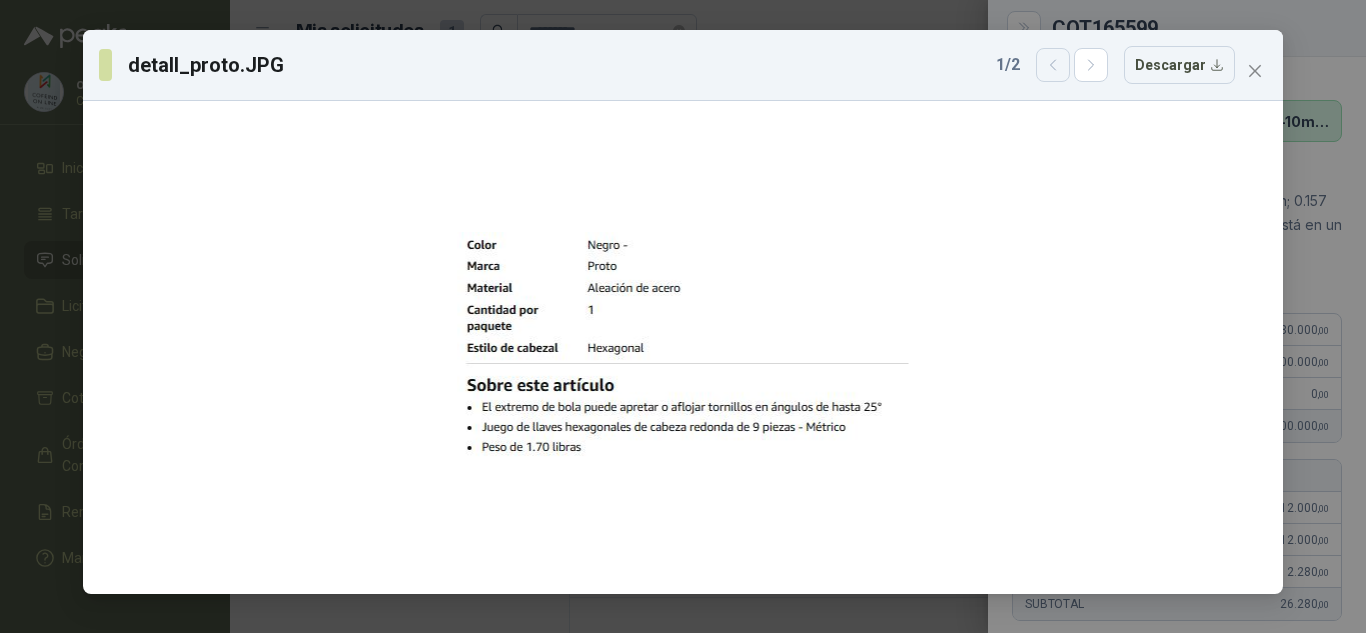 click 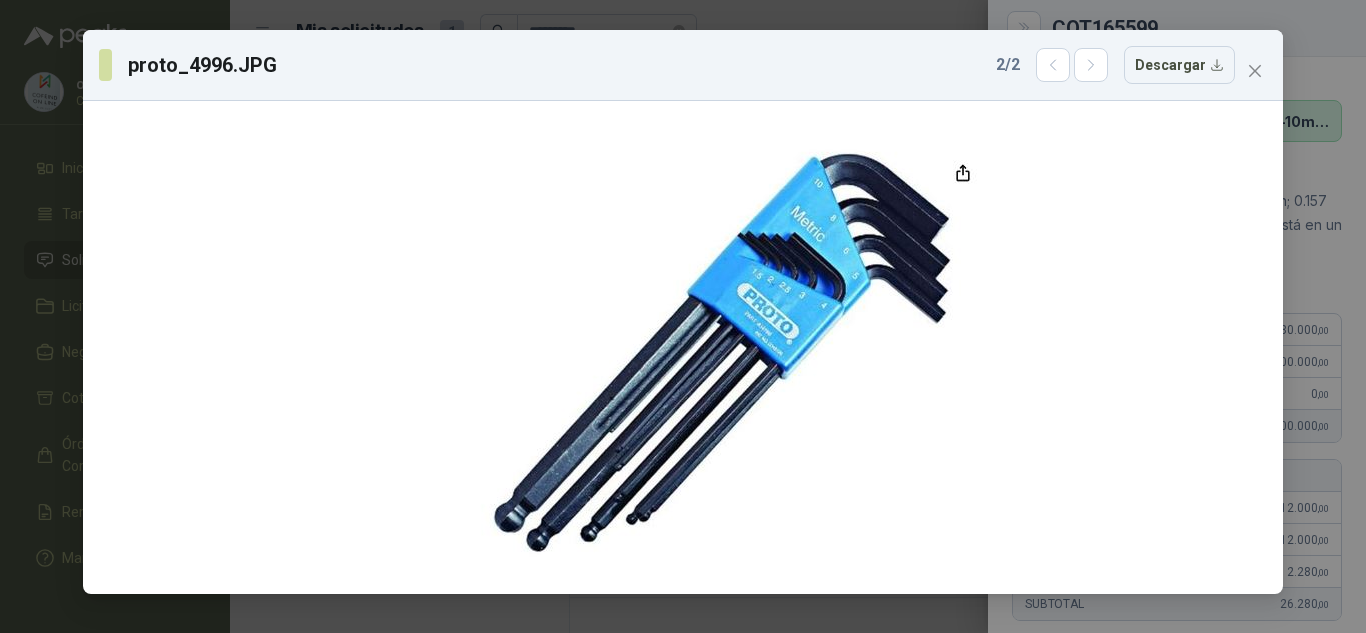 click 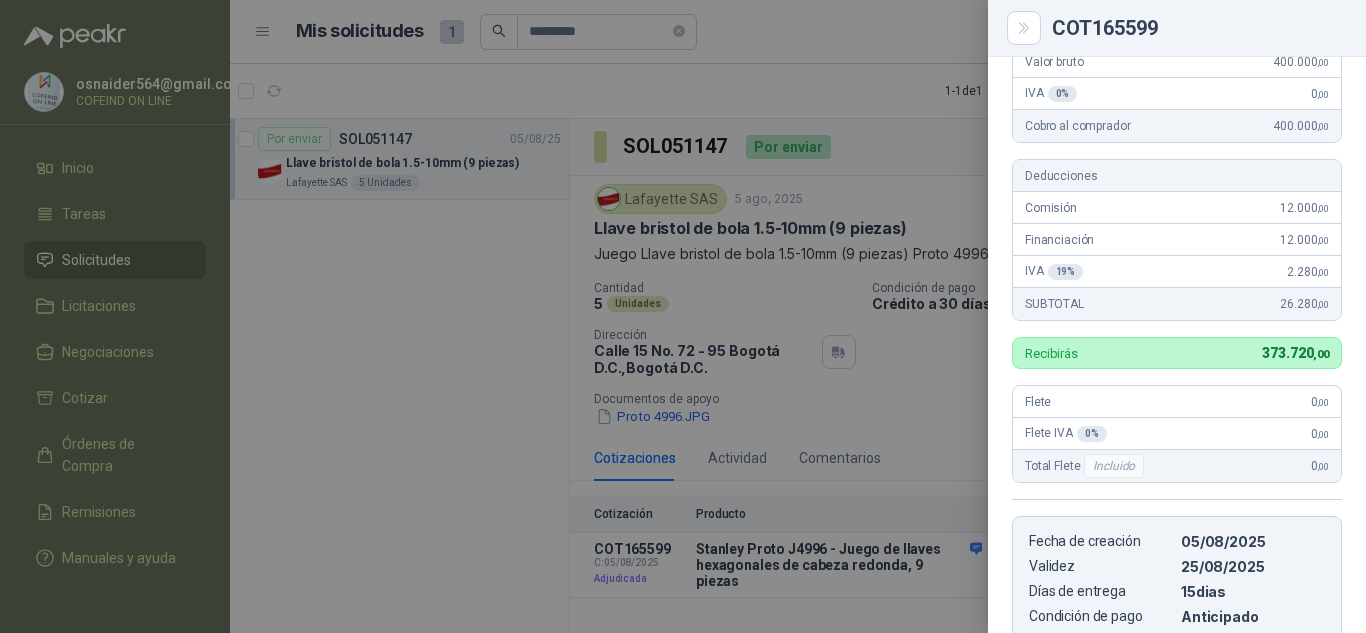 scroll, scrollTop: 100, scrollLeft: 0, axis: vertical 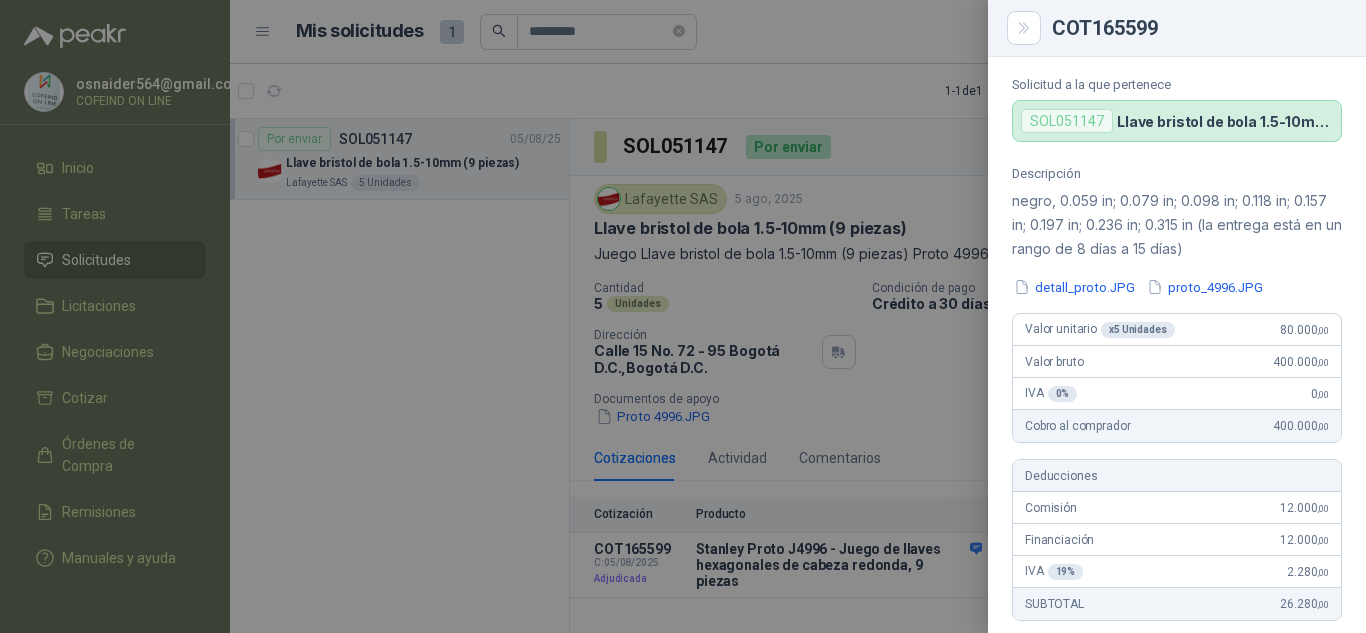 click at bounding box center (683, 316) 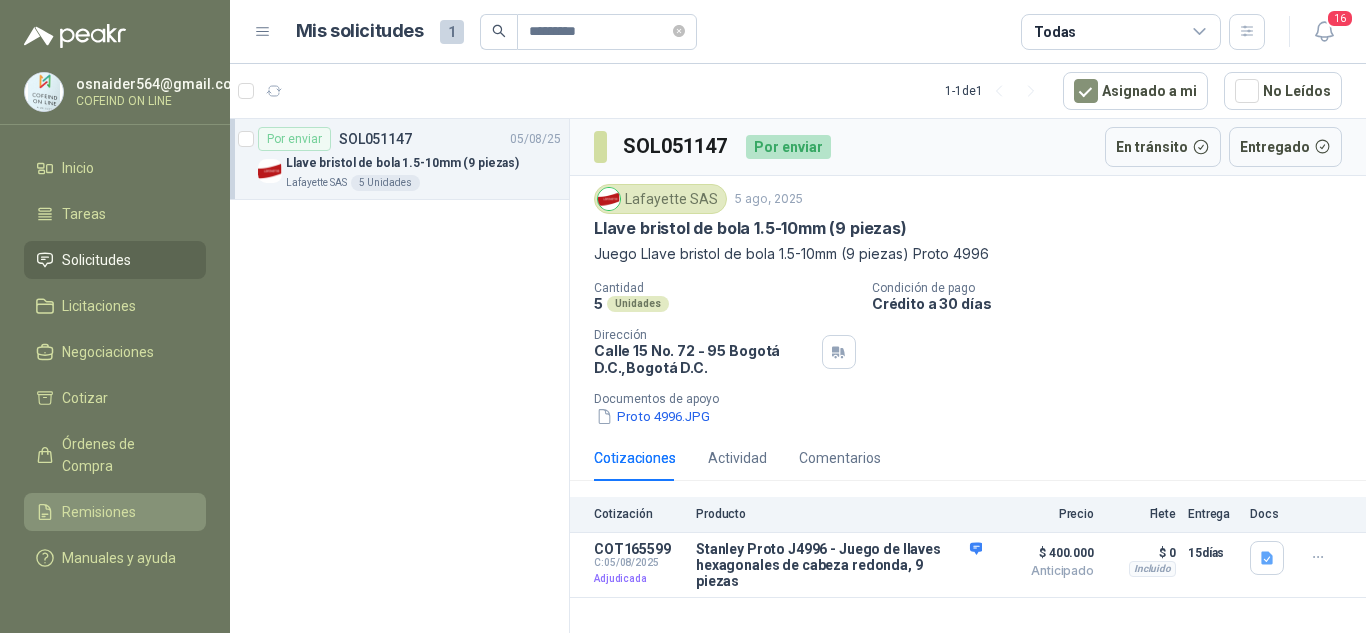 click on "Remisiones" at bounding box center [99, 512] 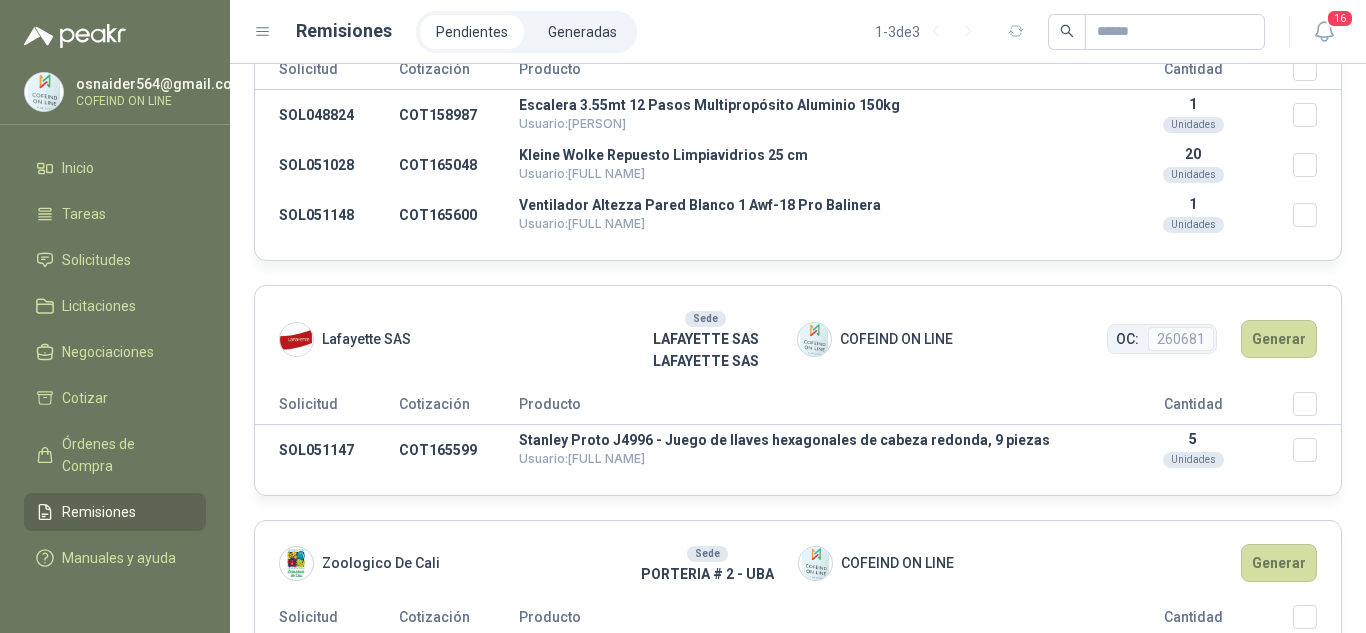 scroll, scrollTop: 16, scrollLeft: 0, axis: vertical 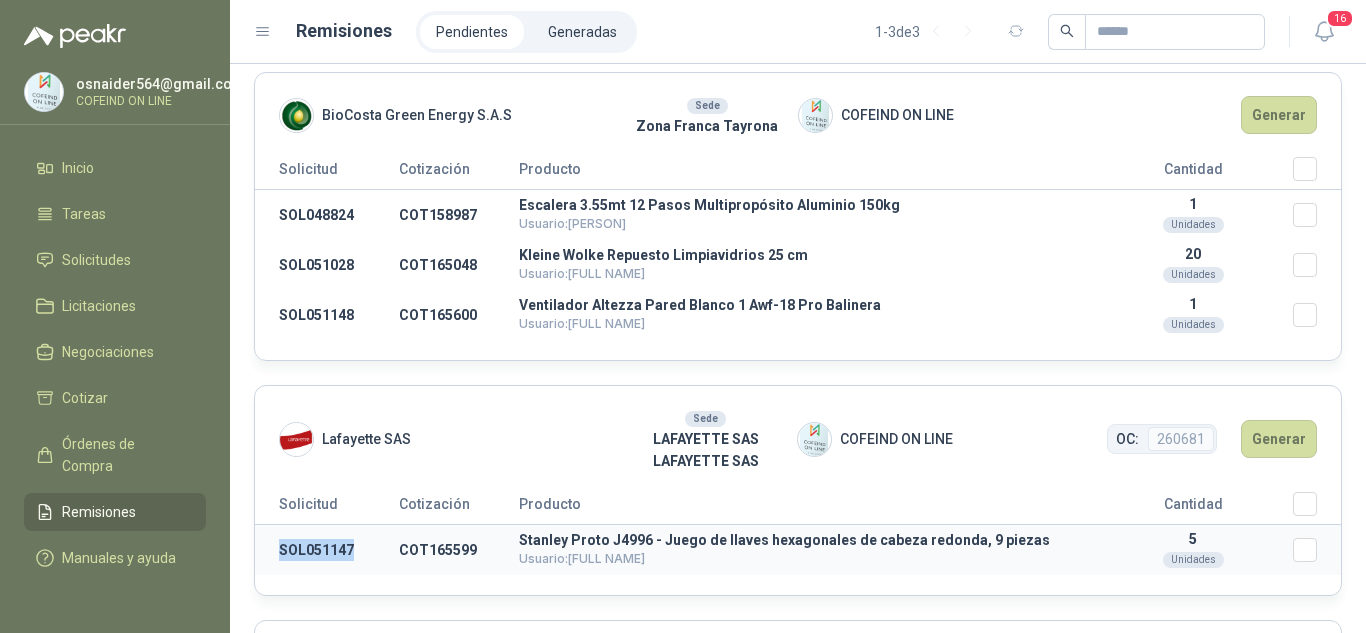 drag, startPoint x: 365, startPoint y: 545, endPoint x: 276, endPoint y: 541, distance: 89.08984 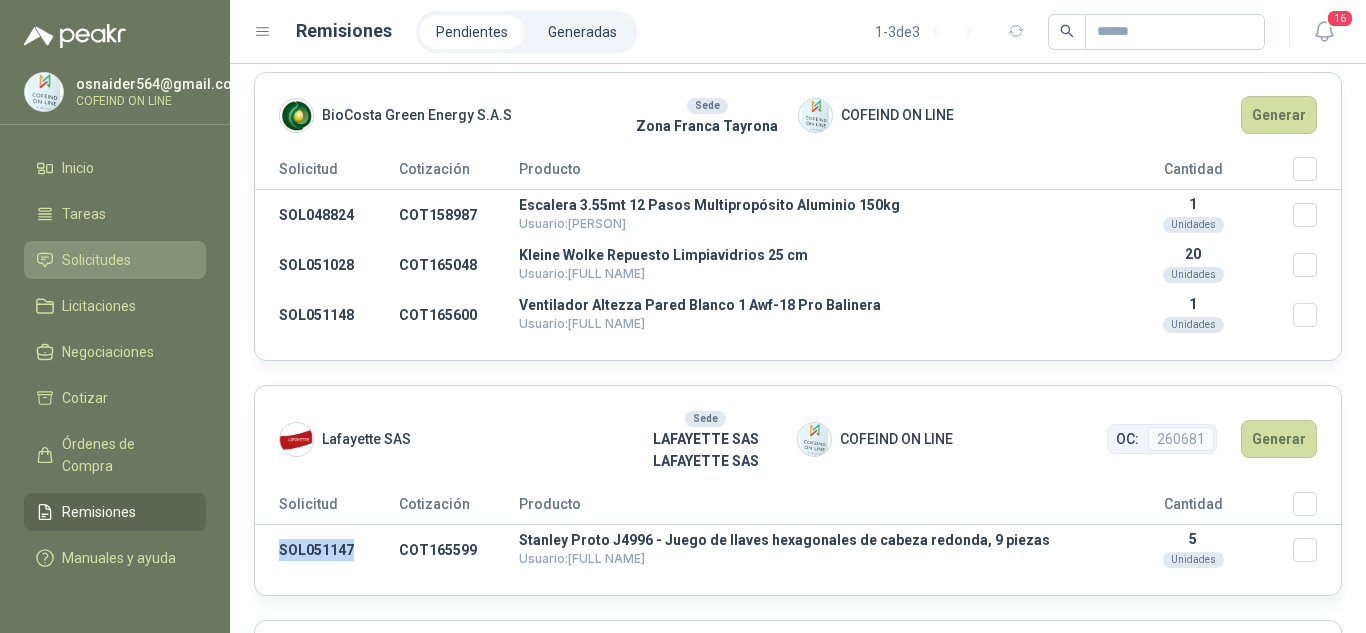 click on "Solicitudes" at bounding box center (96, 260) 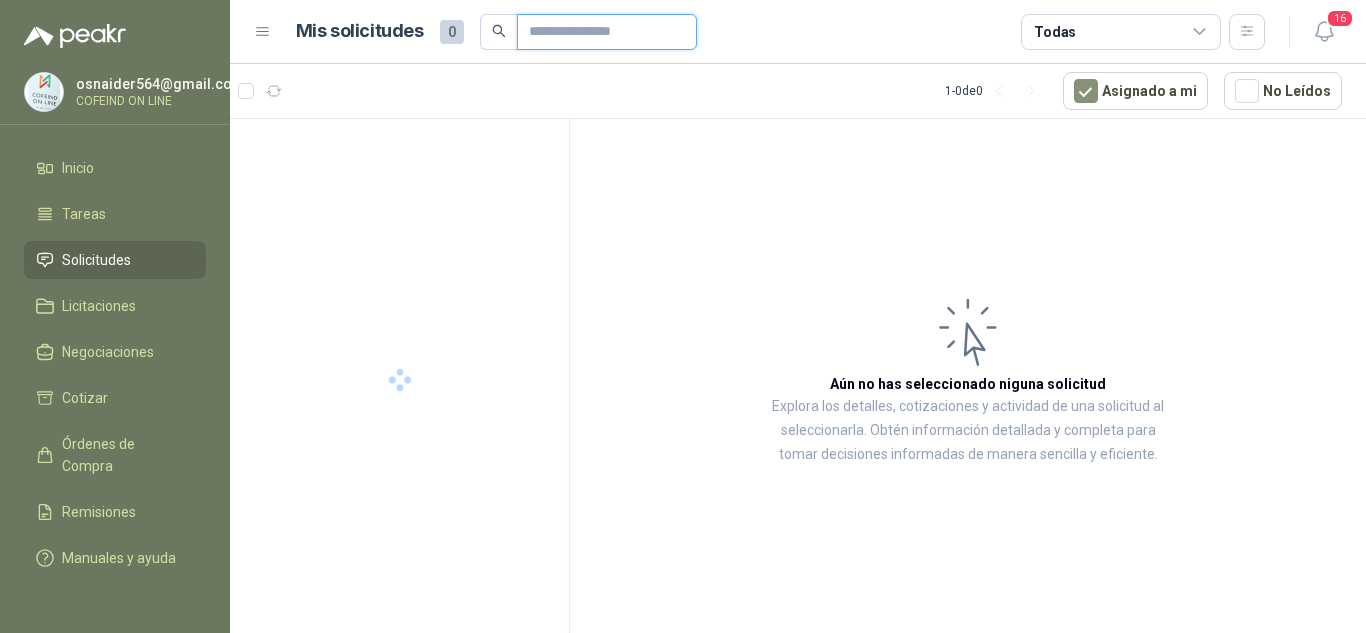 click at bounding box center (599, 32) 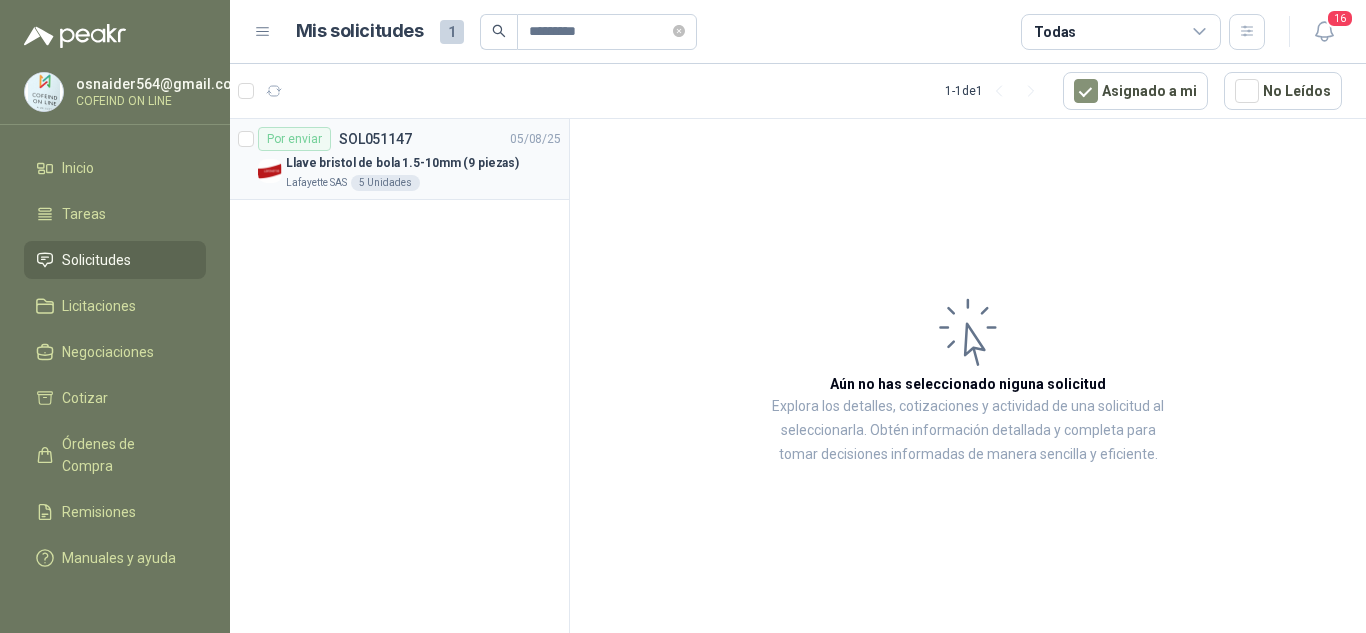 click on "Llave bristol de bola 1.5-10mm (9 piezas)" at bounding box center [402, 163] 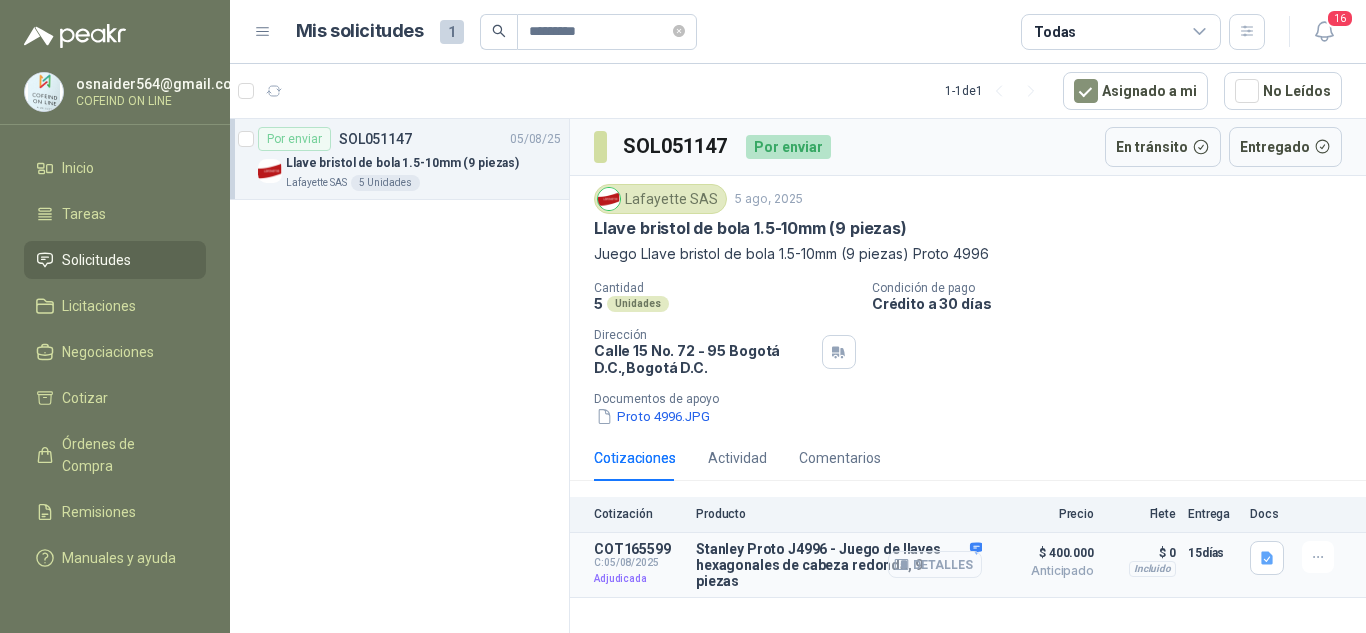 click on "Detalles" at bounding box center (935, 564) 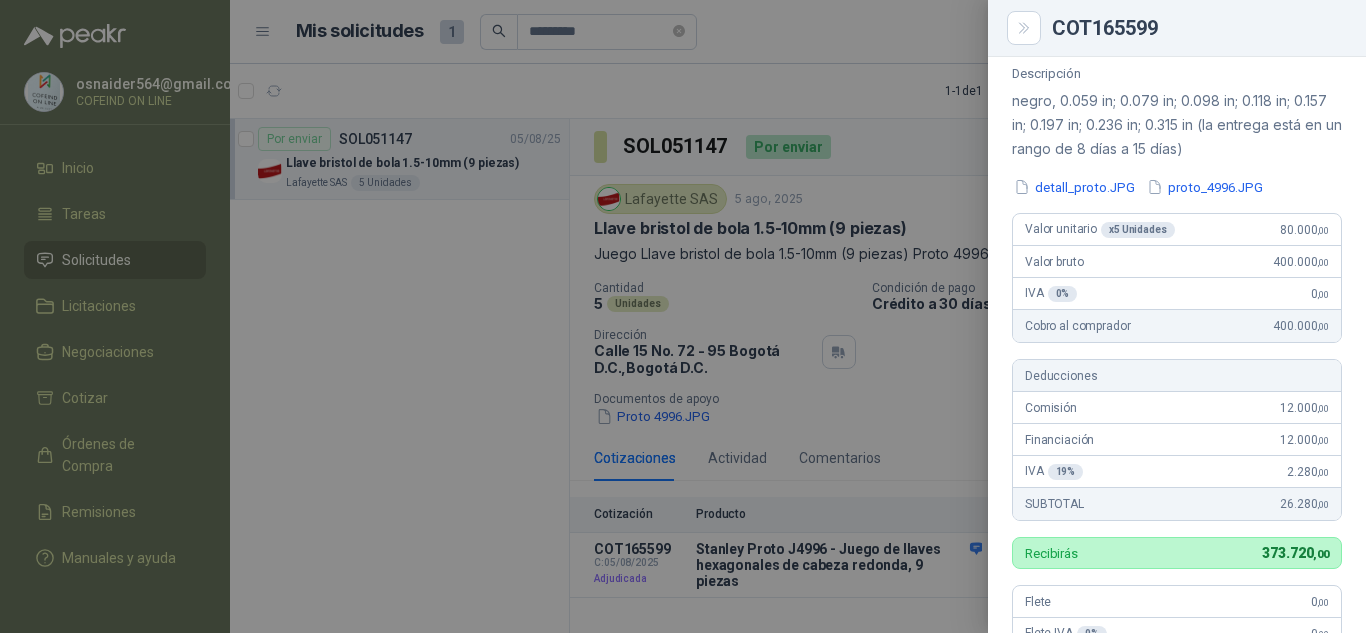 scroll, scrollTop: 100, scrollLeft: 0, axis: vertical 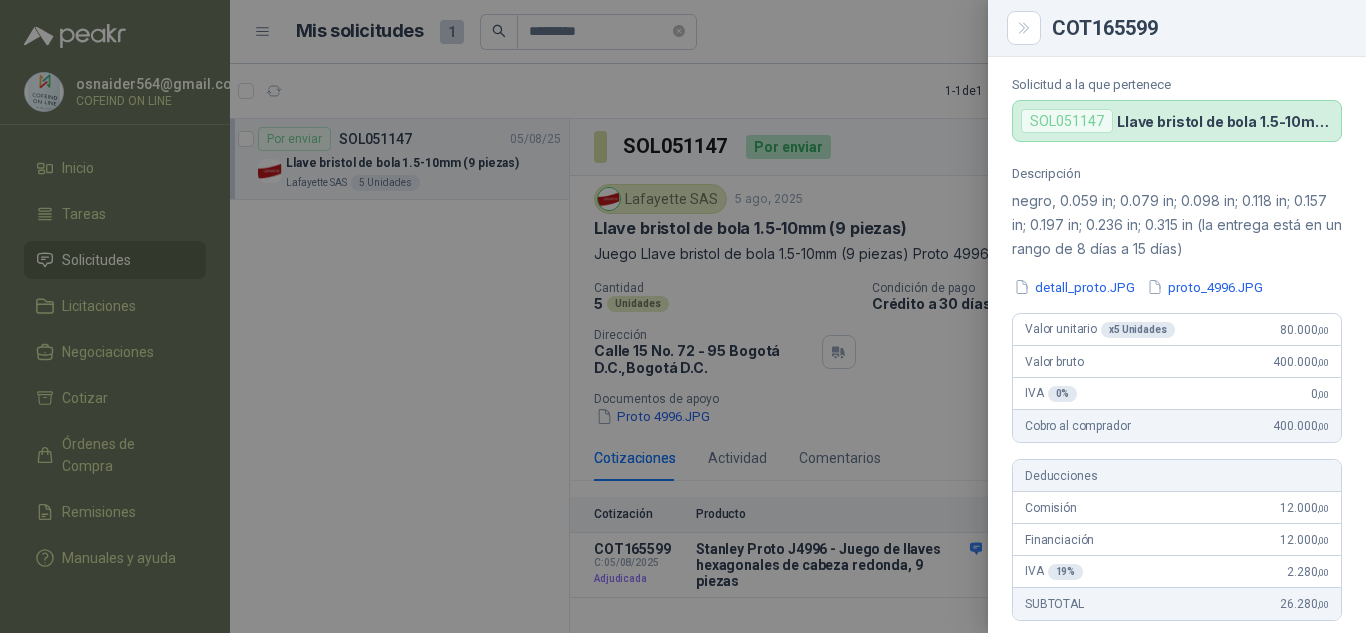 click at bounding box center [683, 316] 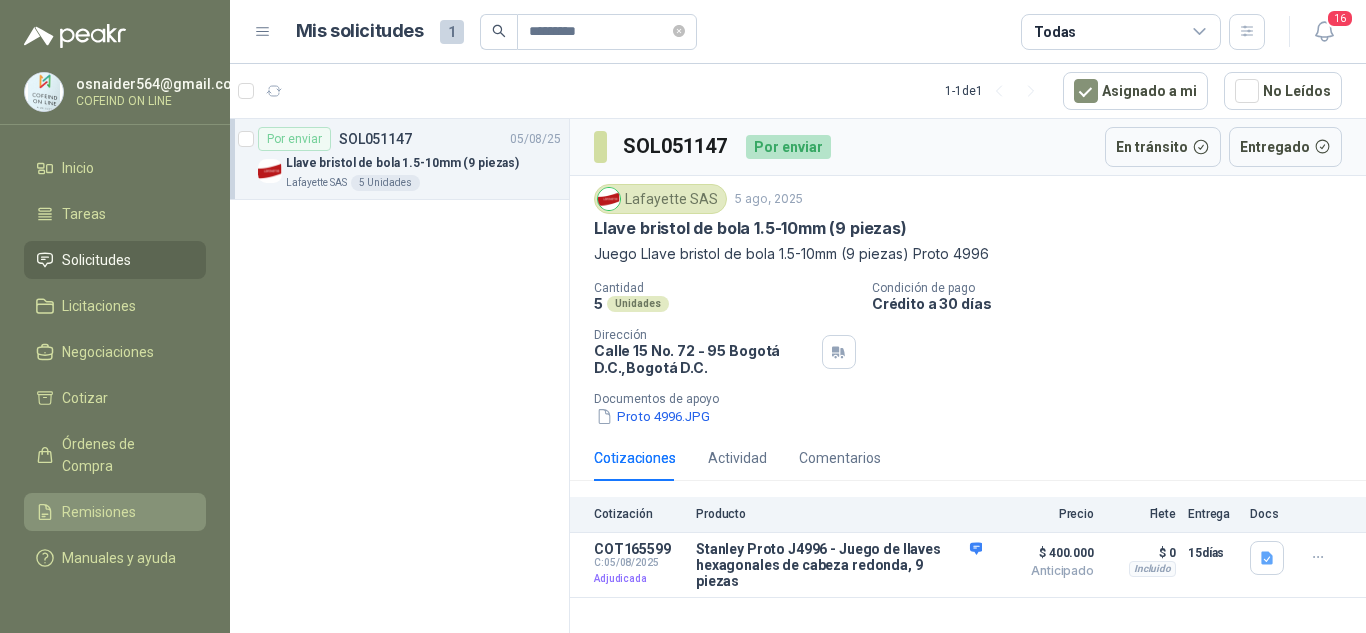 click on "Remisiones" at bounding box center [99, 512] 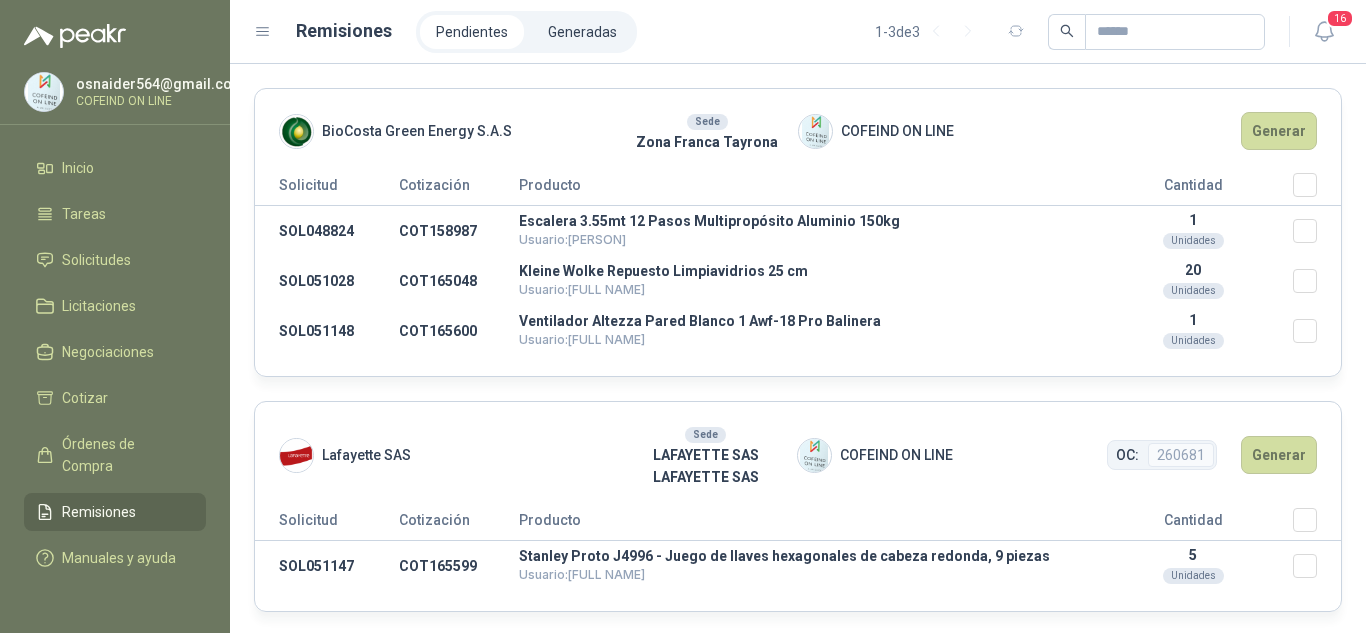 scroll, scrollTop: 216, scrollLeft: 0, axis: vertical 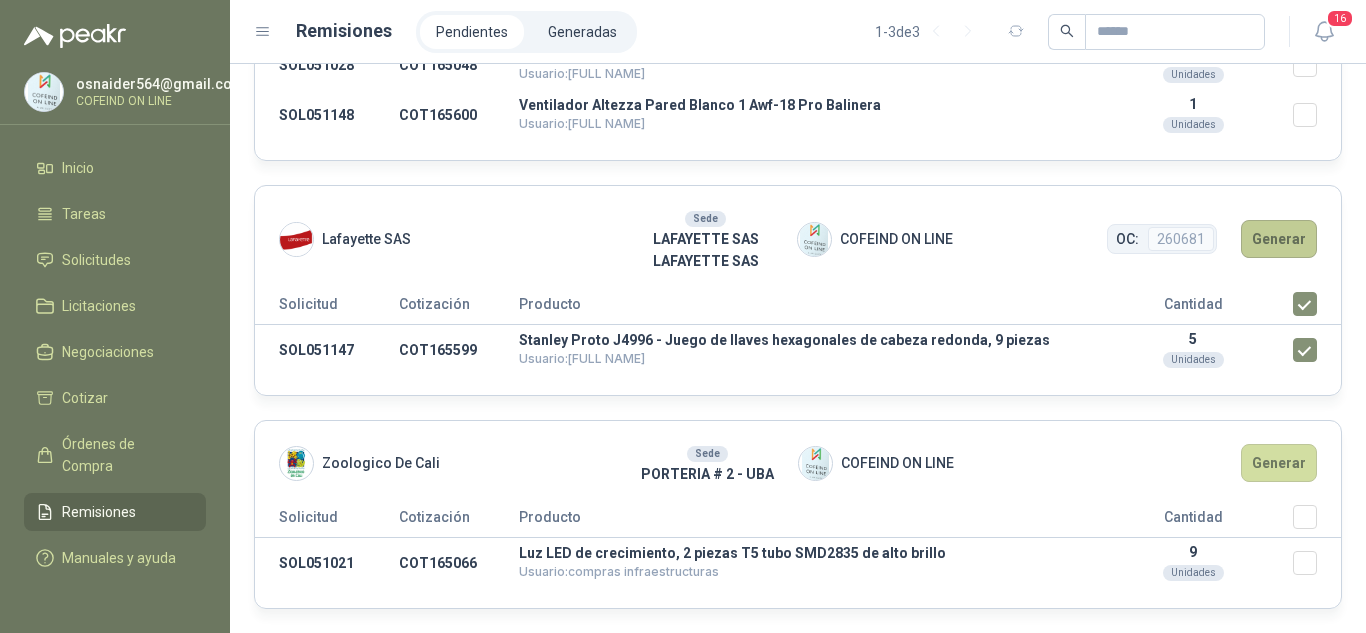 click on "Generar" at bounding box center (1279, 239) 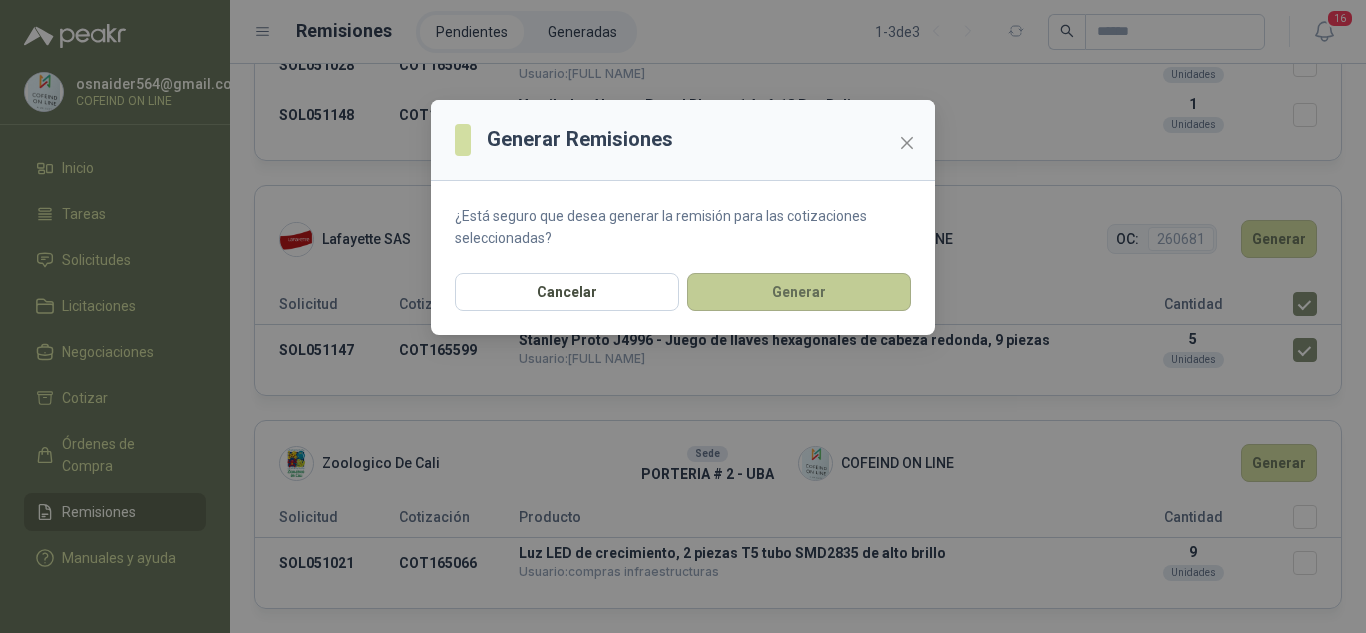 click on "Generar" at bounding box center (799, 292) 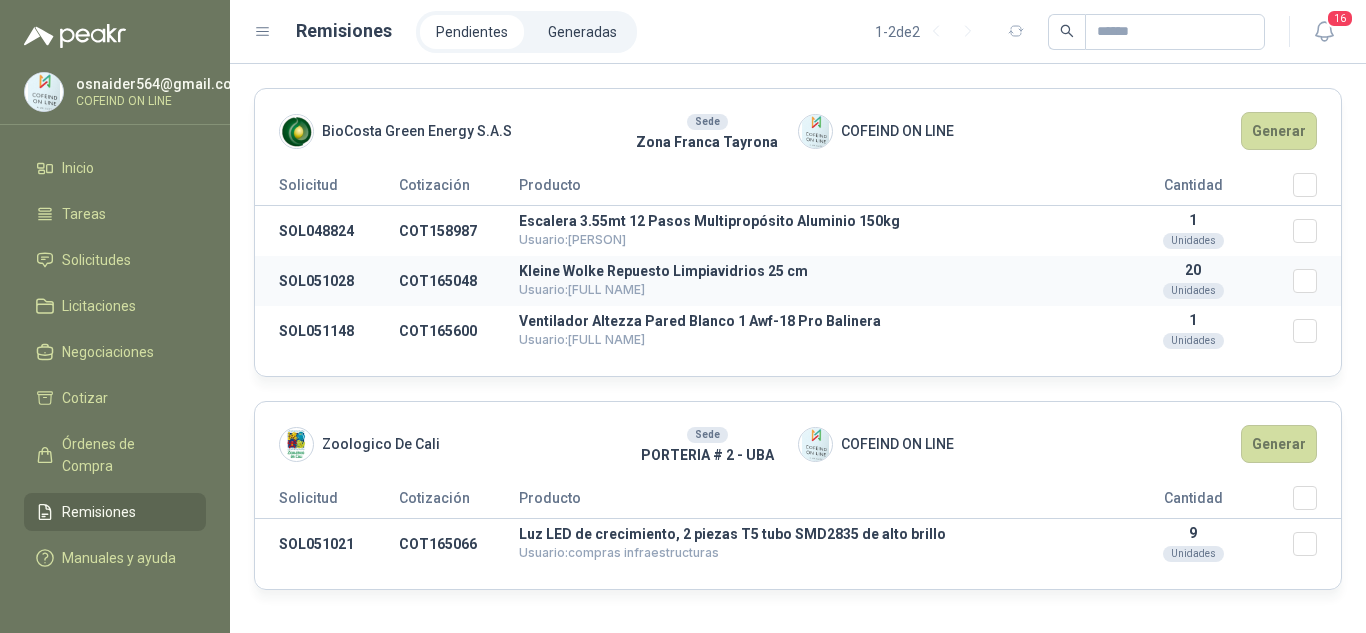scroll, scrollTop: 0, scrollLeft: 0, axis: both 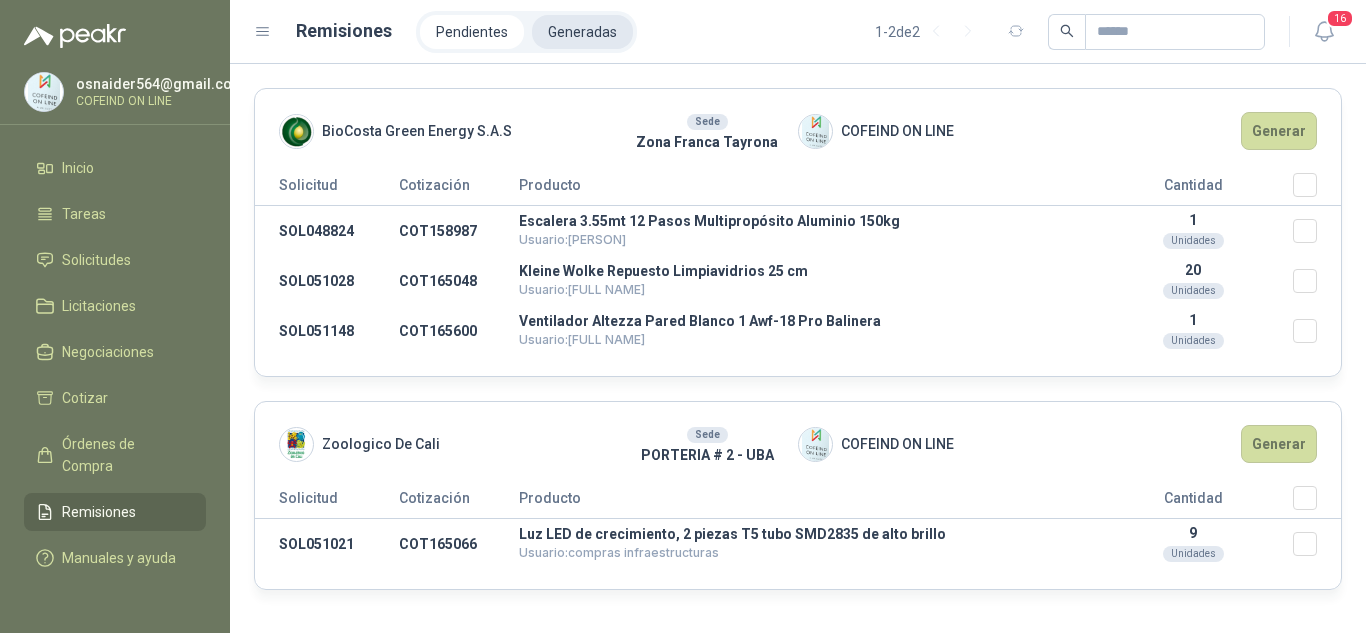 click on "Generadas" at bounding box center [582, 32] 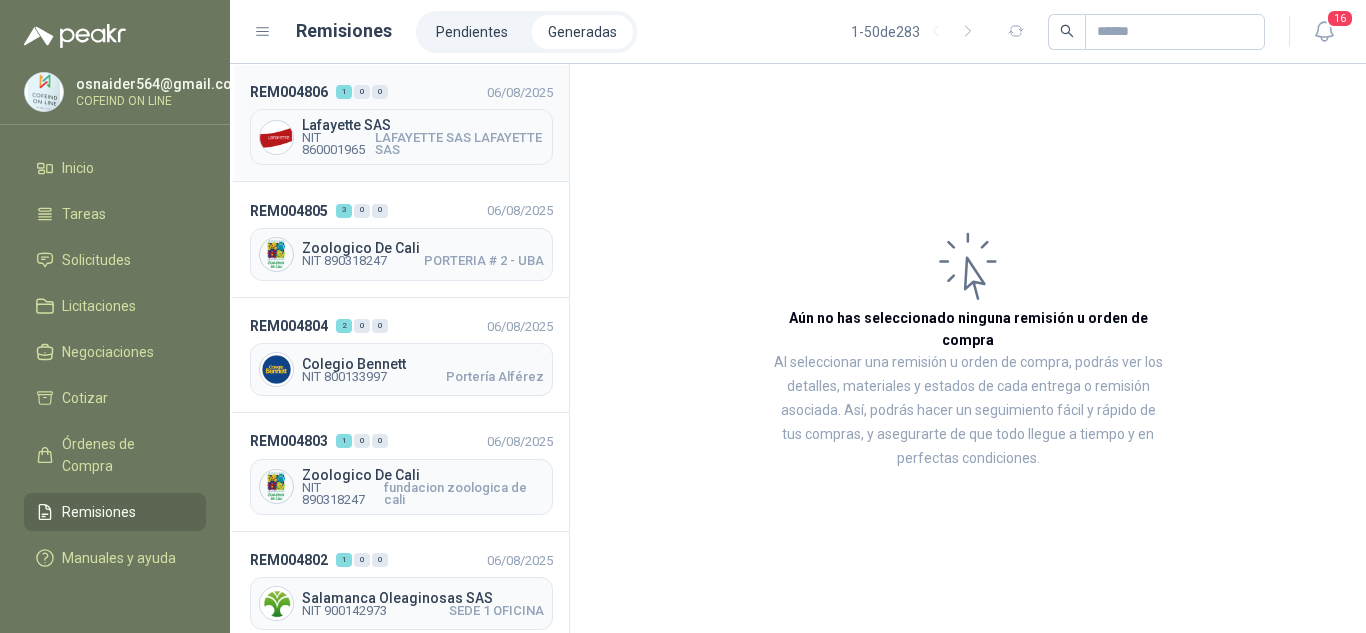click on "LAFAYETTE SAS LAFAYETTE SAS" at bounding box center (459, 144) 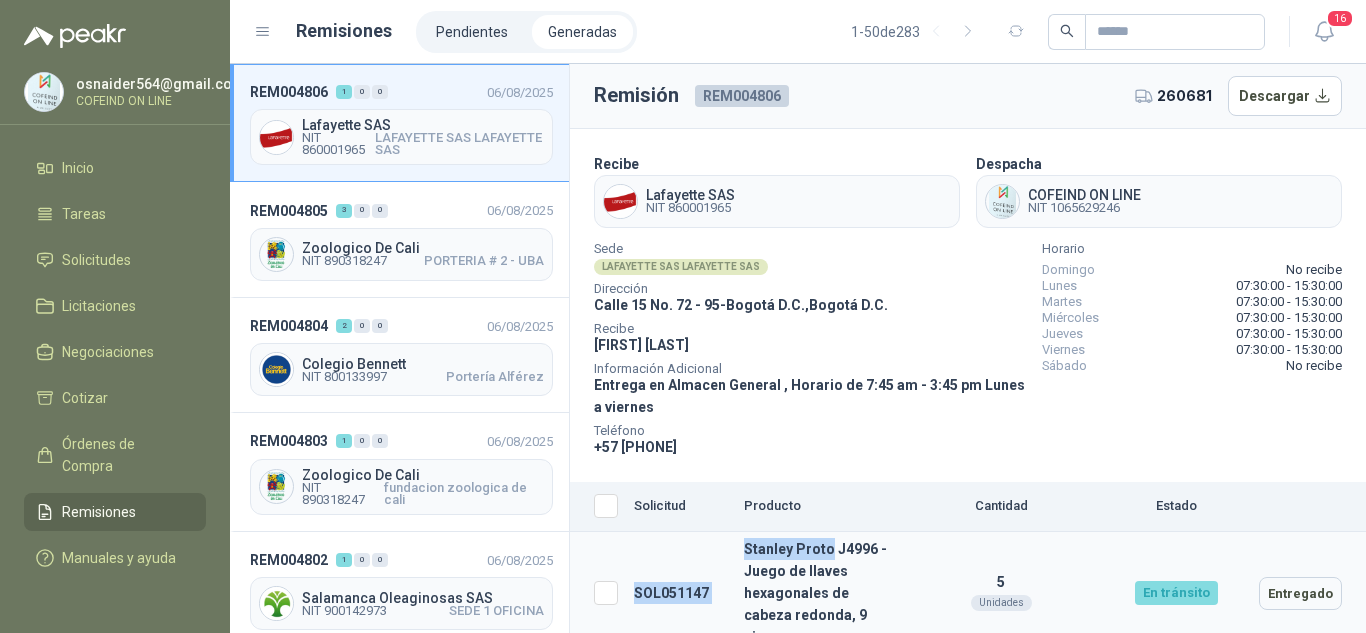drag, startPoint x: 628, startPoint y: 583, endPoint x: 832, endPoint y: 556, distance: 205.779 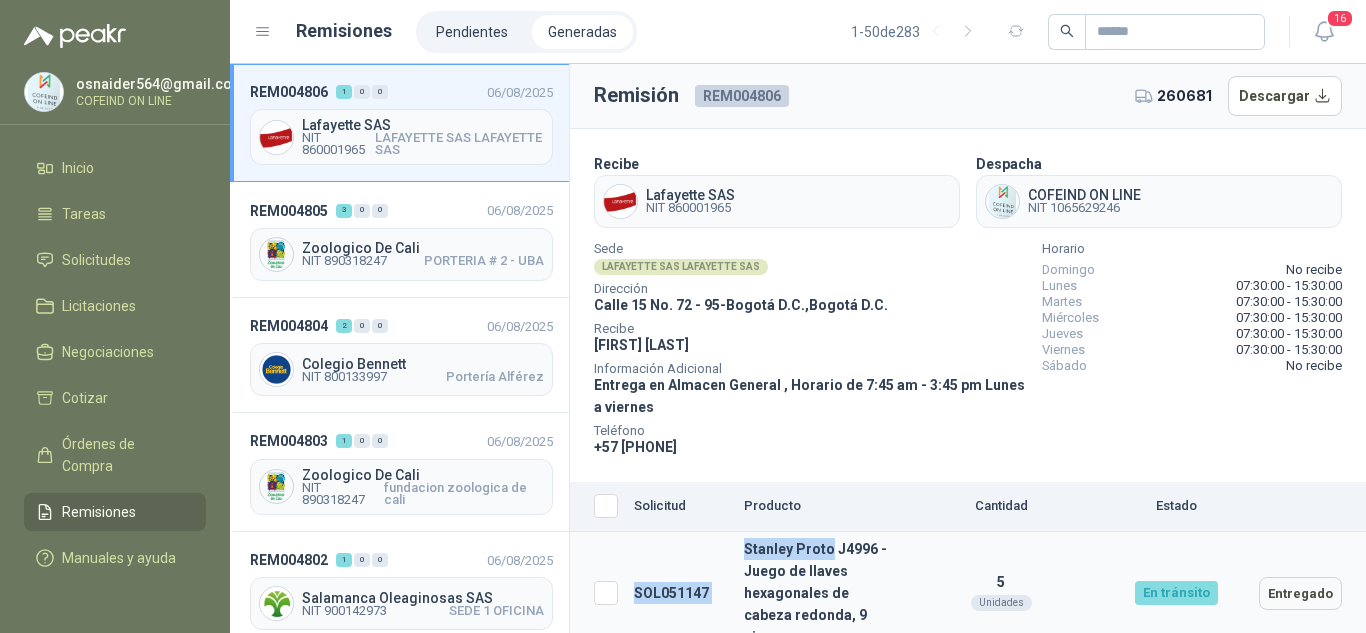 click on "SOL051147" at bounding box center (681, 593) 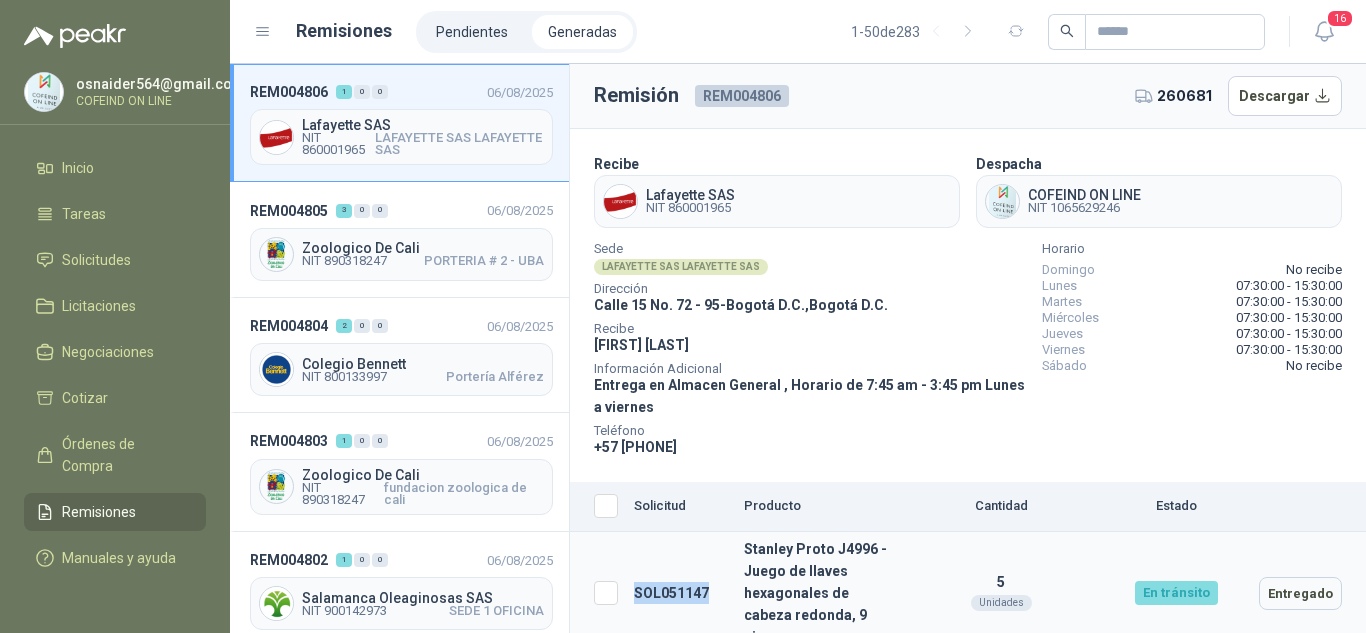 drag, startPoint x: 712, startPoint y: 578, endPoint x: 648, endPoint y: 575, distance: 64.070274 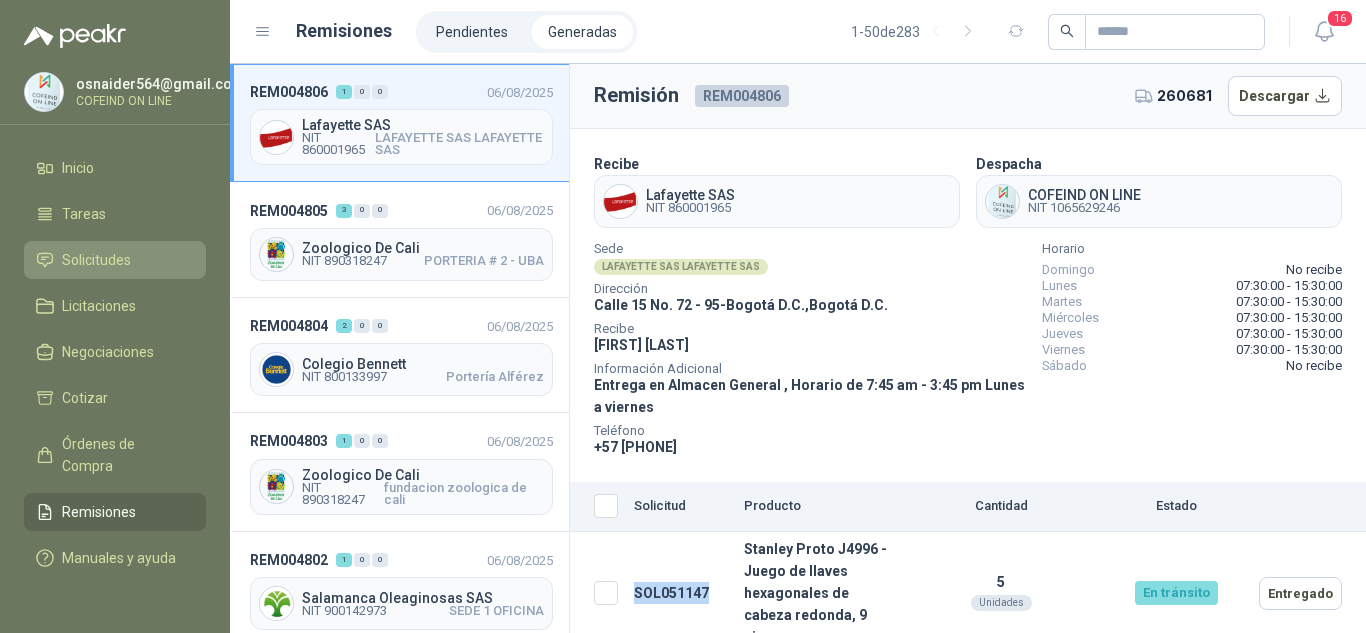 click on "Solicitudes" at bounding box center (96, 260) 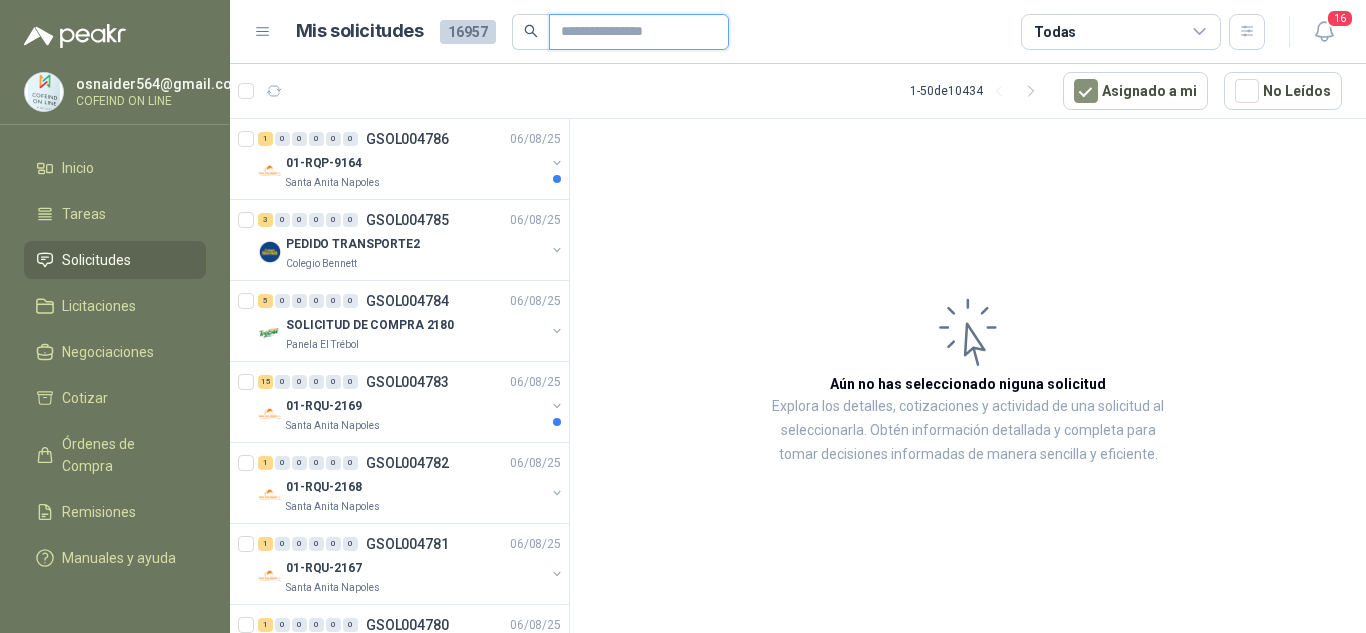 click at bounding box center (631, 32) 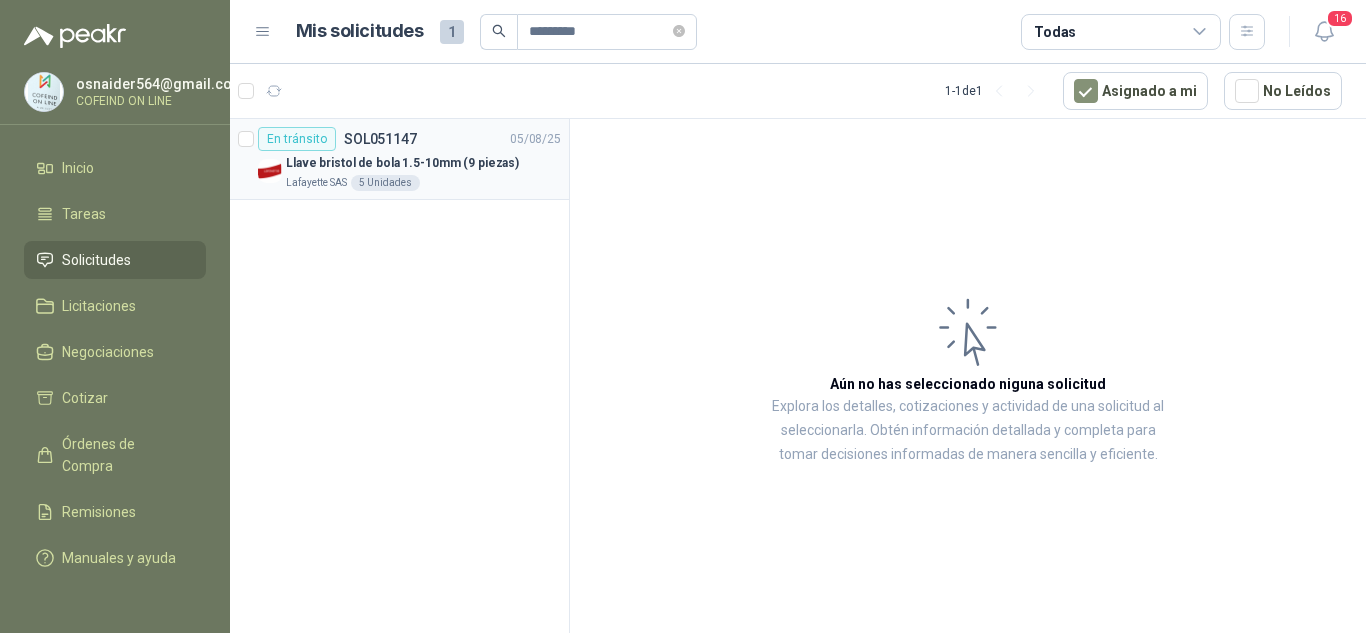 click on "Llave bristol de bola 1.5-10mm (9 piezas)" at bounding box center (402, 163) 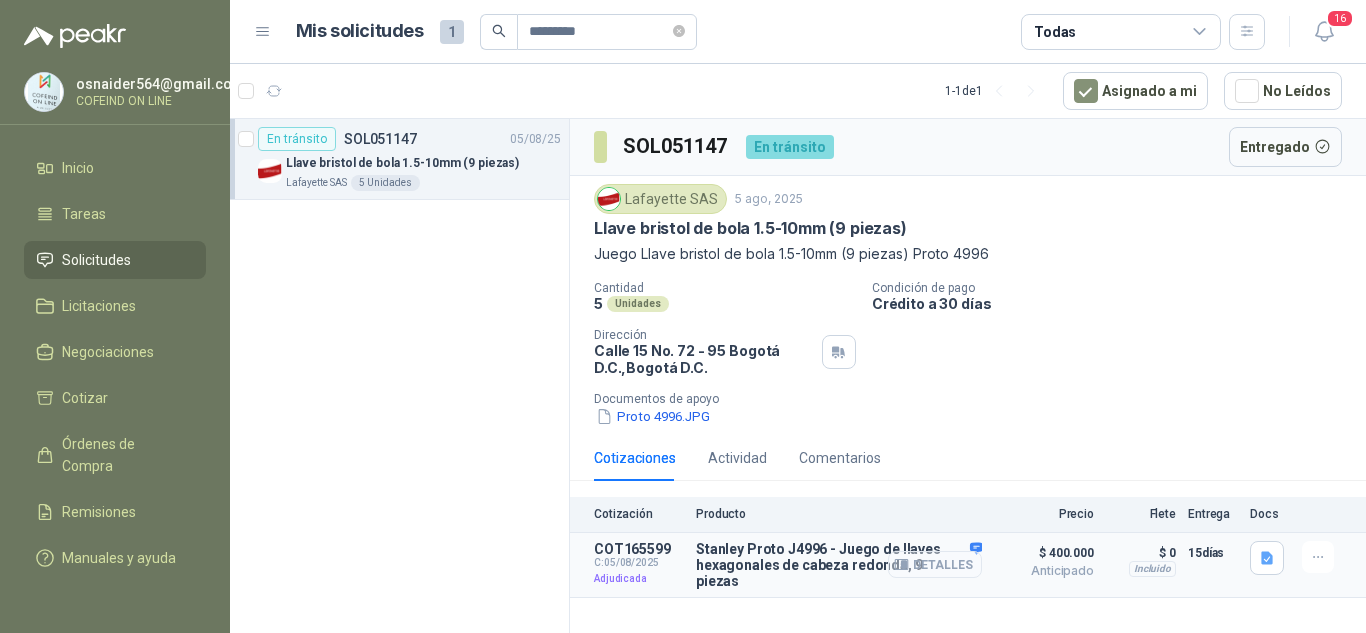 click on "Detalles" at bounding box center (935, 564) 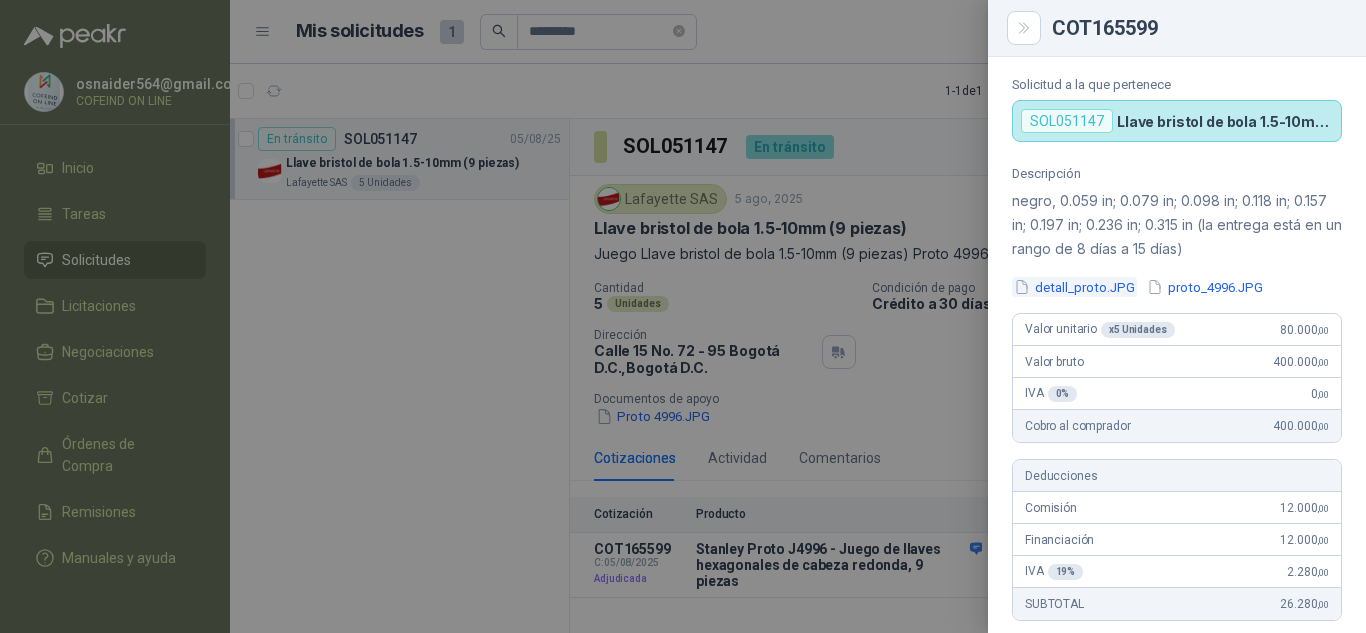 scroll, scrollTop: 200, scrollLeft: 0, axis: vertical 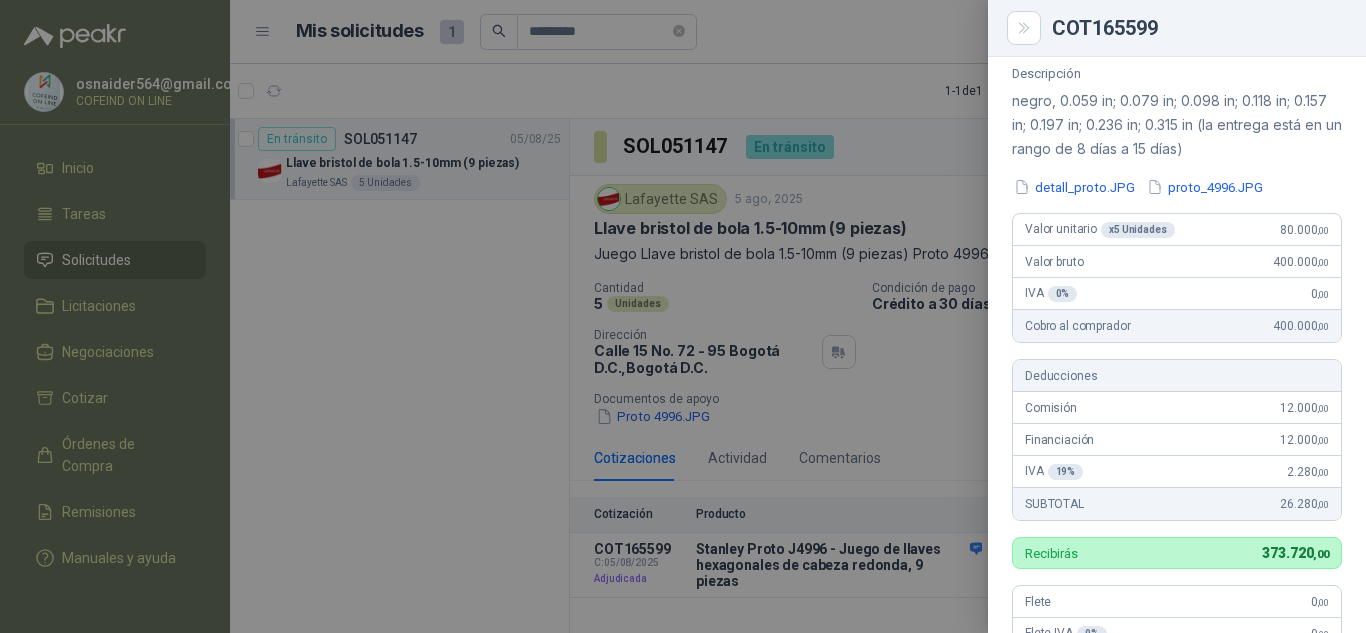 click at bounding box center (683, 316) 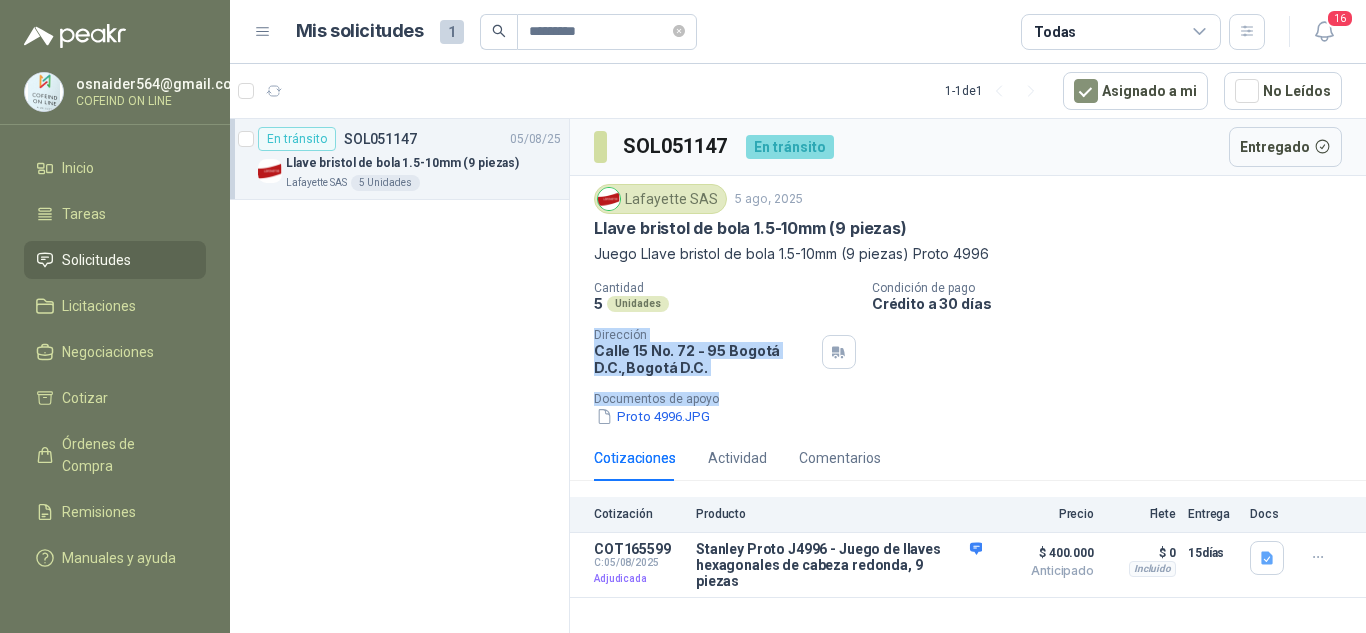 click on "Cantidad 5   Unidades Condición de pago Crédito a 30 días Dirección Calle 15 No.  72 -  95   [CITY] ,  [STATE] Documentos de apoyo Proto 4996.JPG" at bounding box center [968, 354] 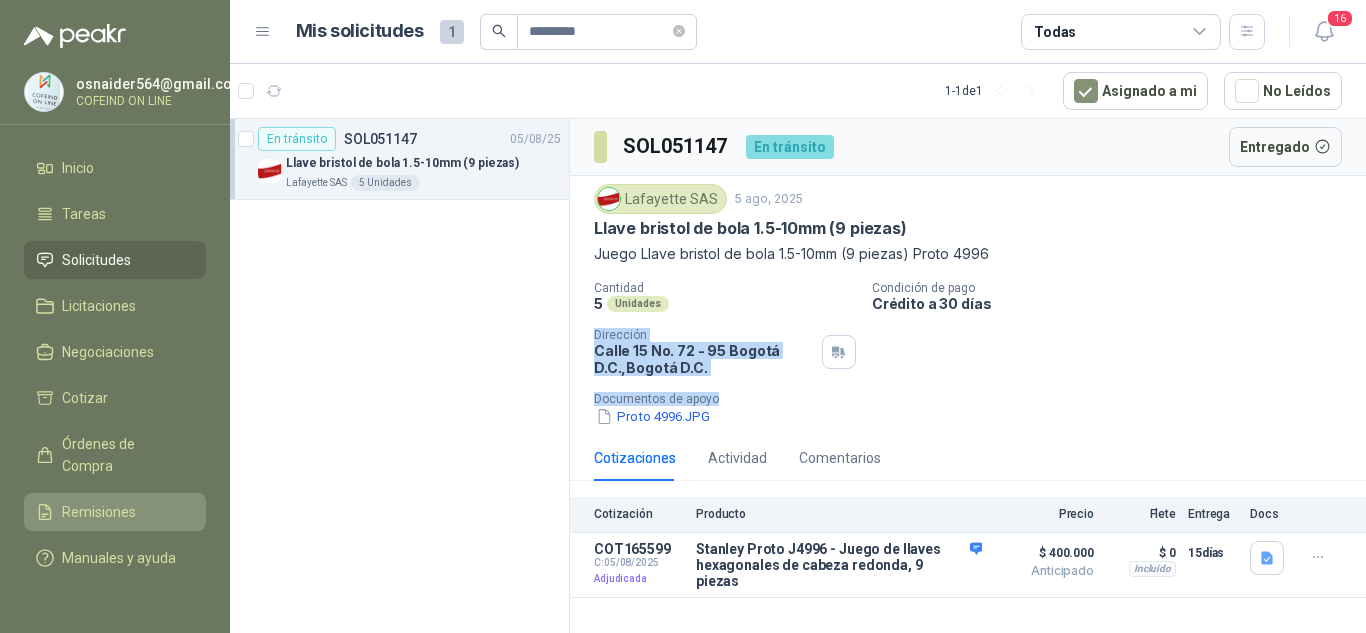 click on "Remisiones" at bounding box center (99, 512) 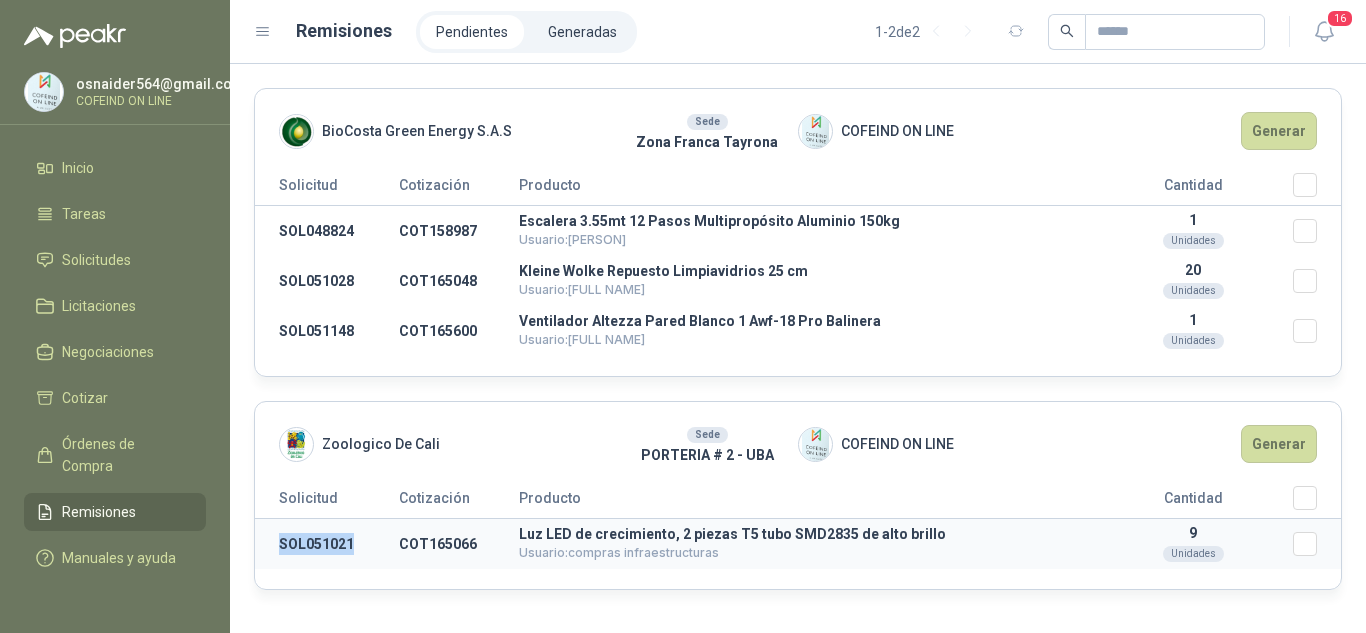 drag, startPoint x: 344, startPoint y: 545, endPoint x: 272, endPoint y: 539, distance: 72.249565 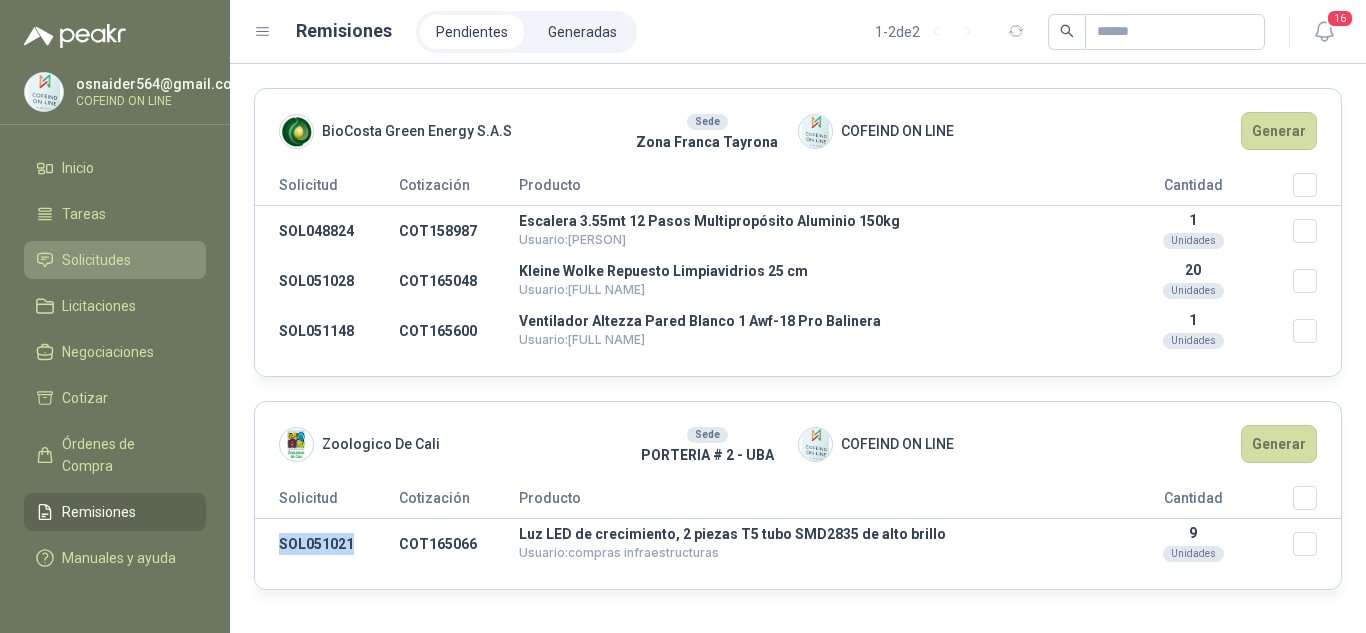 click on "Solicitudes" at bounding box center [96, 260] 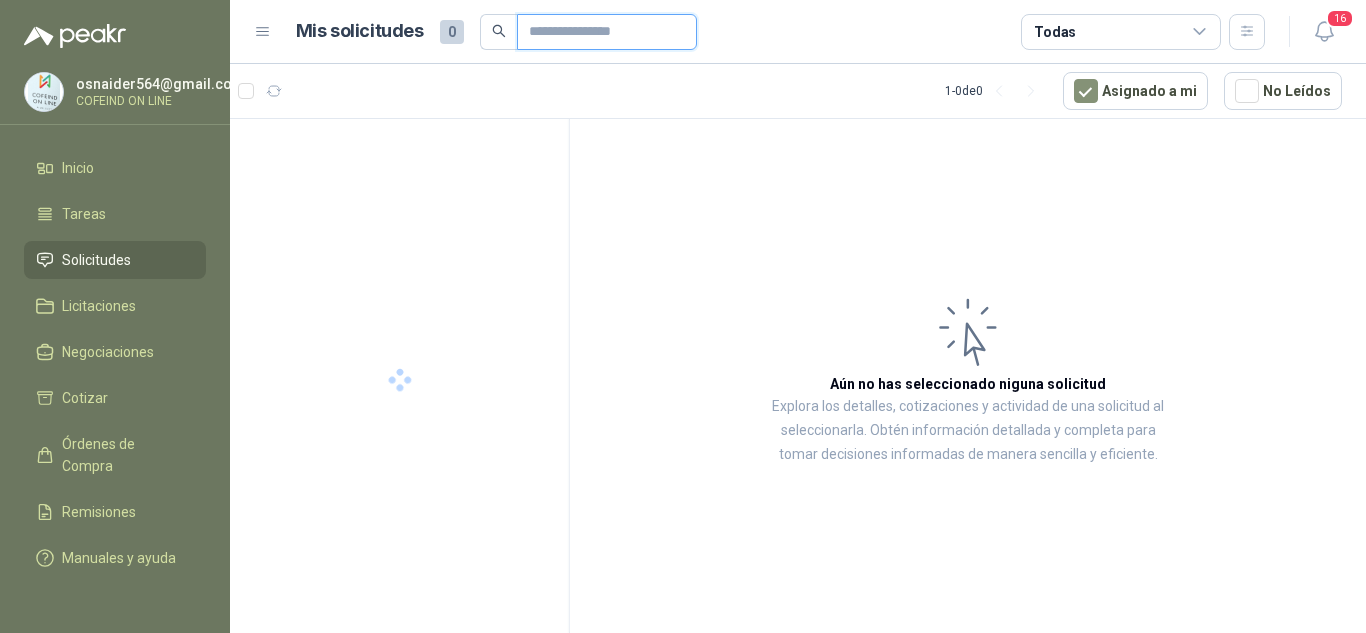 click at bounding box center (599, 32) 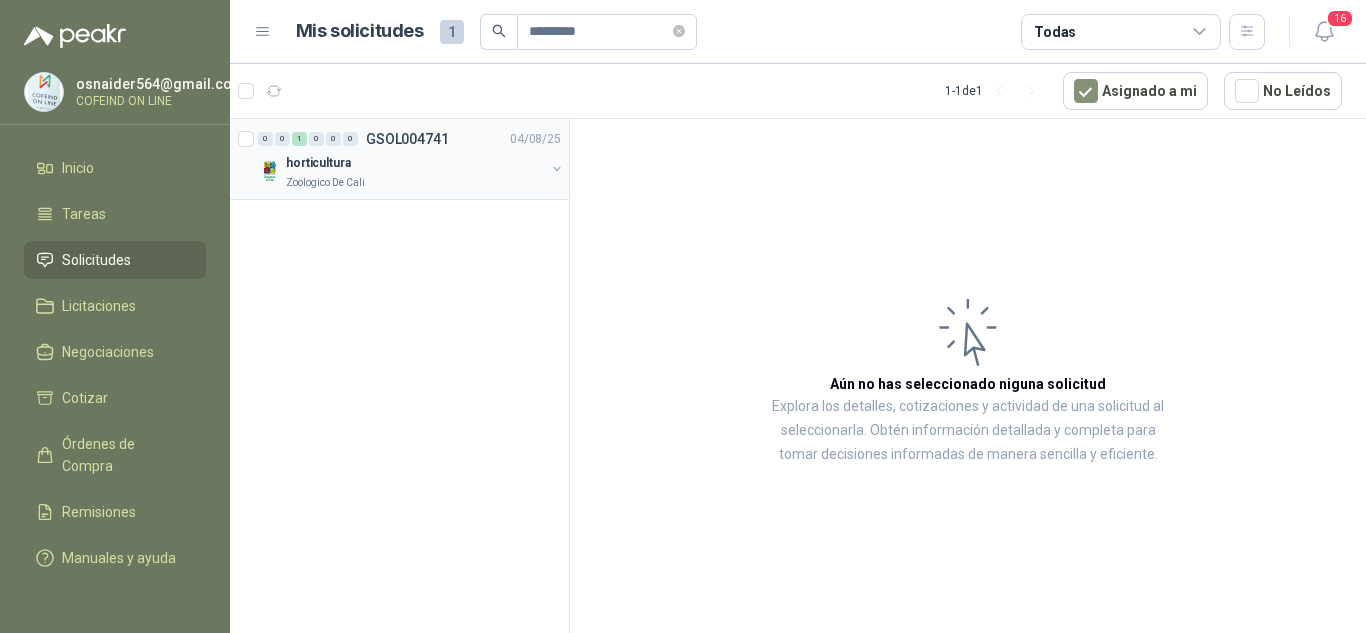 click on "horticultura" at bounding box center [415, 163] 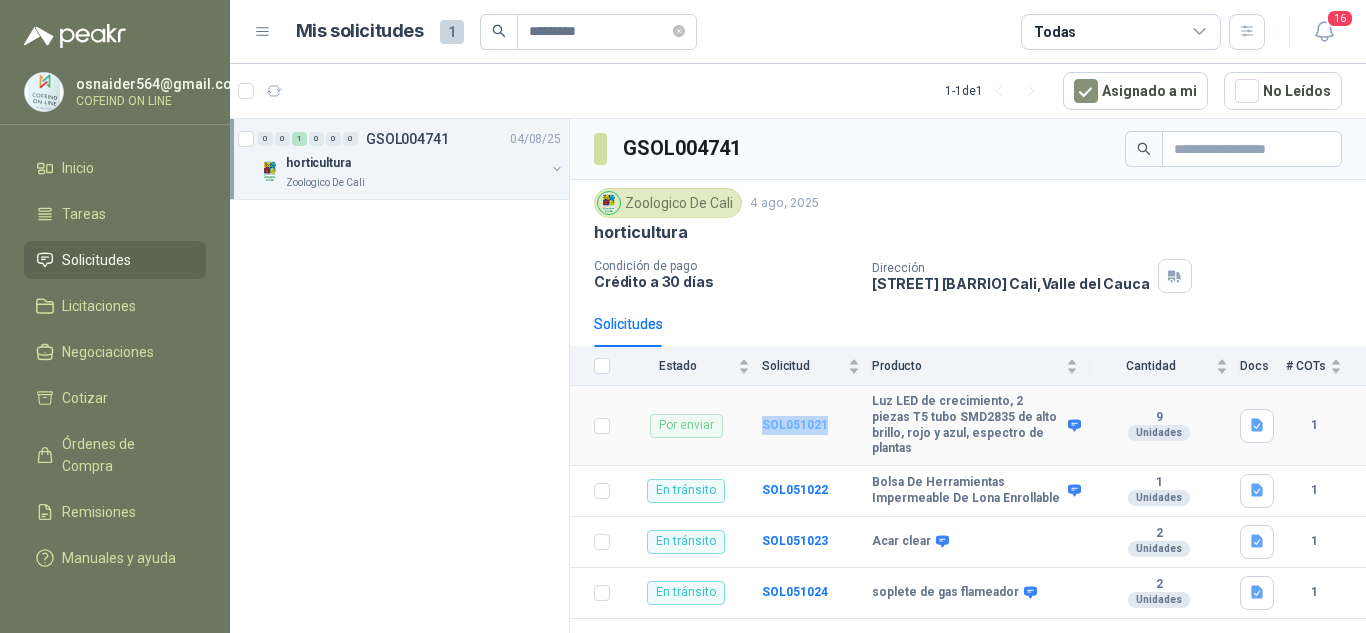 drag, startPoint x: 826, startPoint y: 436, endPoint x: 763, endPoint y: 438, distance: 63.03174 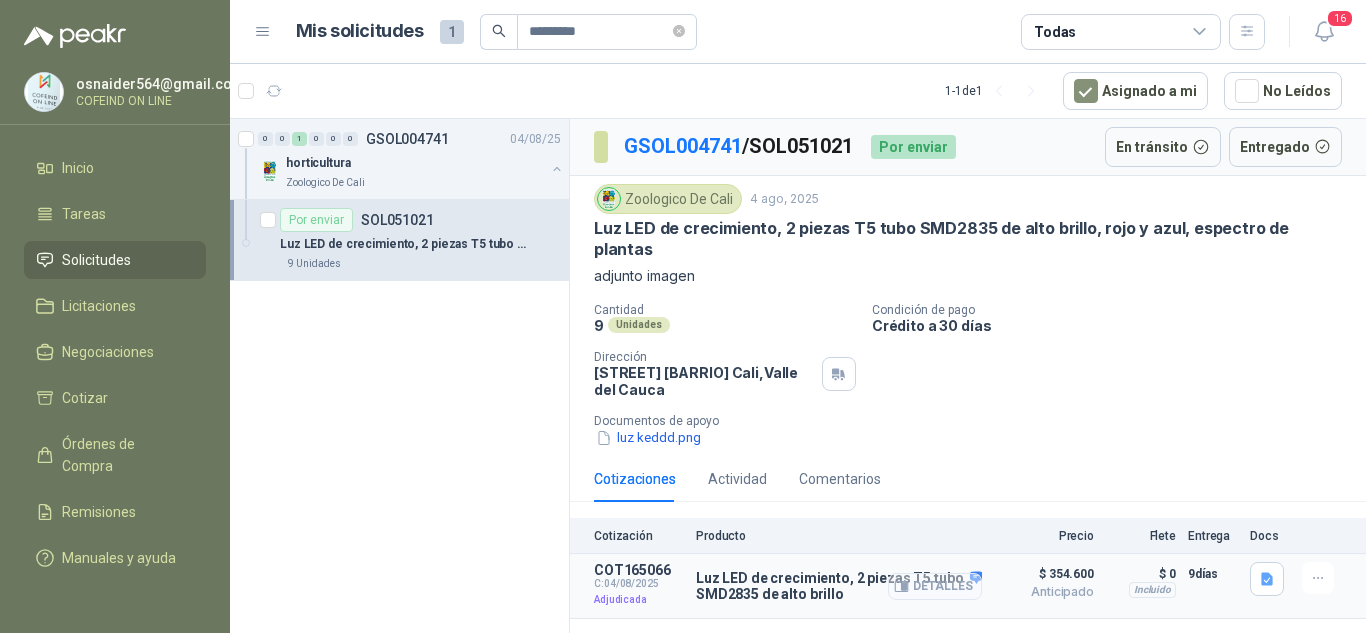 click on "Detalles" at bounding box center [935, 586] 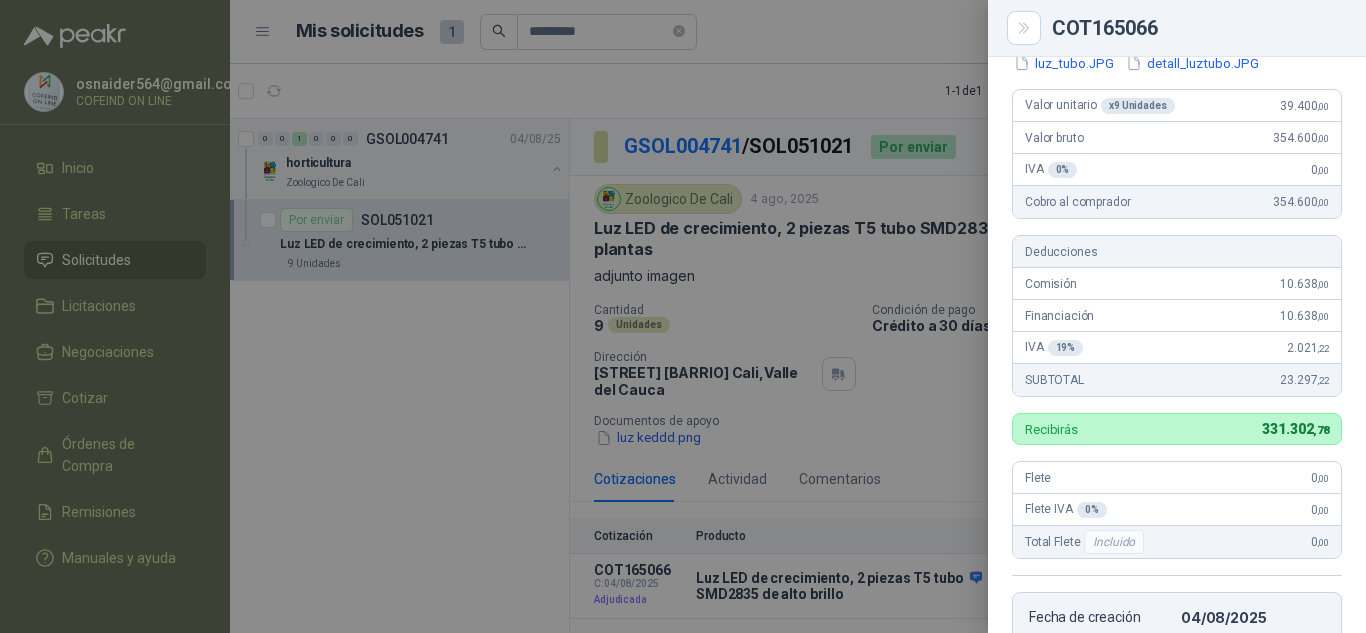 scroll, scrollTop: 500, scrollLeft: 0, axis: vertical 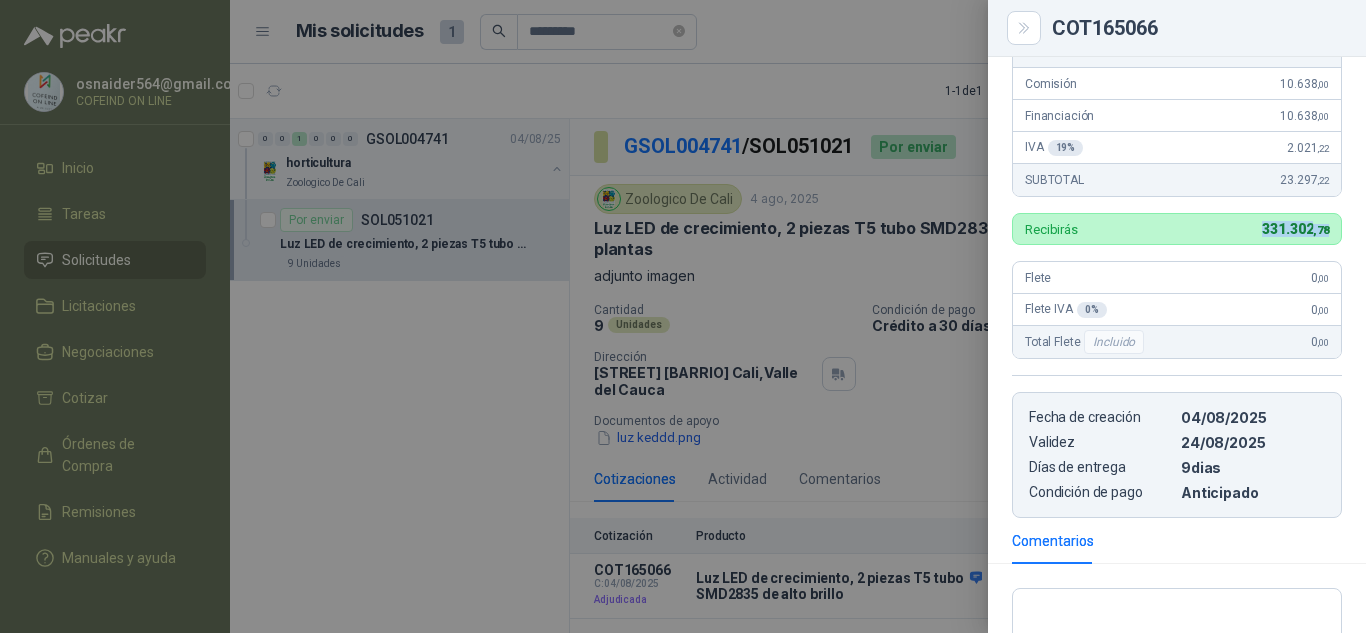 drag, startPoint x: 1245, startPoint y: 231, endPoint x: 1315, endPoint y: 241, distance: 70.71068 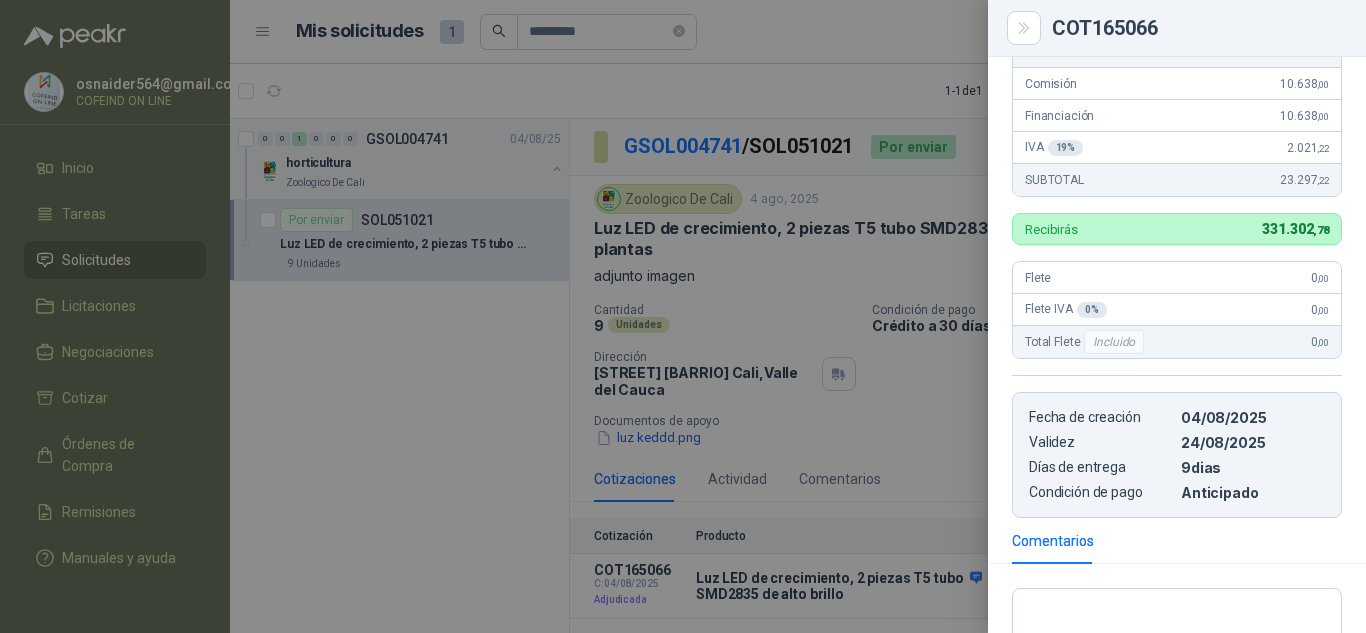 click at bounding box center (683, 316) 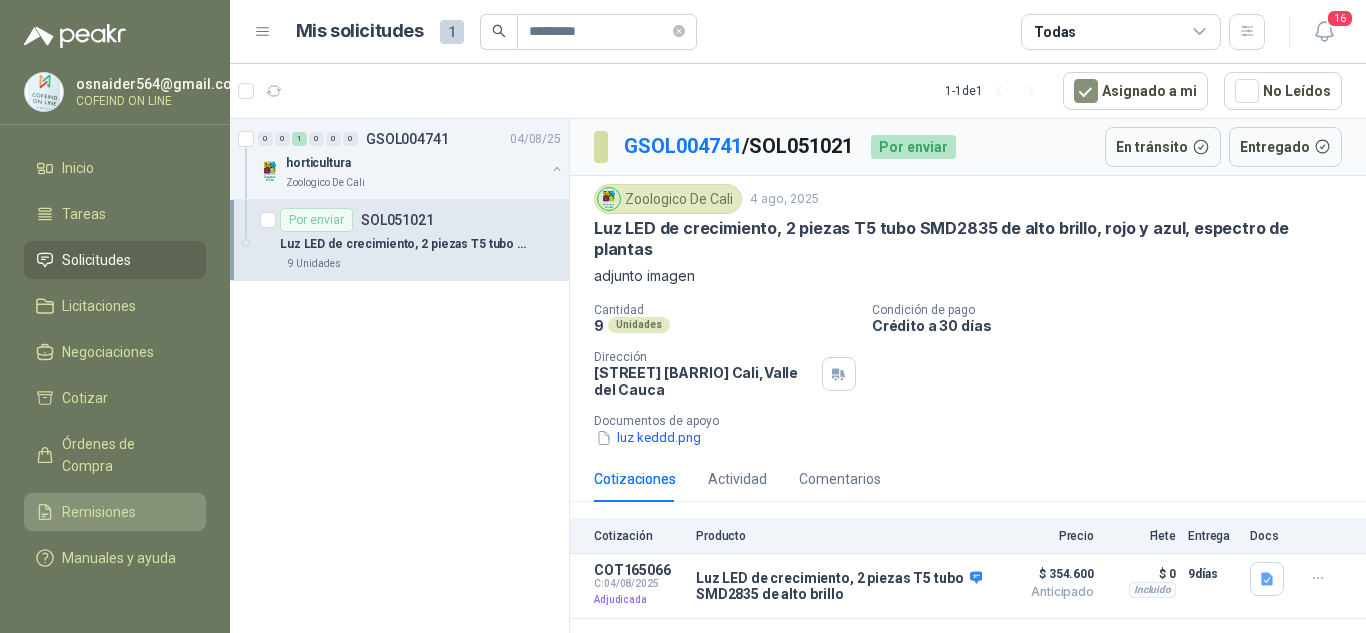 click on "Remisiones" at bounding box center (99, 512) 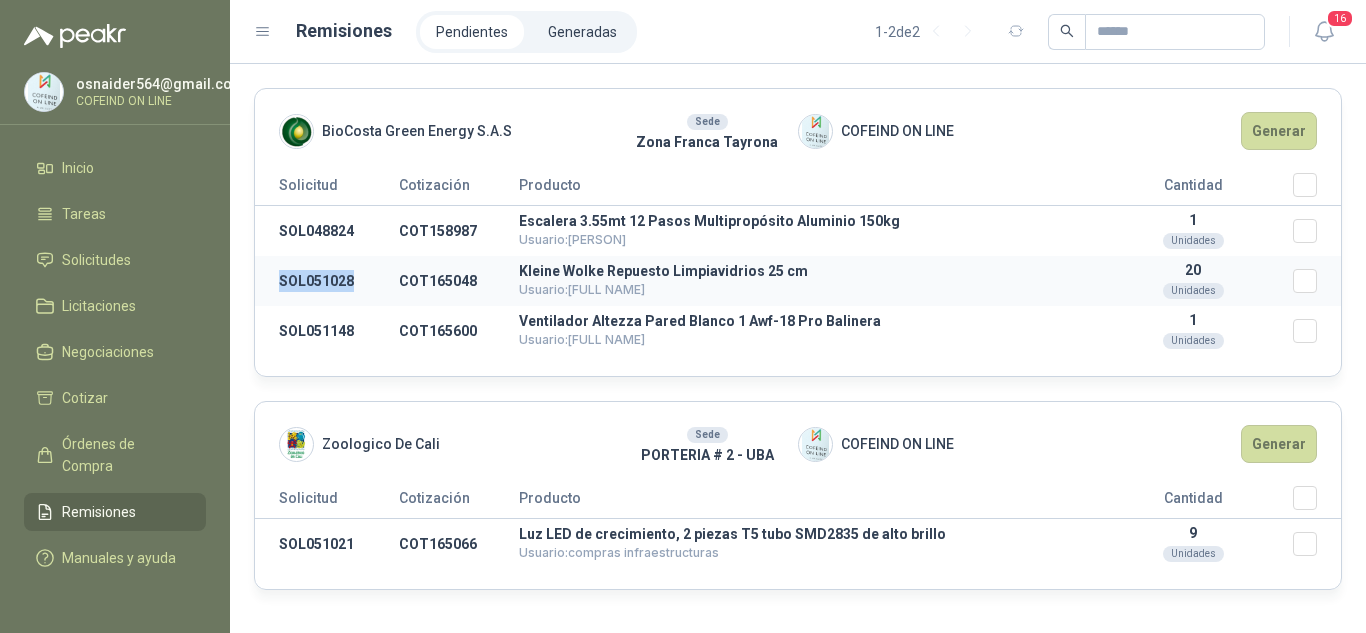 drag, startPoint x: 372, startPoint y: 282, endPoint x: 280, endPoint y: 273, distance: 92.43917 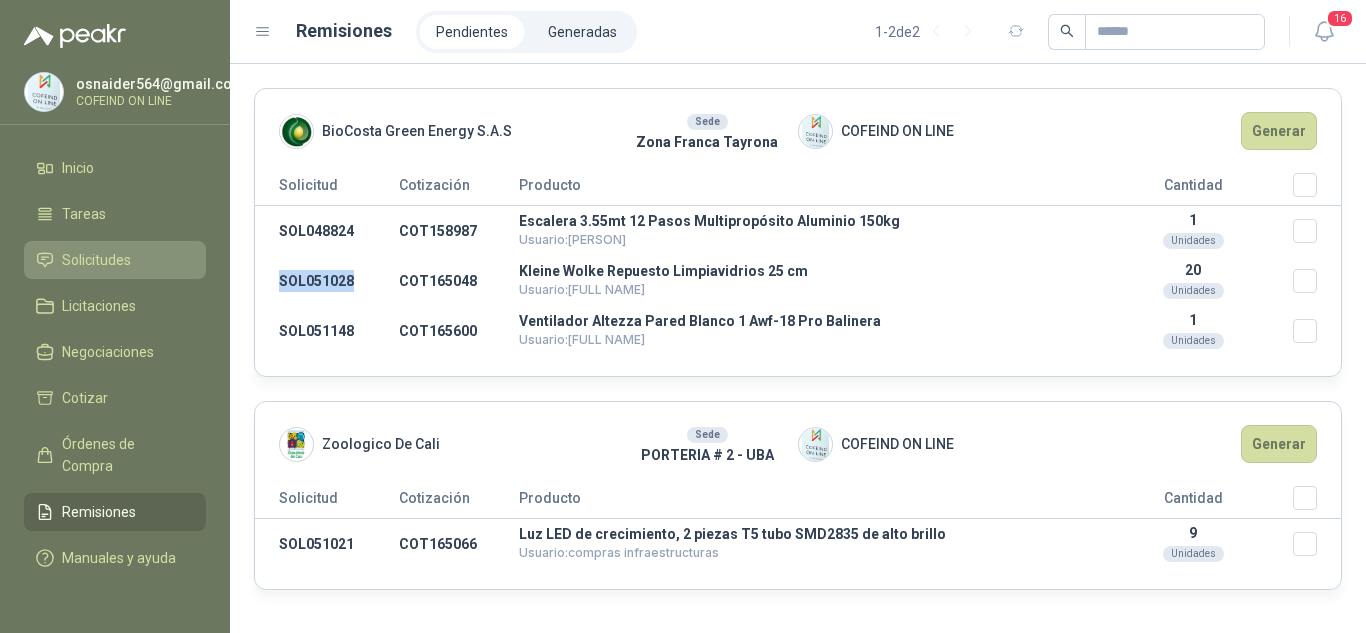 click on "Solicitudes" at bounding box center [96, 260] 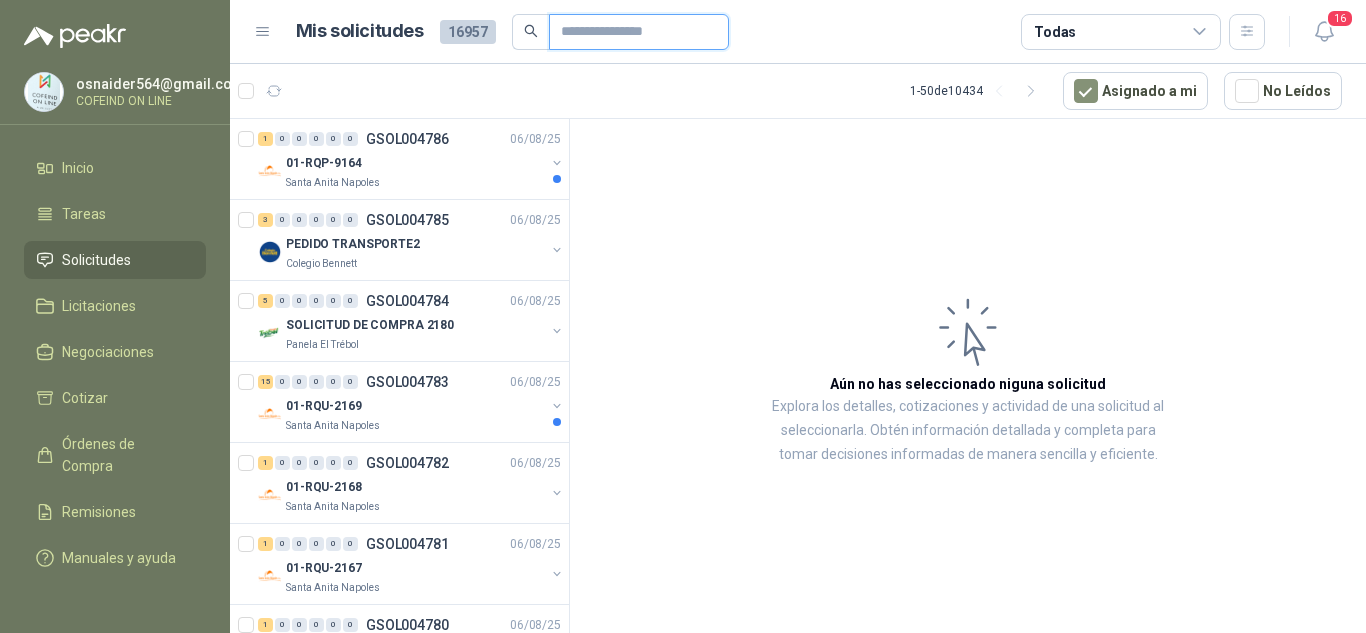 click at bounding box center [631, 32] 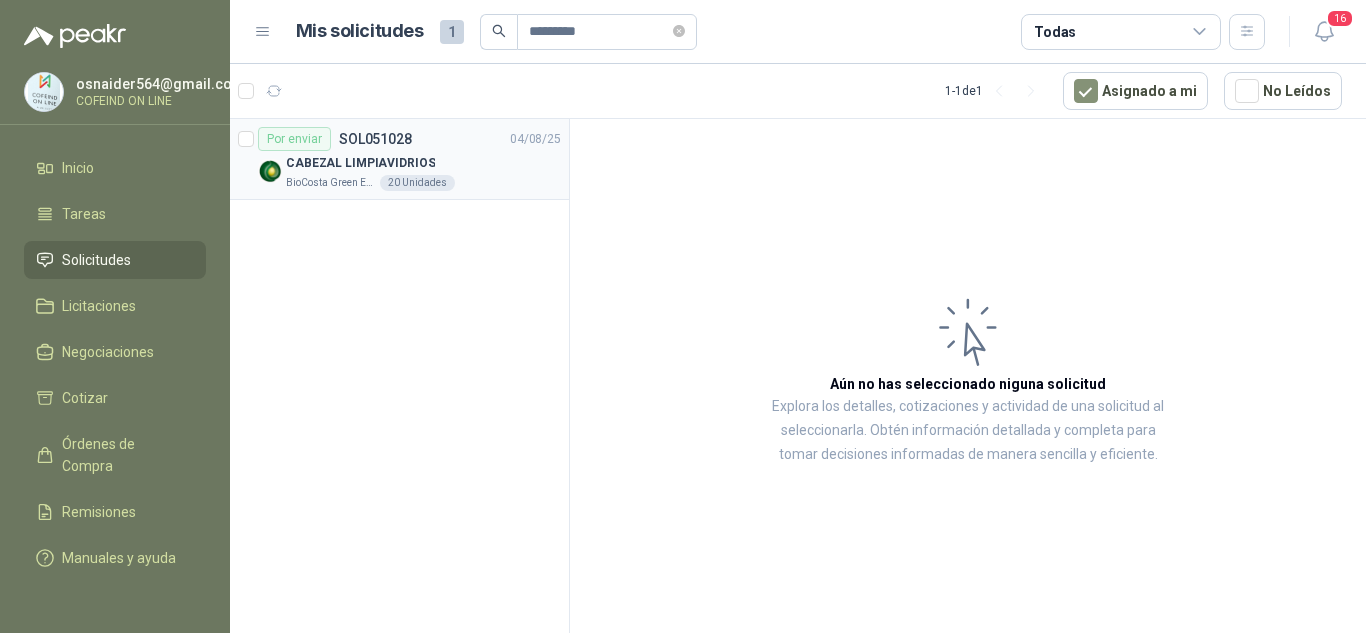 click on "CABEZAL LIMPIAVIDRIOS" at bounding box center (360, 163) 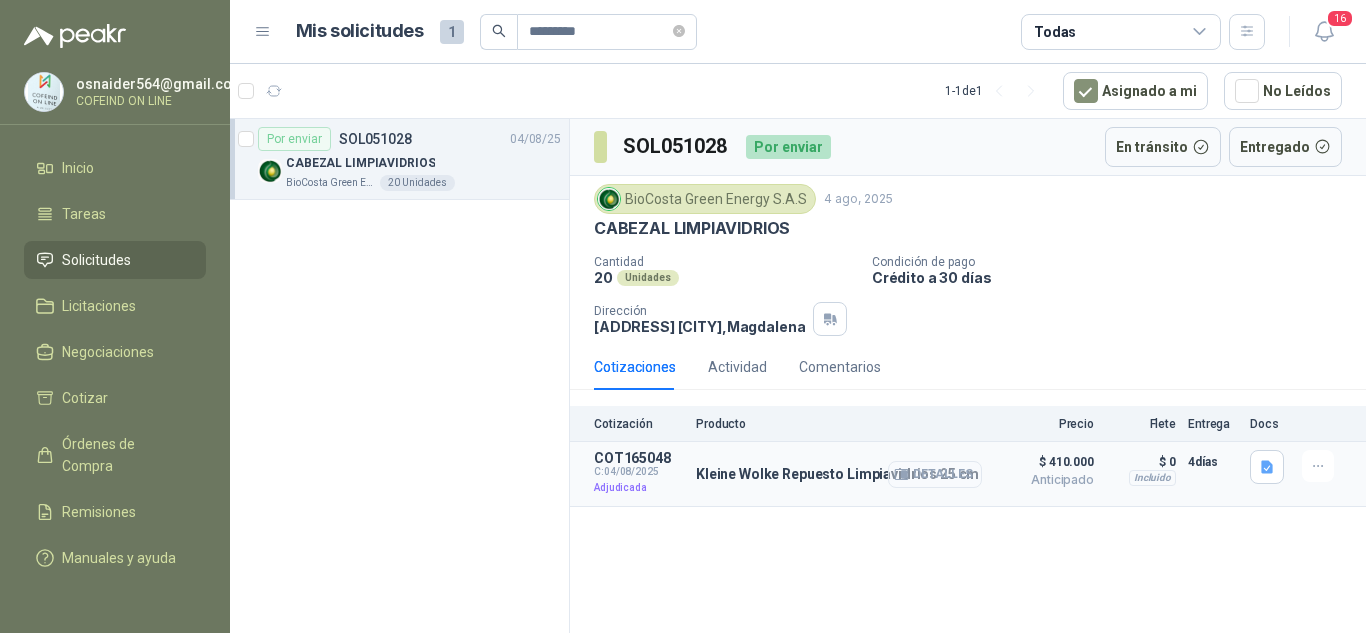 click on "Detalles" at bounding box center [935, 474] 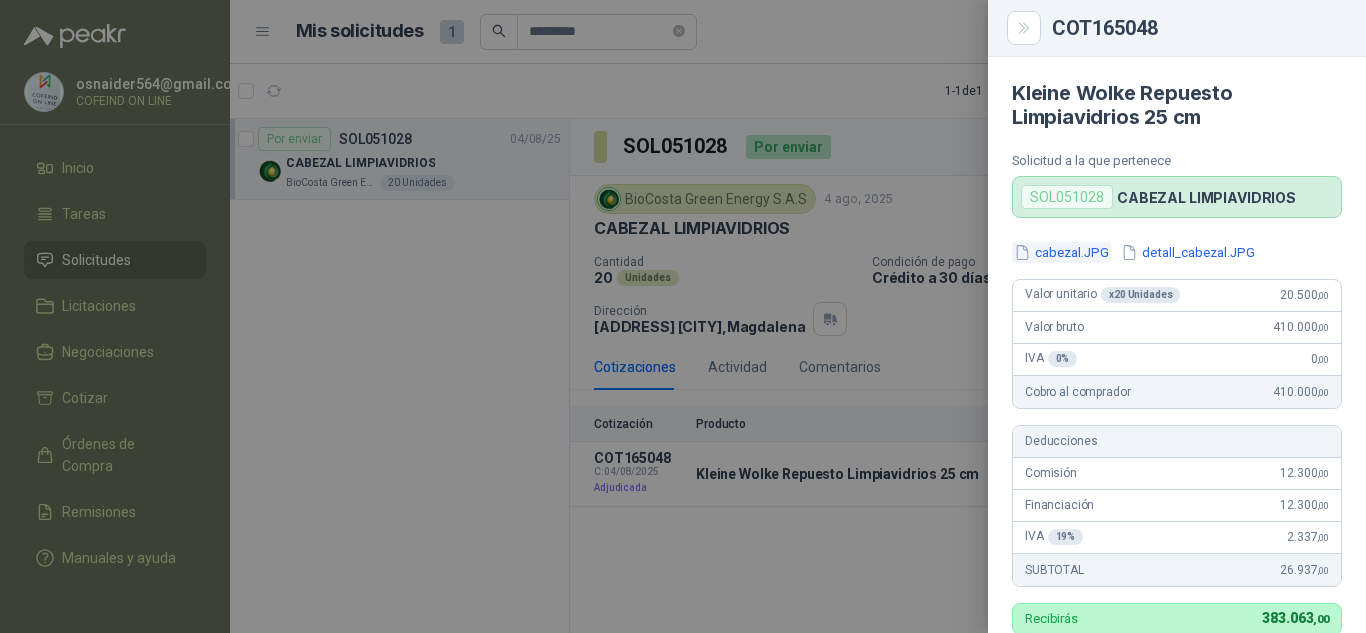 click on "cabezal.JPG" at bounding box center (1061, 252) 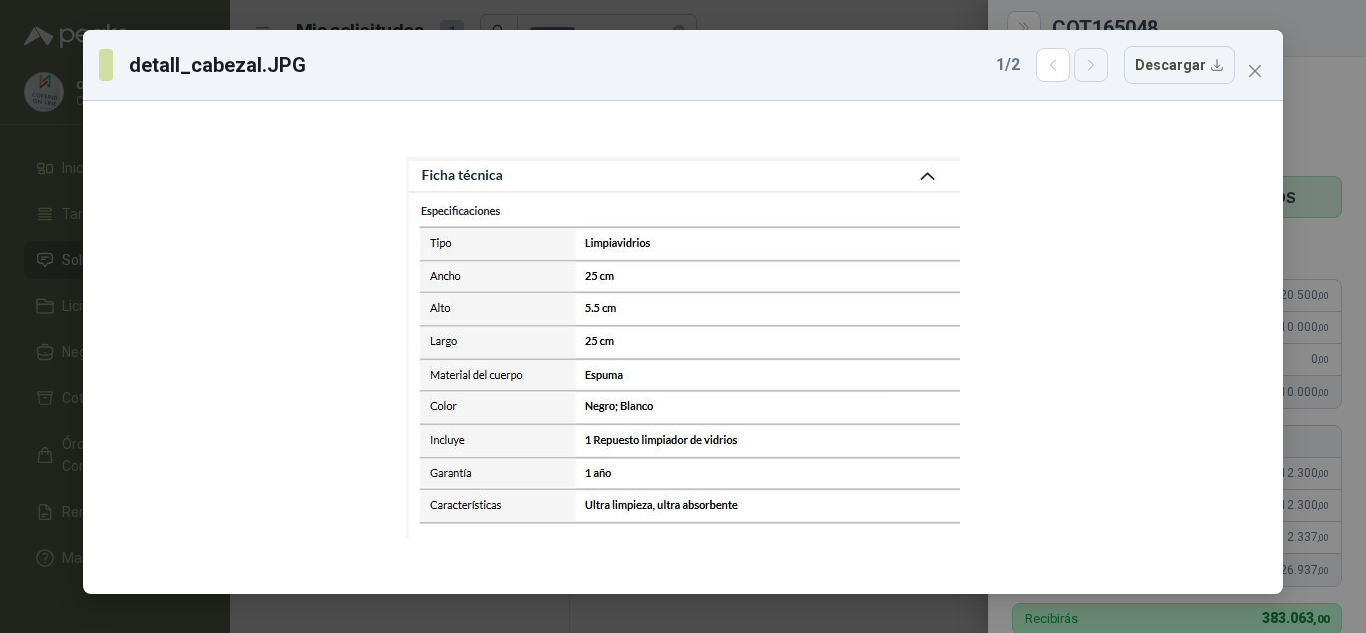 click 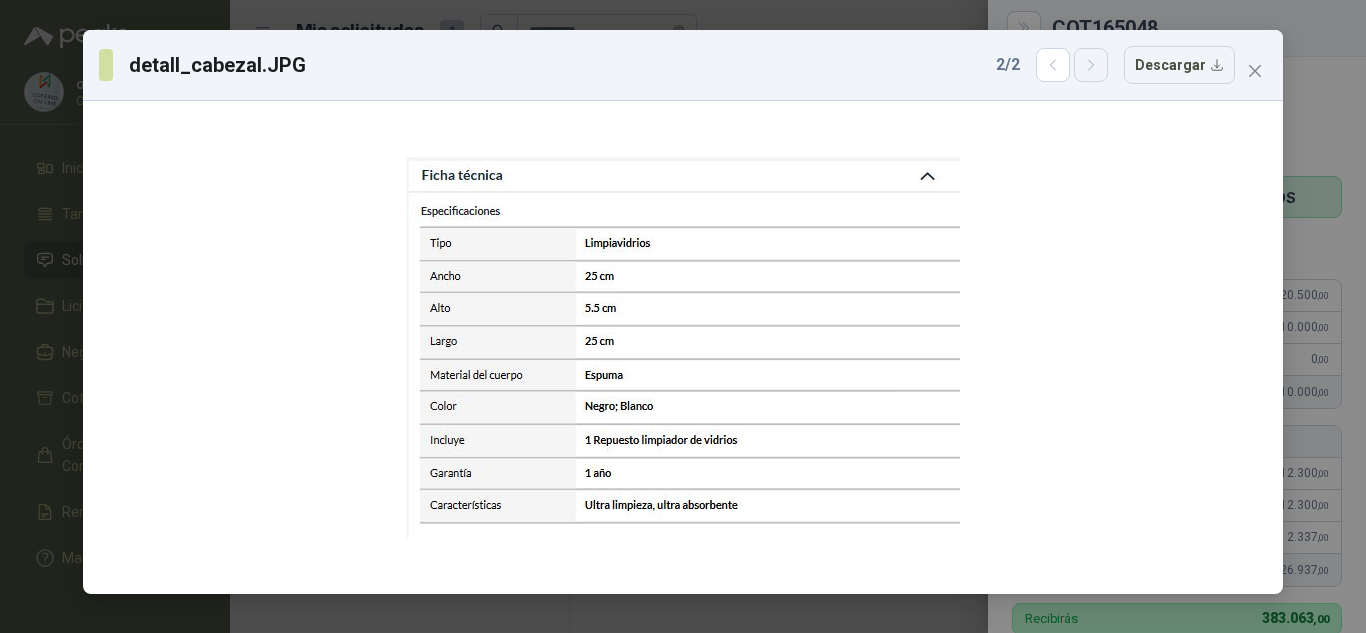 click 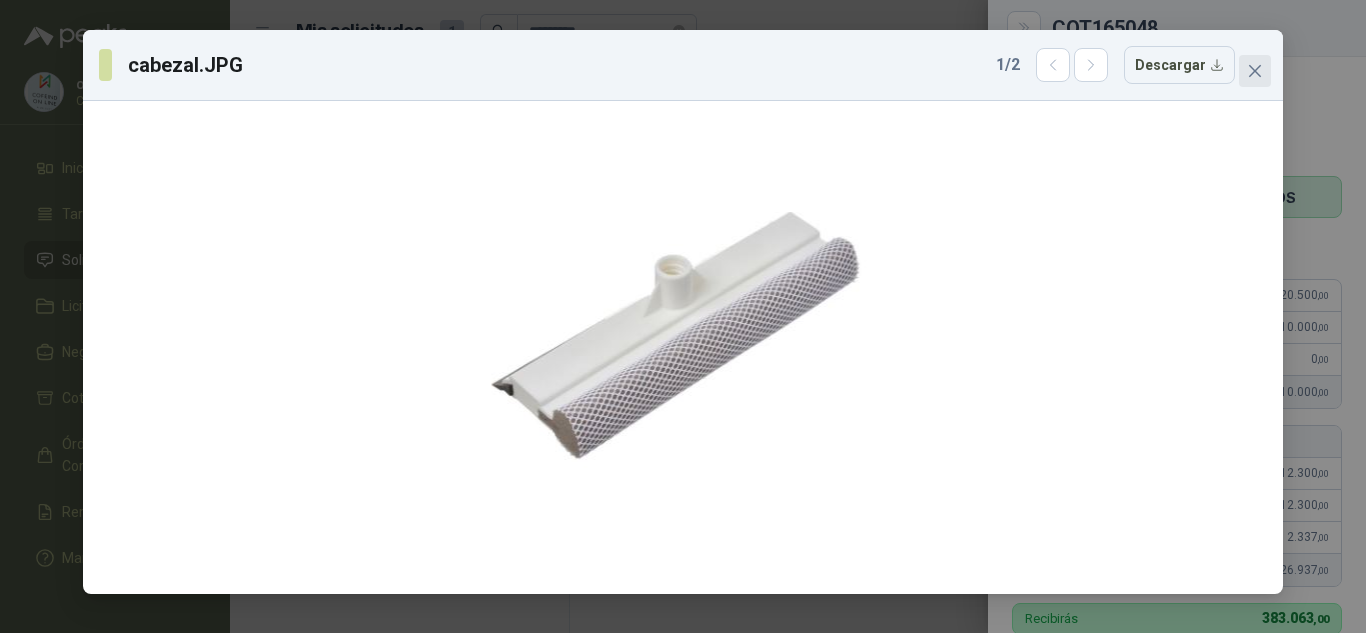 click at bounding box center [1255, 71] 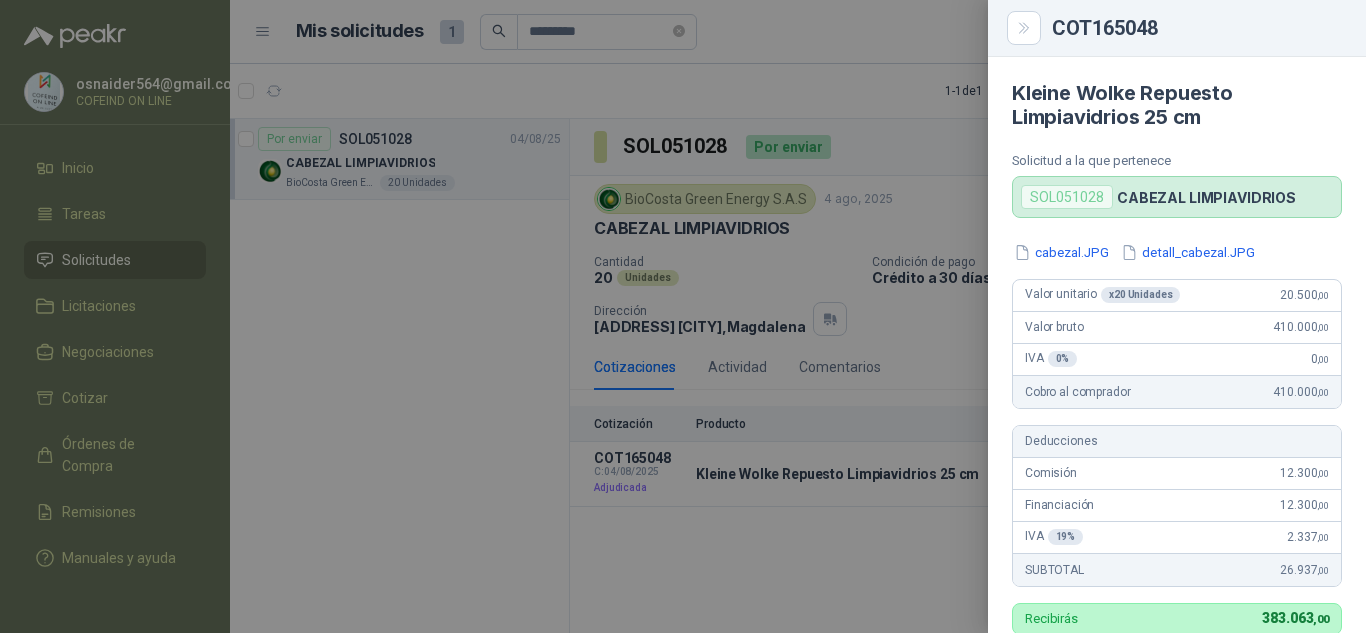 click at bounding box center (683, 316) 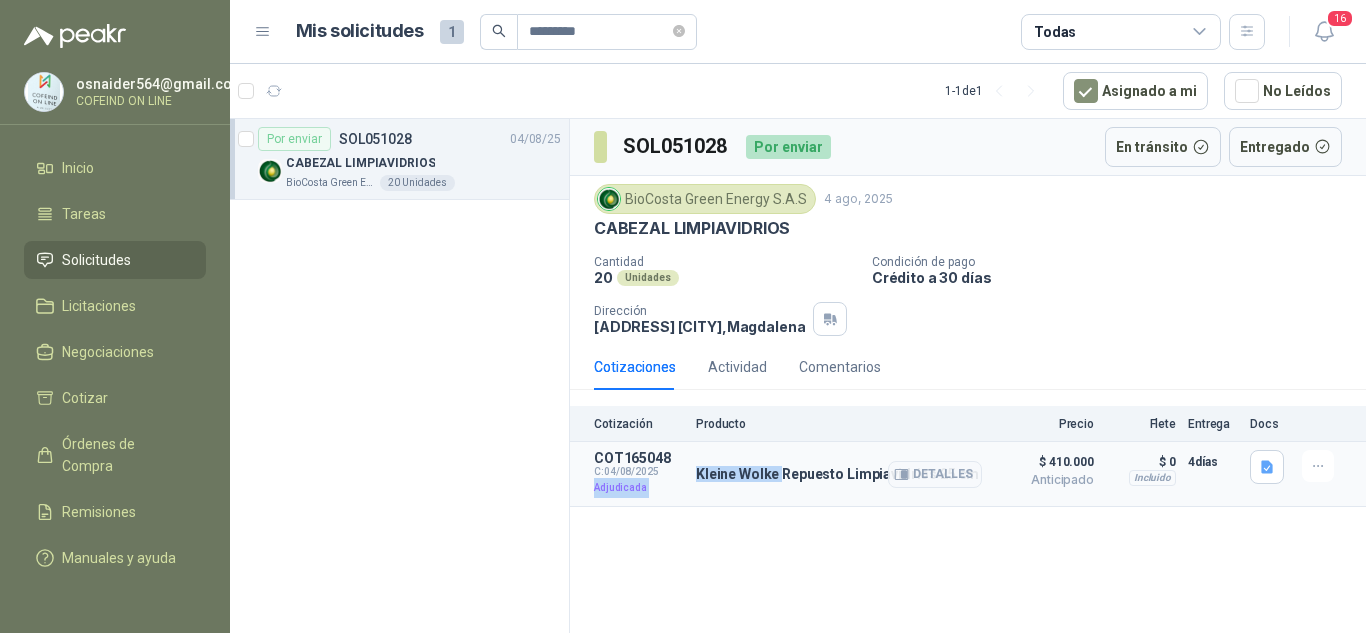 drag, startPoint x: 679, startPoint y: 501, endPoint x: 779, endPoint y: 525, distance: 102.83968 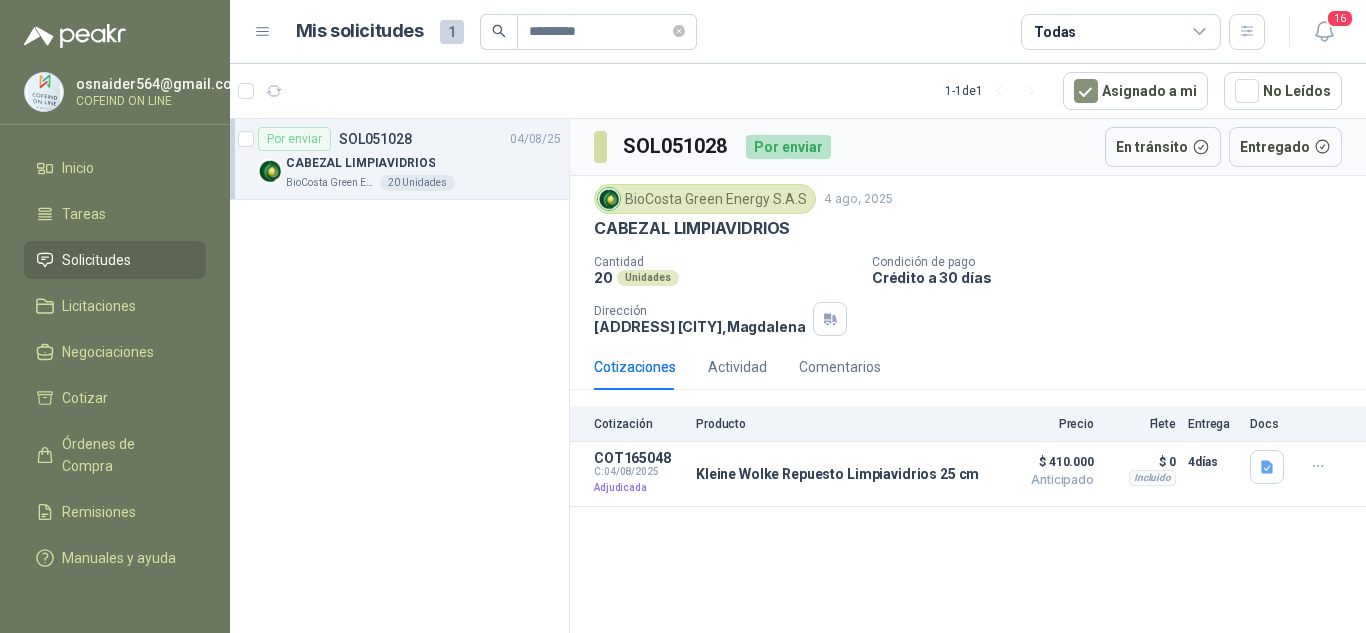 drag, startPoint x: 814, startPoint y: 553, endPoint x: 826, endPoint y: 546, distance: 13.892444 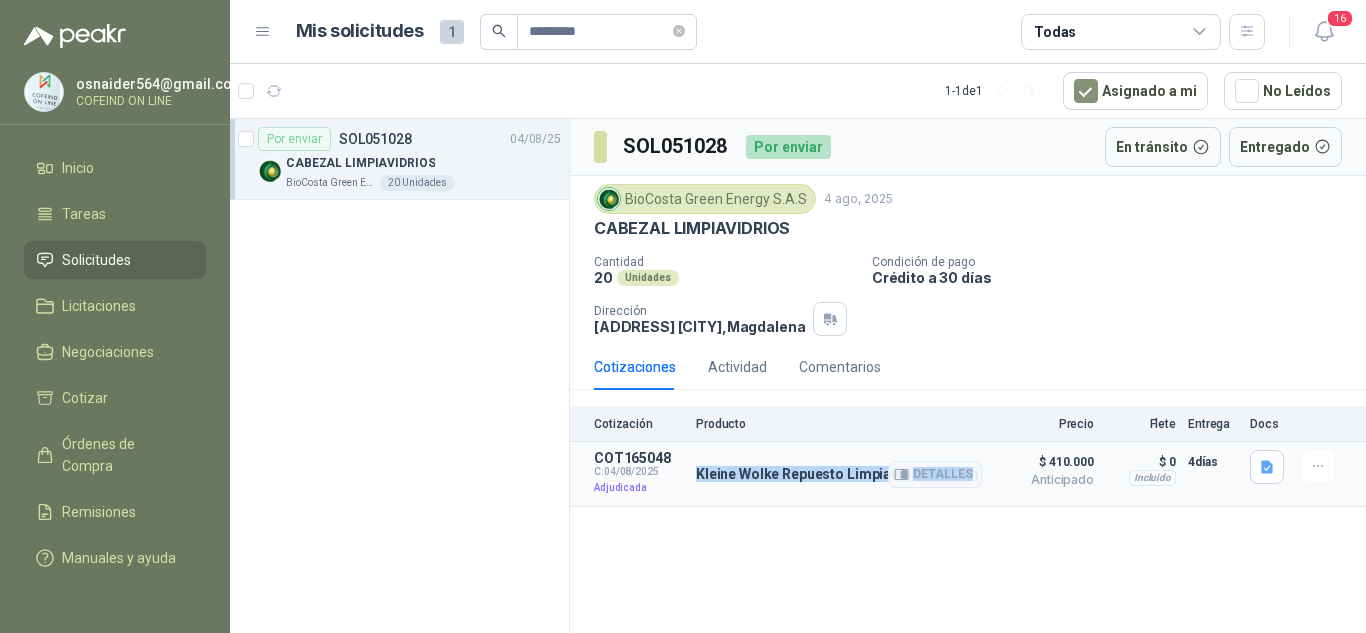 drag, startPoint x: 694, startPoint y: 504, endPoint x: 974, endPoint y: 521, distance: 280.5156 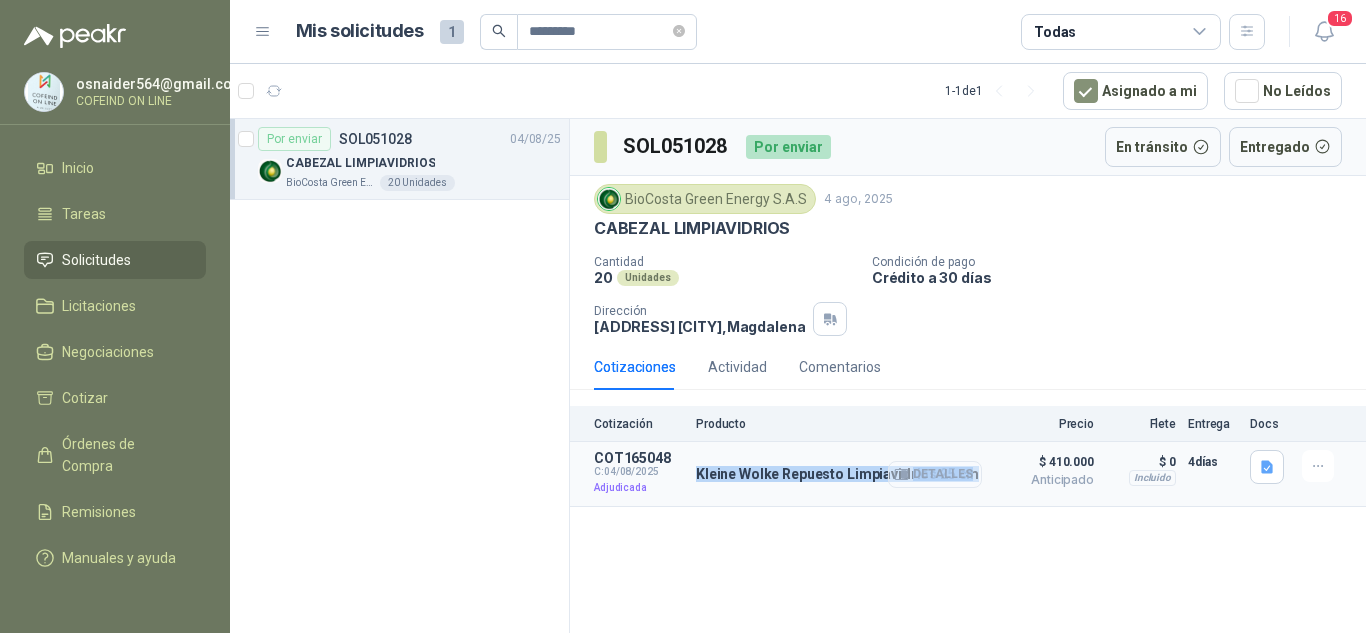 click on "Detalles" at bounding box center [935, 474] 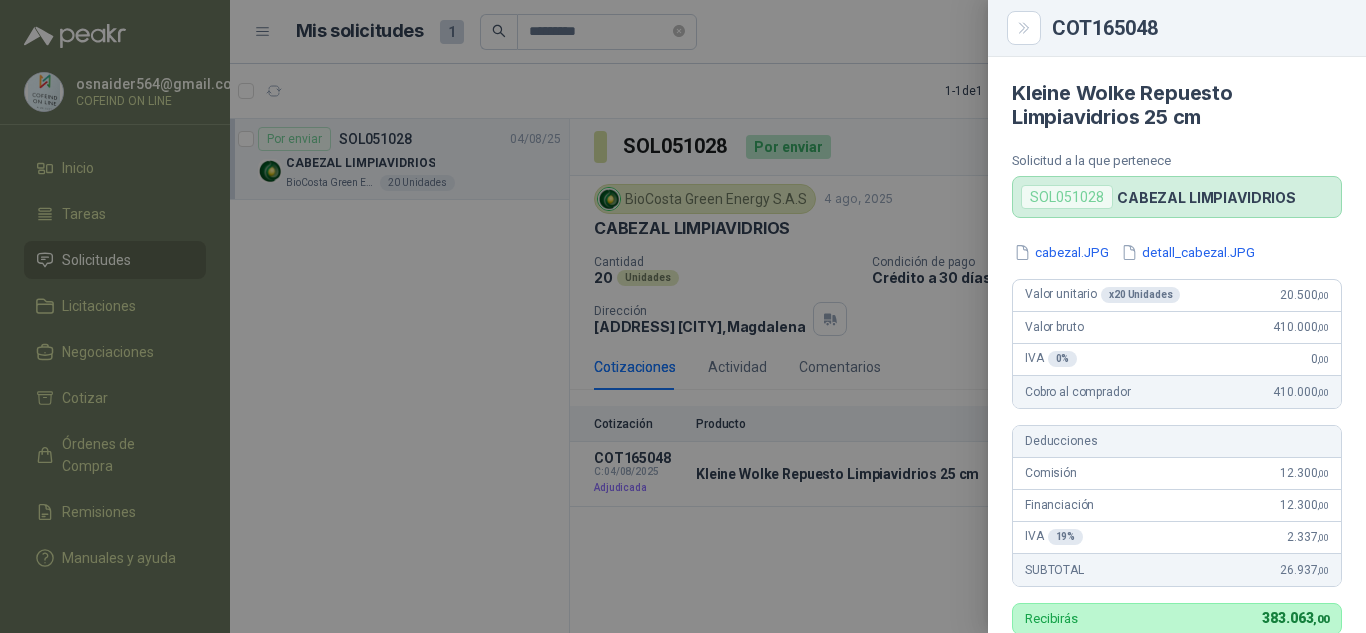click at bounding box center (683, 316) 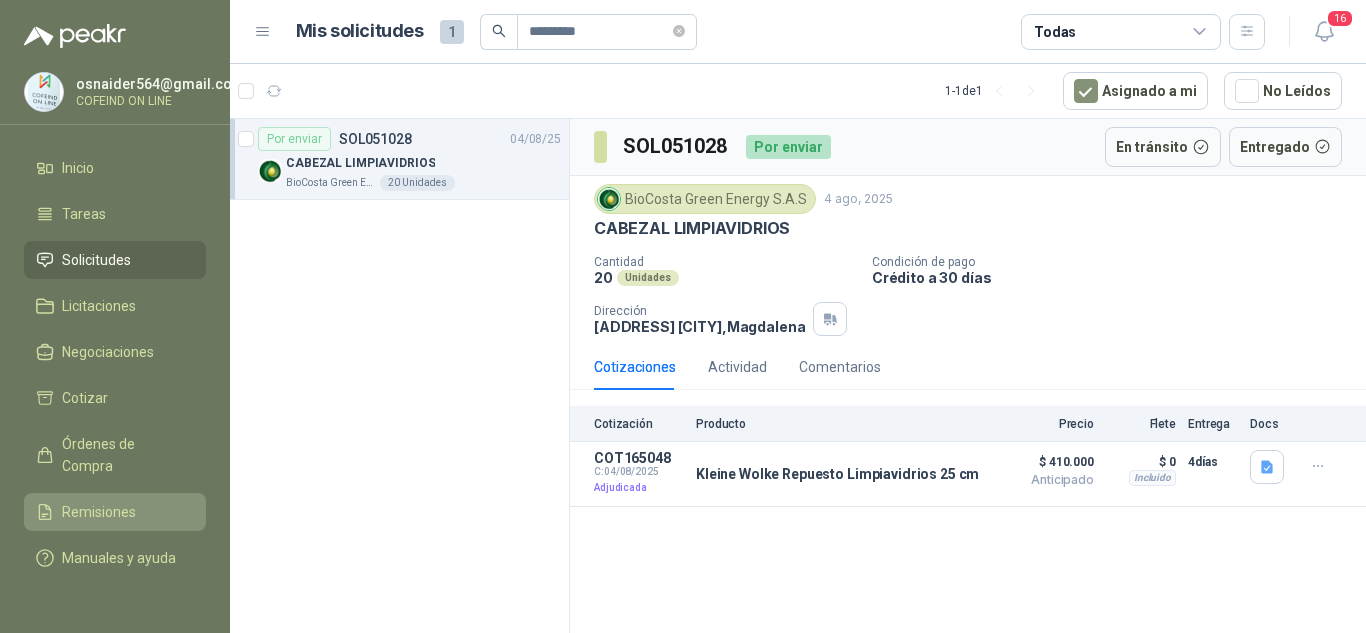 click on "Remisiones" at bounding box center [99, 512] 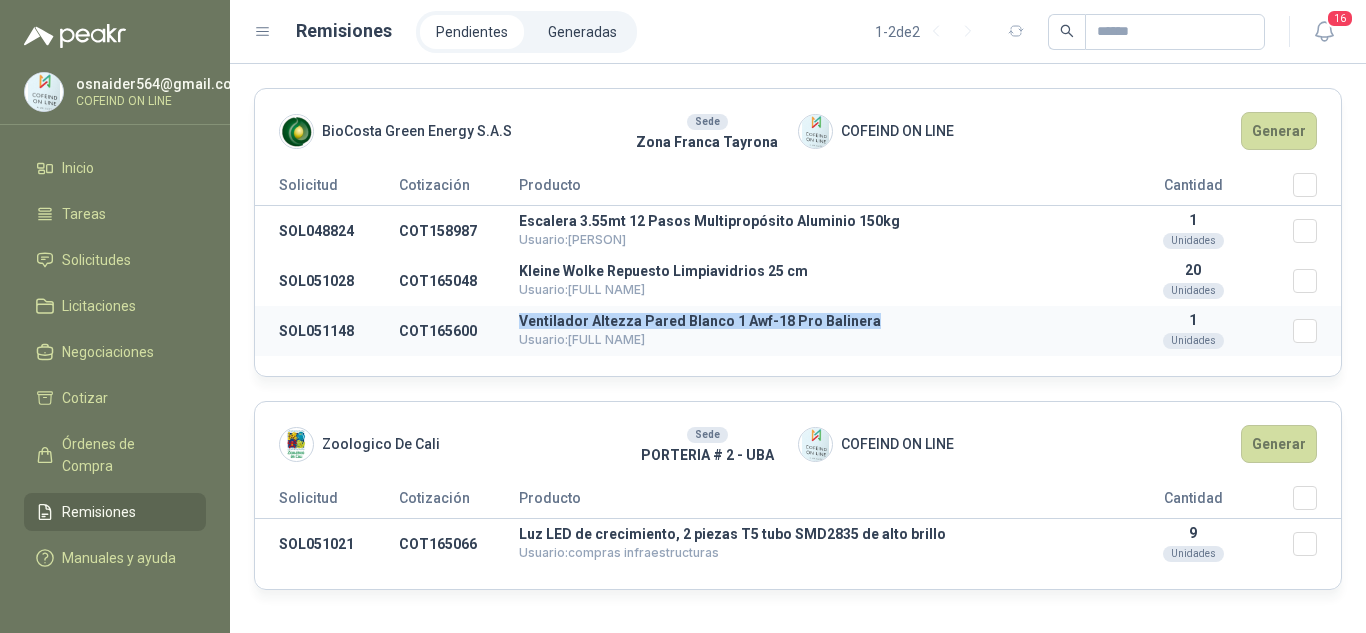 drag, startPoint x: 514, startPoint y: 320, endPoint x: 876, endPoint y: 325, distance: 362.03452 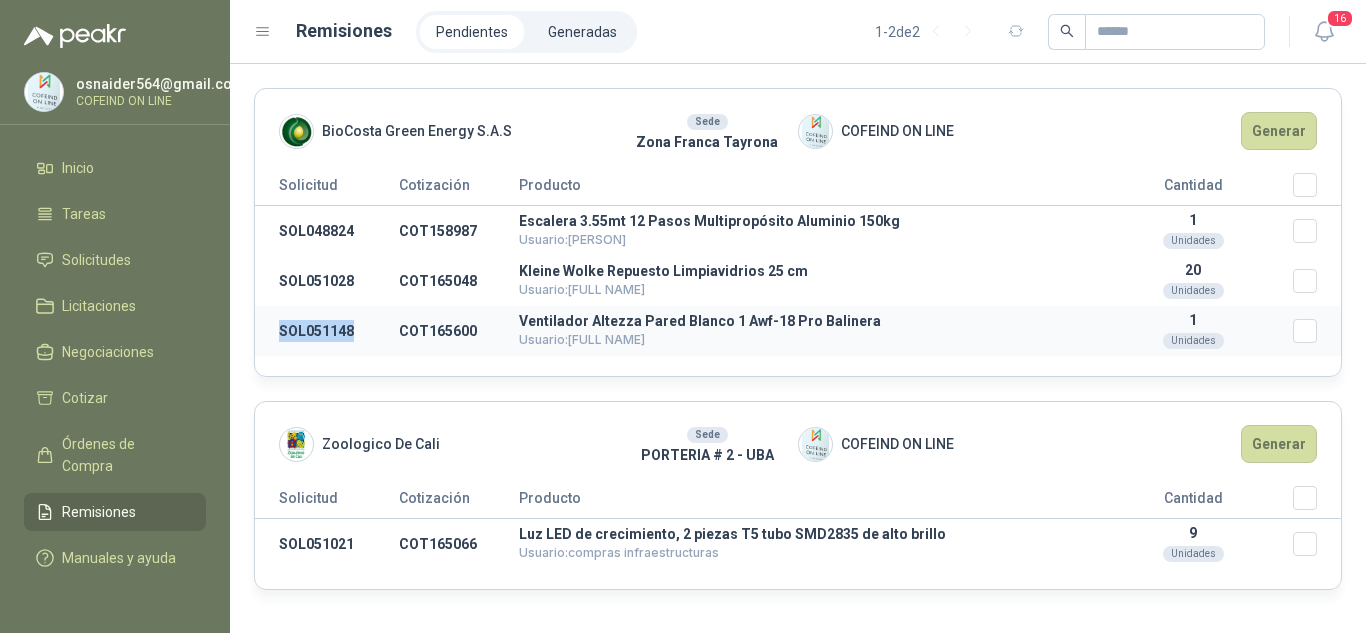 drag, startPoint x: 342, startPoint y: 333, endPoint x: 266, endPoint y: 317, distance: 77.665955 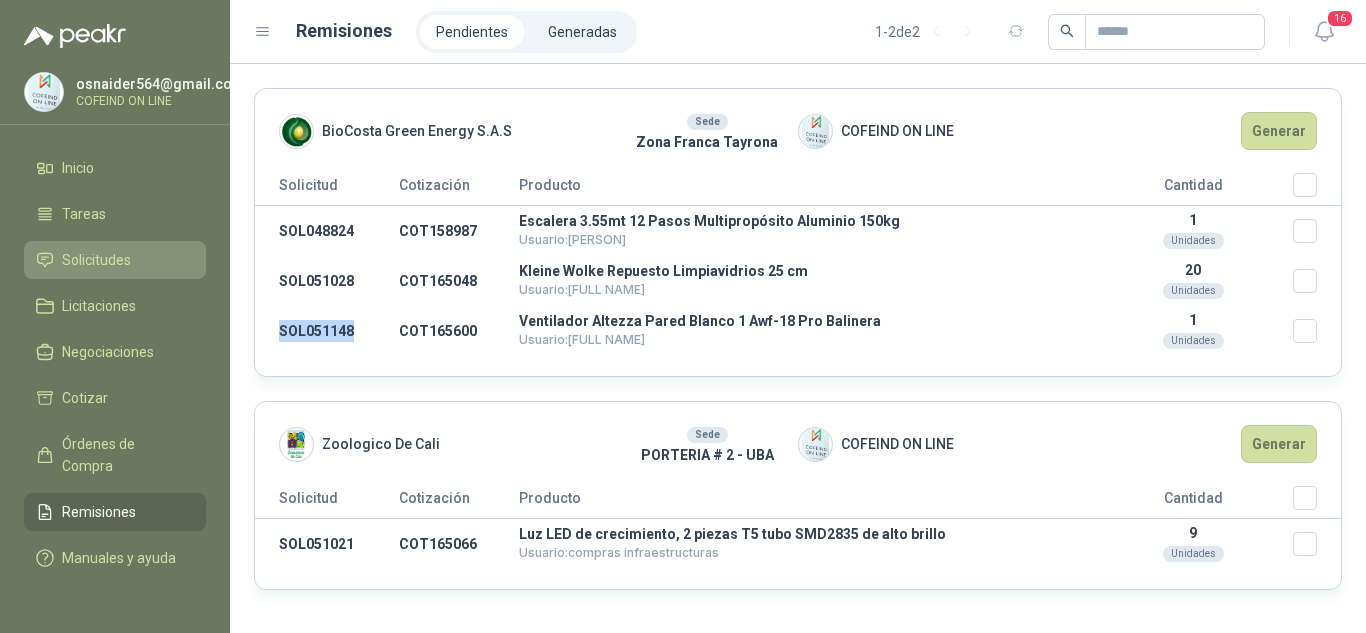 click on "Solicitudes" at bounding box center [115, 260] 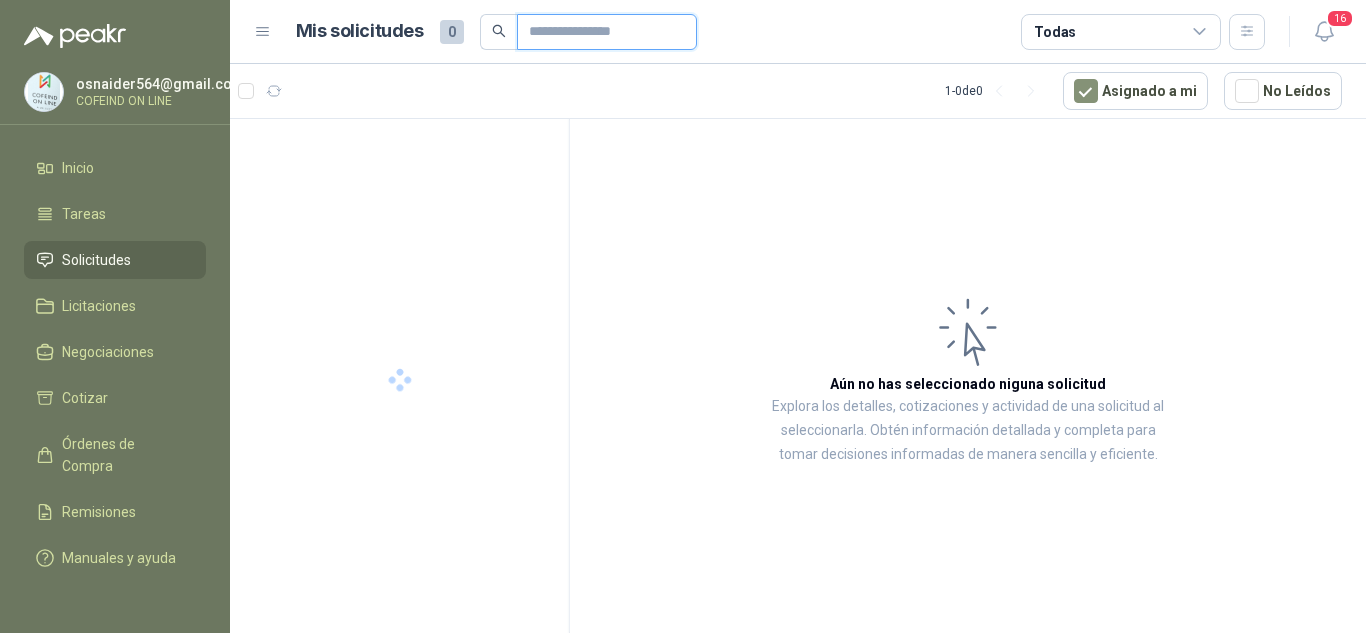 click at bounding box center (599, 32) 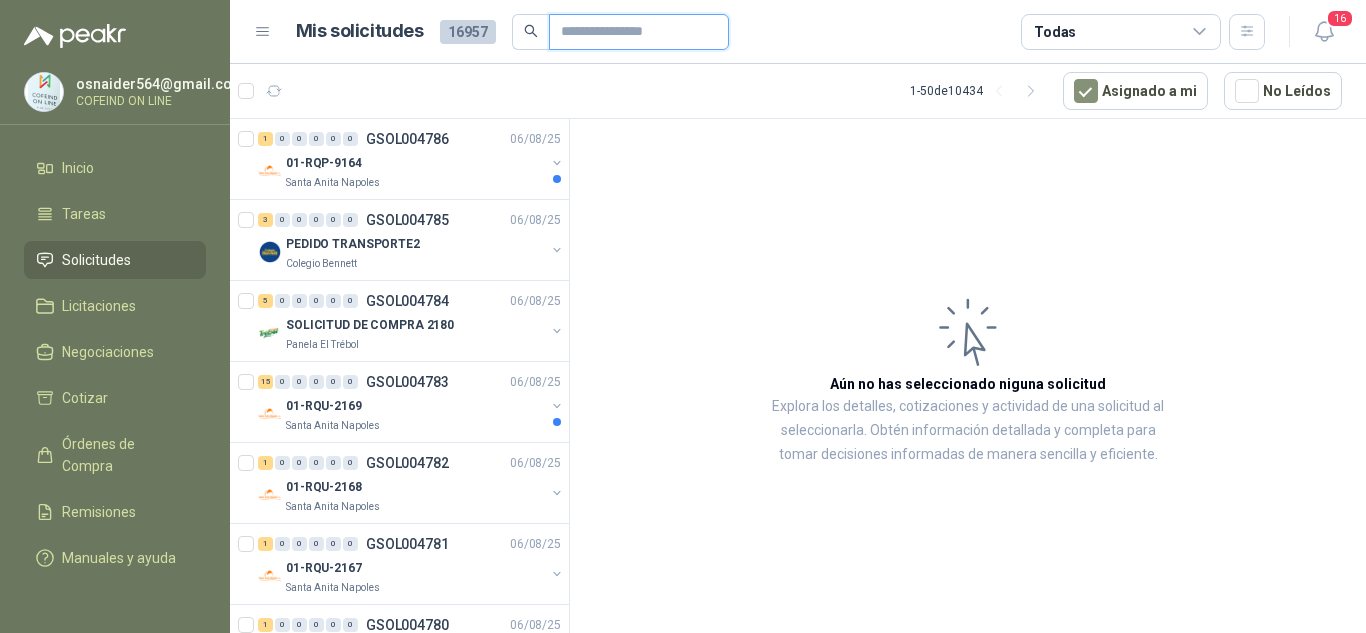 paste on "*********" 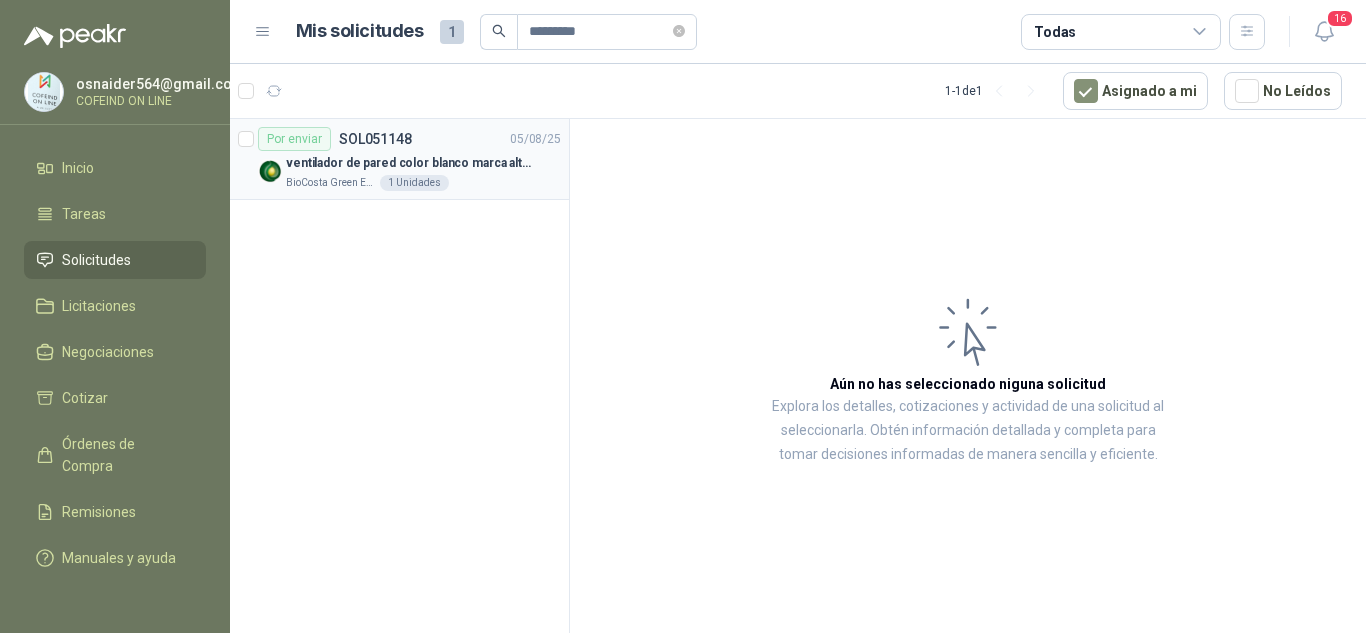 click on "Por enviar SOL051148 [DATE]" at bounding box center [409, 139] 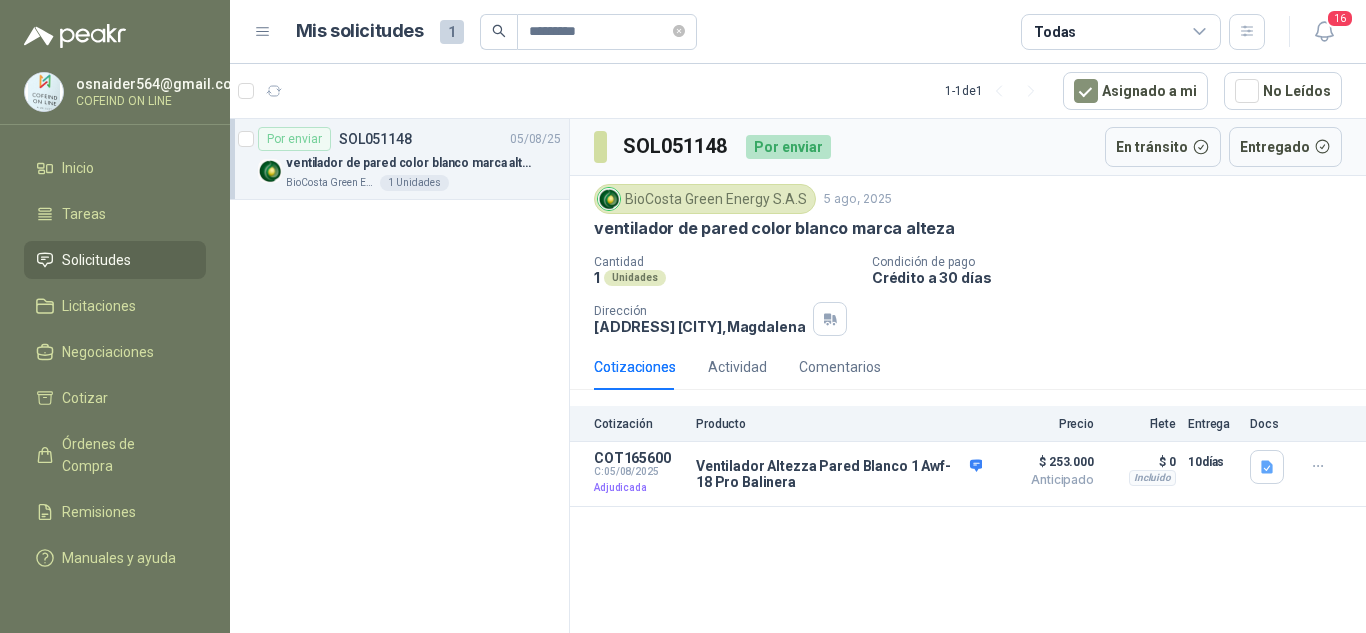 click on "SOL051148 Por enviar En tránsito  Entregado  BioCosta Green Energy S.A.S 5 ago, 2025   ventilador de pared color blanco marca alteza Cantidad 1   Unidades Condición de pago Crédito a 30 días Dirección km 12 via alterna zona franca tayrona lote 40    [CITY] ,  [STATE] Cotizaciones Actividad Comentarios Cotización Producto Precio Flete Entrega Docs COT165600 C:  05/08/2025 Adjudicada Ventilador Altezza Pared Blanco 1 Awf-18 Pro Balinera   Detalles $ 253.000 Anticipado $ 253.000 Anticipado Incluido   $ 0 Entrega:    10  días $ 0 Incluido   10  días" at bounding box center [968, 379] 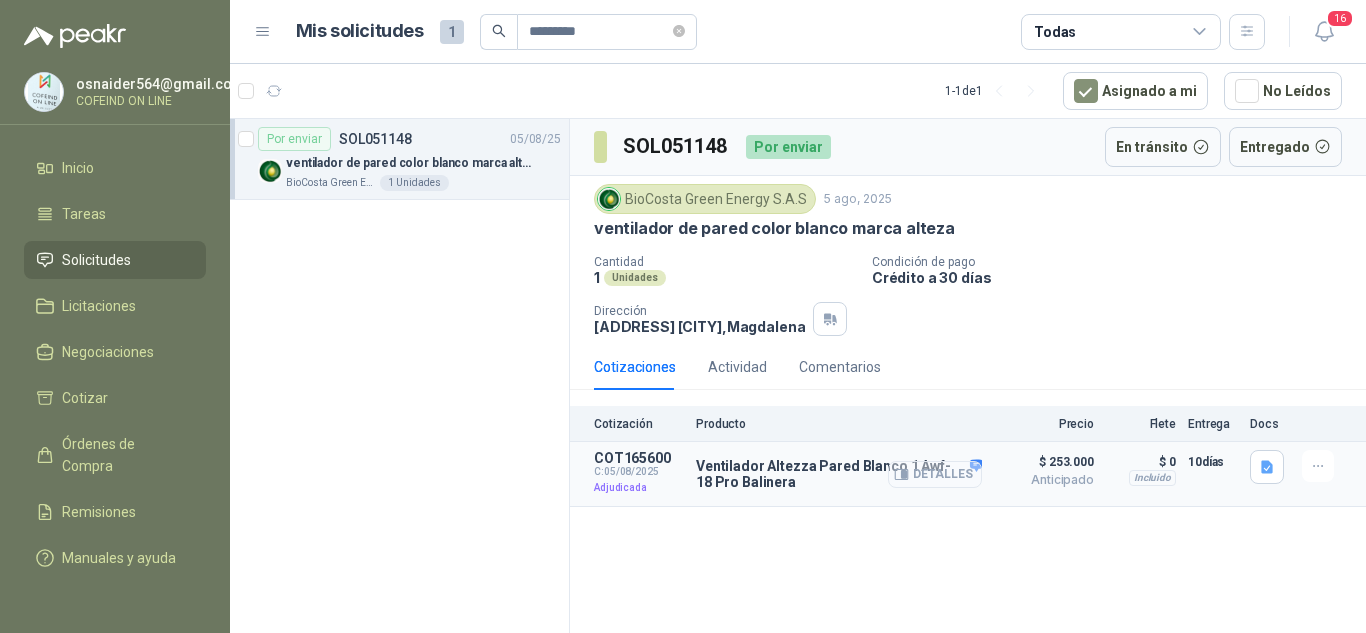 click on "Detalles" at bounding box center [935, 474] 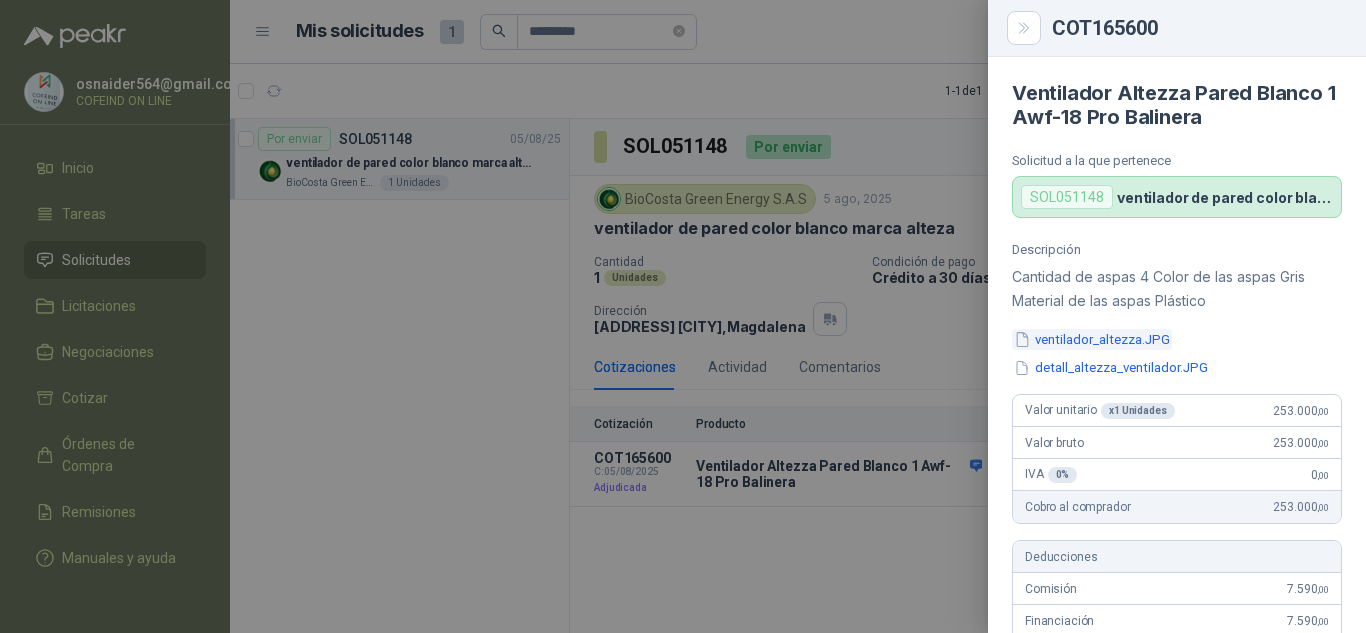 click on "ventilador_altezza.JPG" at bounding box center (1092, 339) 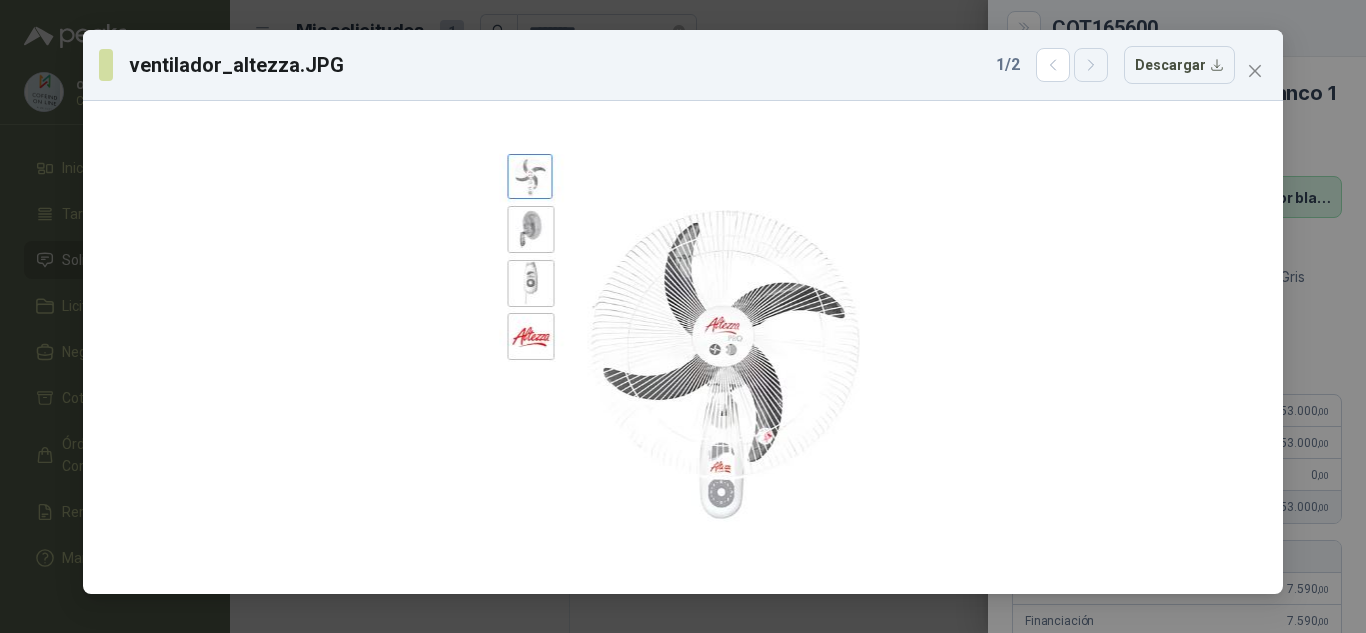 click 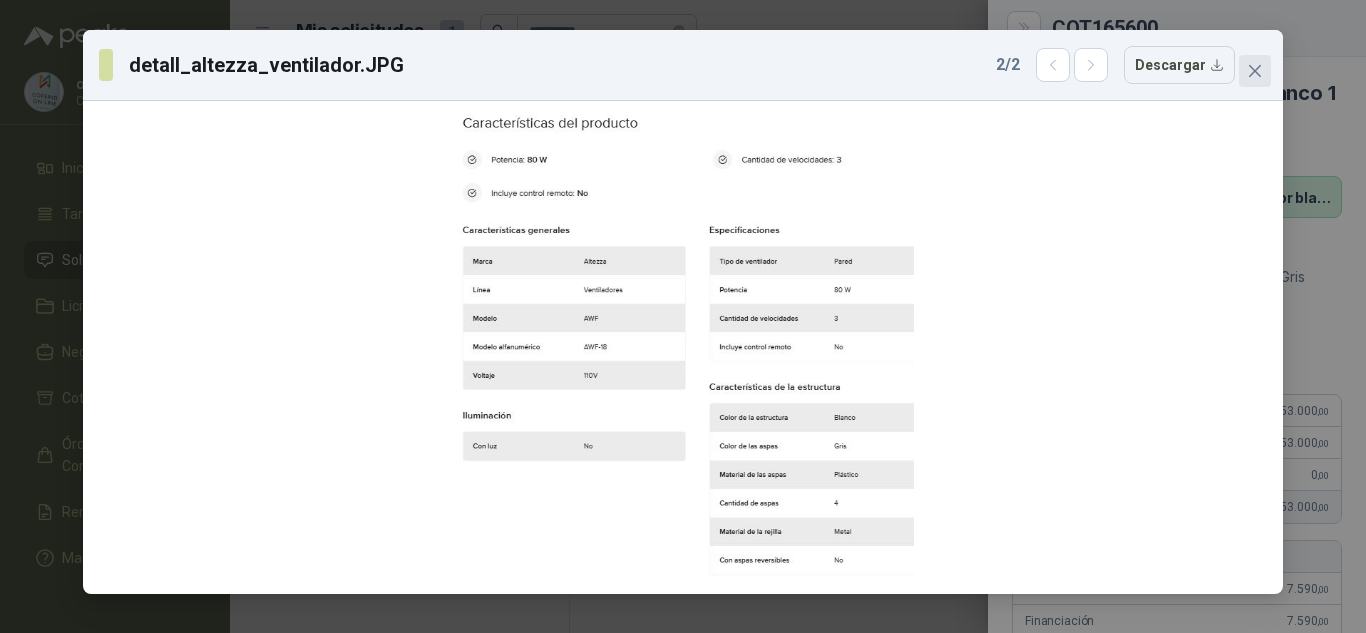 click at bounding box center (1255, 71) 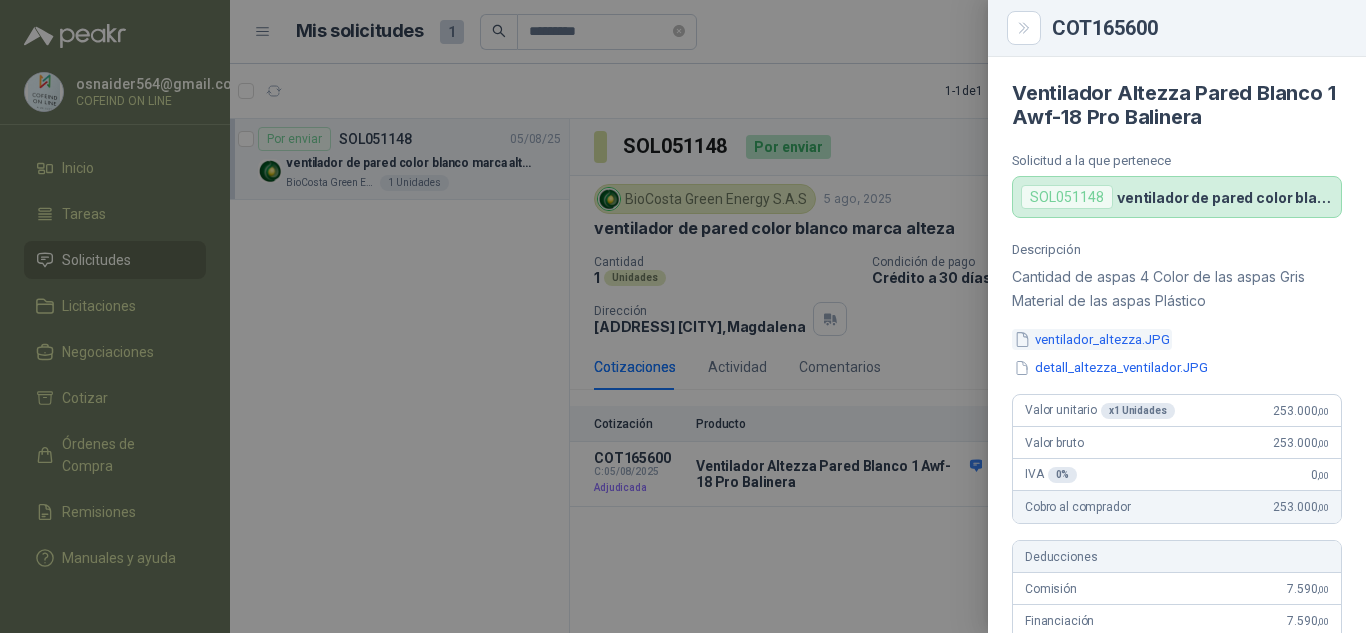 click on "ventilador_altezza.JPG" at bounding box center (1092, 339) 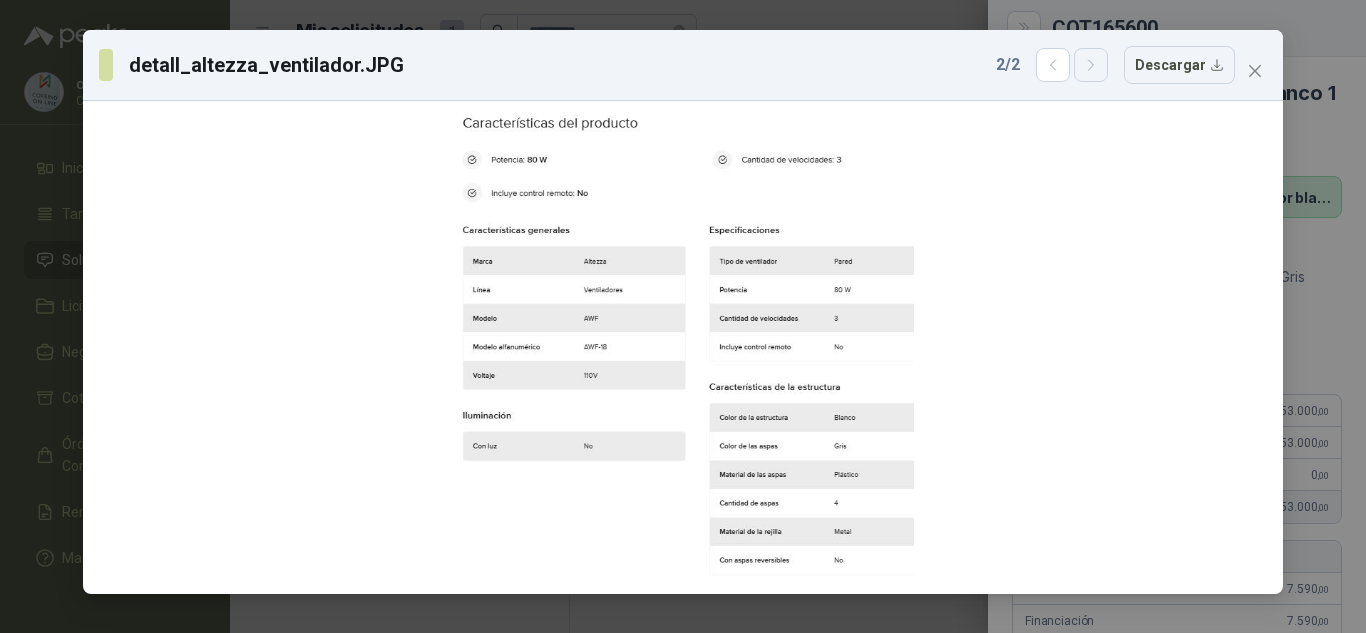 click 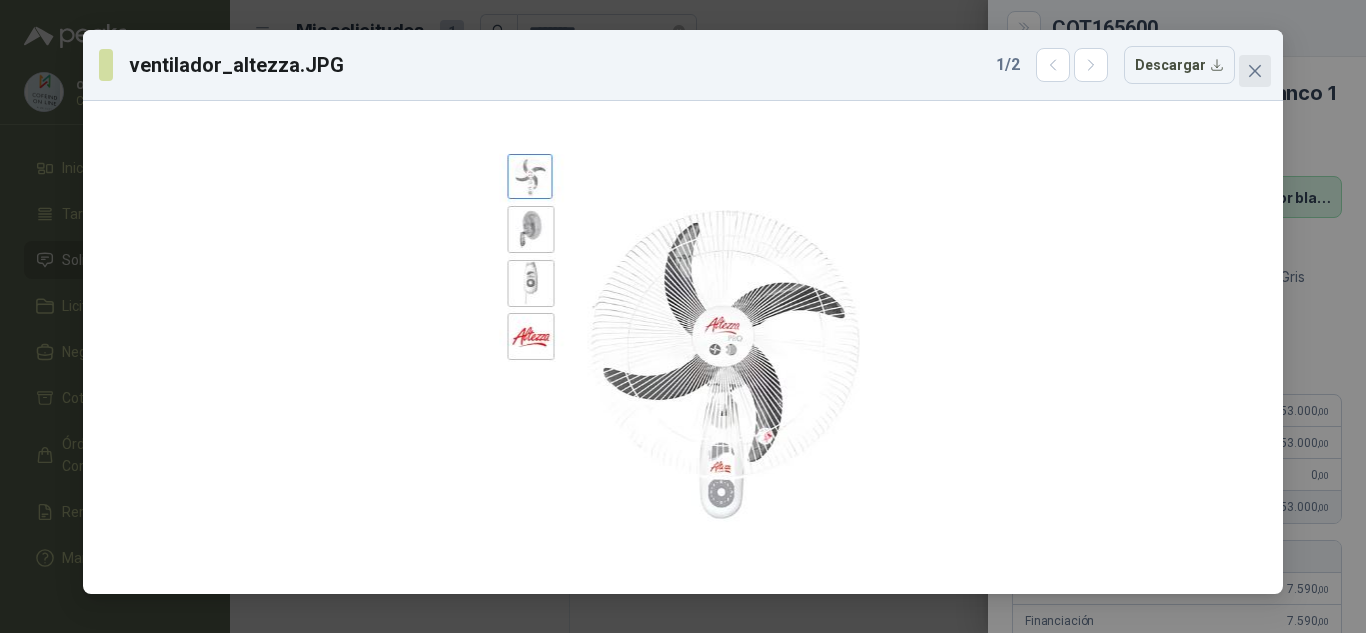 click 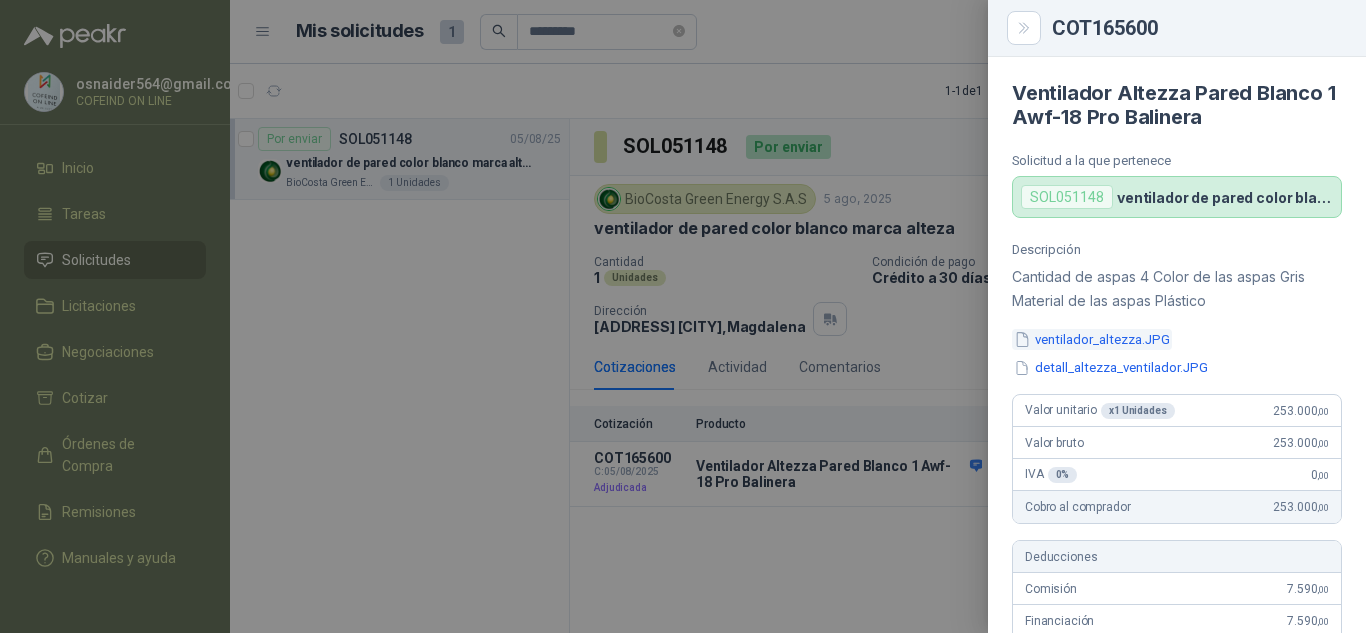 click on "ventilador_altezza.JPG" at bounding box center [1092, 339] 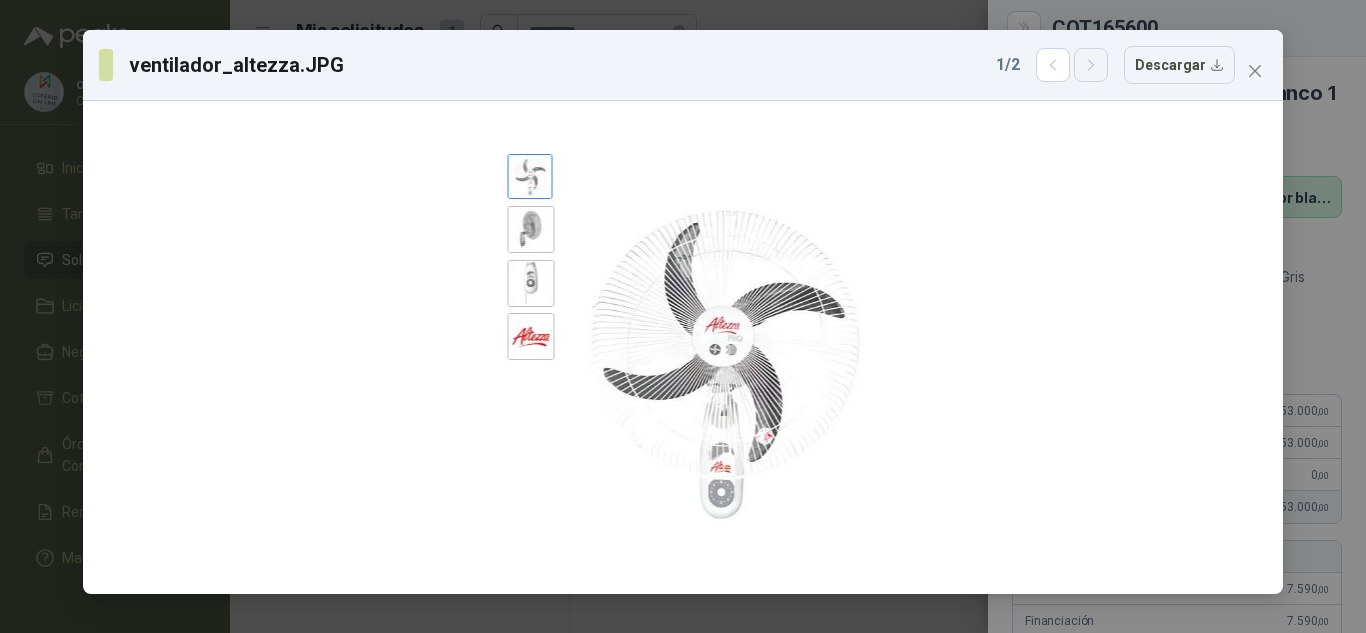 click 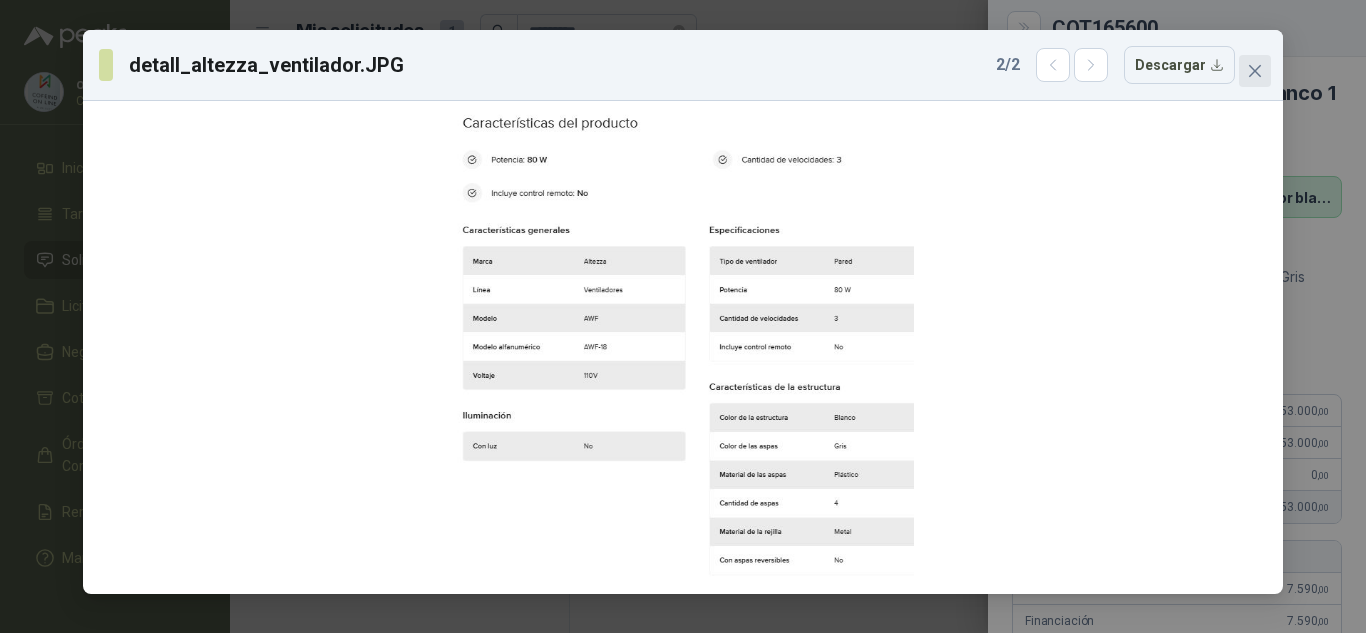click 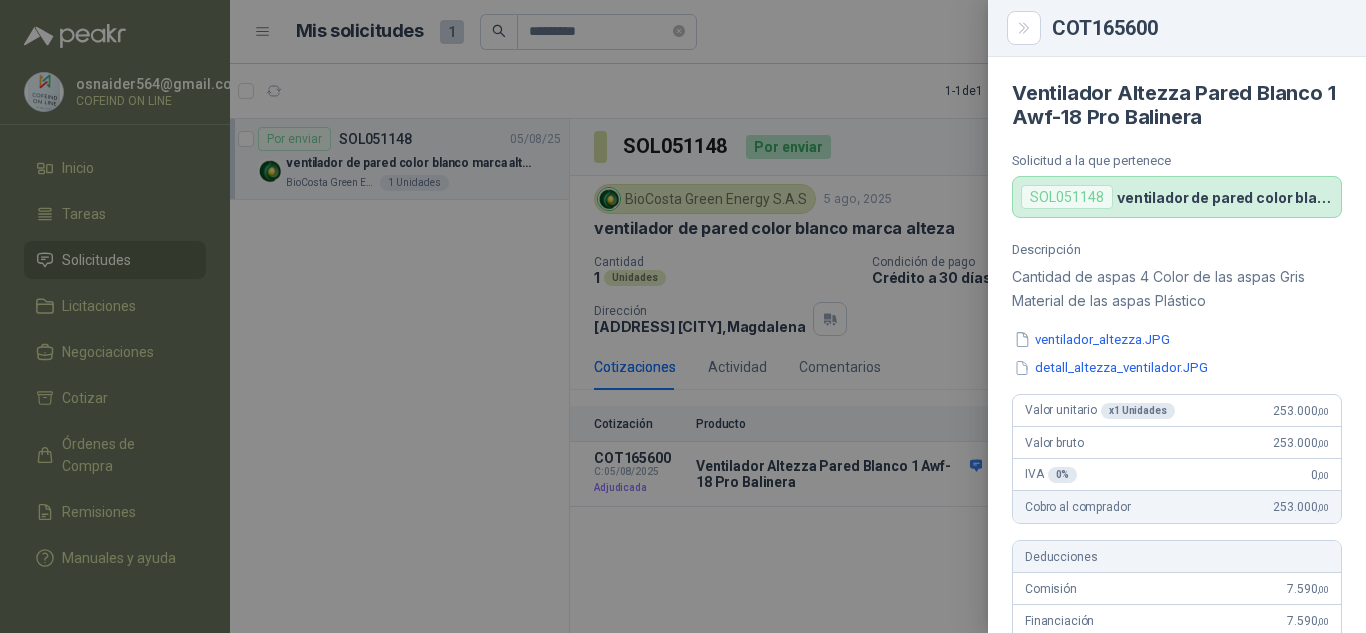 scroll, scrollTop: 200, scrollLeft: 0, axis: vertical 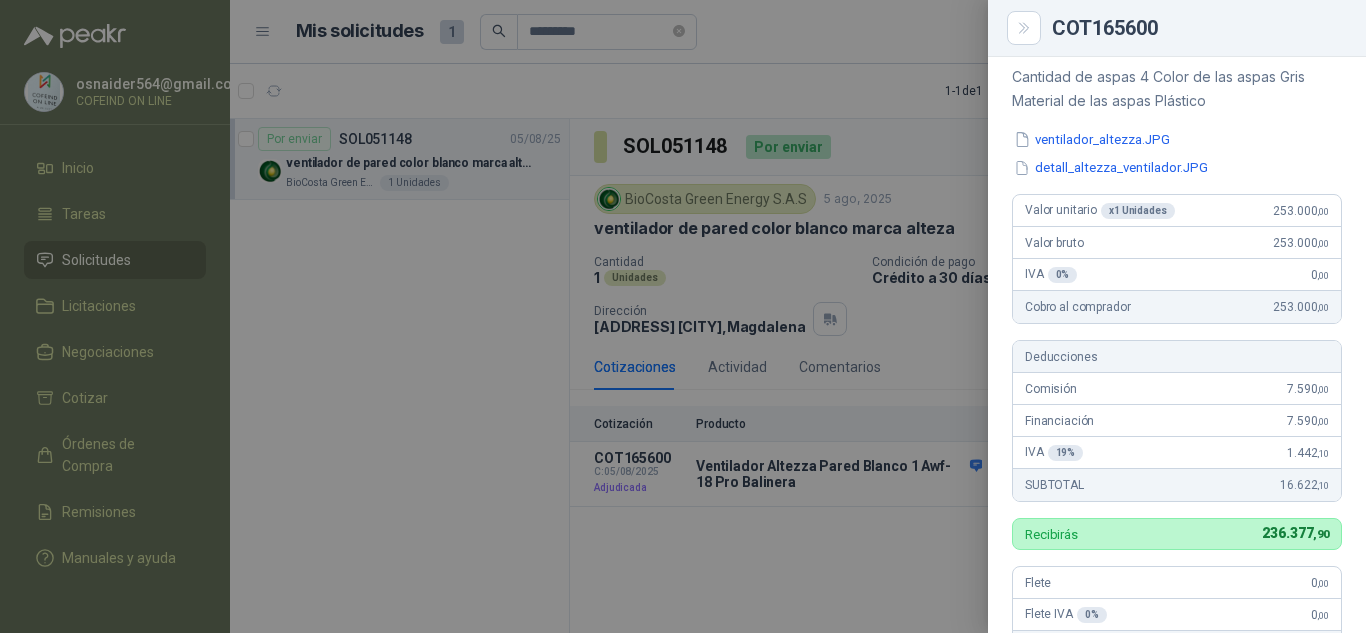 click at bounding box center [683, 316] 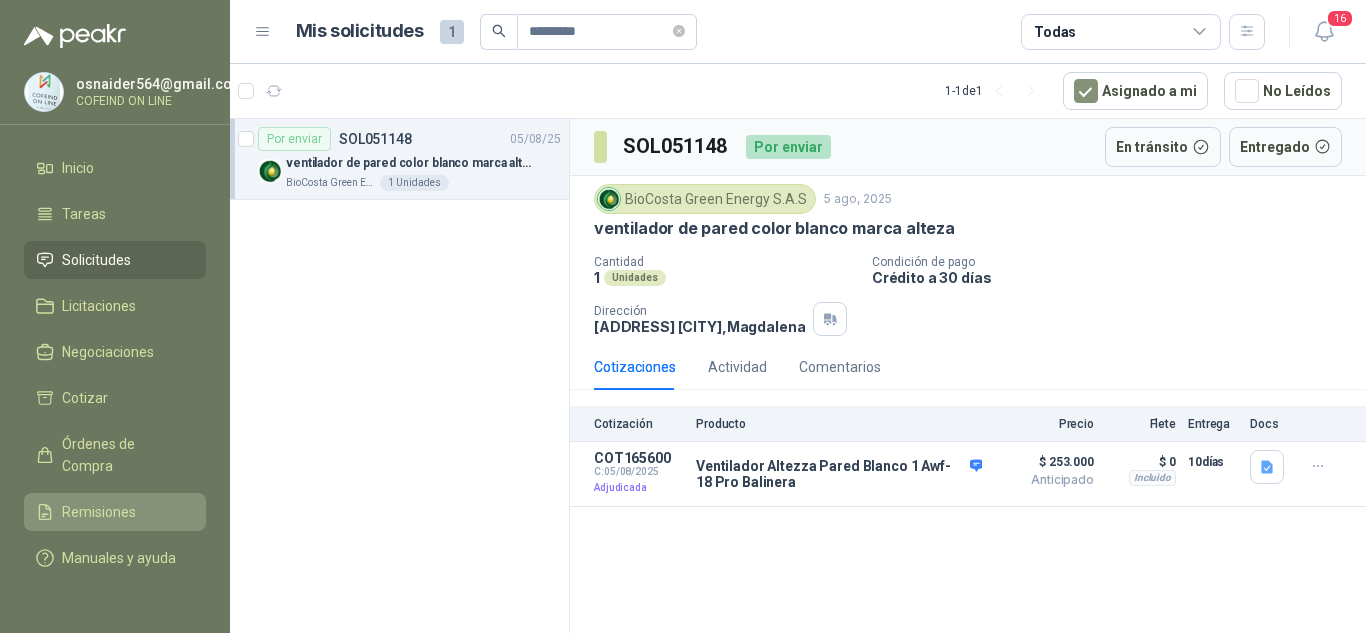 click on "Remisiones" at bounding box center [99, 512] 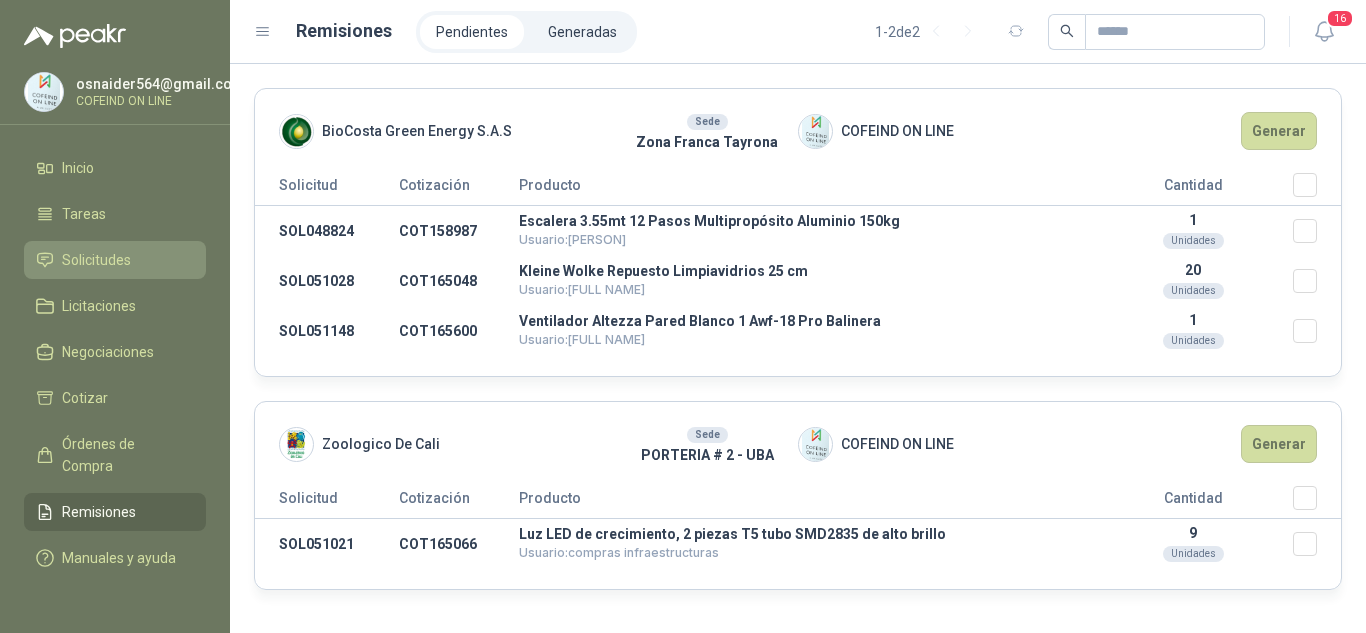click on "Solicitudes" at bounding box center [96, 260] 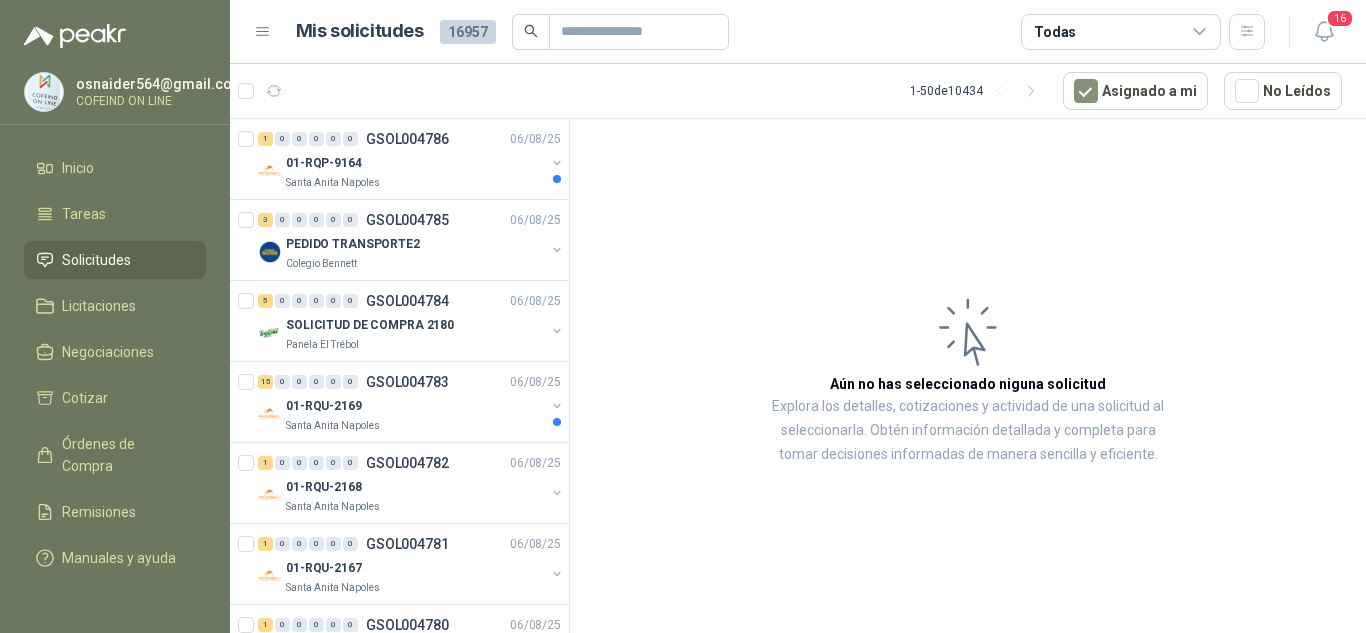 click 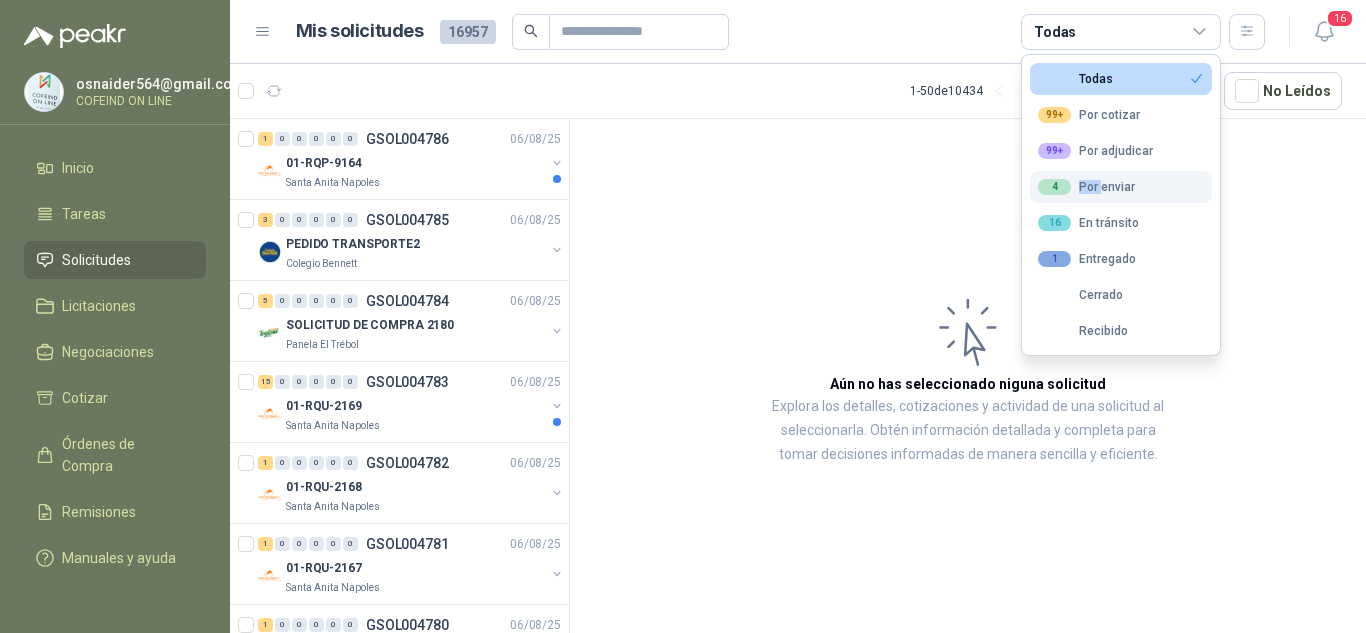click on "[NUMBER] Por enviar" at bounding box center [1121, 187] 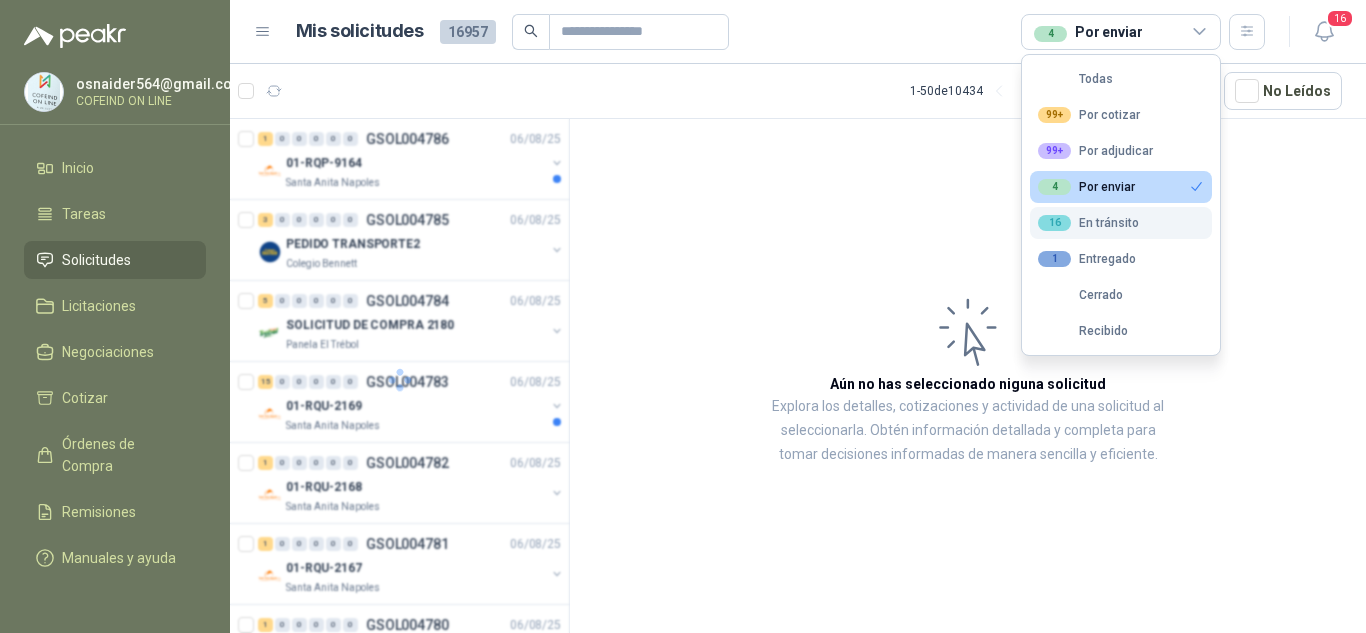 click on "16 En tránsito" at bounding box center [1088, 223] 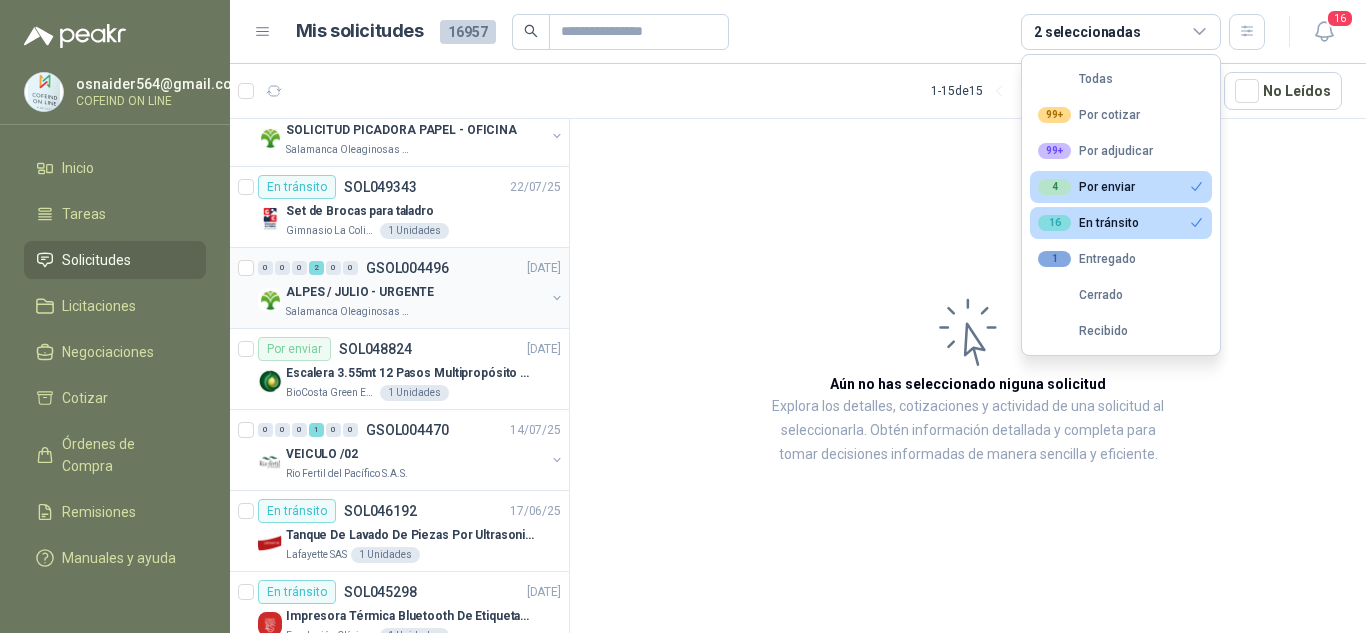 scroll, scrollTop: 700, scrollLeft: 0, axis: vertical 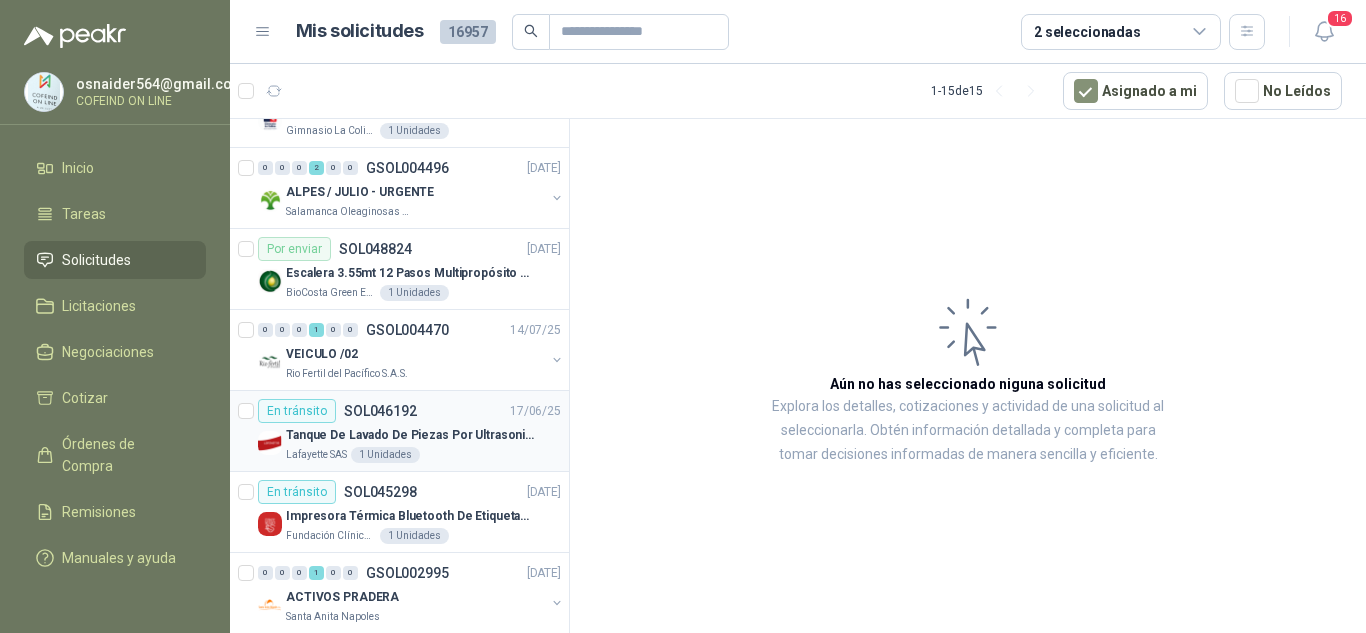 click on "Tanque De Lavado De Piezas Por Ultrasonidos 2000ml CT80" at bounding box center (410, 435) 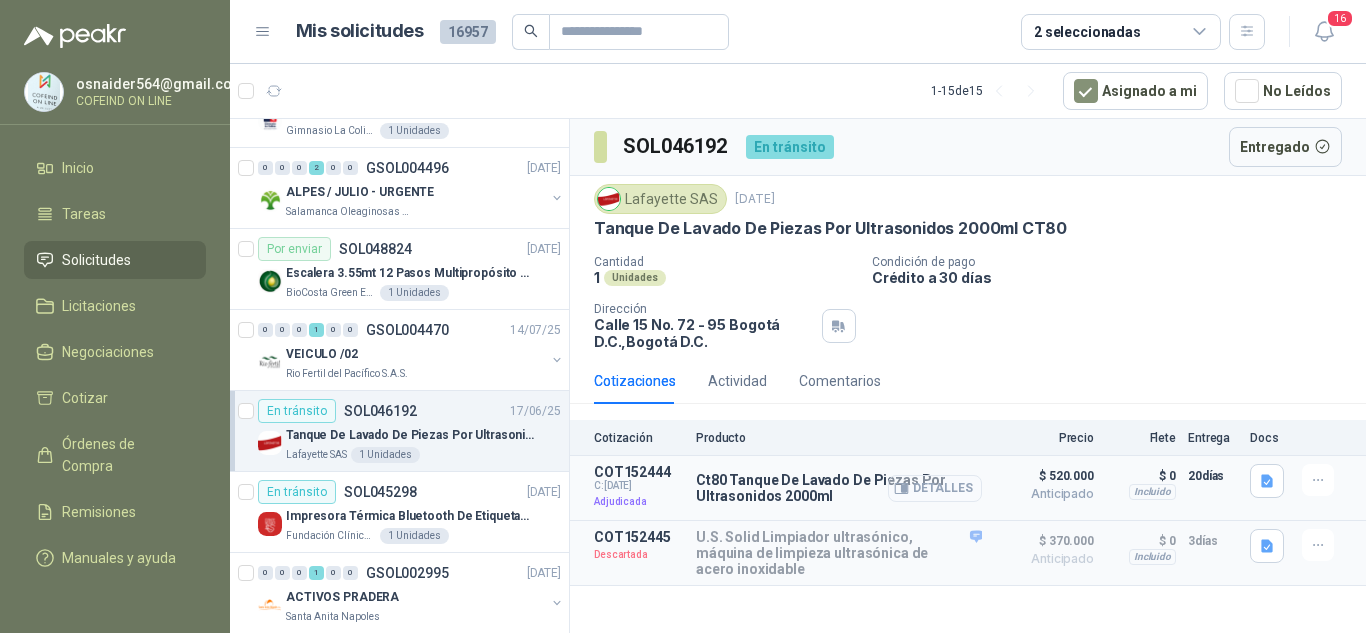 click on "Detalles" at bounding box center [935, 488] 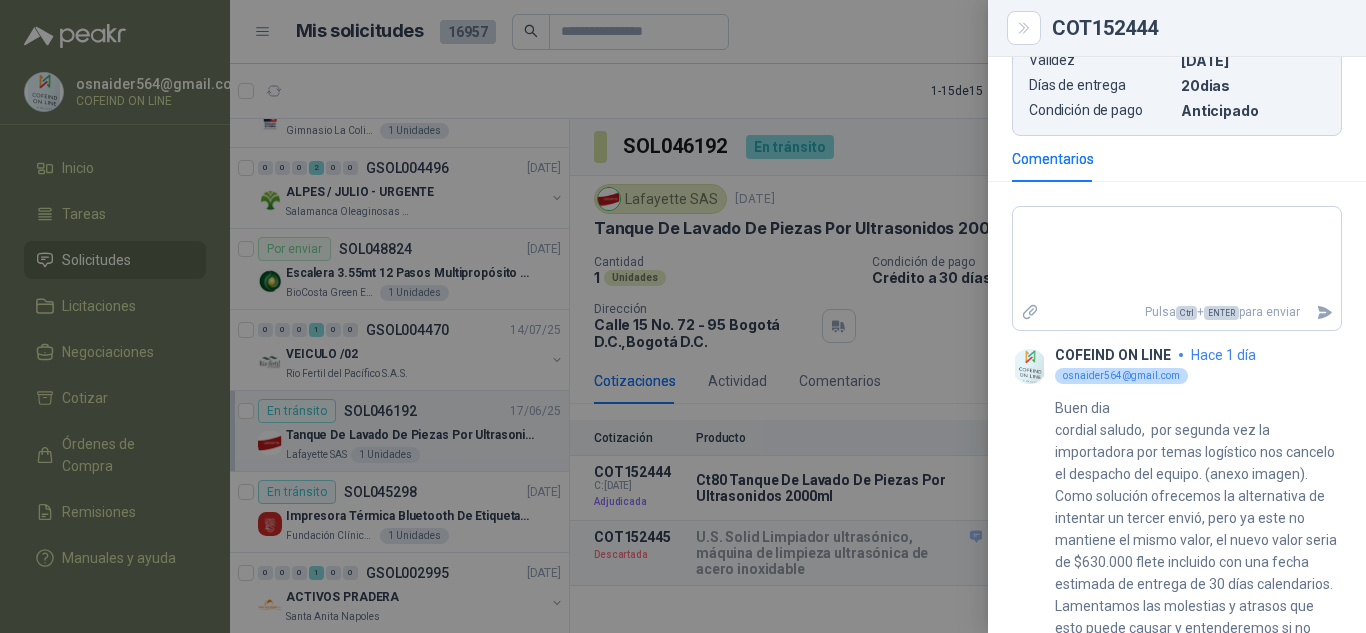 scroll, scrollTop: 400, scrollLeft: 0, axis: vertical 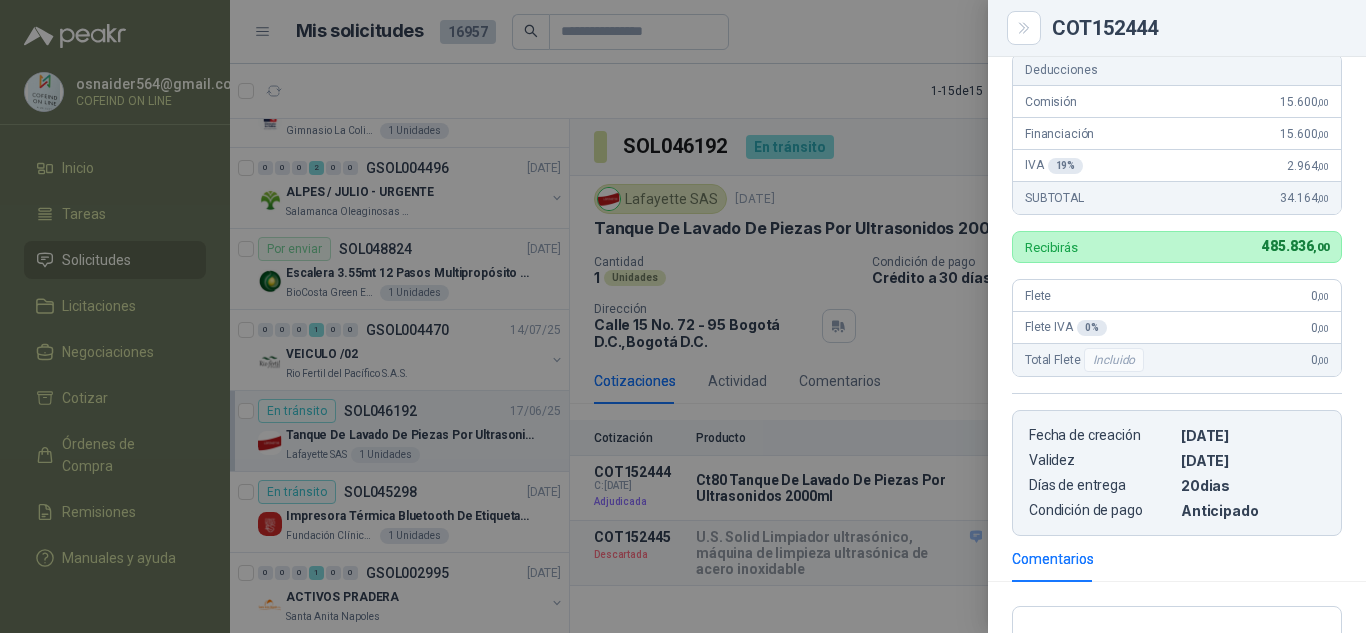 click at bounding box center [683, 316] 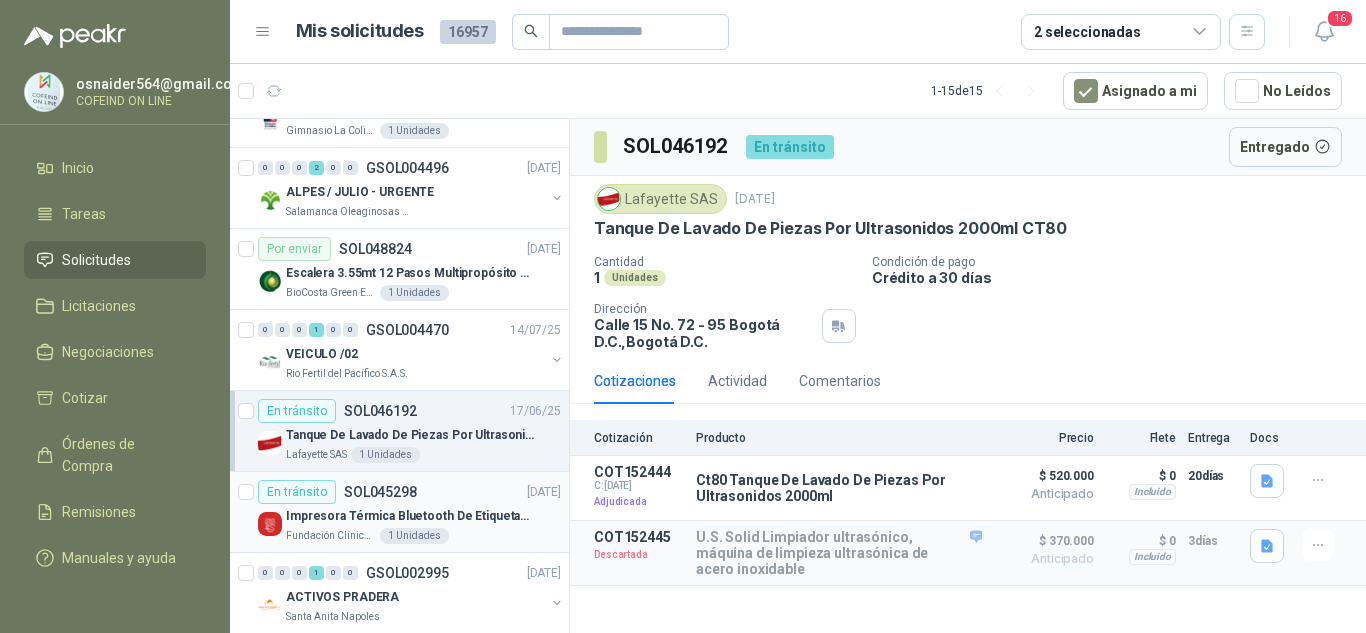 click on "Impresora Térmica Bluetooth De Etiquetas De Envío Vretti" at bounding box center [410, 516] 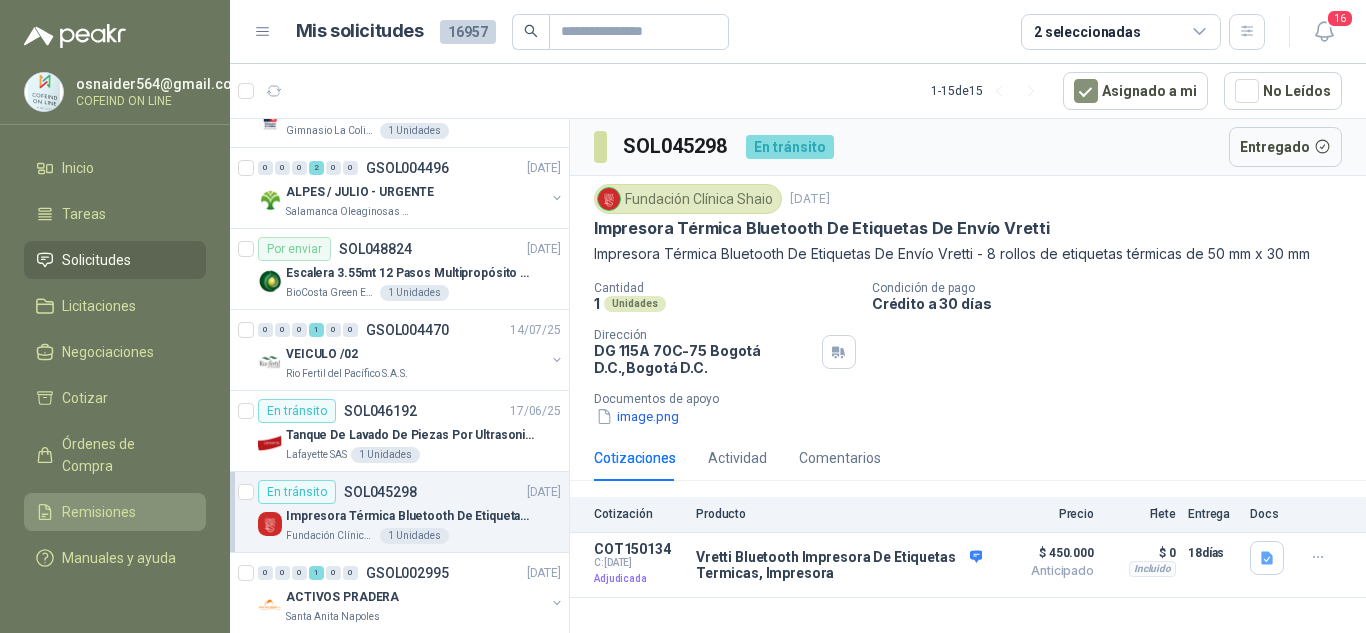 click on "Remisiones" at bounding box center (99, 512) 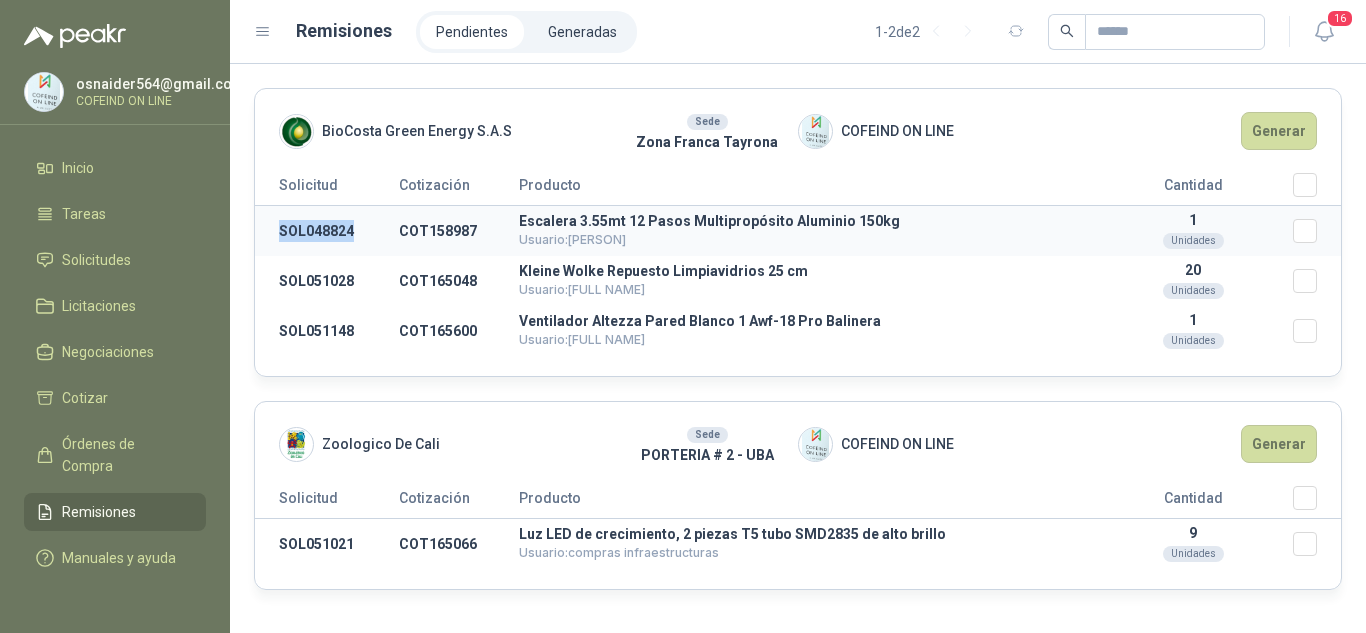 drag, startPoint x: 352, startPoint y: 236, endPoint x: 269, endPoint y: 230, distance: 83.21658 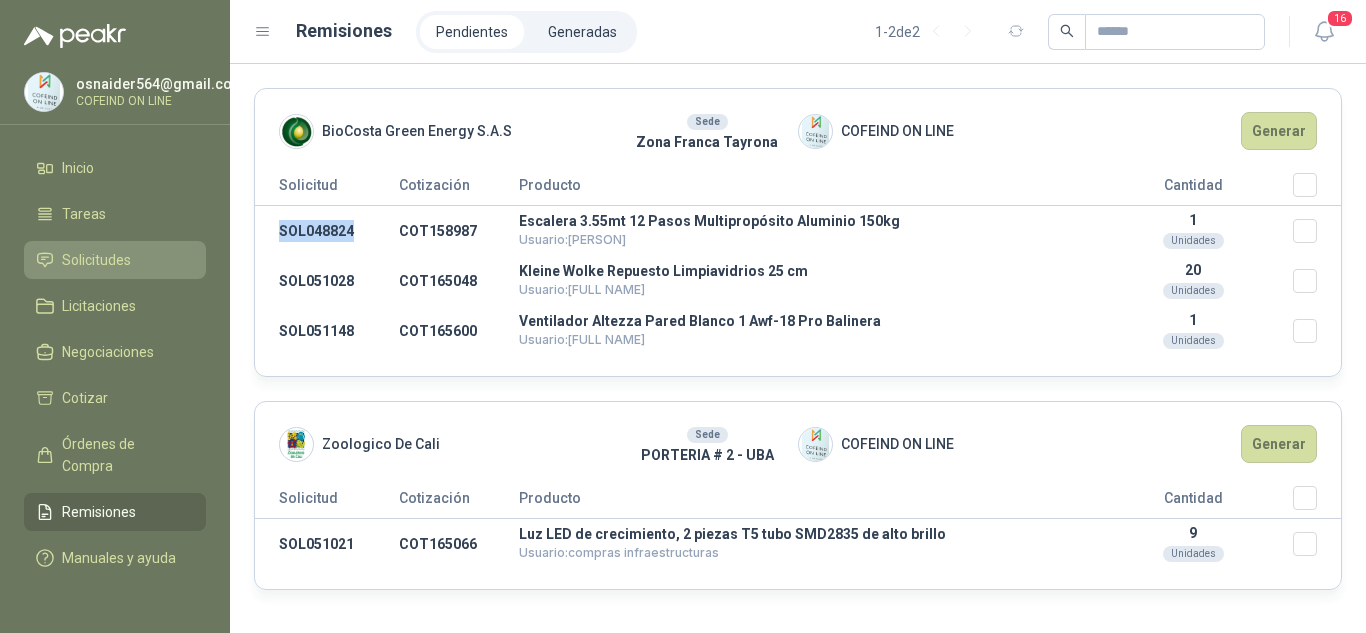 click on "Solicitudes" at bounding box center (96, 260) 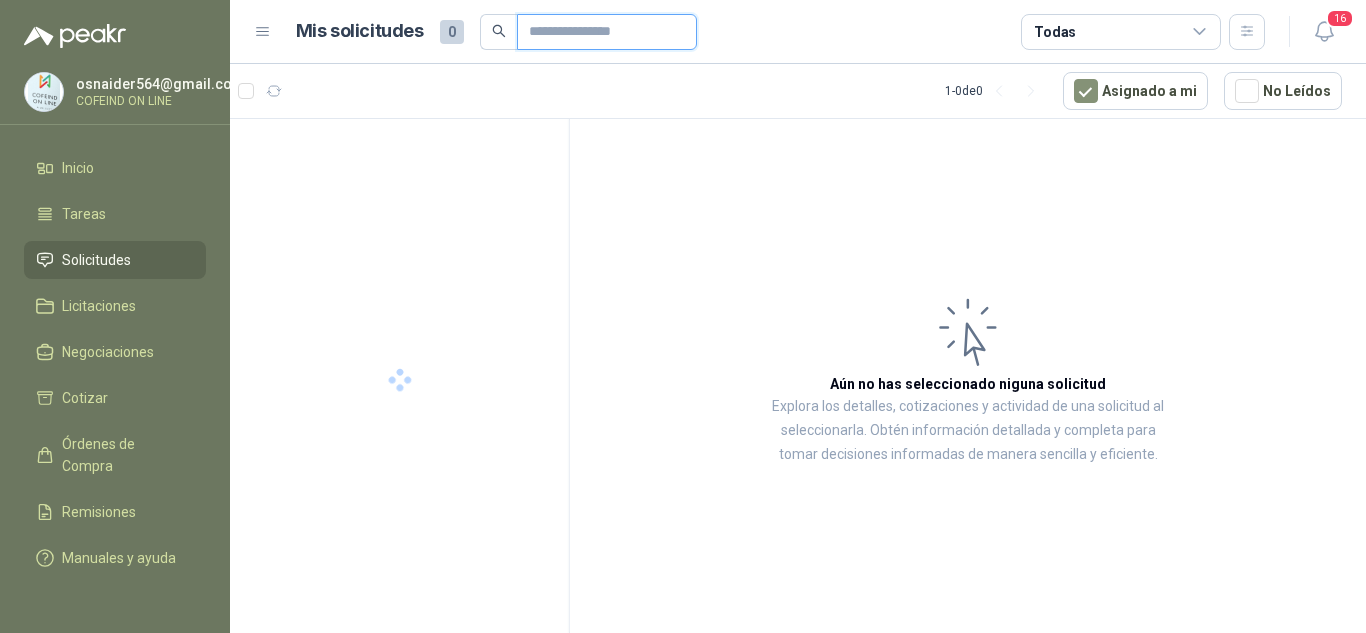 click at bounding box center [599, 32] 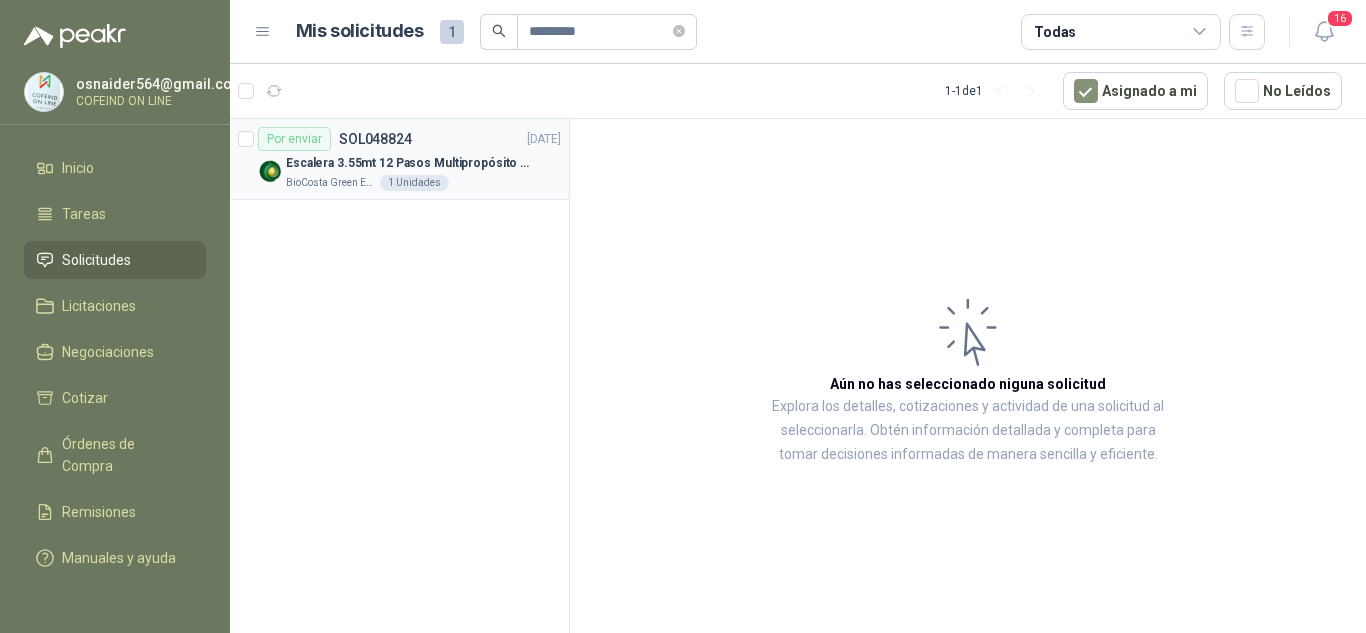 click on "Por enviar" at bounding box center (294, 139) 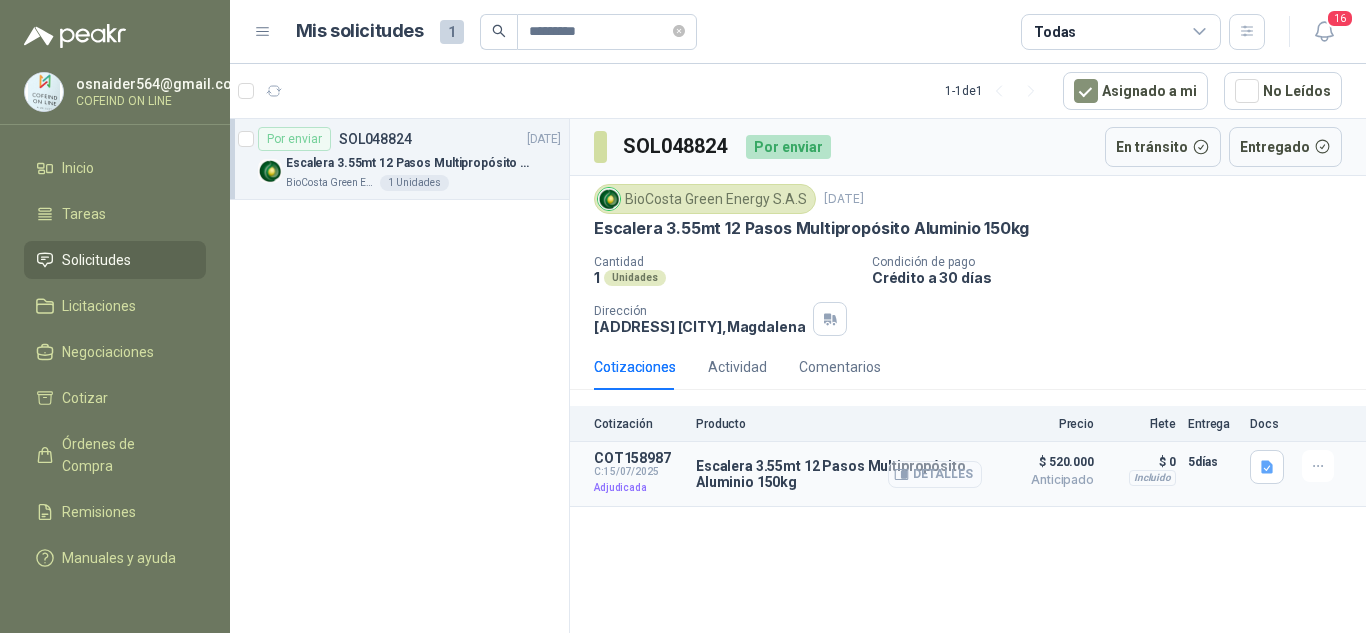 click on "Detalles" at bounding box center [935, 474] 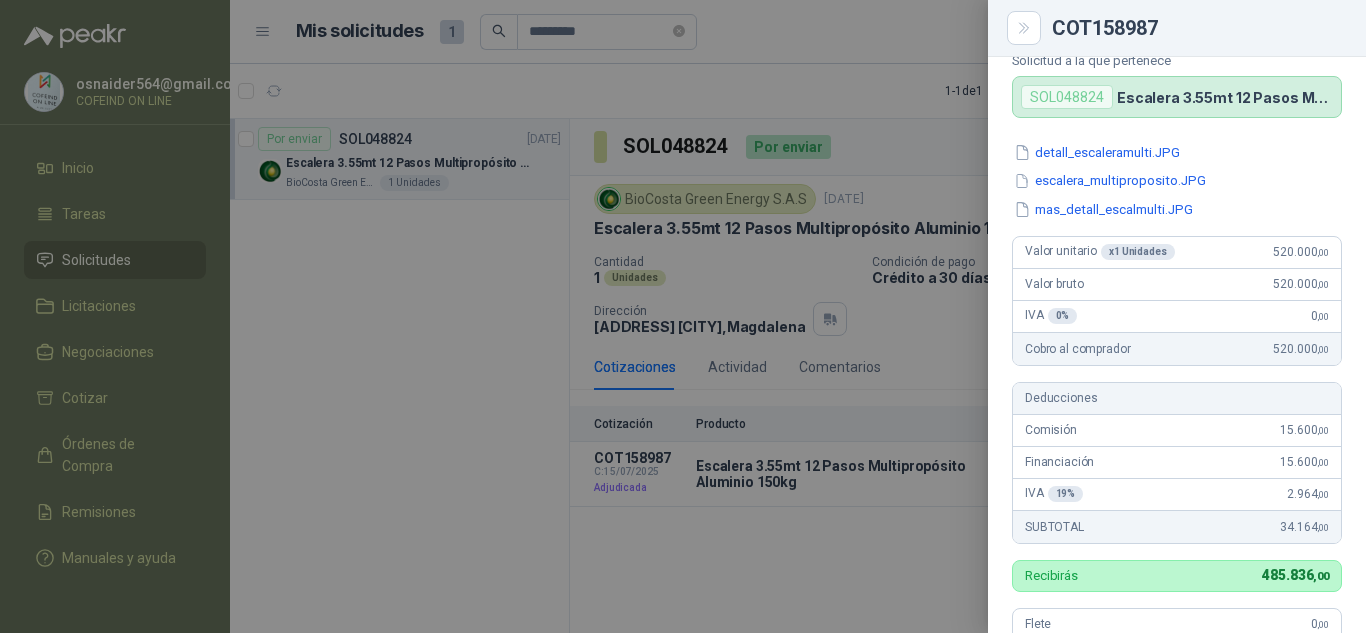 scroll, scrollTop: 300, scrollLeft: 0, axis: vertical 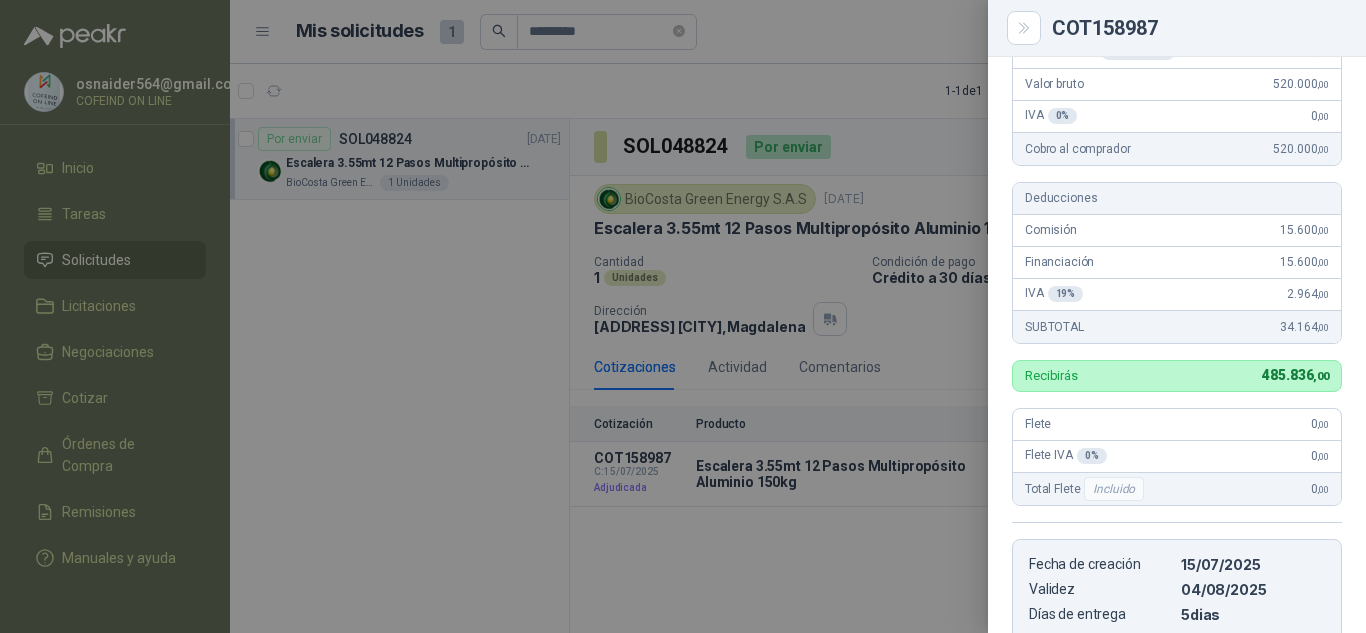 drag, startPoint x: 493, startPoint y: 403, endPoint x: 500, endPoint y: 391, distance: 13.892444 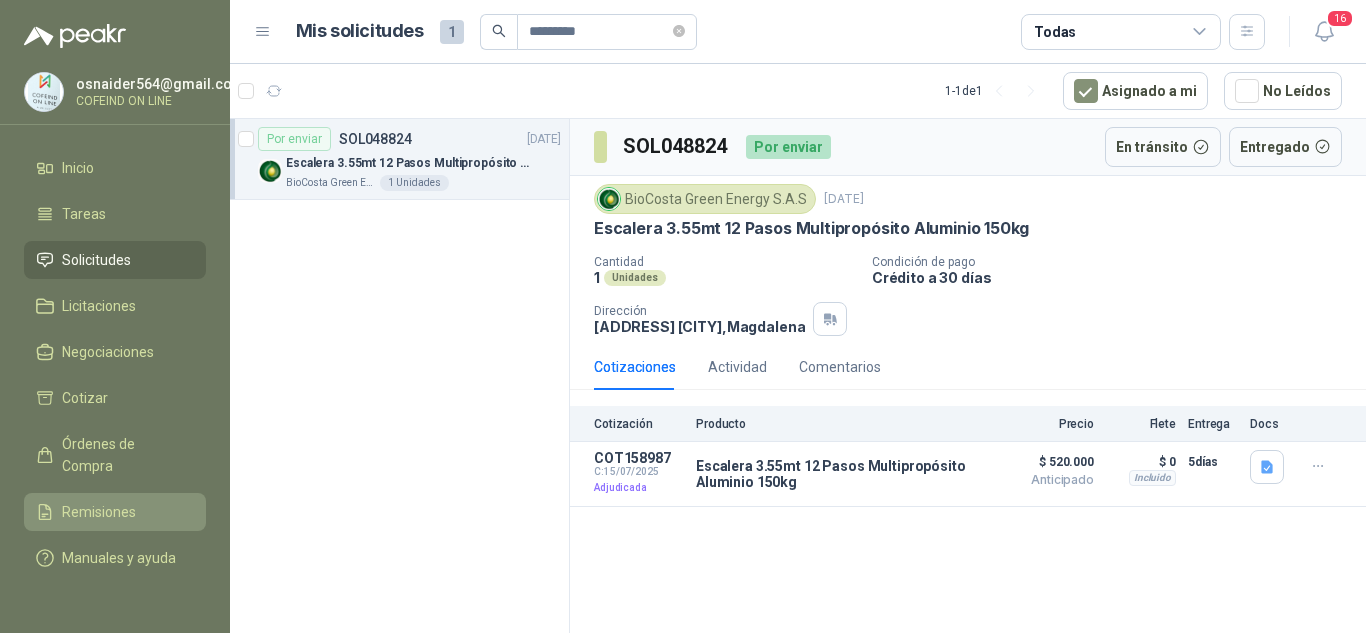 click on "Remisiones" at bounding box center (99, 512) 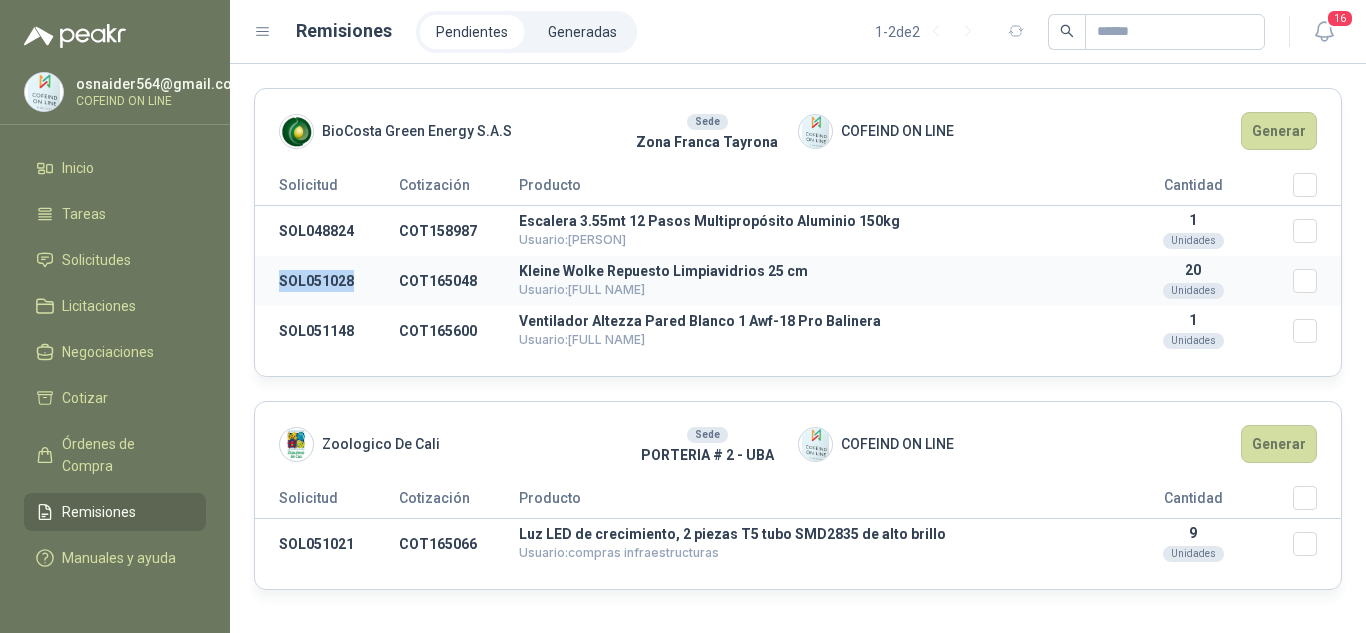 drag, startPoint x: 363, startPoint y: 291, endPoint x: 279, endPoint y: 292, distance: 84.00595 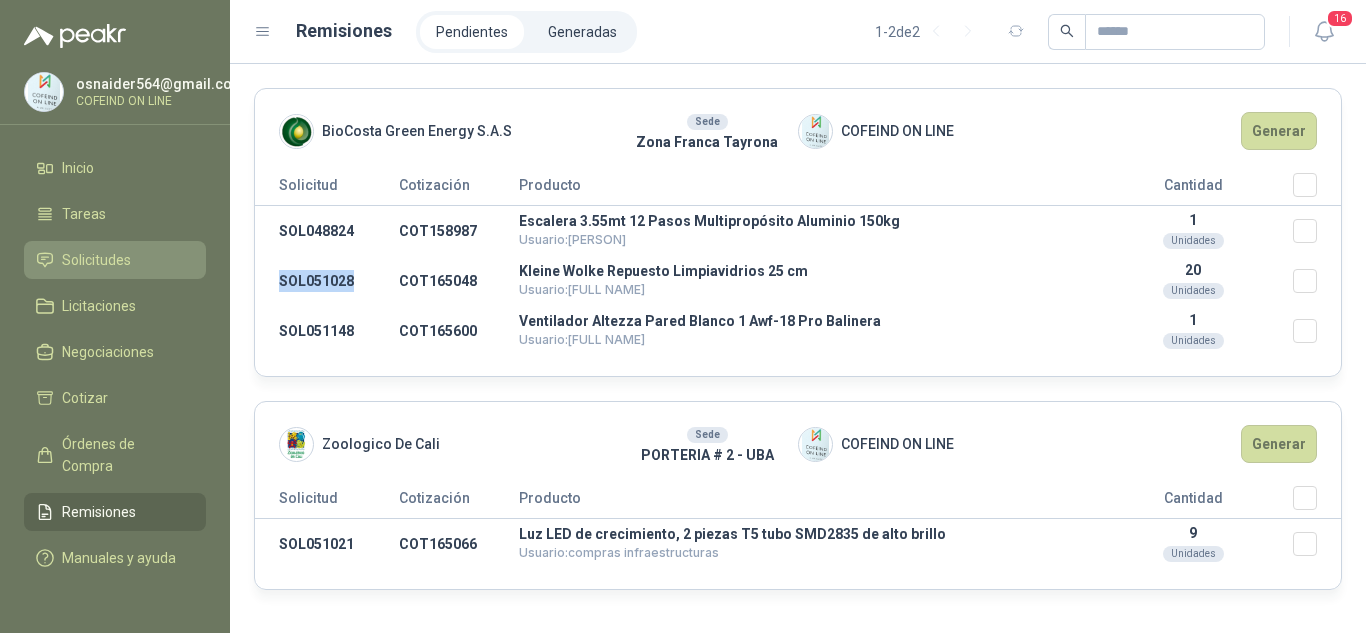 click on "Solicitudes" at bounding box center (96, 260) 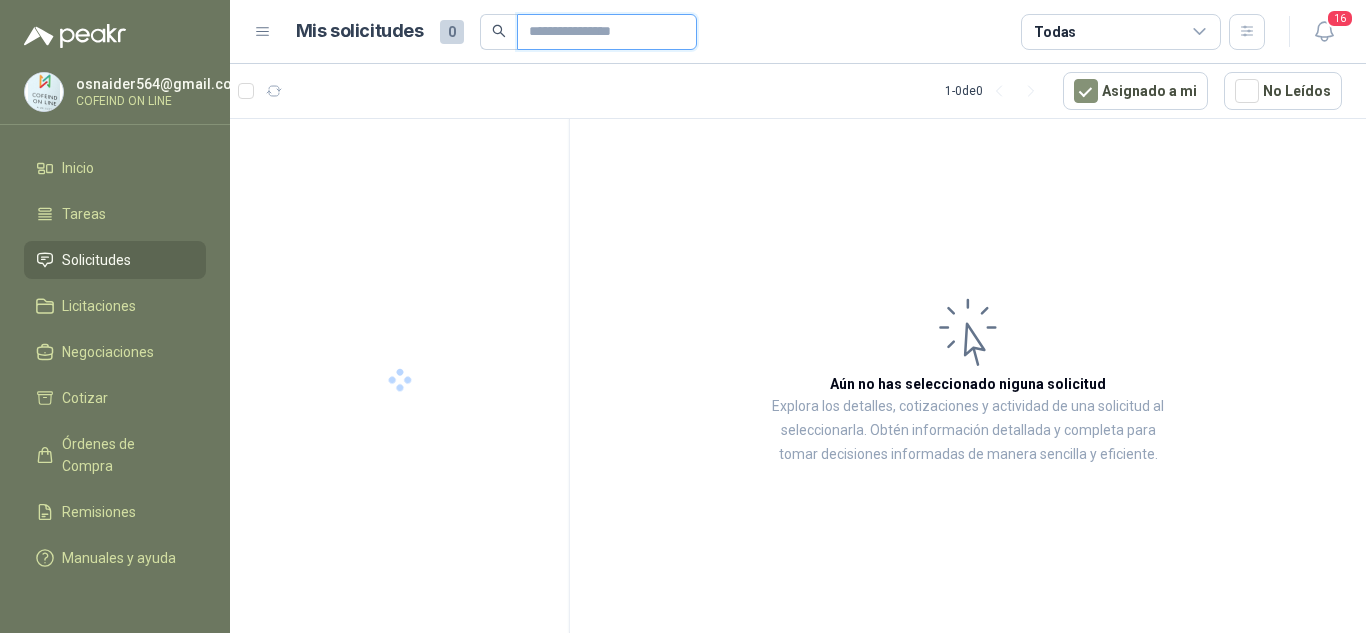 click at bounding box center [599, 32] 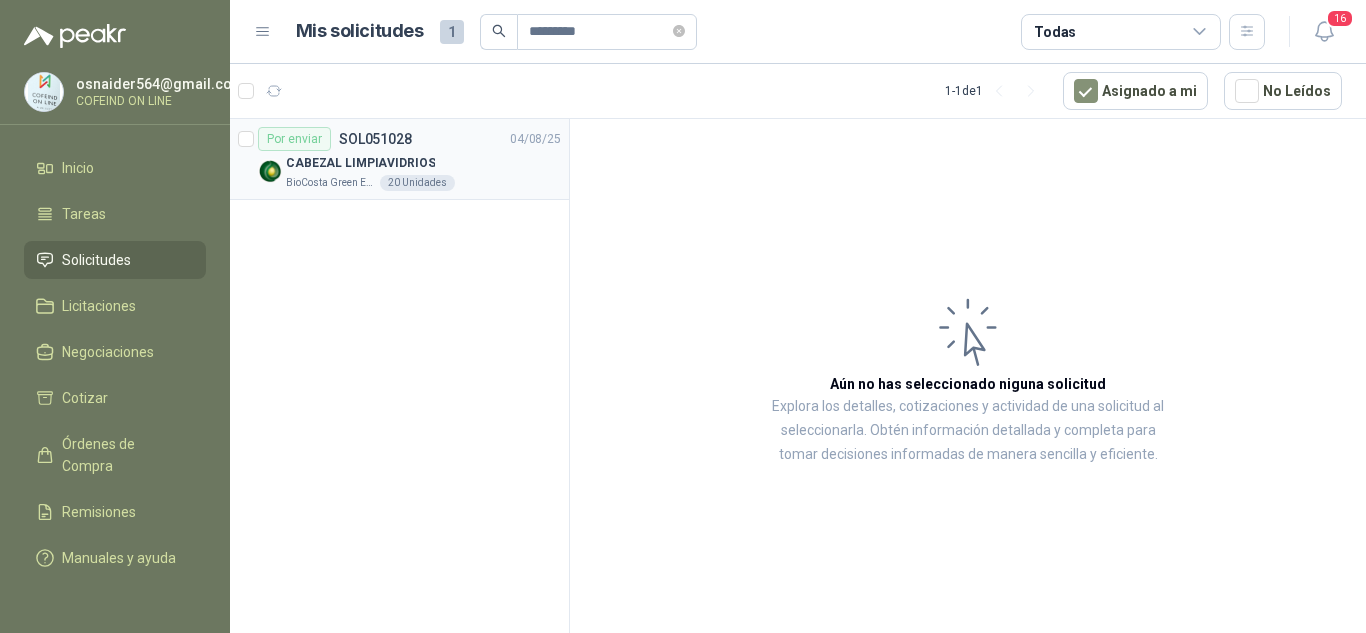 click on "BioCosta Green Energy S.A.S" at bounding box center (331, 183) 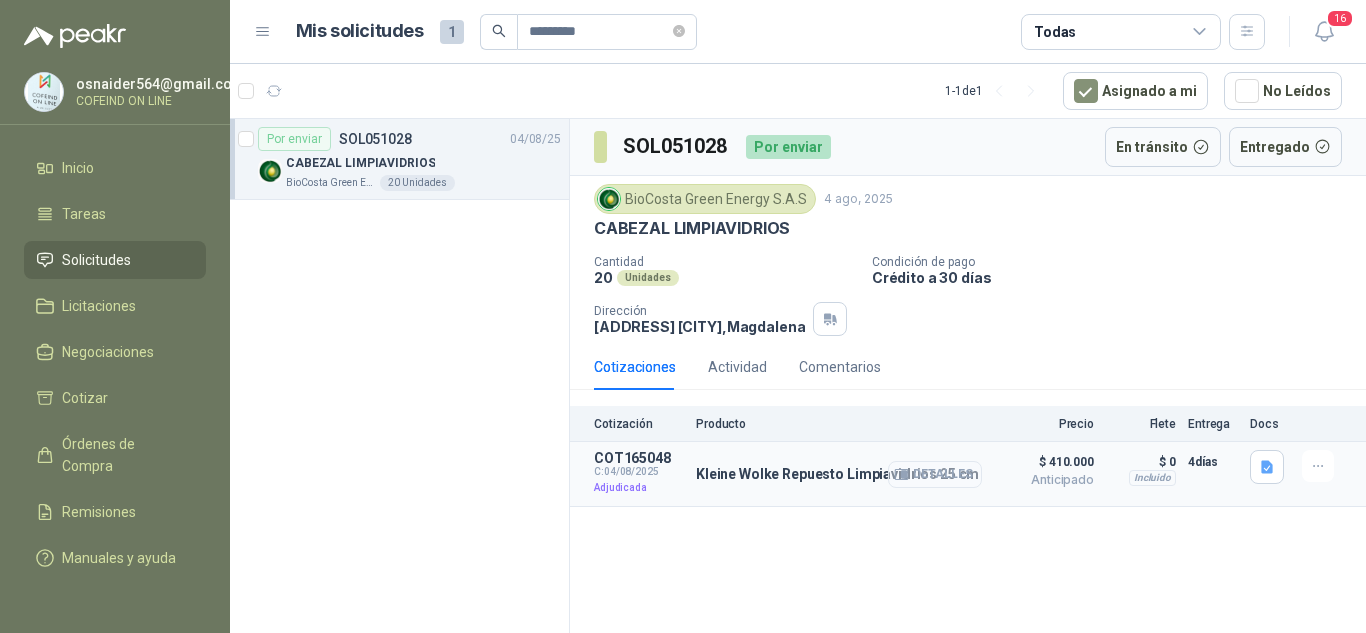 click on "Detalles" at bounding box center (935, 474) 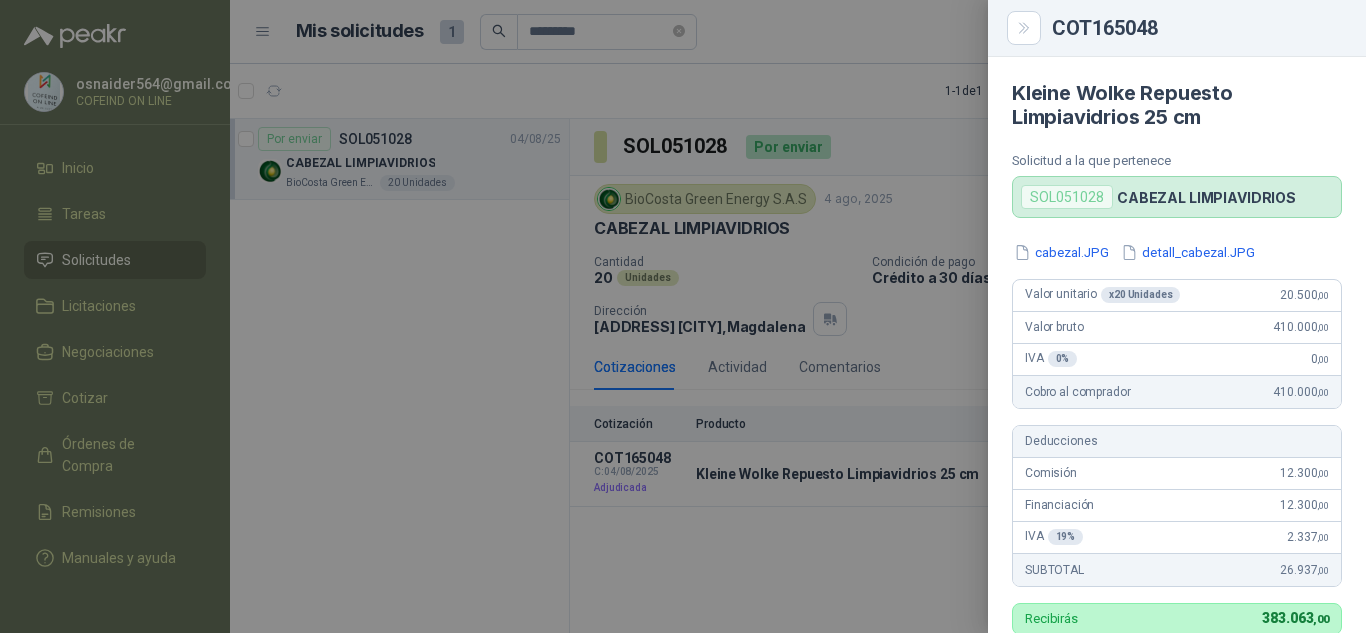 scroll, scrollTop: 200, scrollLeft: 0, axis: vertical 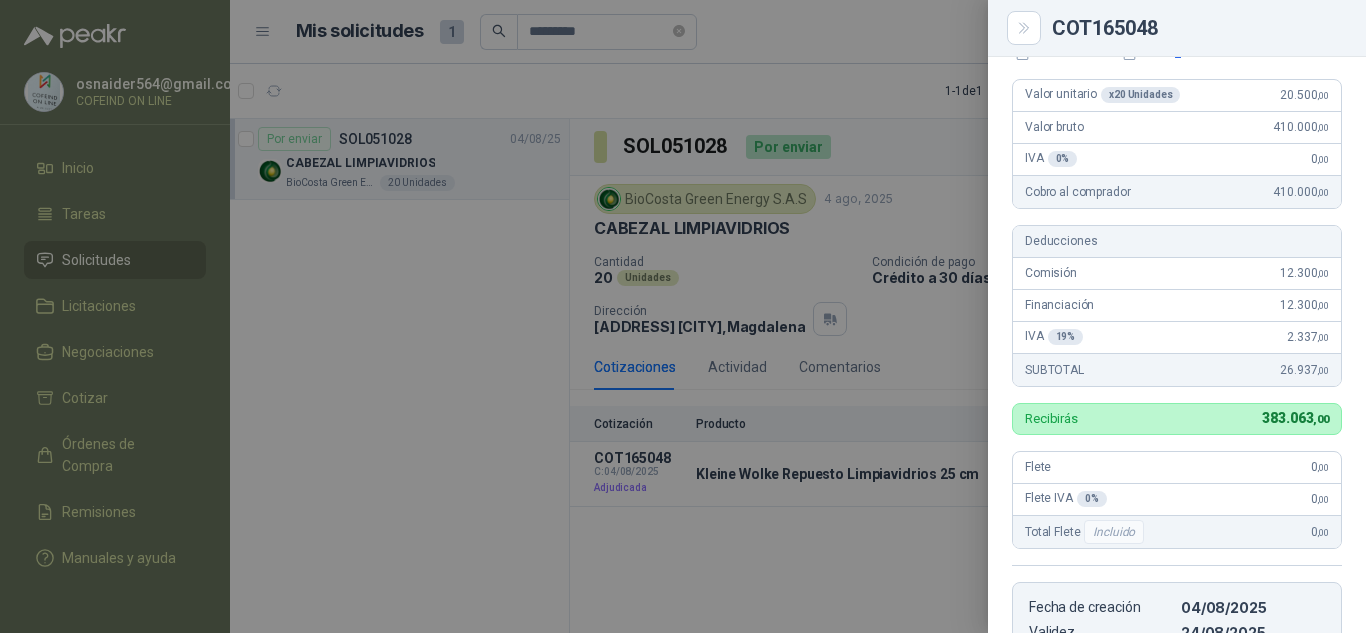 click at bounding box center (683, 316) 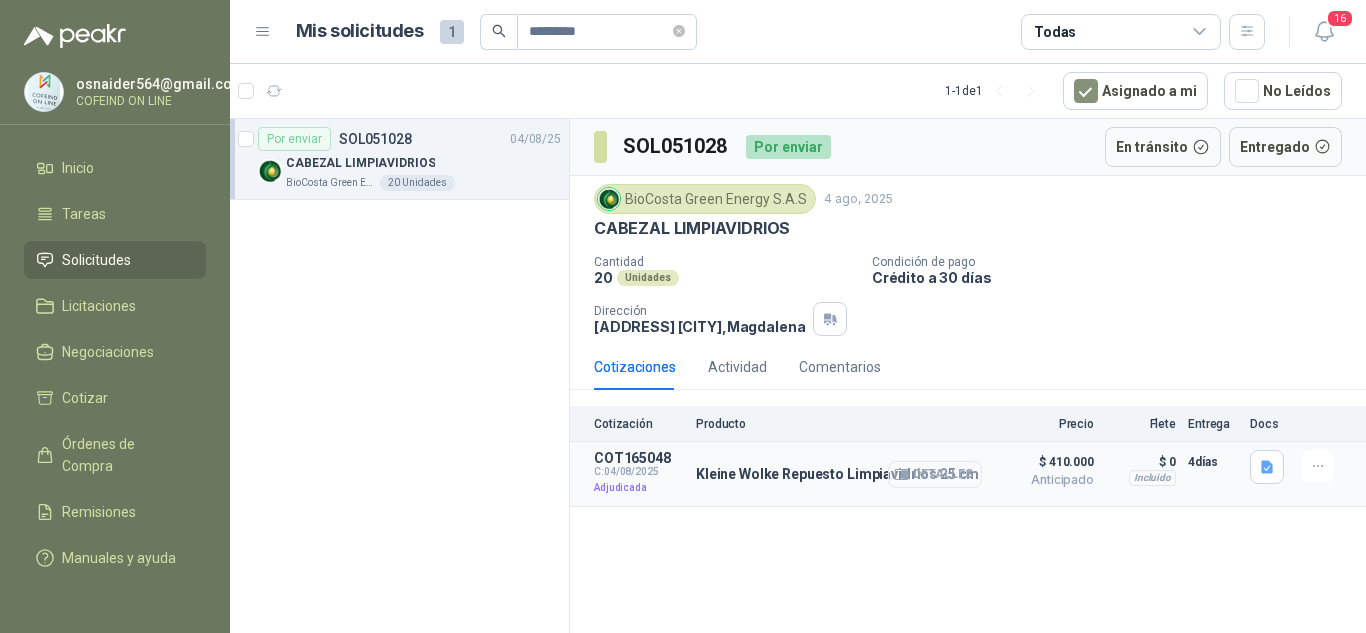 click on "Detalles" at bounding box center (935, 474) 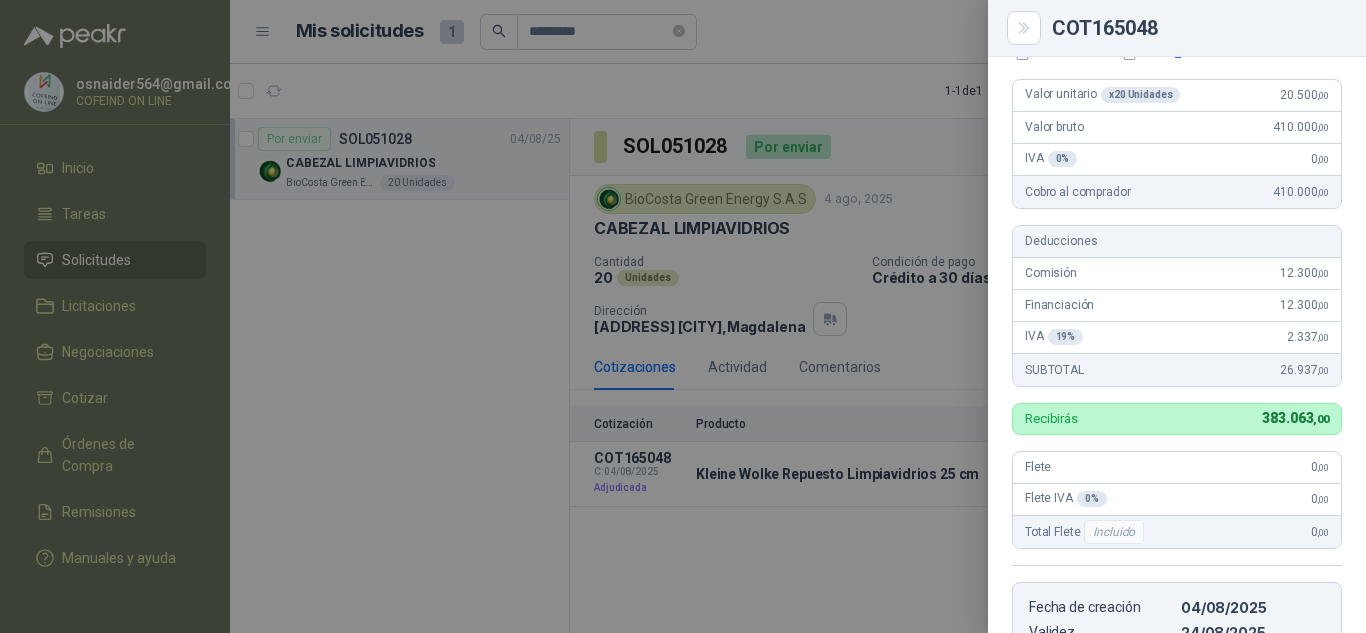 scroll, scrollTop: 0, scrollLeft: 0, axis: both 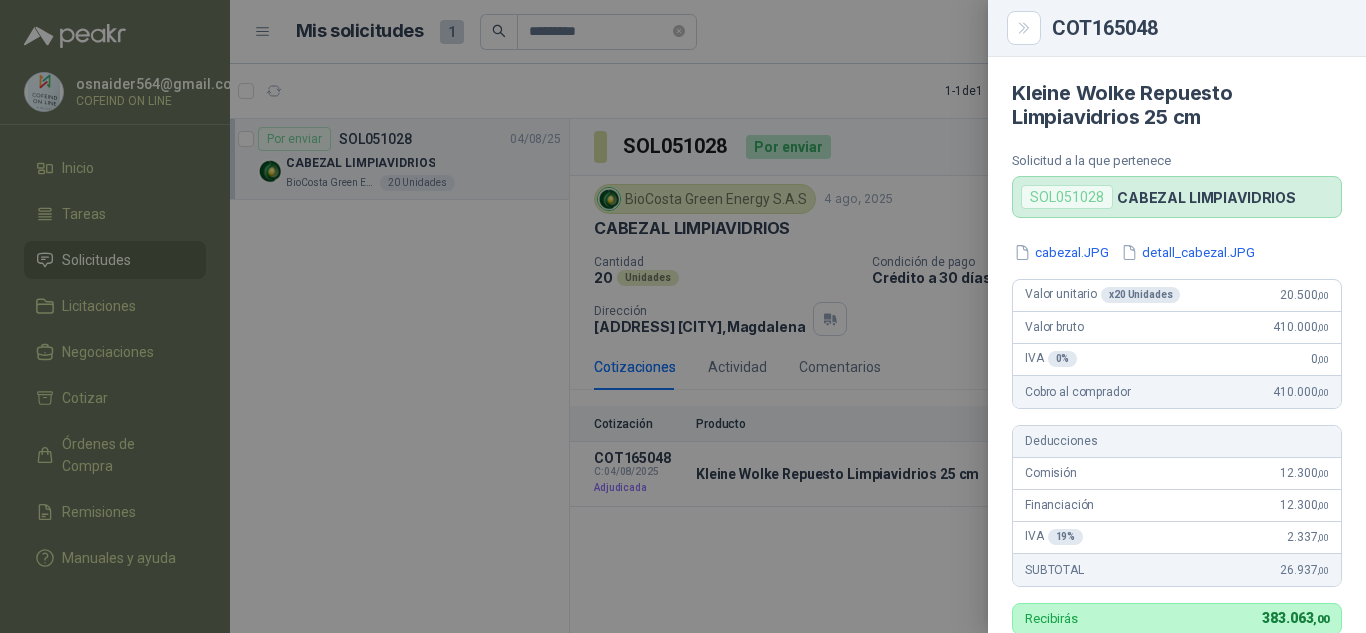 click on "cabezal.JPG detall_cabezal.JPG Valor unitario x 20   Unidades 20.500 ,00 Valor bruto 410.000 ,00 IVA 0 % 0 ,00 Cobro al comprador 410.000 ,00 Deducciones Comisión 12.300 ,00 Financiación 12.300 ,00 IVA 19 % 2.337 ,00 SUBTOTAL 26.937 ,00 Recibirás 383.063 ,00 Flete  0 ,00 Flete IVA 0 % 0 ,00 Total Flete Incluido   0 ,00 Fecha de creación [DATE] Validez [DATE] Días de entrega 4  dias Condición de pago Anticipado" at bounding box center (1177, 575) 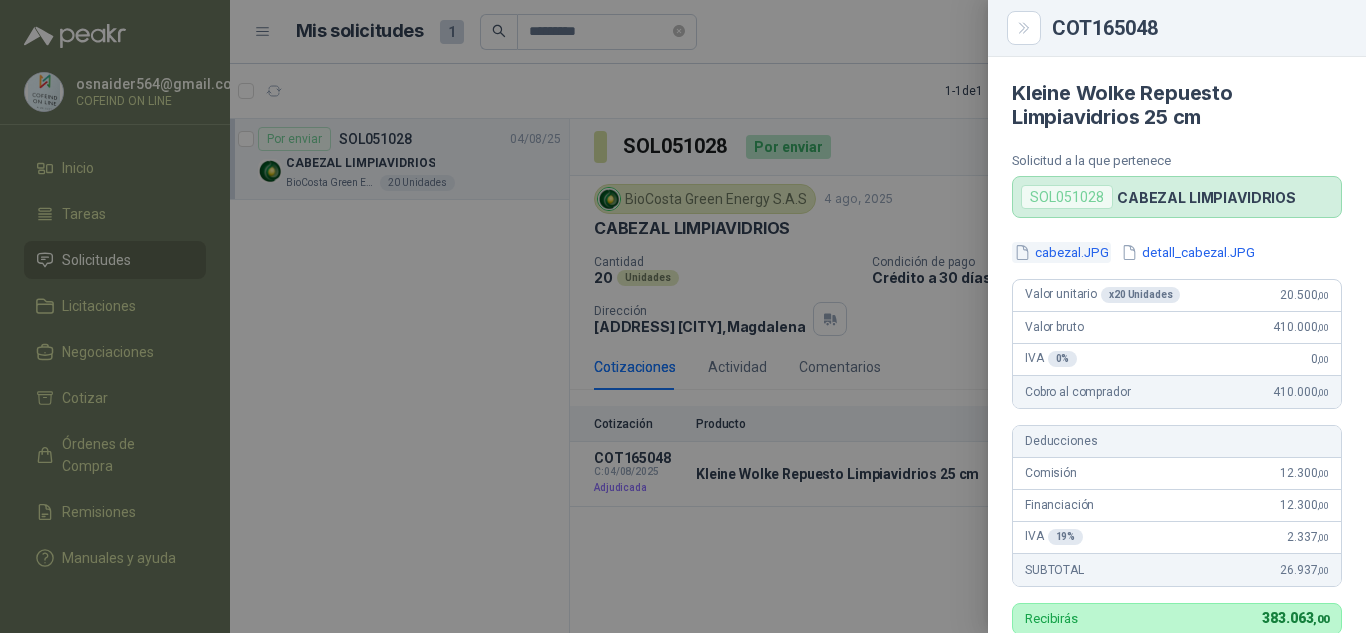click on "cabezal.JPG" at bounding box center (1061, 252) 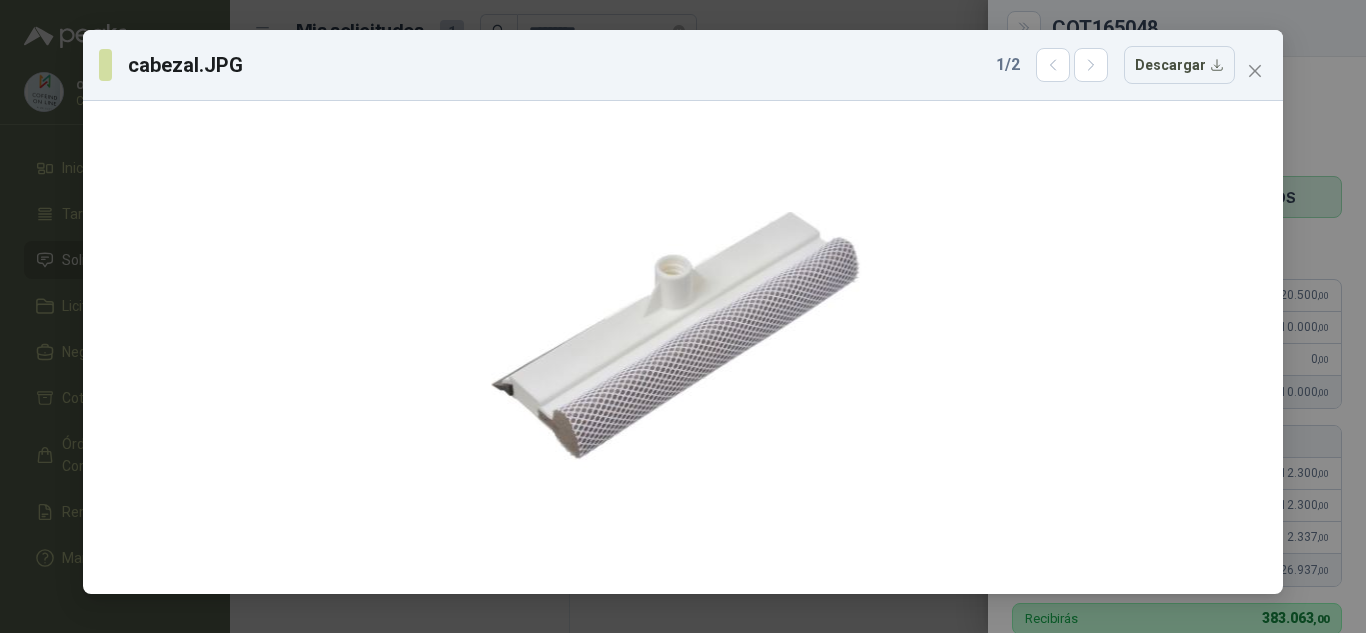 click at bounding box center (1255, 71) 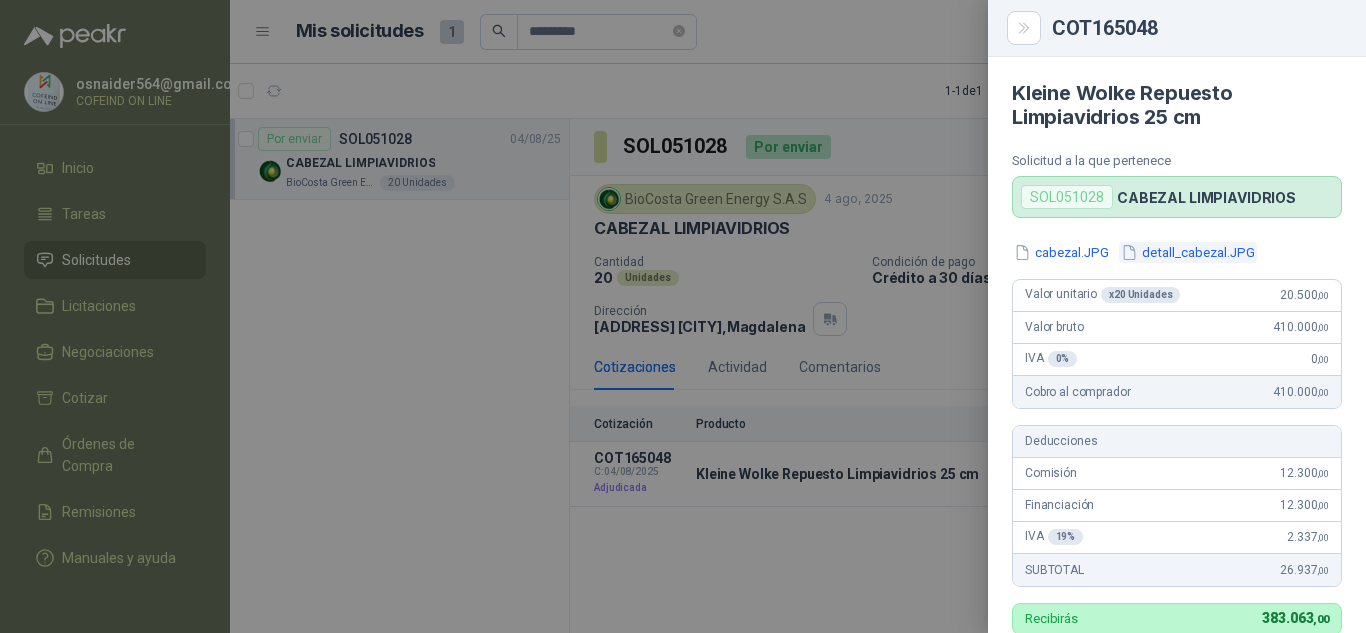 click on "detall_cabezal.JPG" at bounding box center [1188, 252] 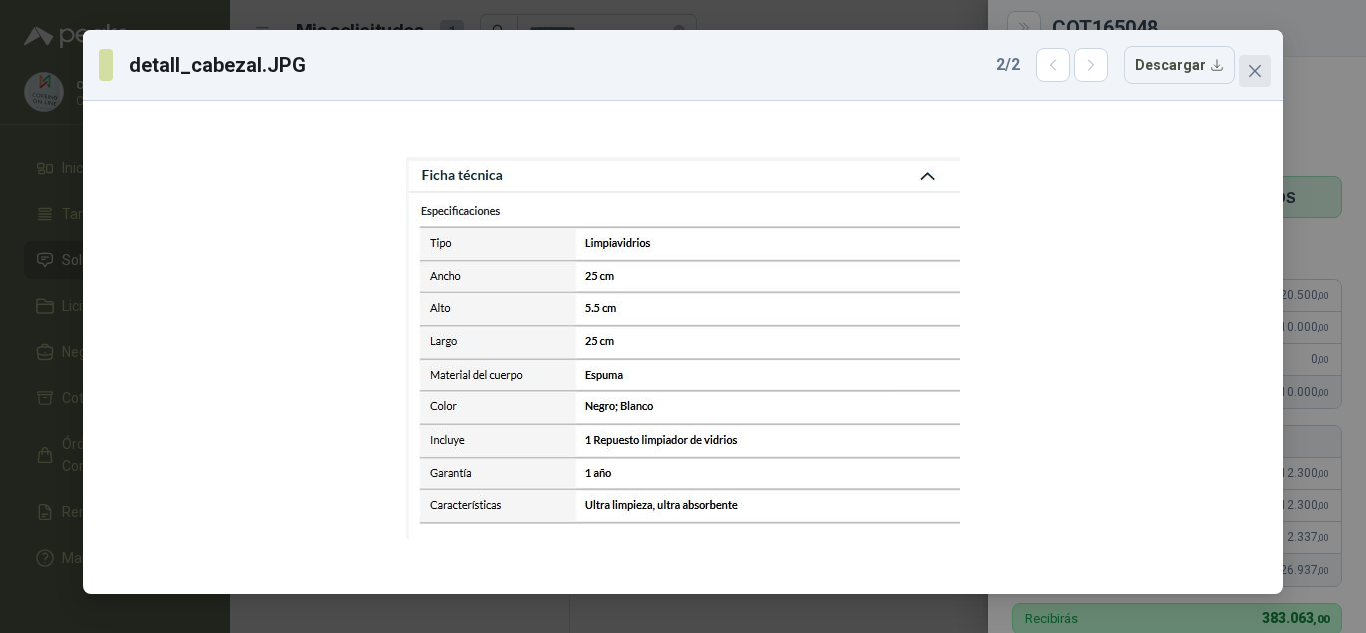 click 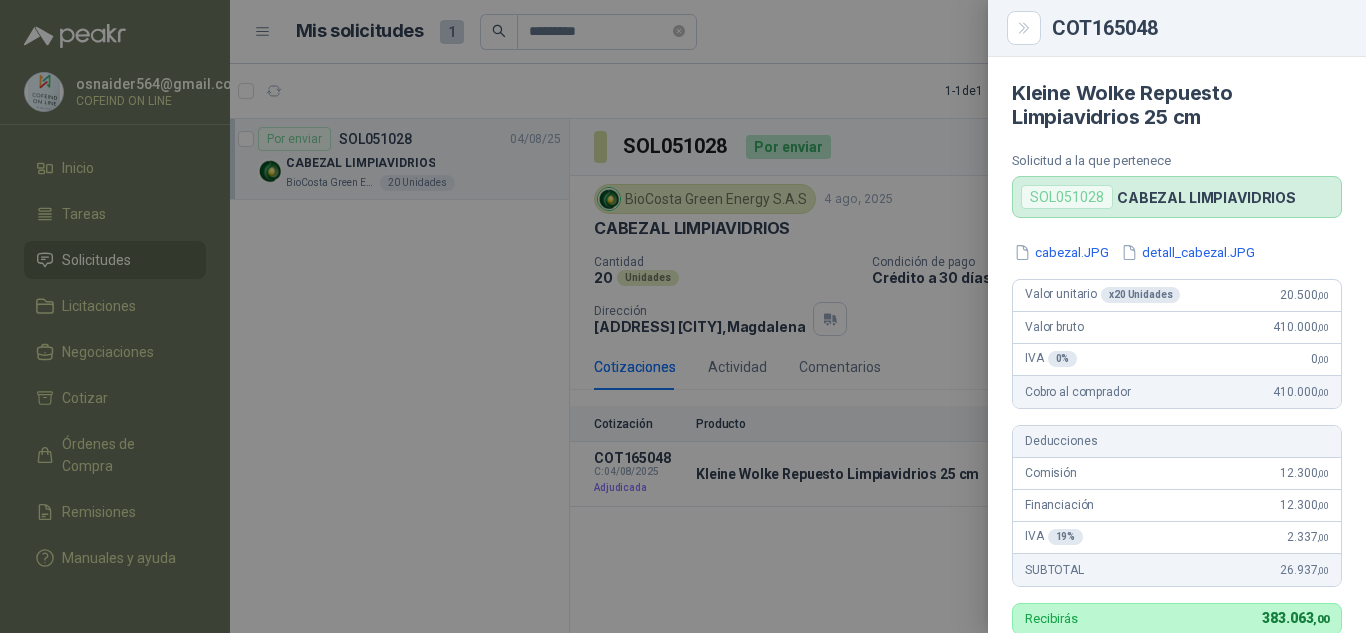 click at bounding box center [683, 316] 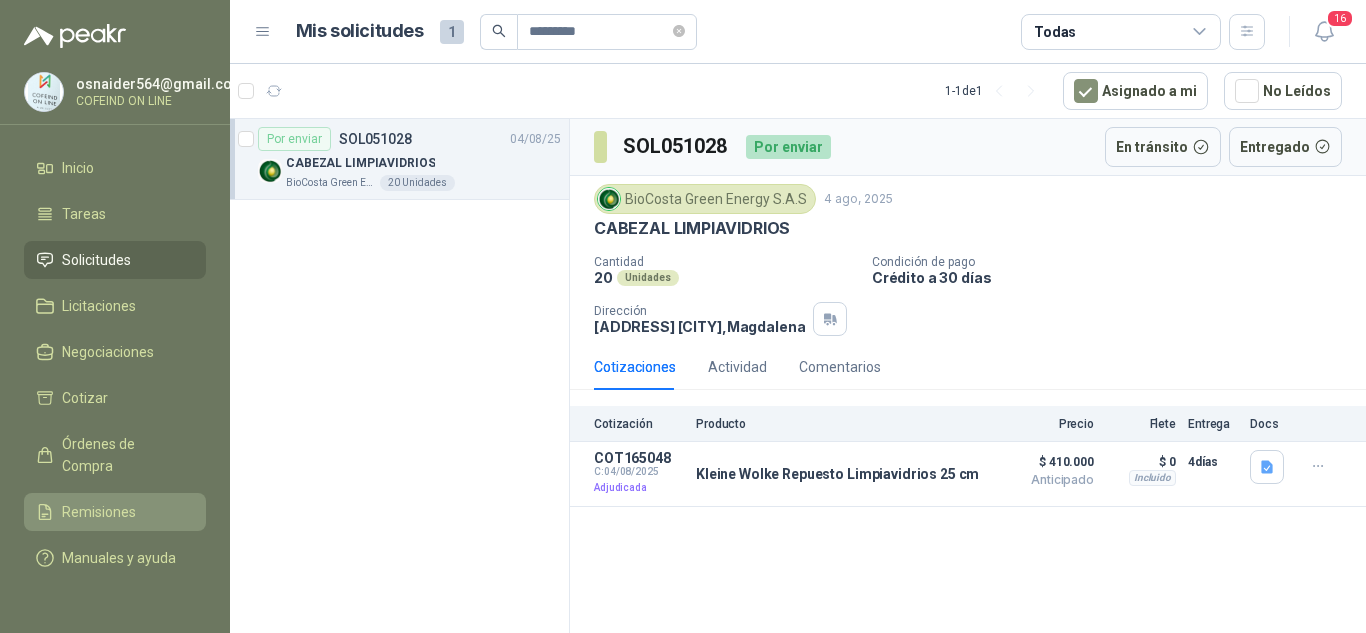 click on "Remisiones" at bounding box center (99, 512) 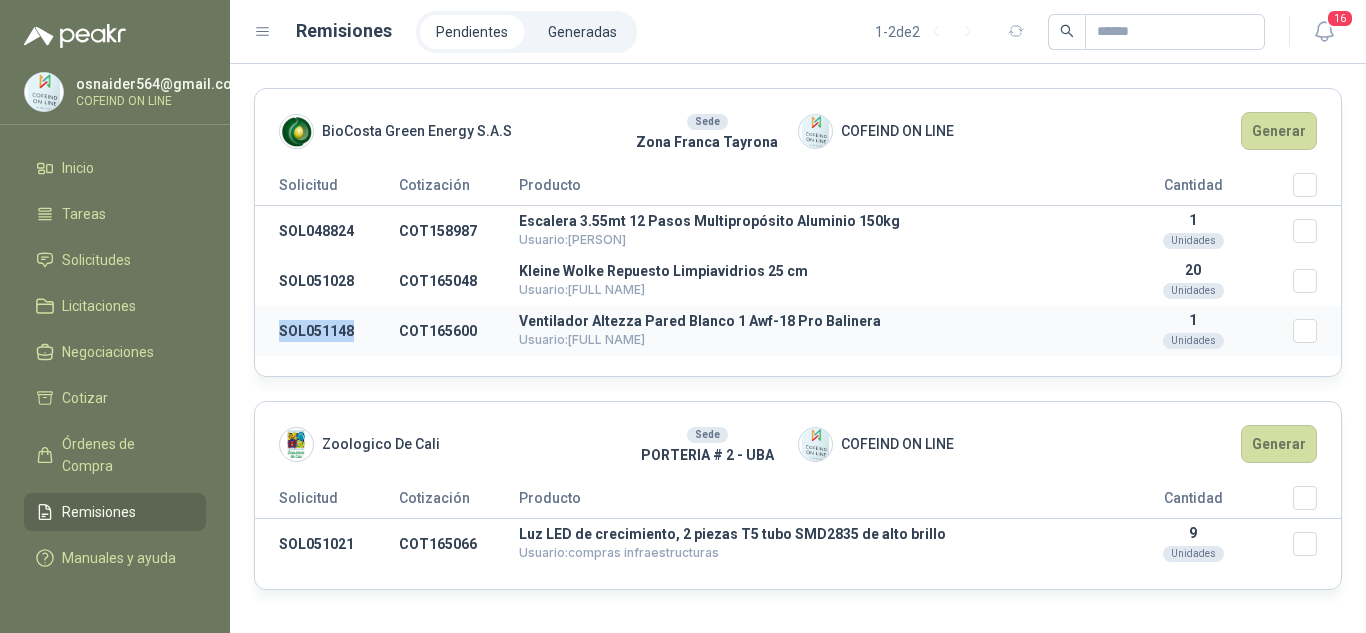 drag, startPoint x: 361, startPoint y: 332, endPoint x: 279, endPoint y: 342, distance: 82.607506 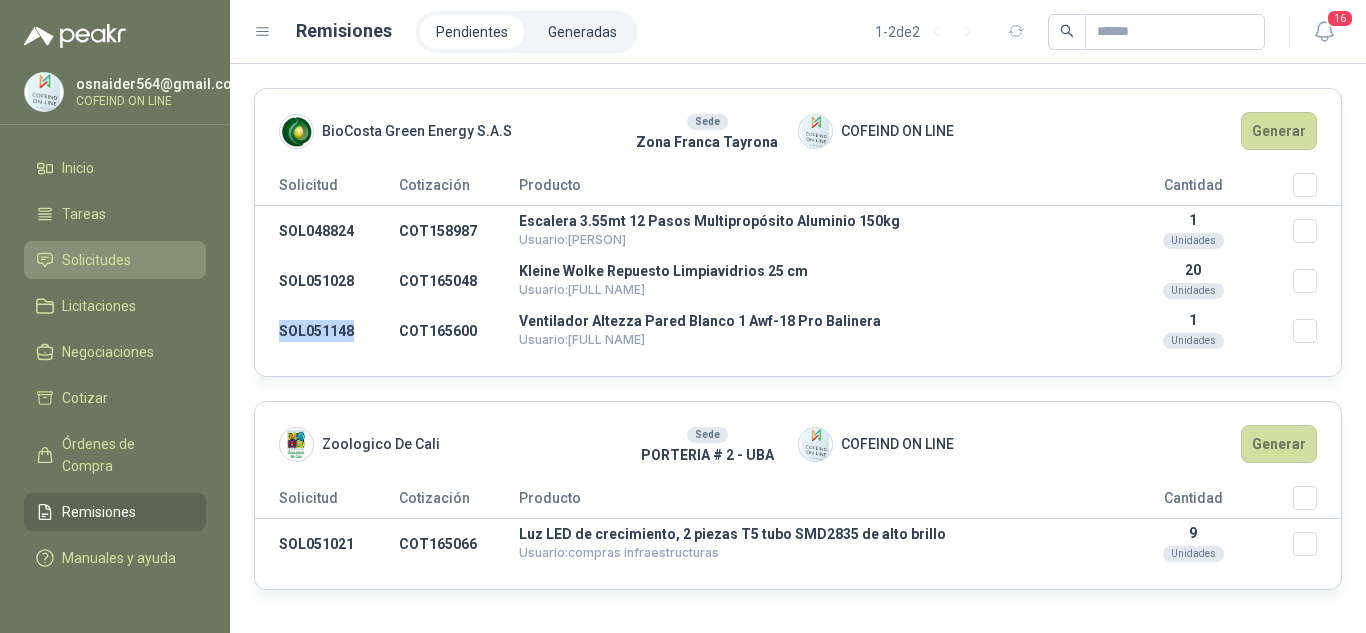 click on "Solicitudes" at bounding box center (96, 260) 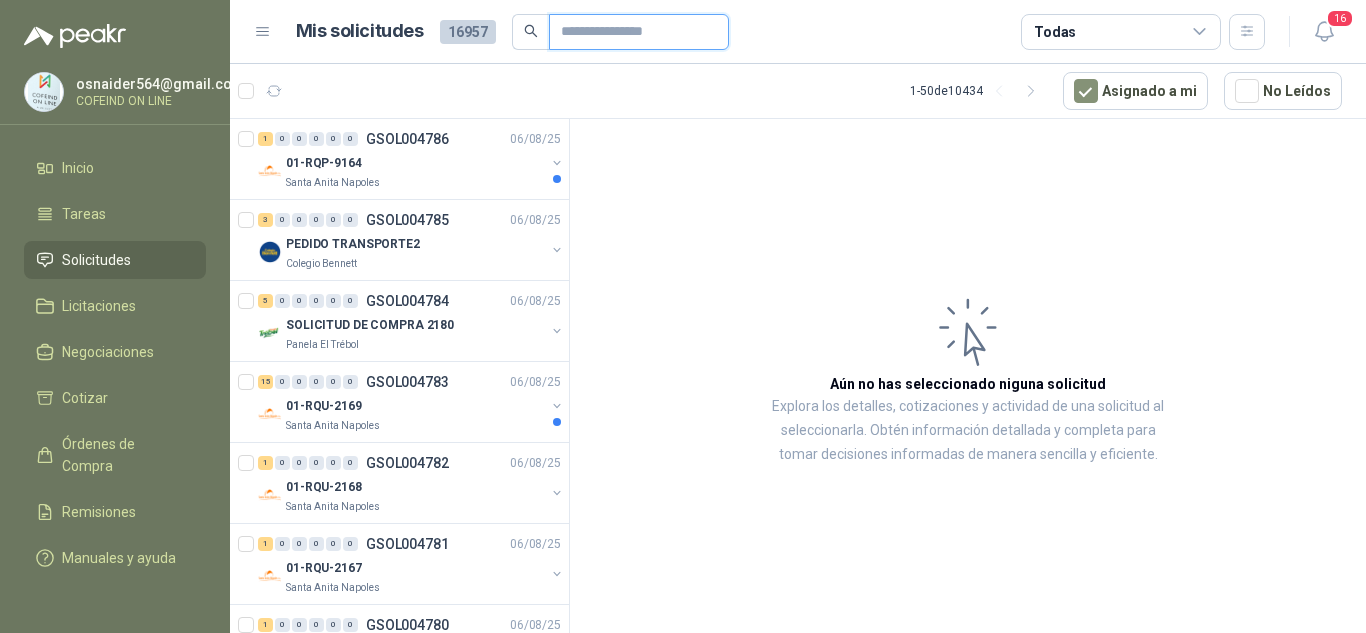 click at bounding box center (631, 32) 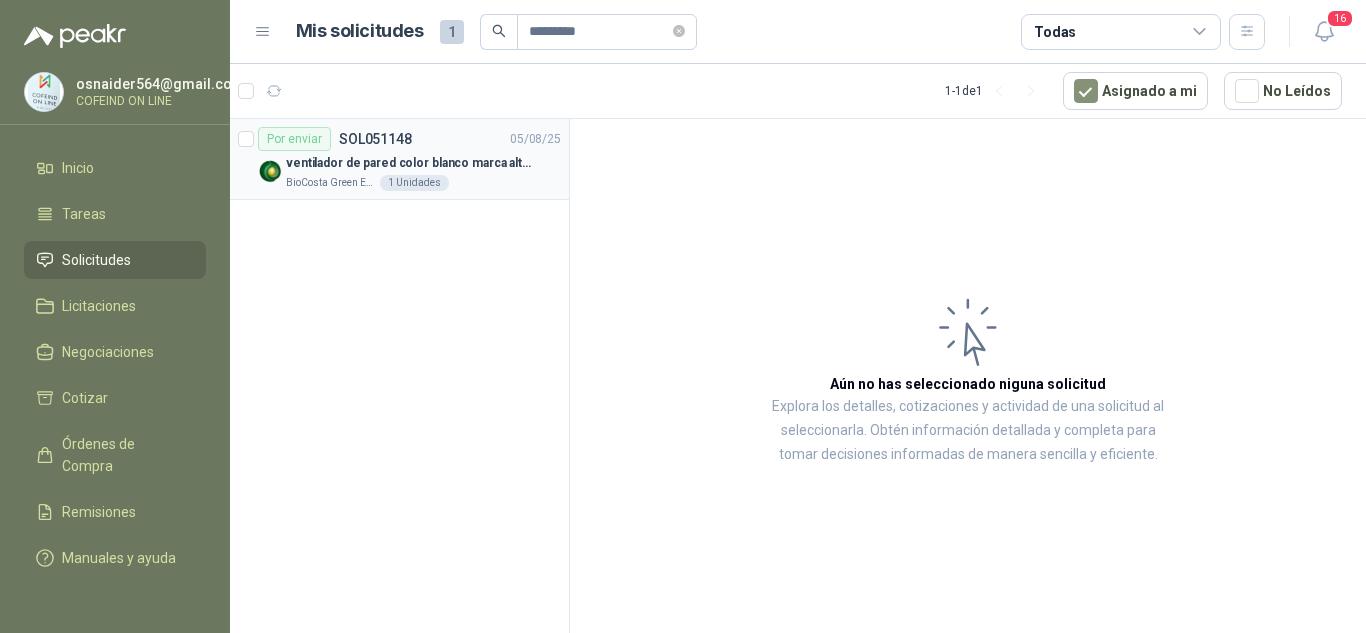 click on "BioCosta Green Energy S.A.S" at bounding box center [331, 183] 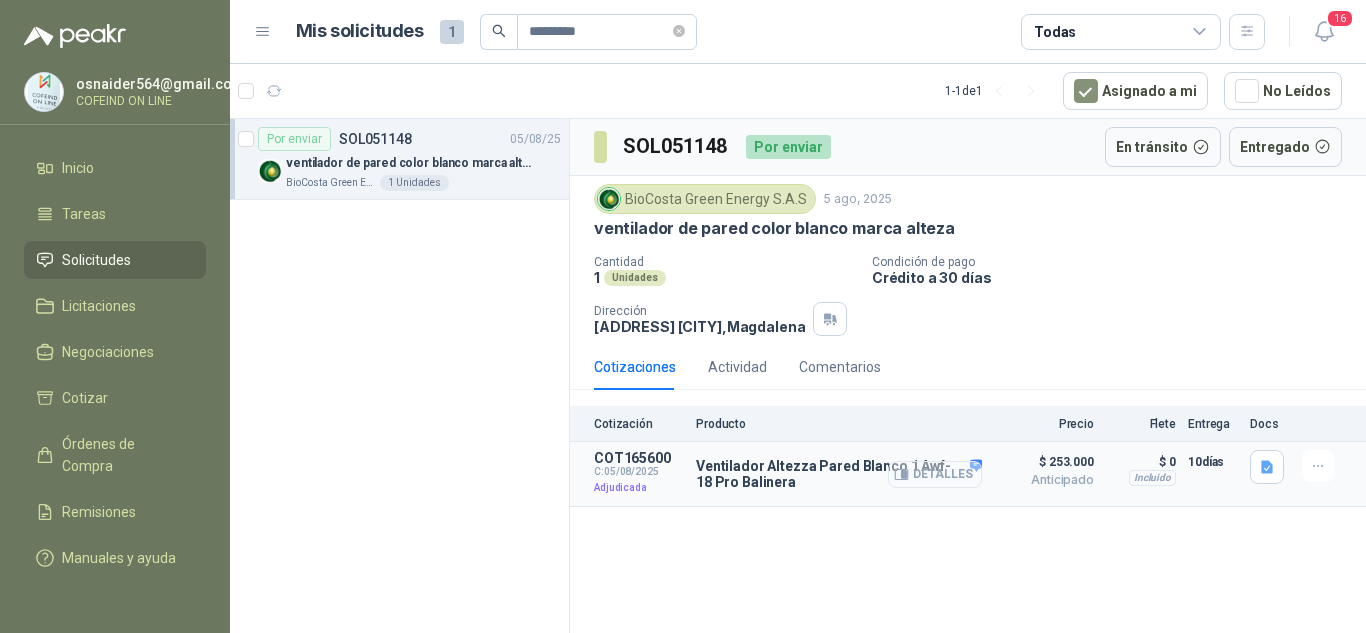 click on "Detalles" at bounding box center (935, 474) 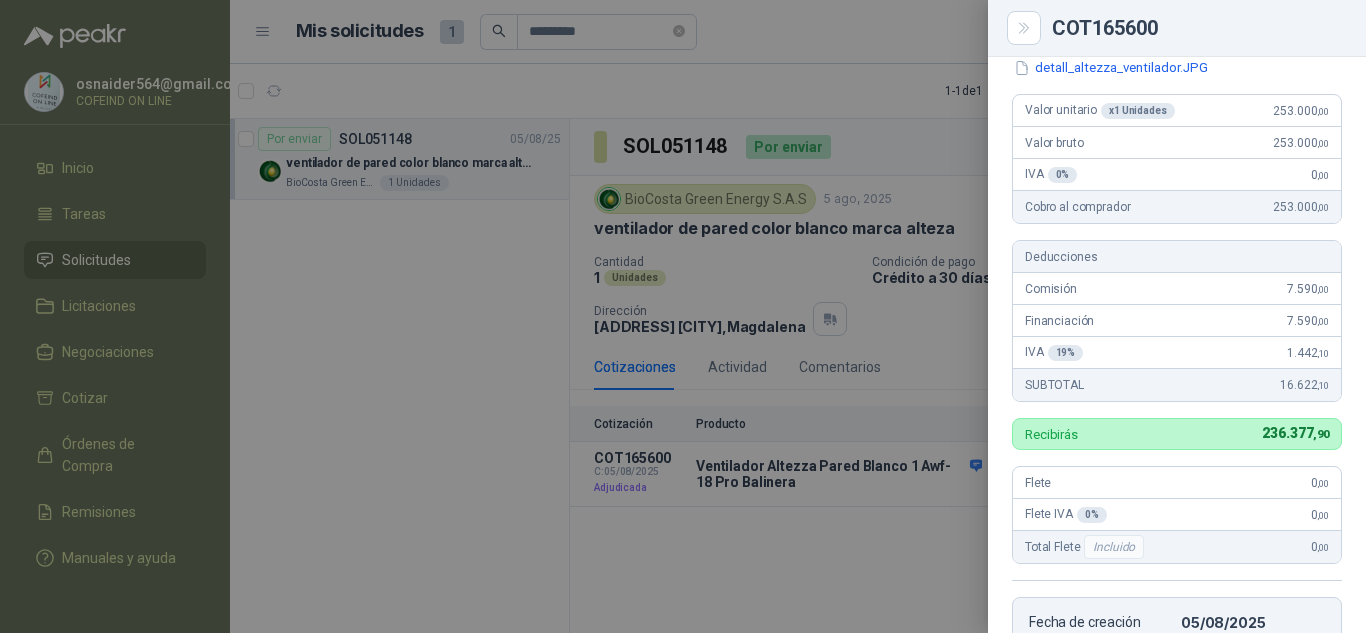 scroll, scrollTop: 200, scrollLeft: 0, axis: vertical 